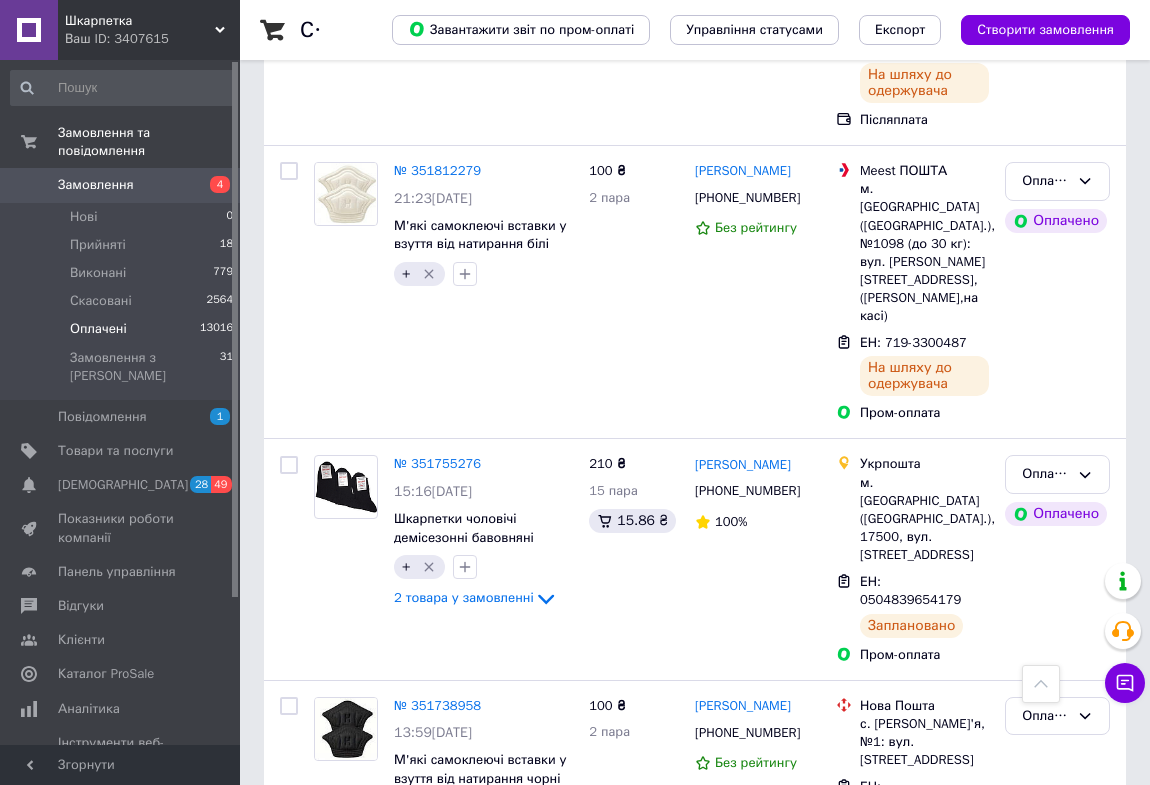 scroll, scrollTop: 2909, scrollLeft: 0, axis: vertical 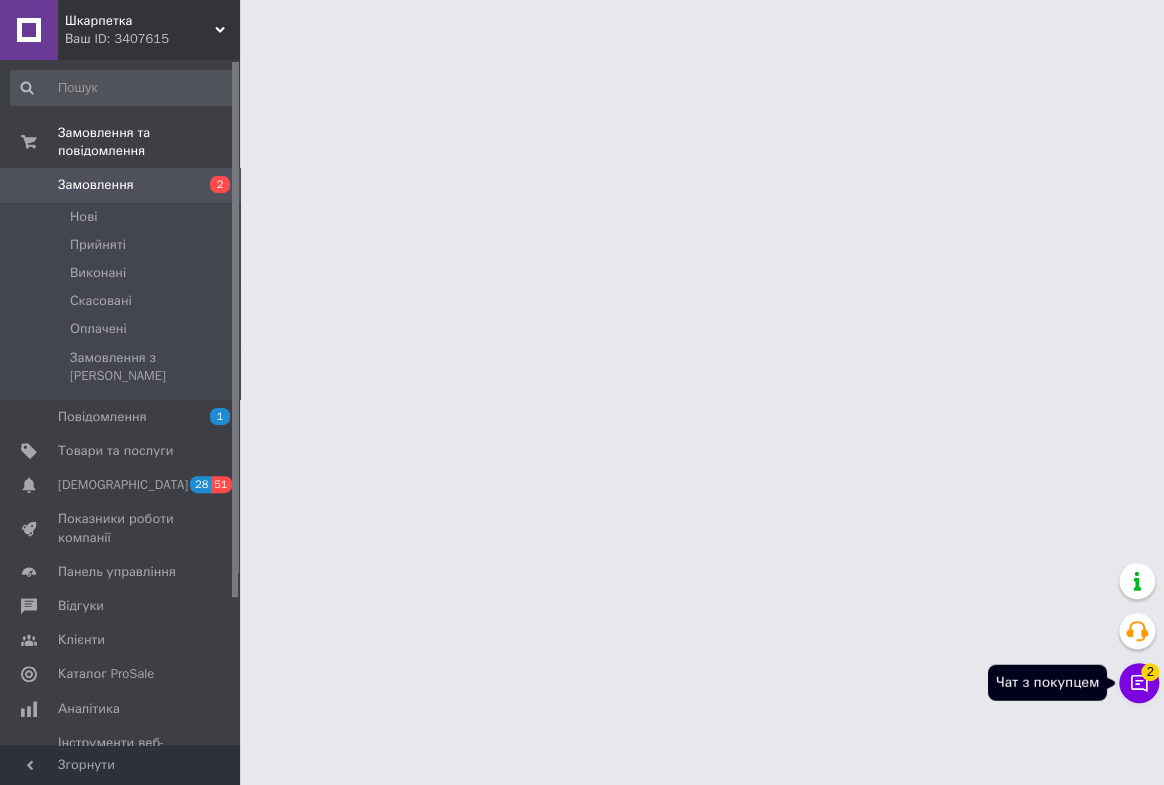 click 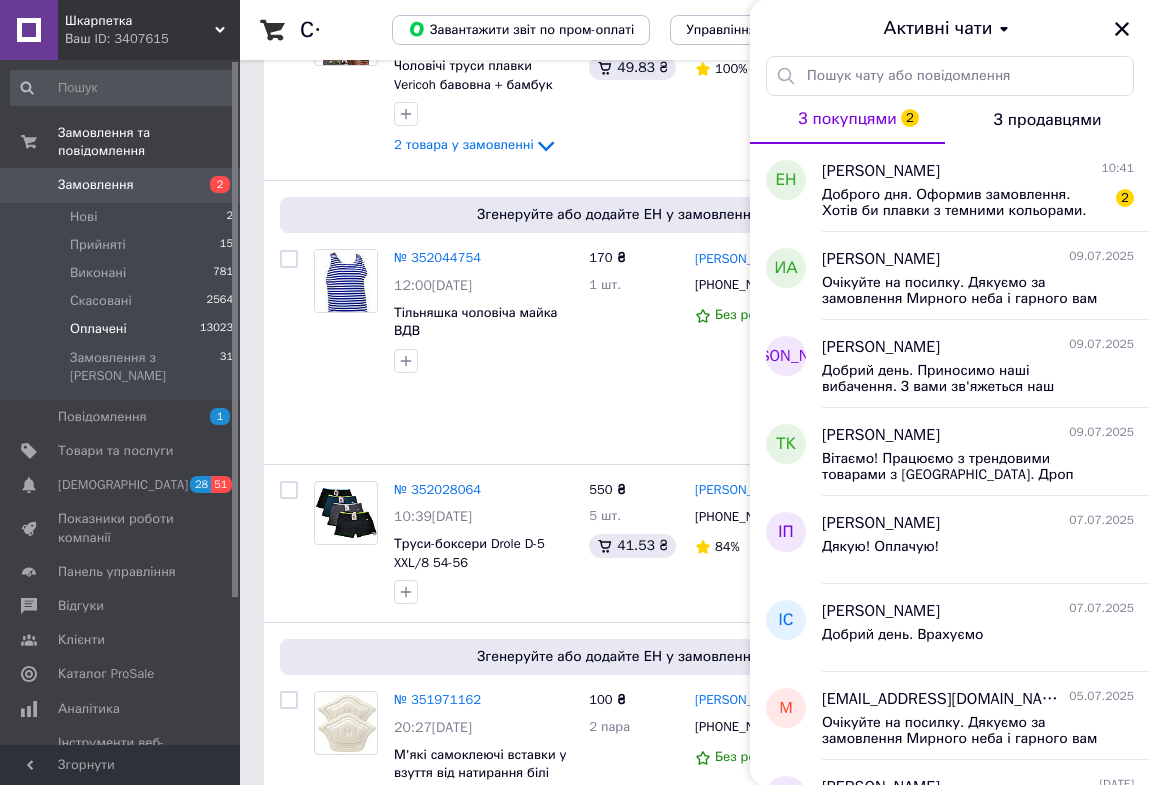 scroll, scrollTop: 363, scrollLeft: 0, axis: vertical 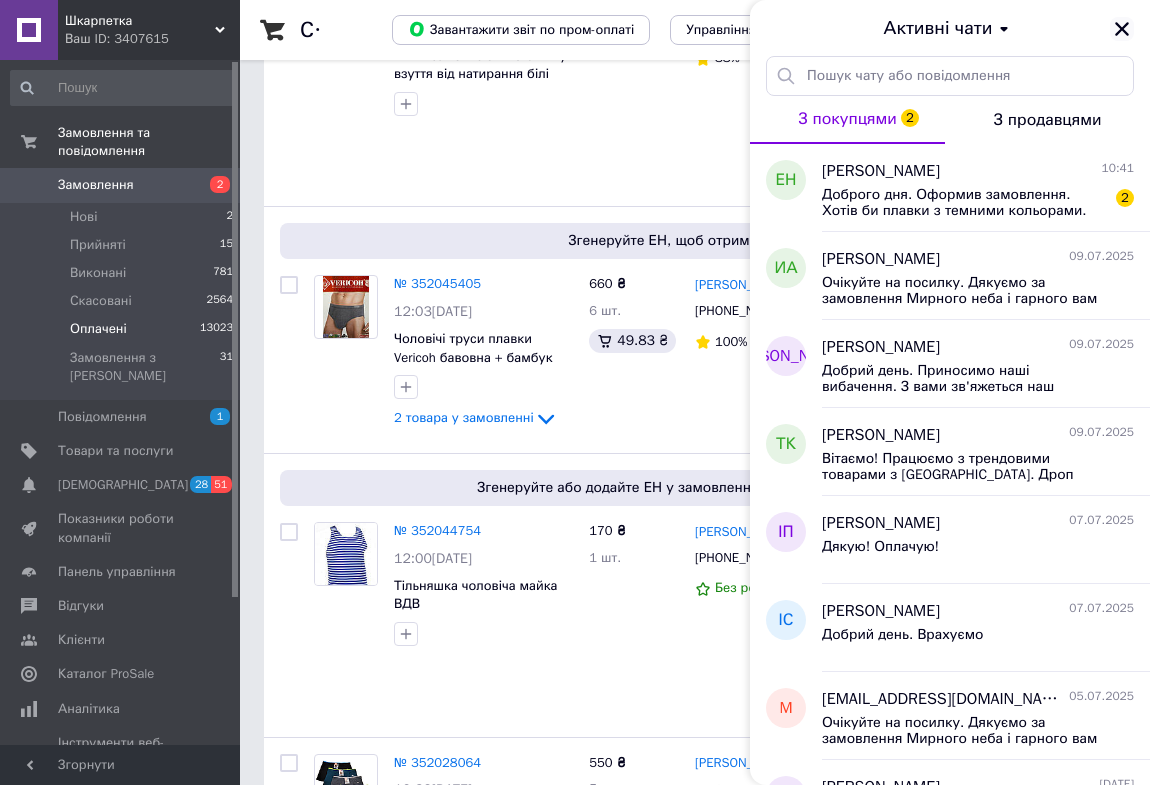 click 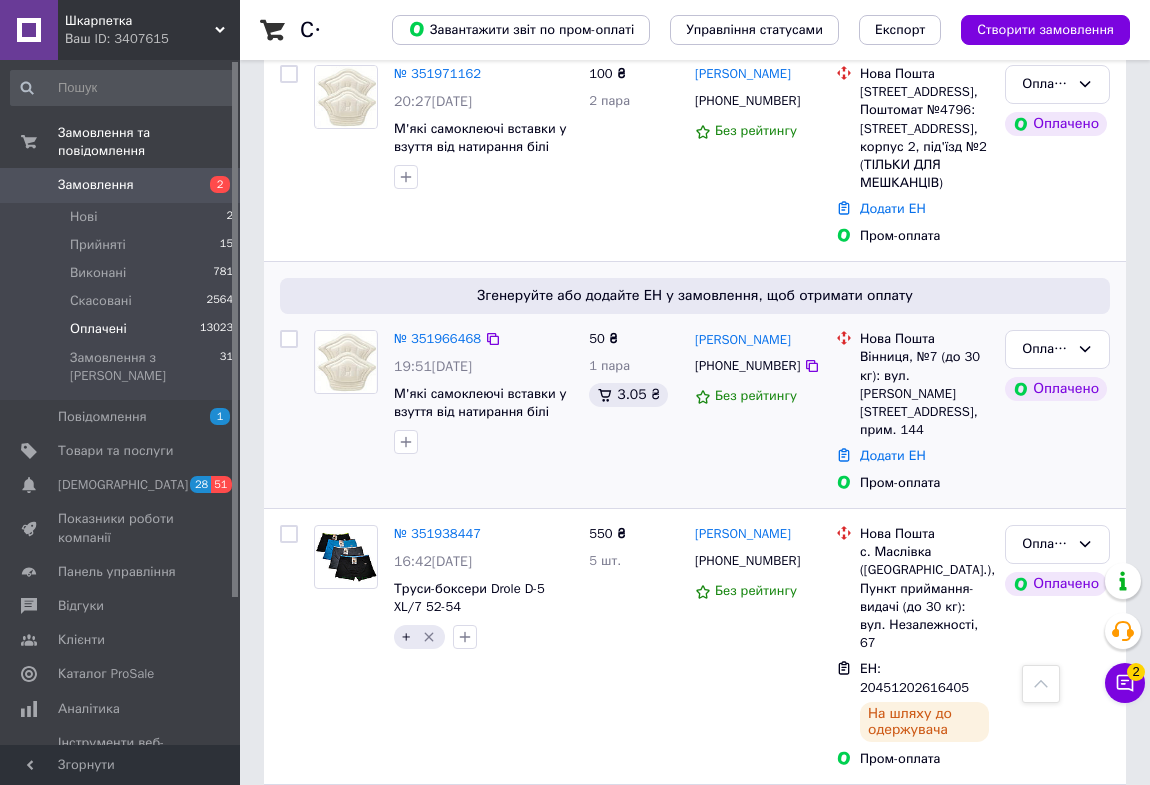 scroll, scrollTop: 1272, scrollLeft: 0, axis: vertical 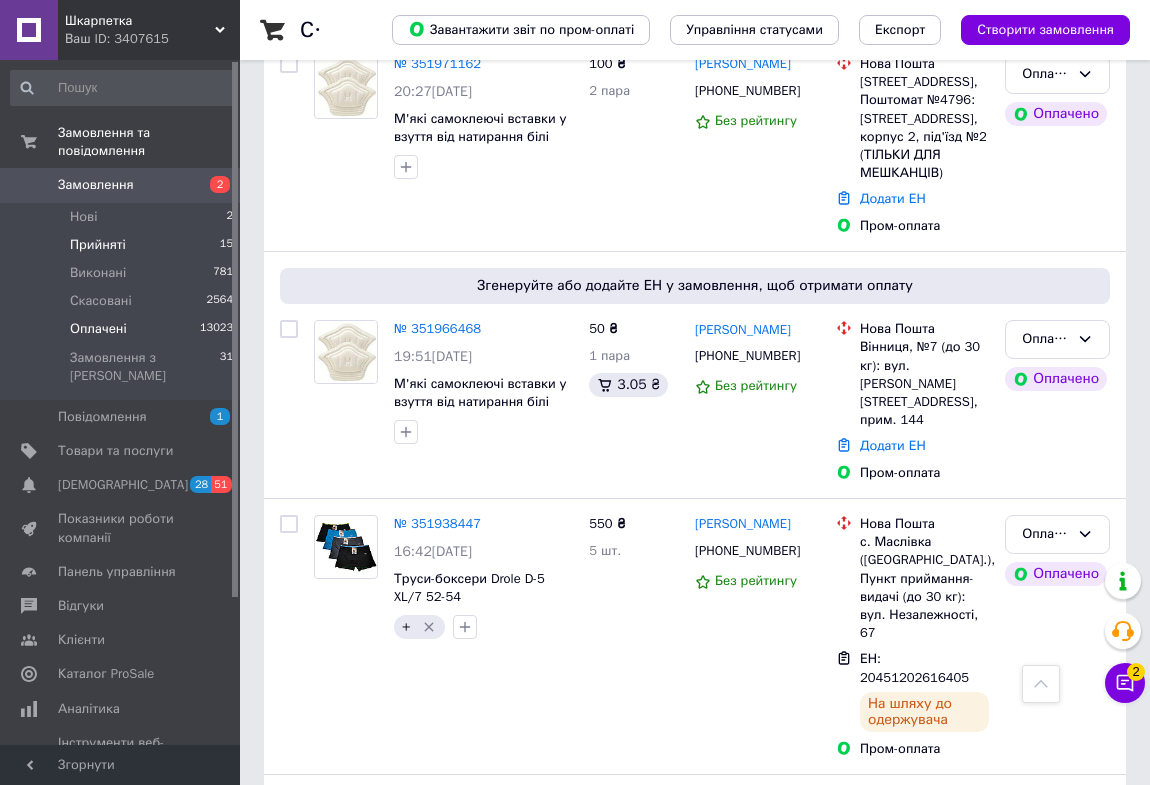 click on "Прийняті 15" at bounding box center [122, 245] 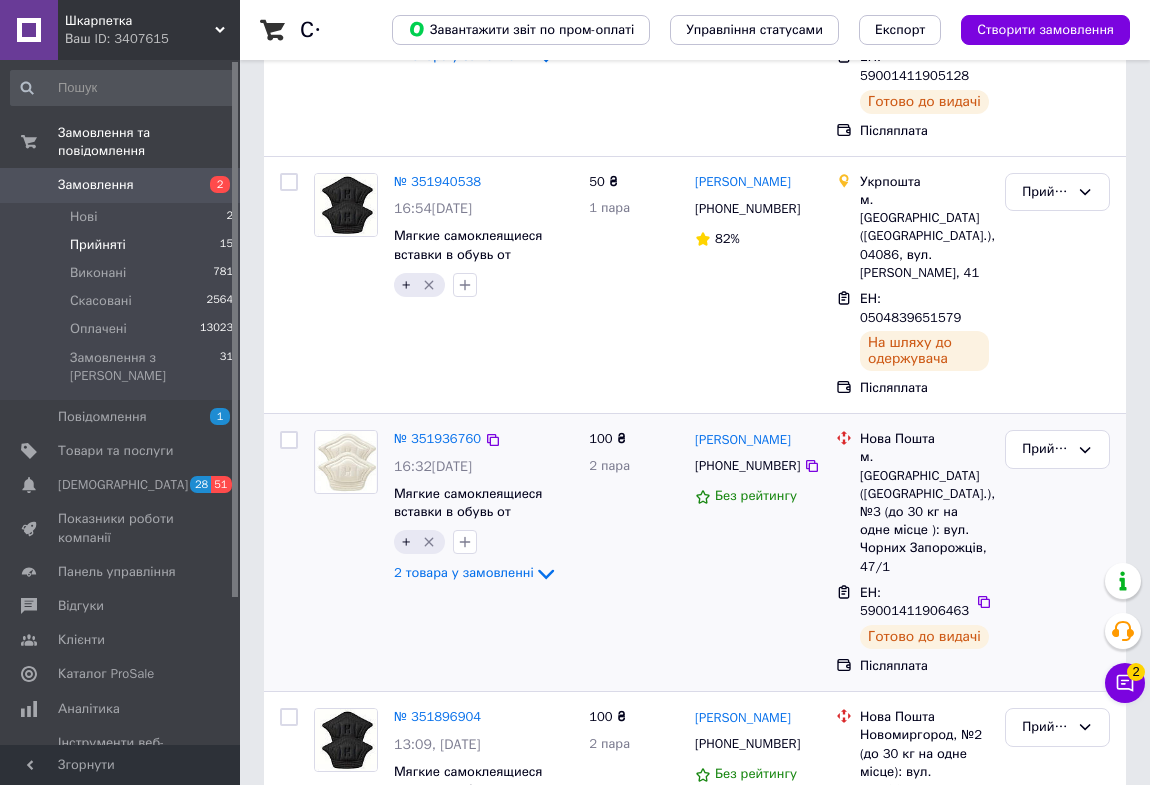 scroll, scrollTop: 454, scrollLeft: 0, axis: vertical 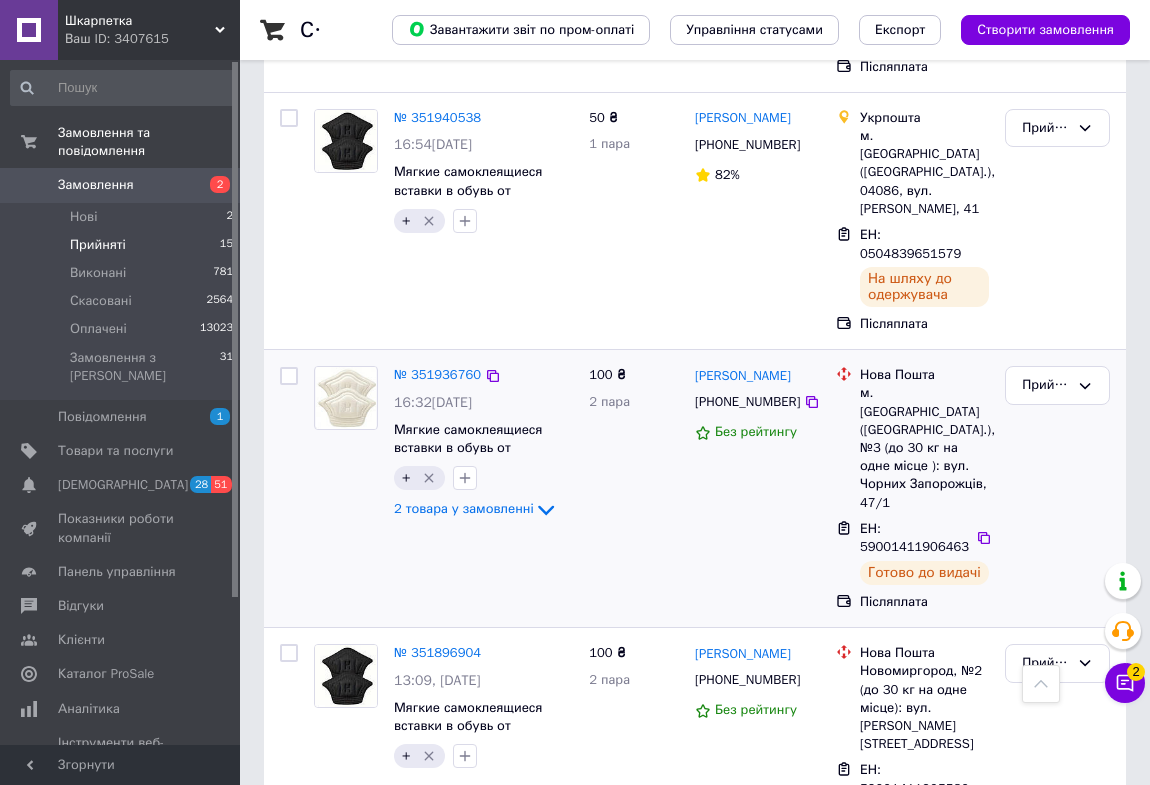 click 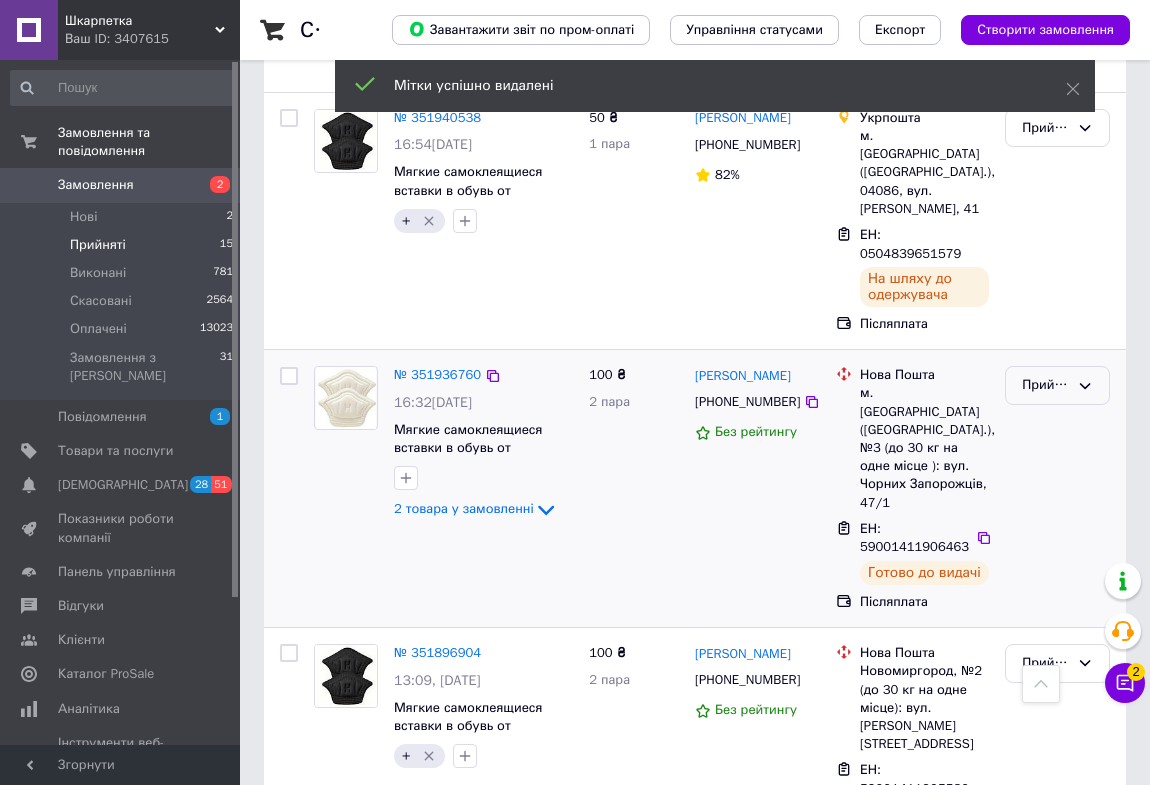 click 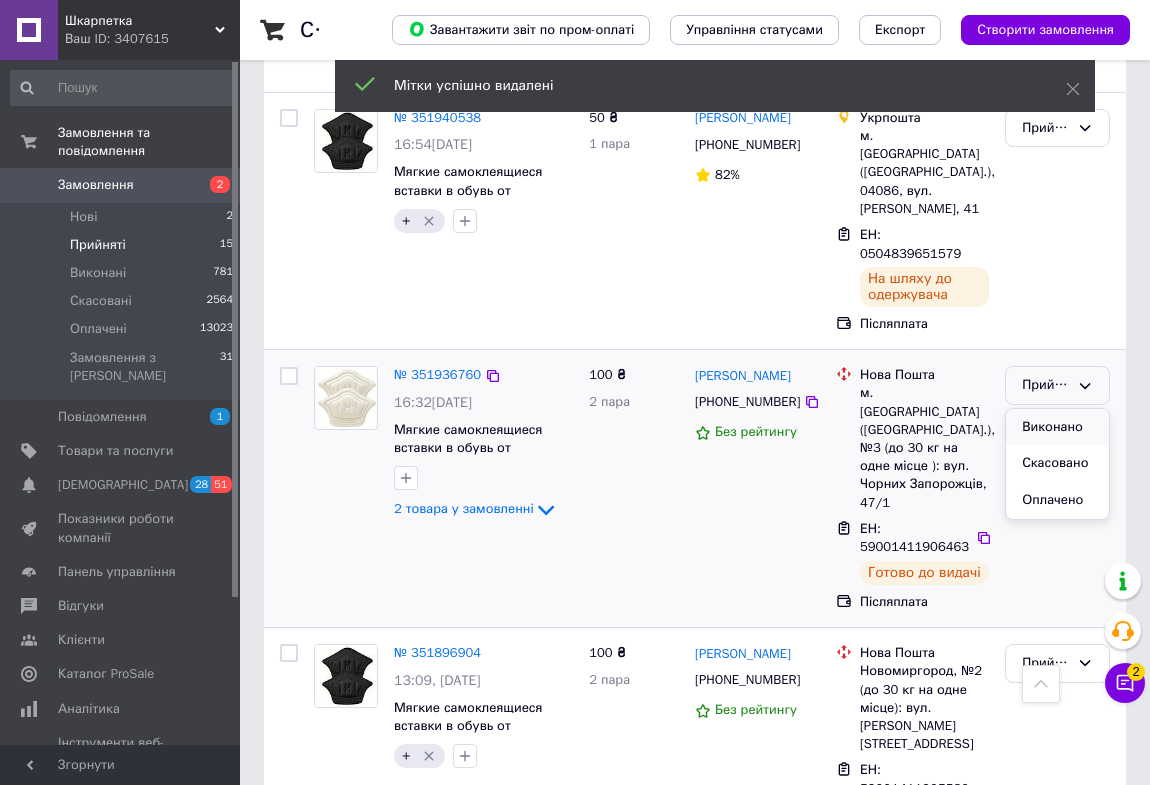 click on "Виконано" at bounding box center [1057, 427] 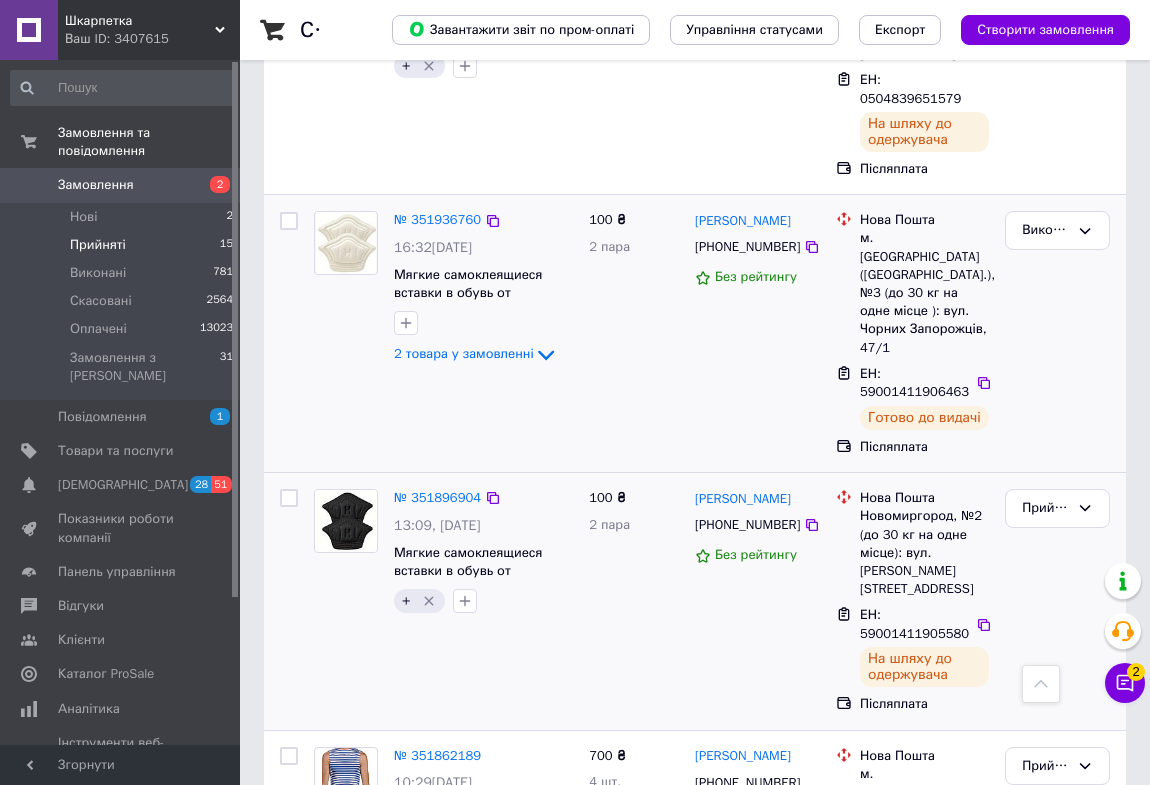 scroll, scrollTop: 636, scrollLeft: 0, axis: vertical 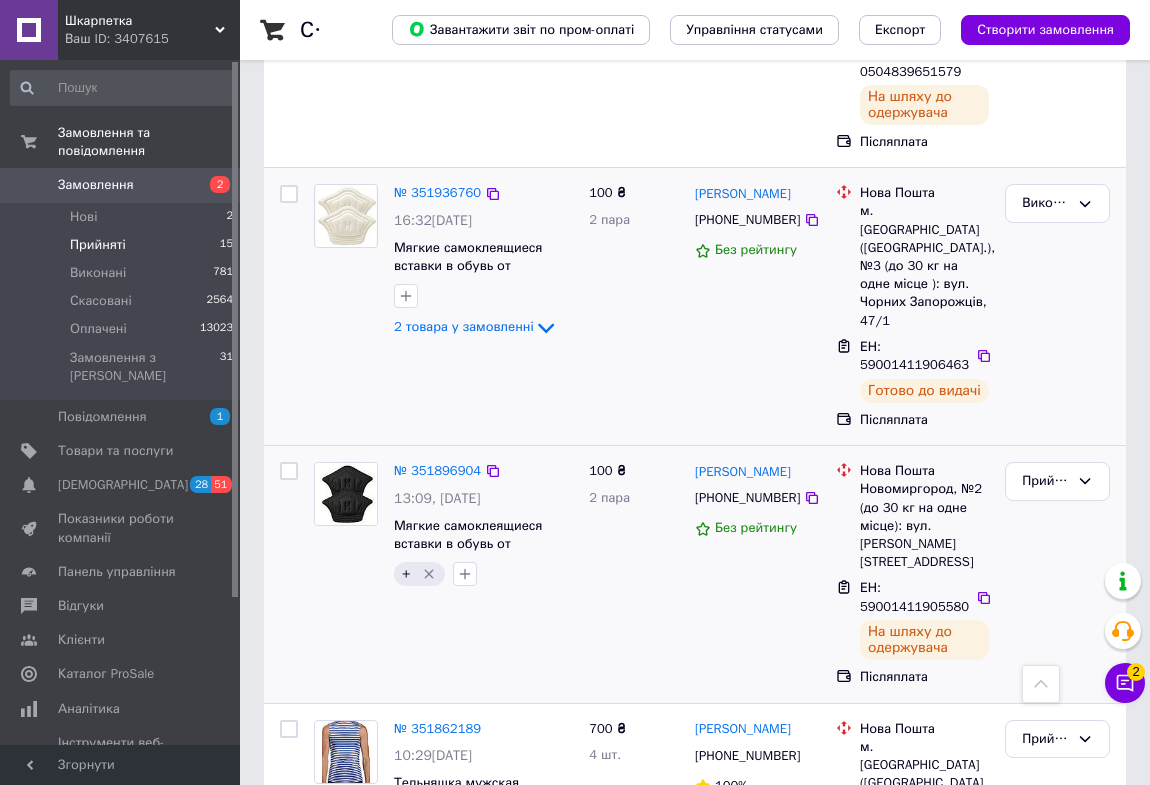 click 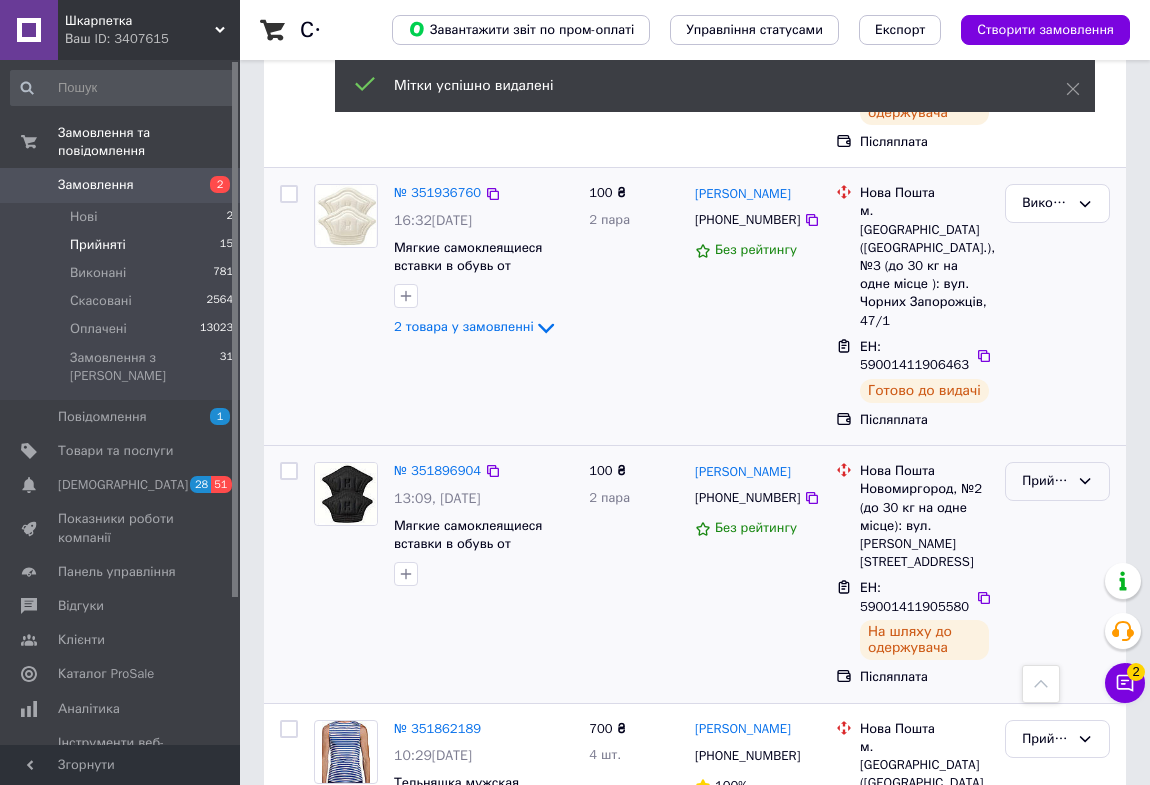 click 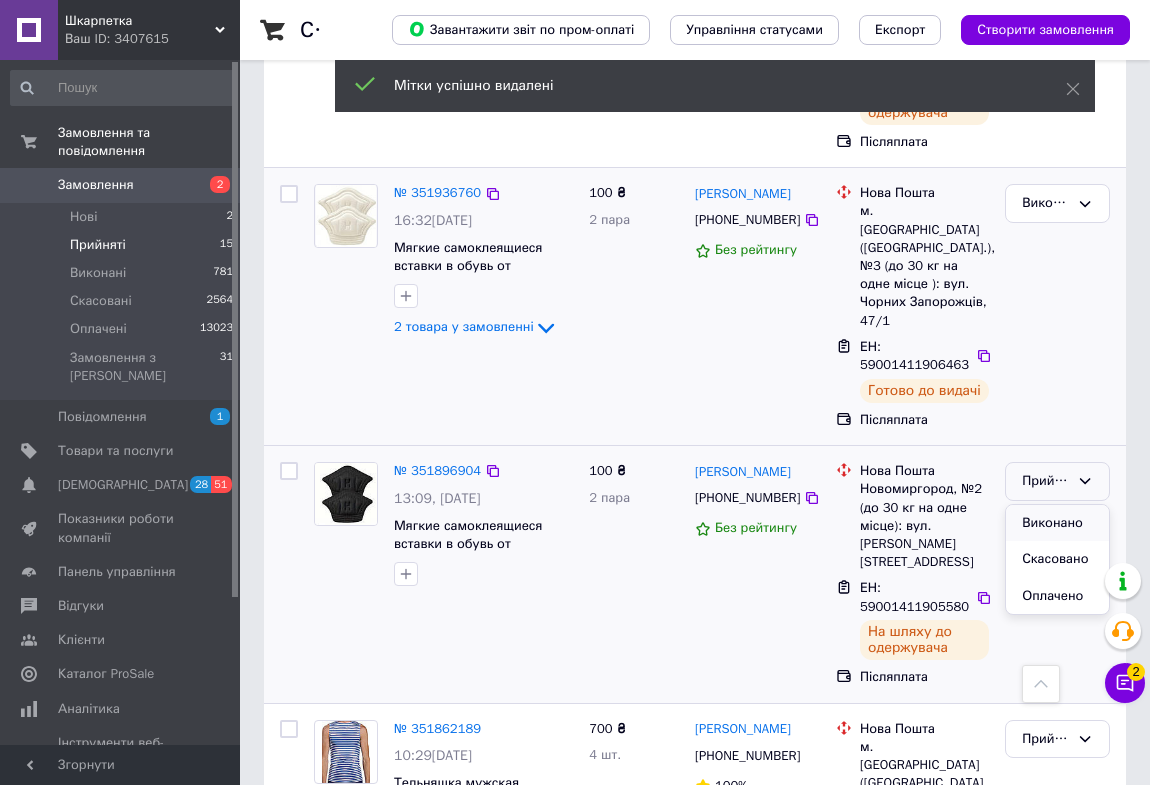 click on "Виконано" at bounding box center (1057, 523) 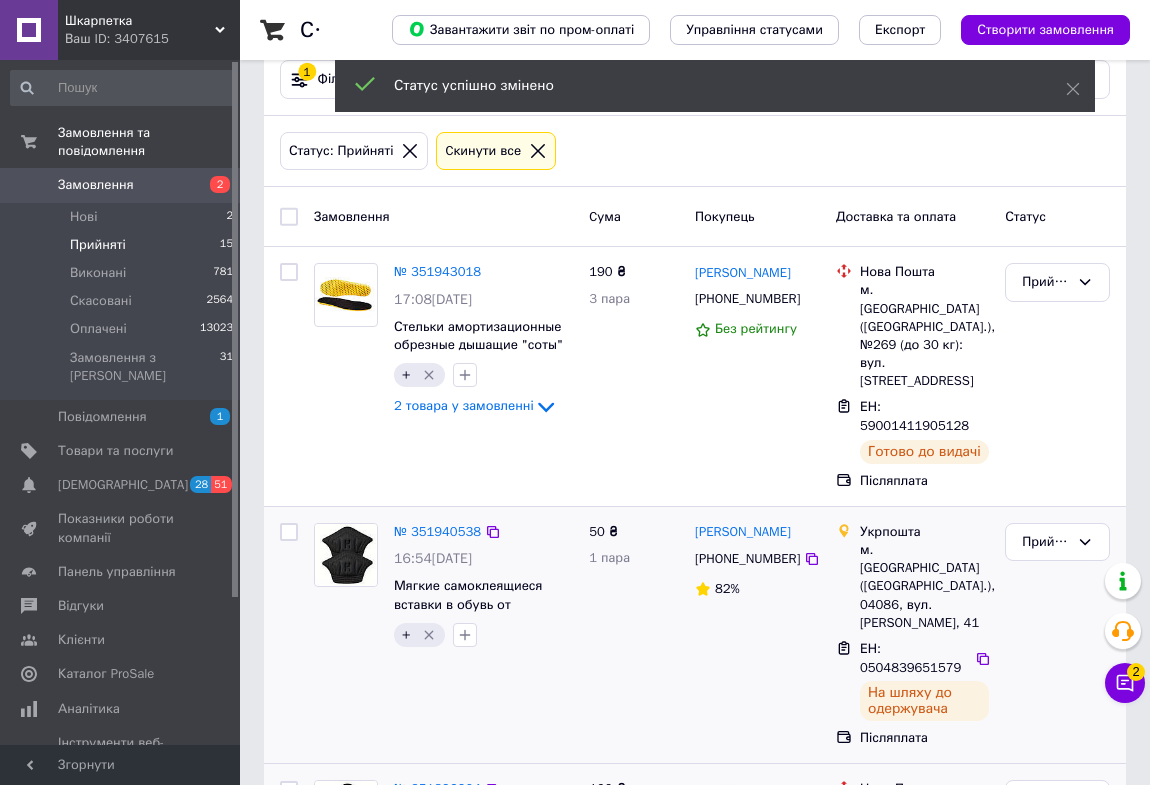 scroll, scrollTop: 0, scrollLeft: 0, axis: both 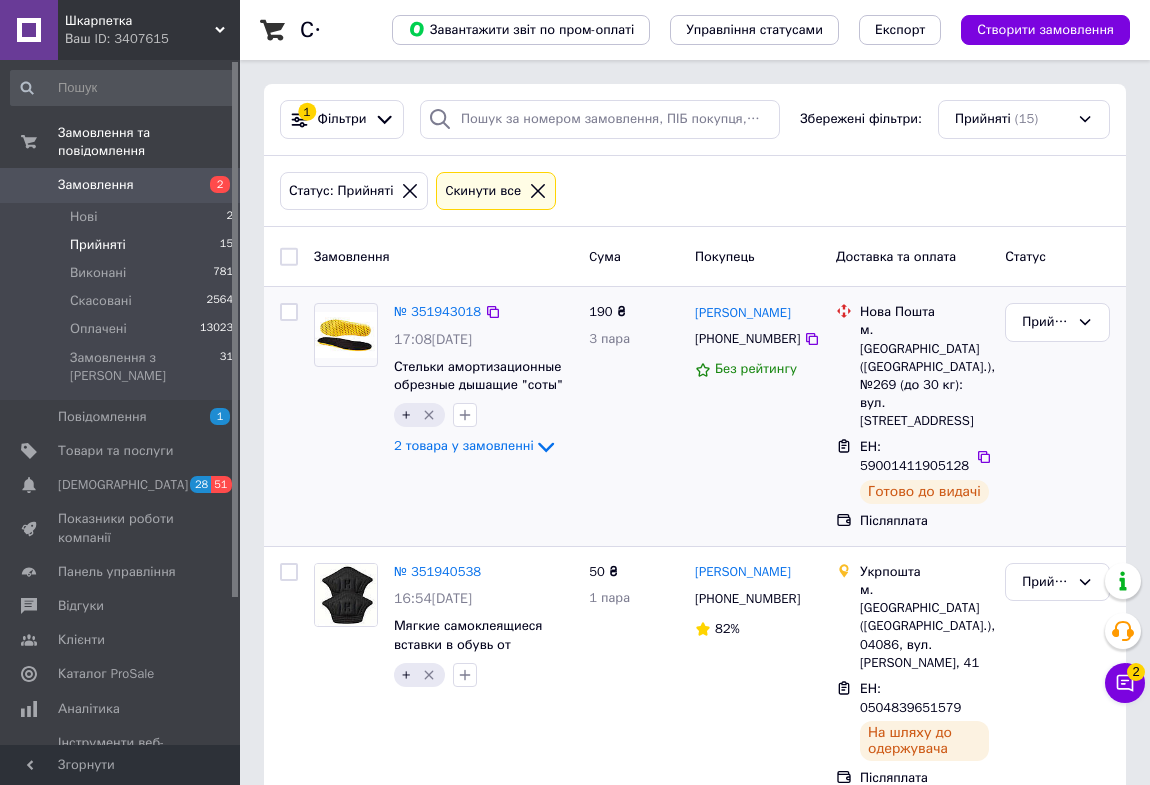 click 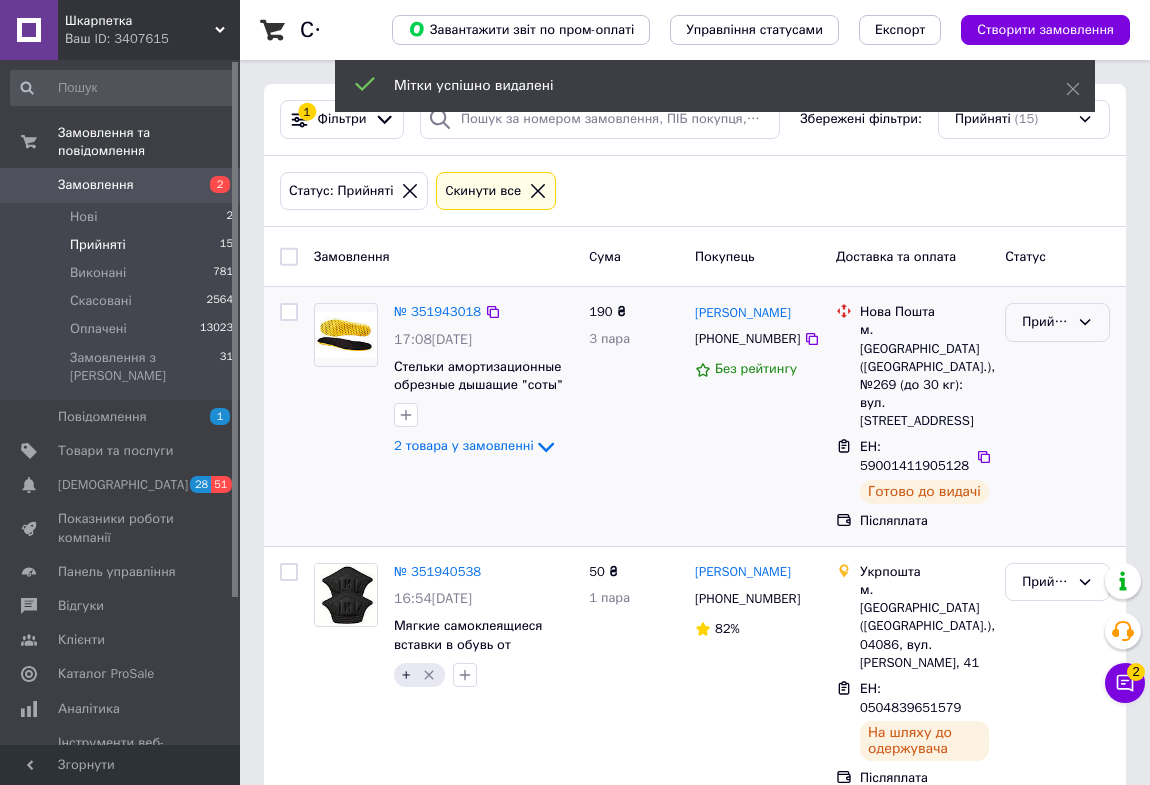 click 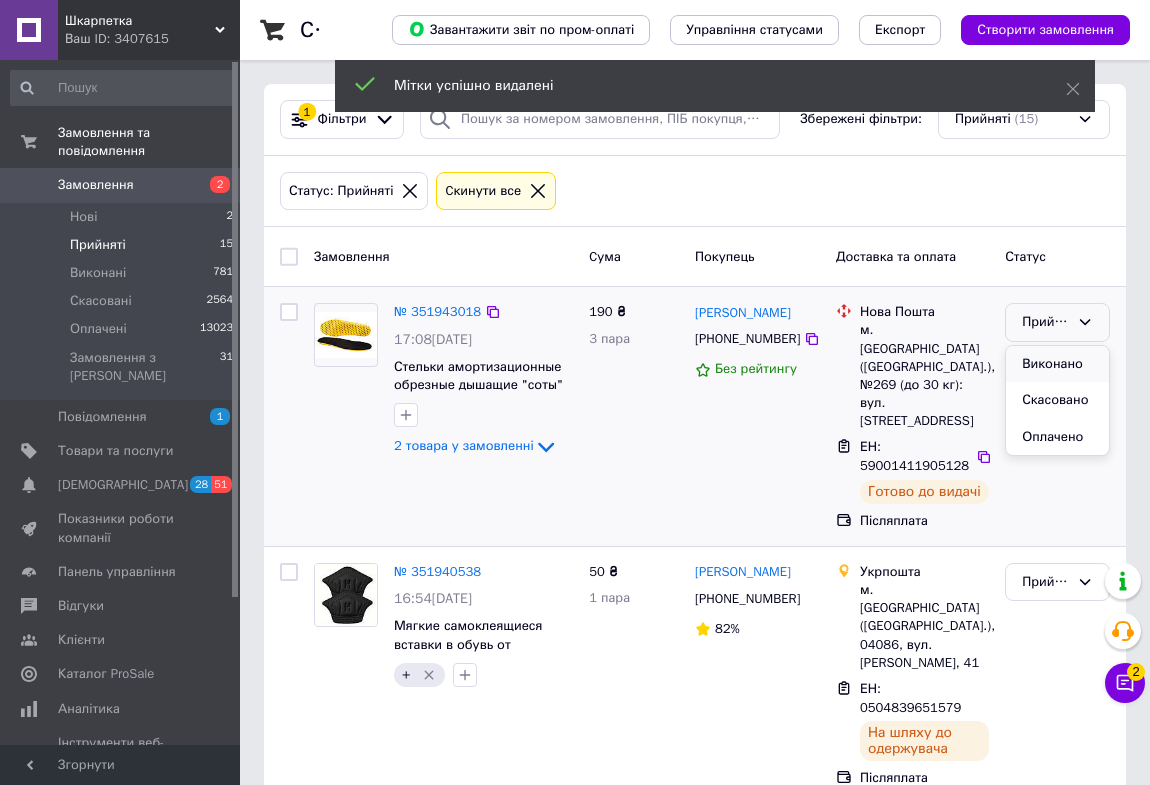 click on "Виконано" at bounding box center (1057, 364) 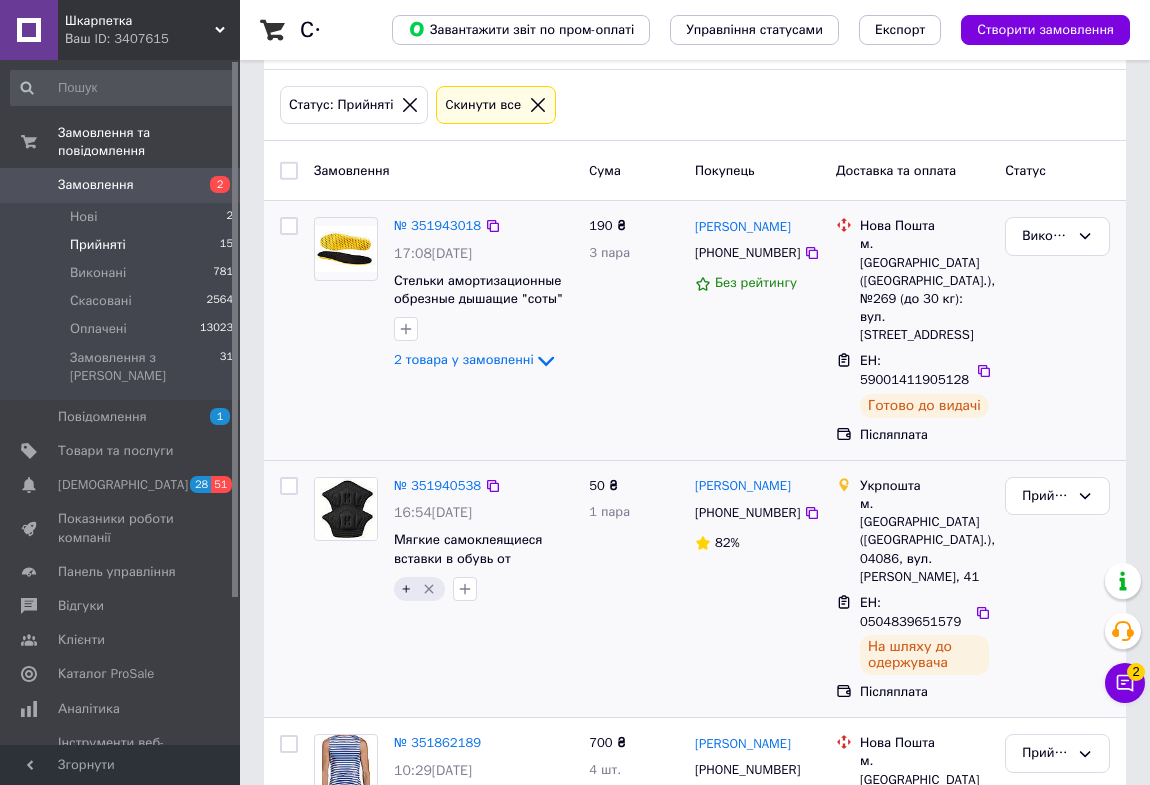 scroll, scrollTop: 90, scrollLeft: 0, axis: vertical 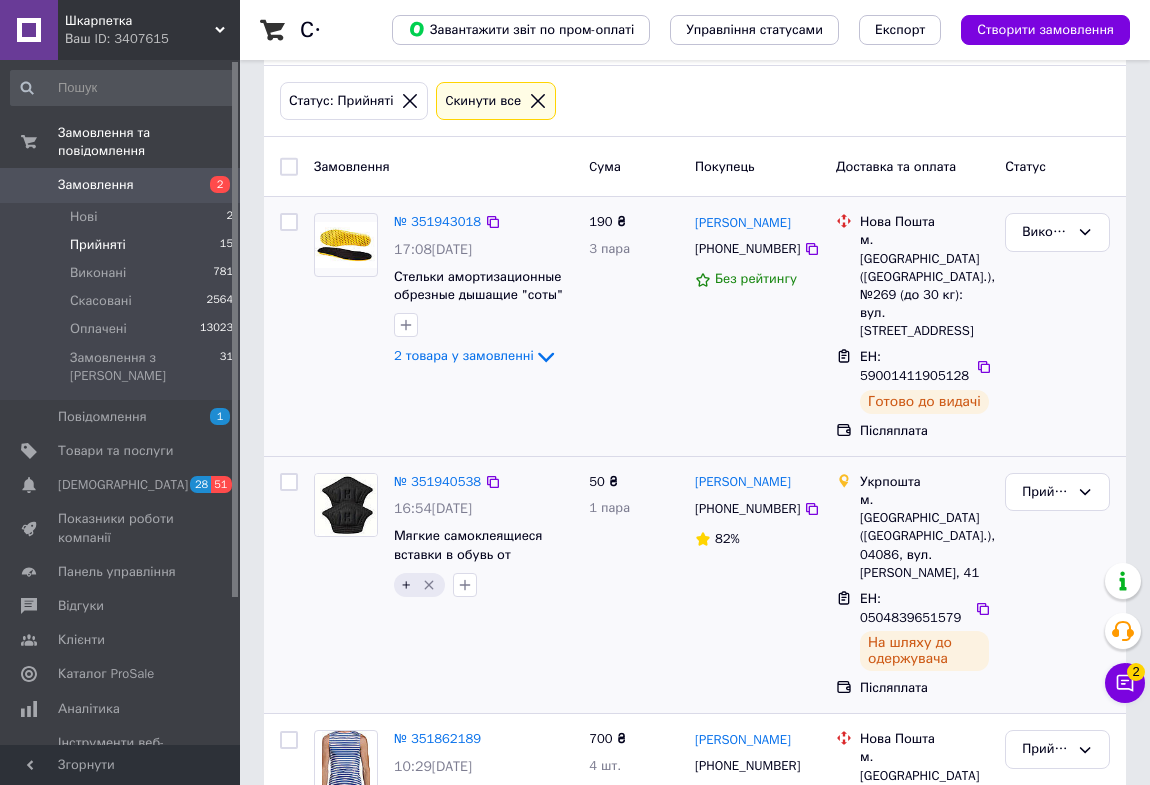 click 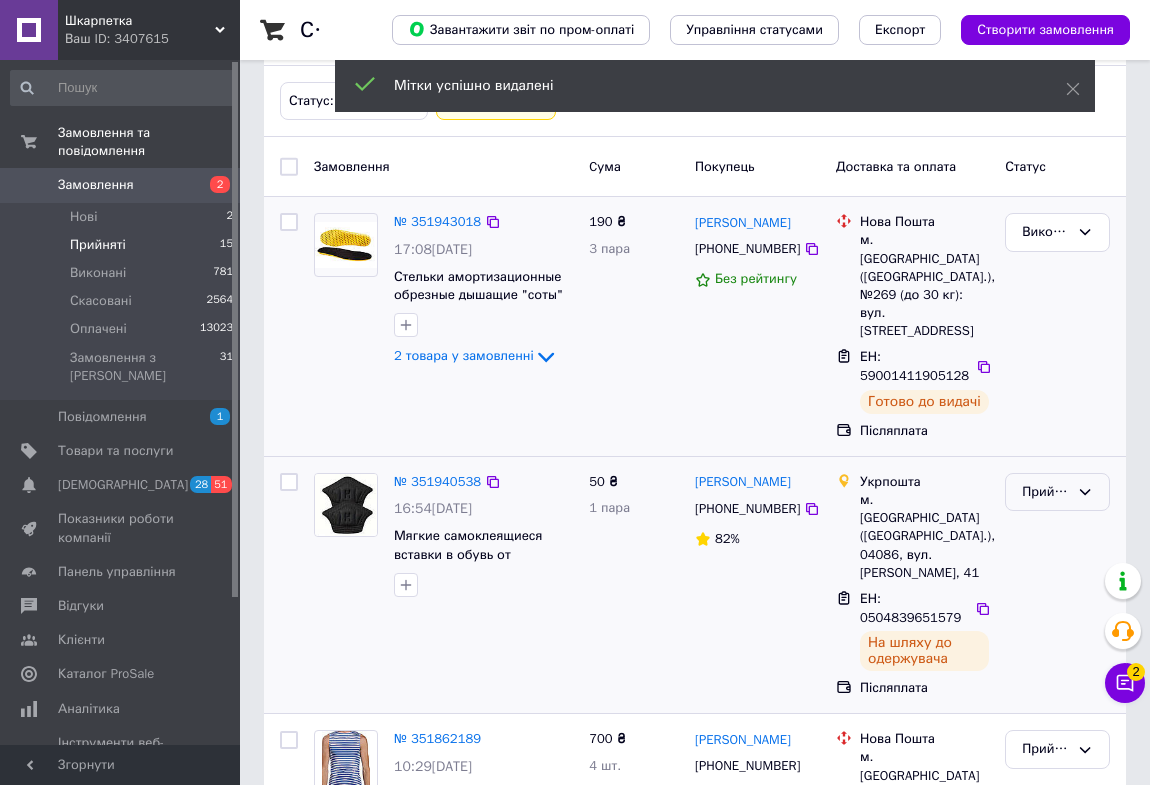 click 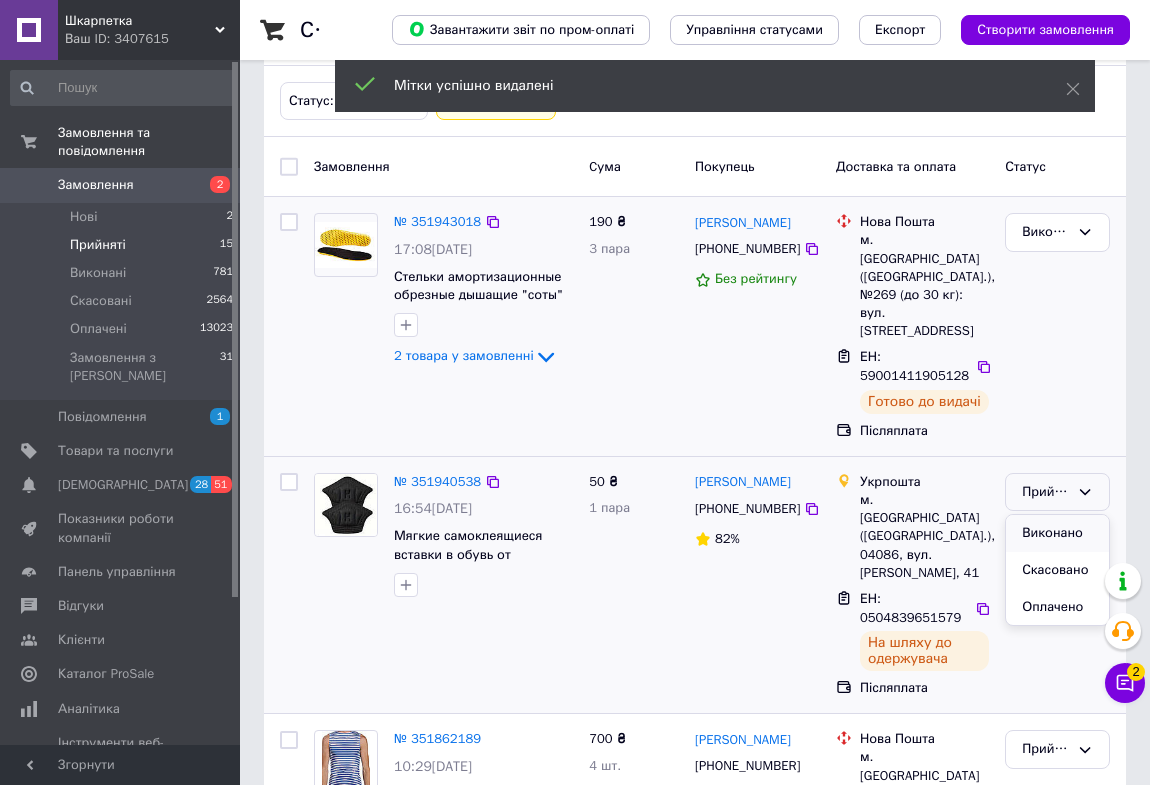 click on "Виконано" at bounding box center (1057, 533) 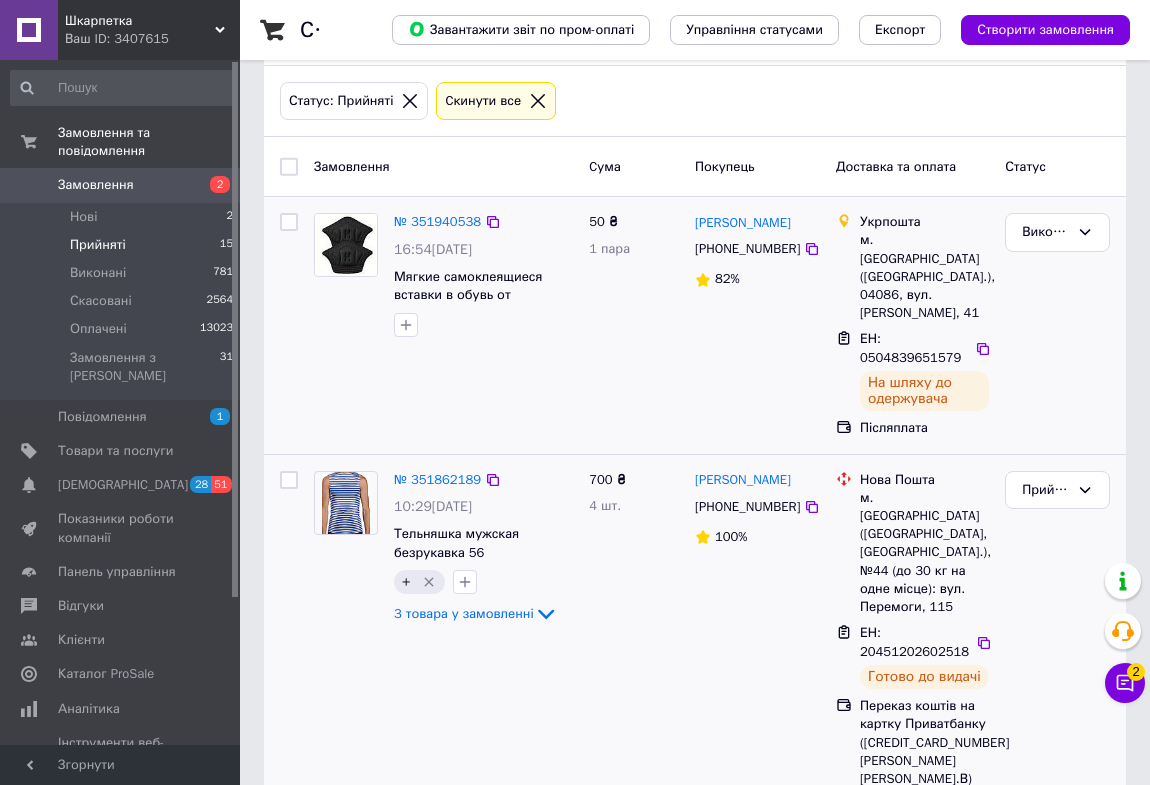 click 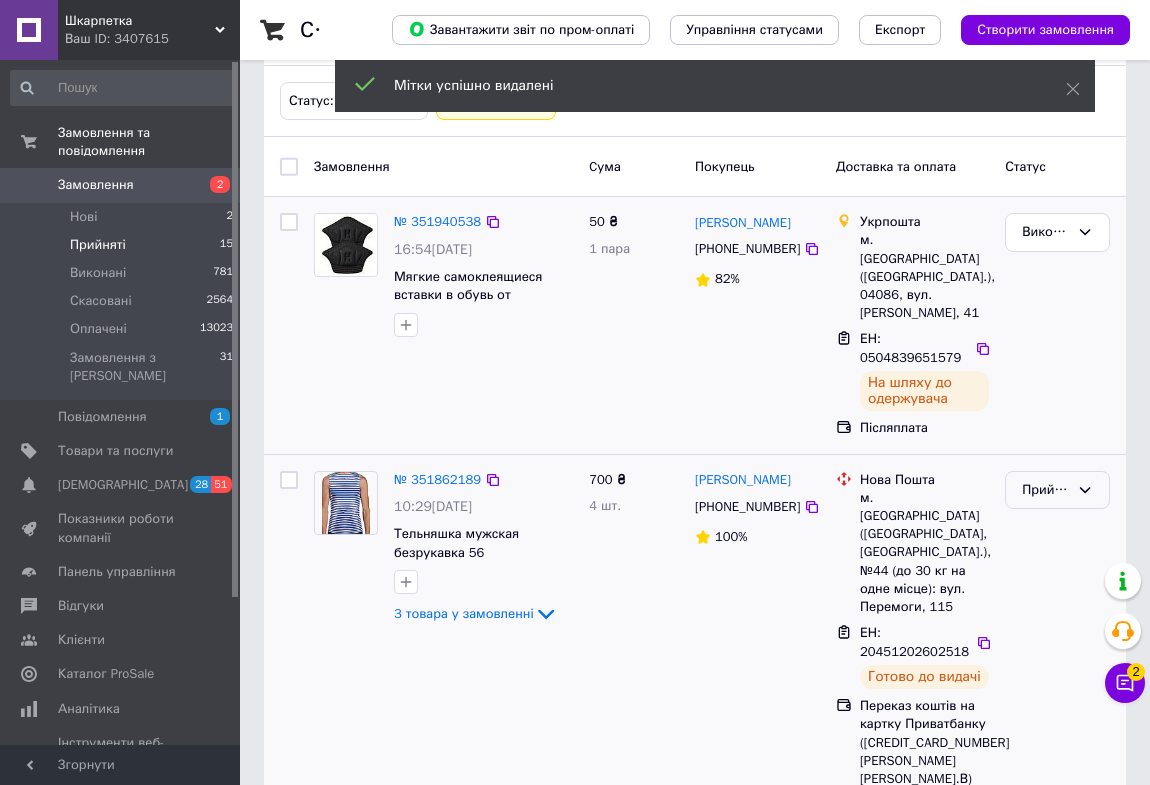 click 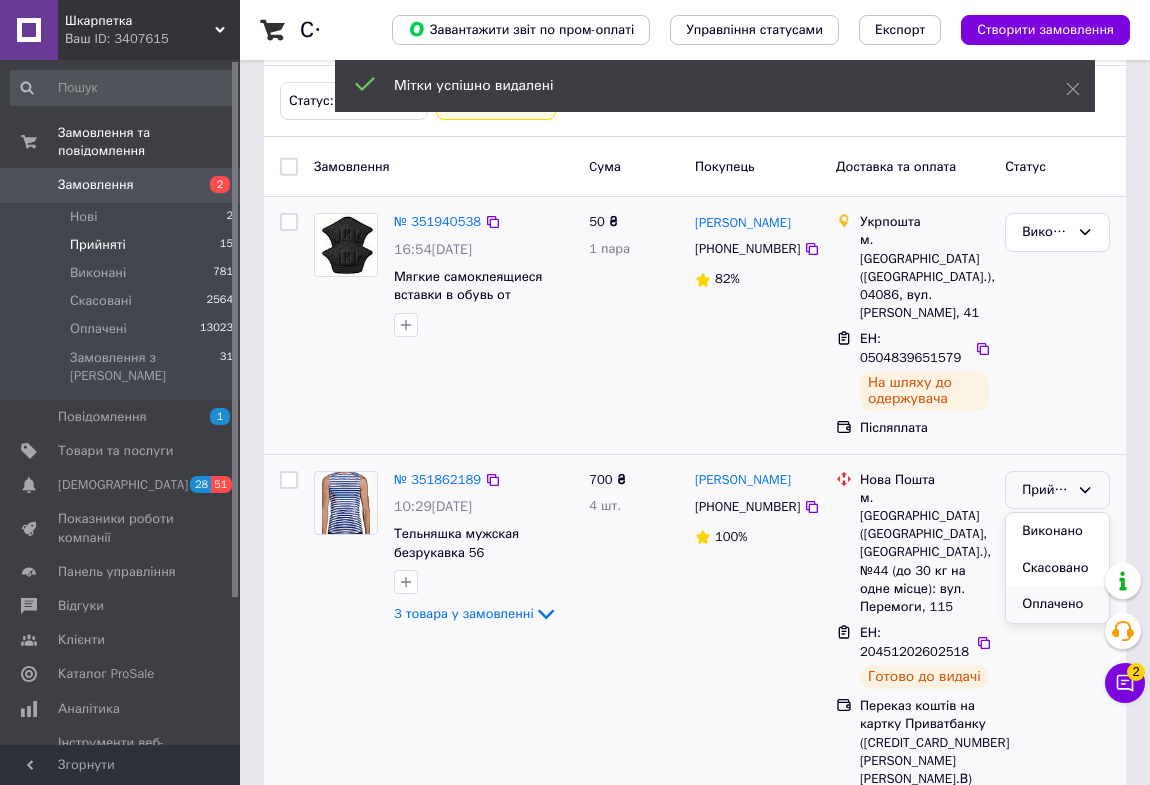 click on "Оплачено" at bounding box center (1057, 604) 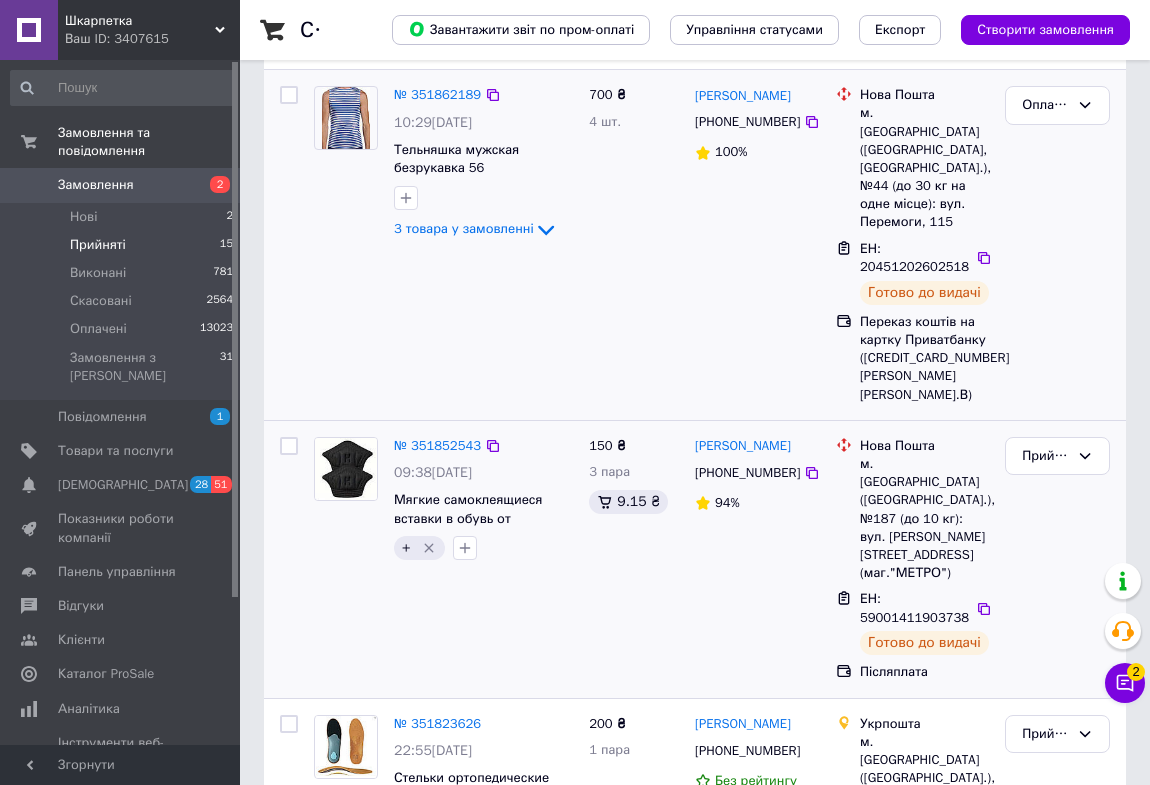 scroll, scrollTop: 272, scrollLeft: 0, axis: vertical 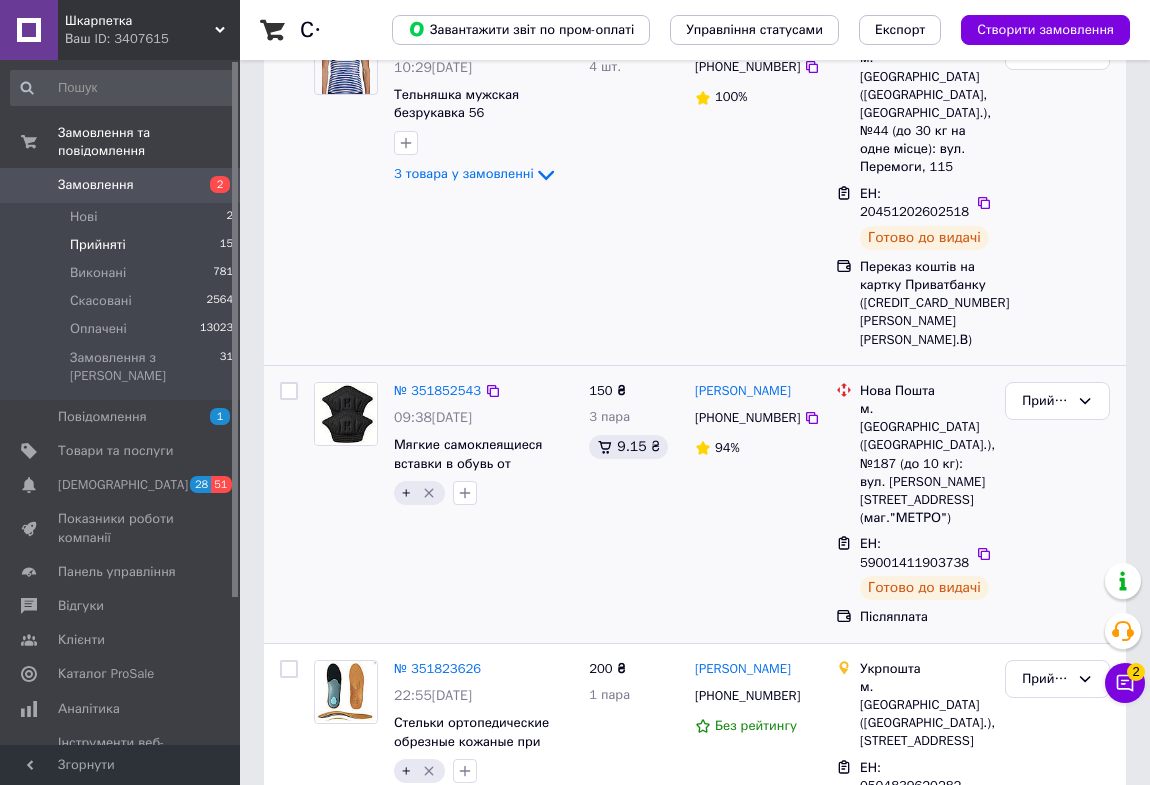 click 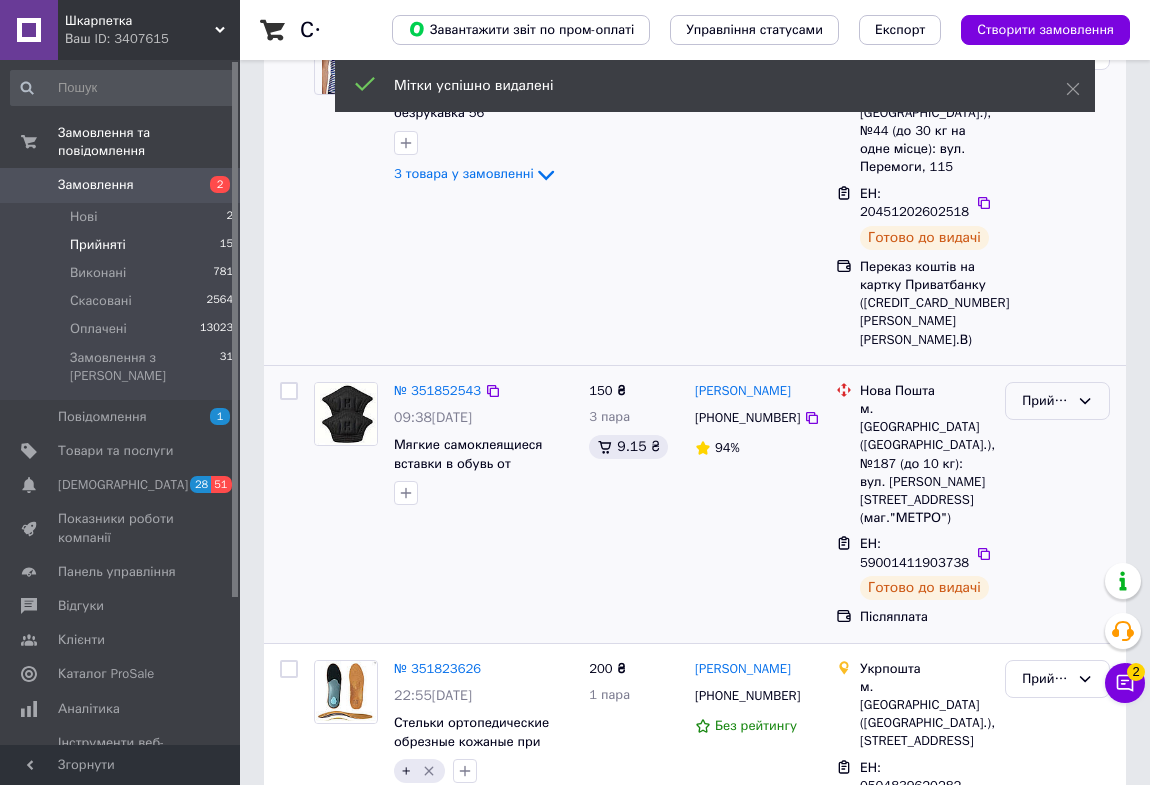 drag, startPoint x: 1090, startPoint y: 360, endPoint x: 1079, endPoint y: 374, distance: 17.804493 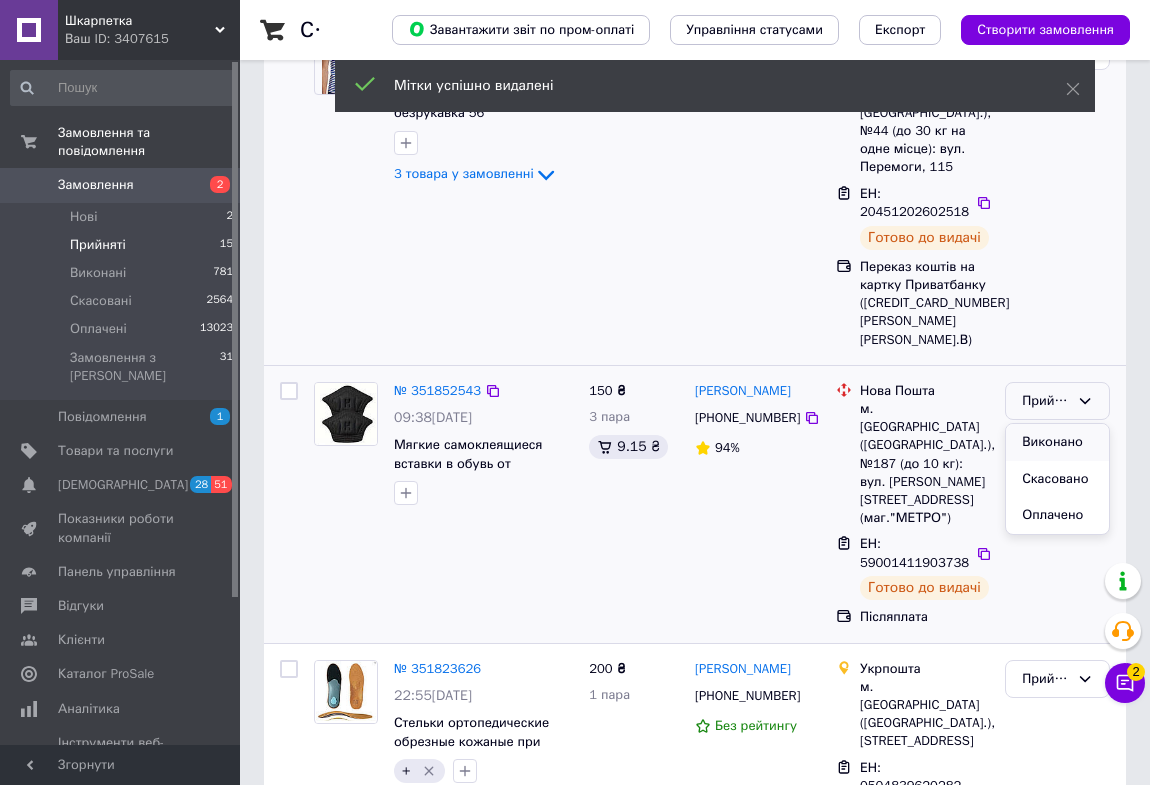 click on "Виконано" at bounding box center (1057, 442) 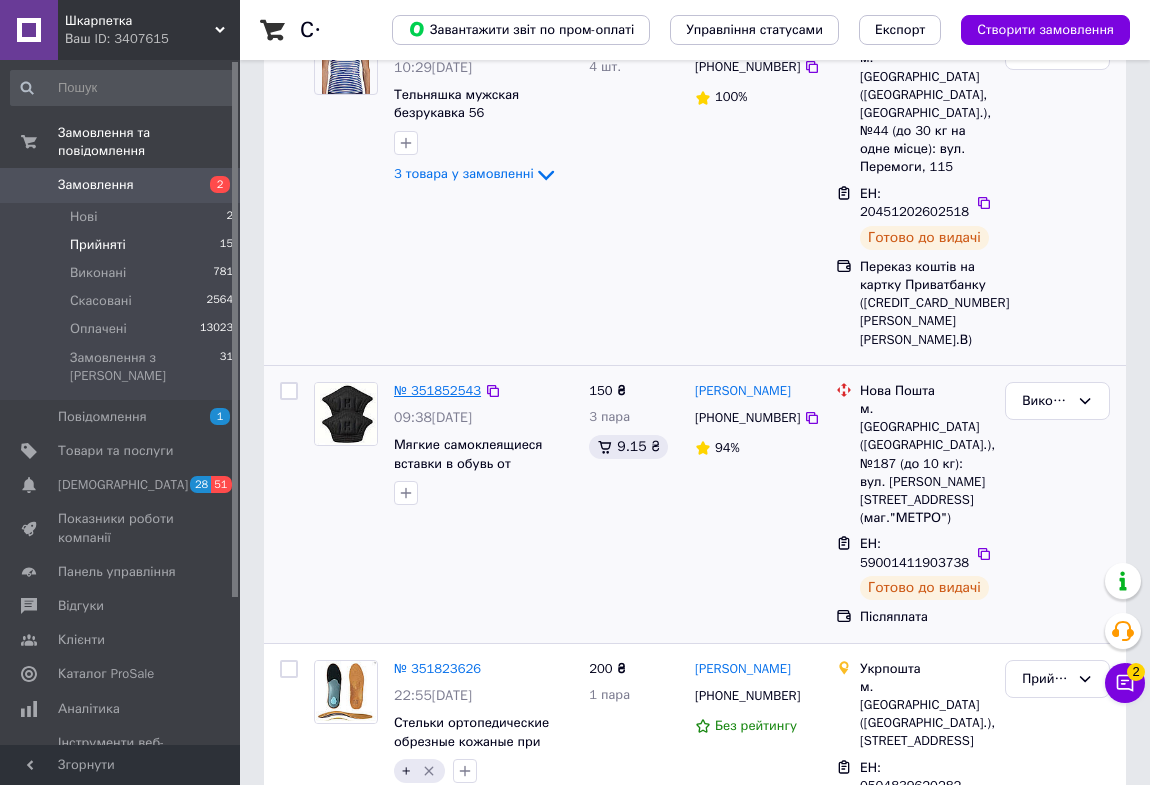 click on "№ 351852543" at bounding box center (437, 390) 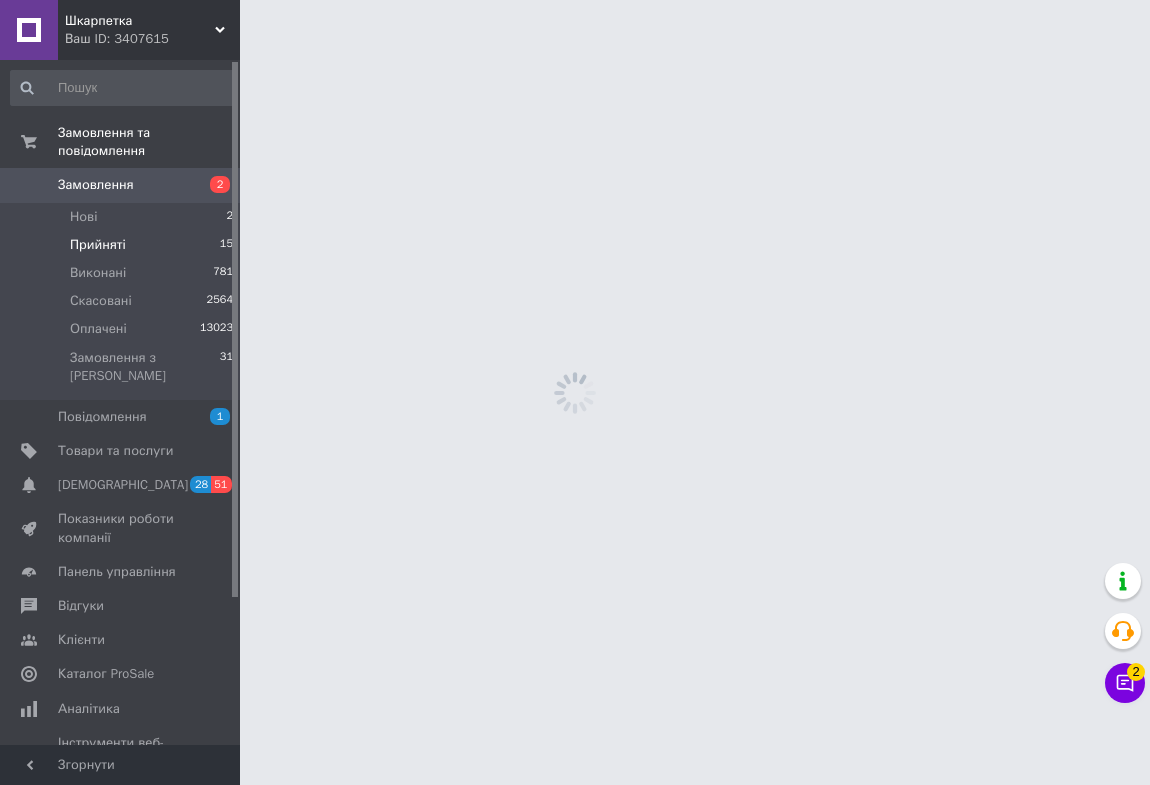 scroll, scrollTop: 0, scrollLeft: 0, axis: both 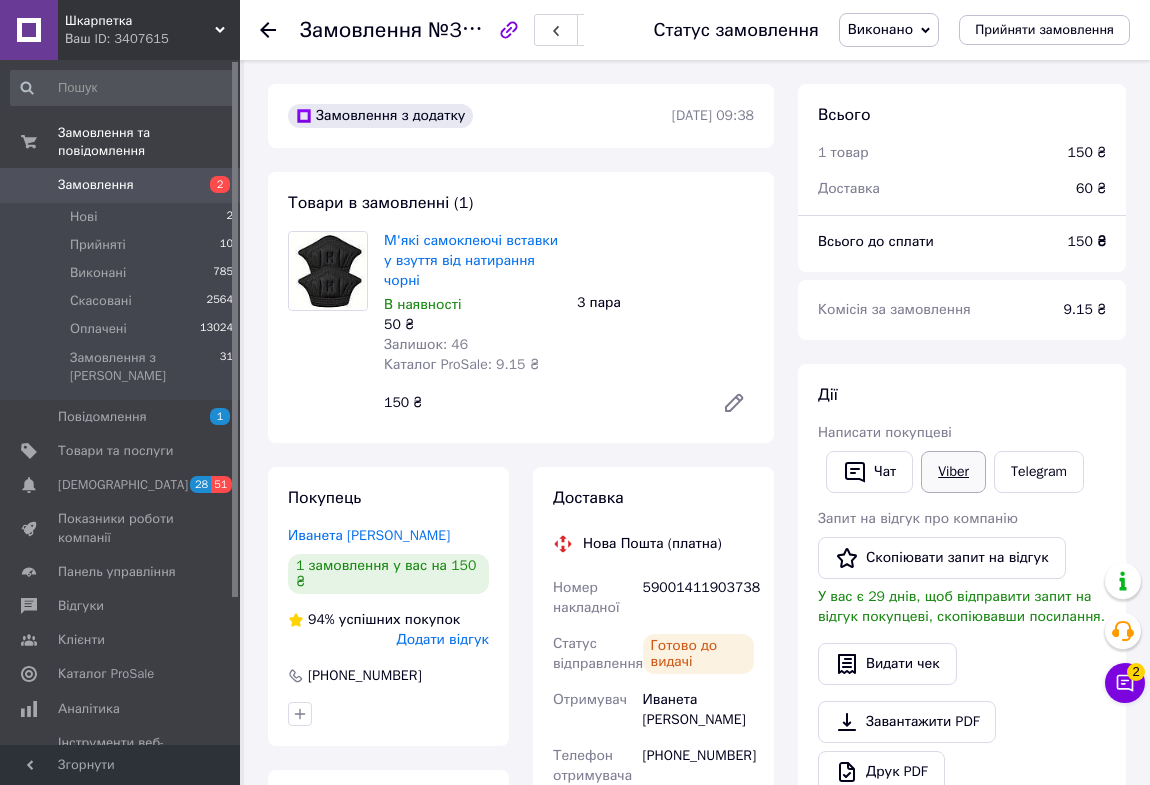 click on "Viber" at bounding box center (953, 472) 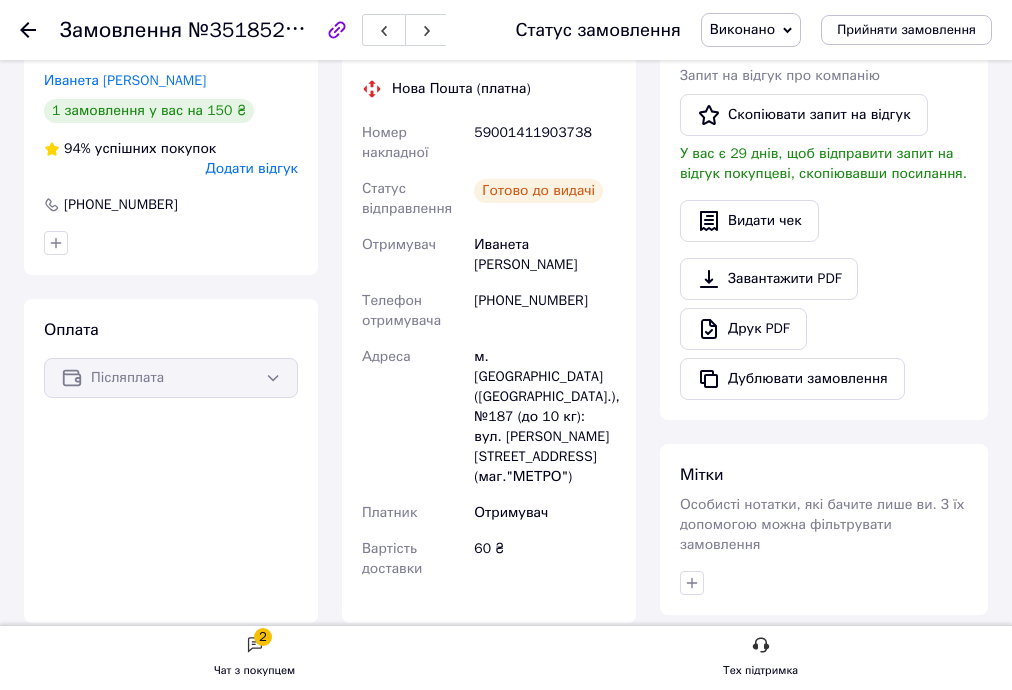 scroll, scrollTop: 444, scrollLeft: 0, axis: vertical 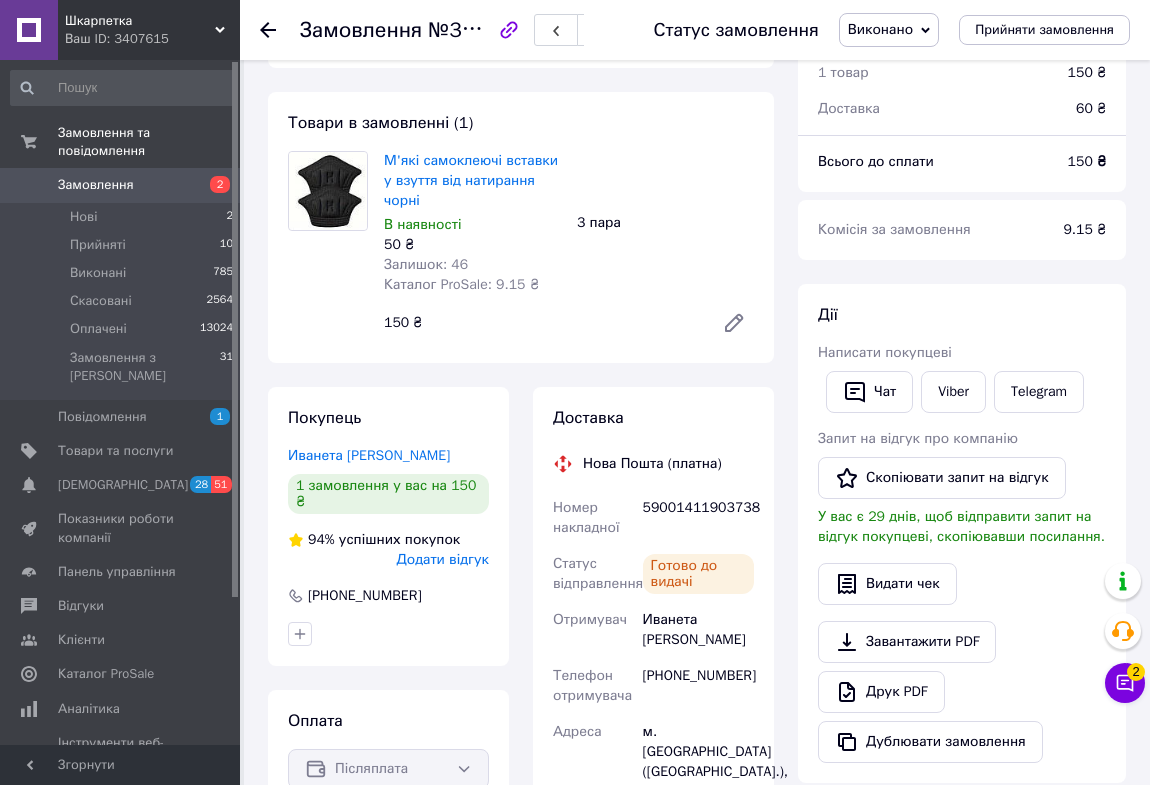 click 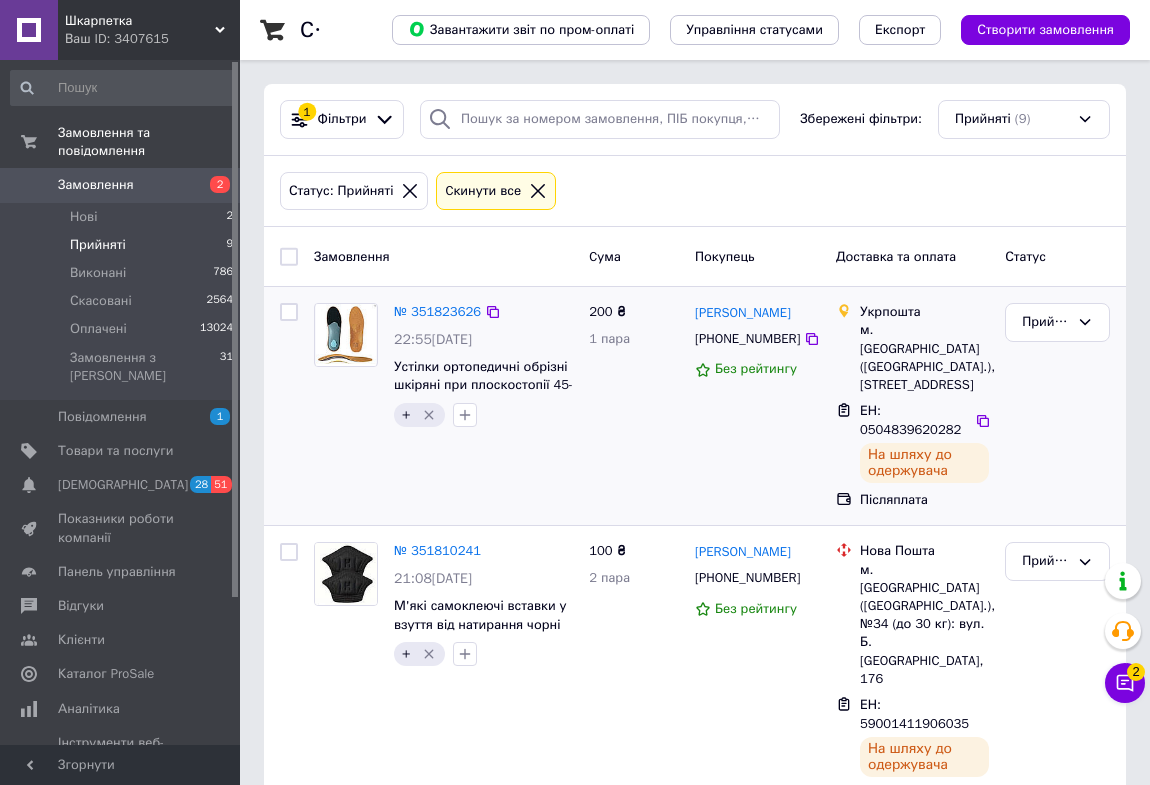 click 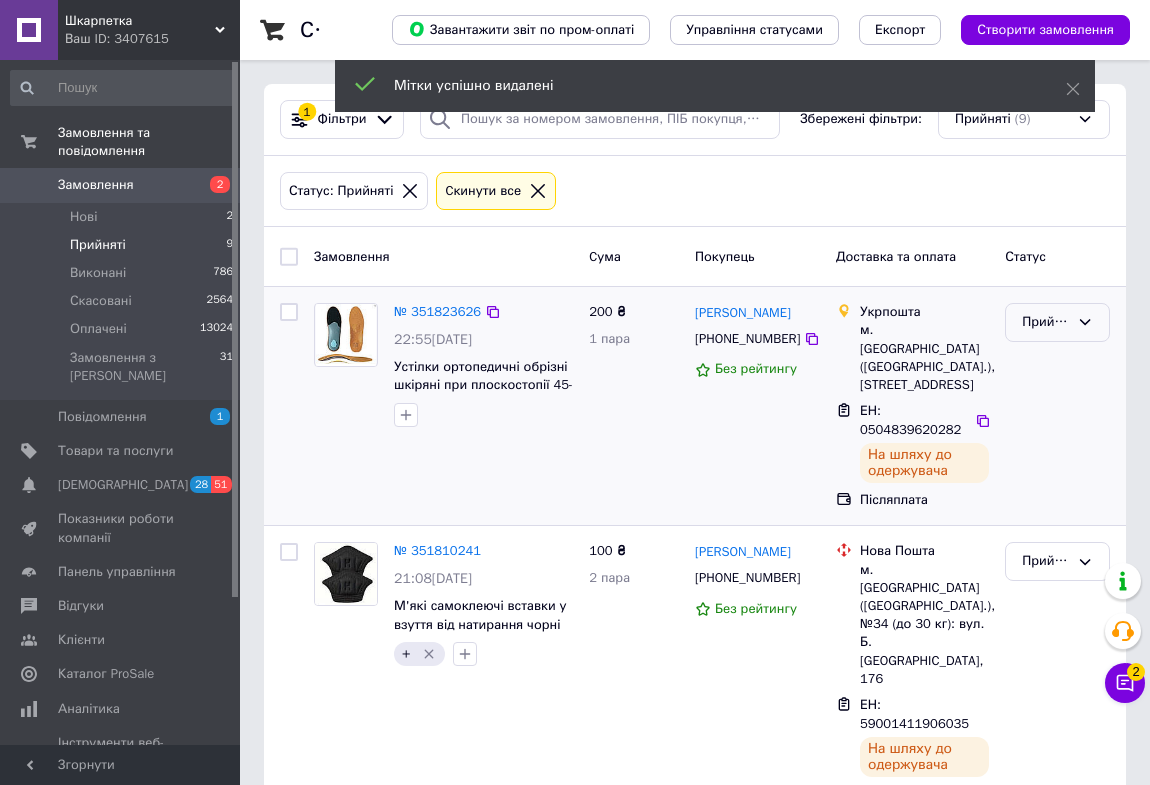 click 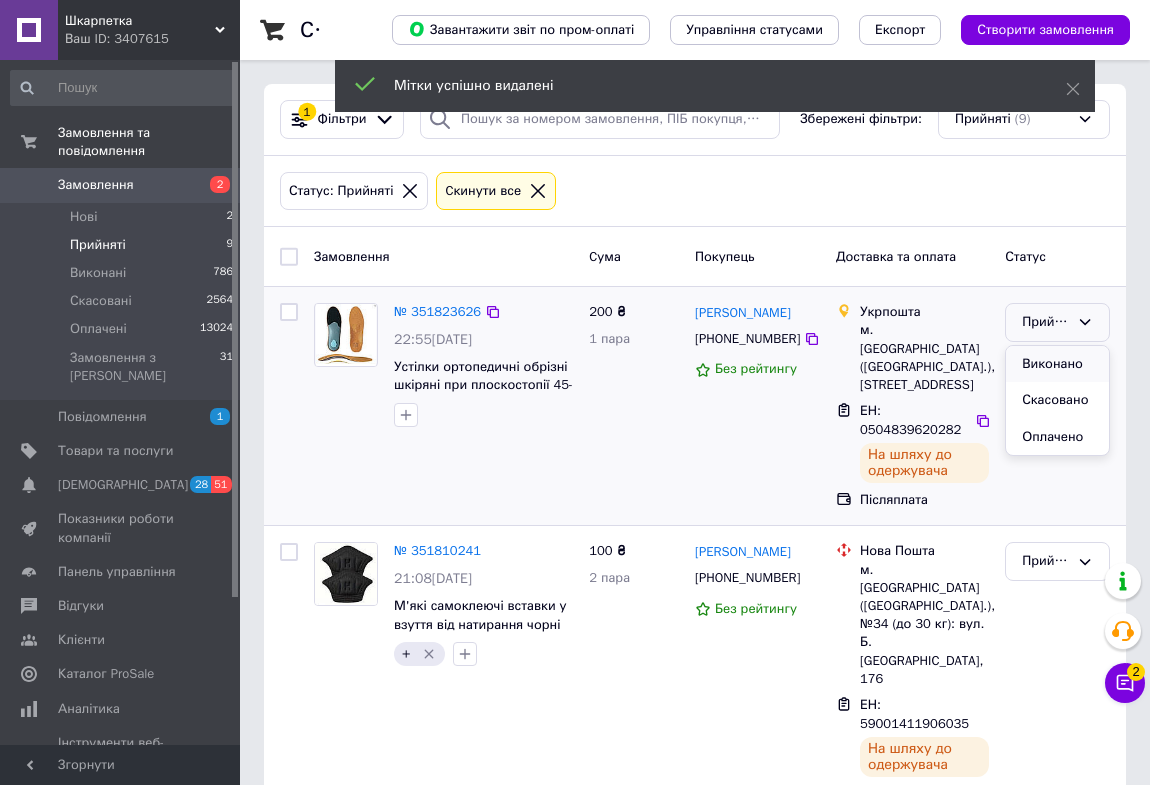 click on "Виконано" at bounding box center [1057, 364] 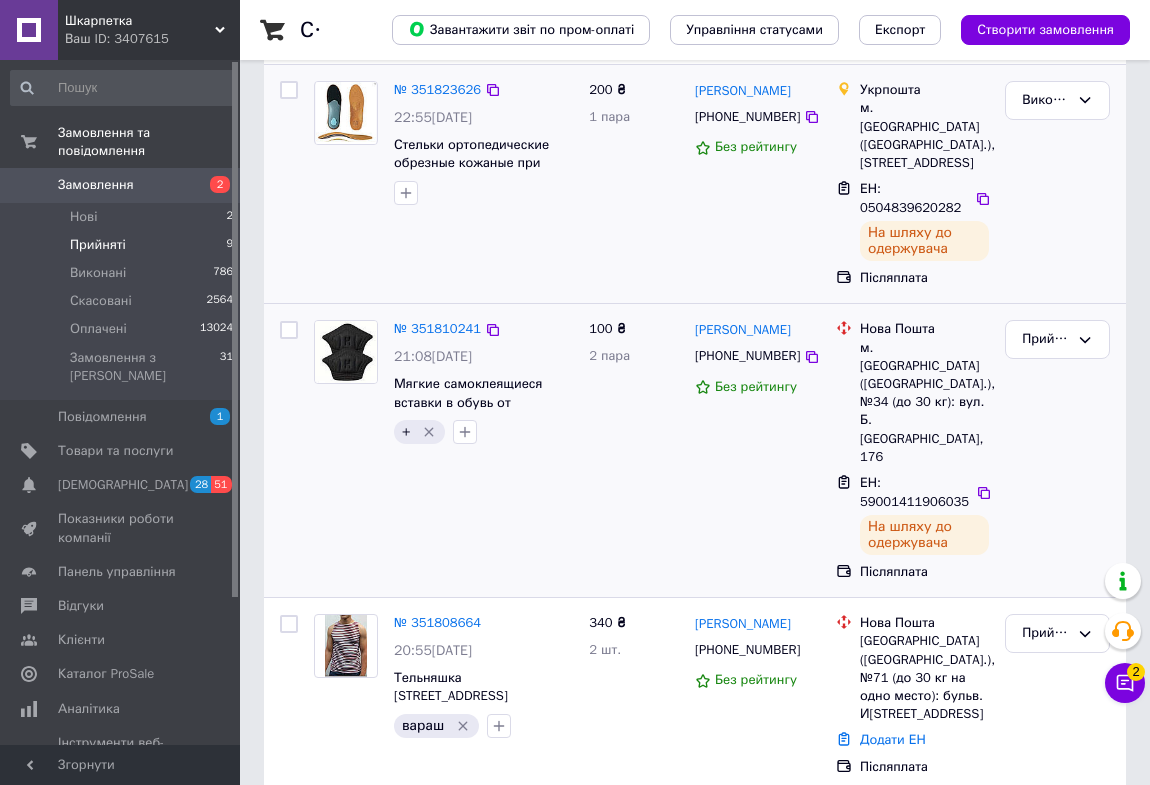 scroll, scrollTop: 181, scrollLeft: 0, axis: vertical 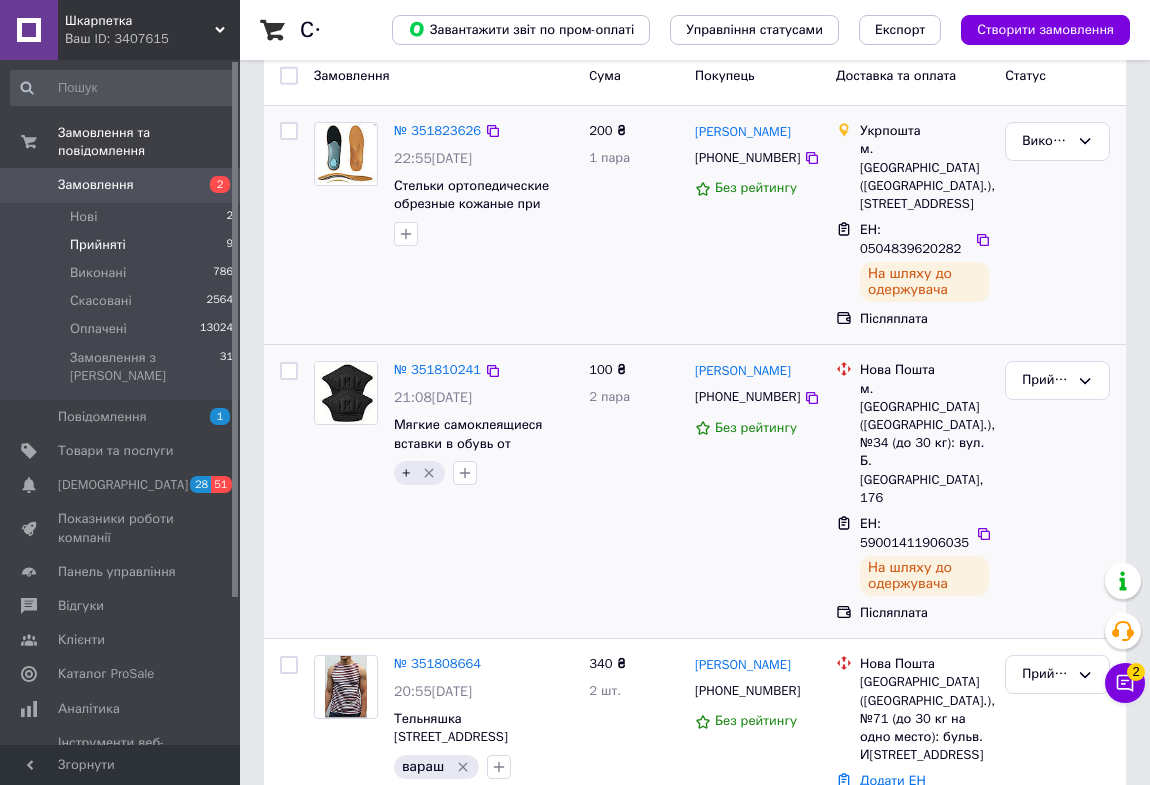 click 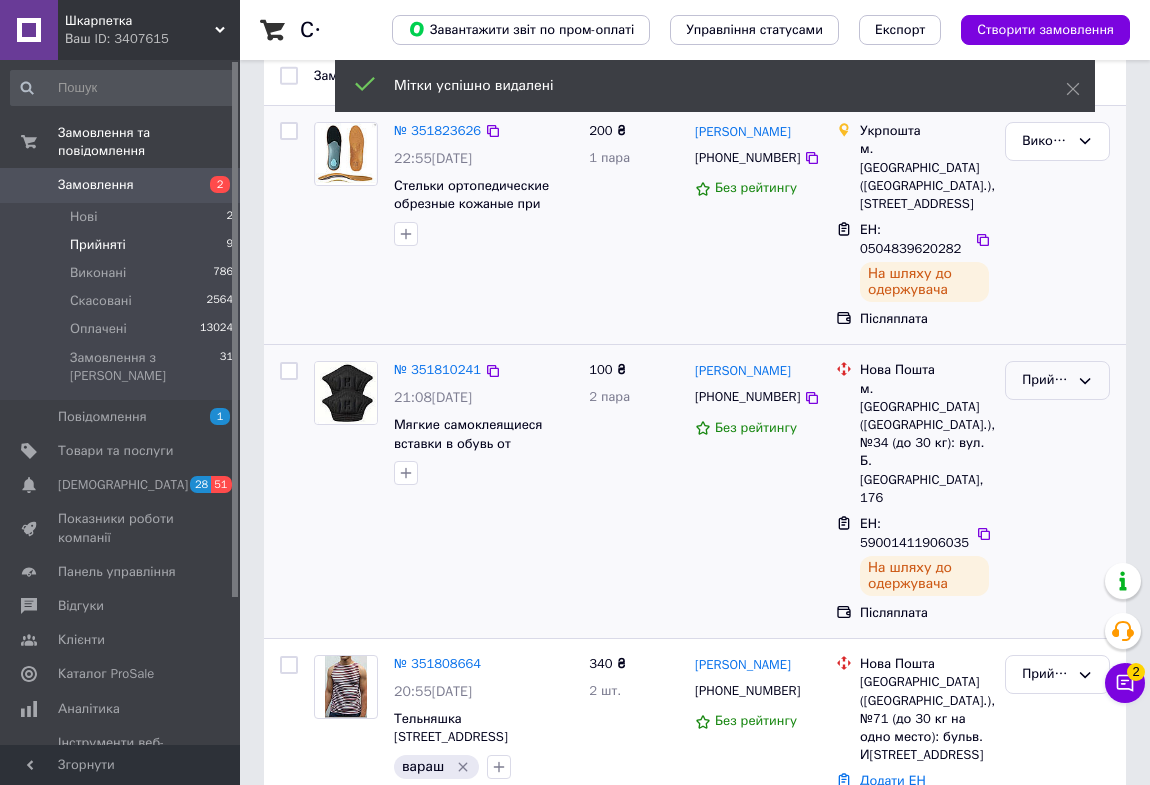 drag, startPoint x: 1089, startPoint y: 399, endPoint x: 1080, endPoint y: 409, distance: 13.453624 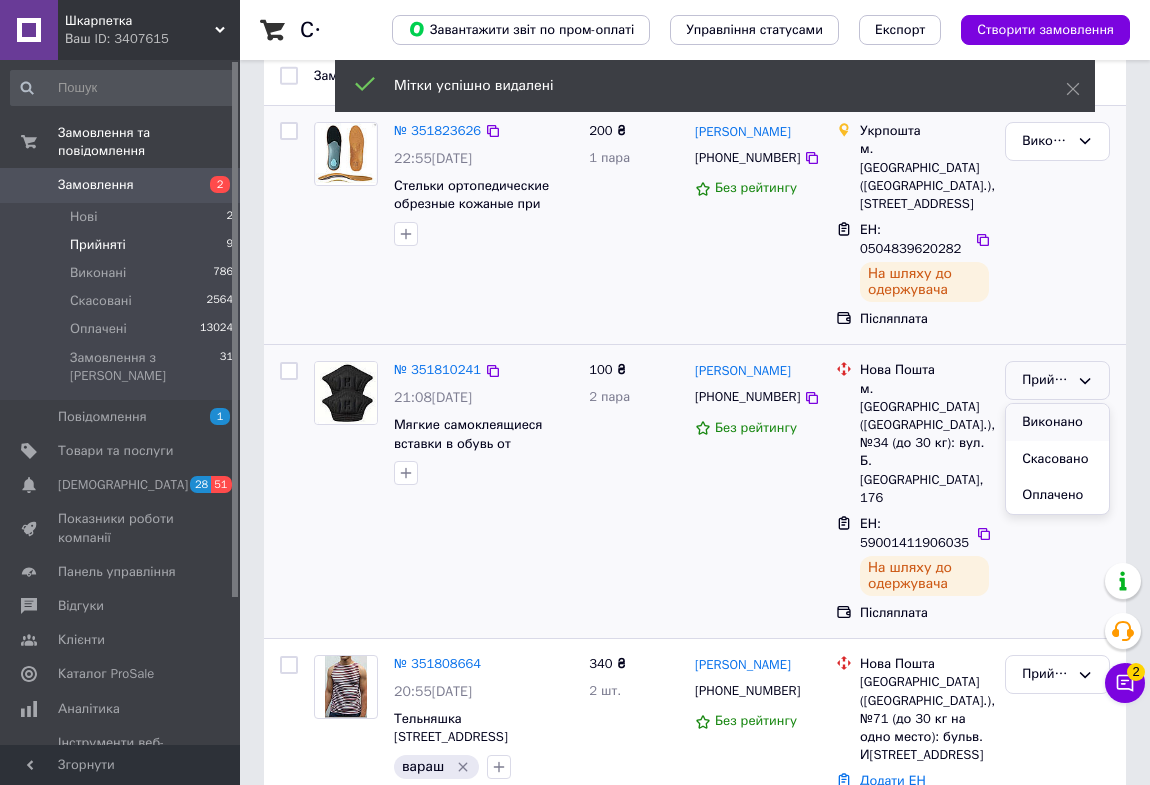 click on "Виконано" at bounding box center (1057, 422) 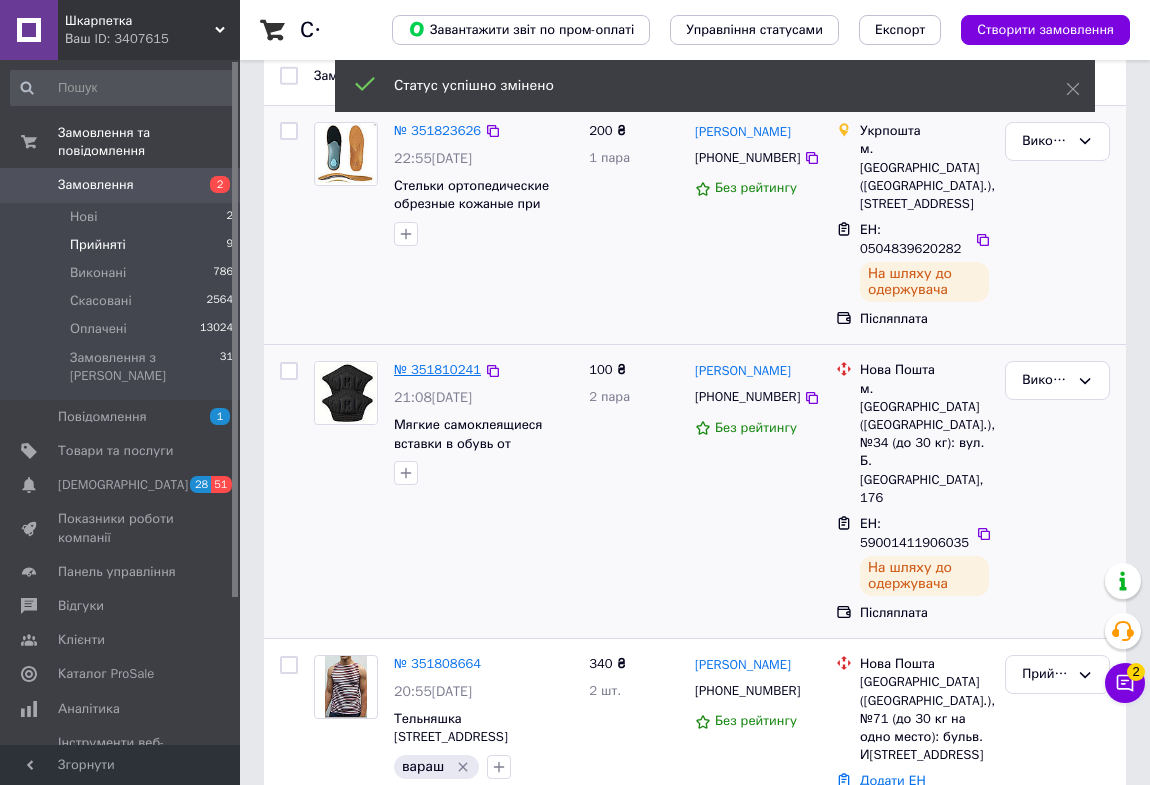 click on "№ 351810241" at bounding box center (437, 369) 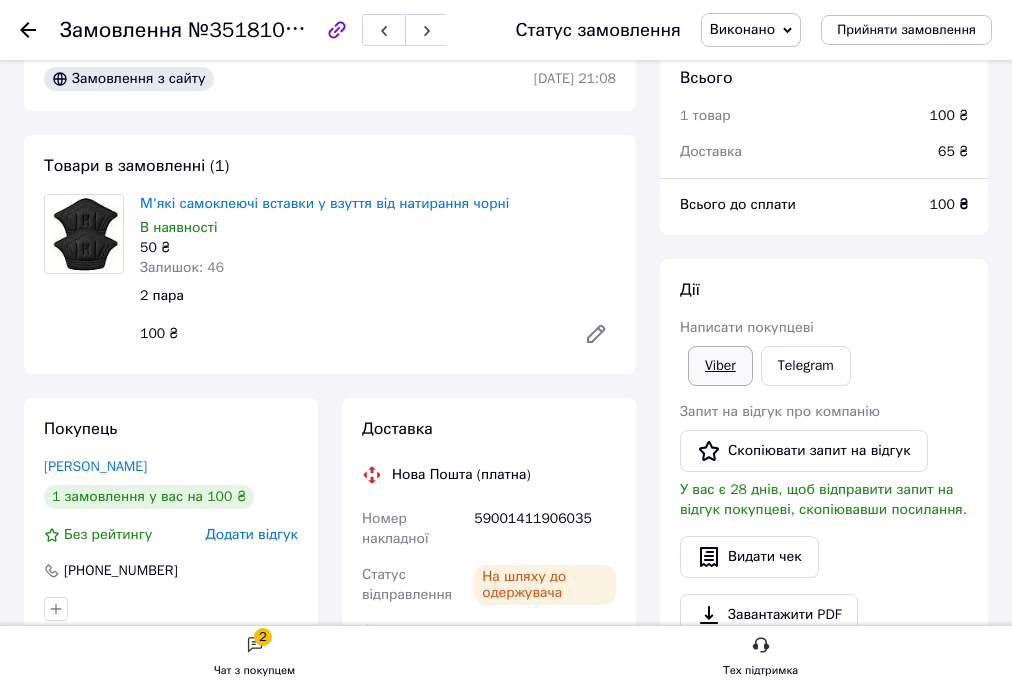 scroll, scrollTop: 21, scrollLeft: 0, axis: vertical 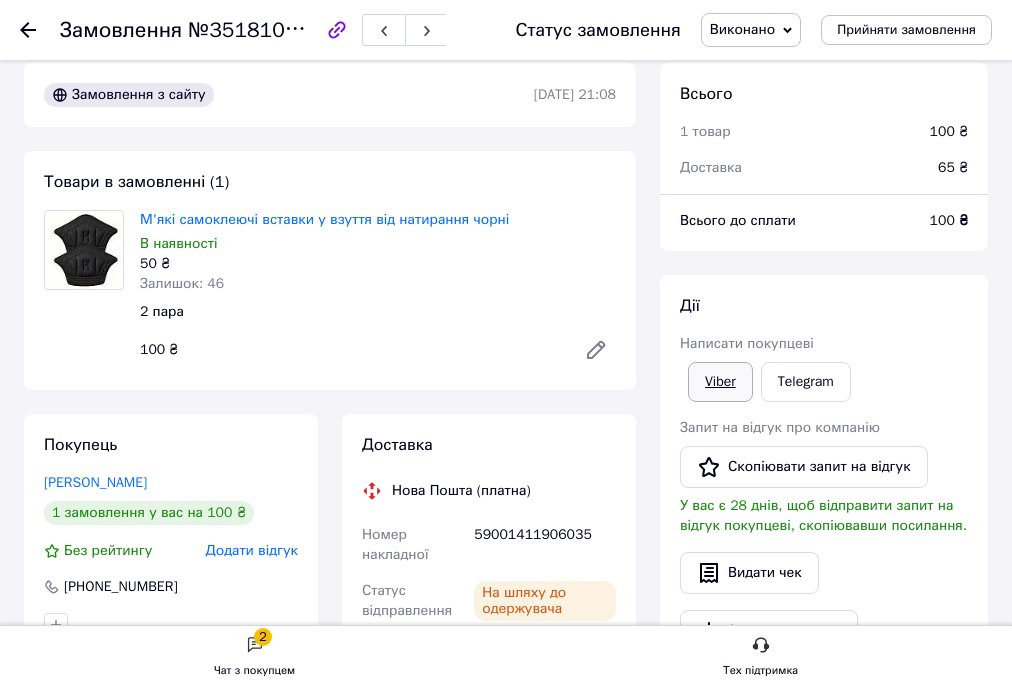 click on "Viber" at bounding box center (720, 382) 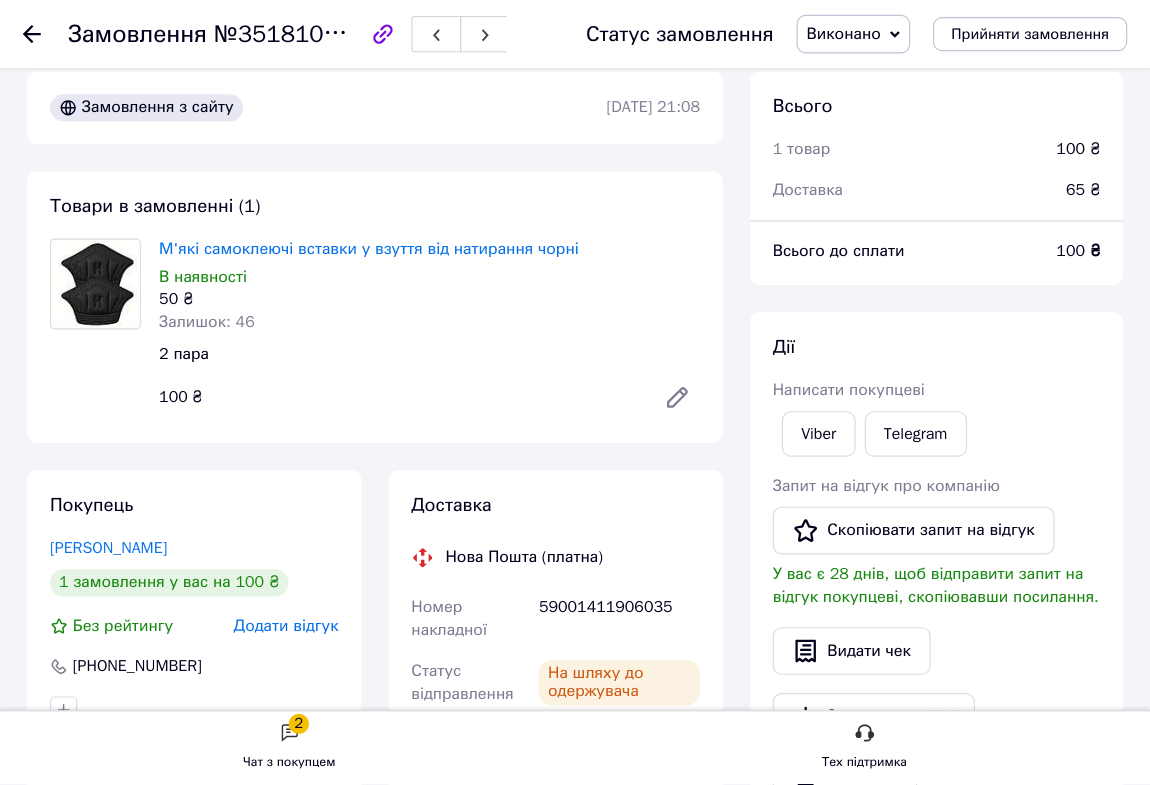scroll, scrollTop: 21, scrollLeft: 0, axis: vertical 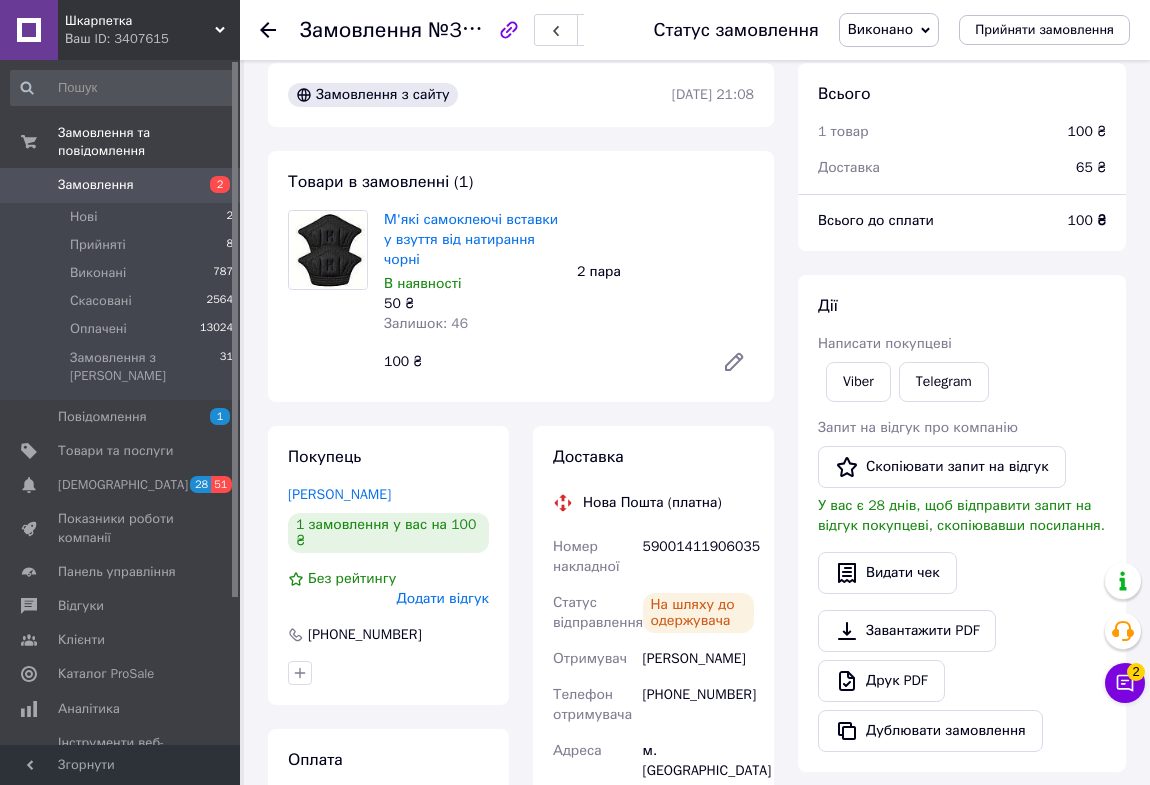 click 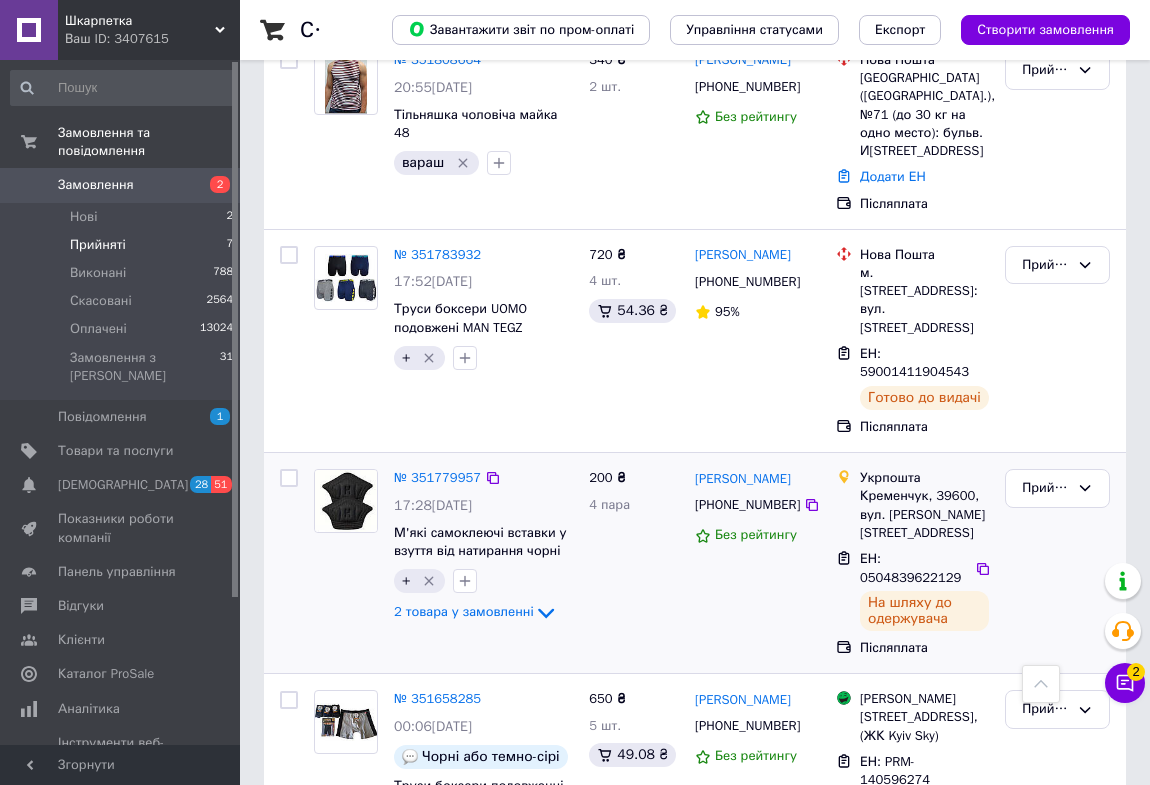 scroll, scrollTop: 545, scrollLeft: 0, axis: vertical 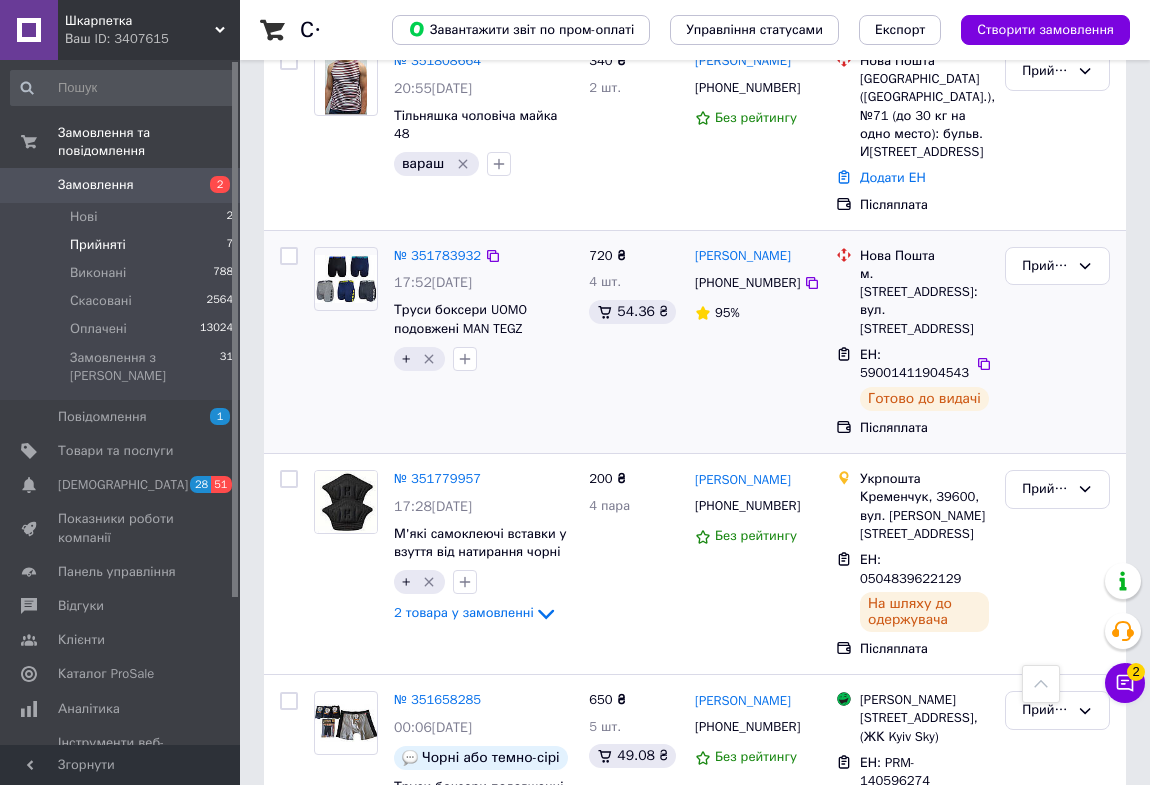 click 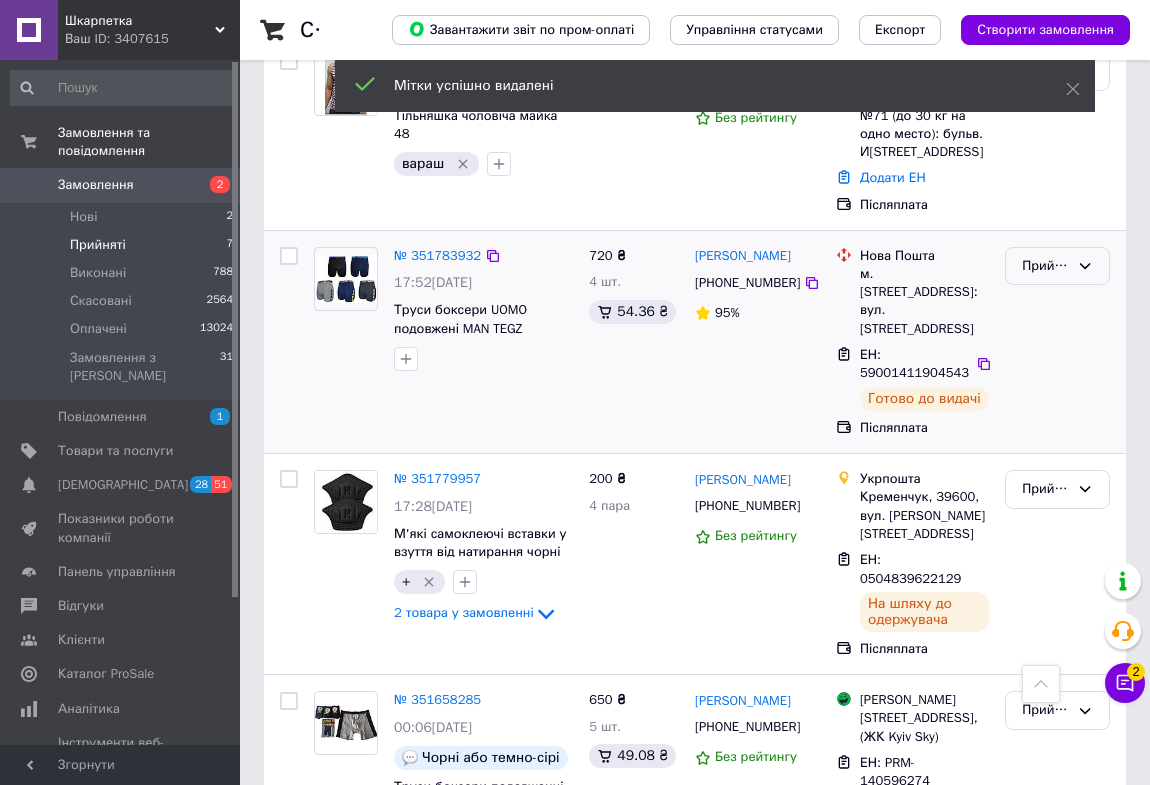 click 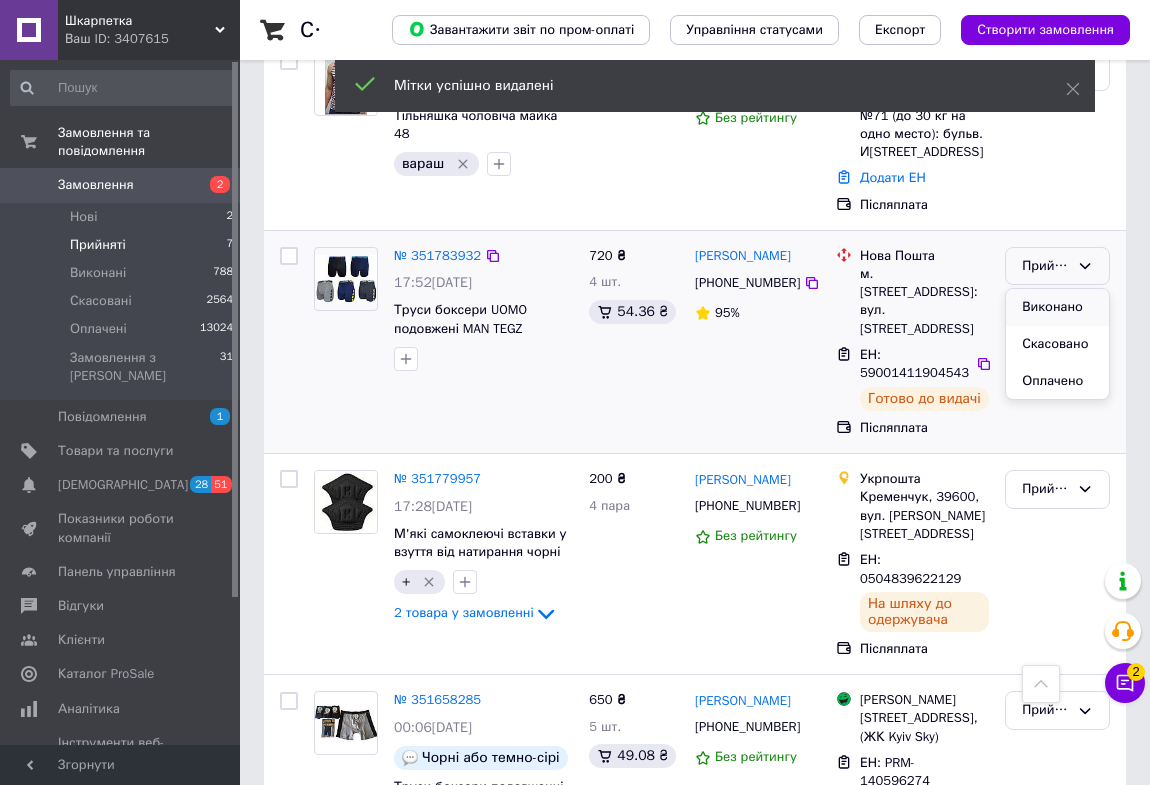click on "Виконано" at bounding box center (1057, 307) 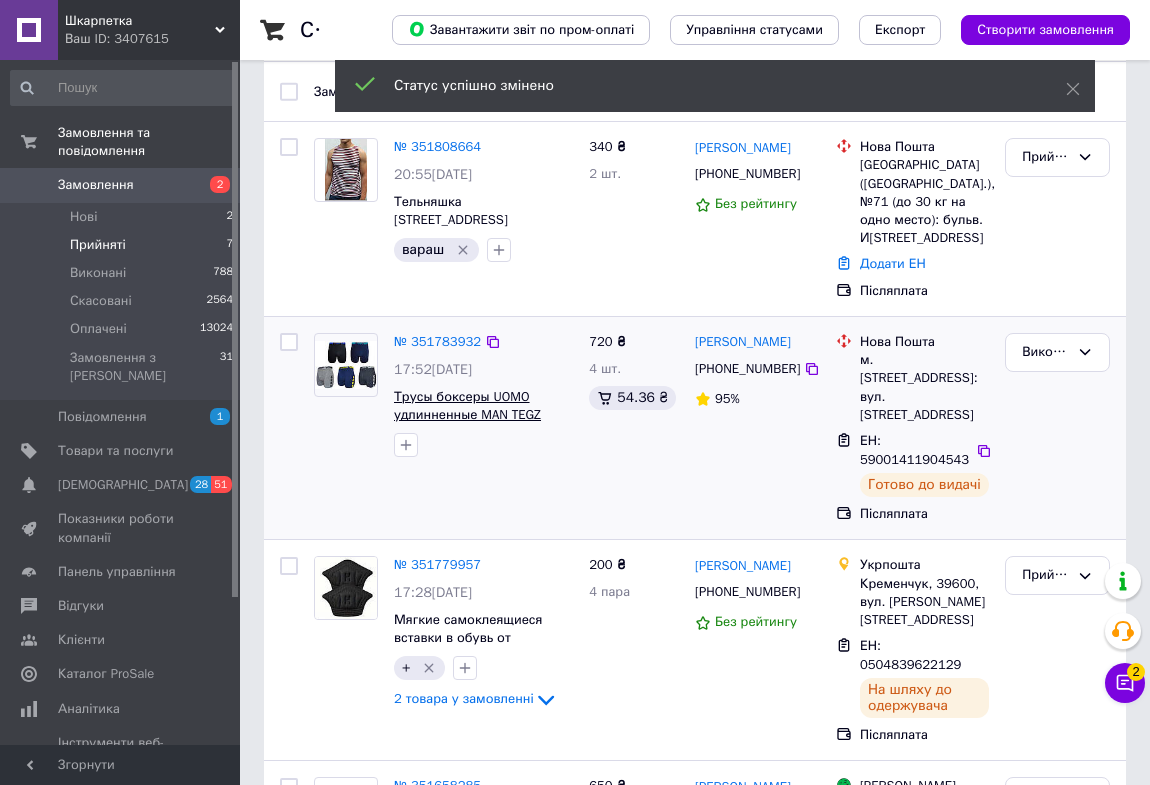 scroll, scrollTop: 124, scrollLeft: 0, axis: vertical 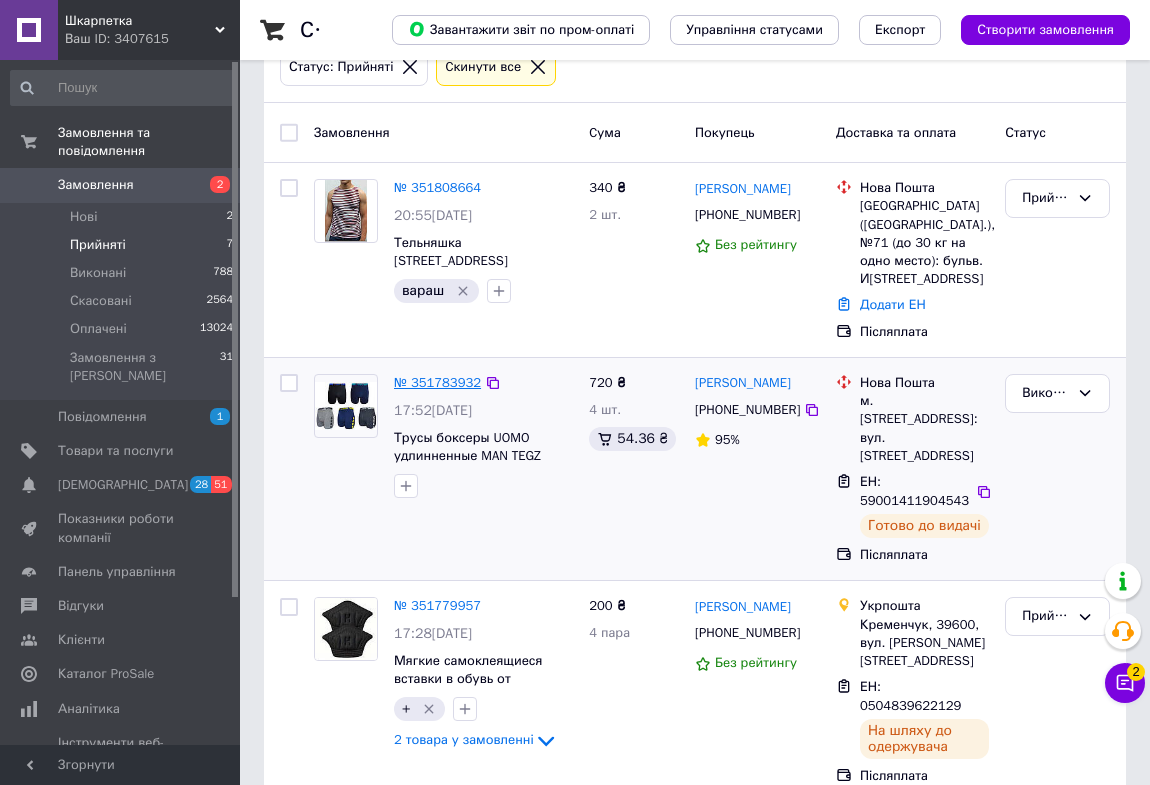 click on "№ 351783932" at bounding box center [437, 382] 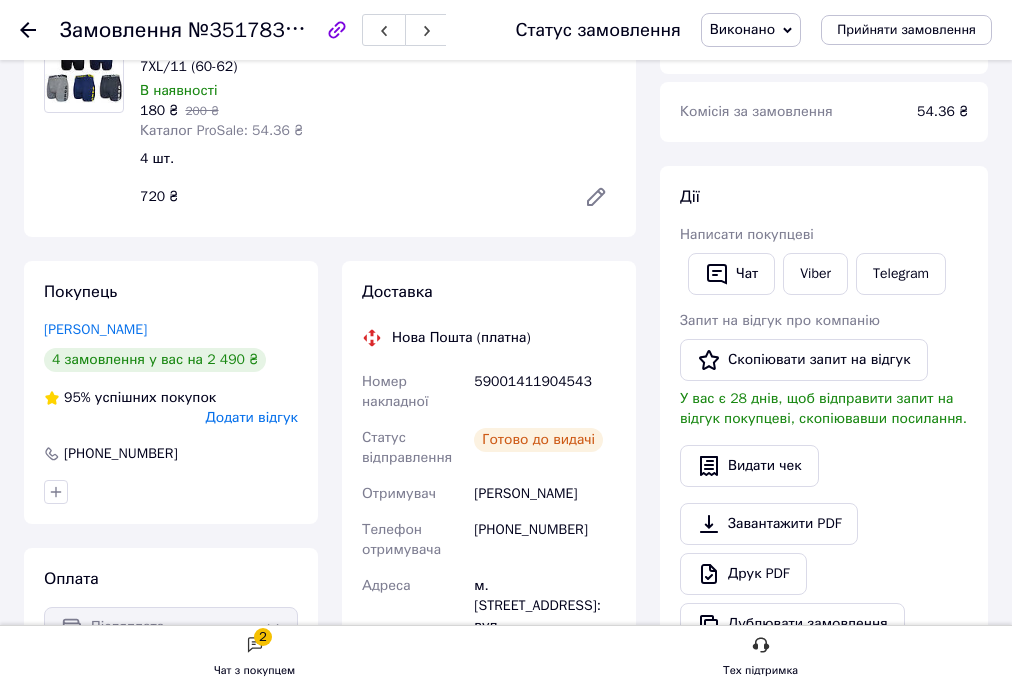 scroll, scrollTop: 146, scrollLeft: 0, axis: vertical 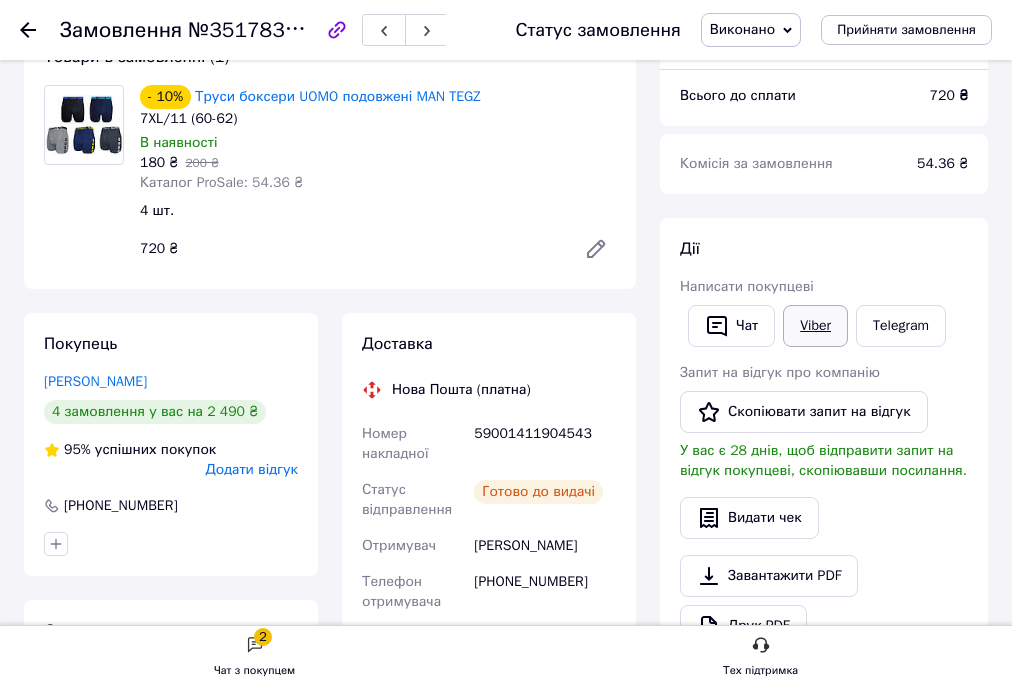click on "Viber" at bounding box center (815, 326) 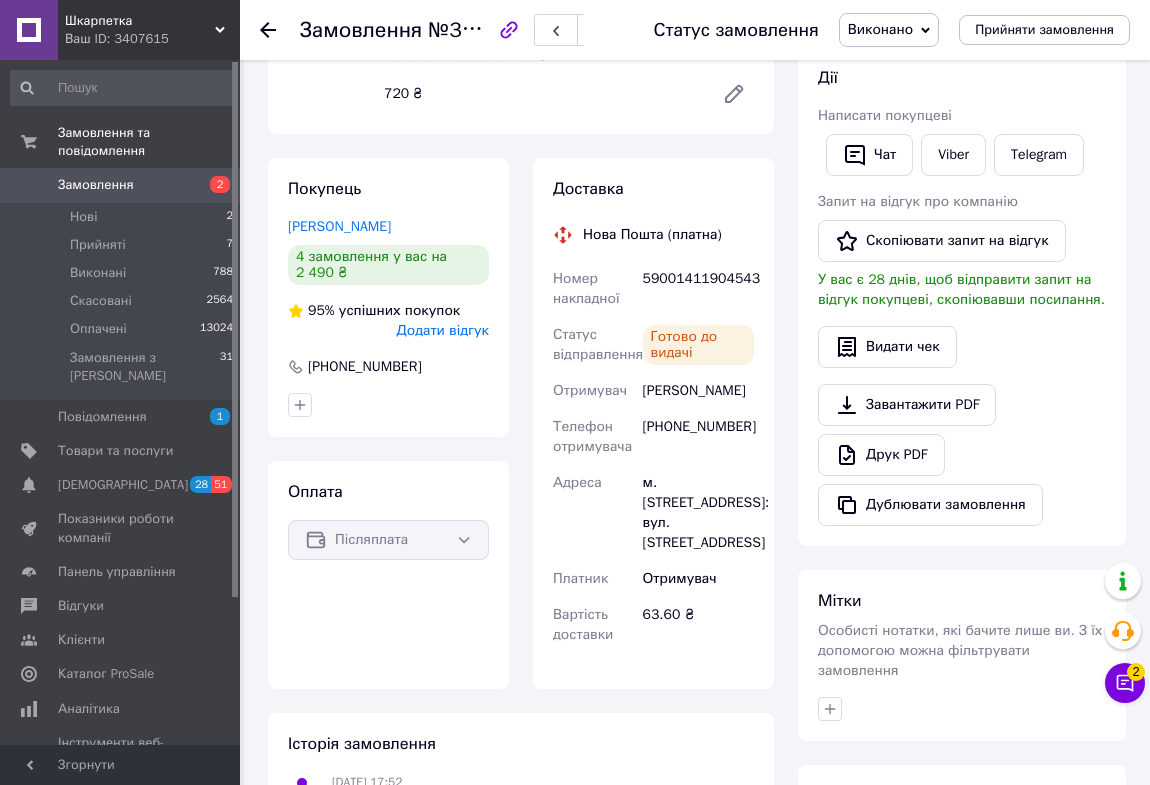 scroll, scrollTop: 328, scrollLeft: 0, axis: vertical 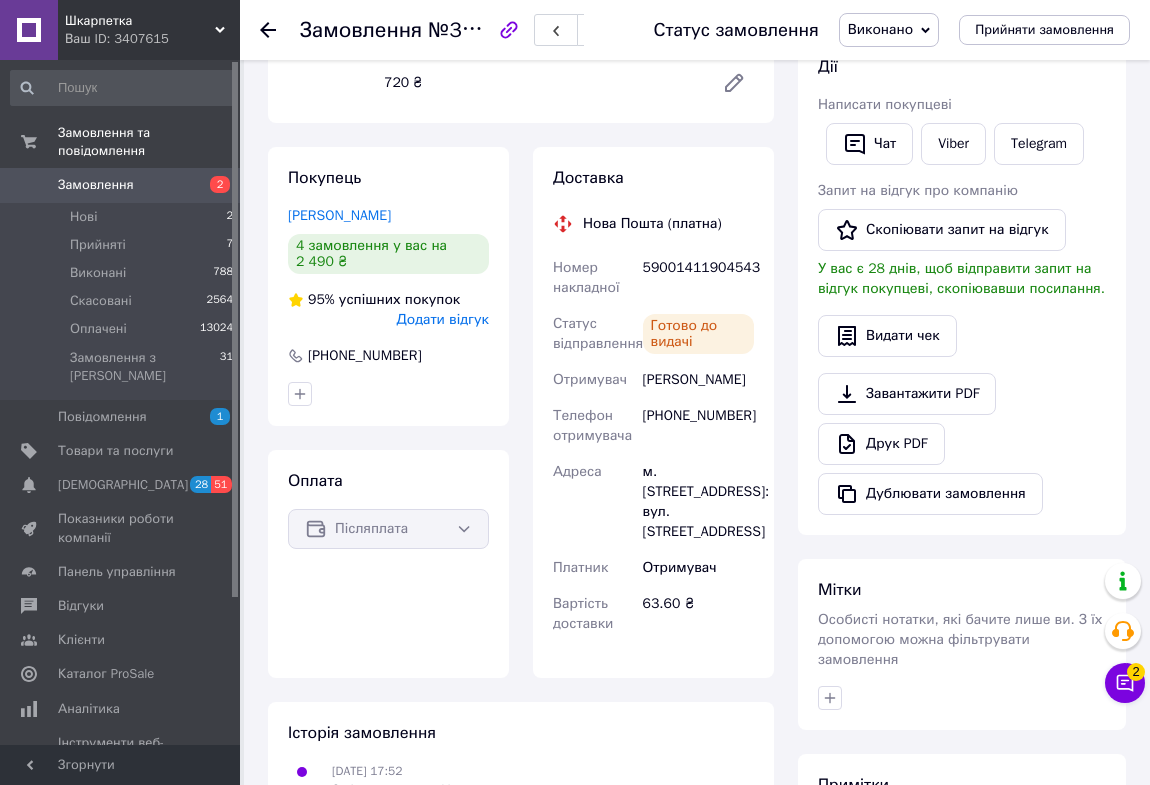 click 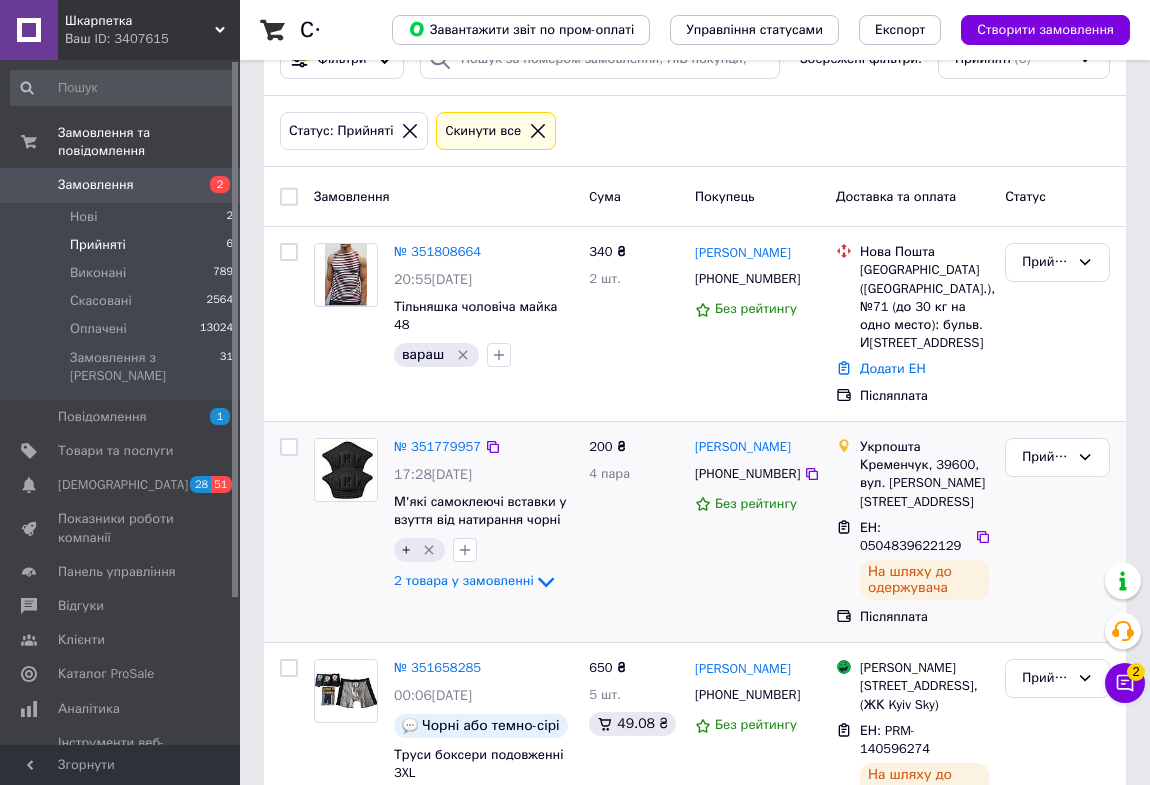 scroll, scrollTop: 181, scrollLeft: 0, axis: vertical 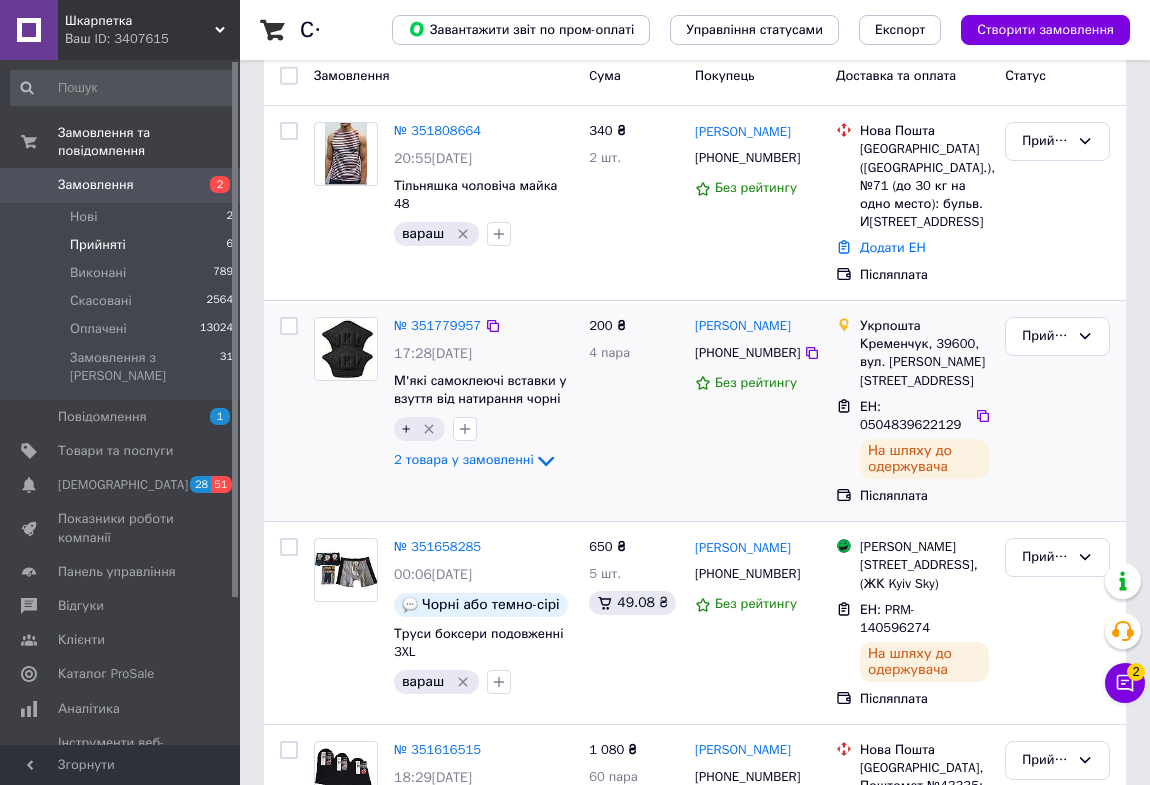 click 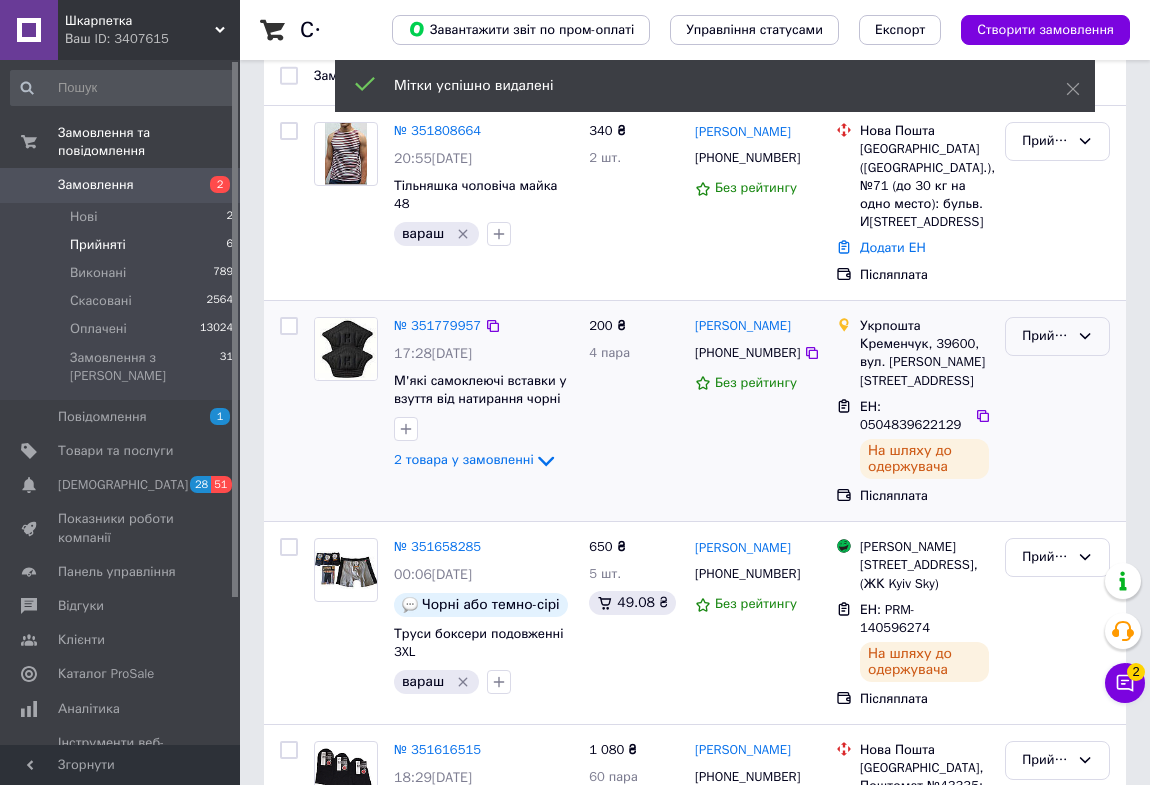 click 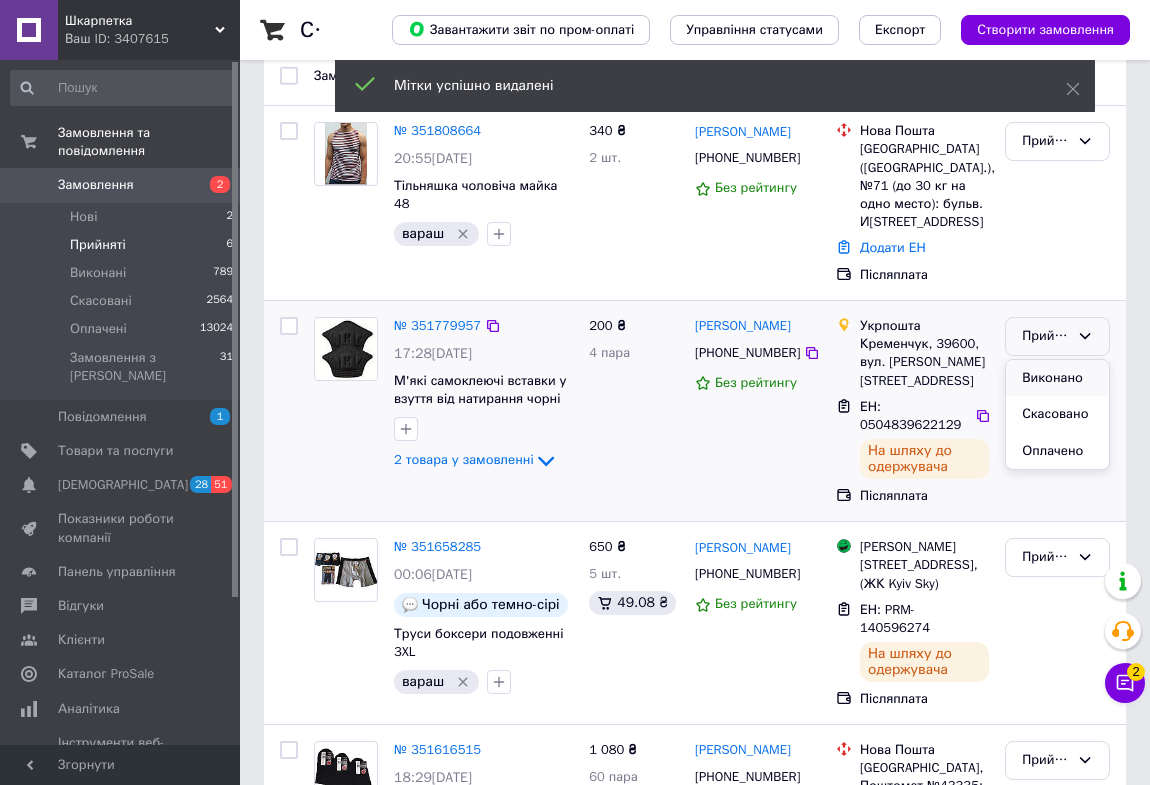 click on "Виконано" at bounding box center (1057, 378) 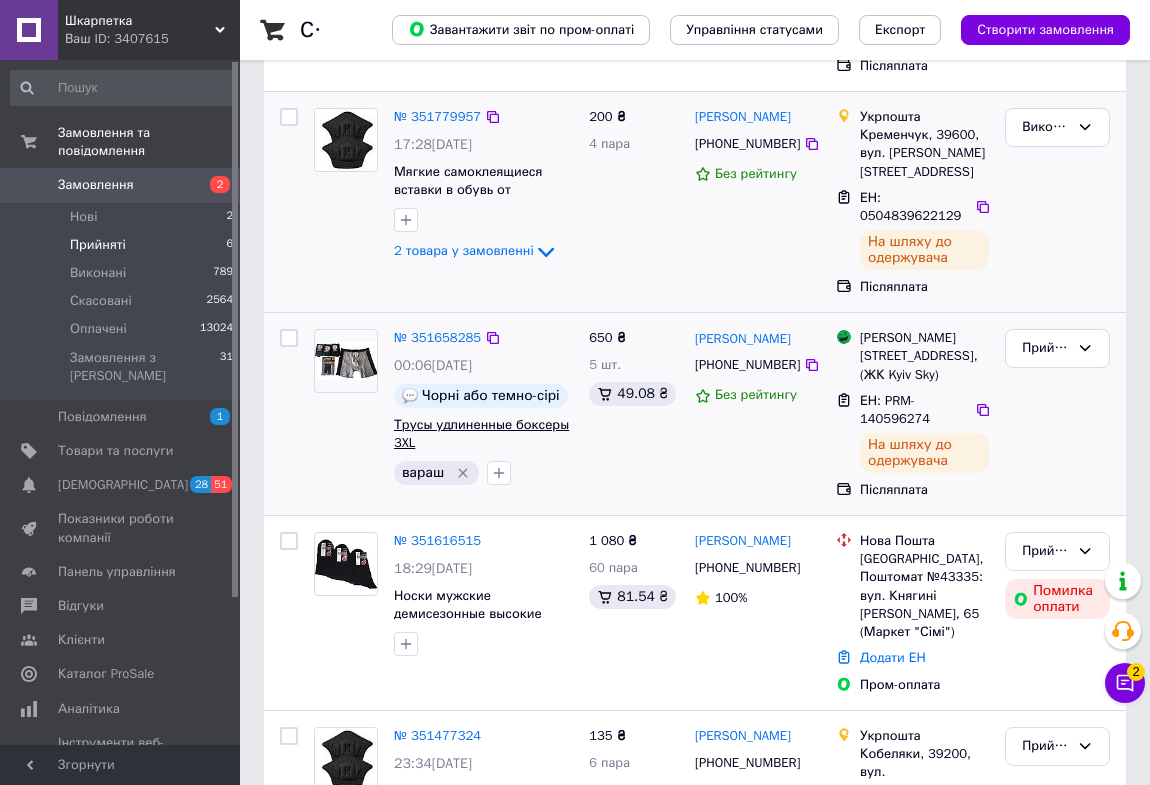 scroll, scrollTop: 454, scrollLeft: 0, axis: vertical 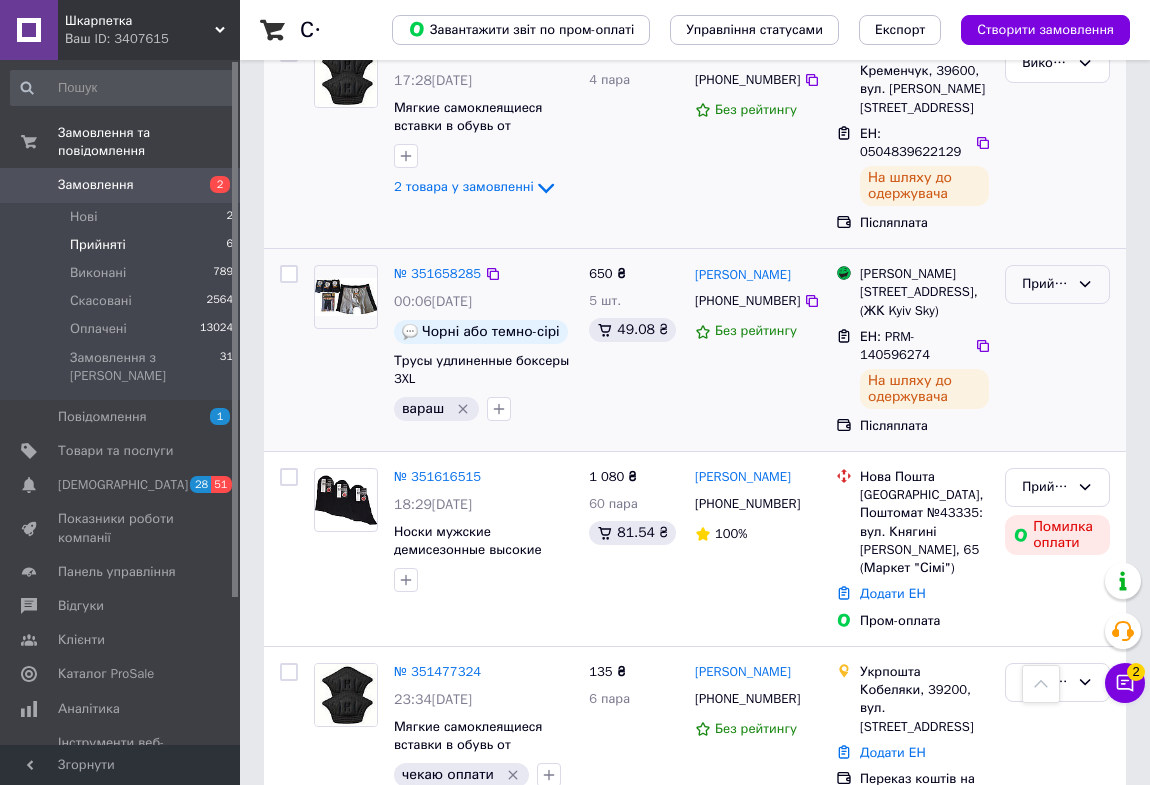 click 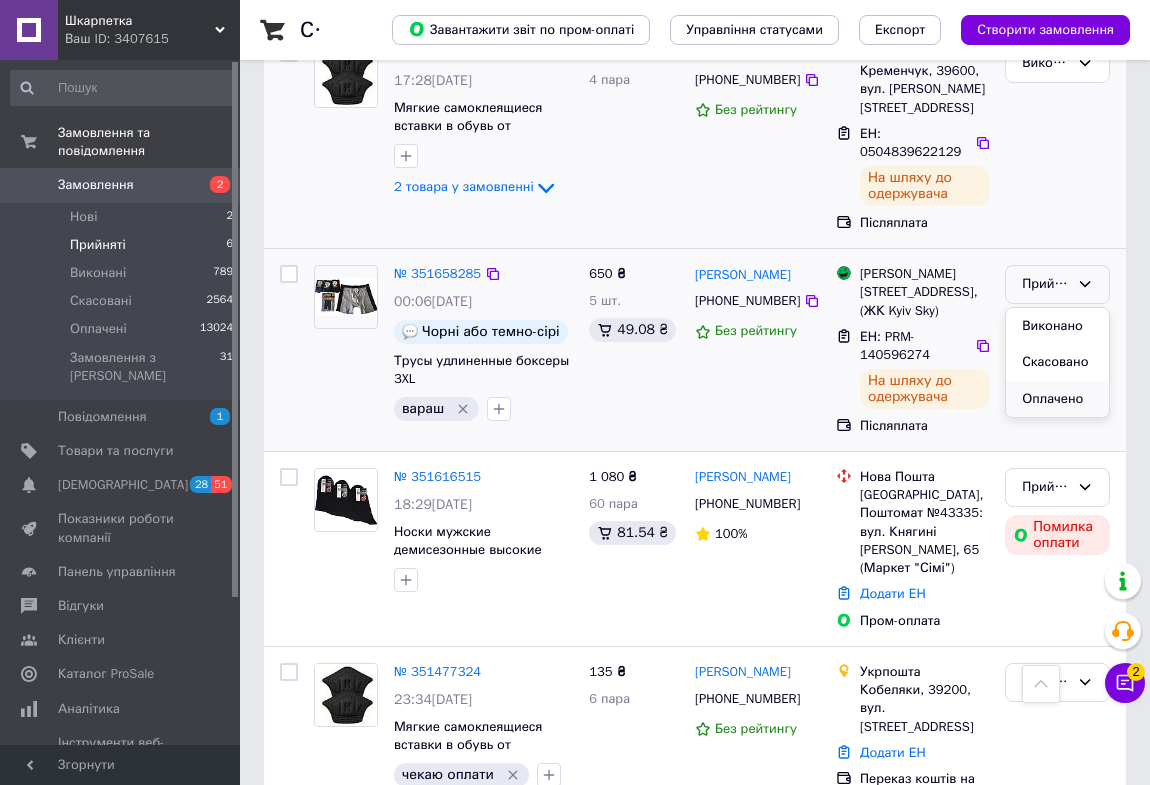 click on "Оплачено" at bounding box center [1057, 399] 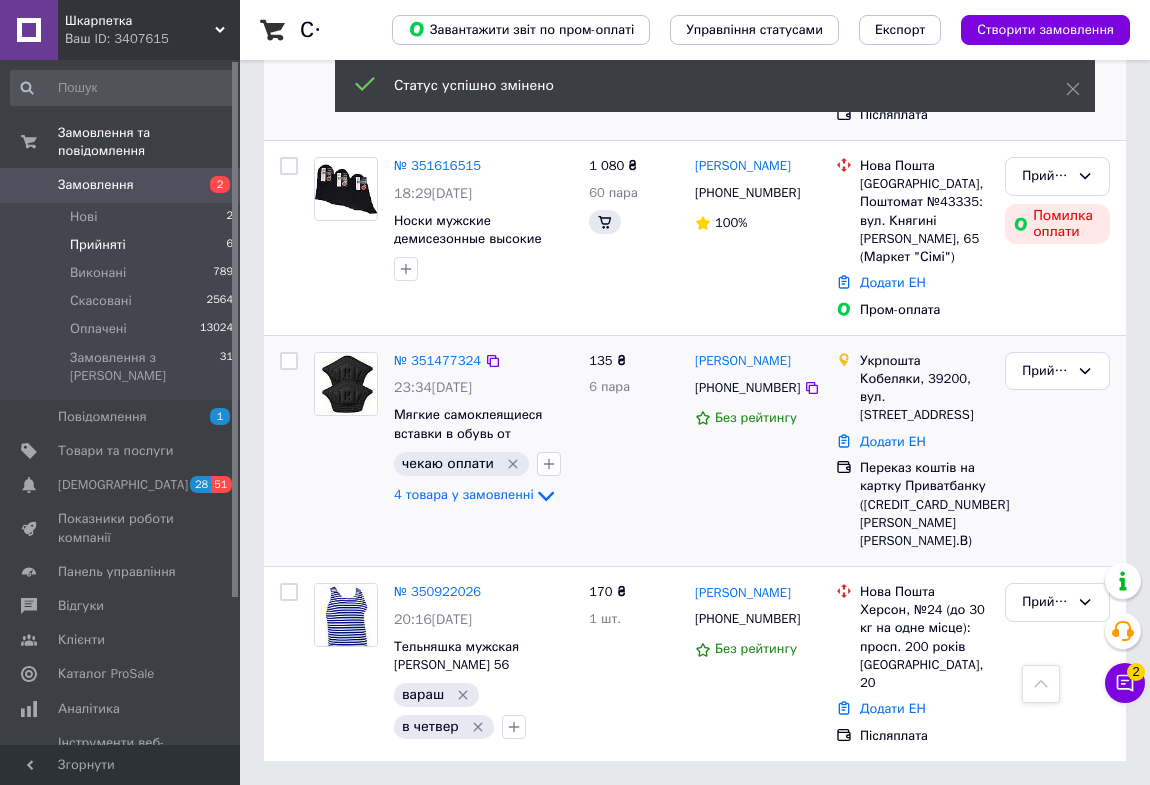 scroll, scrollTop: 482, scrollLeft: 0, axis: vertical 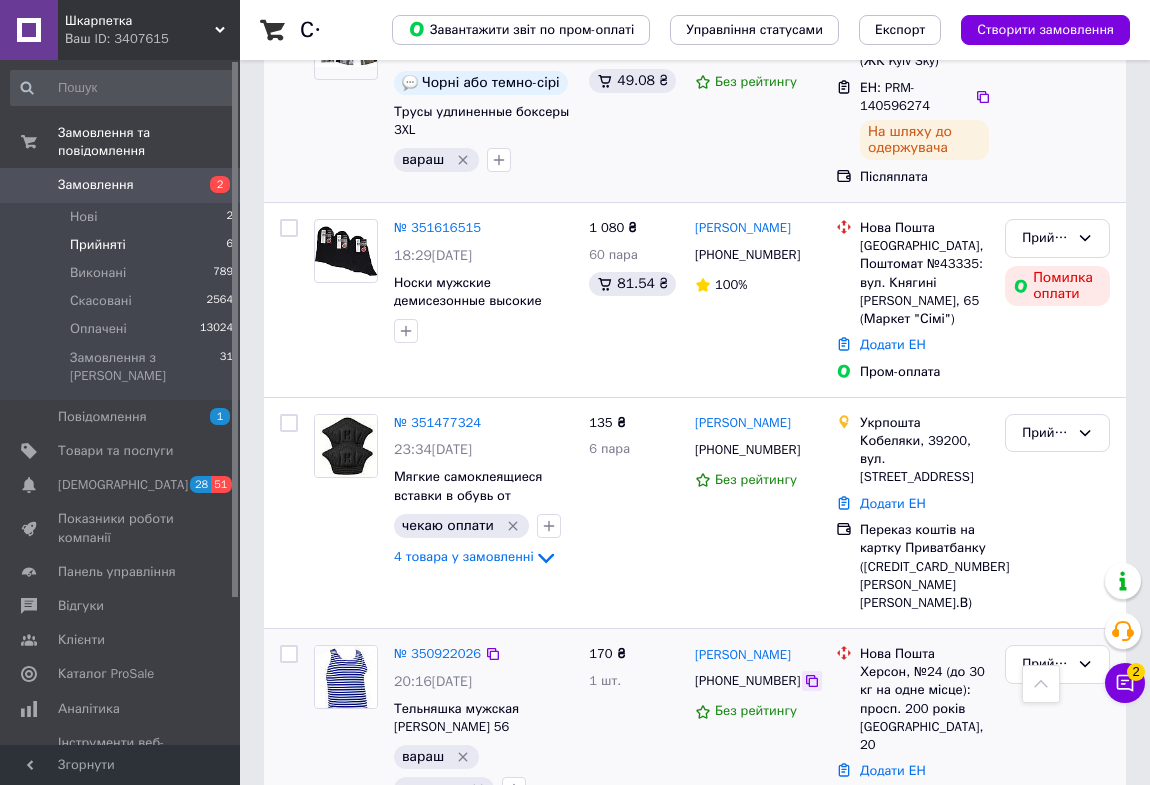 click 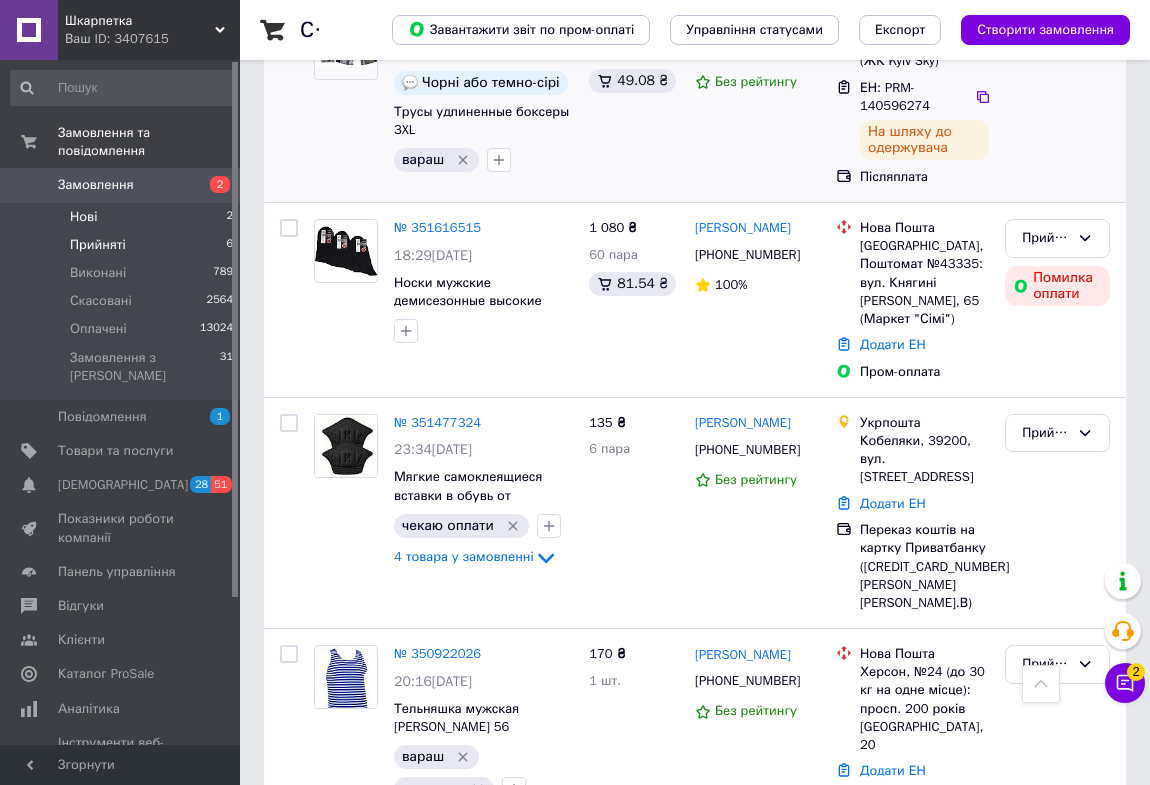 click on "Нові" at bounding box center (83, 217) 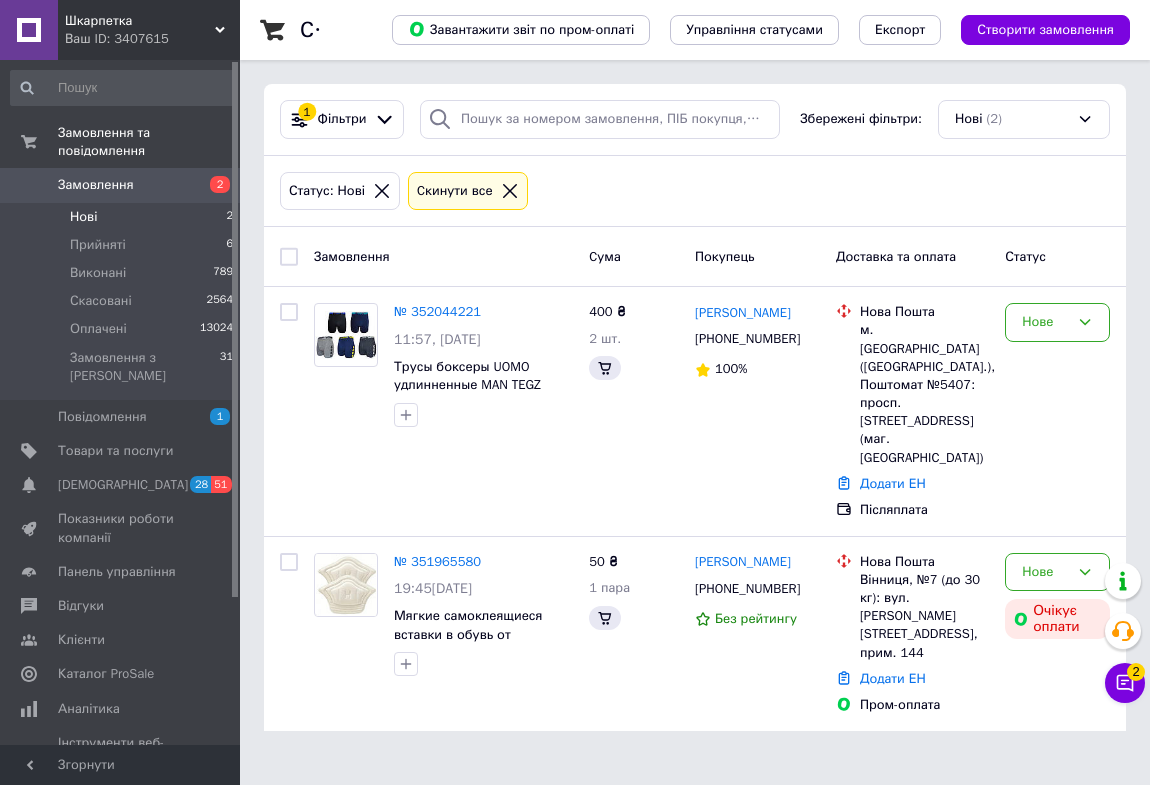 scroll, scrollTop: 0, scrollLeft: 0, axis: both 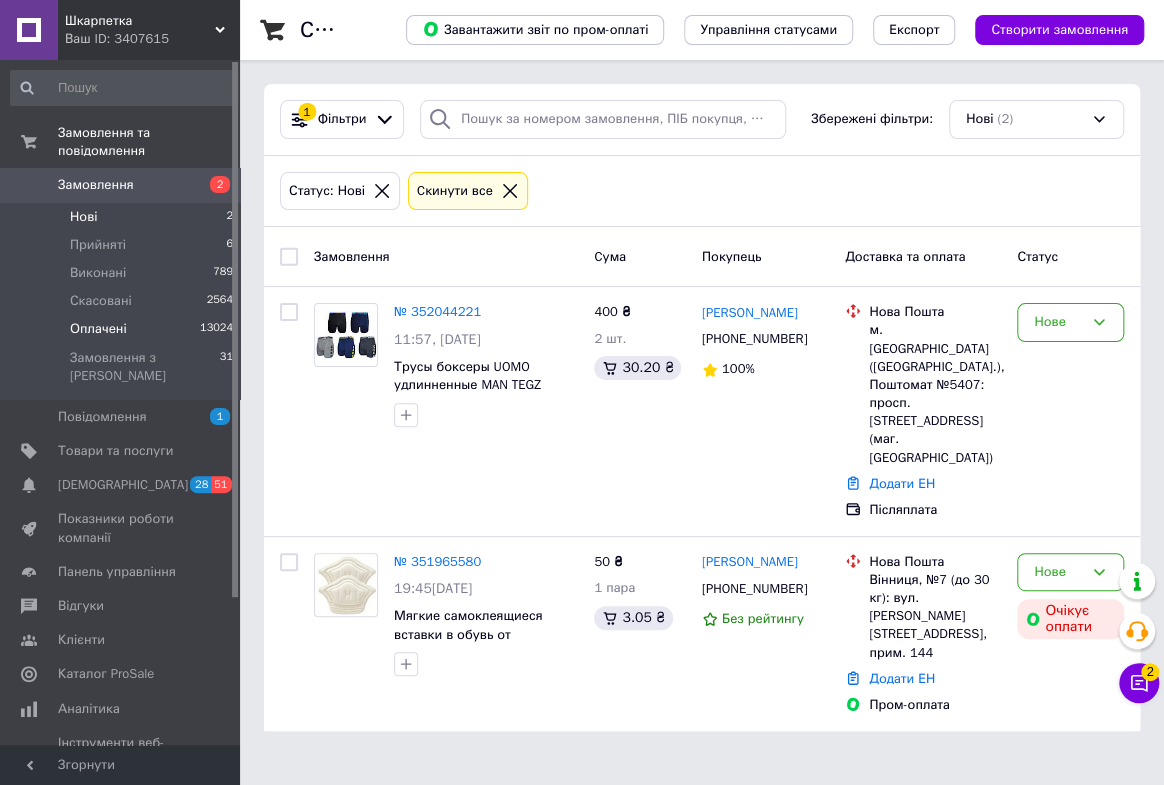 click on "Оплачені" at bounding box center (98, 329) 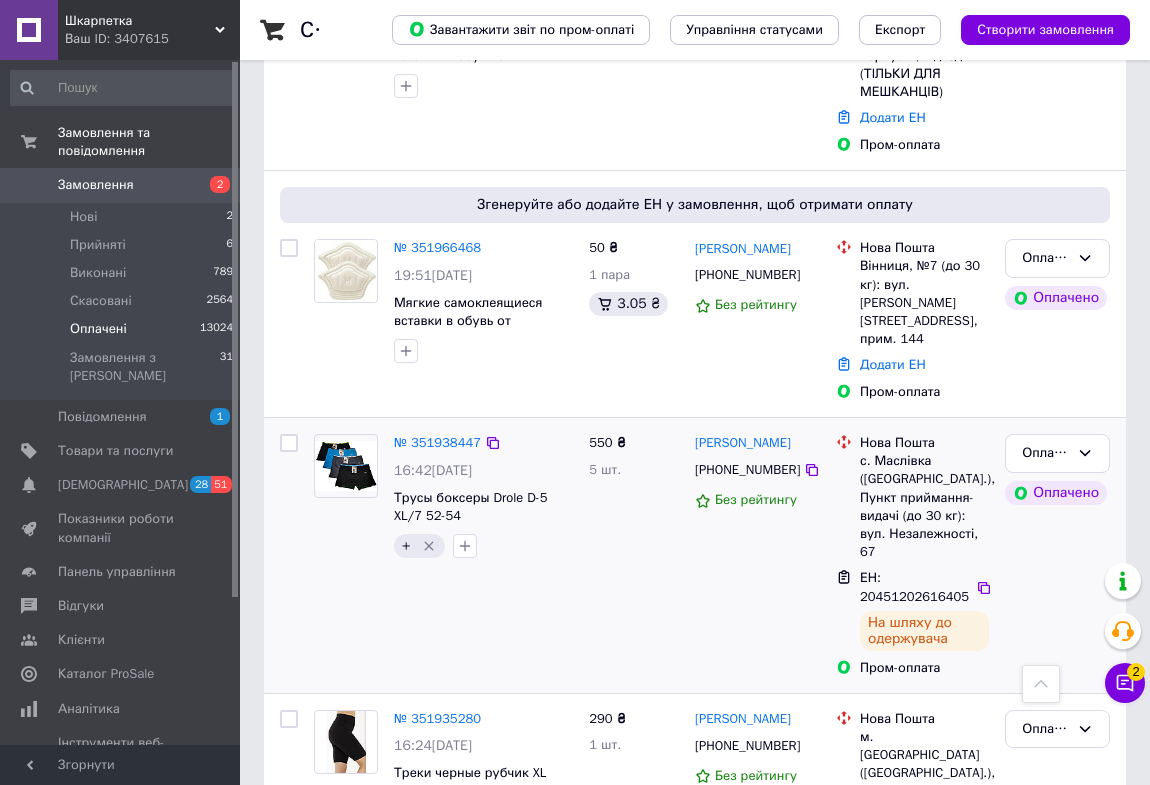 scroll, scrollTop: 1363, scrollLeft: 0, axis: vertical 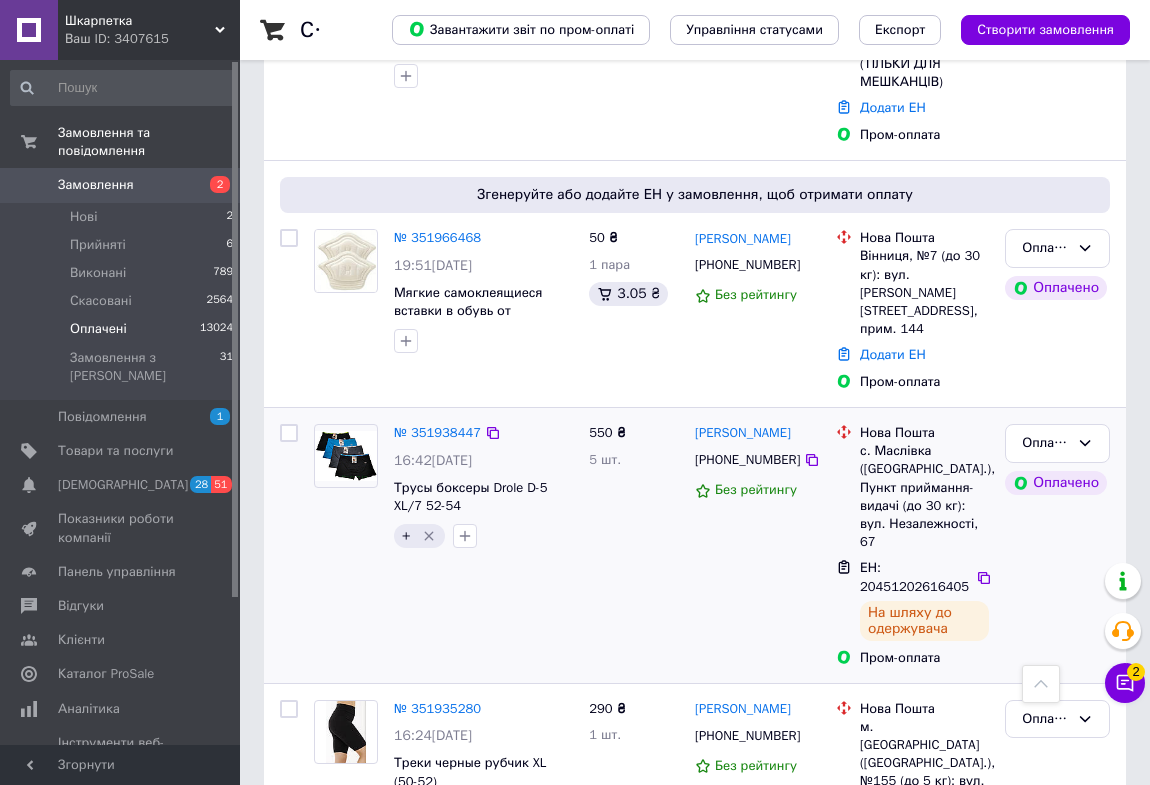 click 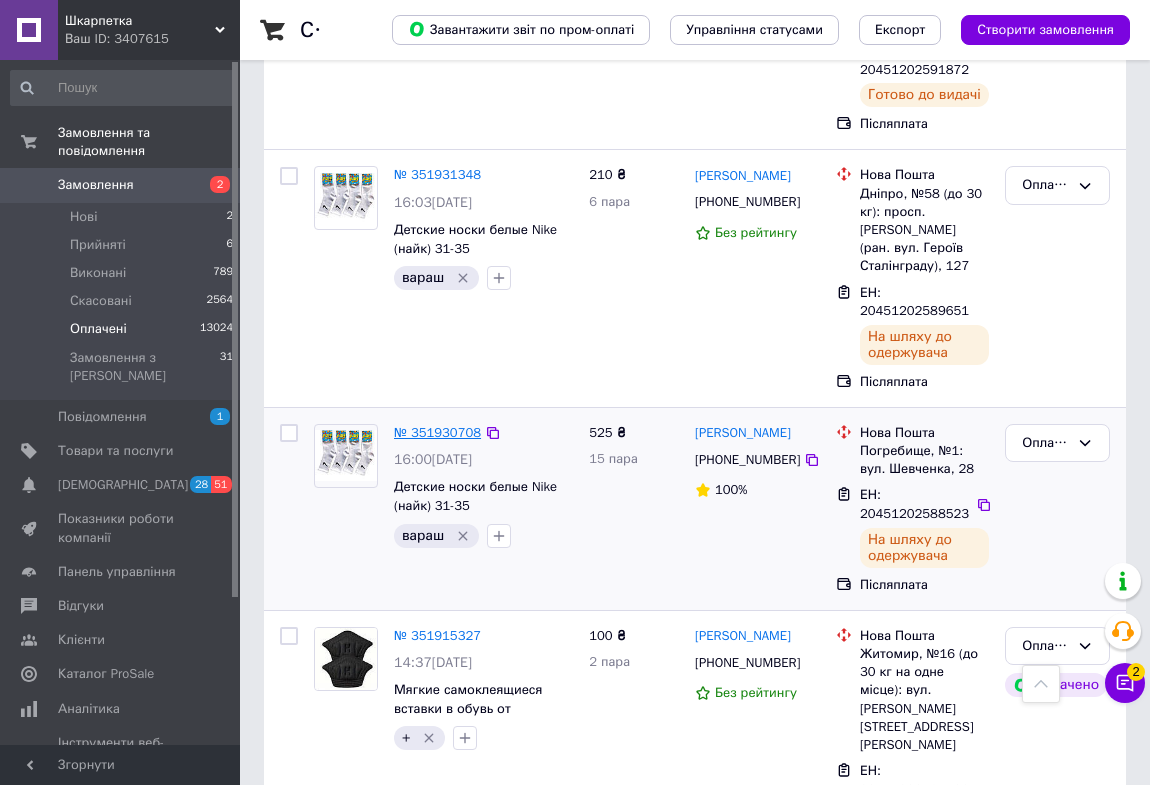 scroll, scrollTop: 2181, scrollLeft: 0, axis: vertical 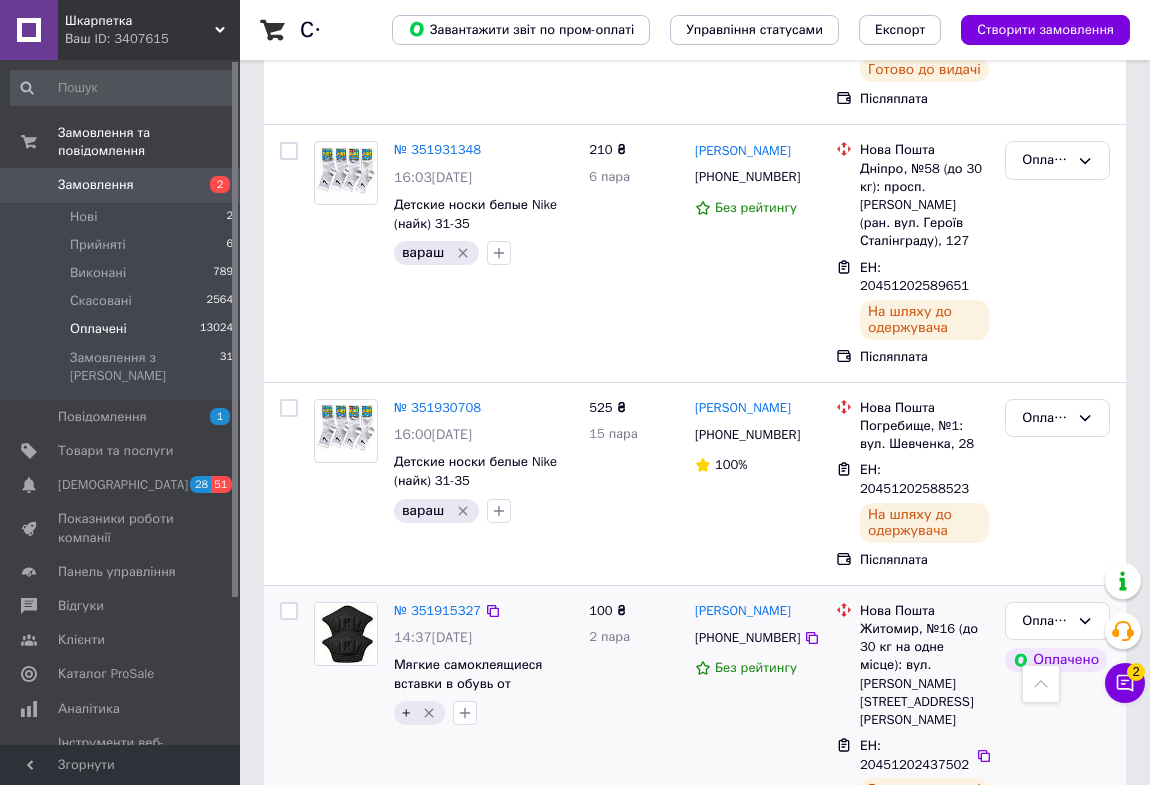 click 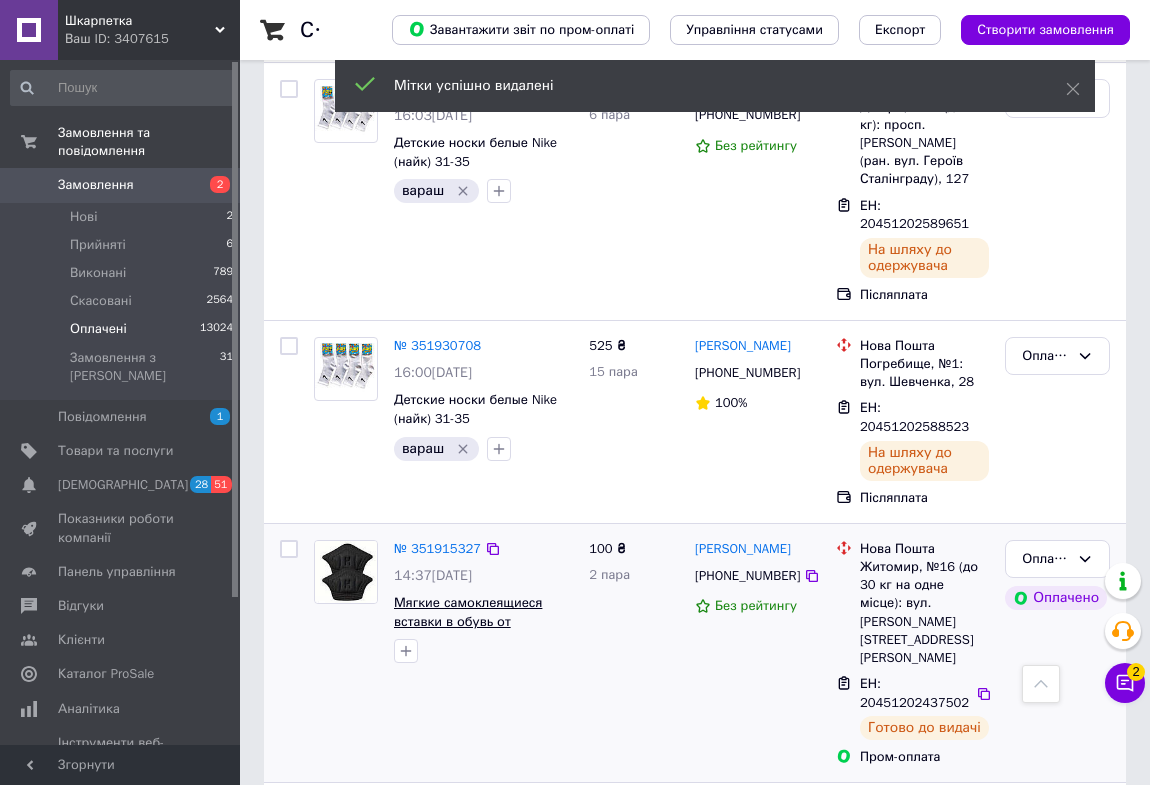 scroll, scrollTop: 2454, scrollLeft: 0, axis: vertical 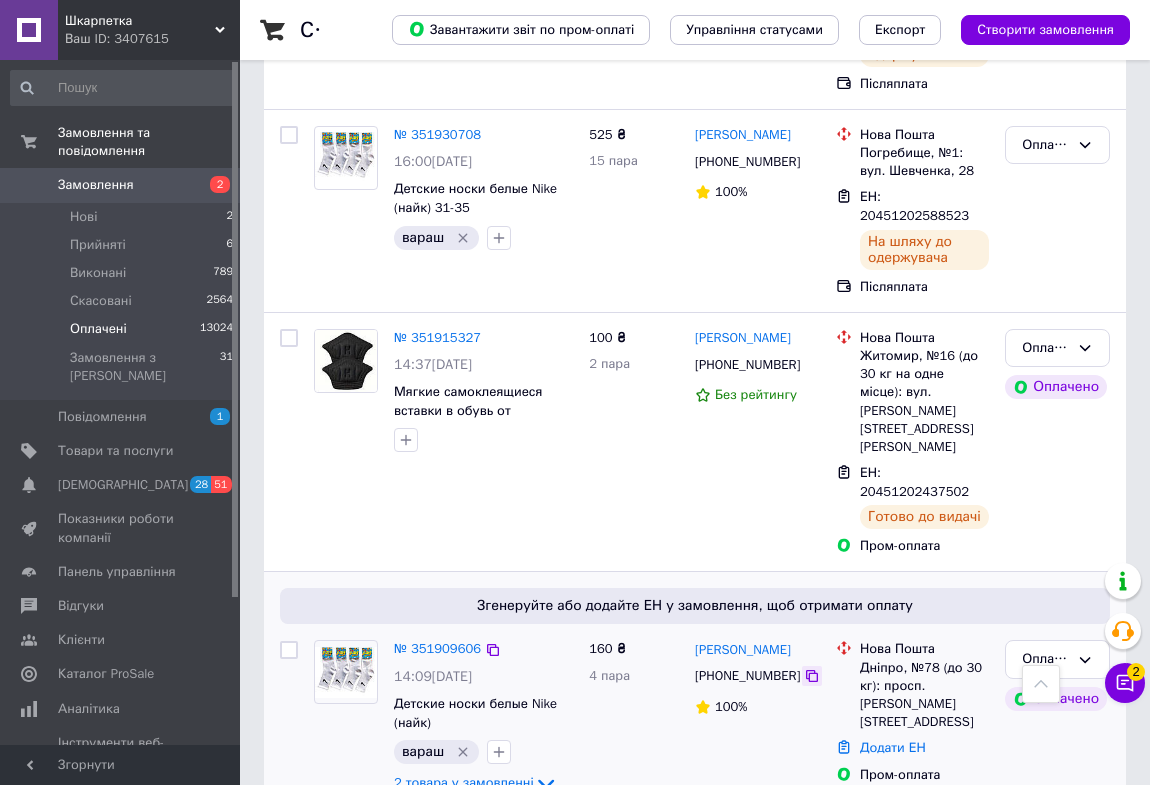 click 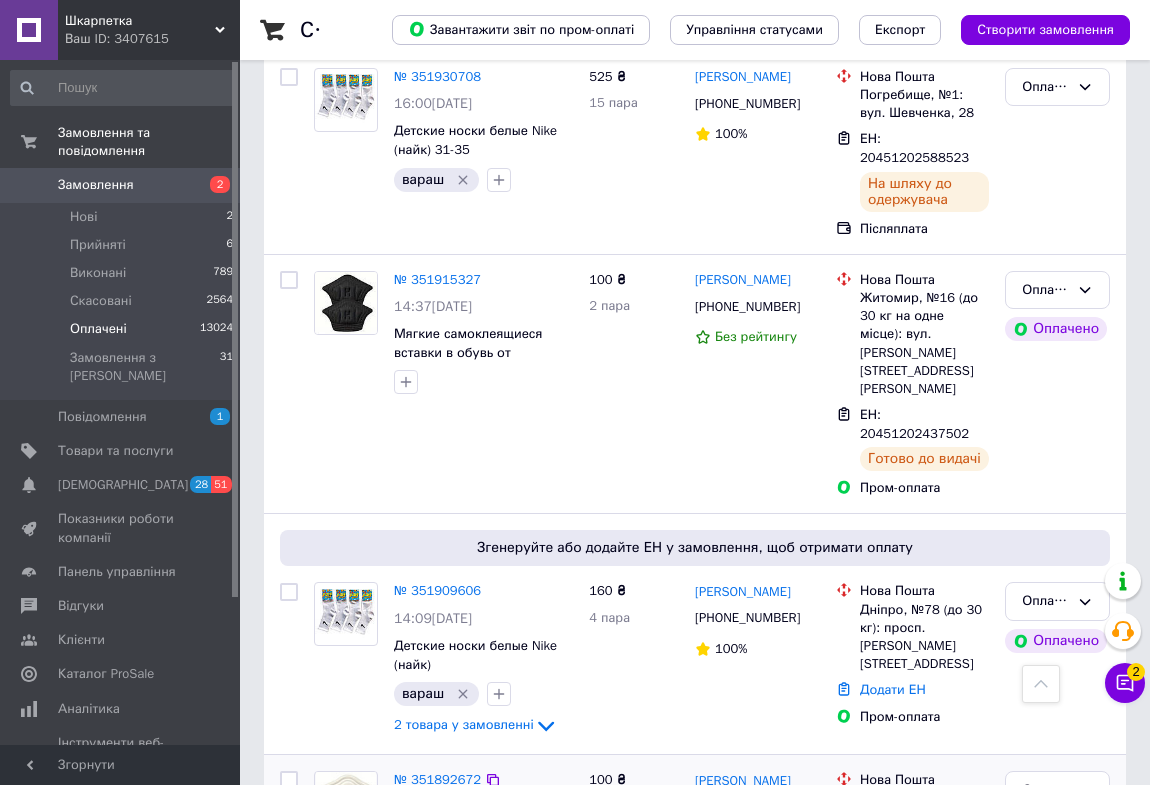 scroll, scrollTop: 2727, scrollLeft: 0, axis: vertical 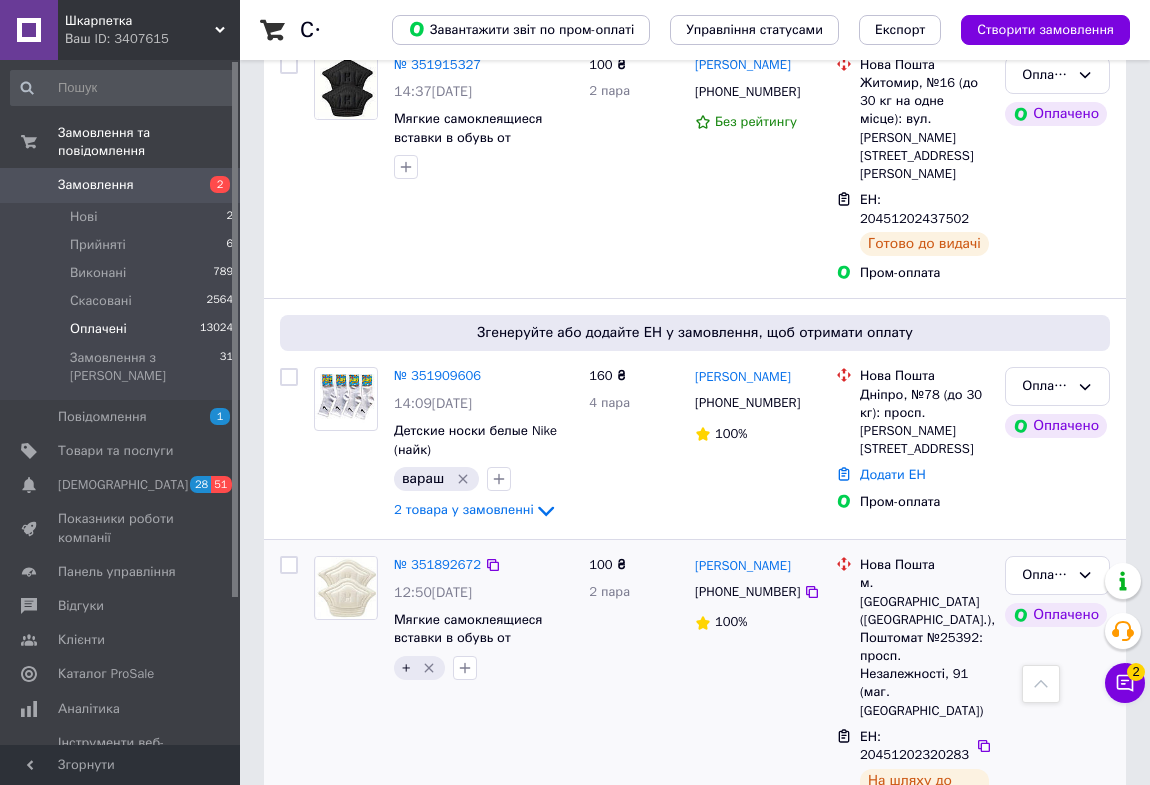 click 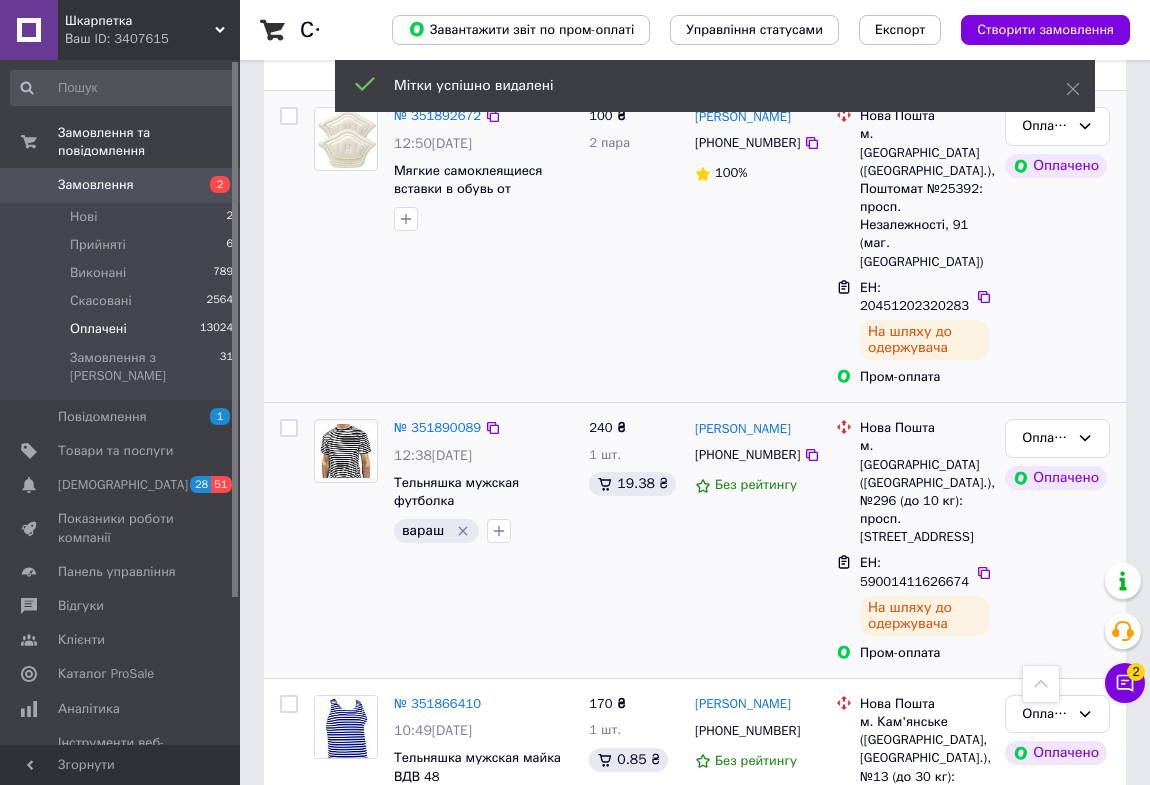scroll, scrollTop: 3181, scrollLeft: 0, axis: vertical 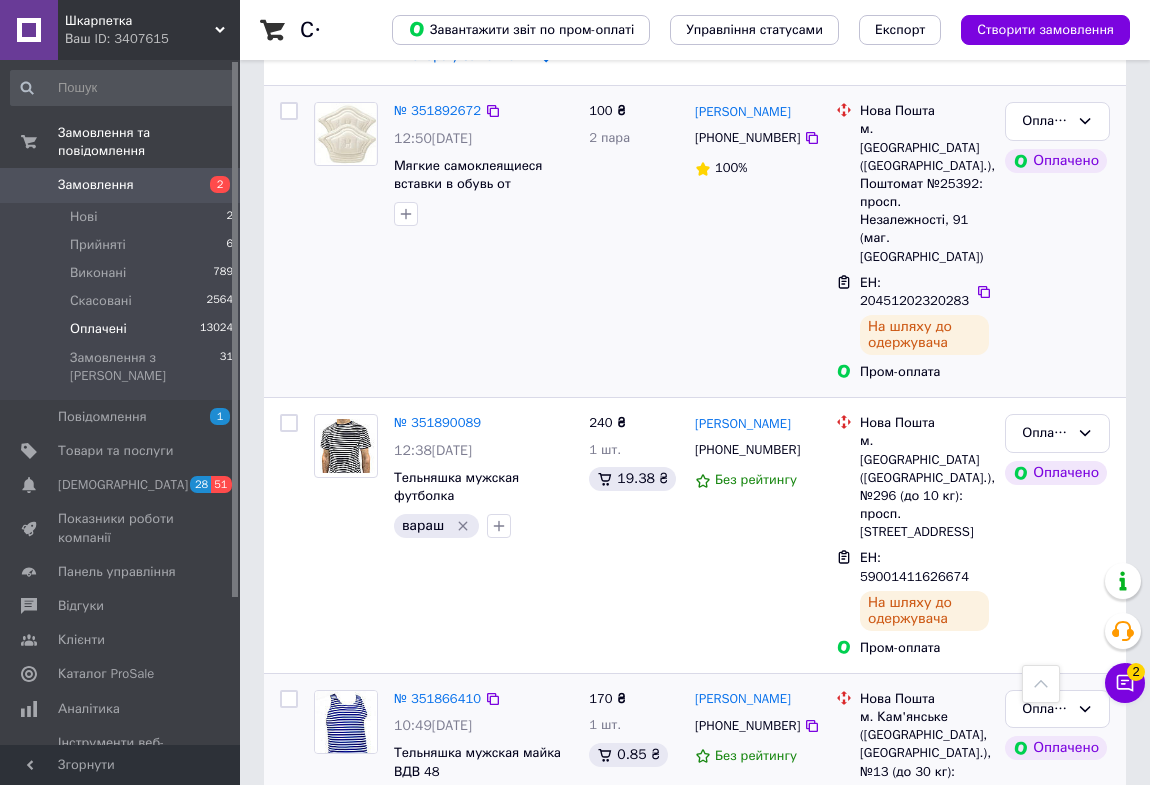 drag, startPoint x: 428, startPoint y: 524, endPoint x: 419, endPoint y: 507, distance: 19.235384 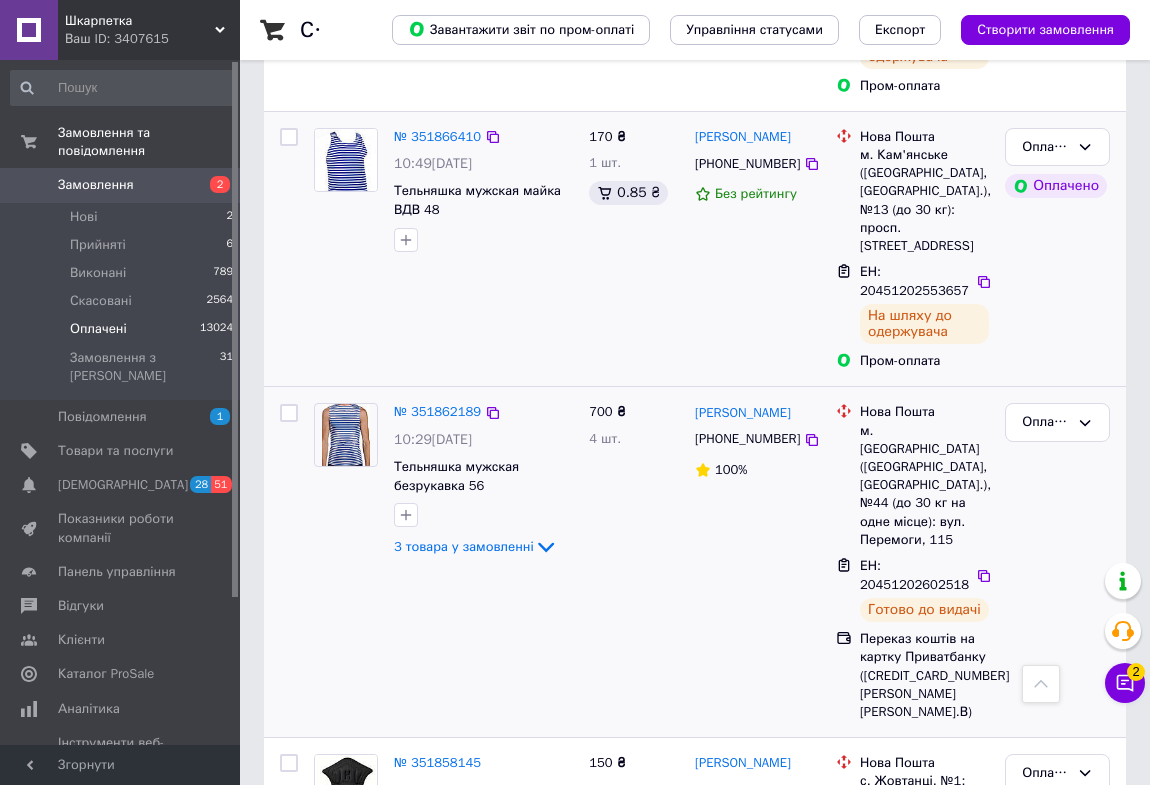 scroll, scrollTop: 3818, scrollLeft: 0, axis: vertical 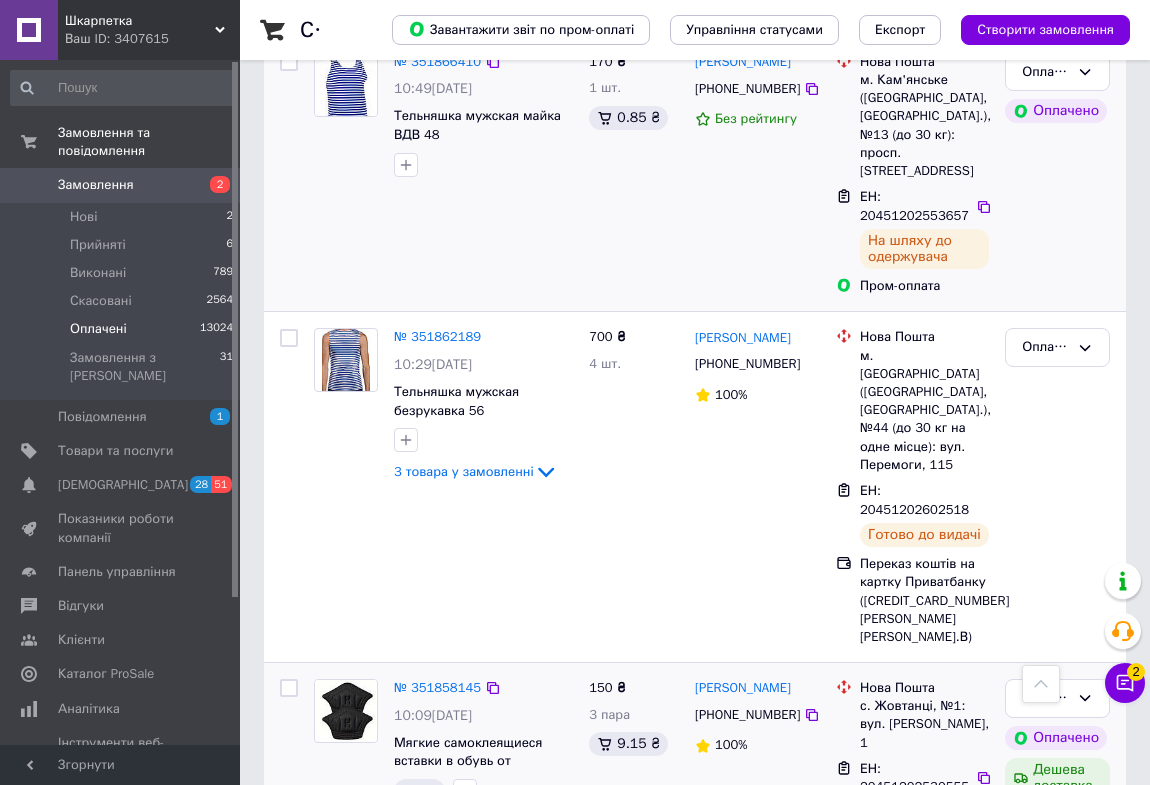 click 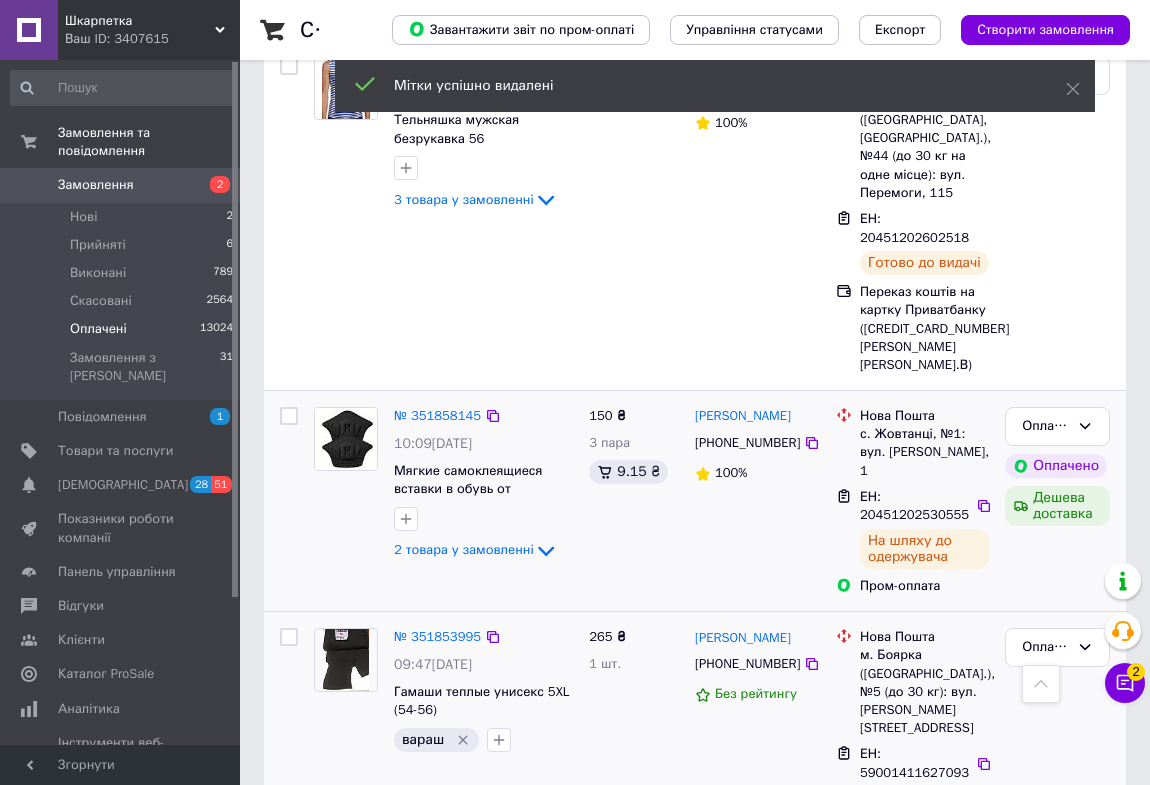 scroll, scrollTop: 4272, scrollLeft: 0, axis: vertical 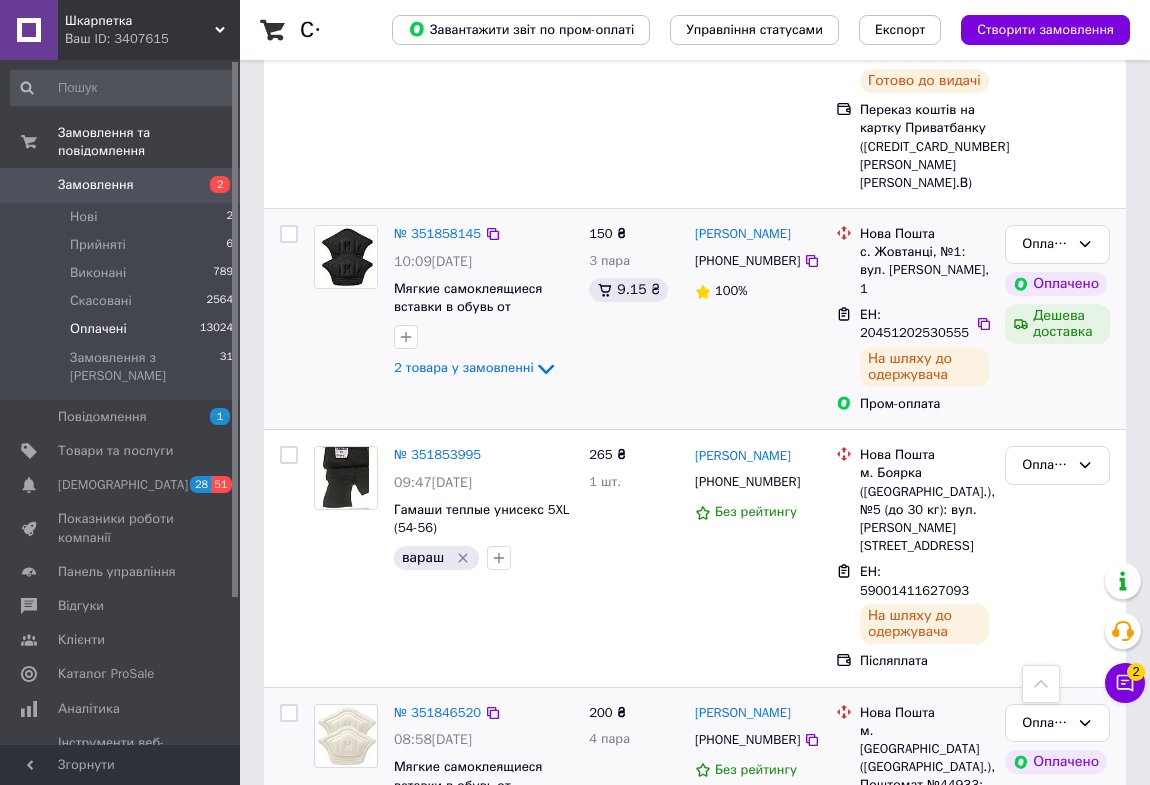 click 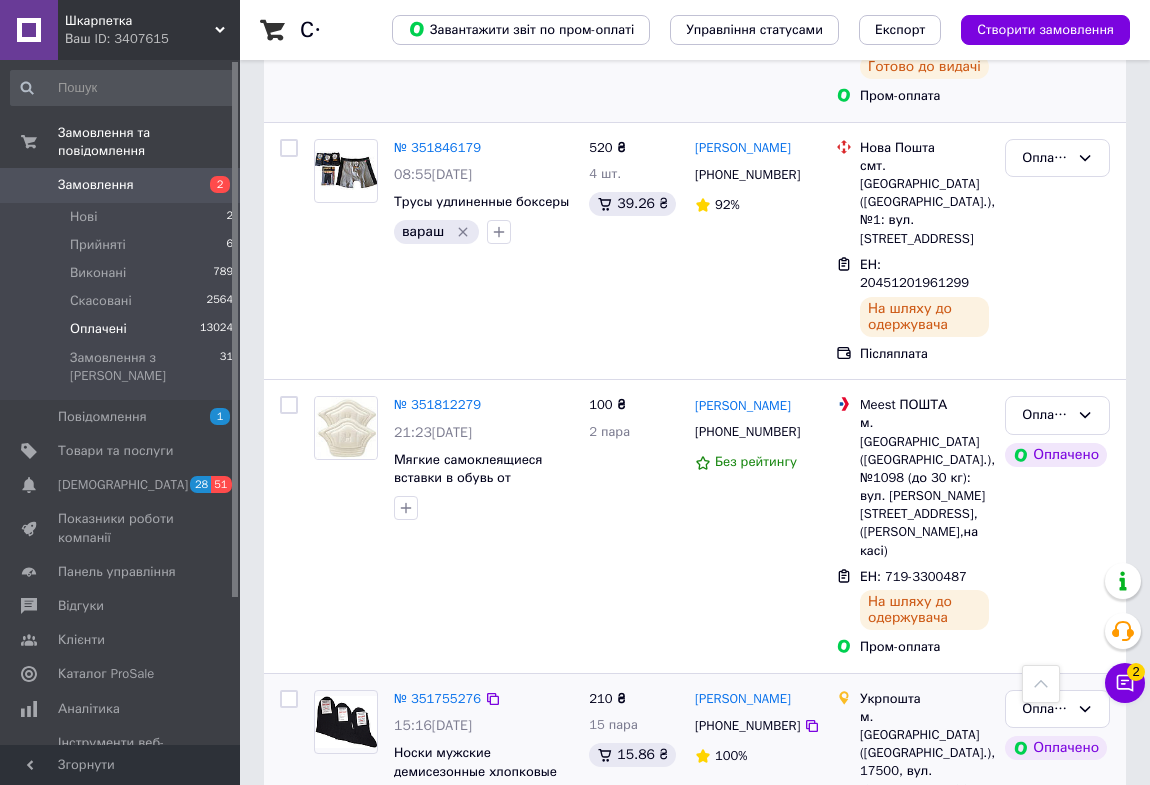 scroll, scrollTop: 5090, scrollLeft: 0, axis: vertical 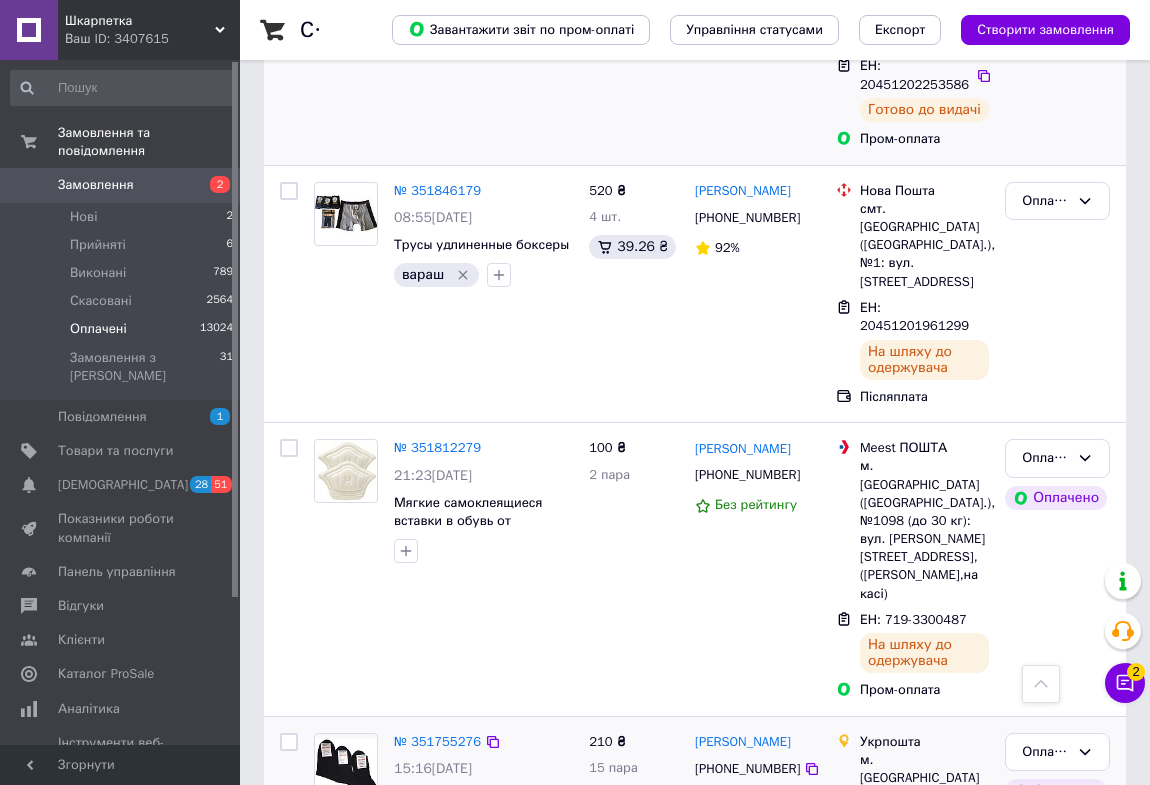 click 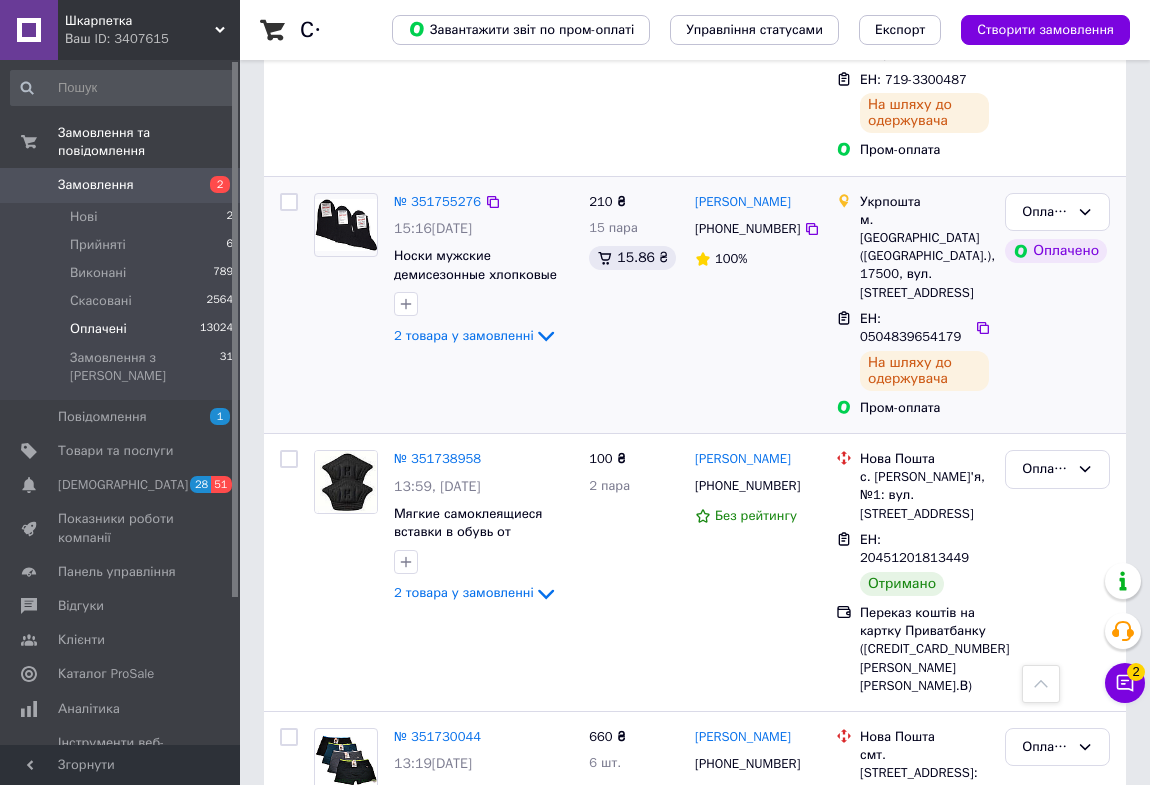 scroll, scrollTop: 5909, scrollLeft: 0, axis: vertical 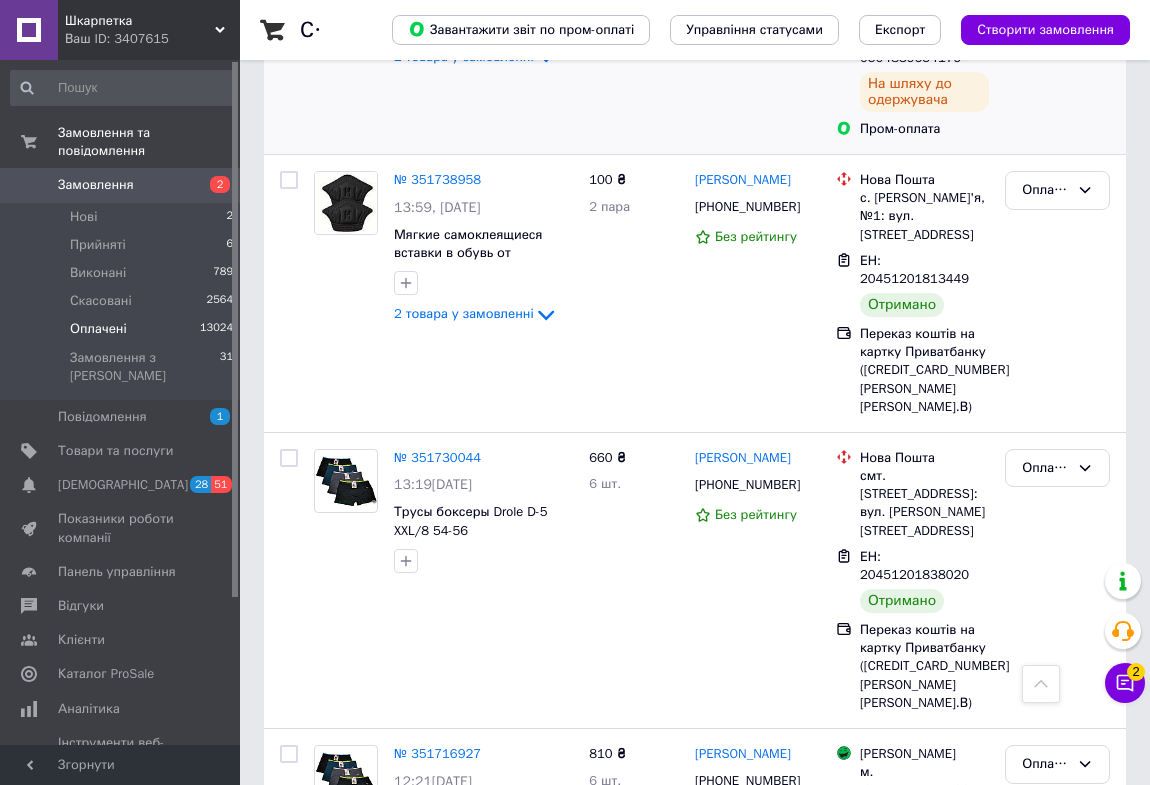 click 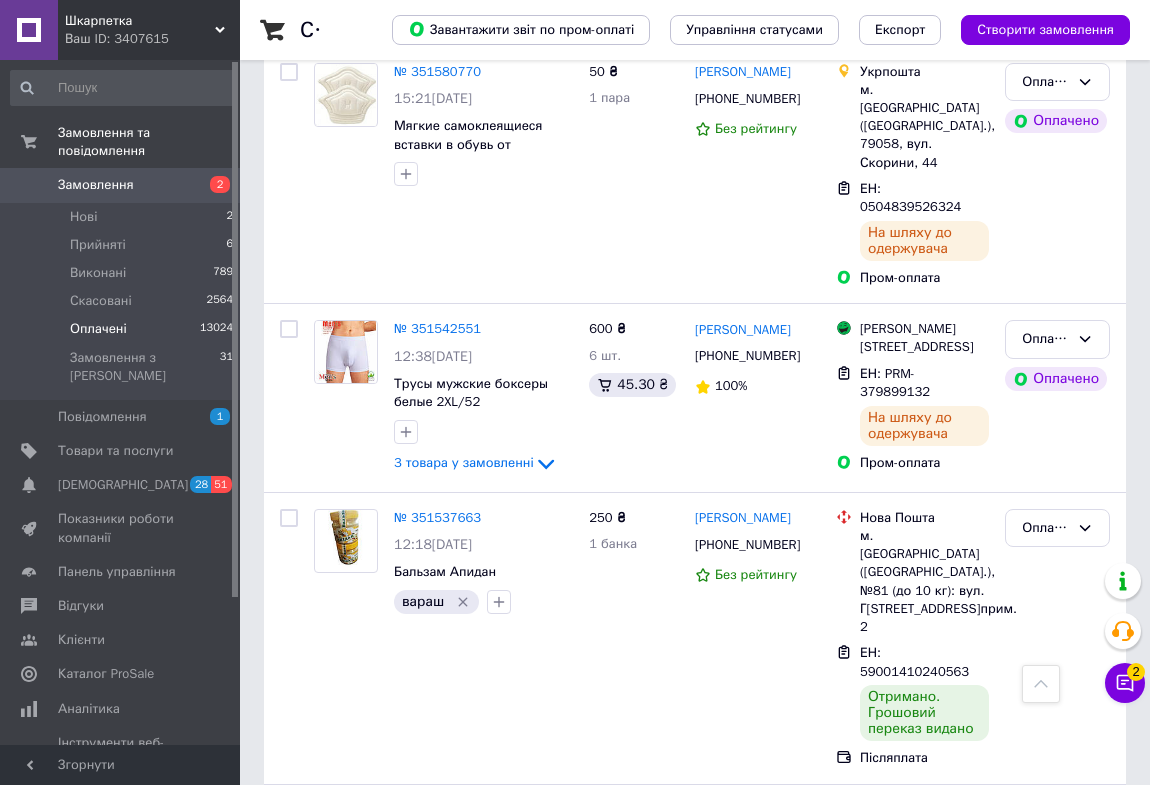 scroll, scrollTop: 8545, scrollLeft: 0, axis: vertical 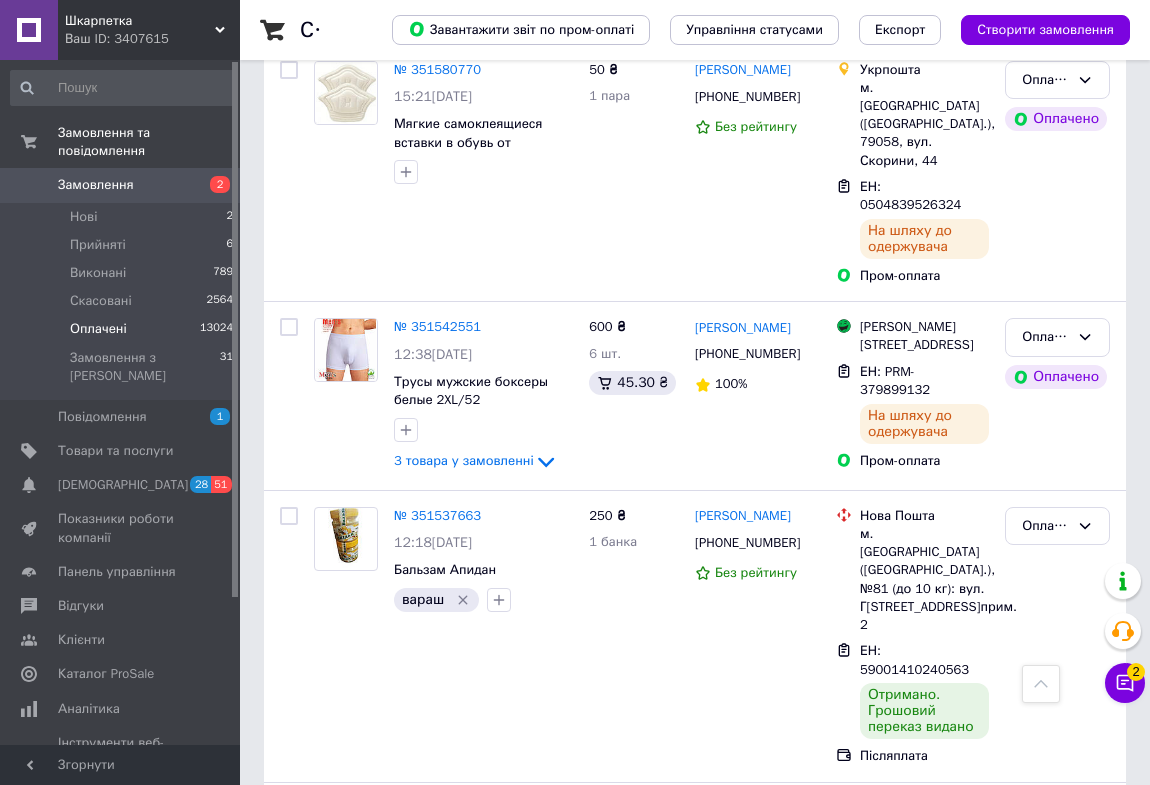 click 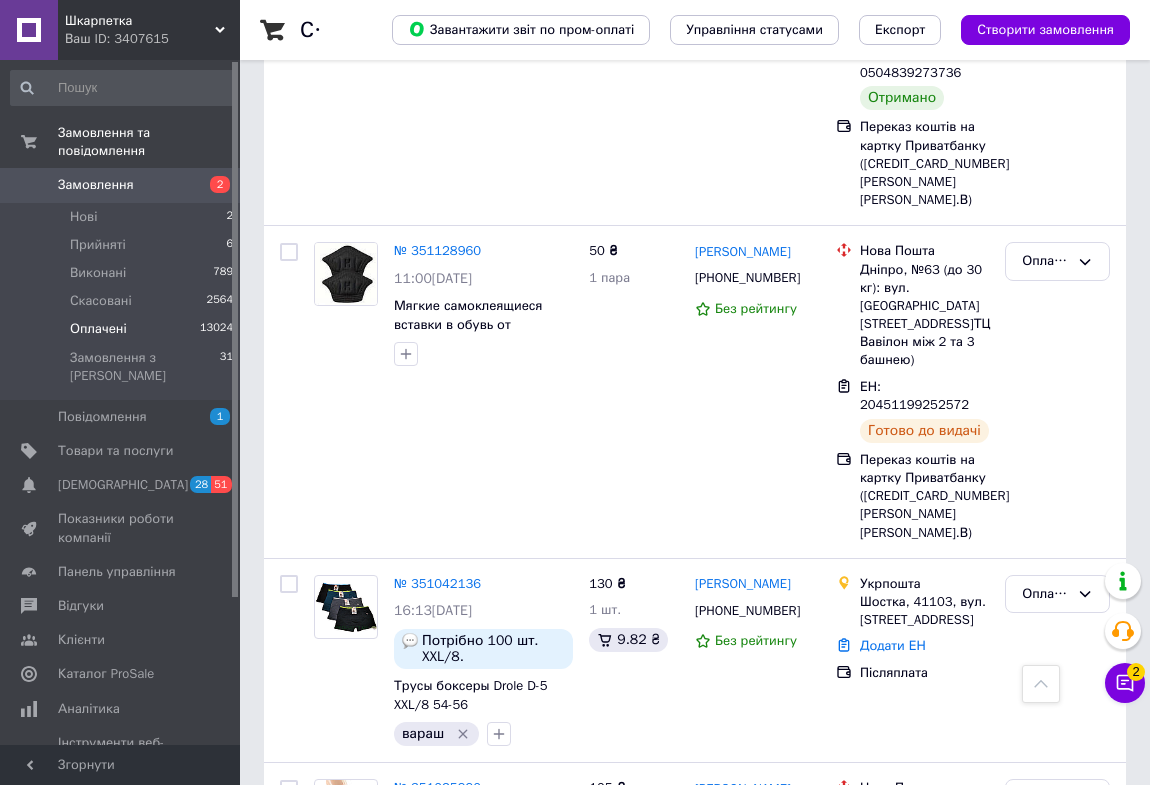 scroll, scrollTop: 13909, scrollLeft: 0, axis: vertical 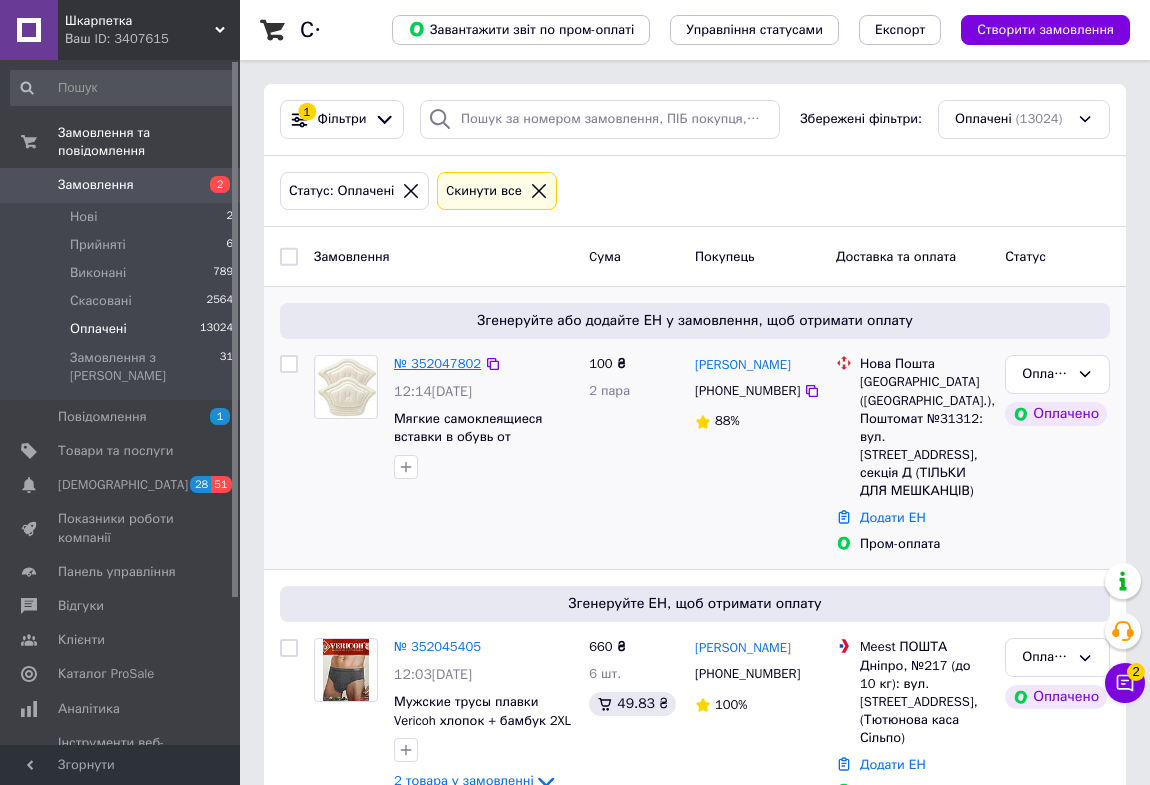 click on "№ 352047802" at bounding box center (437, 363) 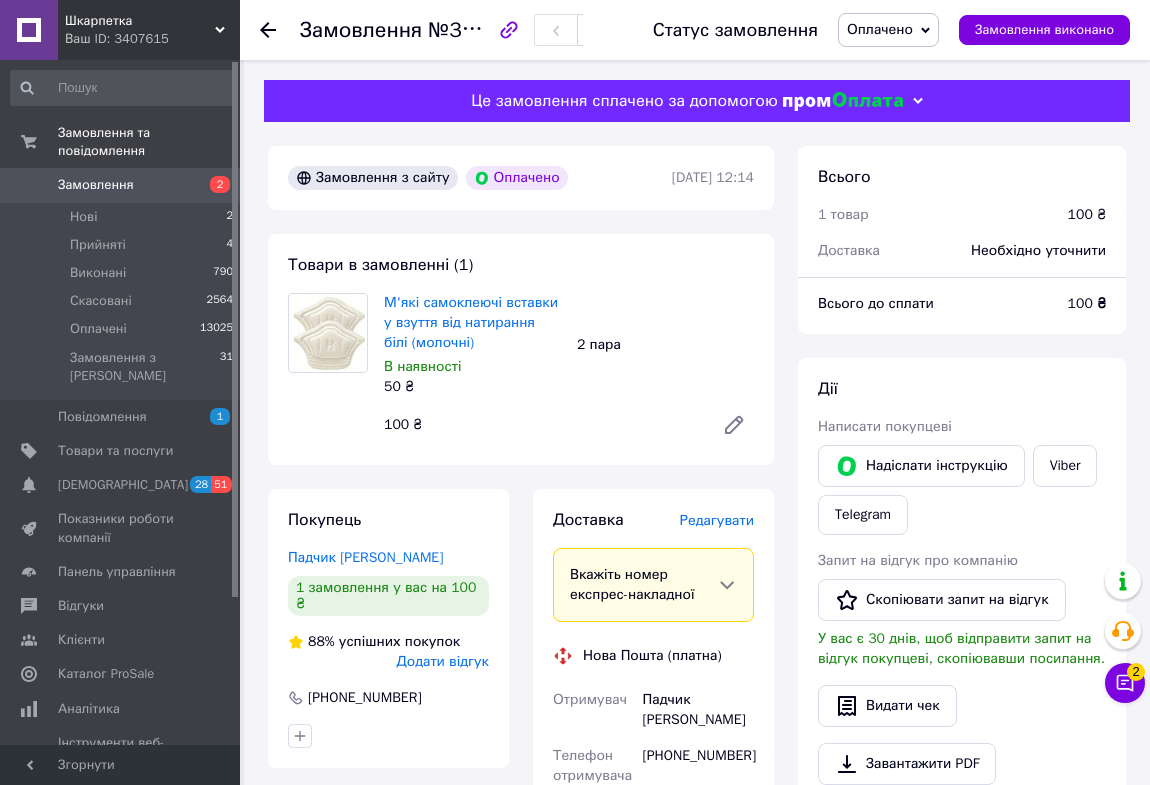 click 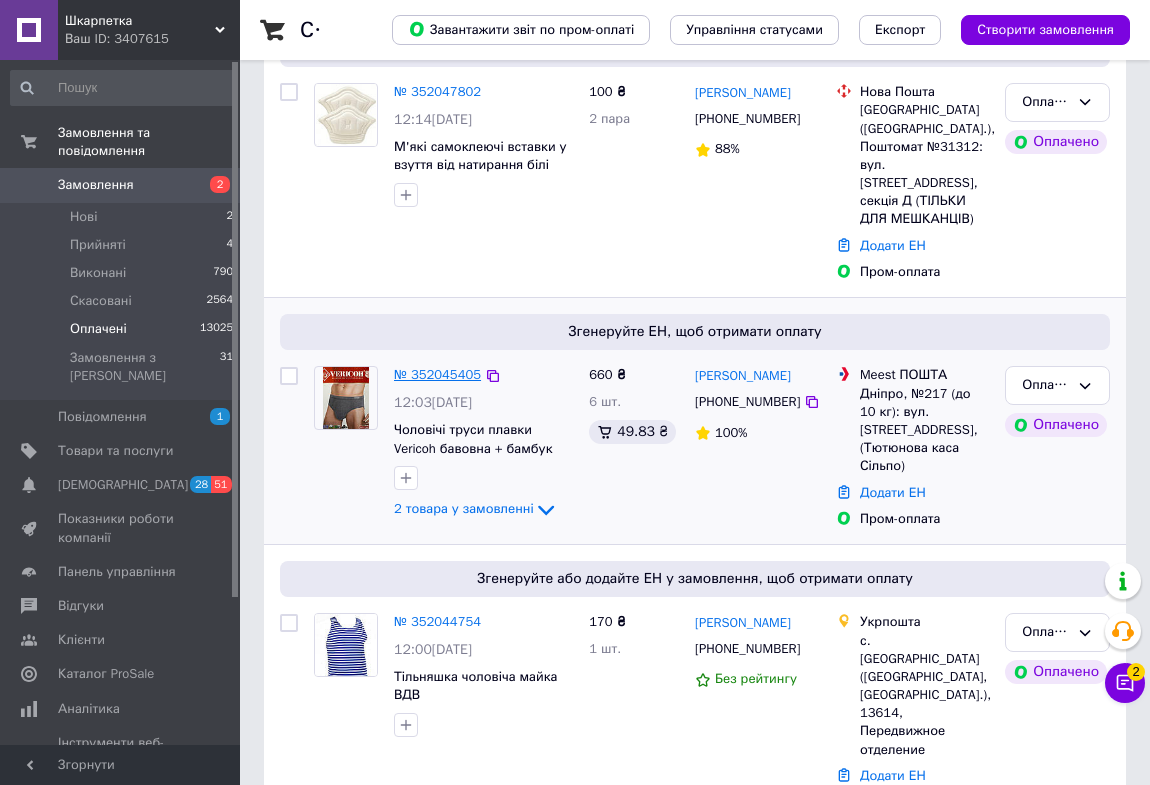 click on "№ 352045405" at bounding box center [437, 374] 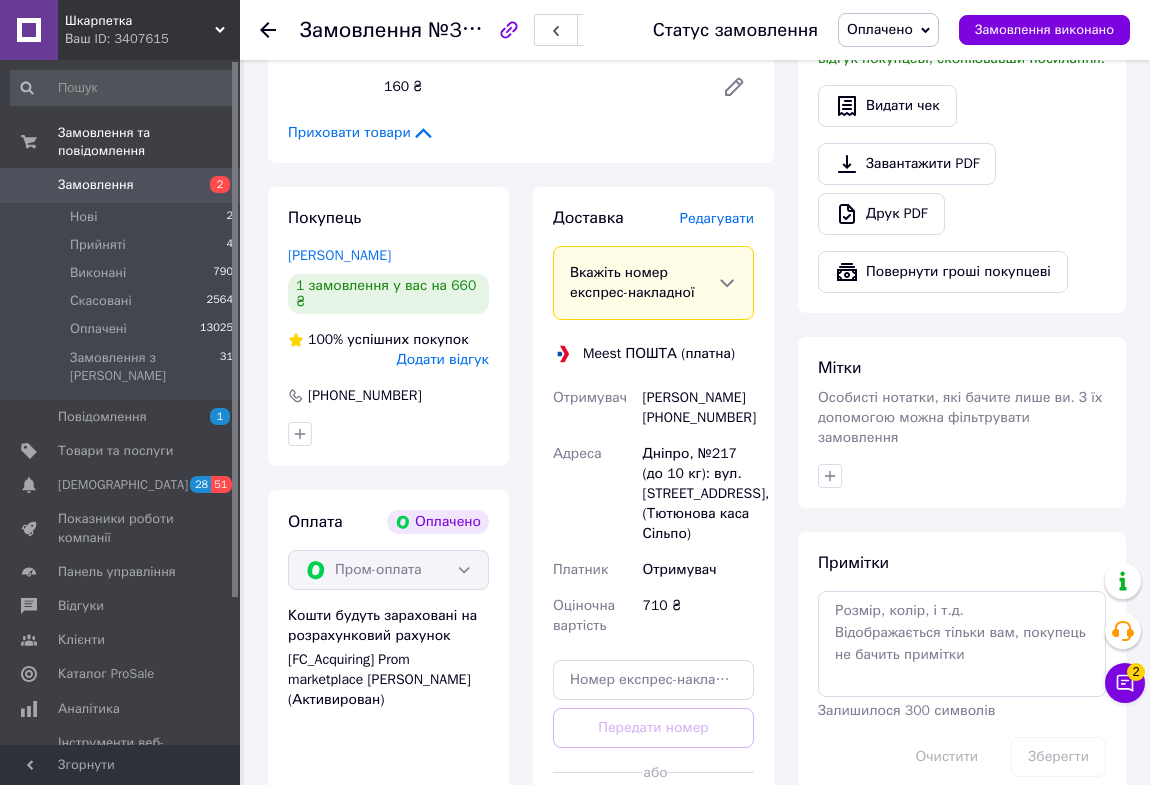 scroll, scrollTop: 636, scrollLeft: 0, axis: vertical 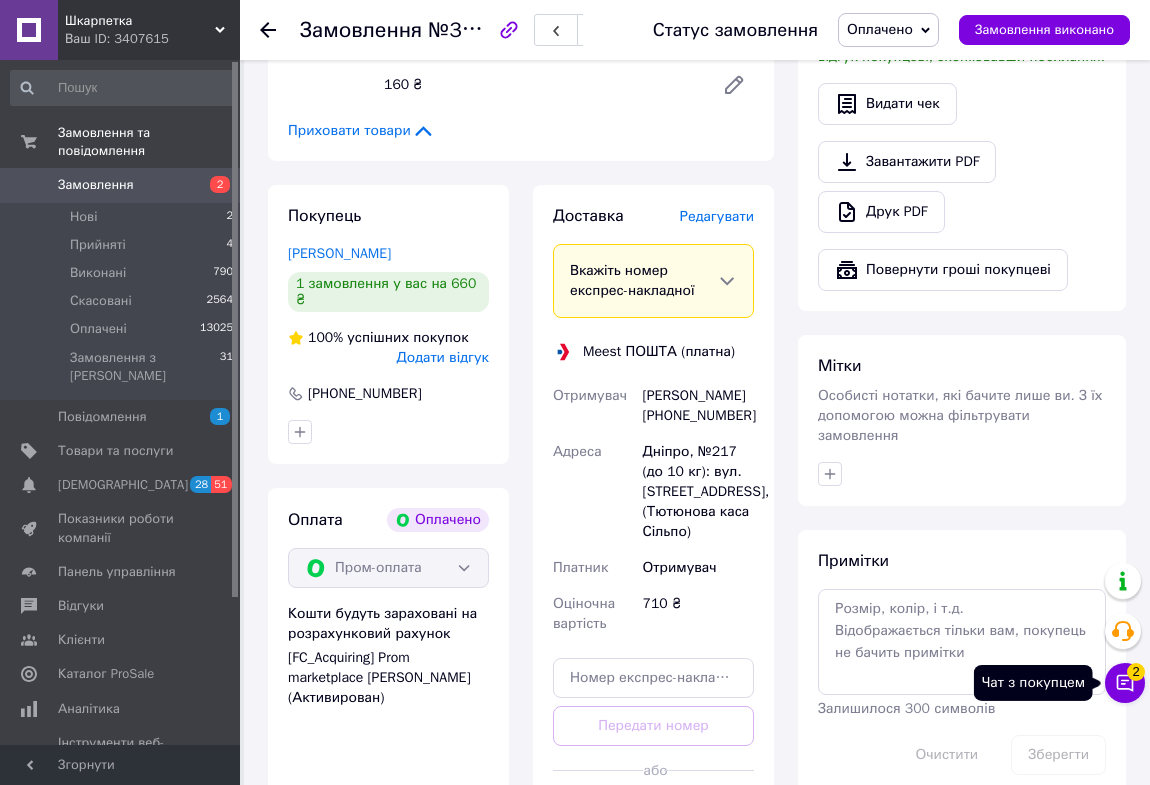 click 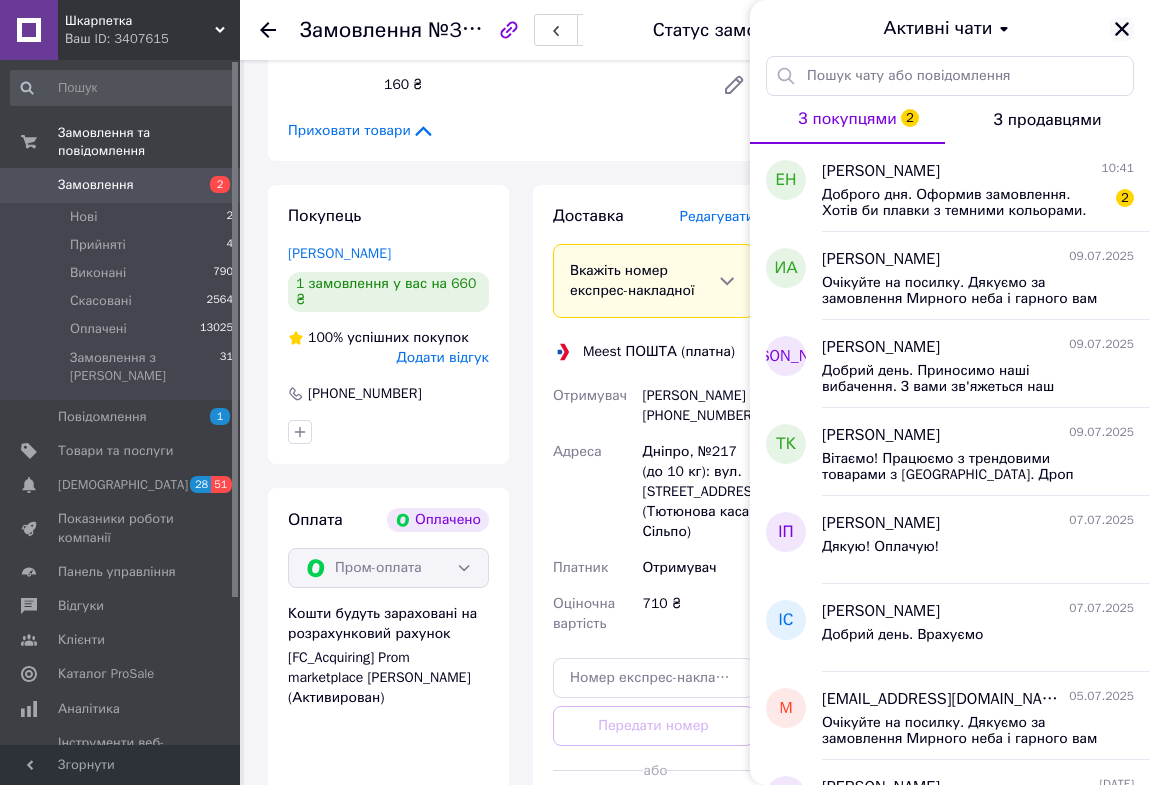 click 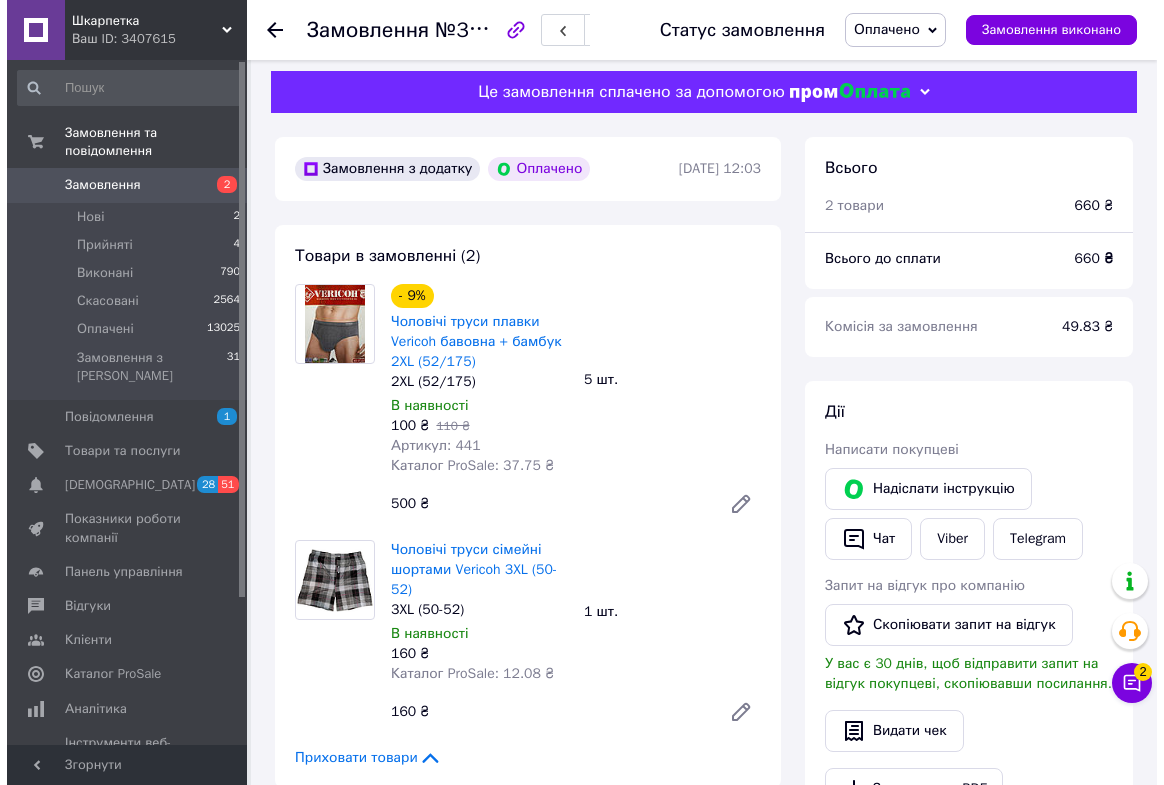 scroll, scrollTop: 0, scrollLeft: 0, axis: both 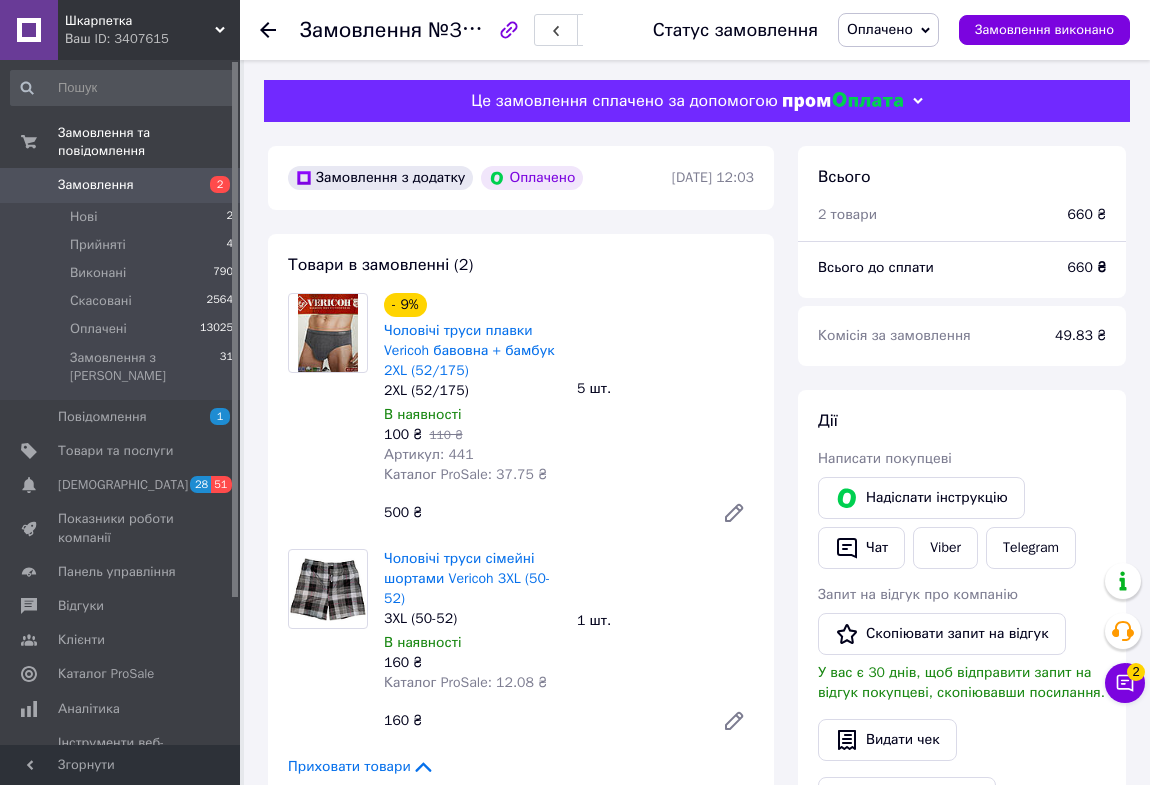 click 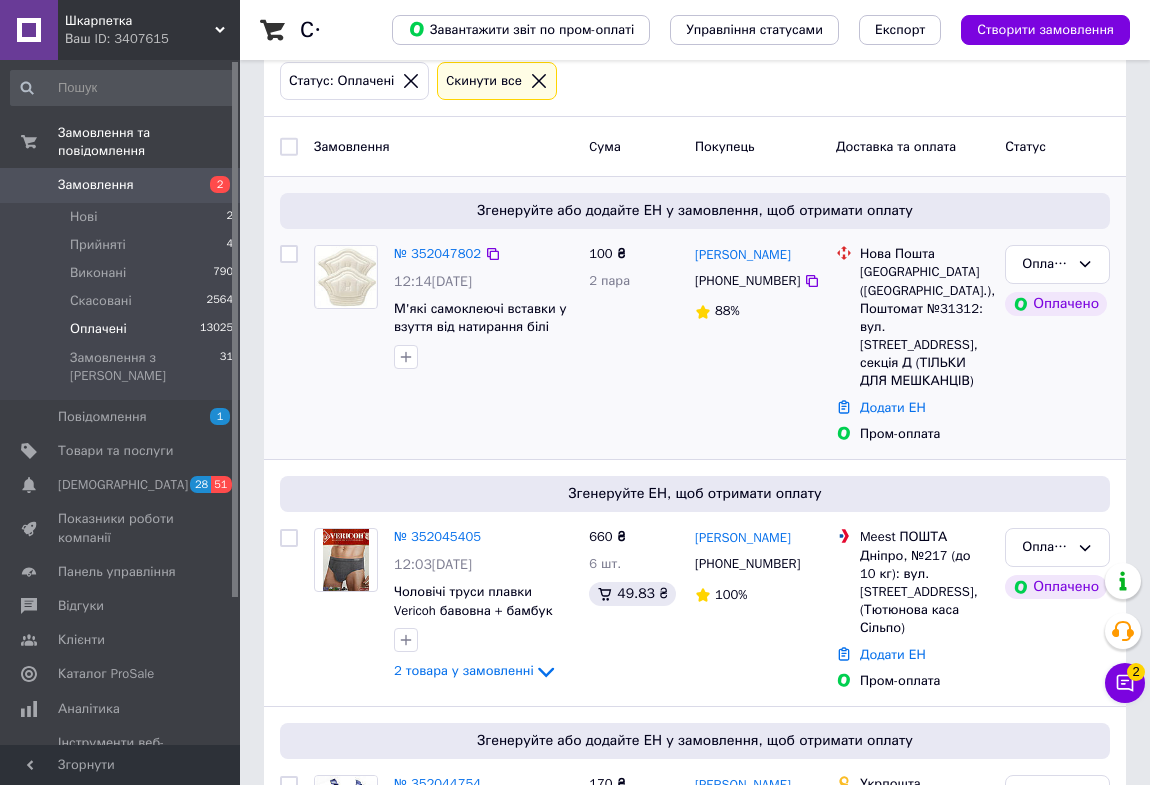 scroll, scrollTop: 0, scrollLeft: 0, axis: both 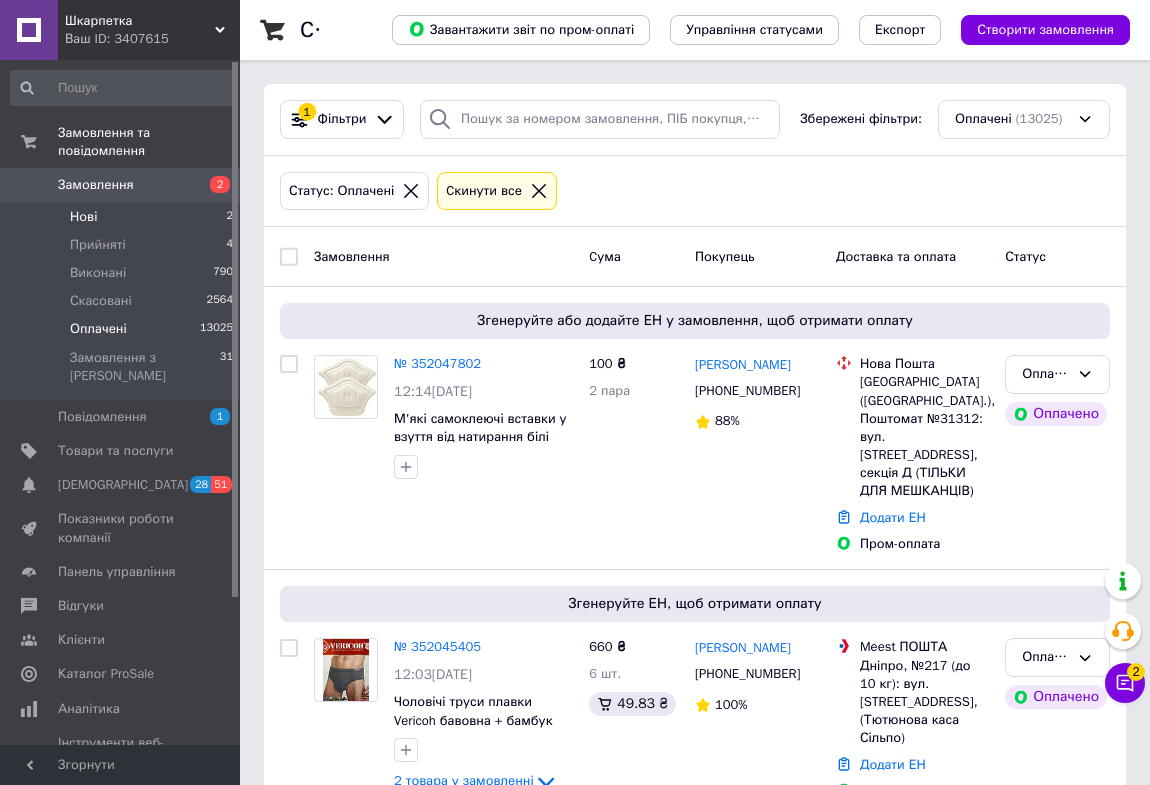 click on "Нові" at bounding box center (83, 217) 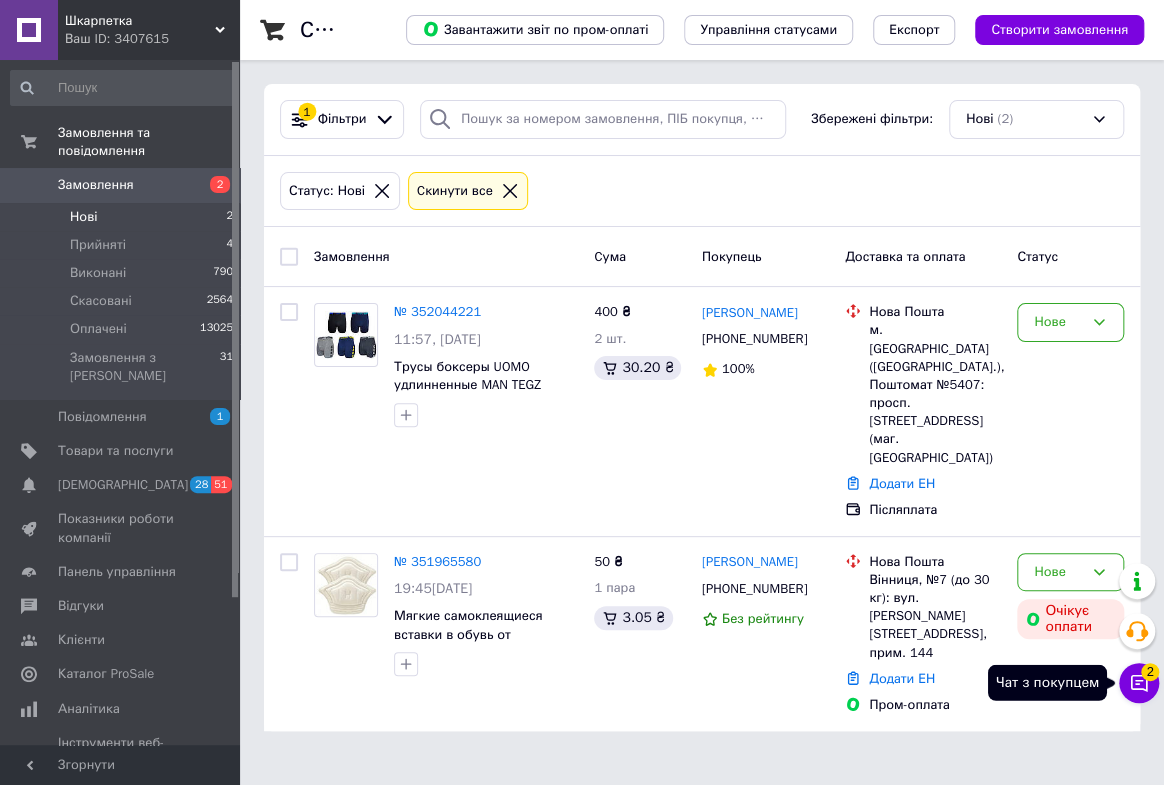 click 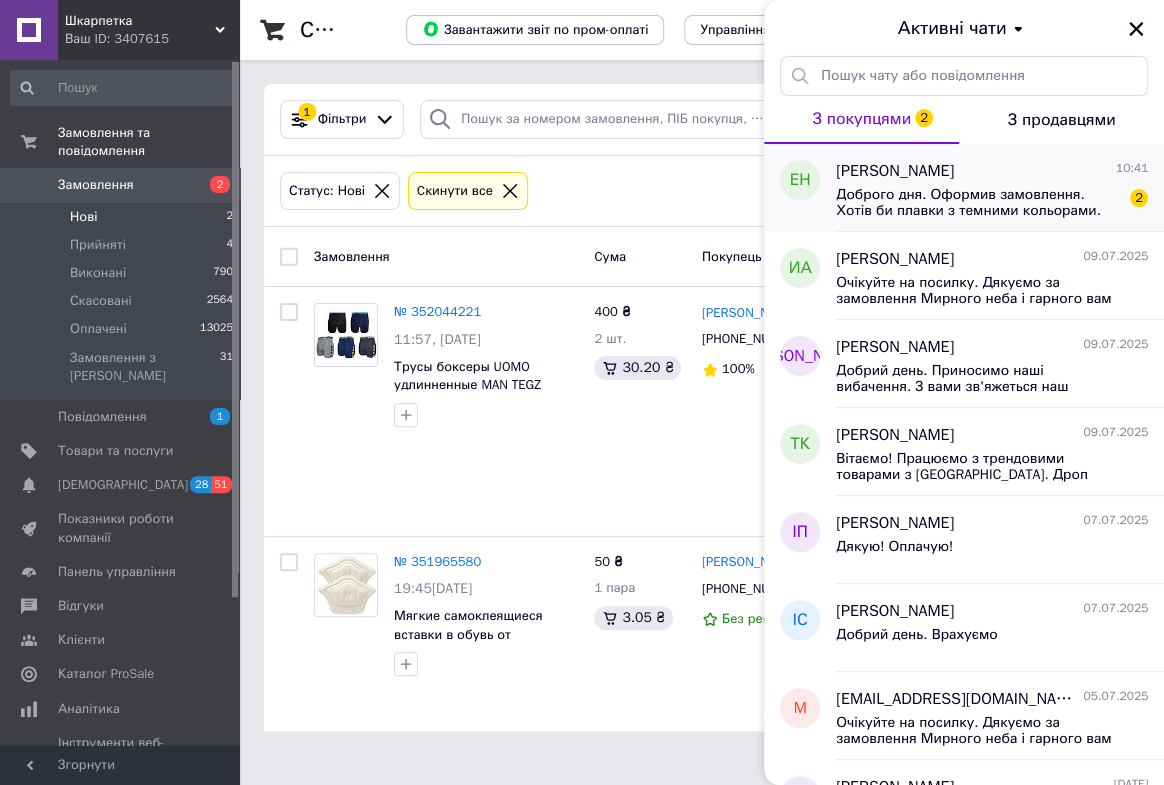 click on "Доброго дня. Оформив замовлення. Хотів би плавки з темними кольорами. Можуть бути трохи різних кольорів." at bounding box center [978, 203] 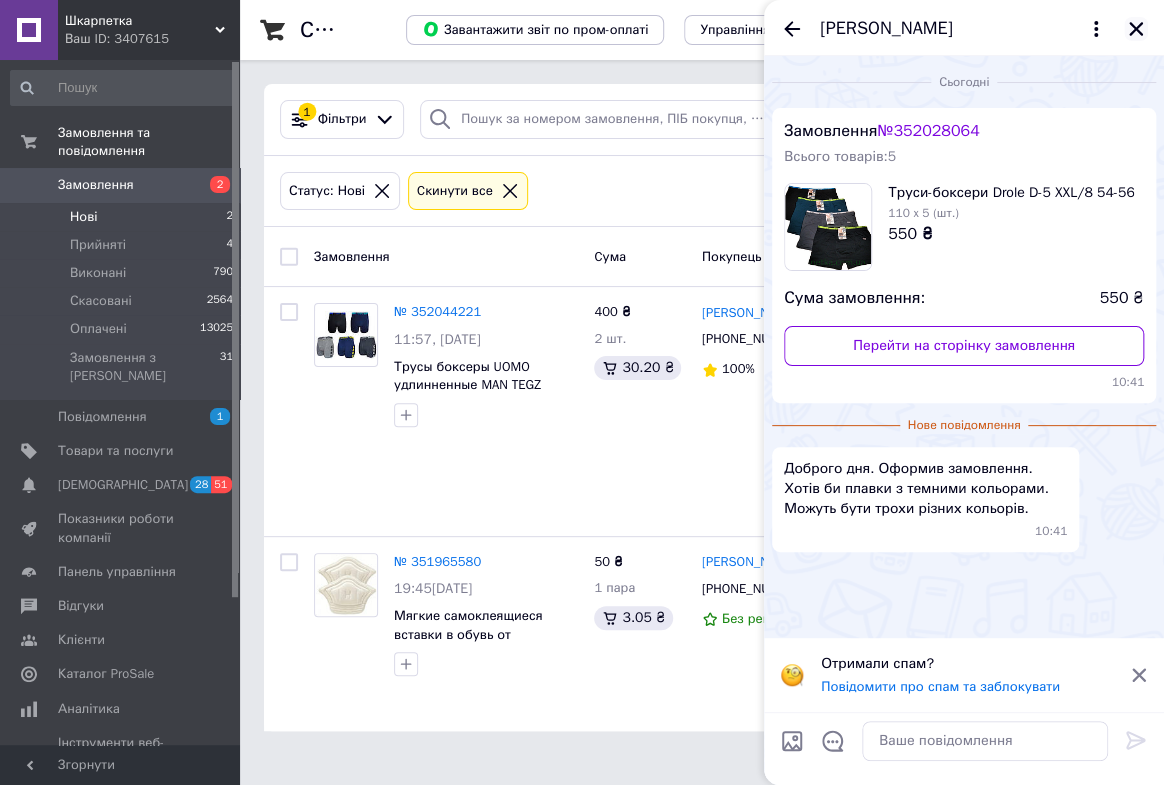 click 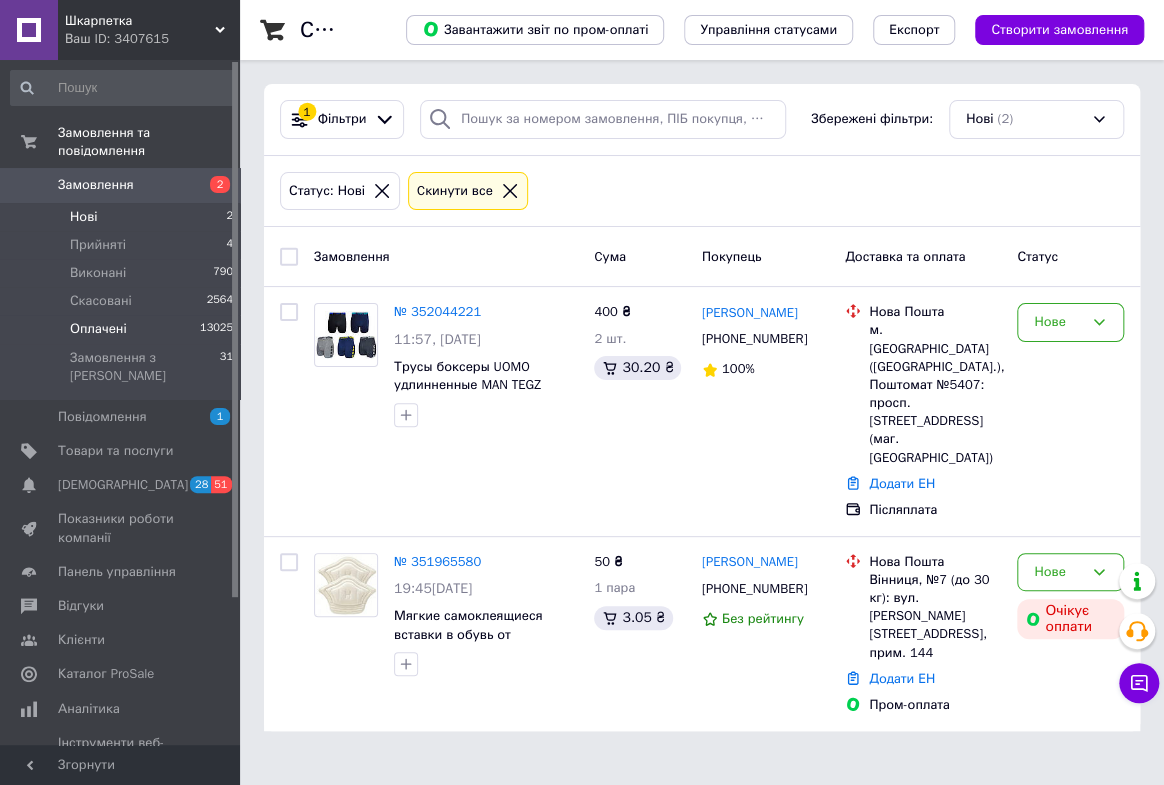 click on "Оплачені" at bounding box center (98, 329) 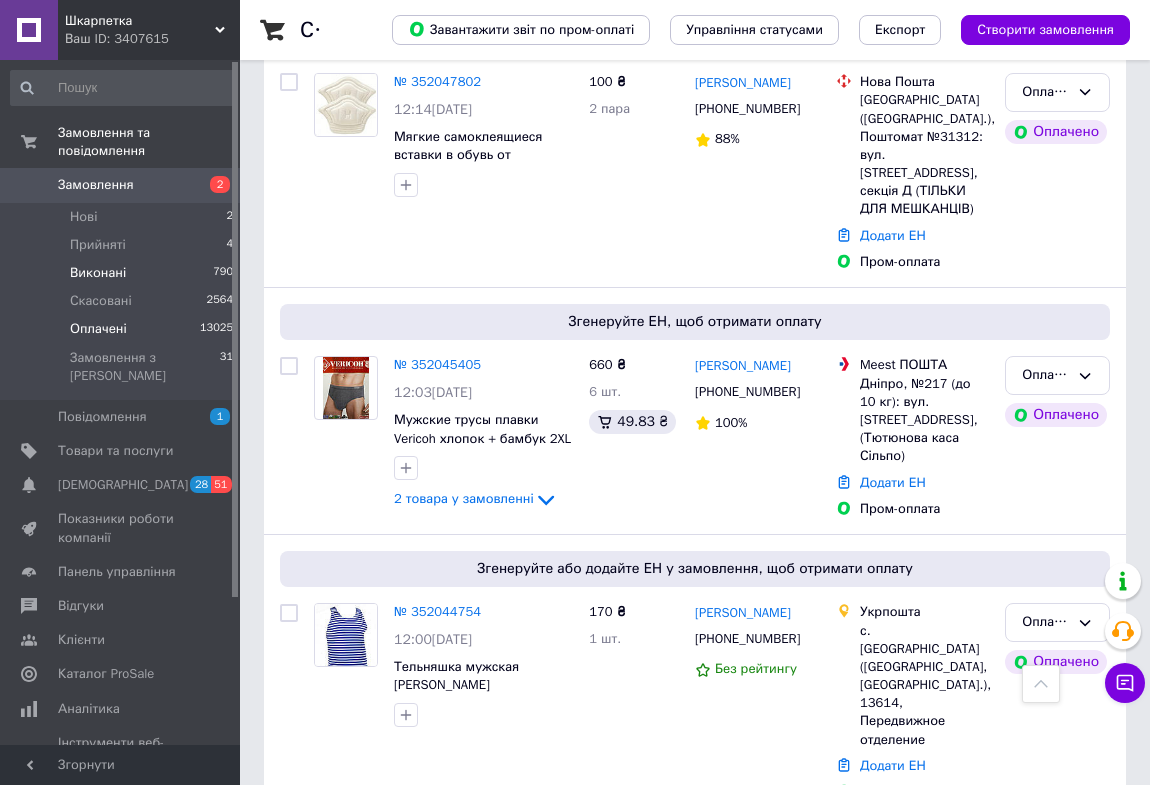 scroll, scrollTop: 181, scrollLeft: 0, axis: vertical 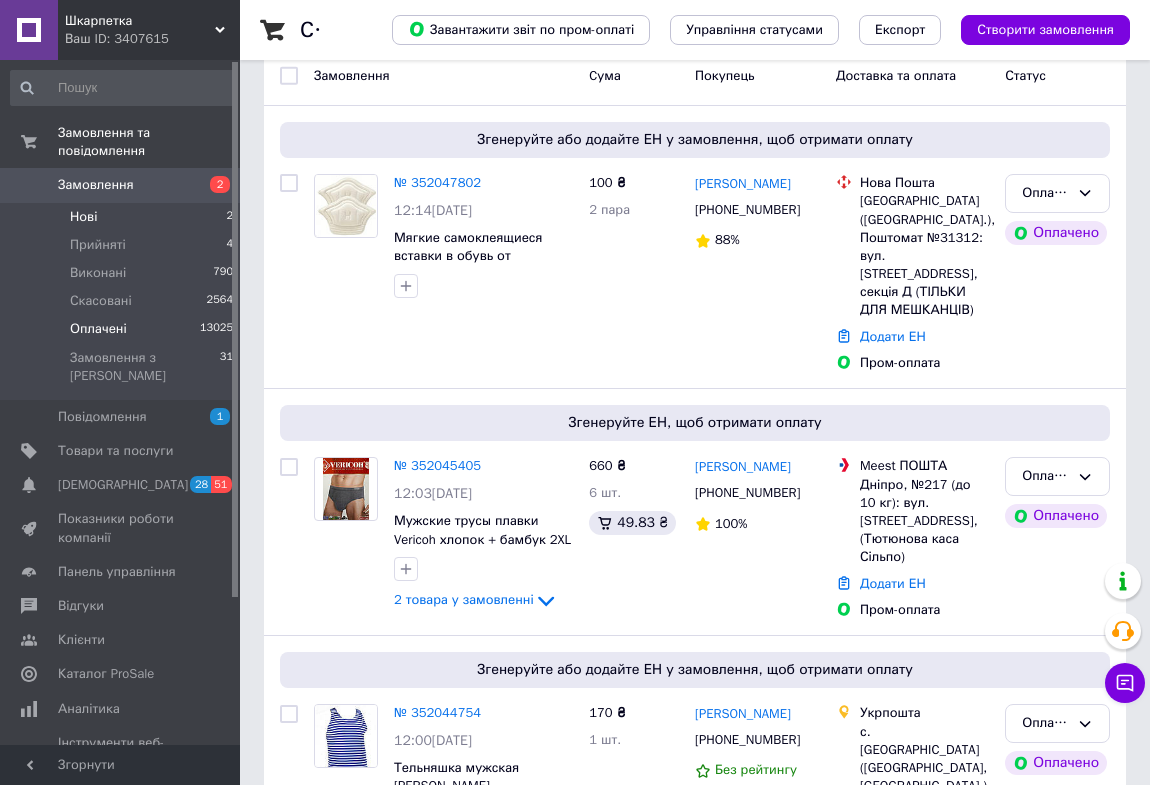 click on "Нові" at bounding box center [83, 217] 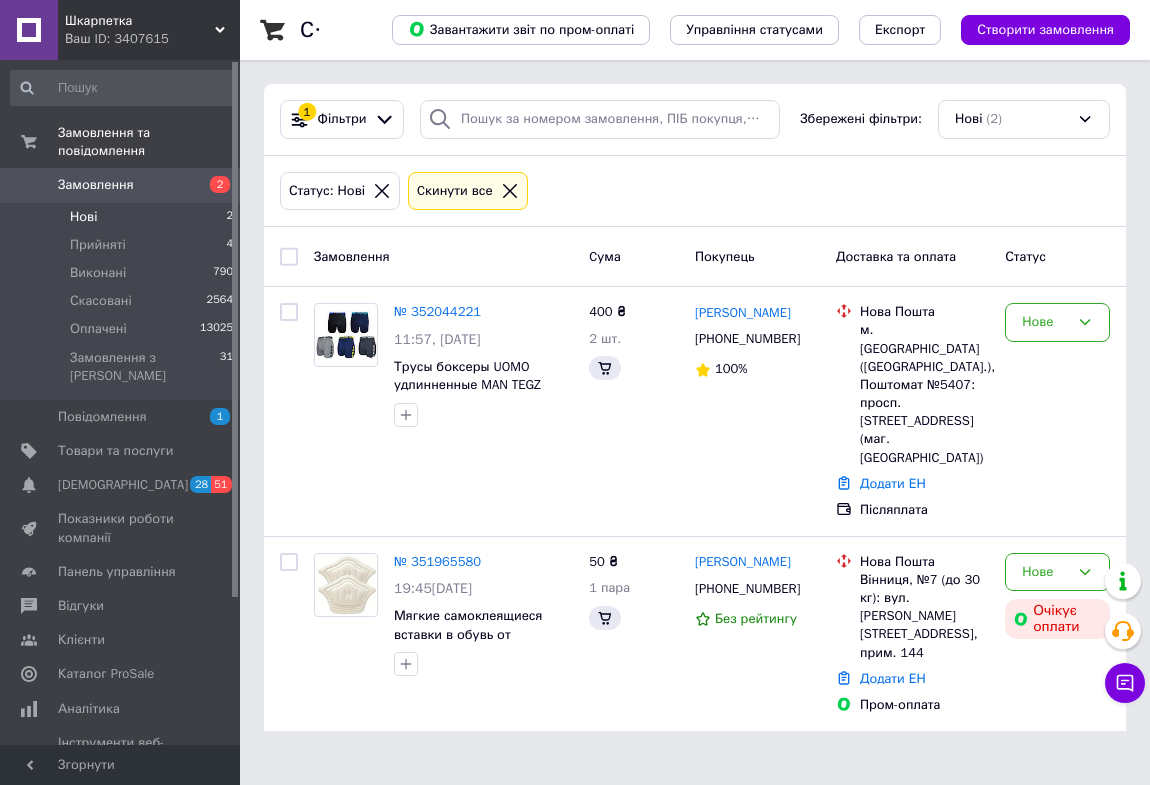 scroll, scrollTop: 0, scrollLeft: 0, axis: both 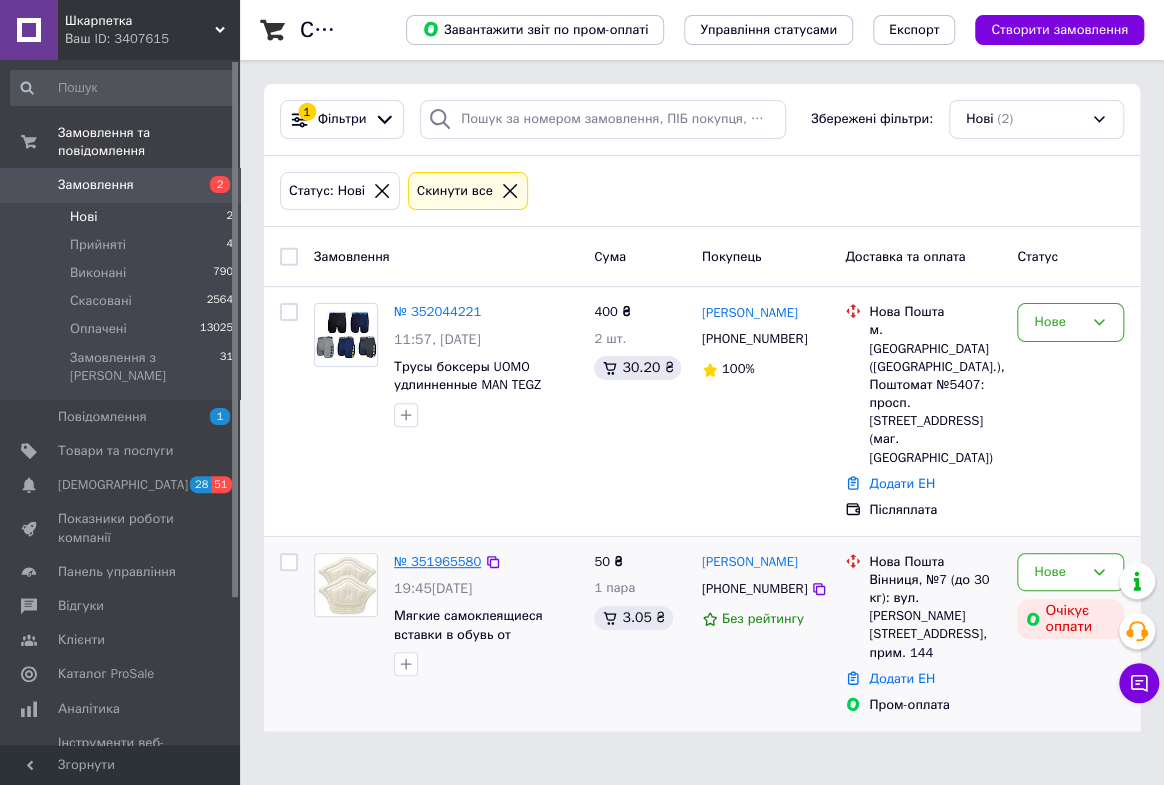 click on "№ 351965580" at bounding box center [437, 561] 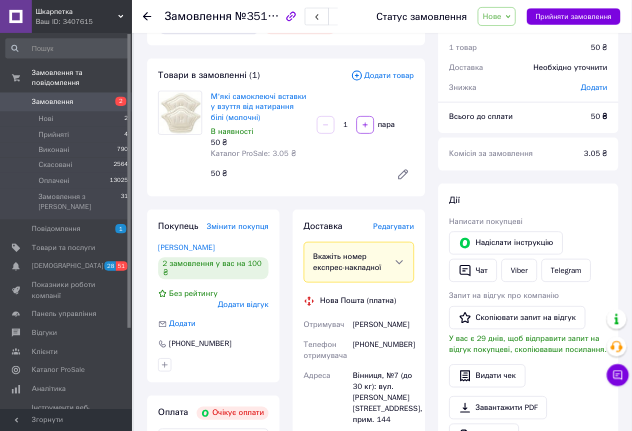 scroll, scrollTop: 0, scrollLeft: 0, axis: both 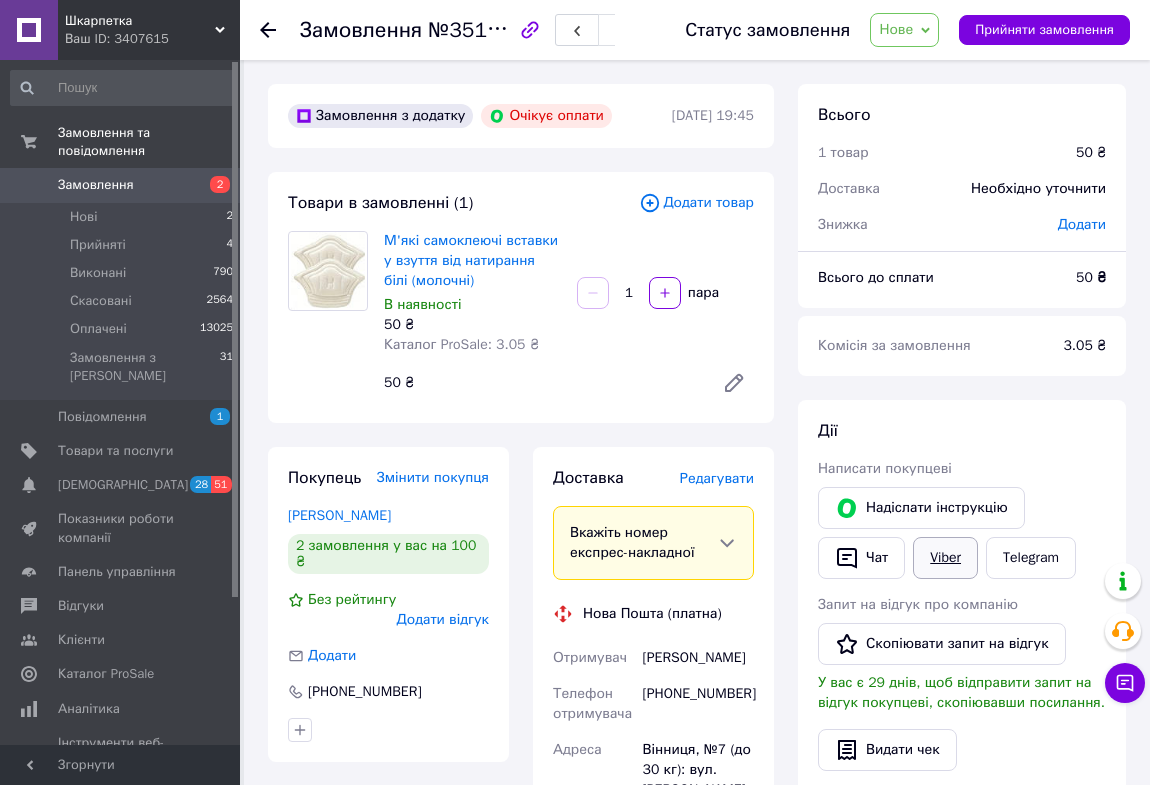 click on "Viber" at bounding box center (945, 558) 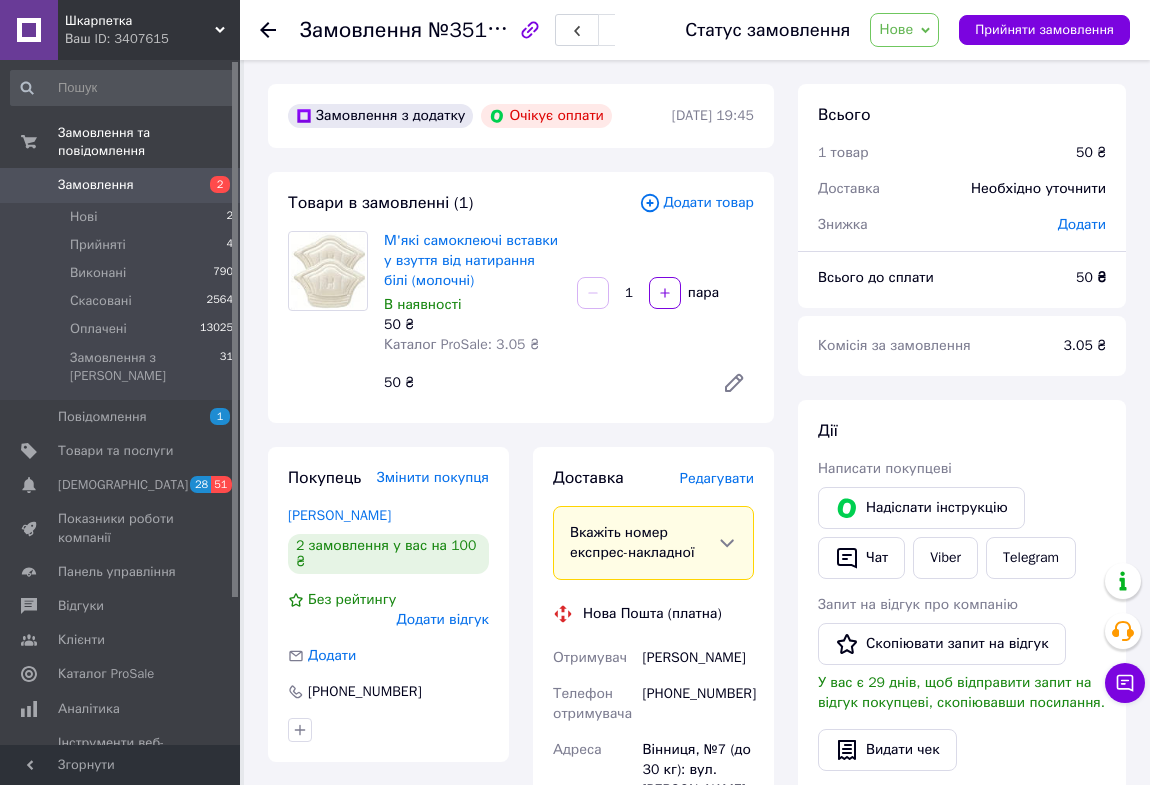 click 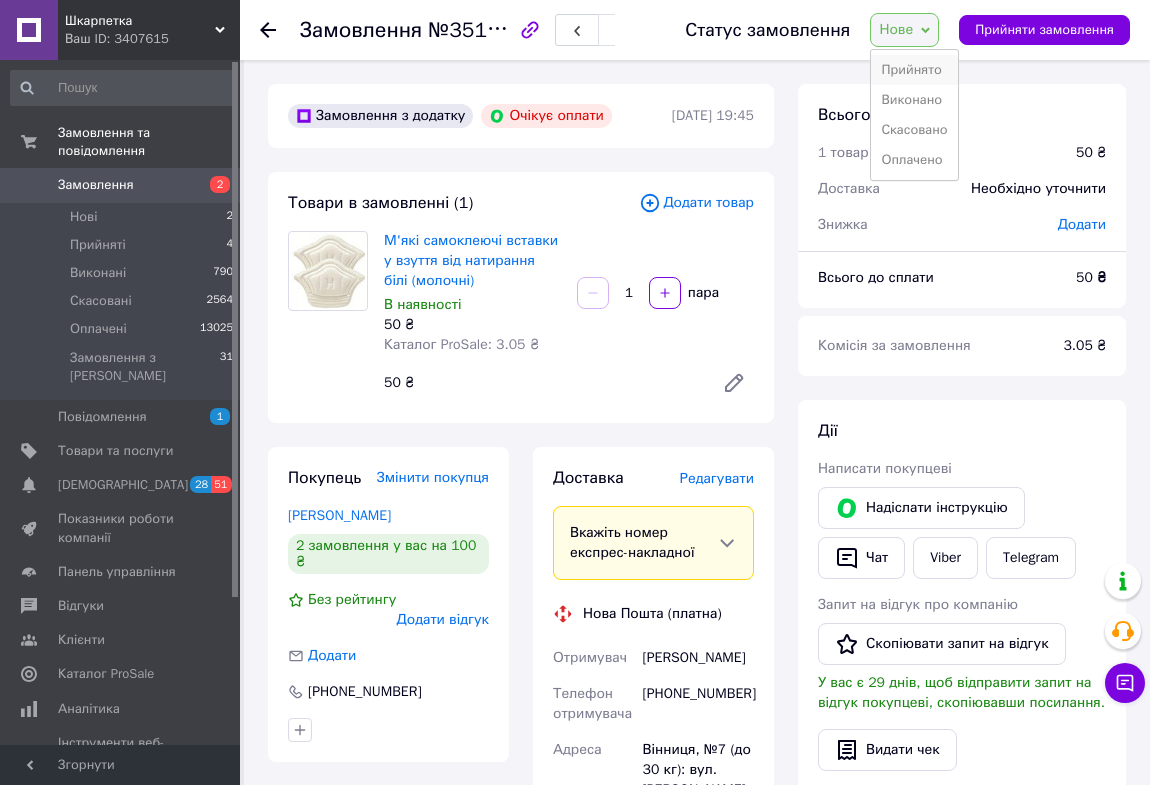 click on "Прийнято" at bounding box center [914, 70] 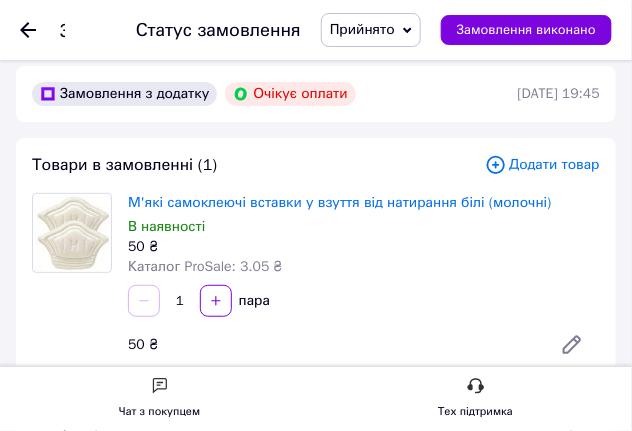 scroll, scrollTop: 14, scrollLeft: 0, axis: vertical 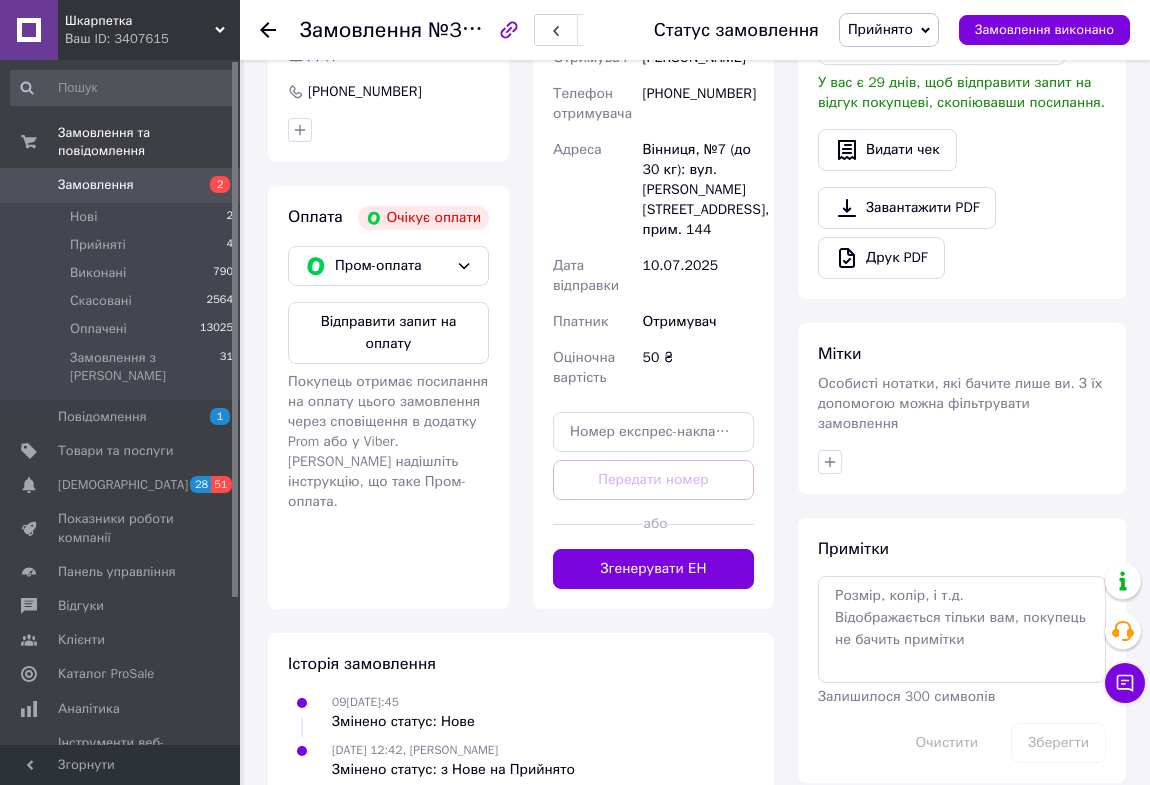 click 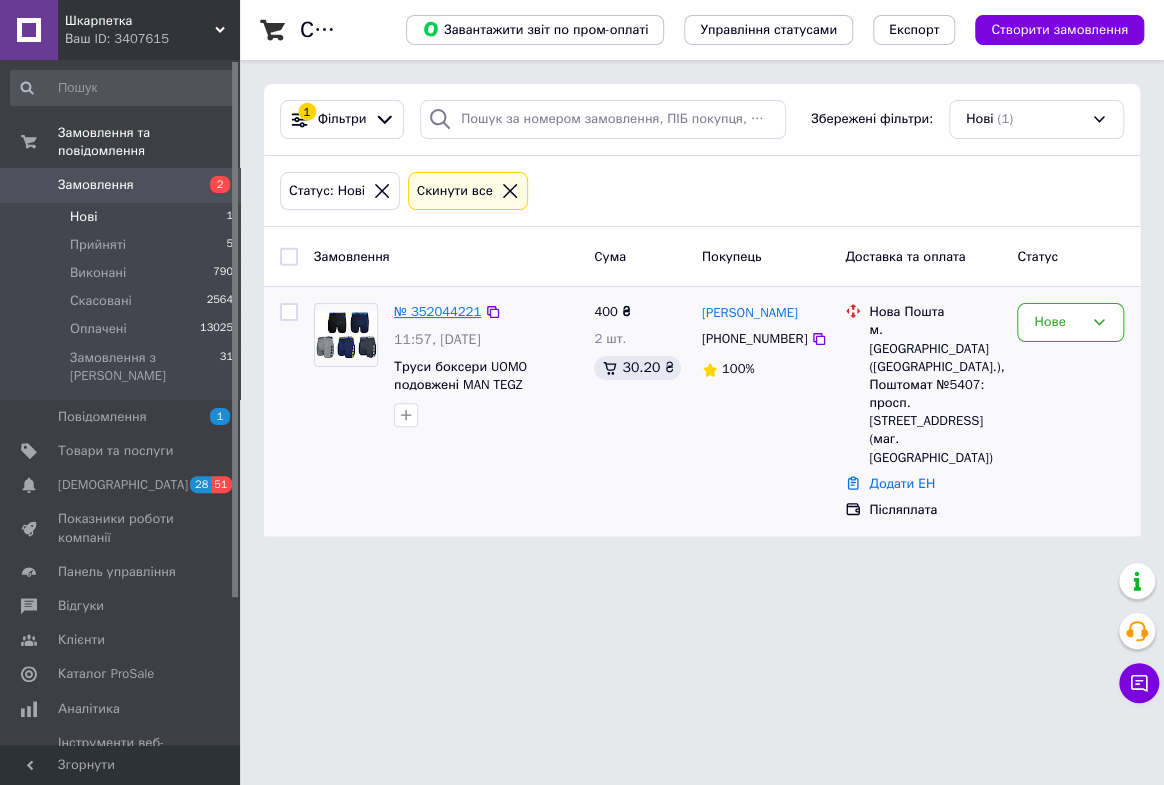 click on "№ 352044221" at bounding box center (437, 311) 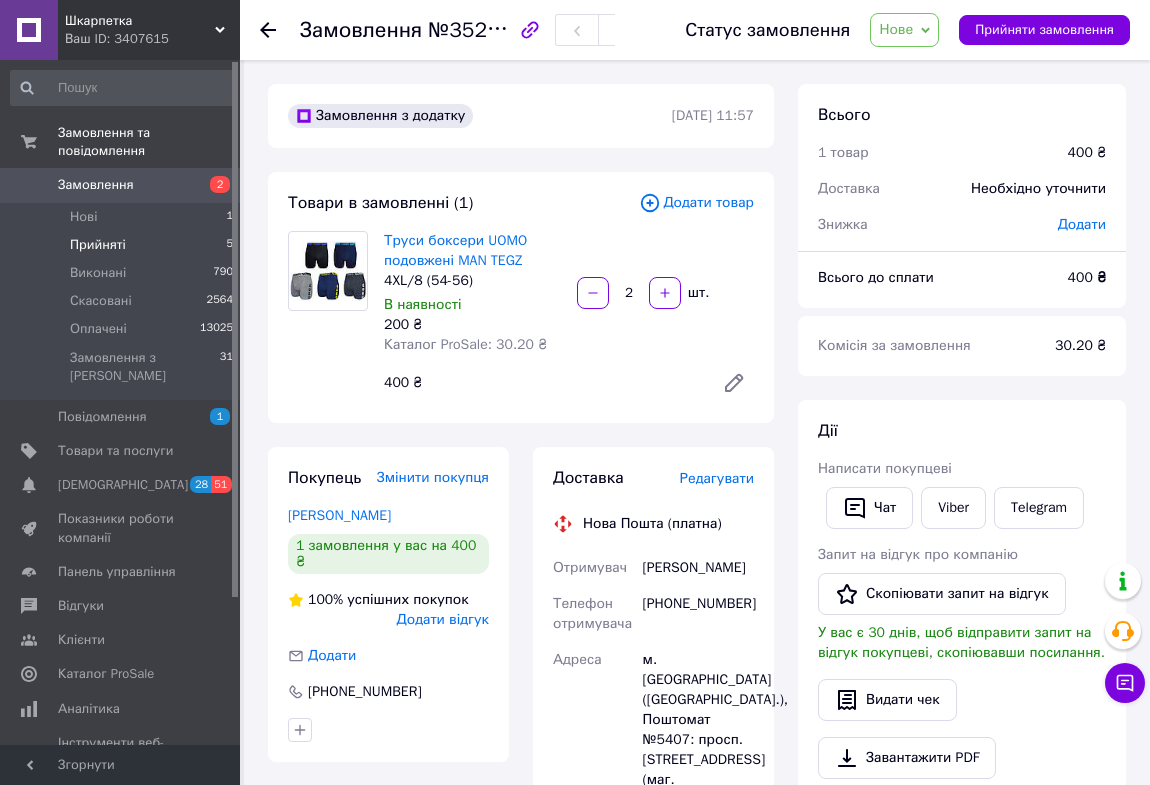 click on "Прийняті" at bounding box center (98, 245) 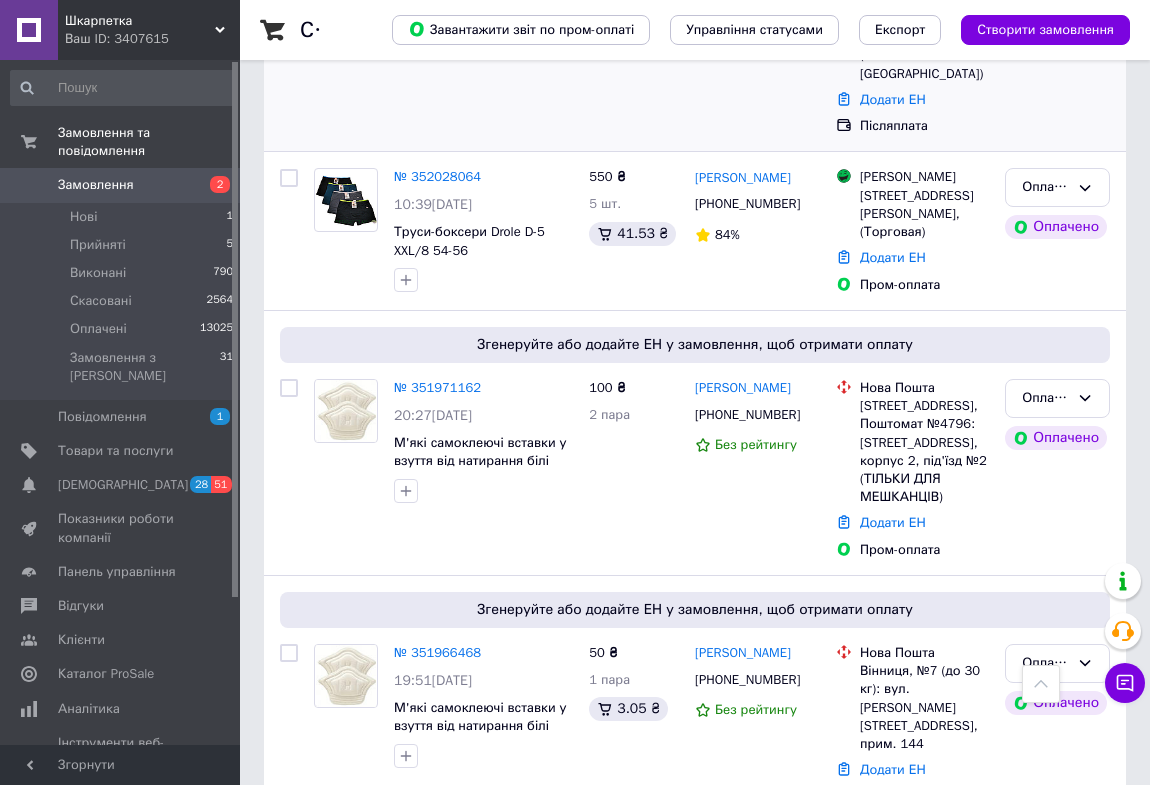 scroll, scrollTop: 1181, scrollLeft: 0, axis: vertical 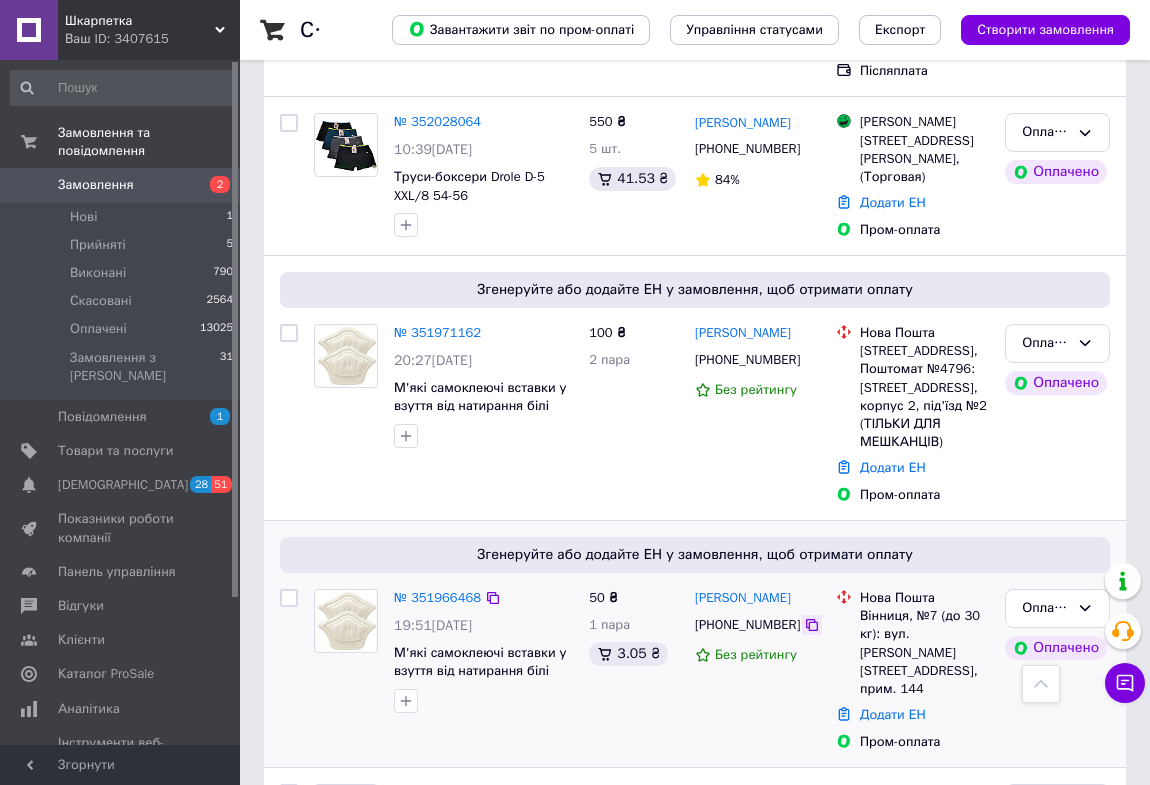 click 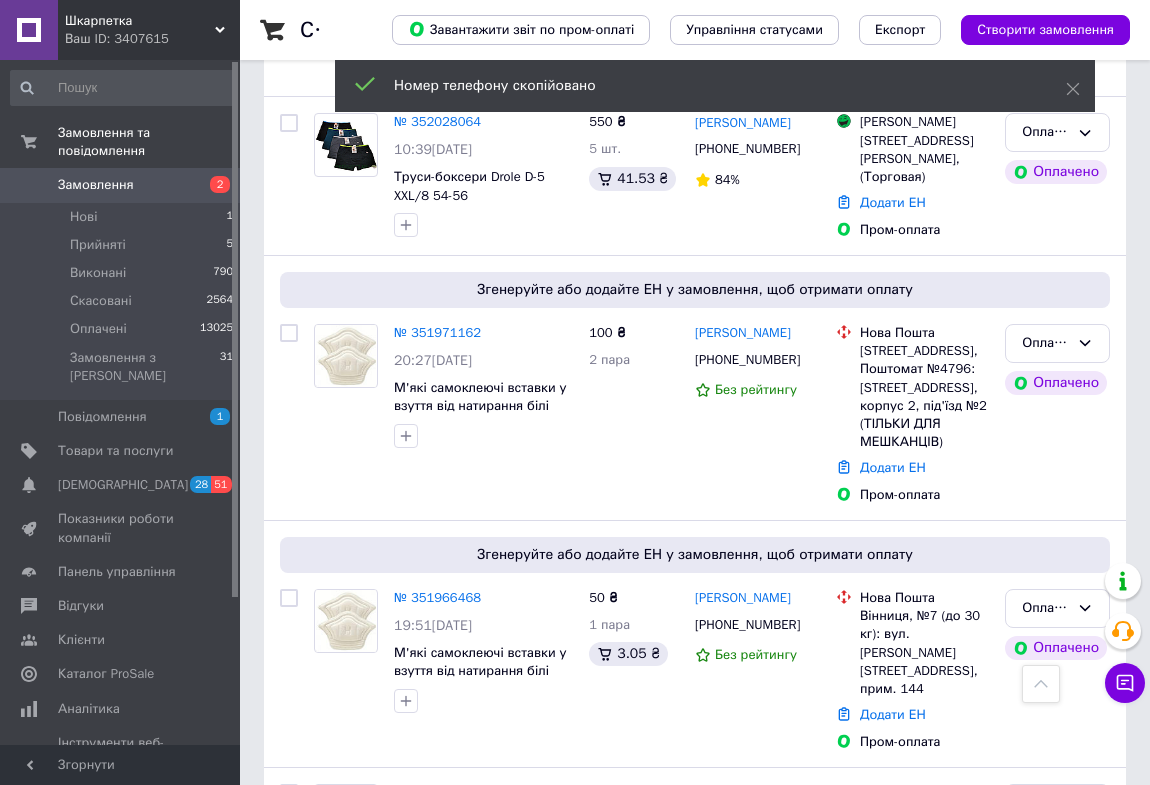 click on "Замовлення" at bounding box center (96, 185) 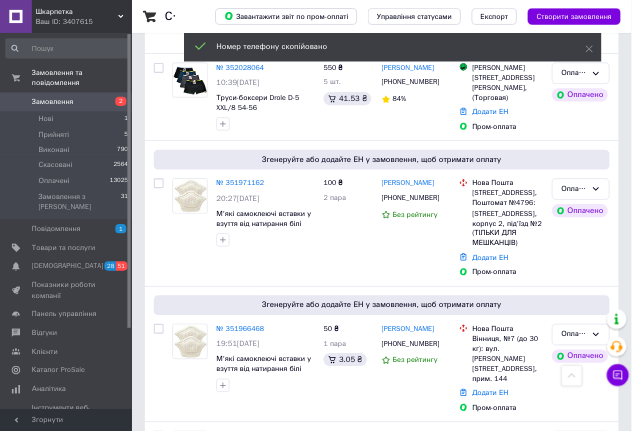 scroll, scrollTop: 0, scrollLeft: 0, axis: both 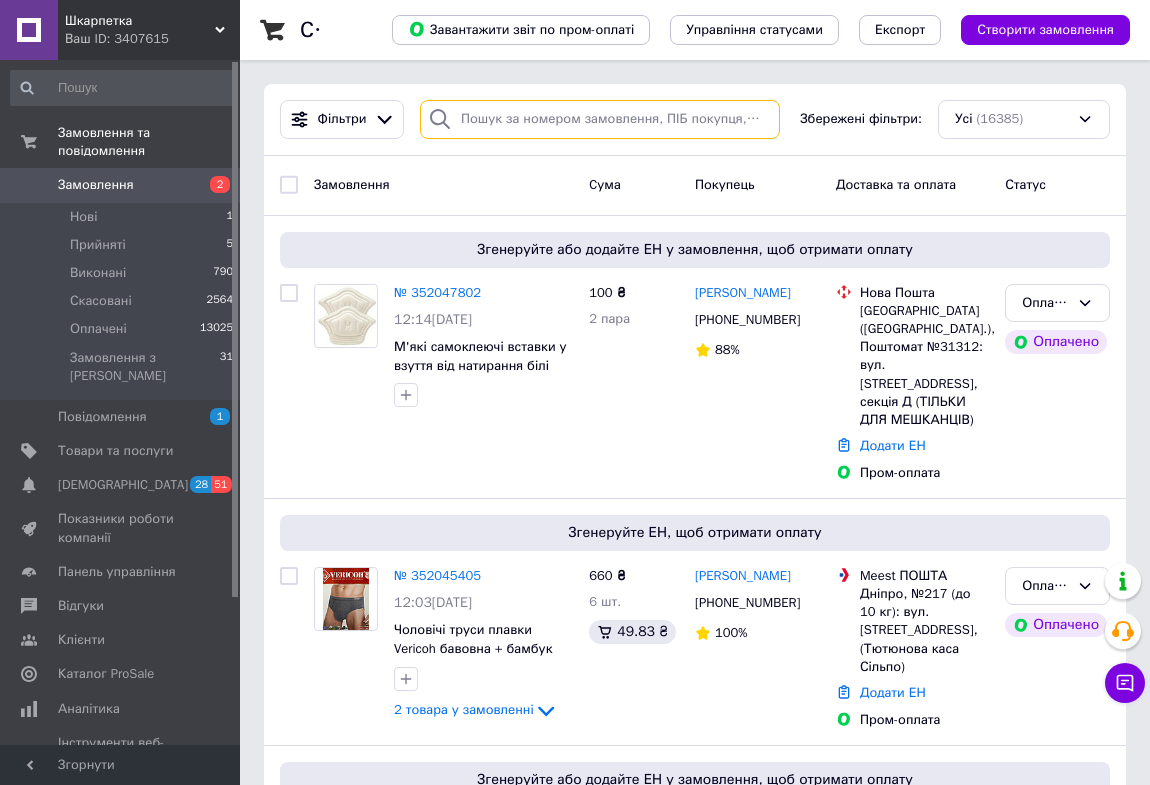 click at bounding box center [600, 119] 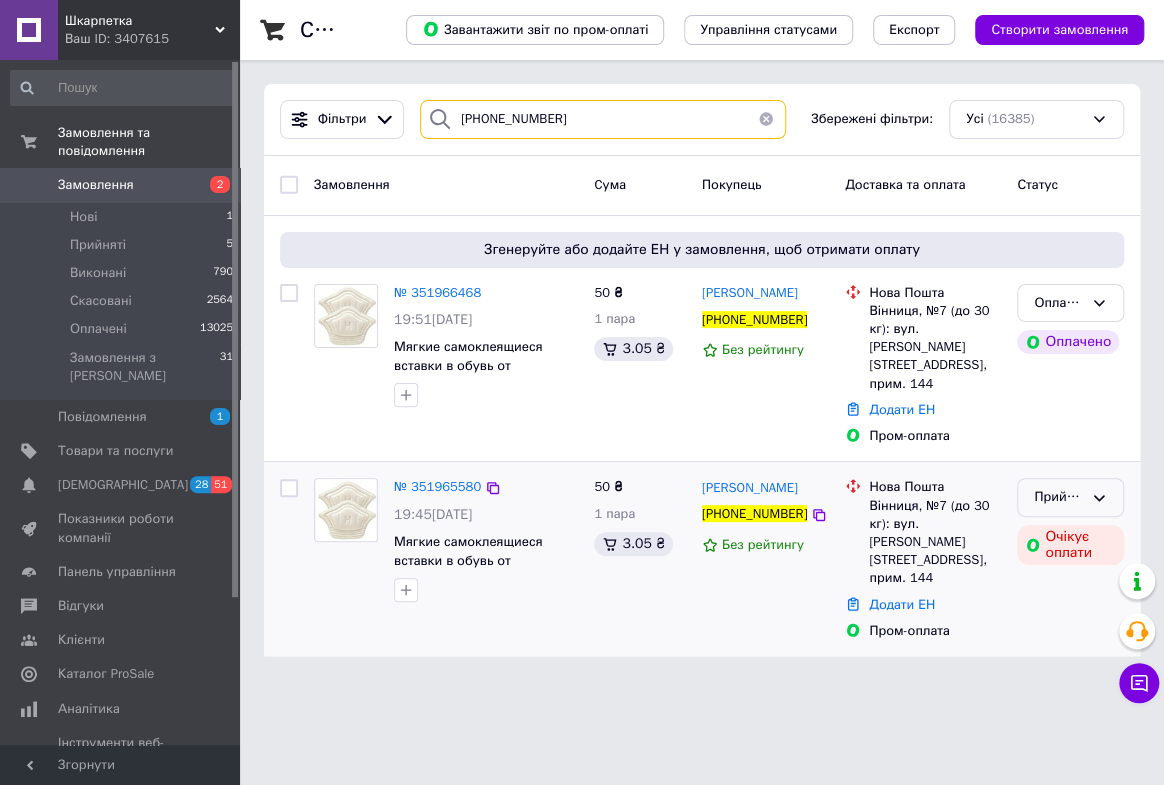 type on "[PHONE_NUMBER]" 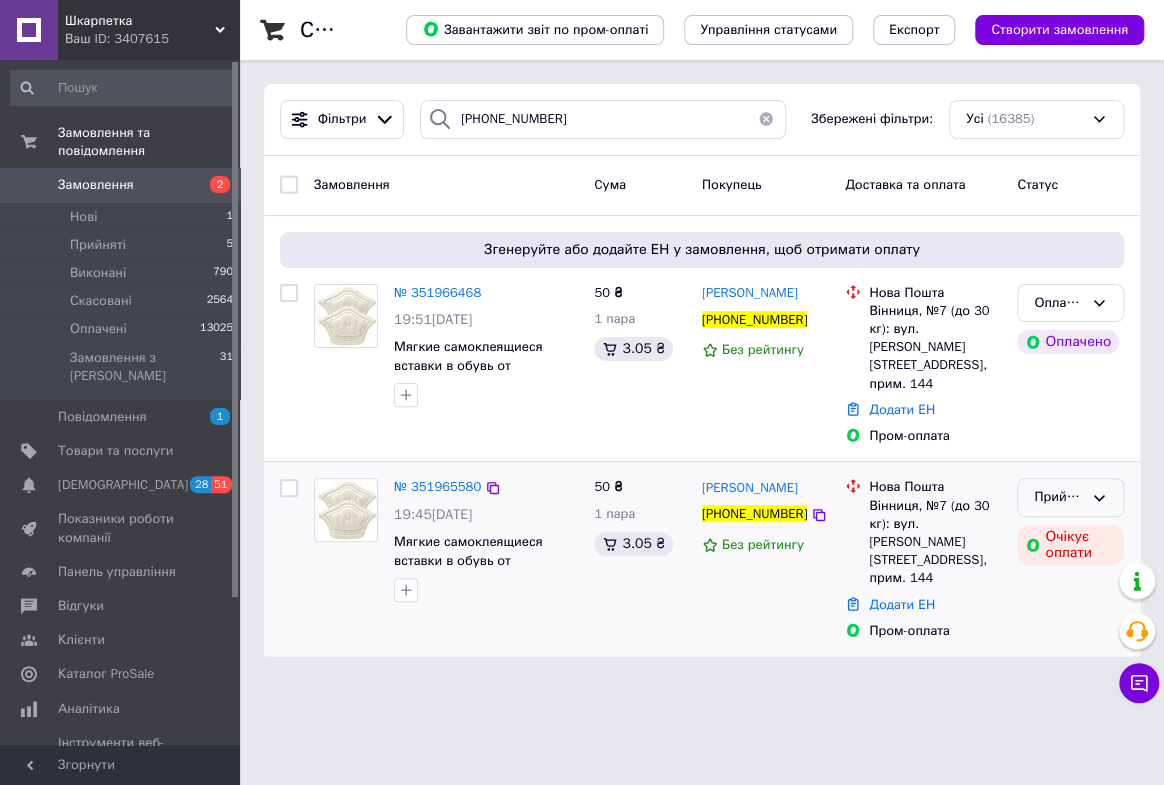 click 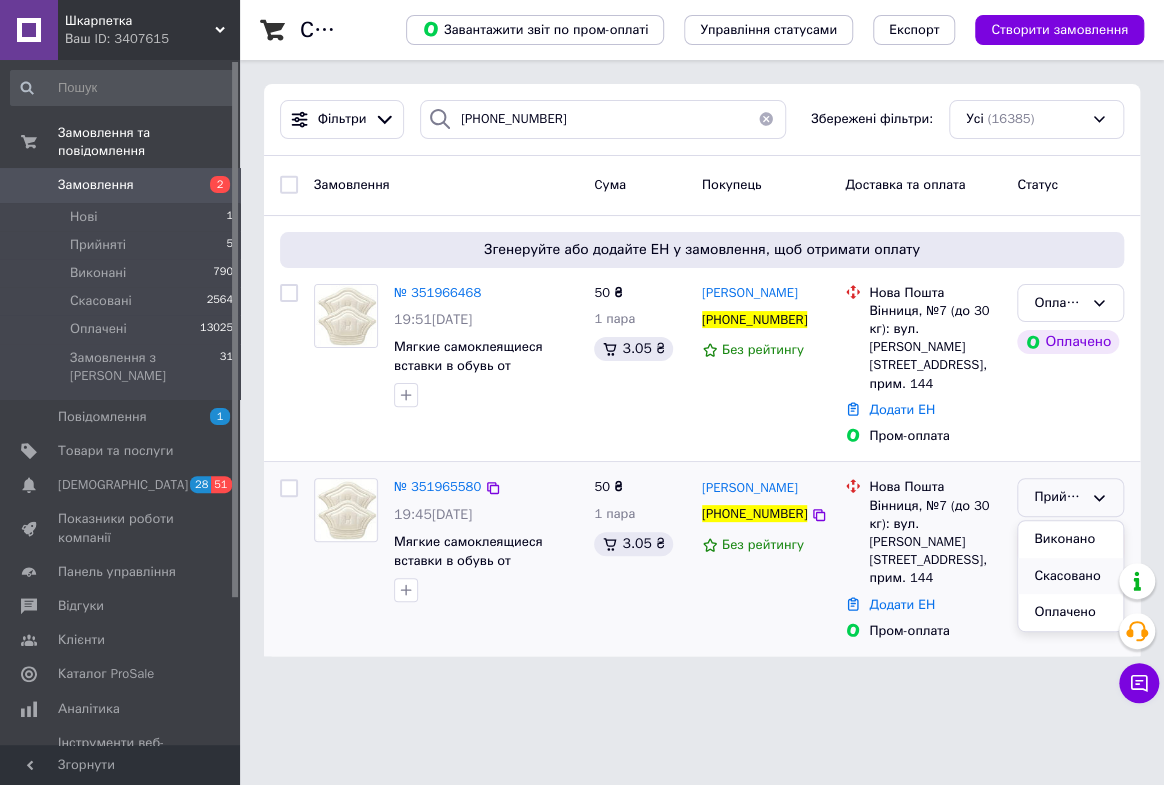 click on "Скасовано" at bounding box center [1070, 576] 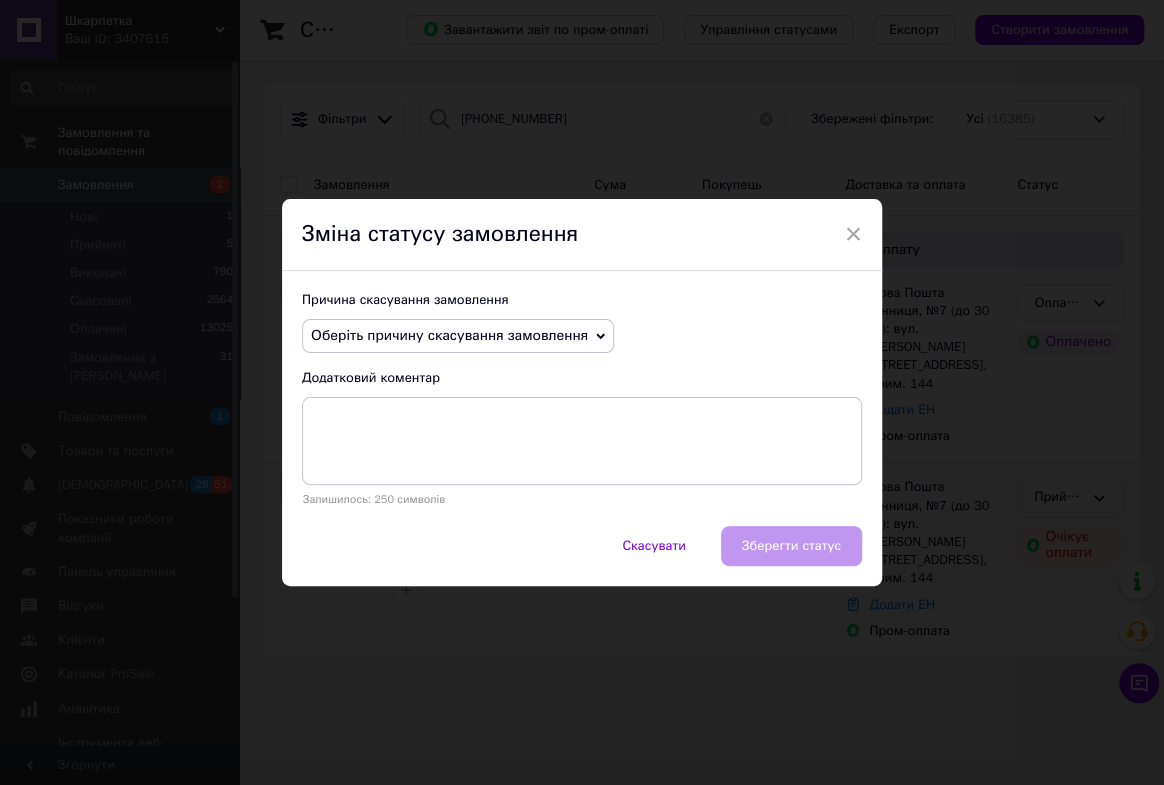 click 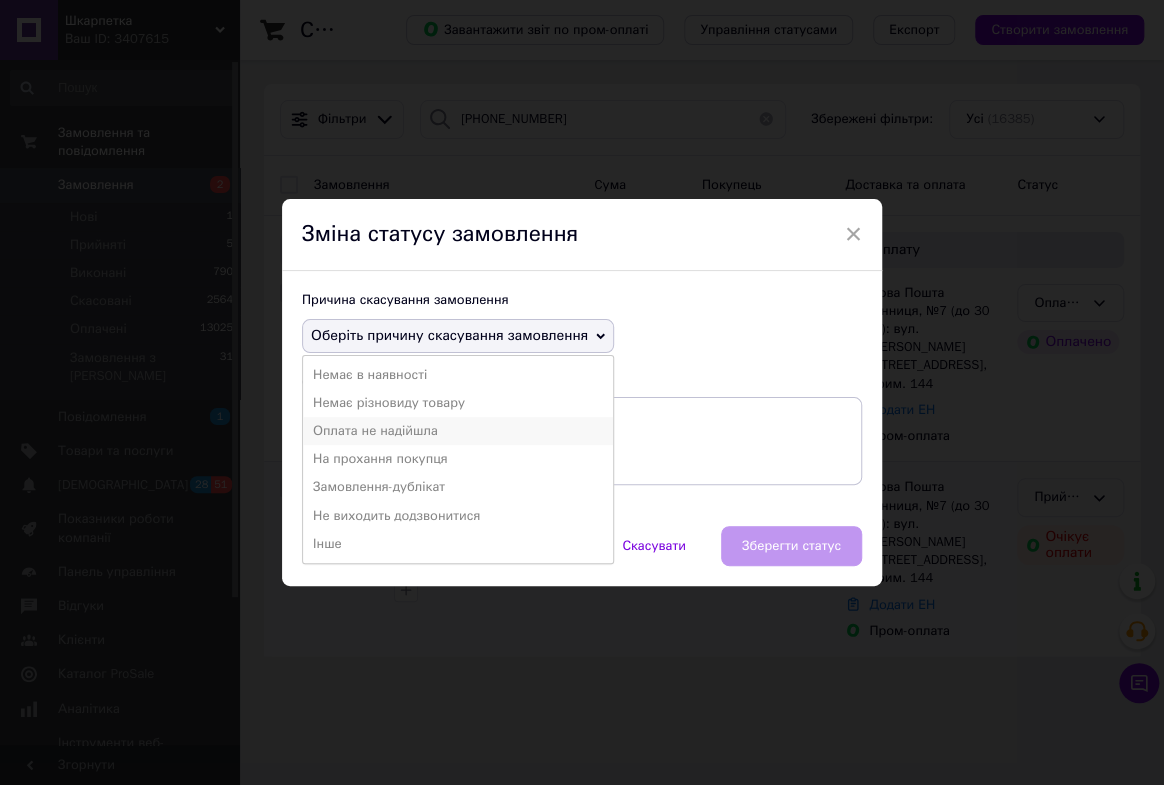 click on "Оплата не надійшла" at bounding box center [458, 431] 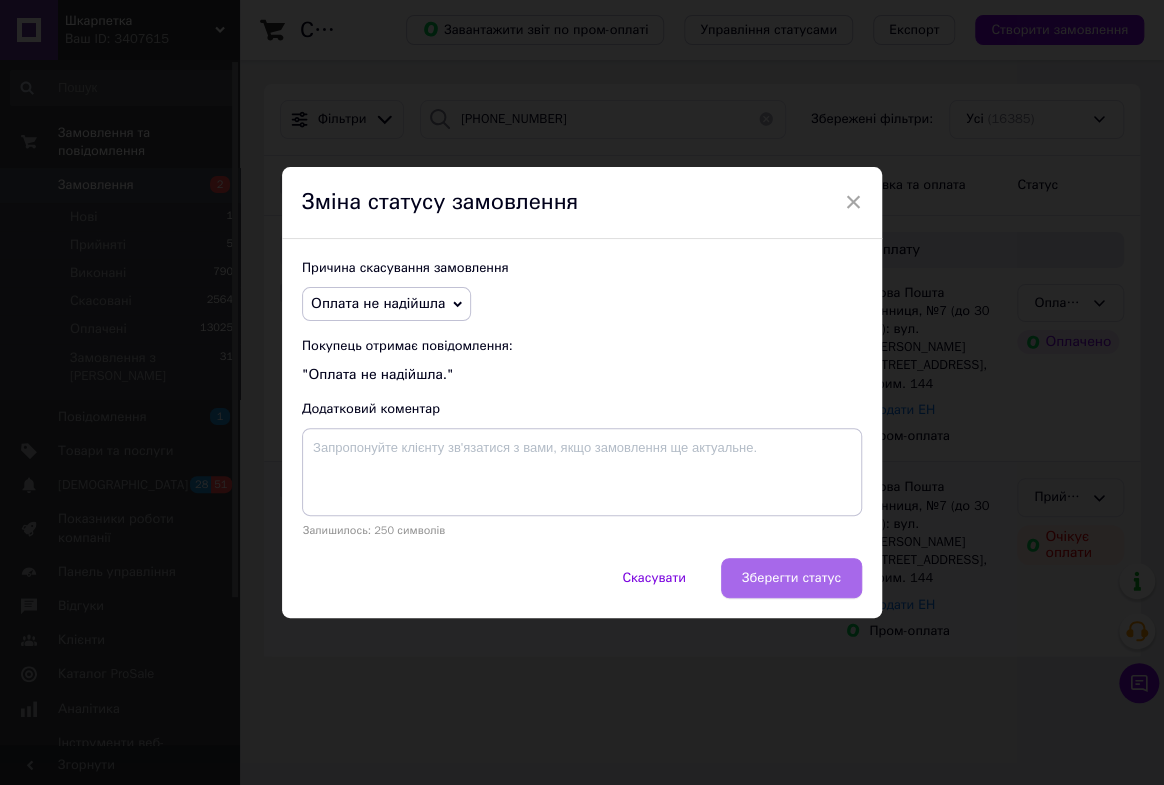 click on "Зберегти статус" at bounding box center [791, 578] 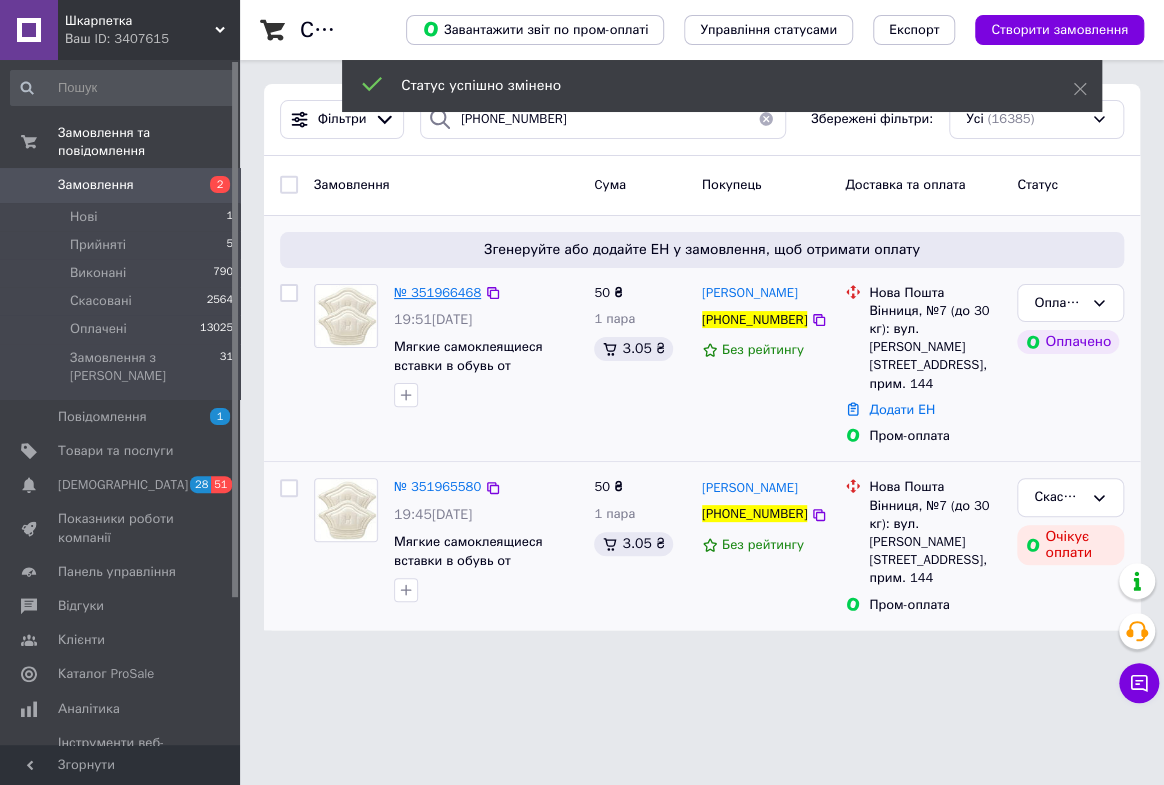 click on "№ 351966468" at bounding box center [437, 292] 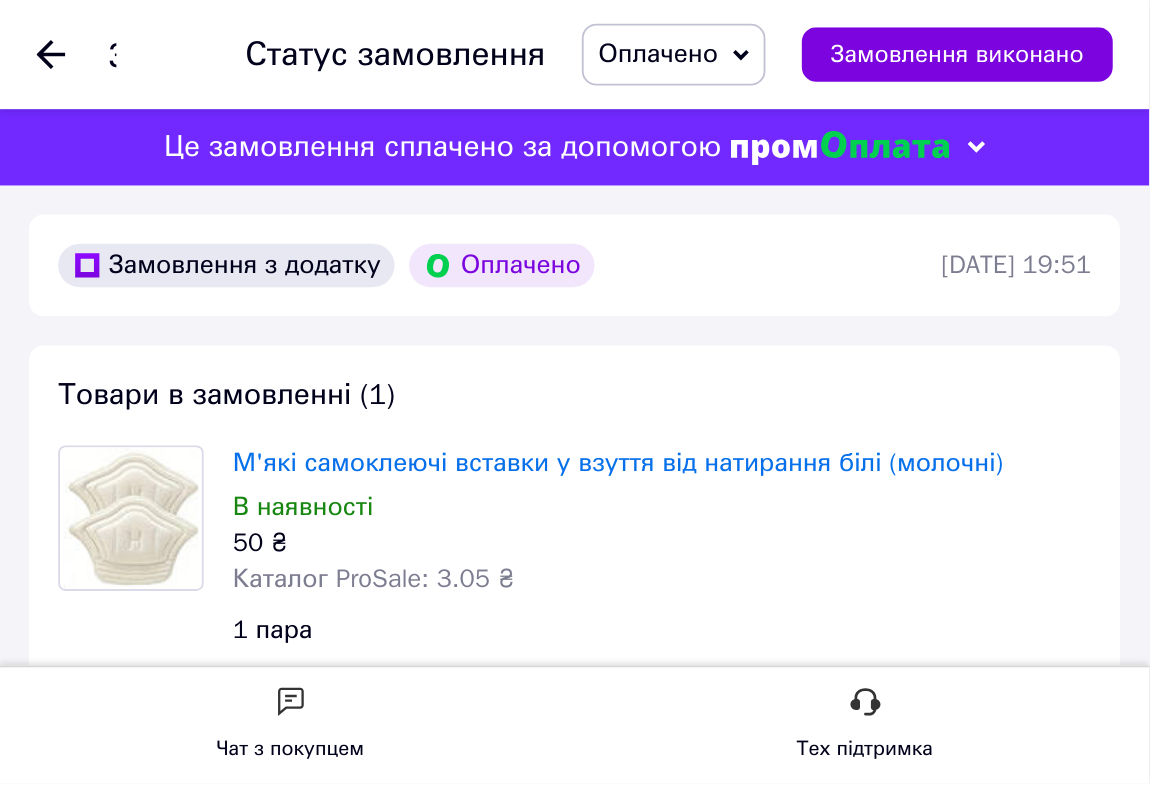 scroll, scrollTop: 50, scrollLeft: 0, axis: vertical 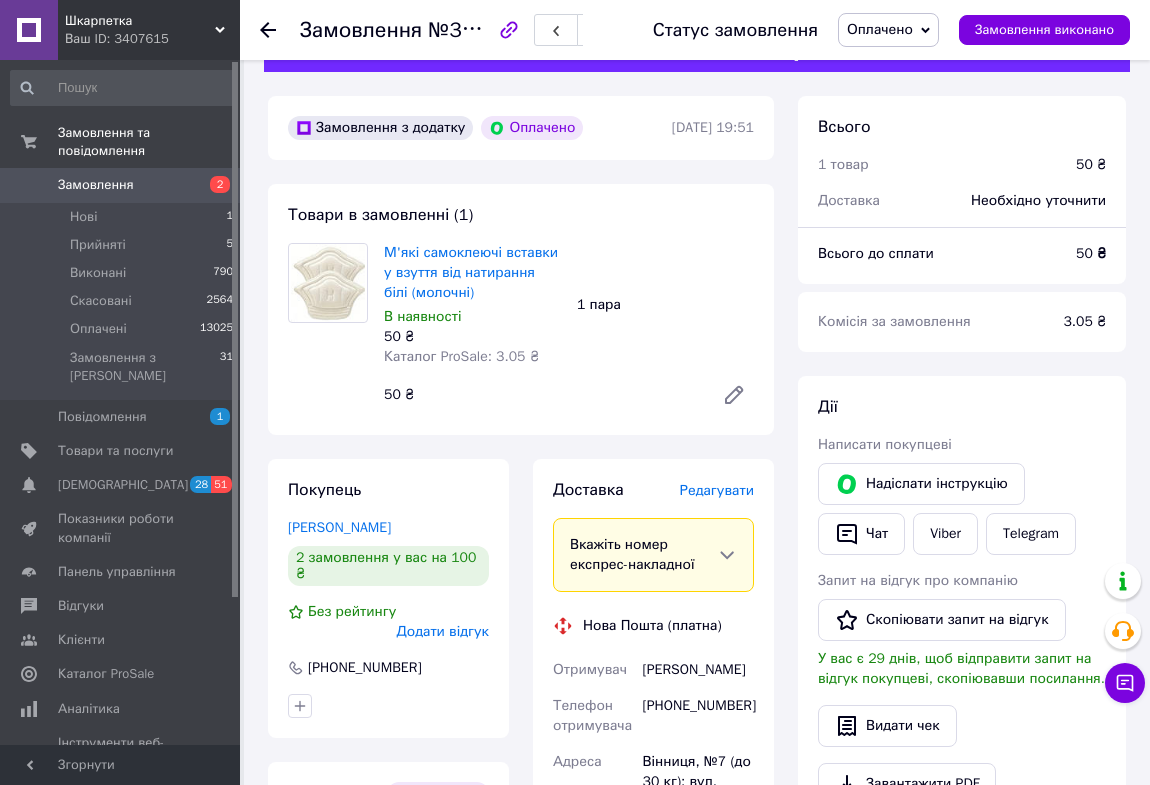 click 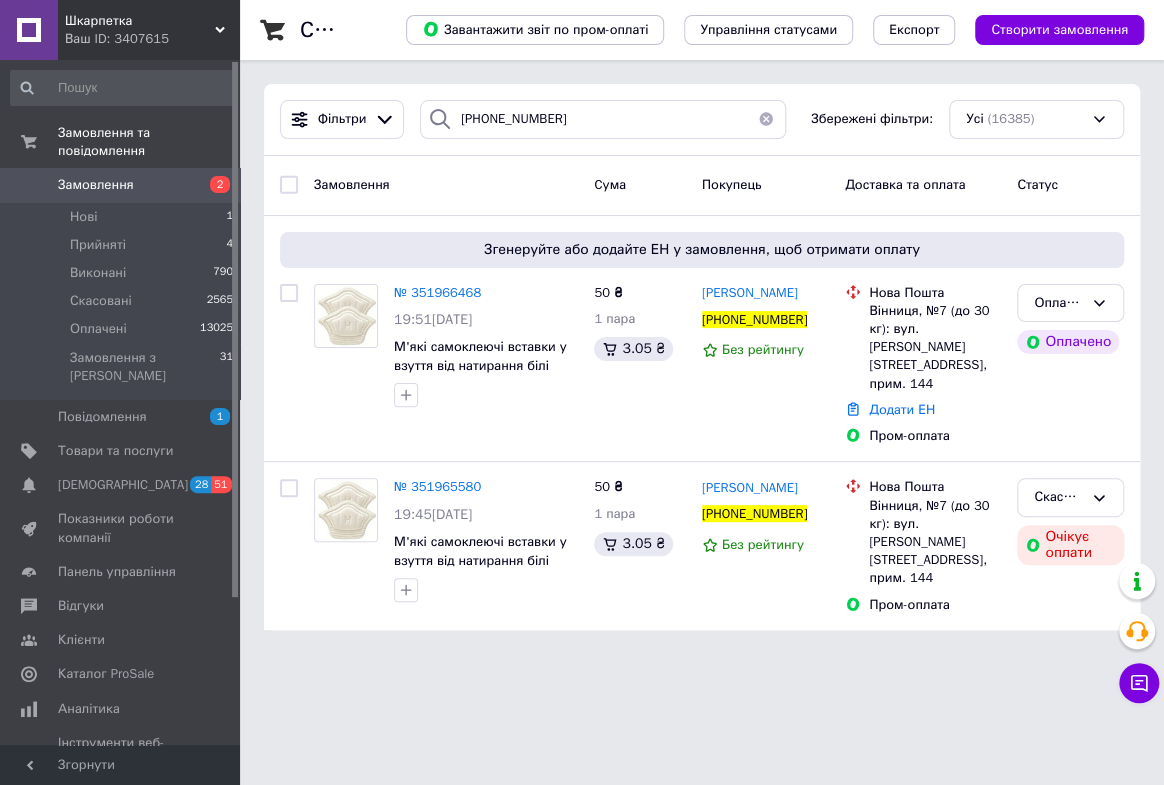click at bounding box center (766, 119) 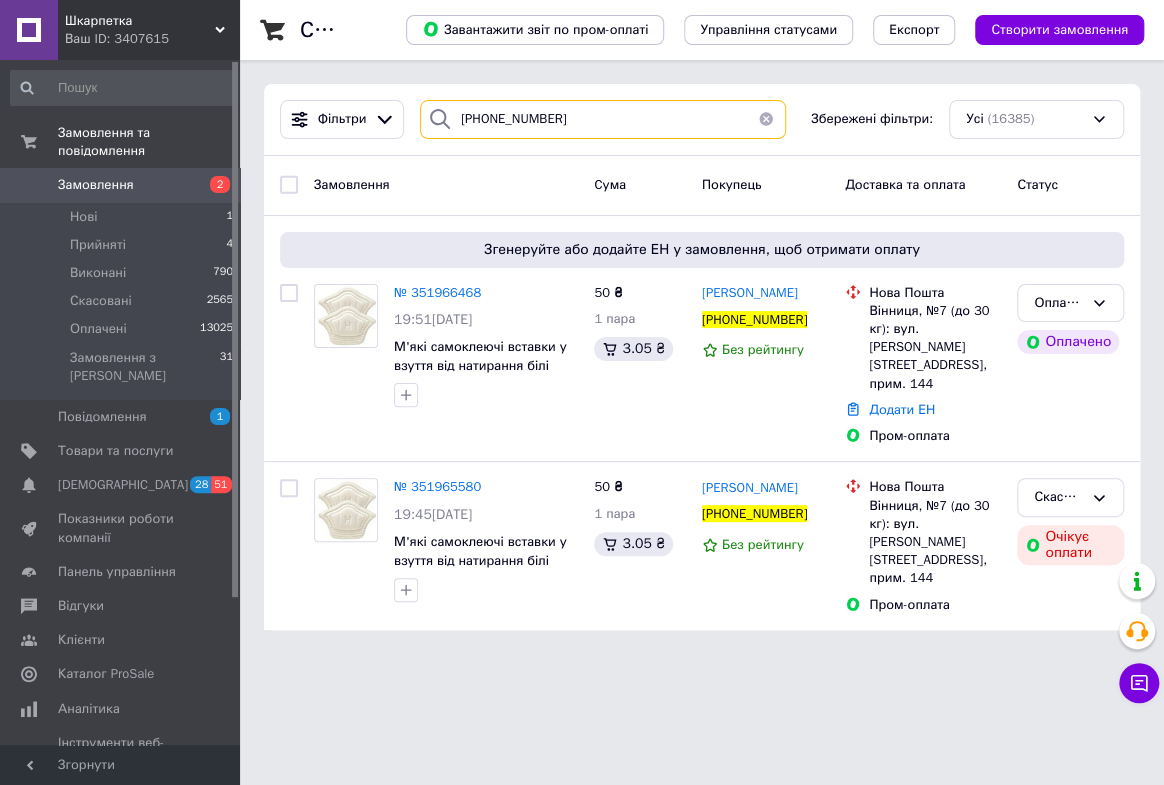 type 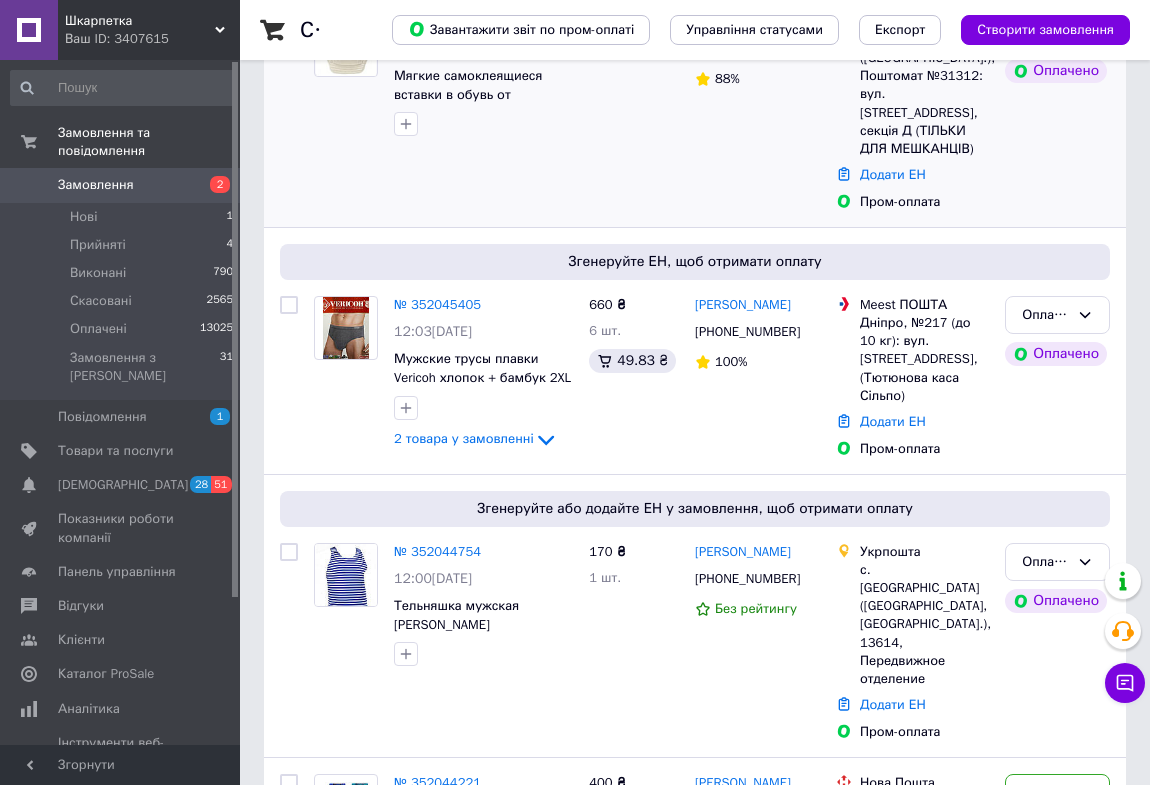scroll, scrollTop: 272, scrollLeft: 0, axis: vertical 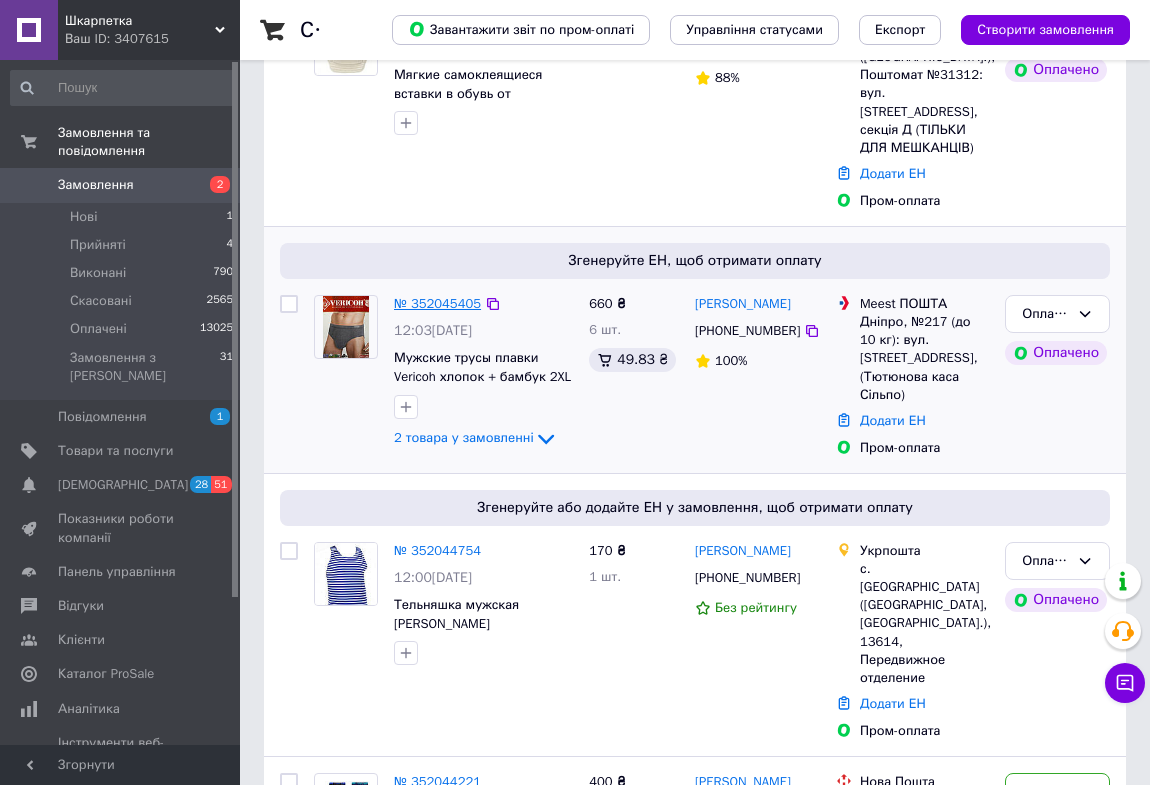 click on "№ 352045405" at bounding box center (437, 303) 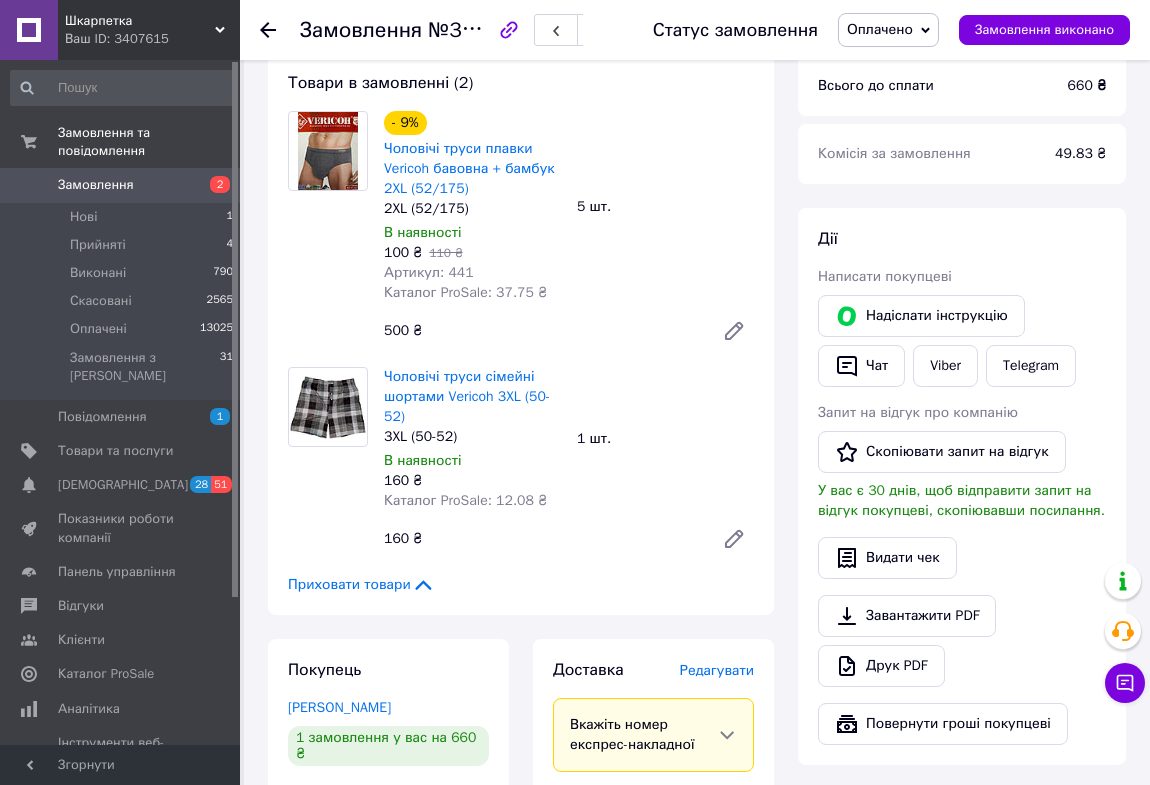 scroll, scrollTop: 181, scrollLeft: 0, axis: vertical 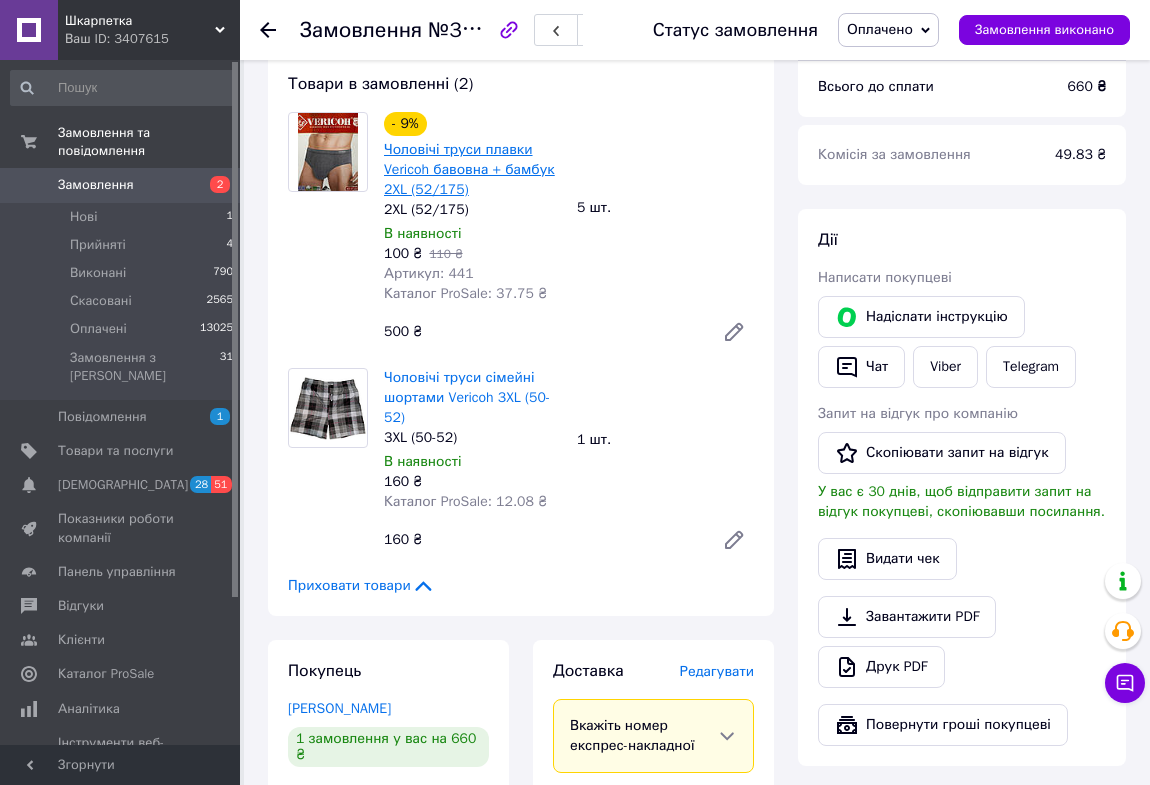 click on "Чоловічі  труси плавки Vericoh бавовна + бамбук 2XL (52/175)" at bounding box center (469, 169) 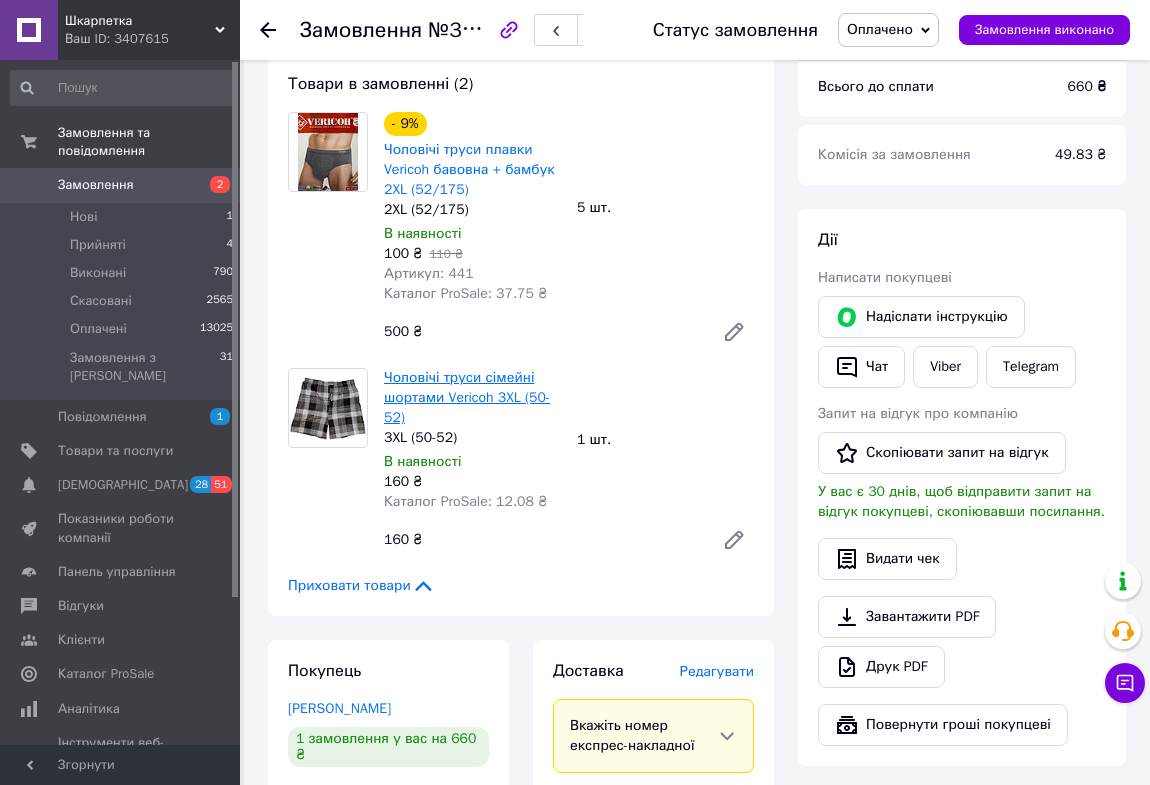 click on "Чоловічі труси сімейні шортами Vericoh 3XL (50-52)" at bounding box center (467, 397) 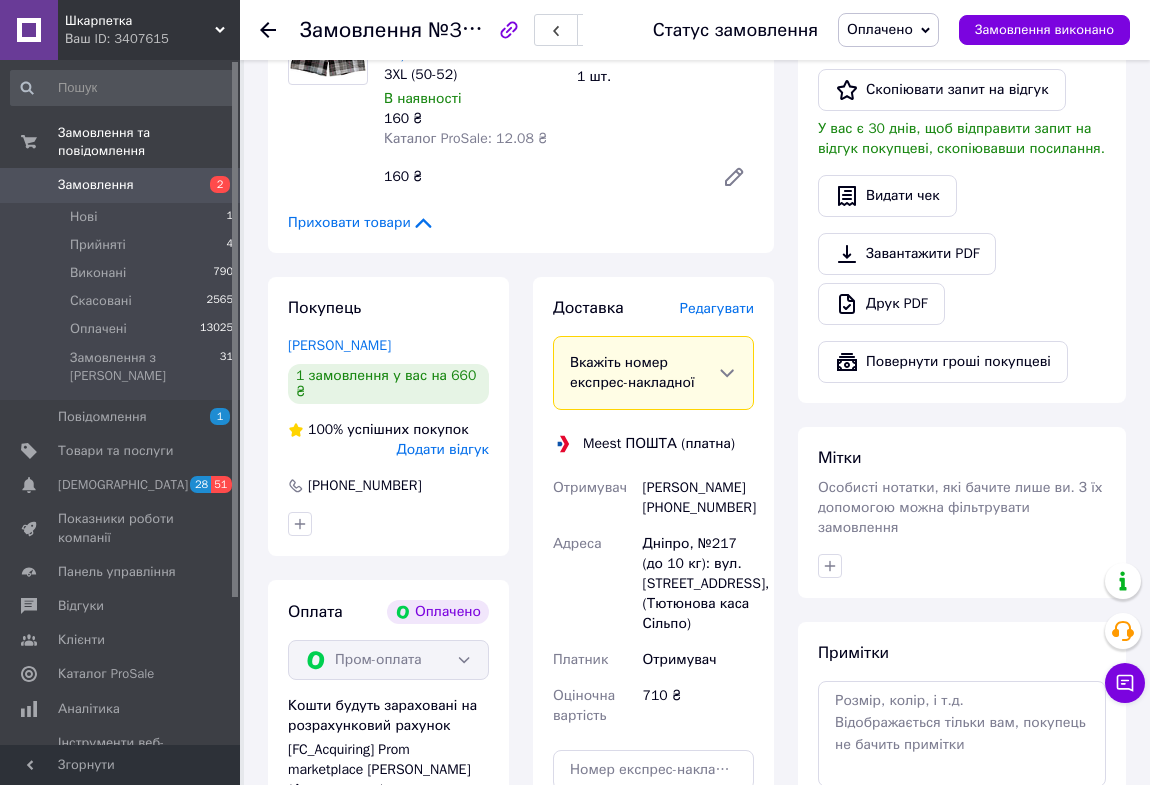 scroll, scrollTop: 545, scrollLeft: 0, axis: vertical 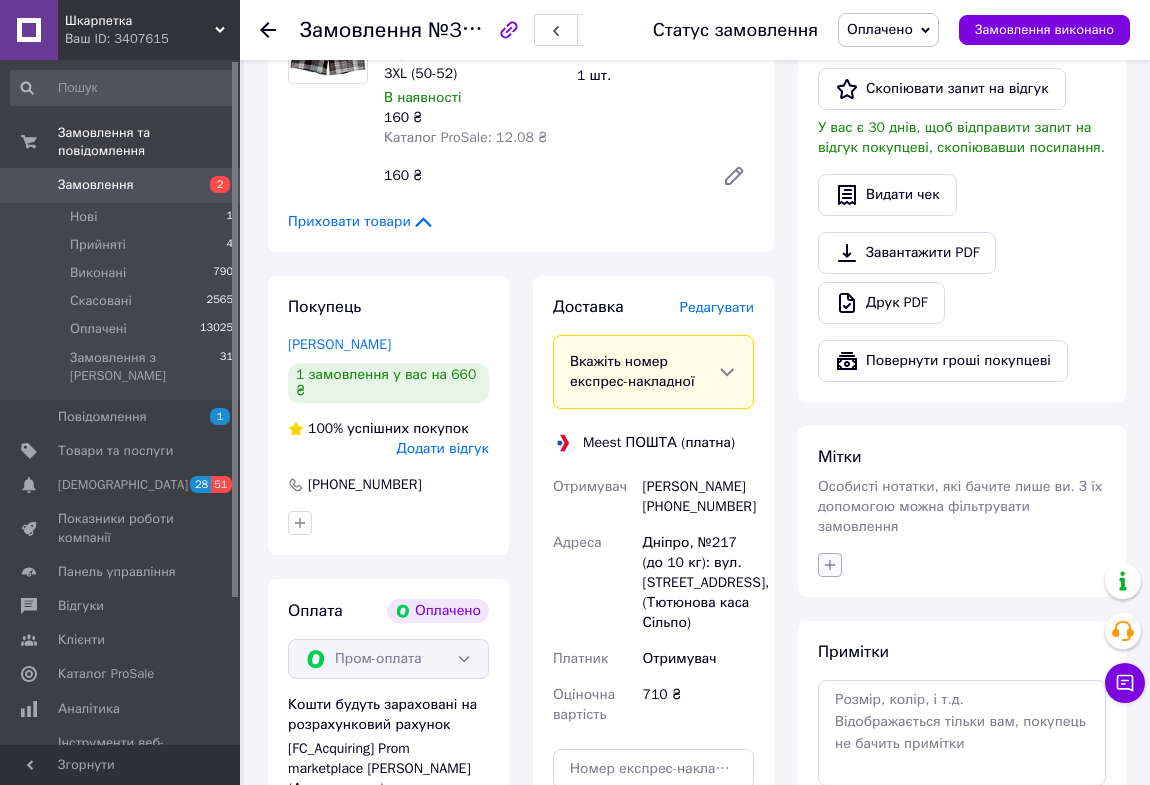 click 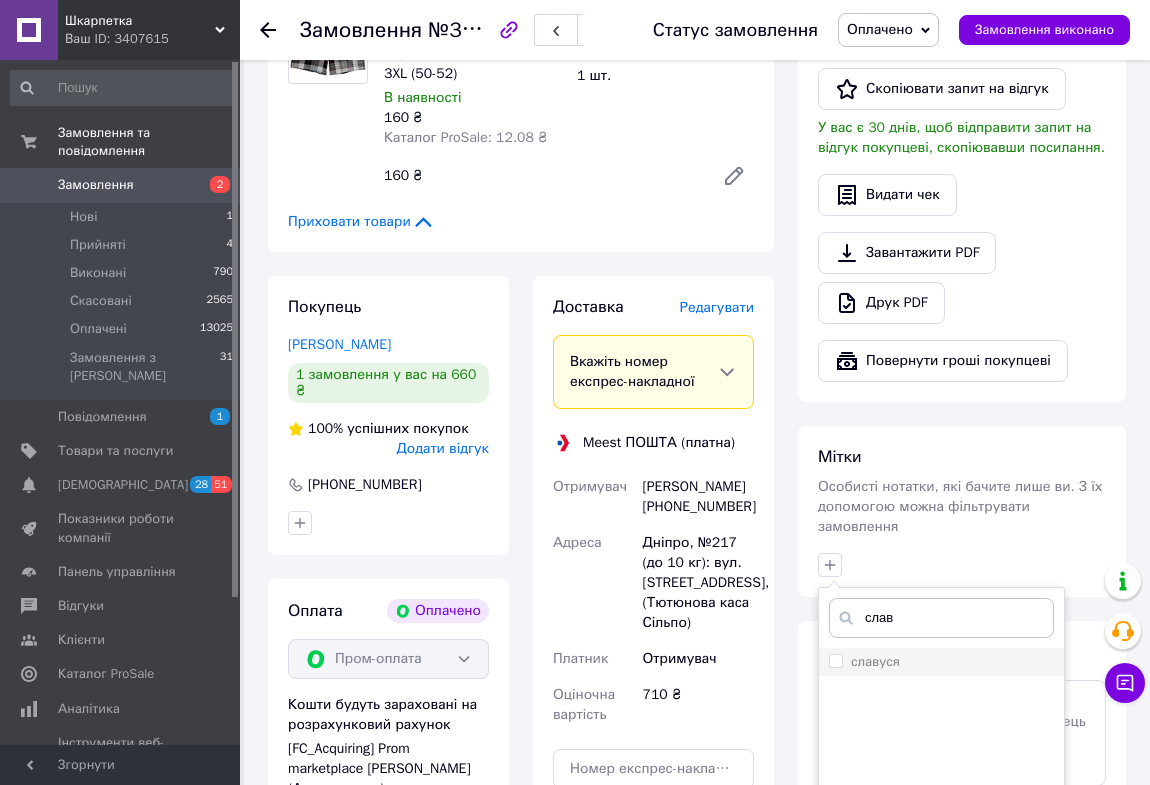type on "слав" 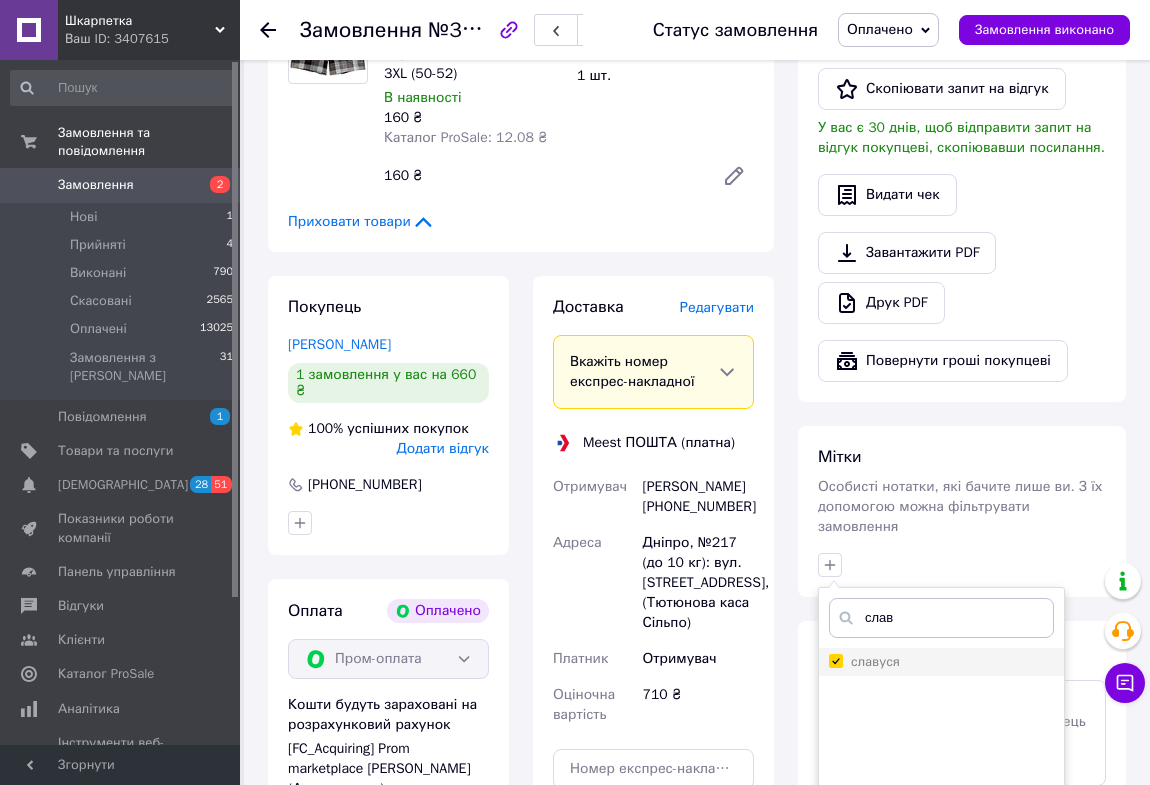 checkbox on "true" 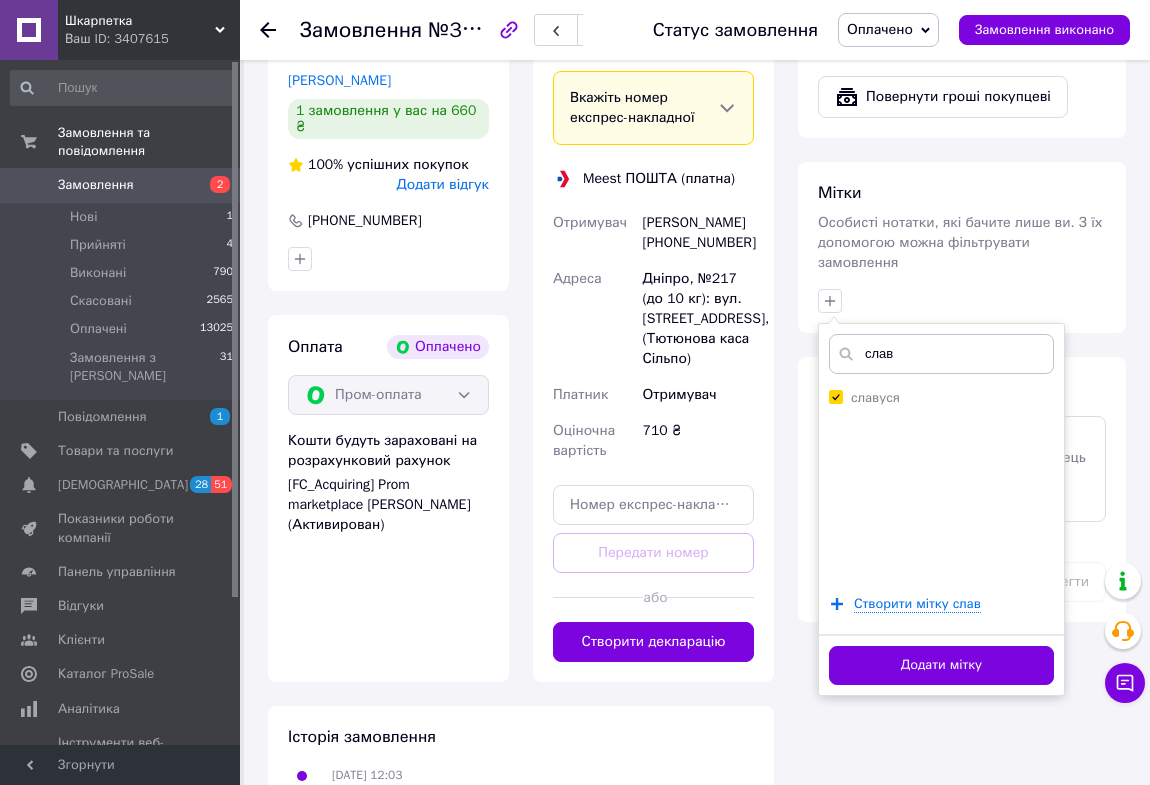 scroll, scrollTop: 818, scrollLeft: 0, axis: vertical 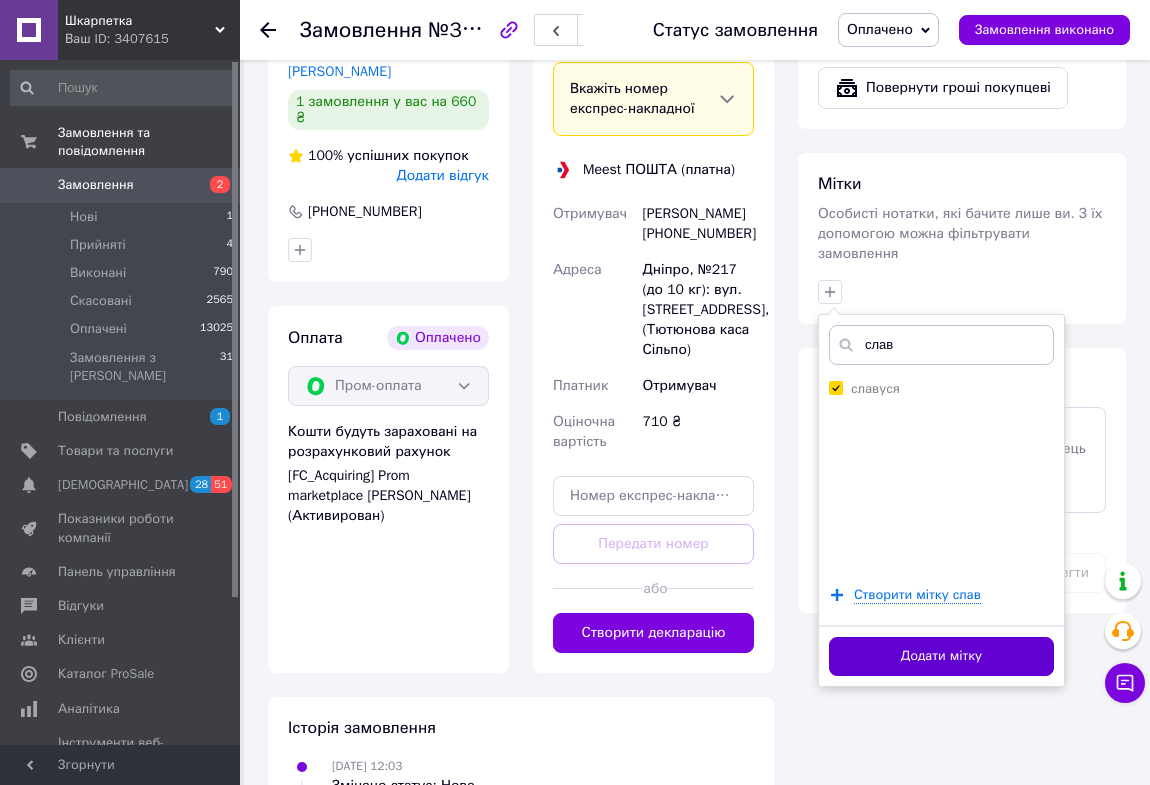 click on "Додати мітку" at bounding box center [941, 656] 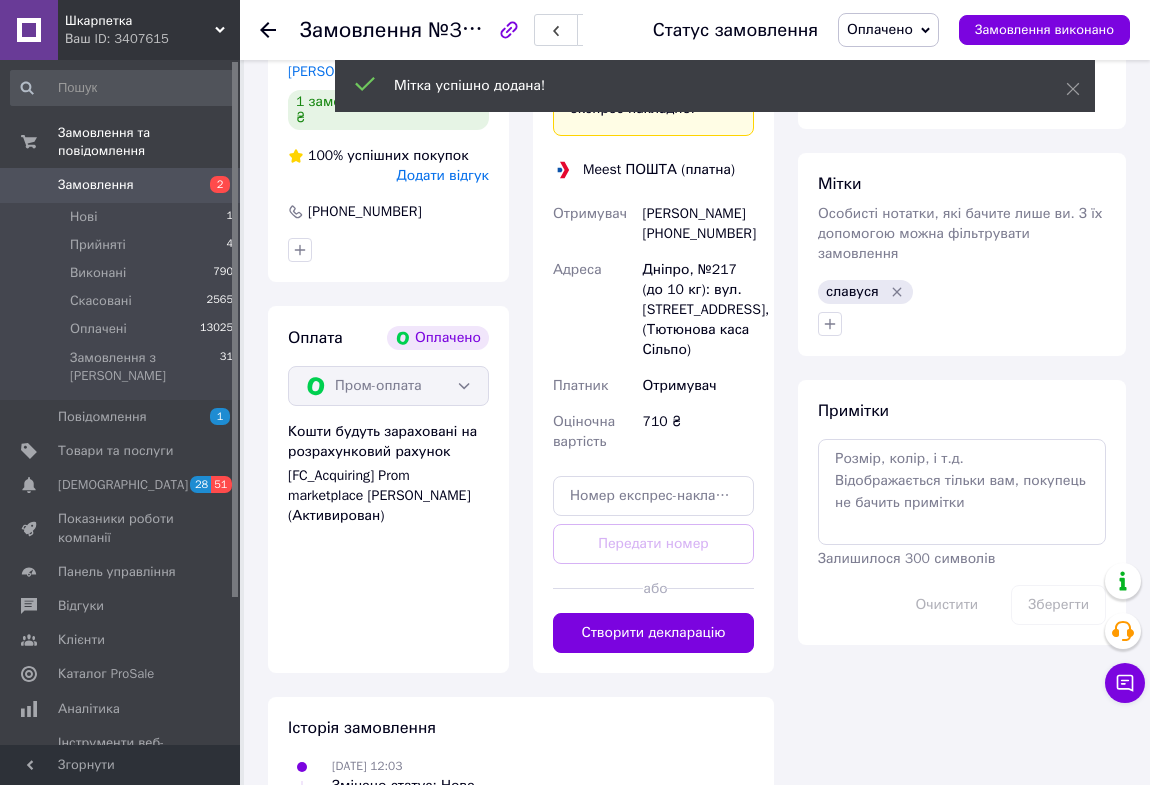 click 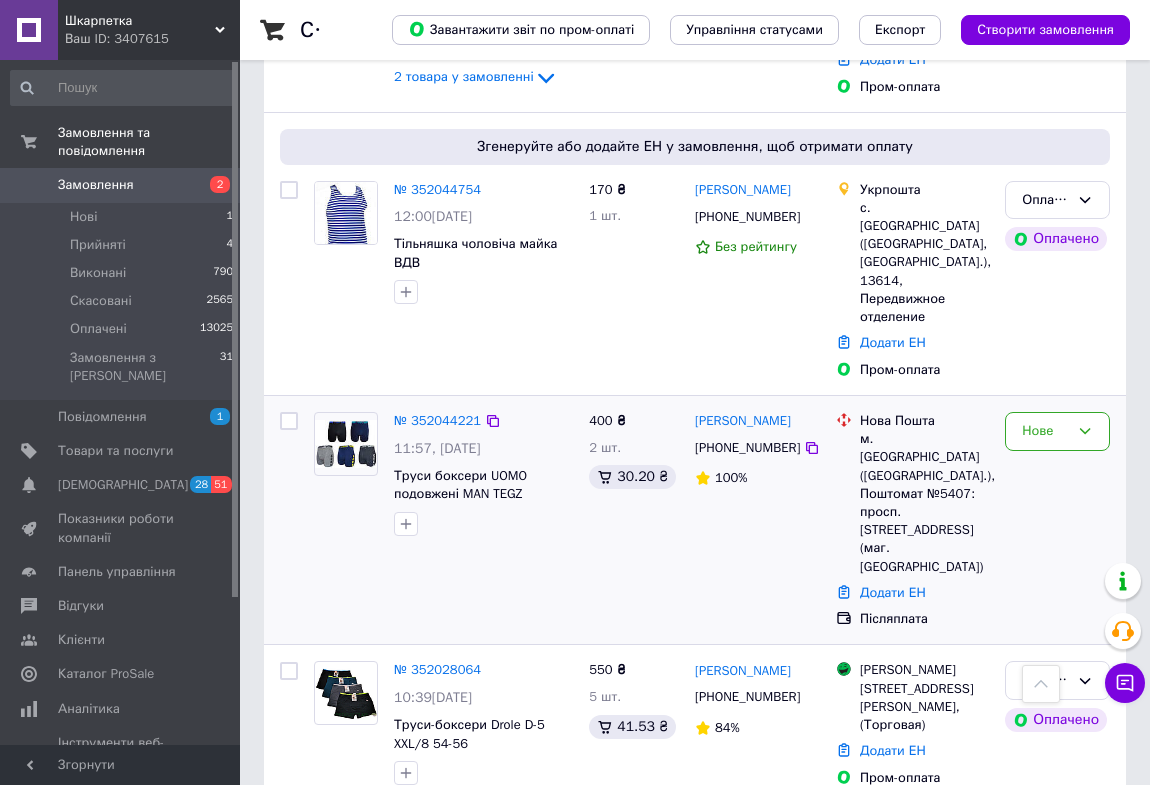 scroll, scrollTop: 636, scrollLeft: 0, axis: vertical 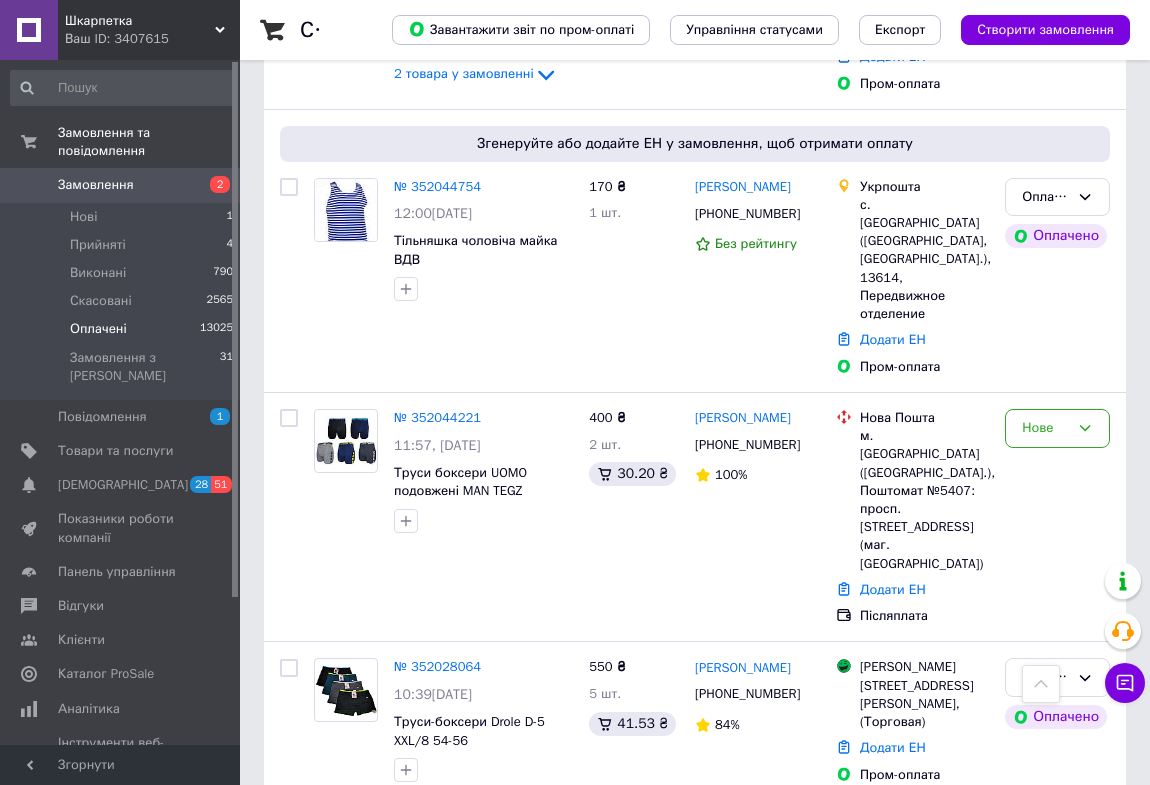 click on "Оплачені" at bounding box center (98, 329) 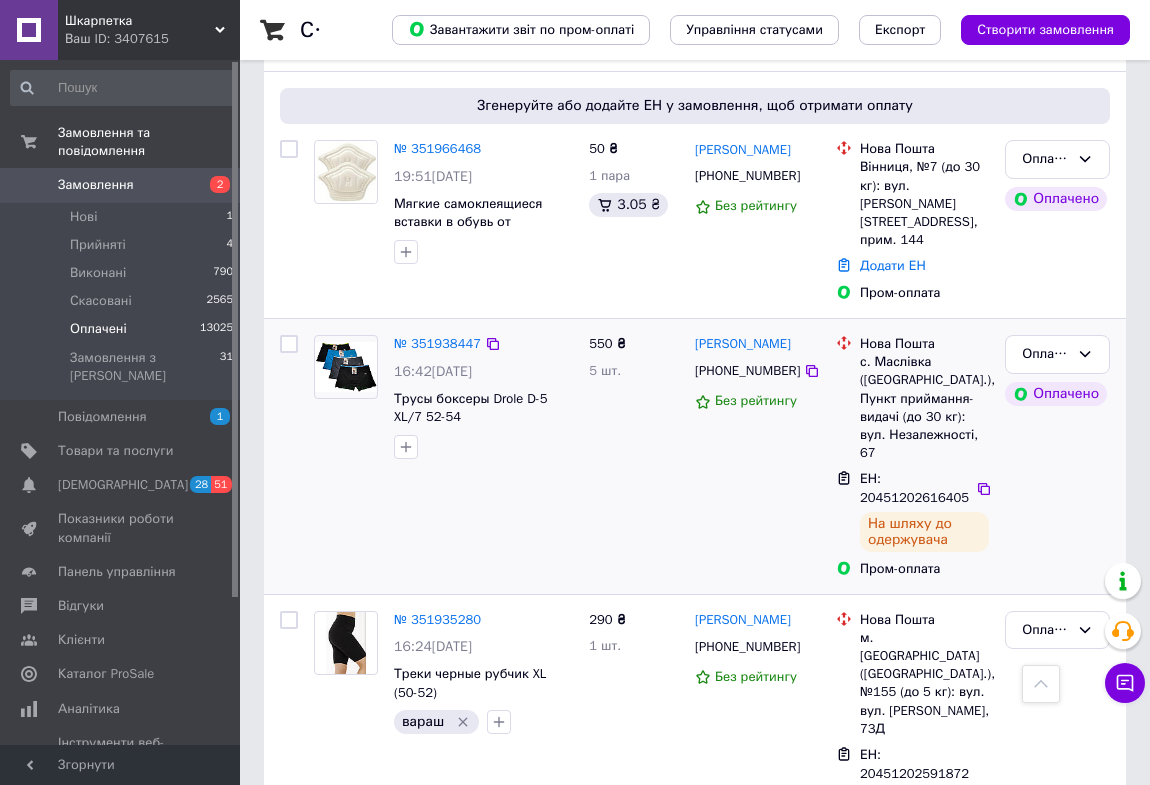 scroll, scrollTop: 1454, scrollLeft: 0, axis: vertical 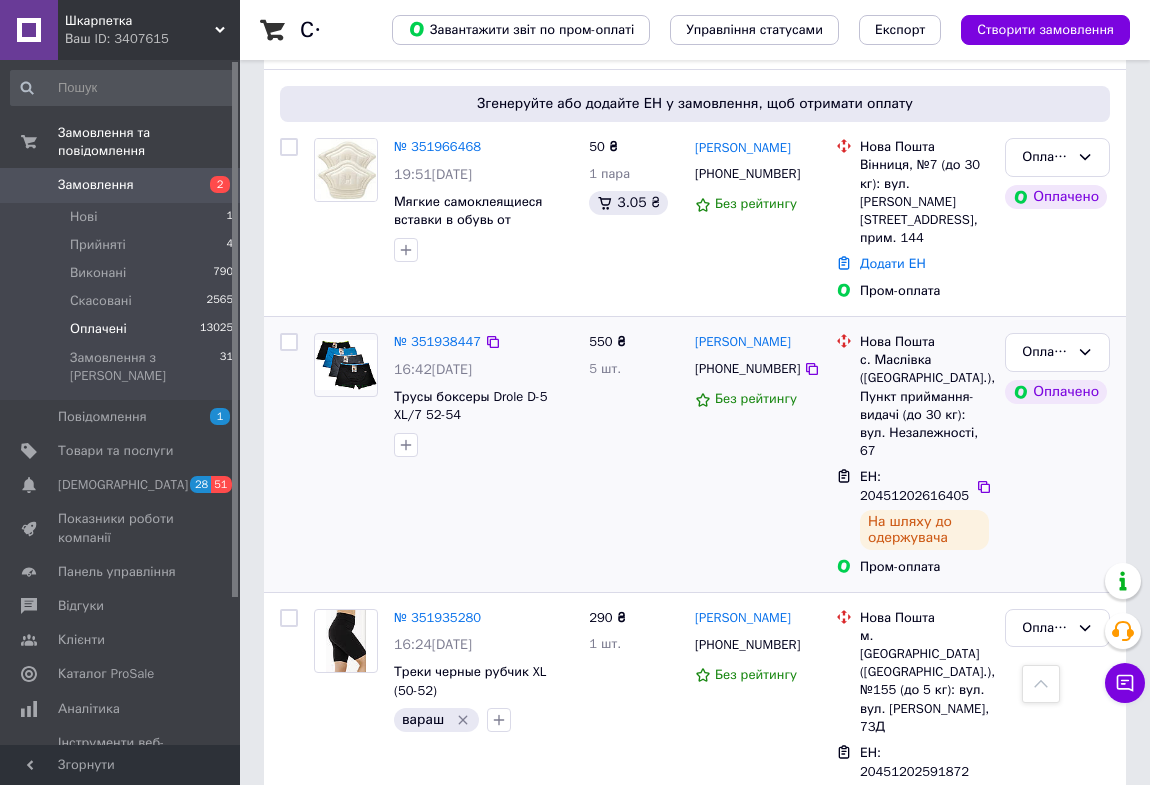 click on "№ 351938447 16:42, 09.07.2025 Трусы боксеры Drole D-5 XL/7 52-54" at bounding box center (443, 454) 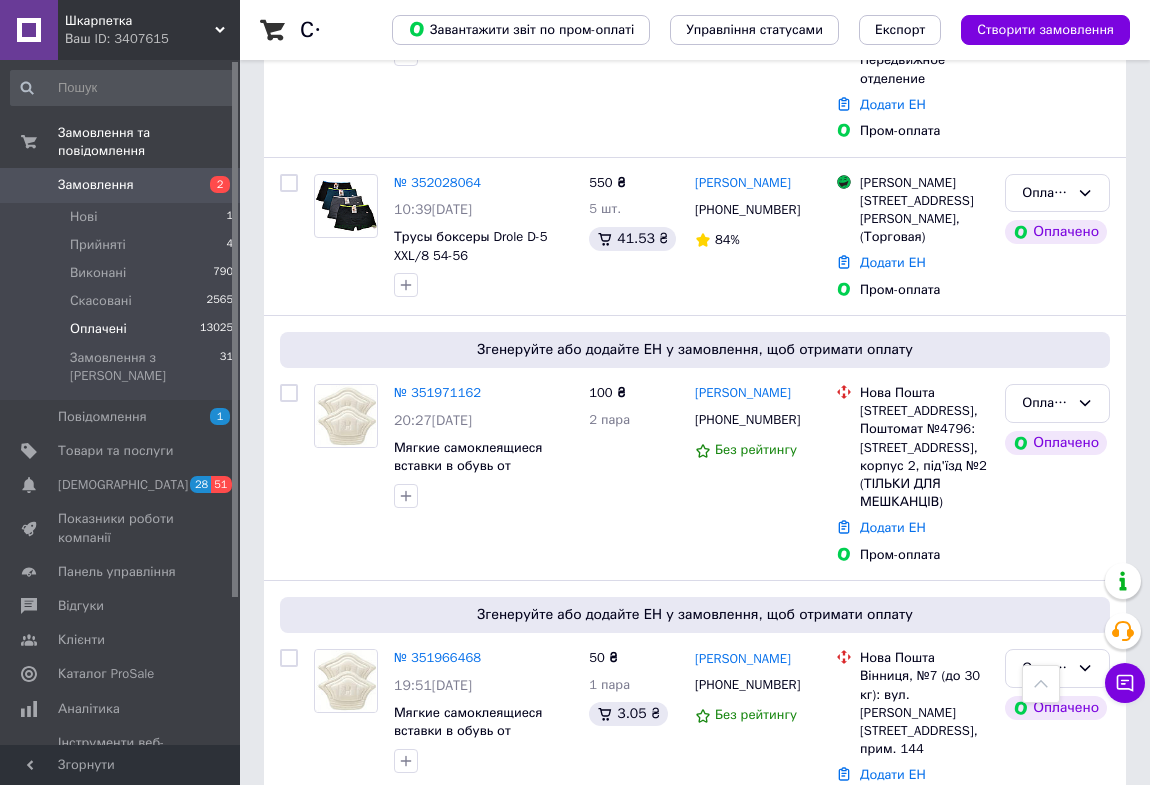 scroll, scrollTop: 818, scrollLeft: 0, axis: vertical 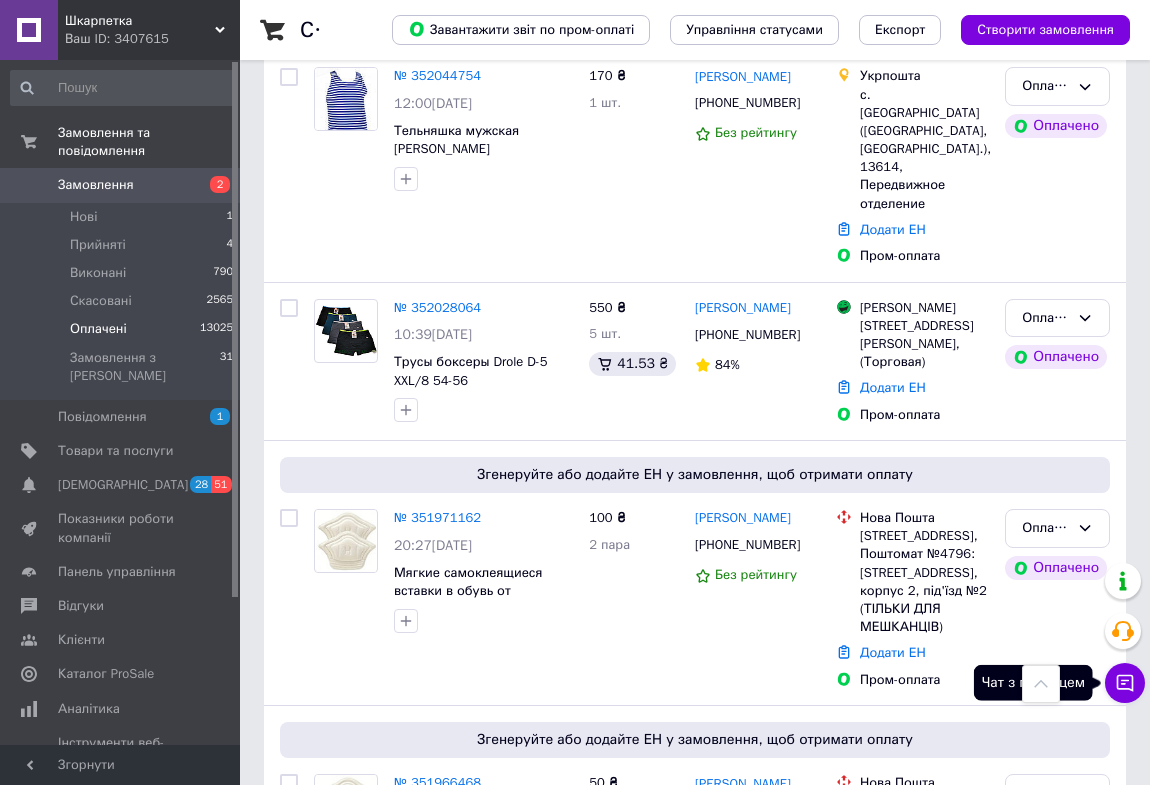 click 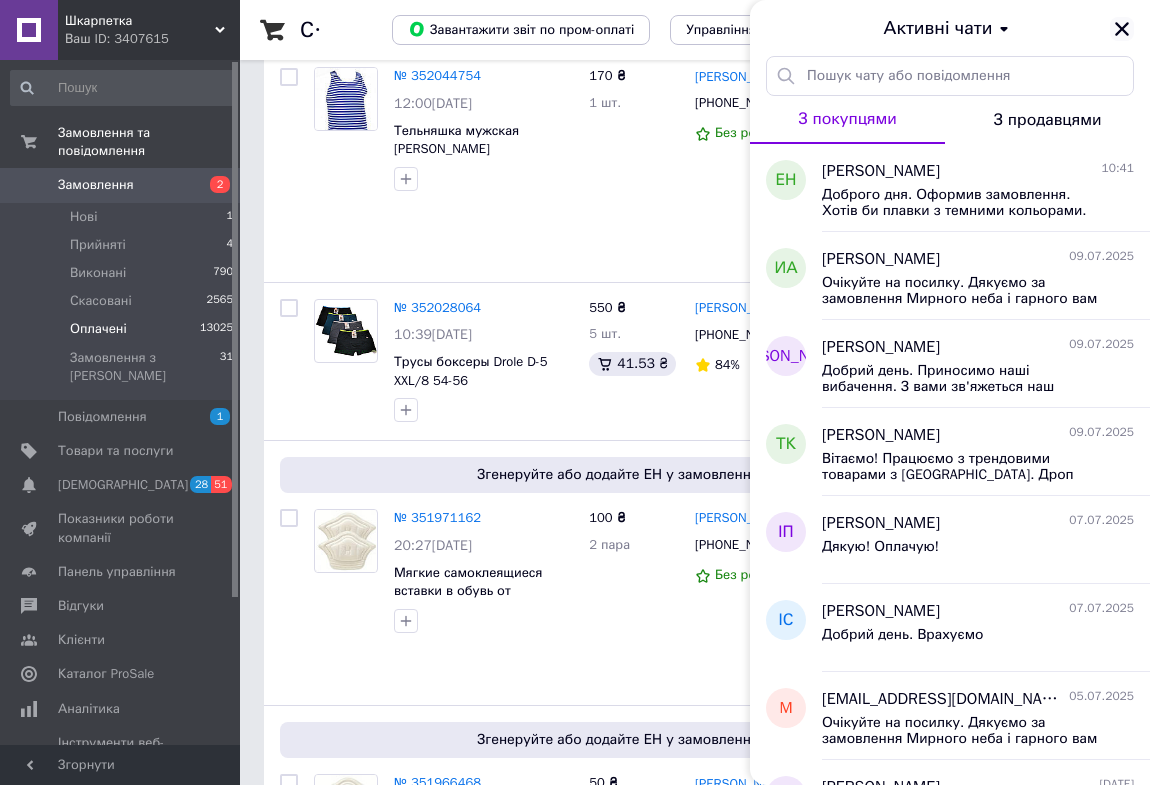 click 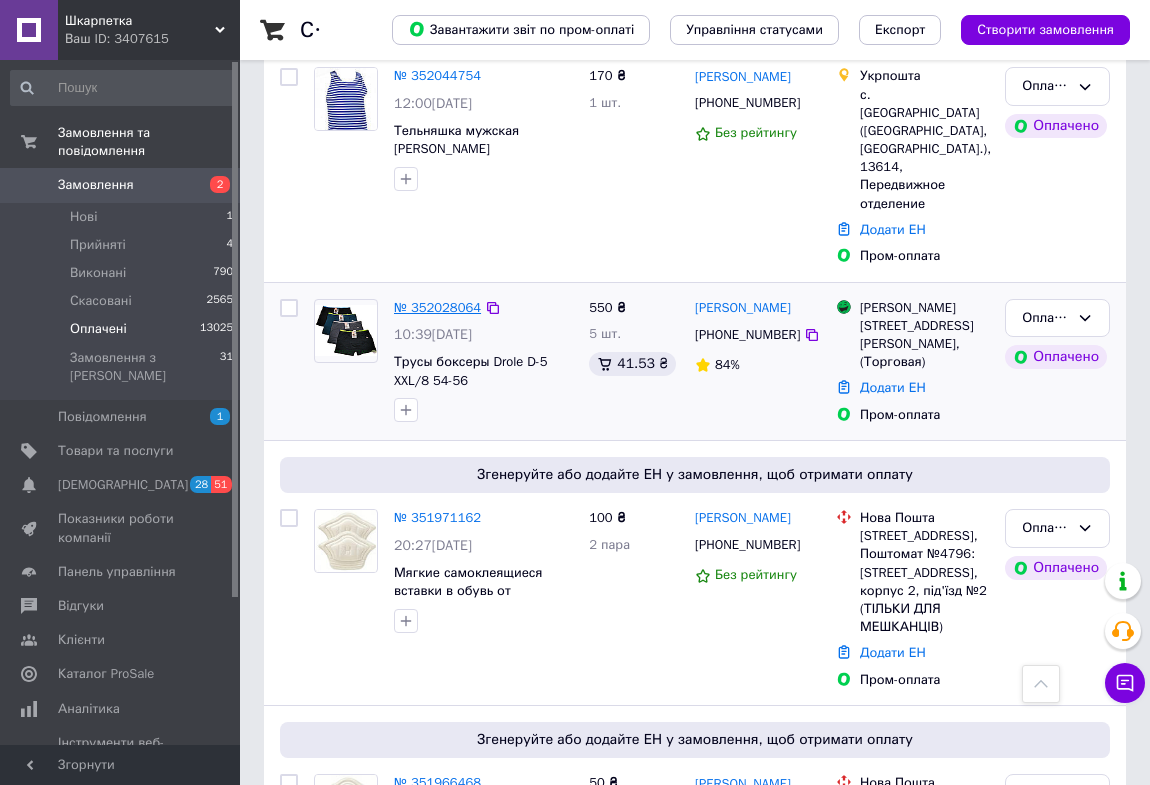 click on "№ 352028064" at bounding box center (437, 307) 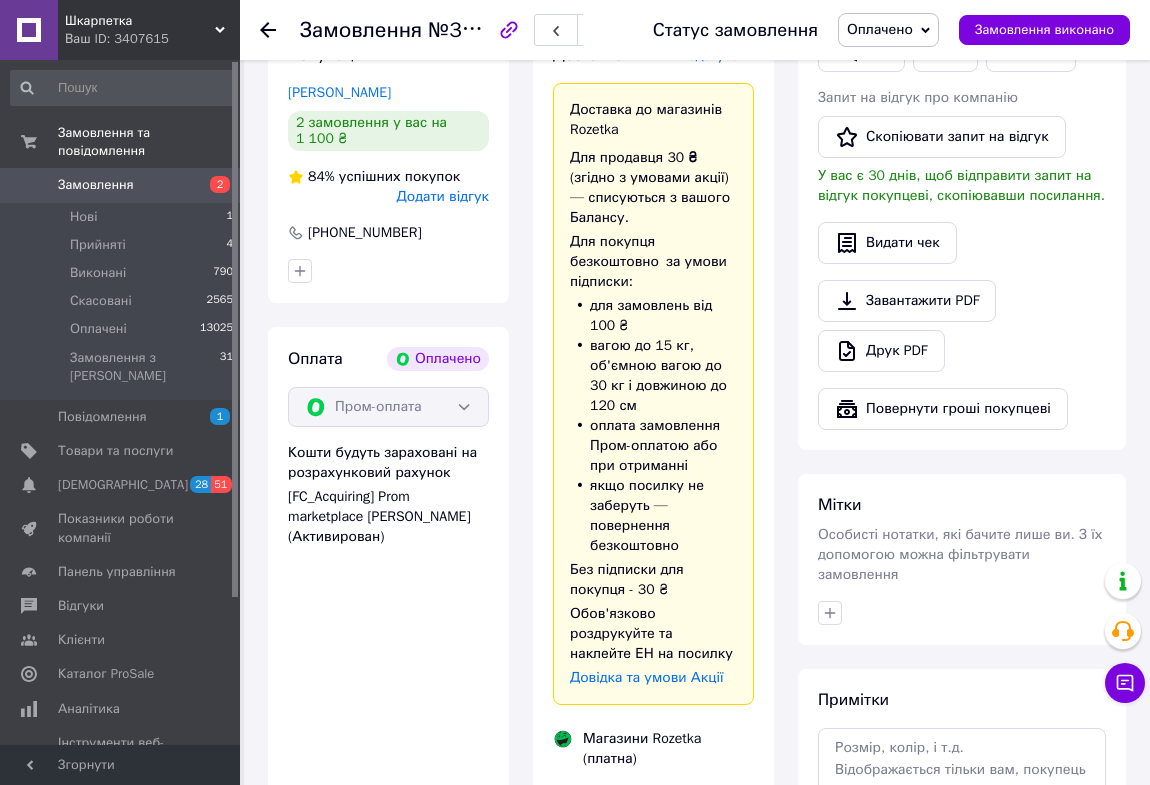 scroll, scrollTop: 454, scrollLeft: 0, axis: vertical 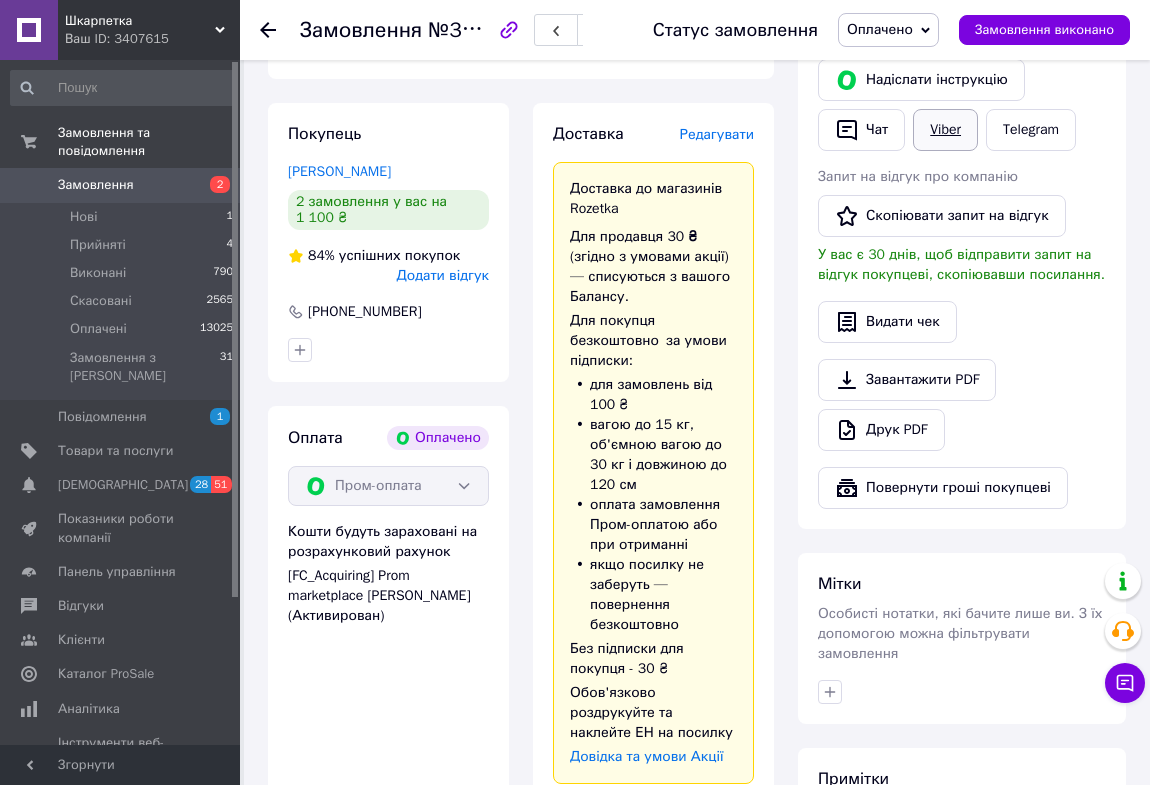 click on "Viber" at bounding box center [945, 130] 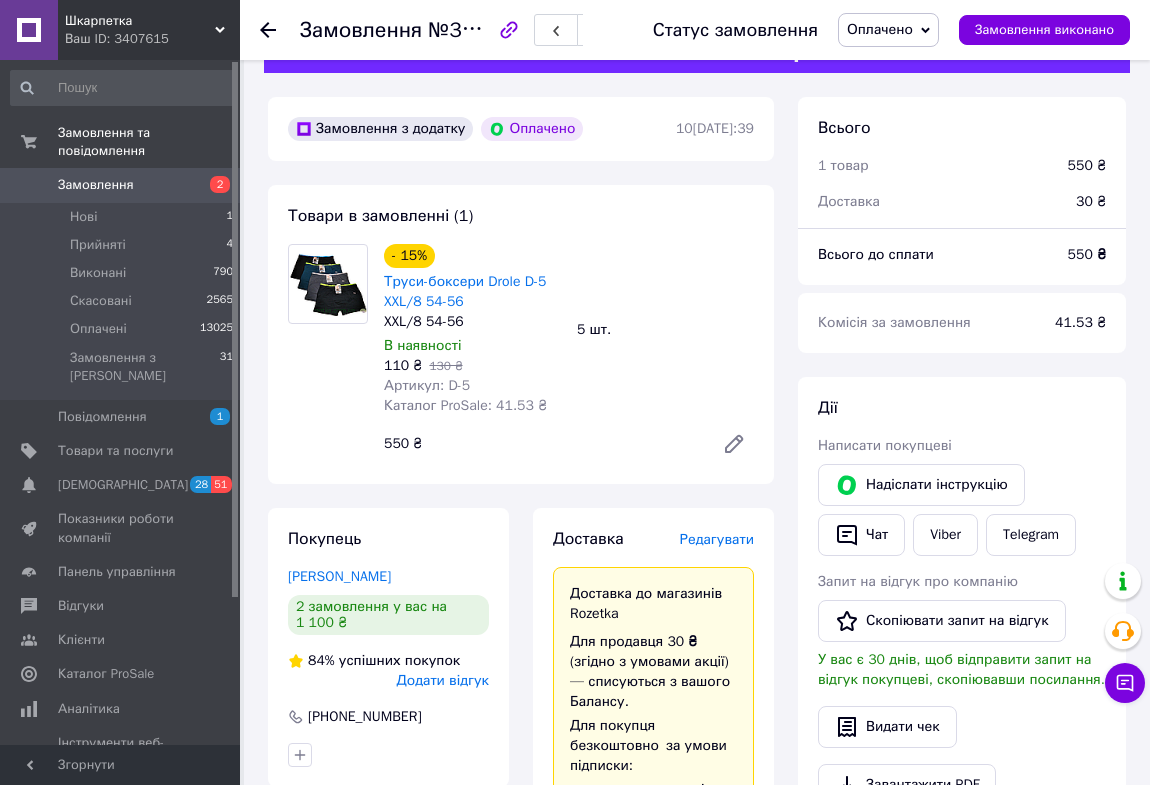 scroll, scrollTop: 0, scrollLeft: 0, axis: both 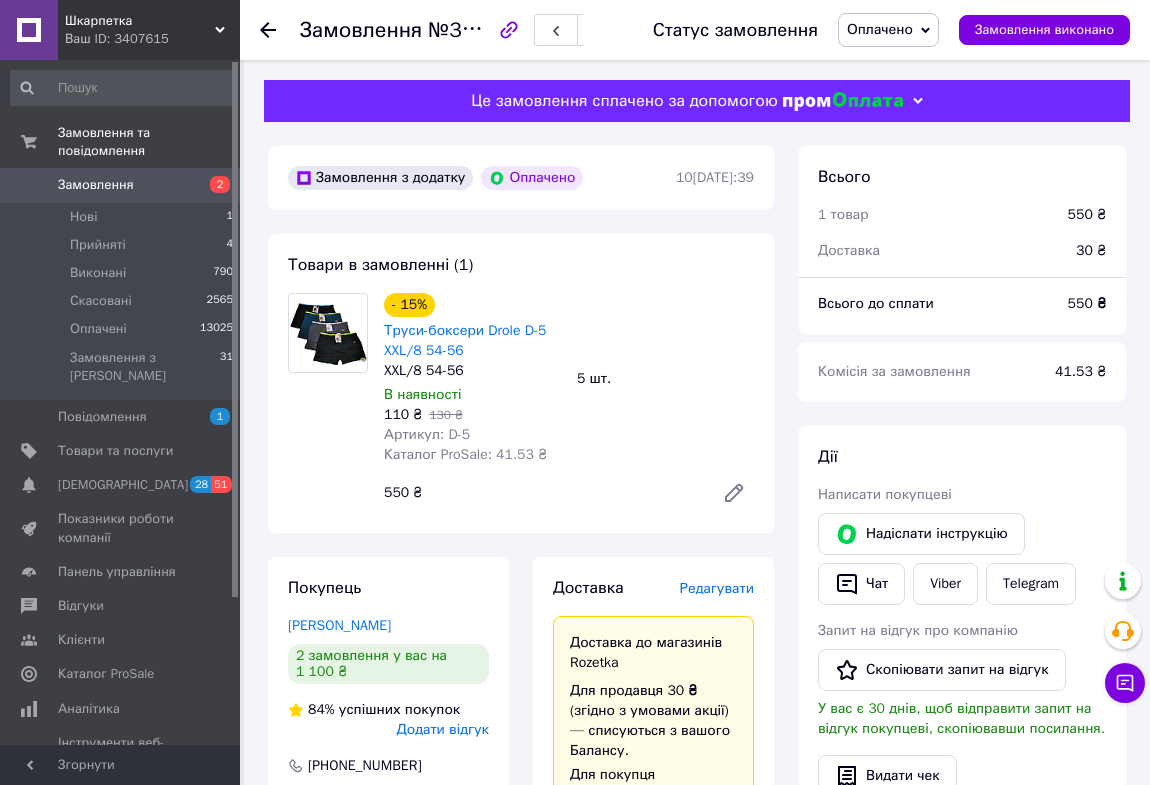click 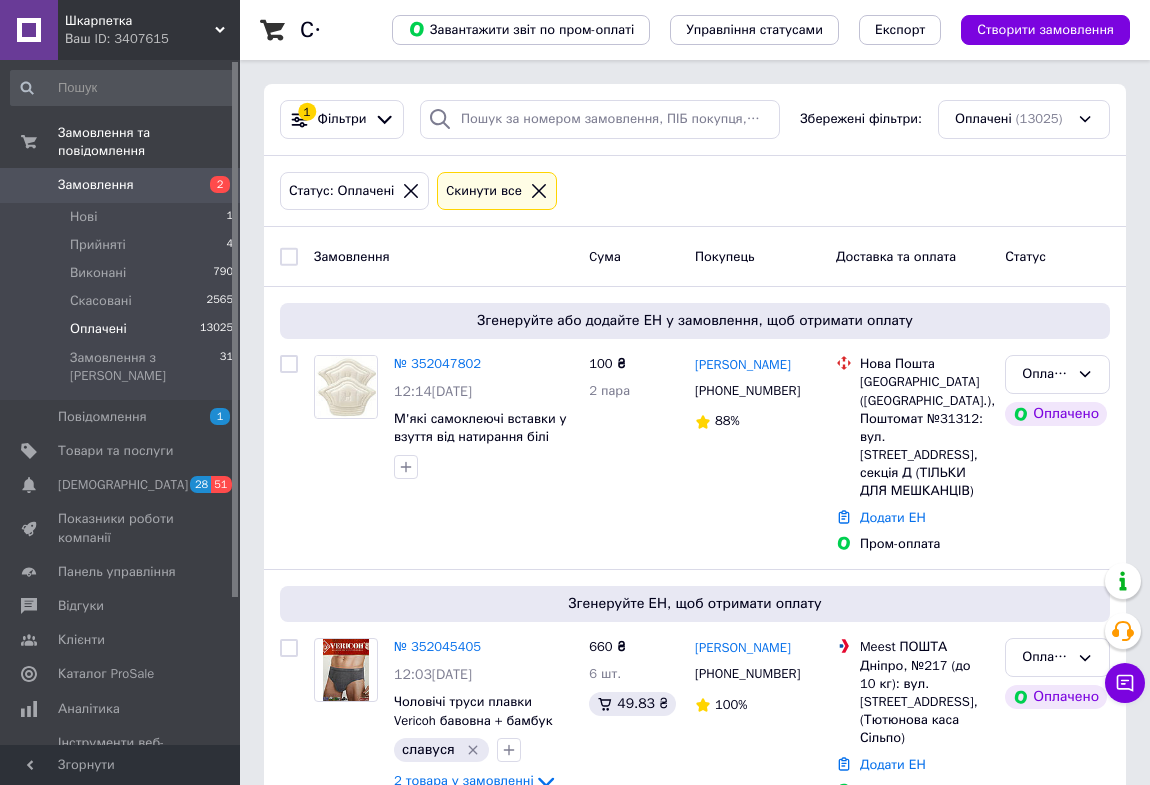 click on "Статус: Оплачені Cкинути все" at bounding box center [695, 192] 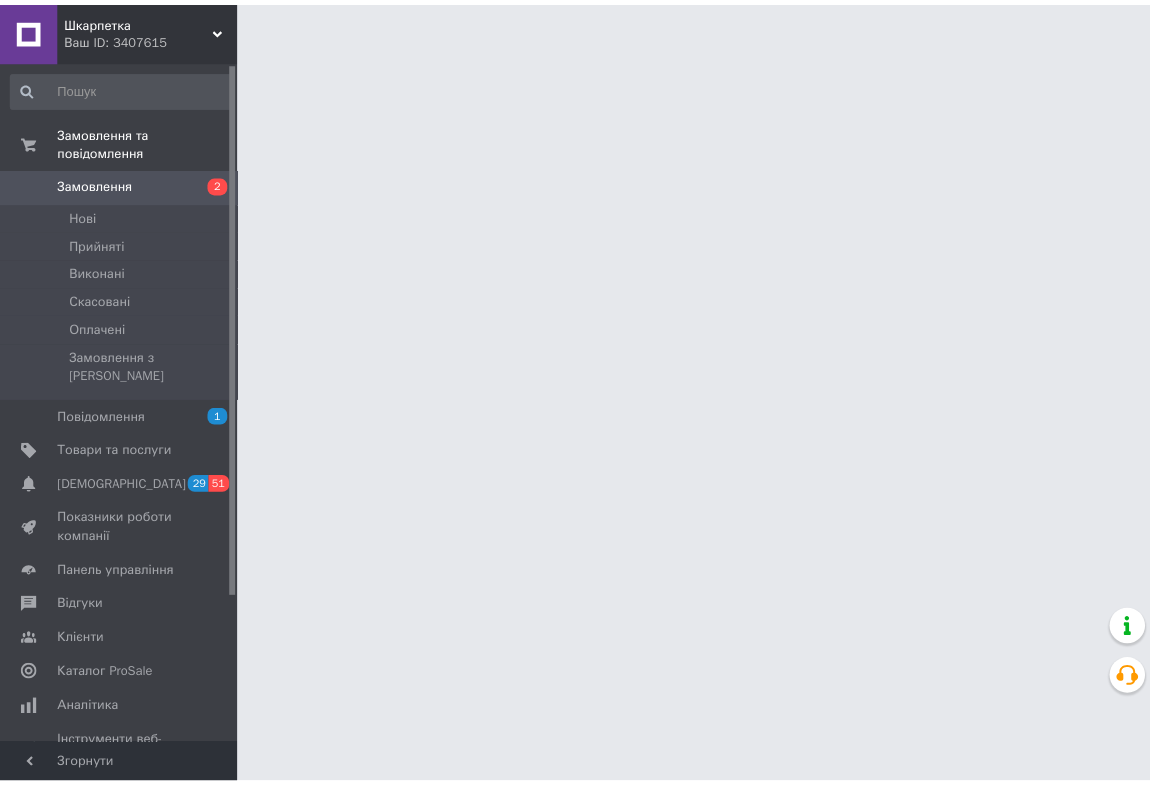 scroll, scrollTop: 0, scrollLeft: 0, axis: both 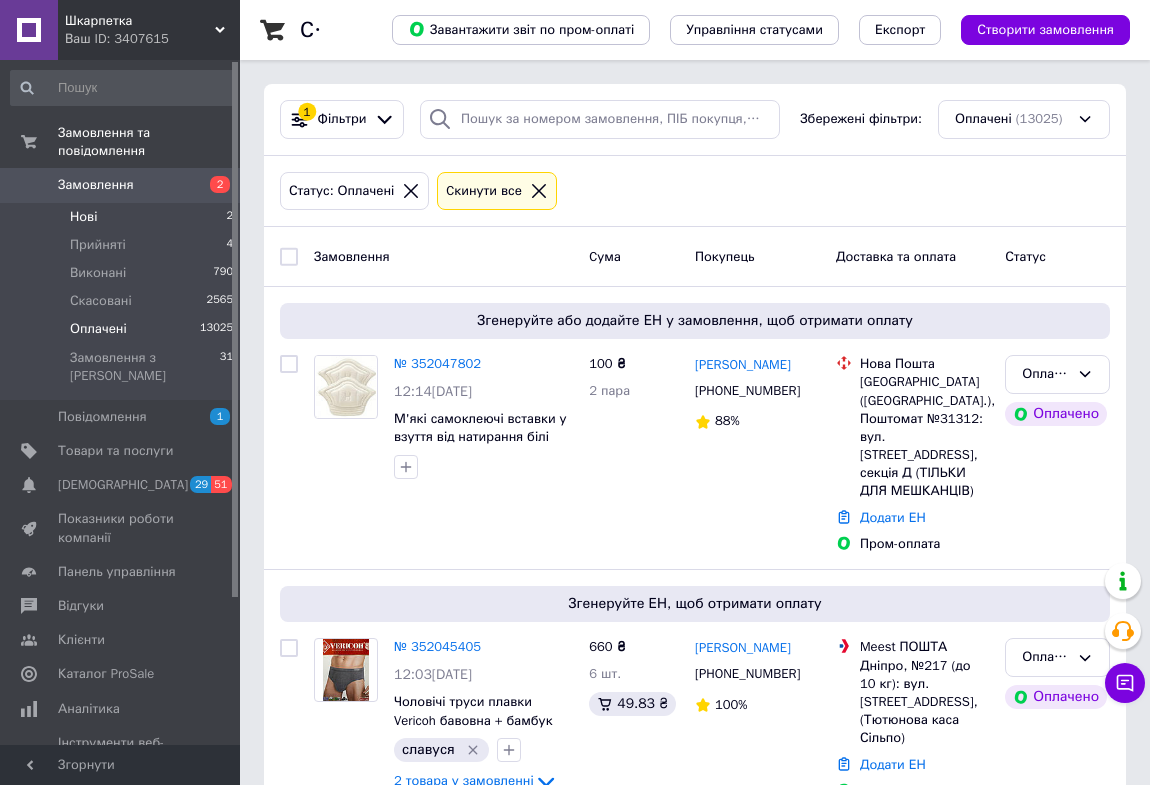 click on "Нові" at bounding box center (83, 217) 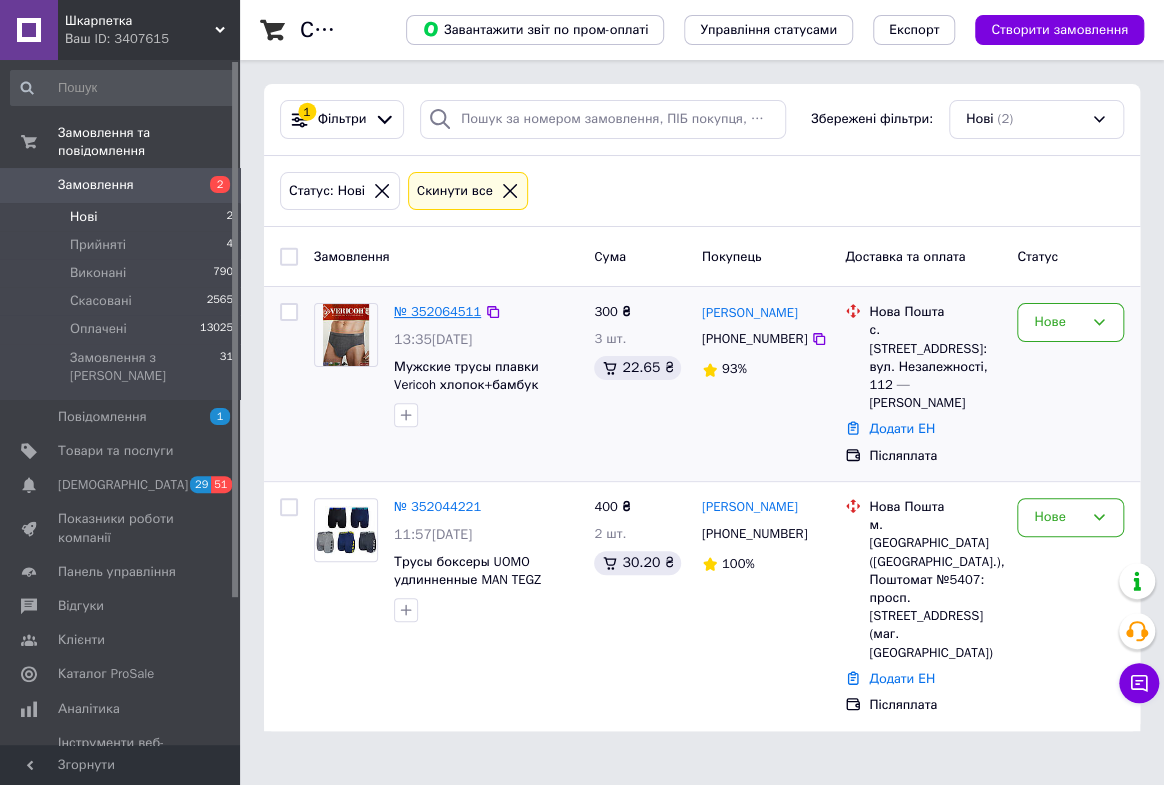 click on "№ 352064511" at bounding box center (437, 311) 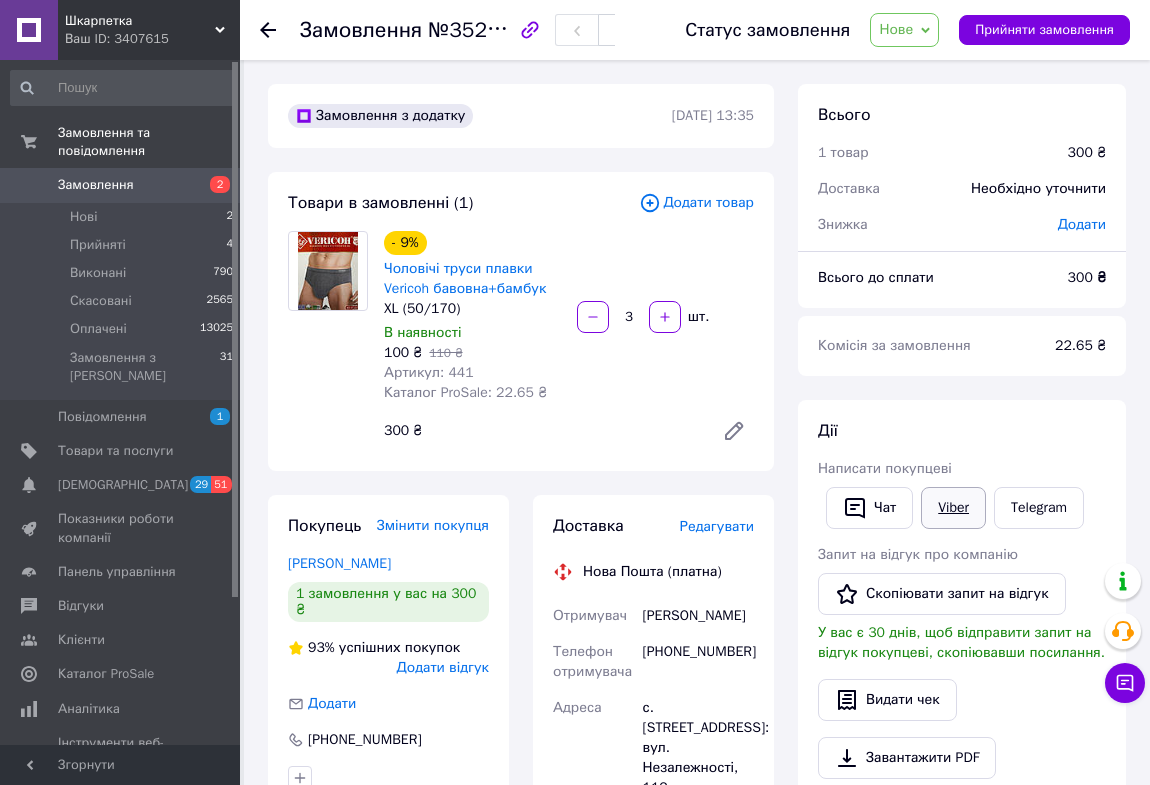 click on "Viber" at bounding box center (953, 508) 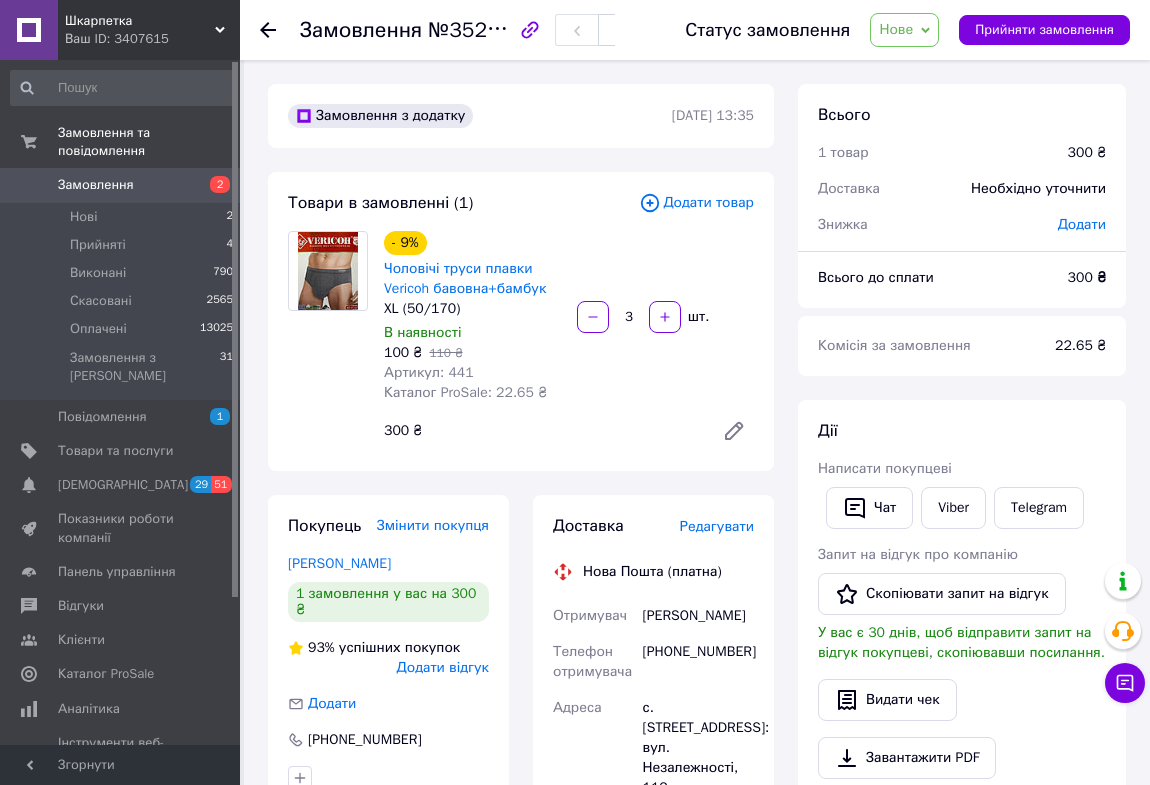 click 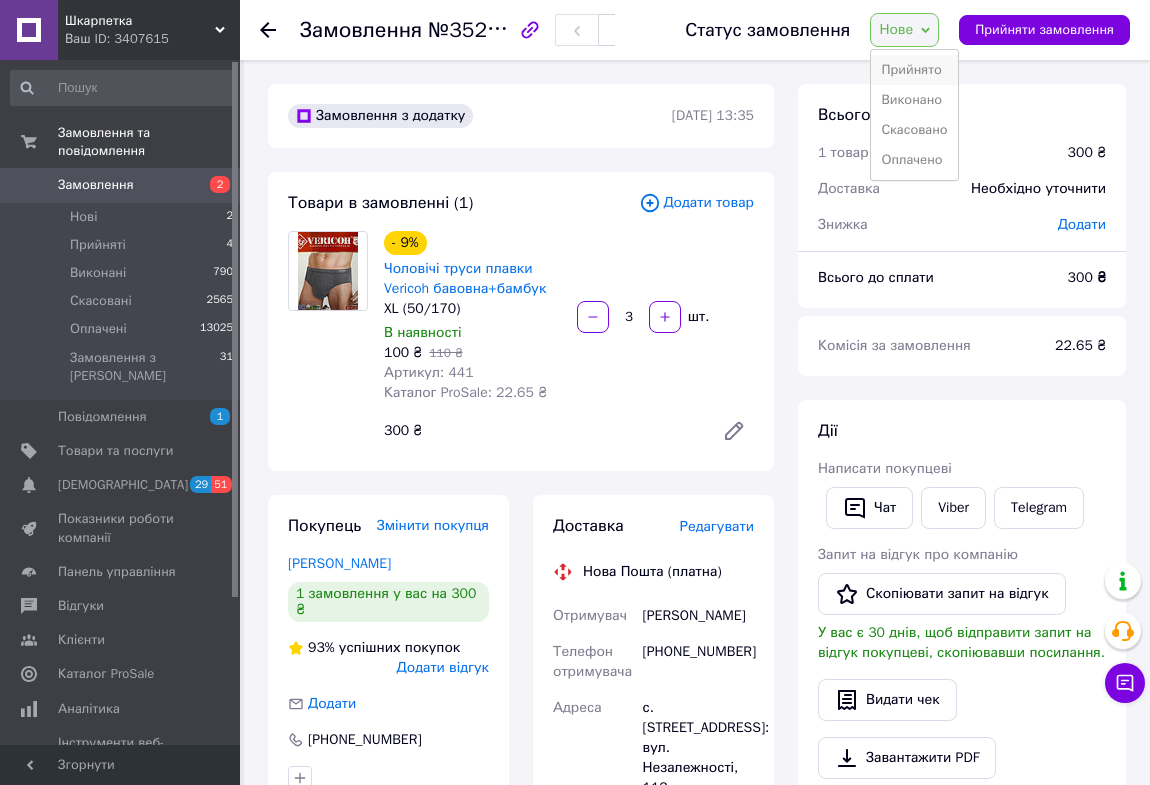 click on "Прийнято" at bounding box center (914, 70) 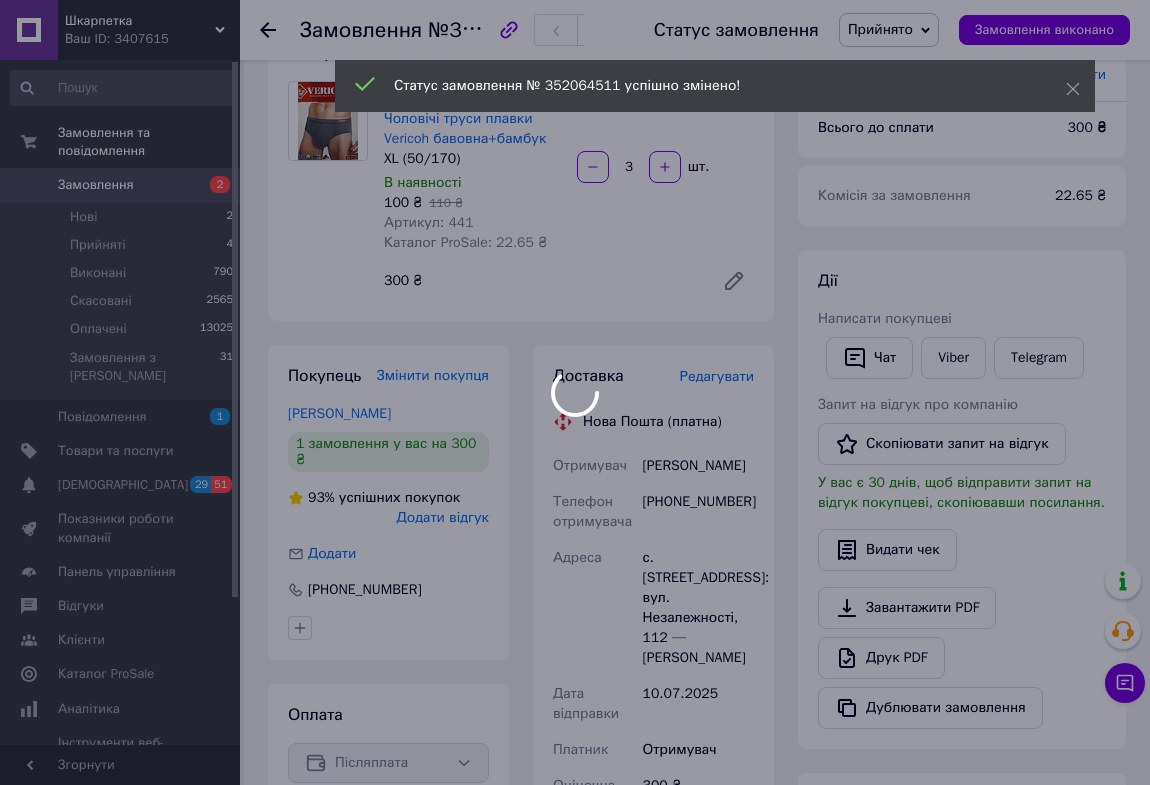 scroll, scrollTop: 181, scrollLeft: 0, axis: vertical 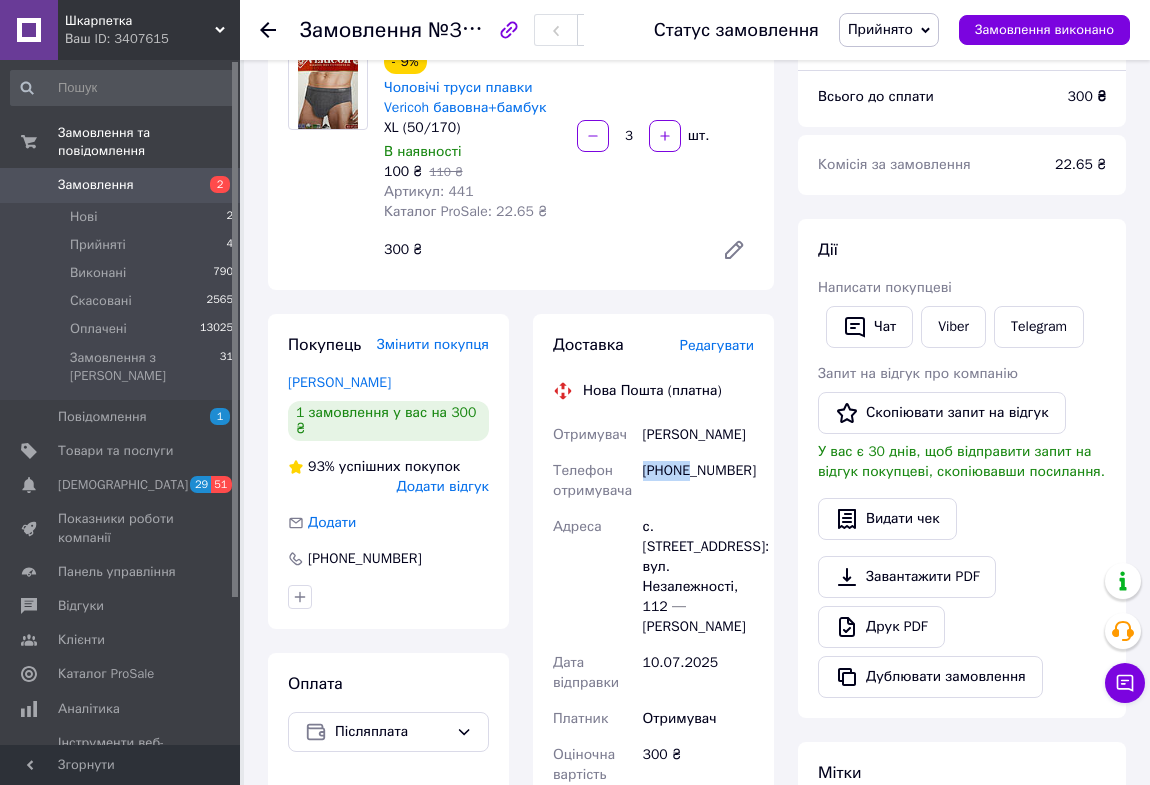 drag, startPoint x: 686, startPoint y: 472, endPoint x: 644, endPoint y: 469, distance: 42.107006 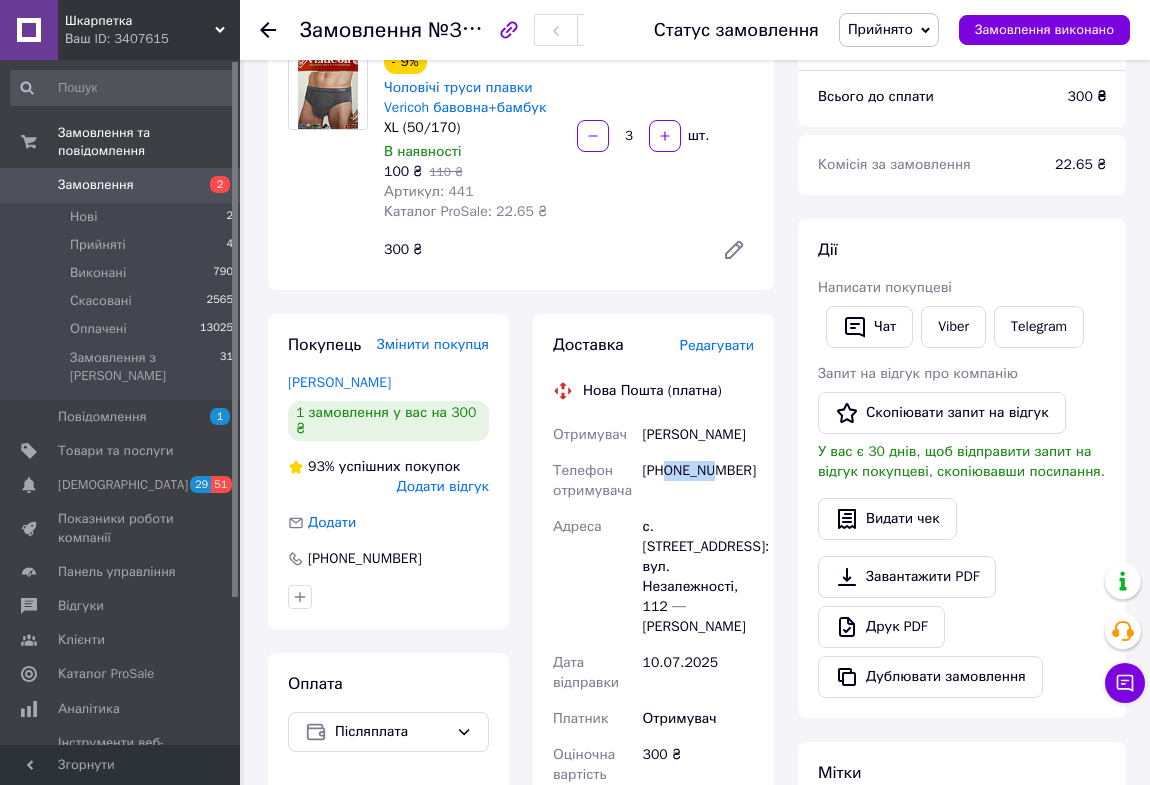drag, startPoint x: 713, startPoint y: 476, endPoint x: 668, endPoint y: 476, distance: 45 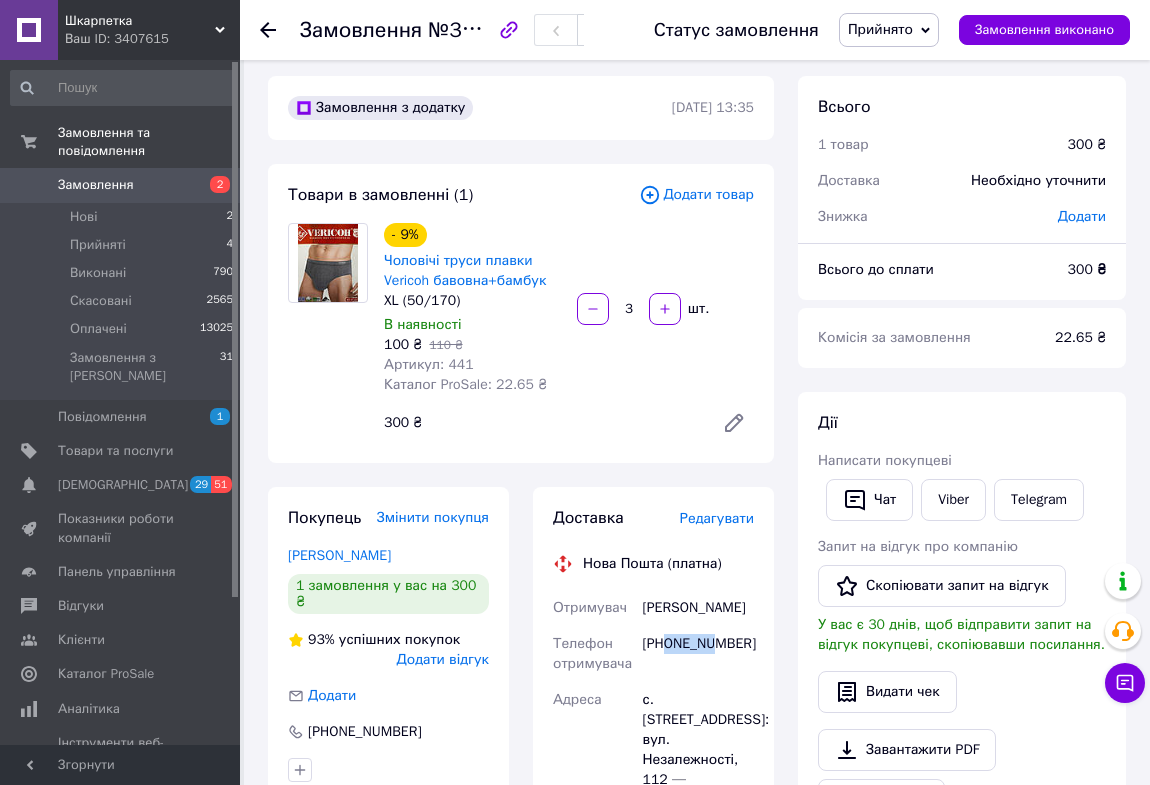 scroll, scrollTop: 0, scrollLeft: 0, axis: both 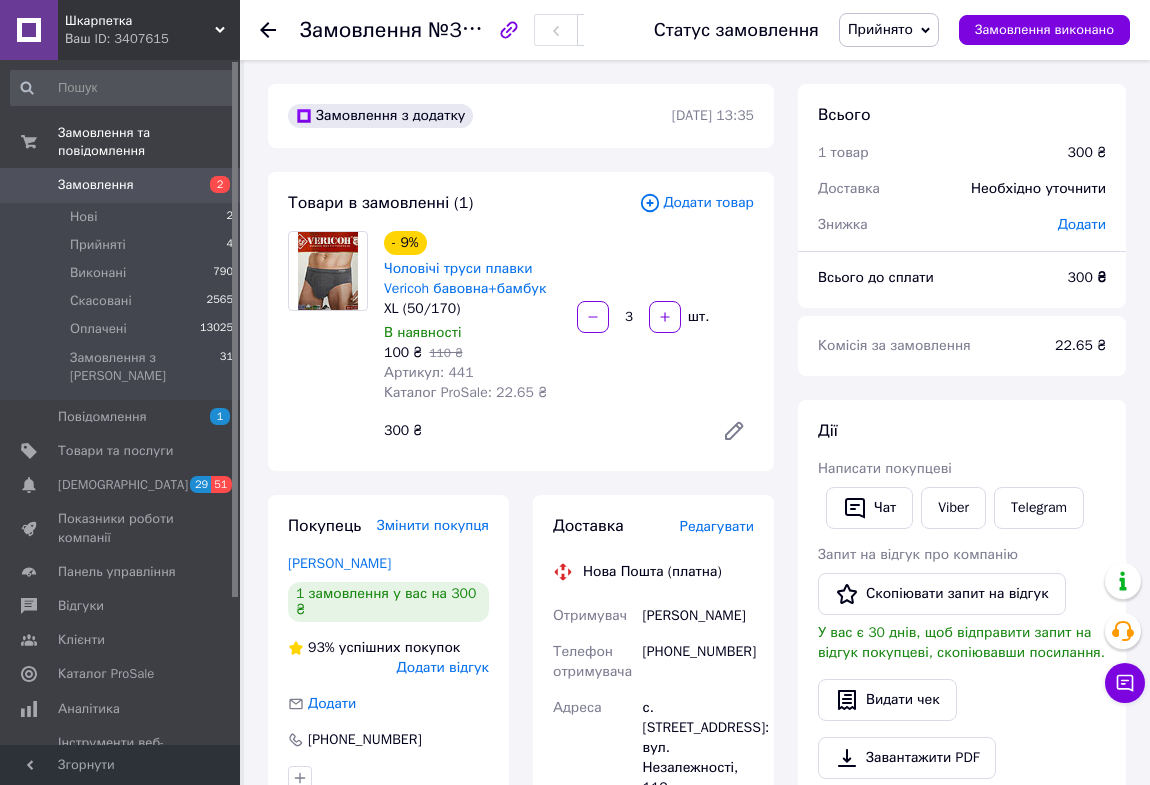 click 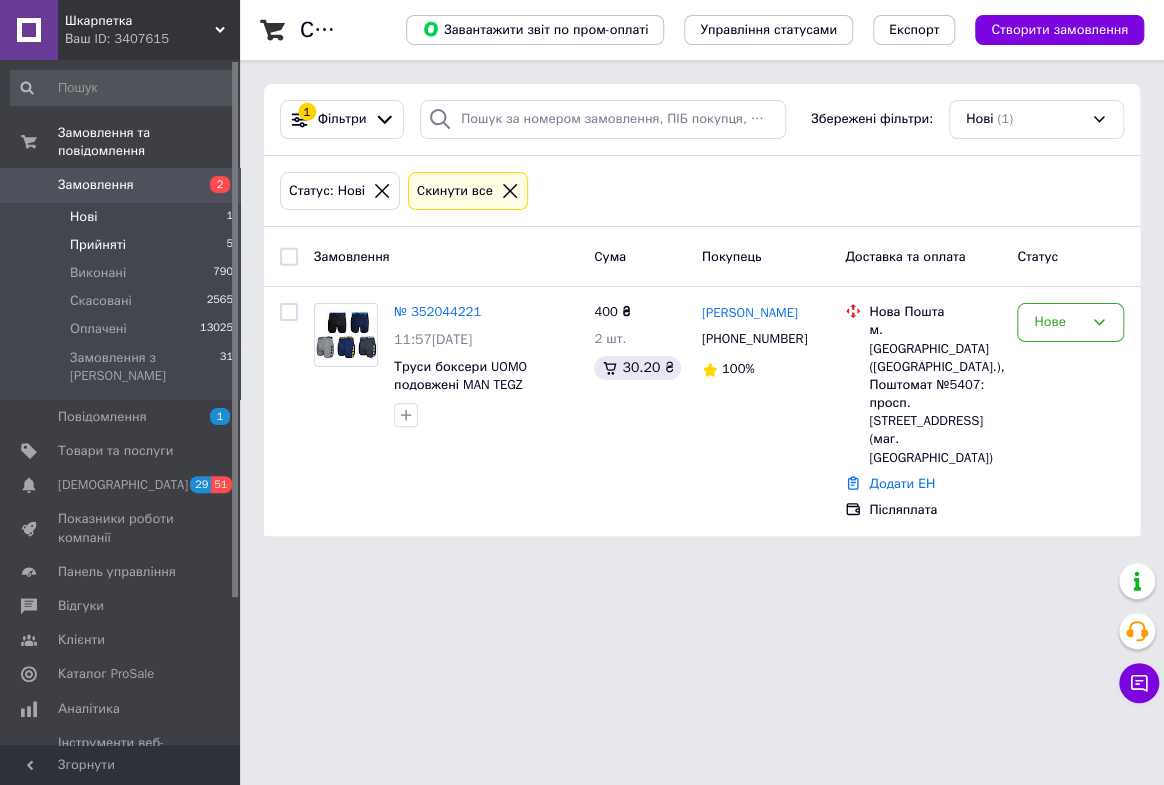 click on "Прийняті" at bounding box center [98, 245] 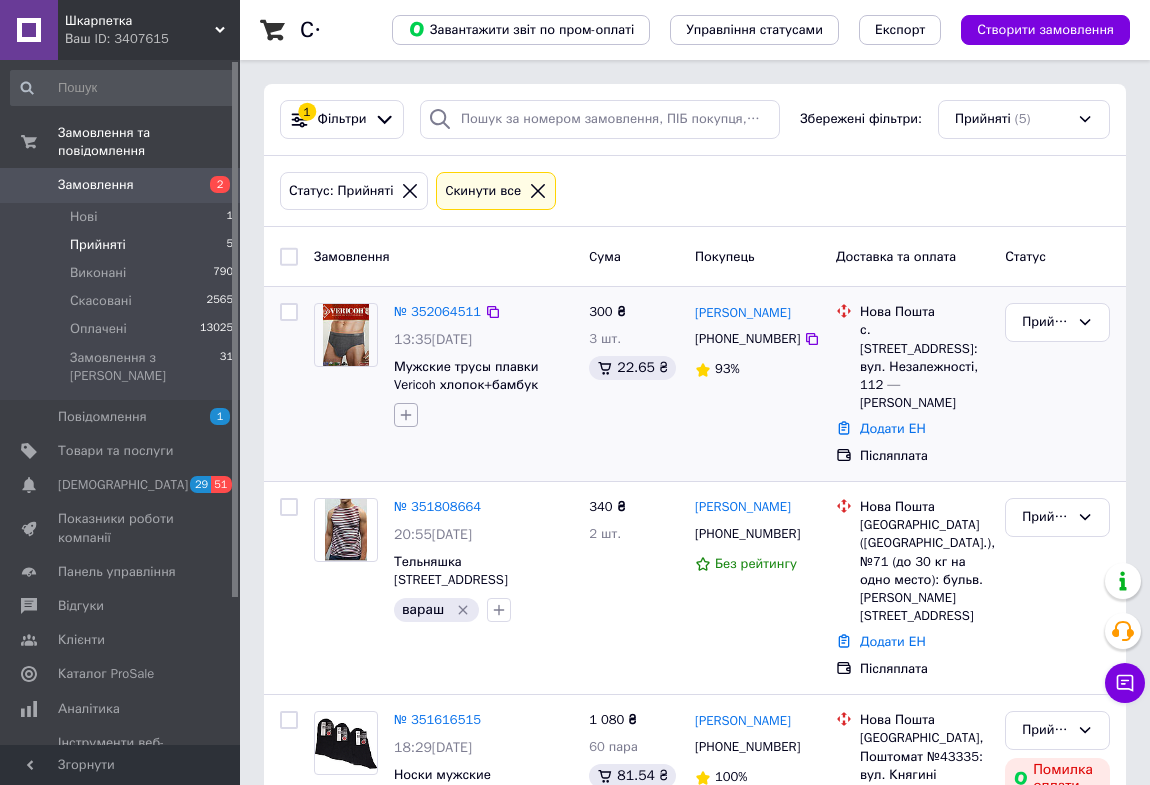 click 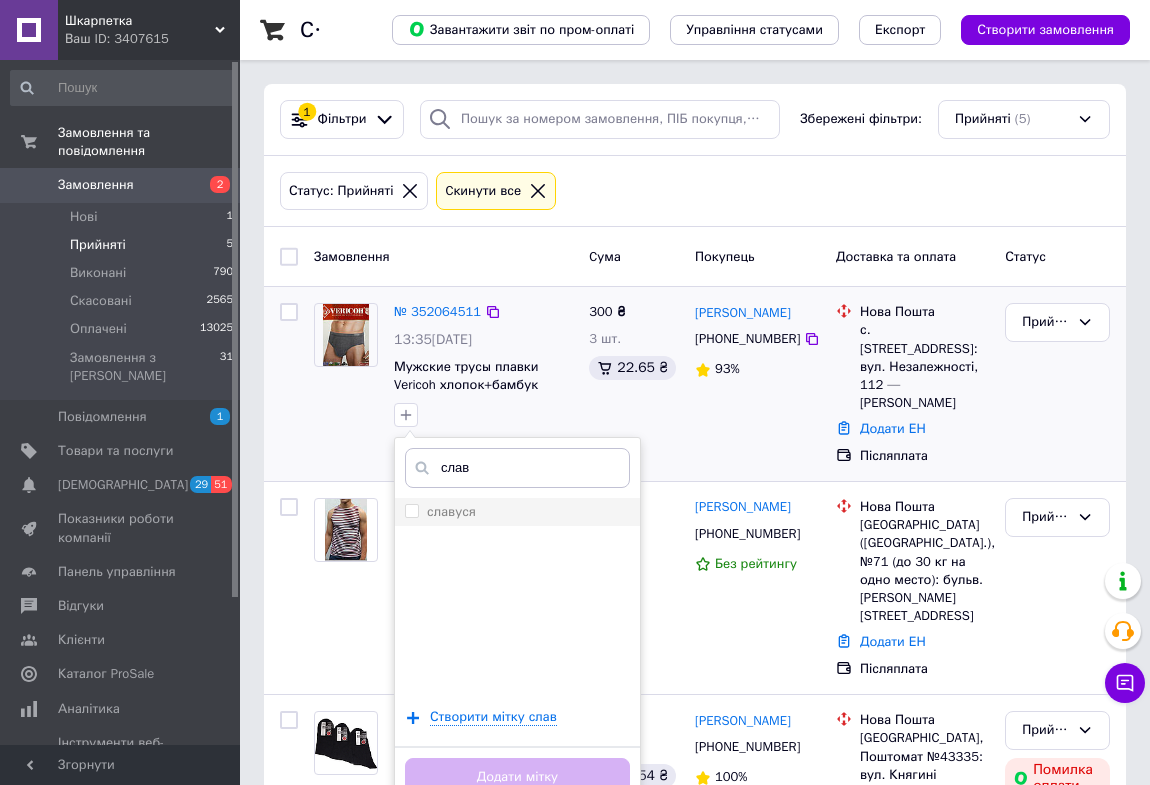 type on "слав" 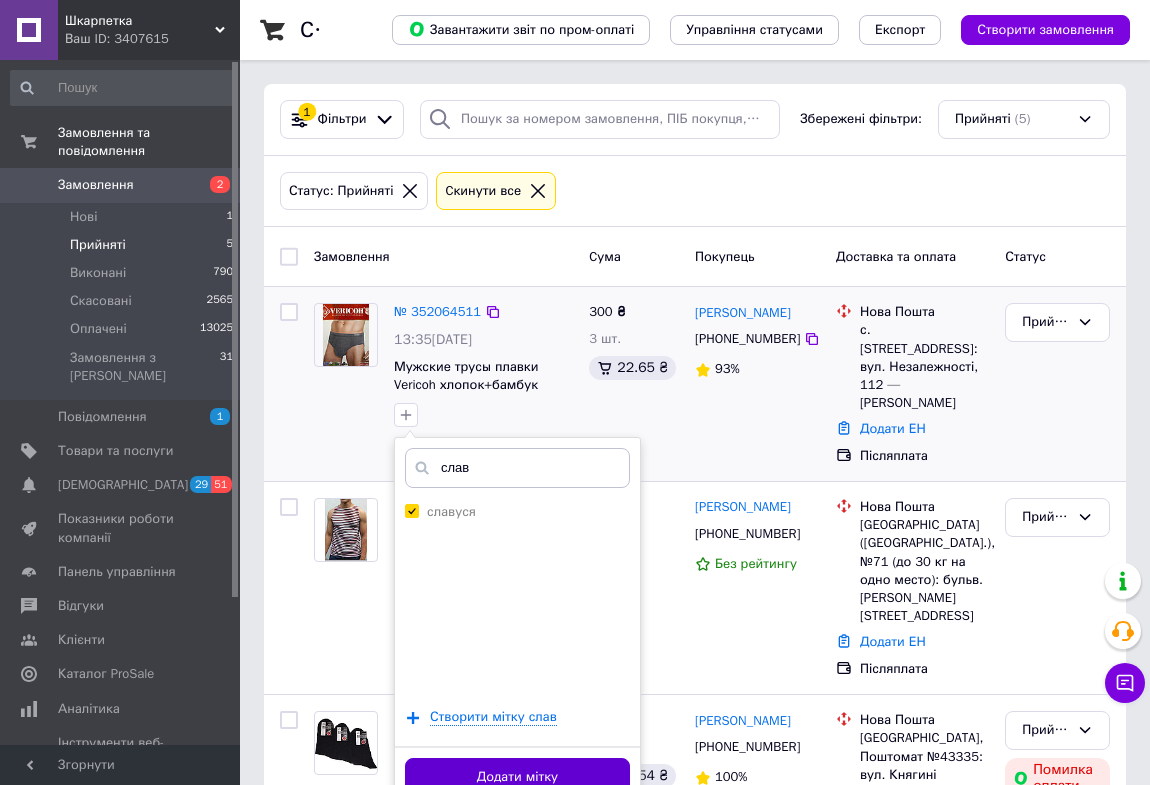 click on "Додати мітку" at bounding box center (517, 777) 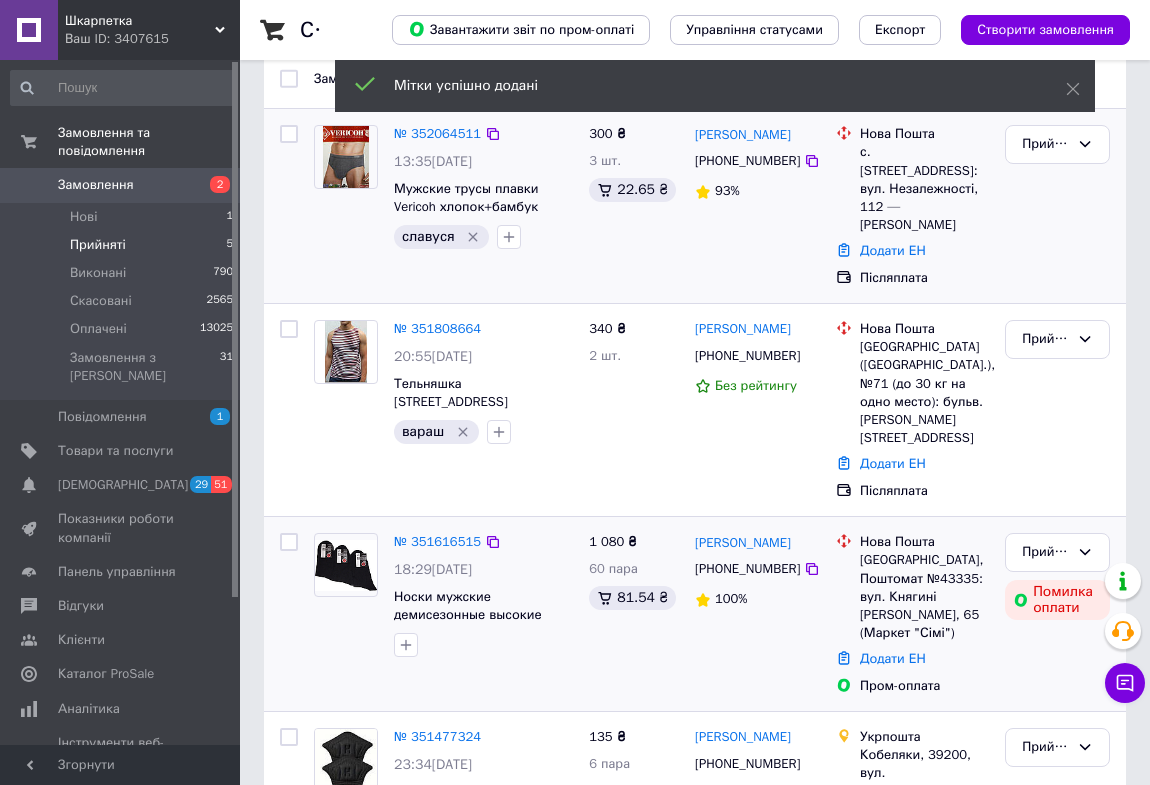 scroll, scrollTop: 181, scrollLeft: 0, axis: vertical 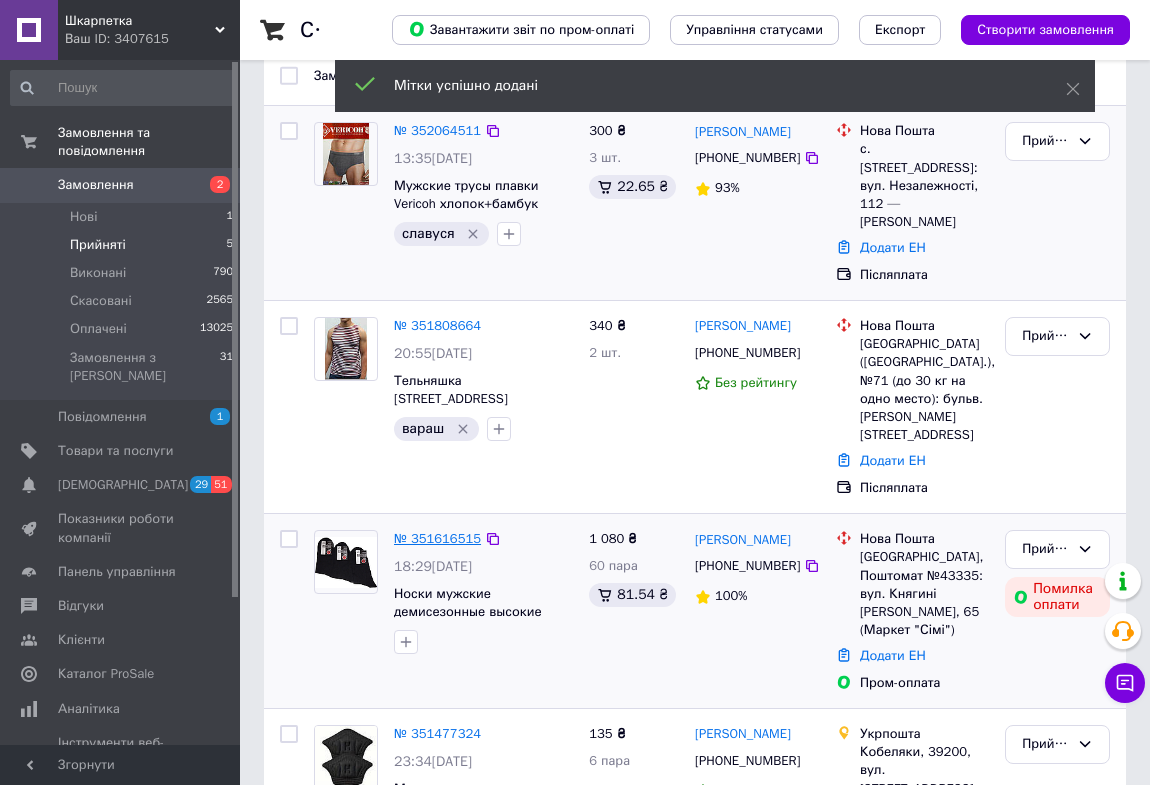 click on "№ 351616515" at bounding box center [437, 538] 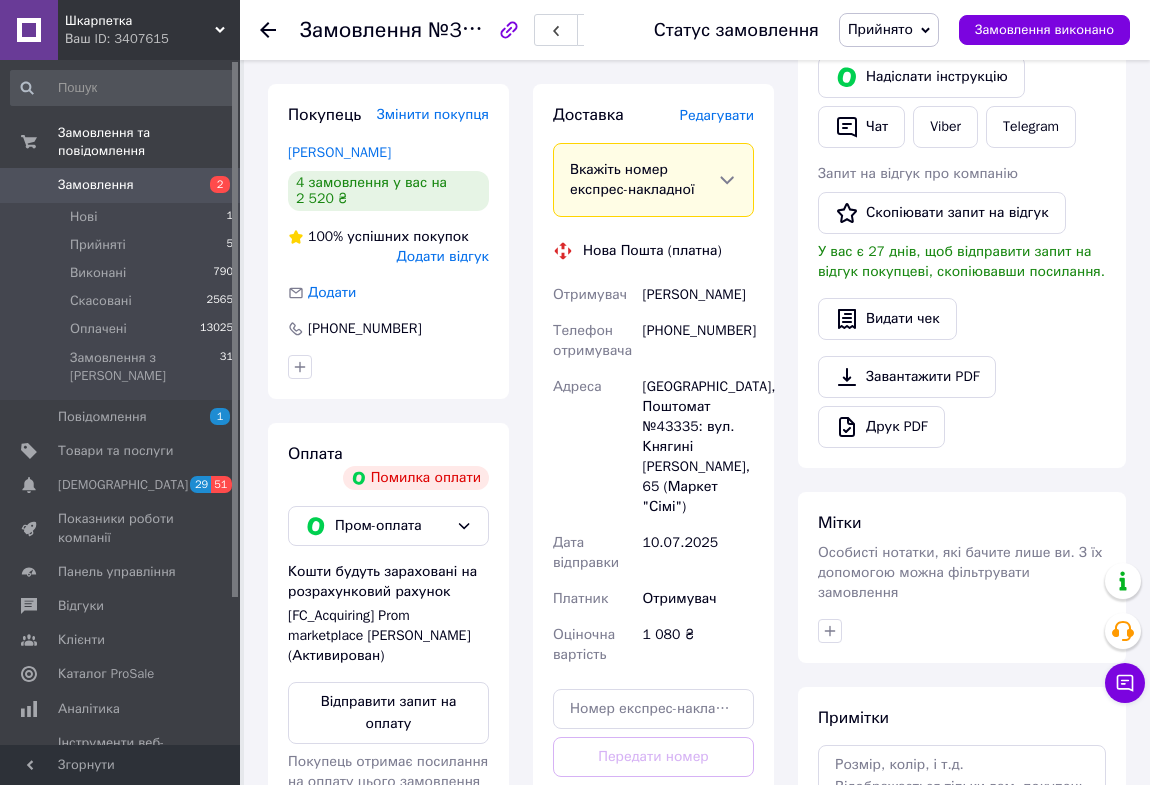 scroll, scrollTop: 454, scrollLeft: 0, axis: vertical 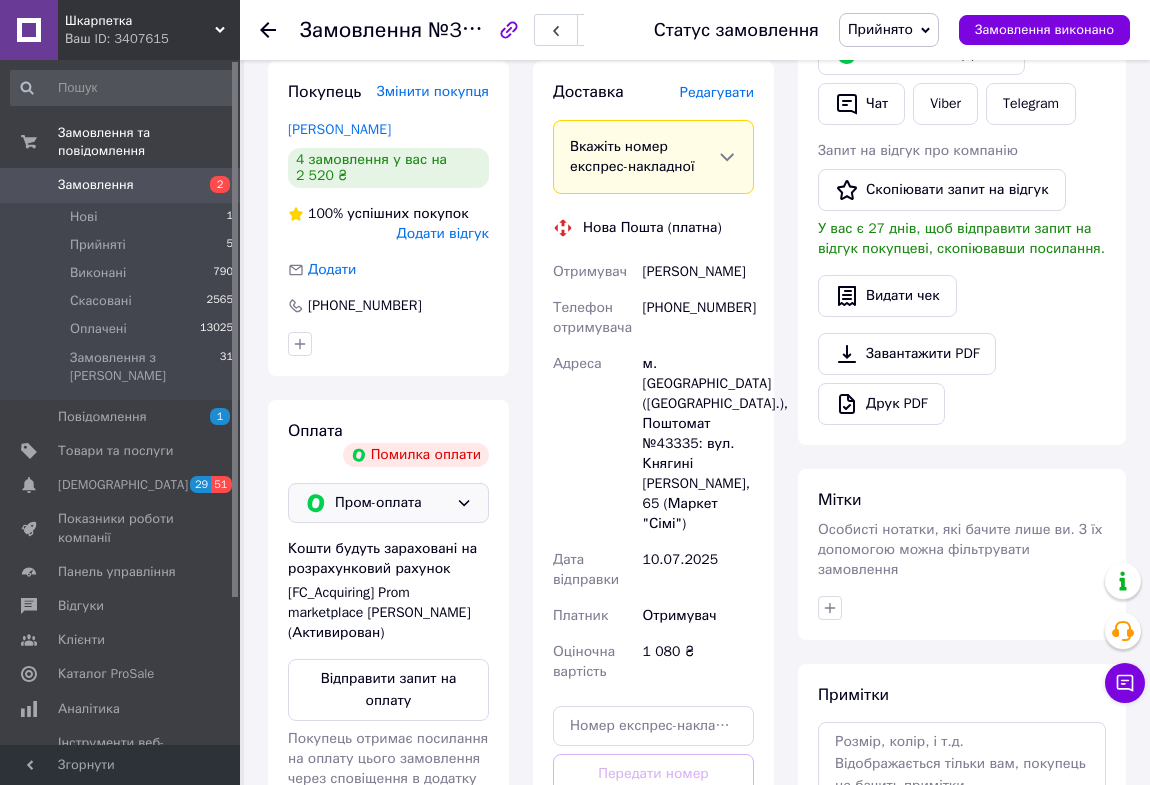 click 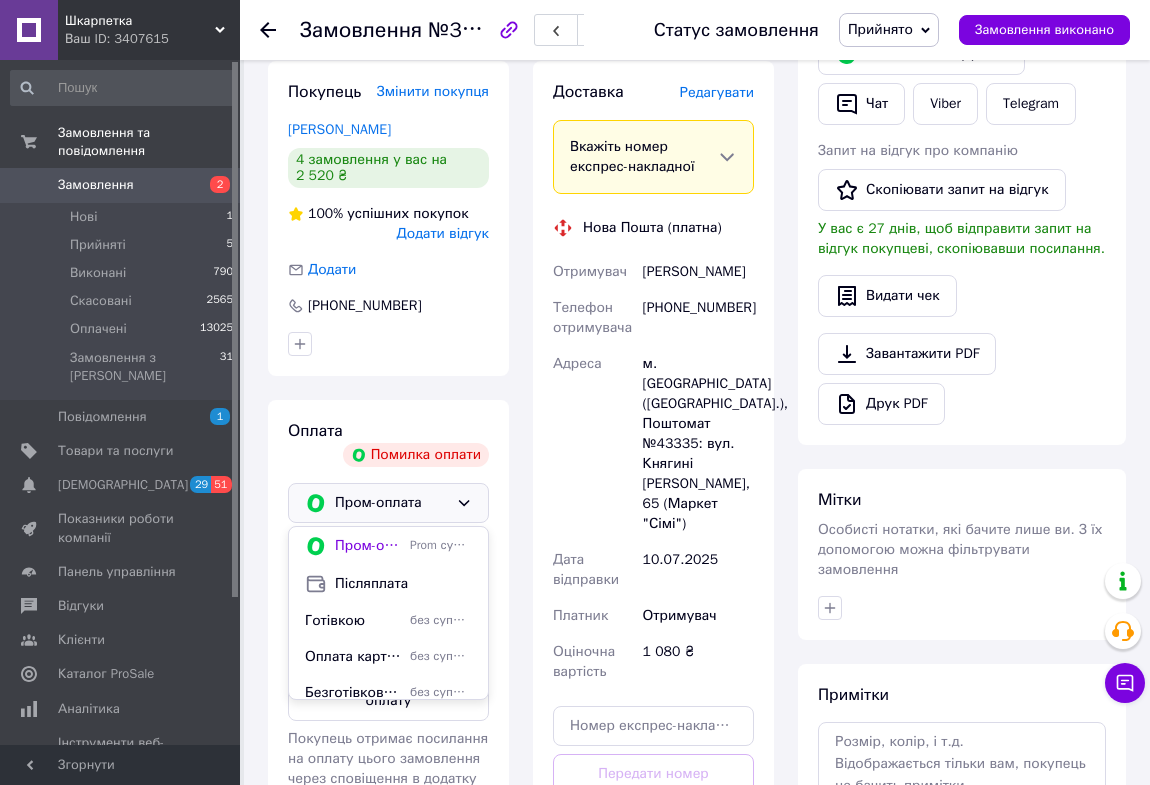 click on "Післяплата" at bounding box center (403, 584) 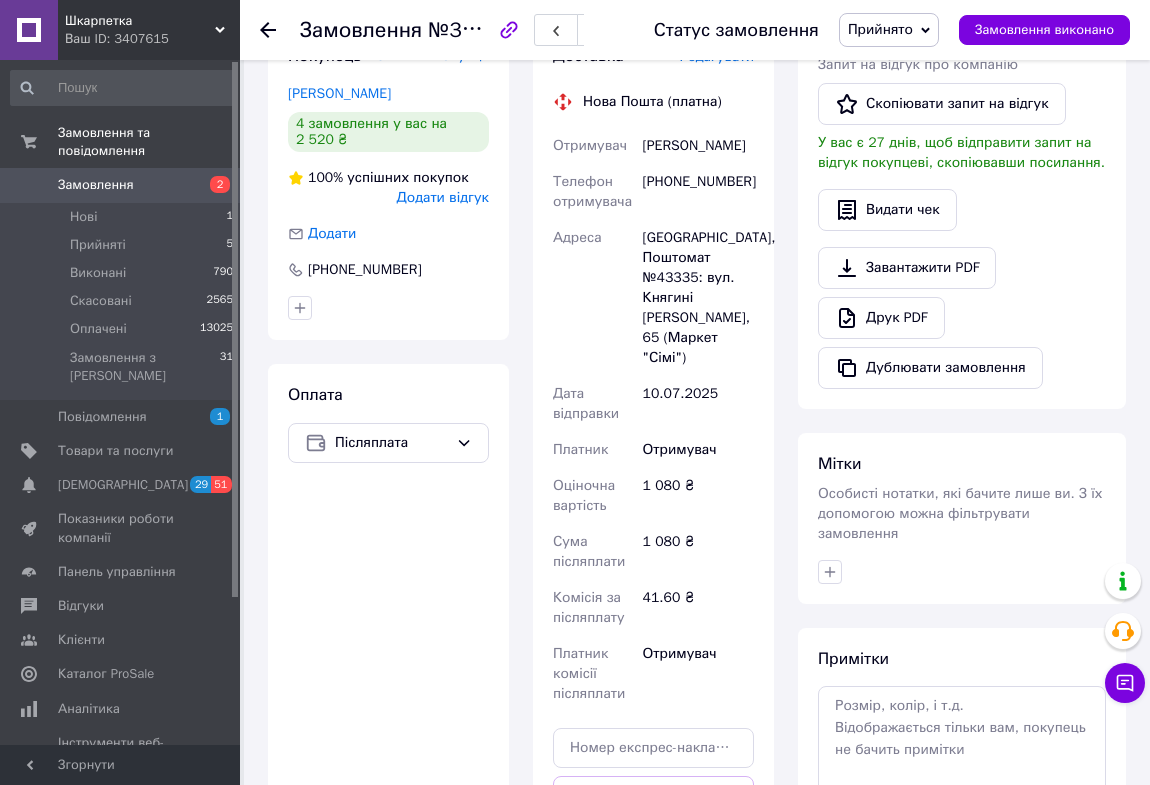 scroll, scrollTop: 545, scrollLeft: 0, axis: vertical 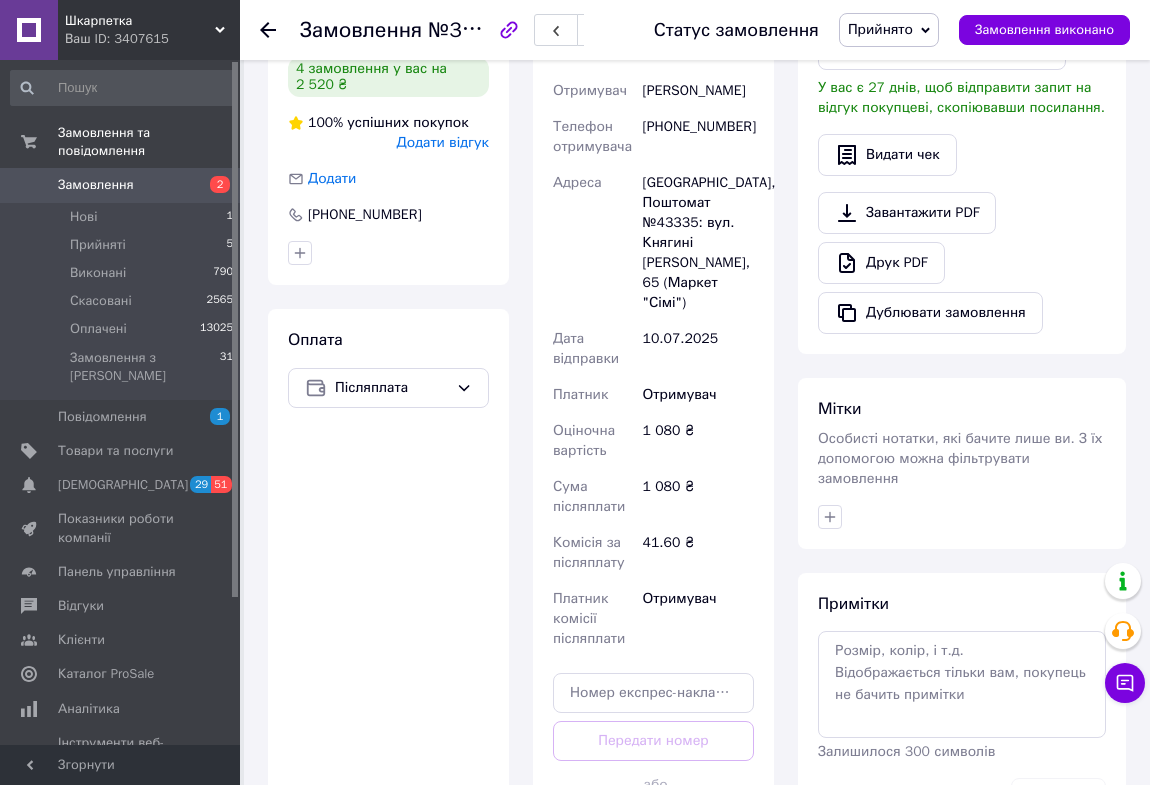 click 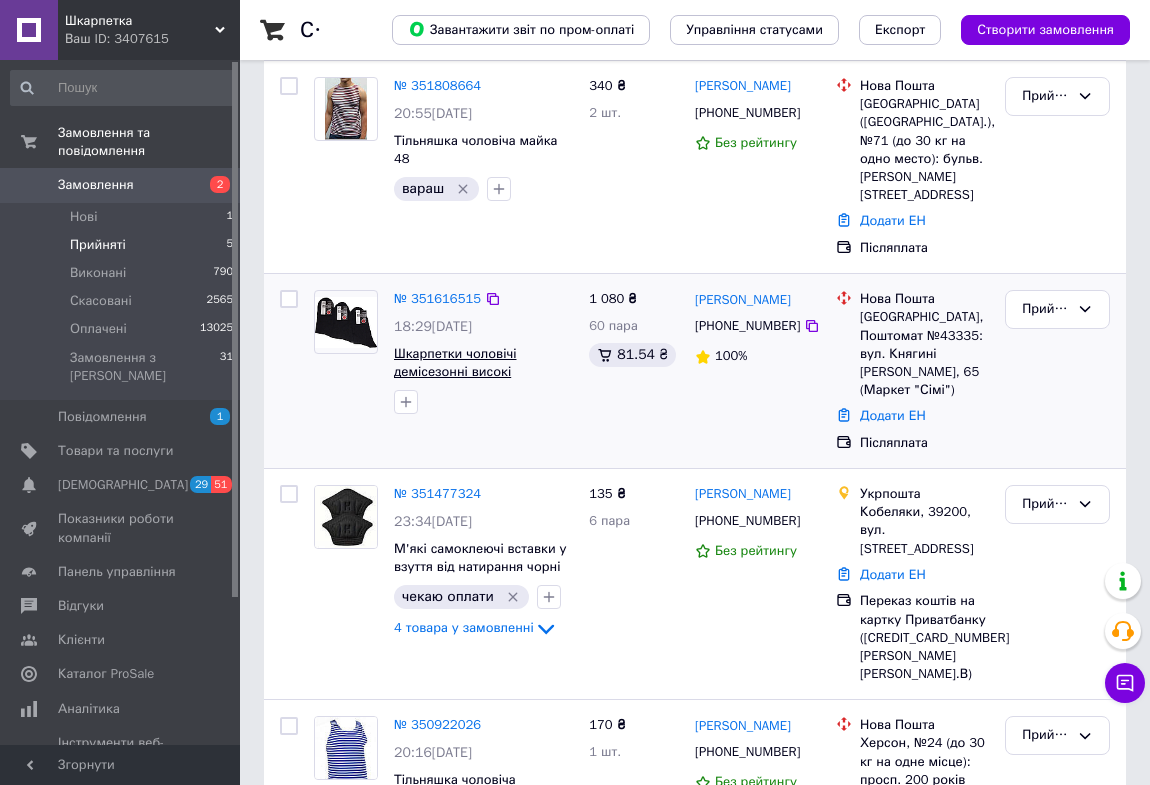 scroll, scrollTop: 456, scrollLeft: 0, axis: vertical 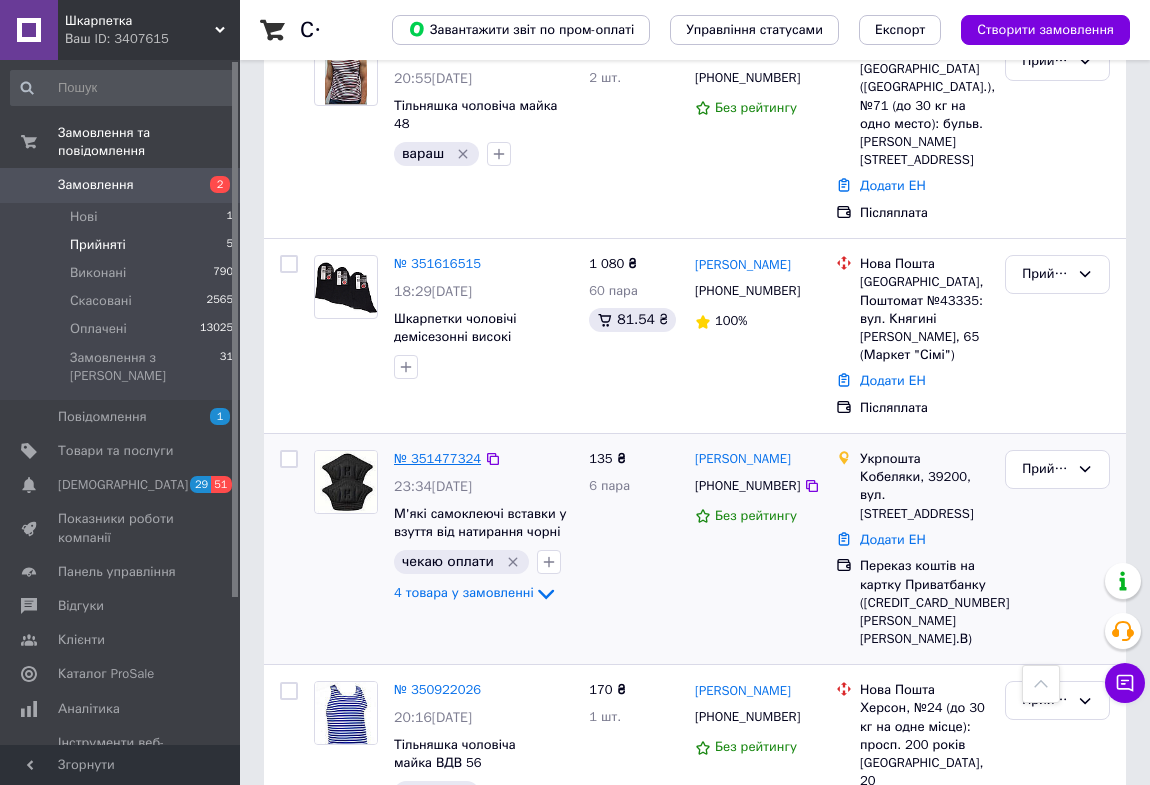 click on "№ 351477324" at bounding box center [437, 458] 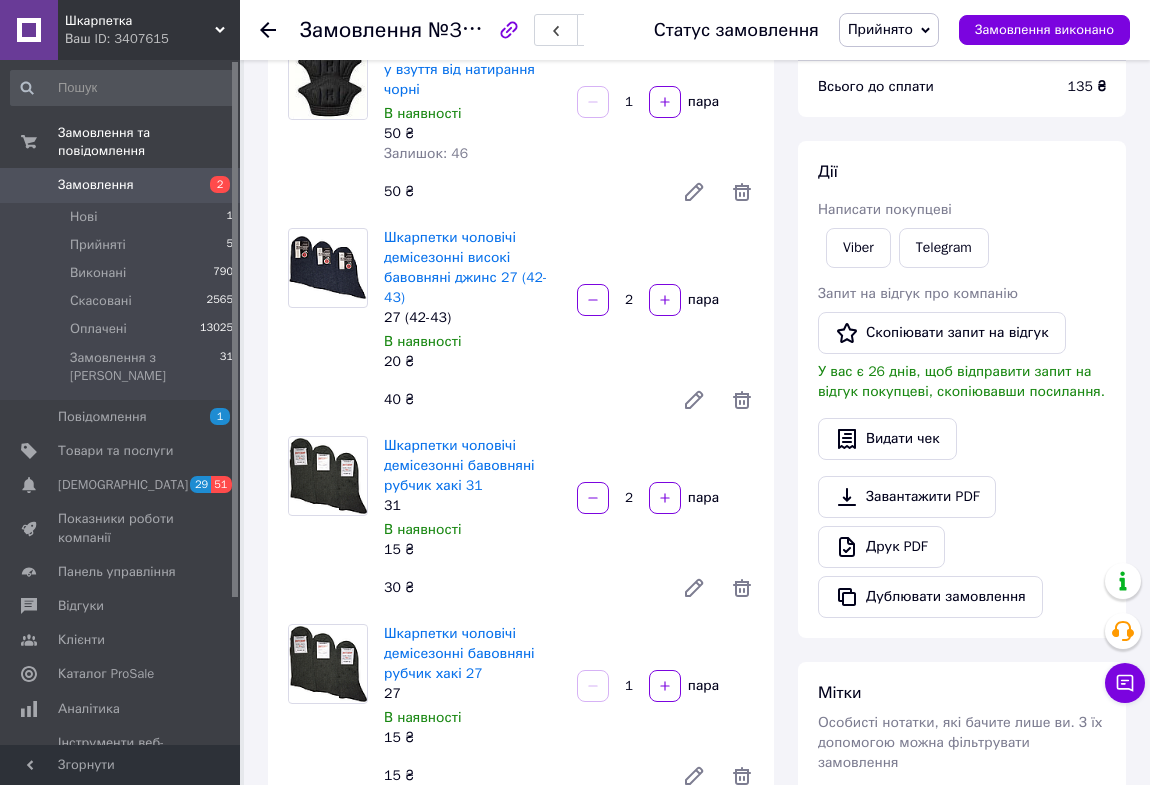 scroll, scrollTop: 183, scrollLeft: 0, axis: vertical 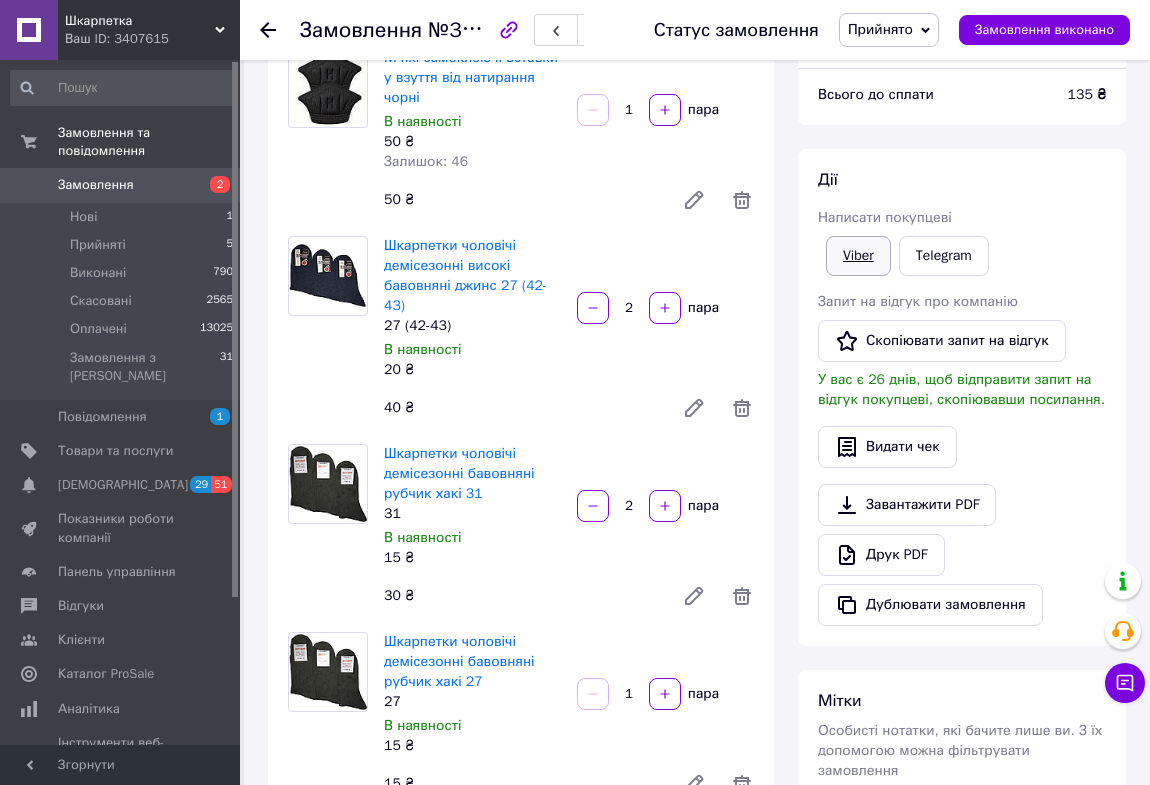 click on "Viber" at bounding box center [858, 256] 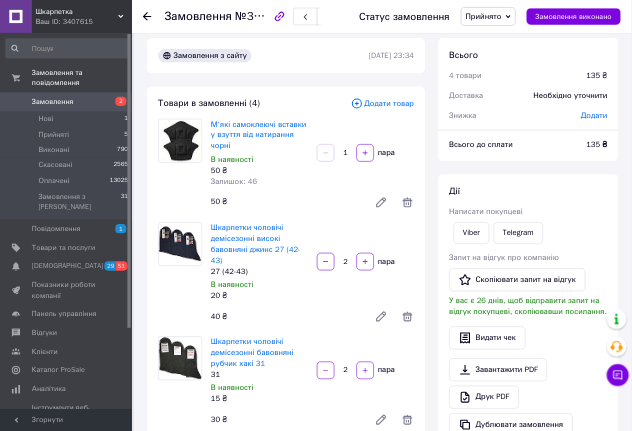 scroll, scrollTop: 0, scrollLeft: 0, axis: both 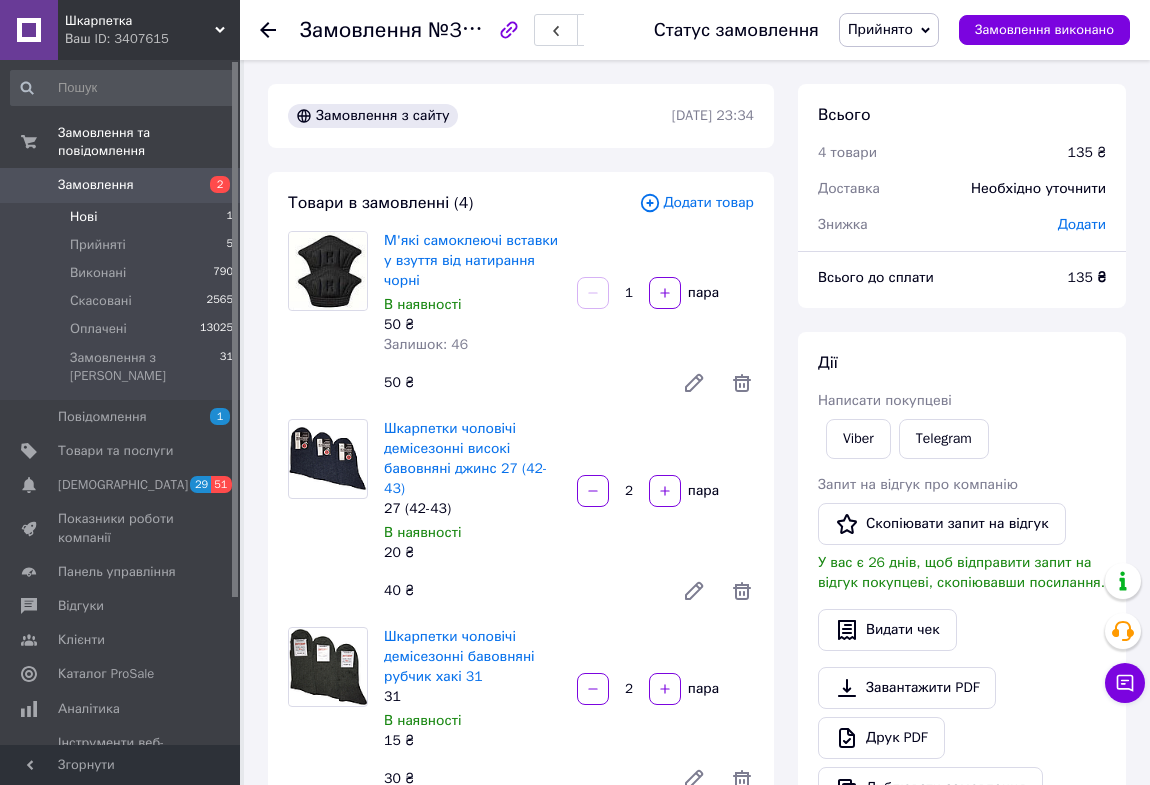 click on "Нові" at bounding box center (83, 217) 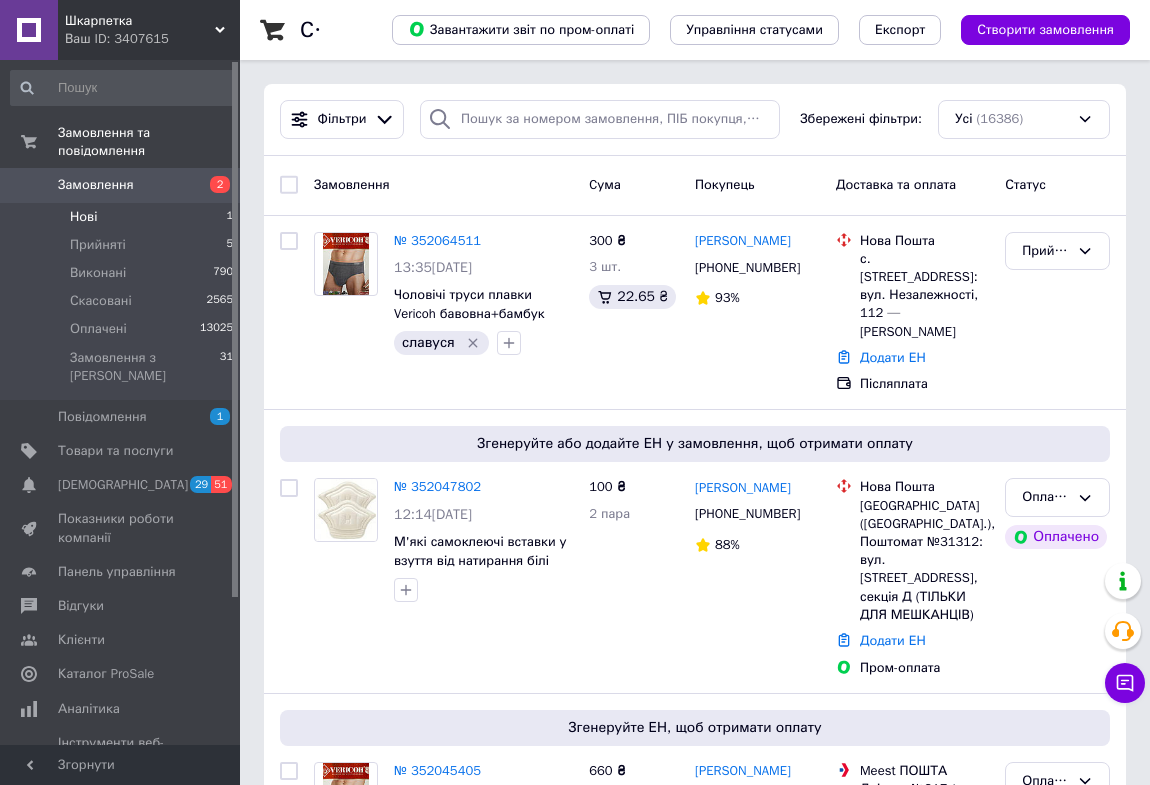 click on "Нові" at bounding box center [83, 217] 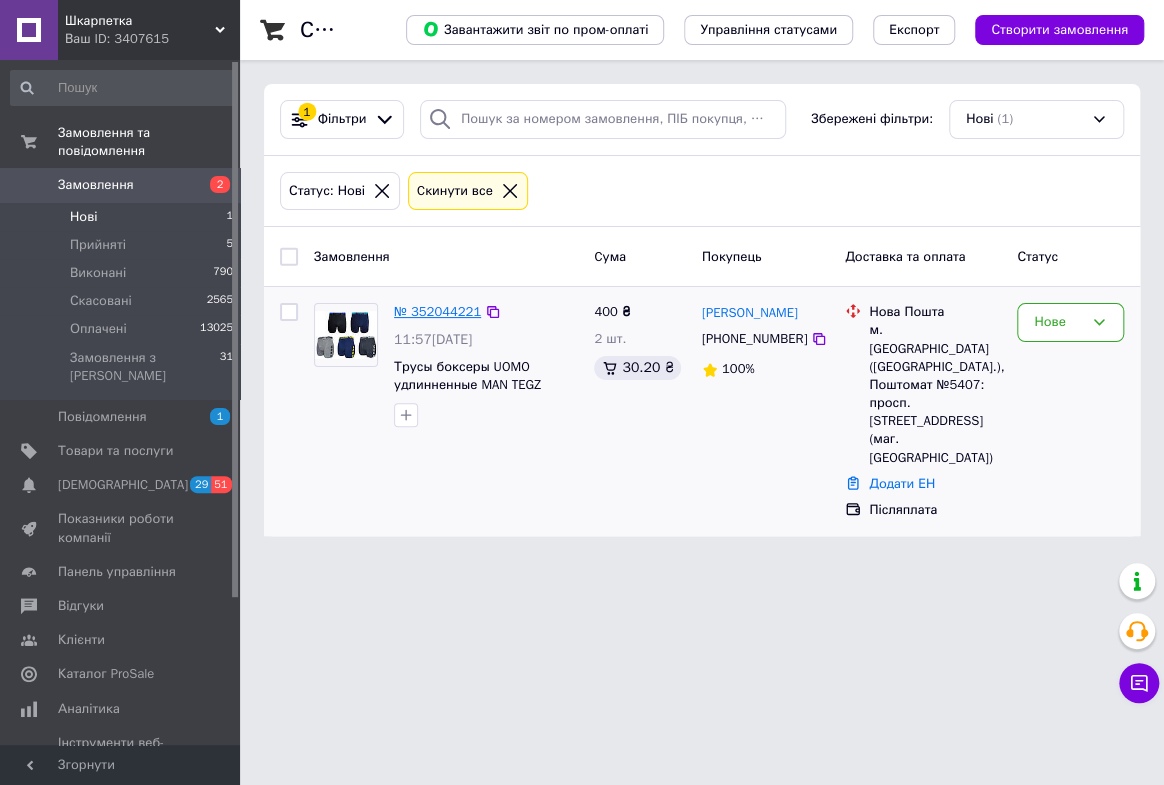 click on "№ 352044221" at bounding box center (437, 311) 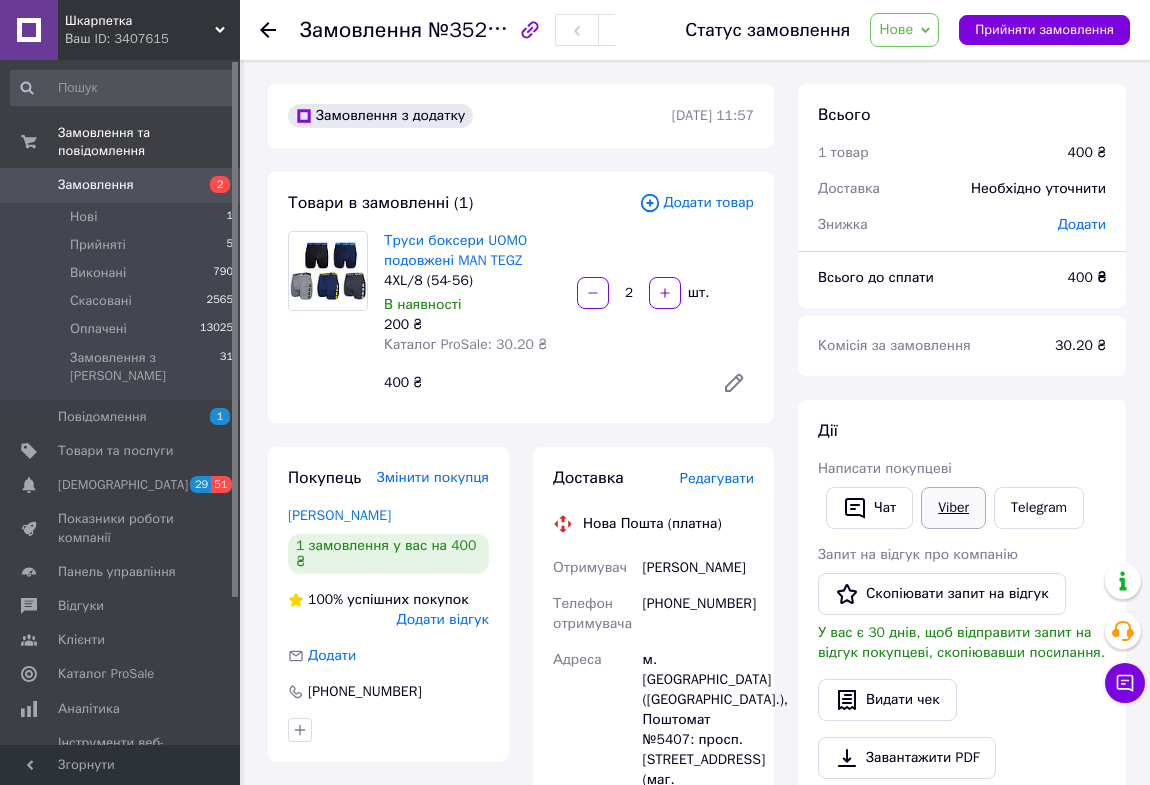 click on "Viber" at bounding box center (953, 508) 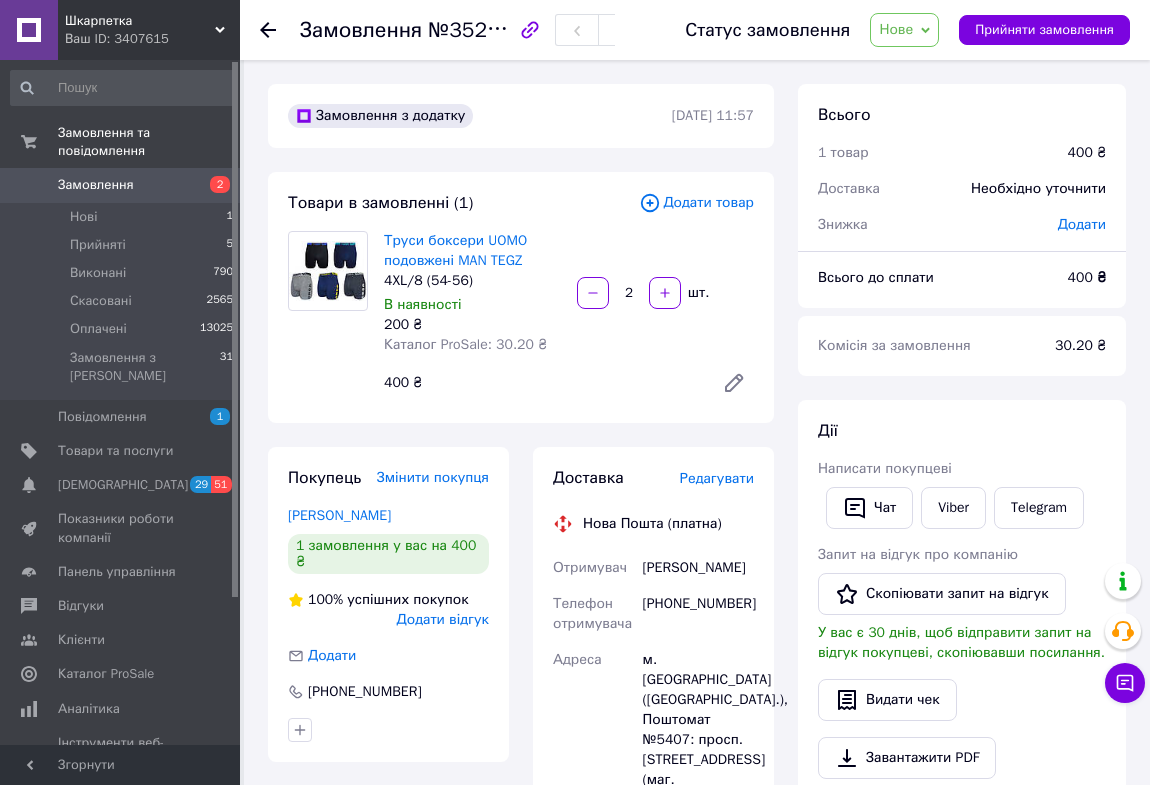 click 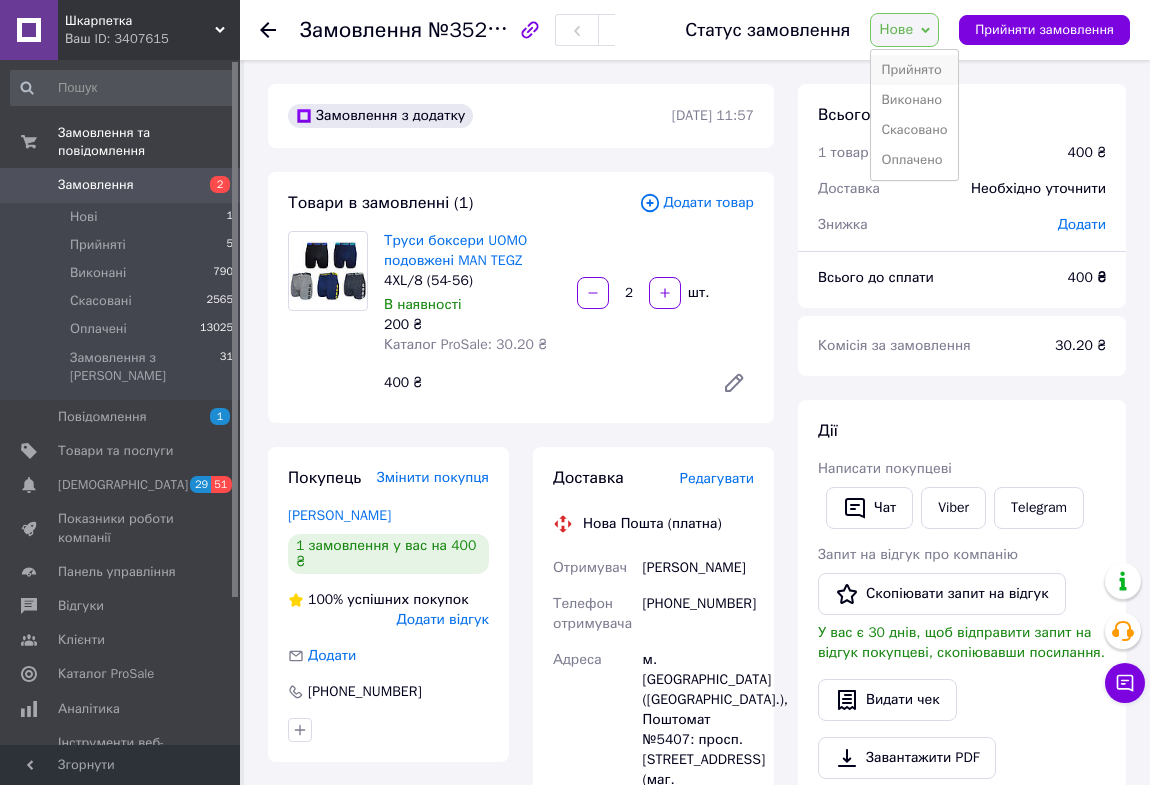 click on "Прийнято" at bounding box center (914, 70) 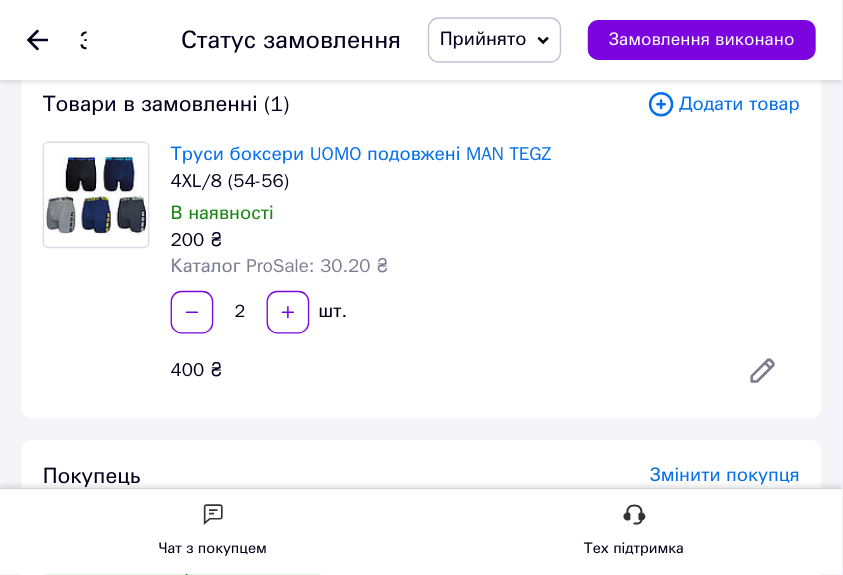 scroll, scrollTop: 100, scrollLeft: 0, axis: vertical 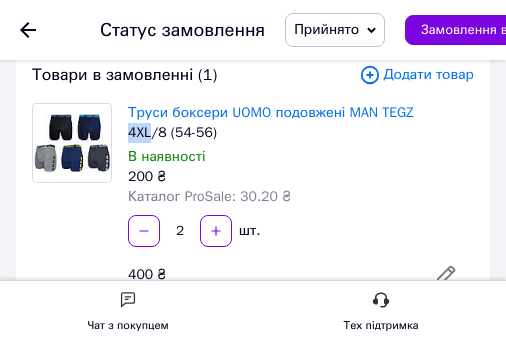 drag, startPoint x: 149, startPoint y: 132, endPoint x: 128, endPoint y: 132, distance: 21 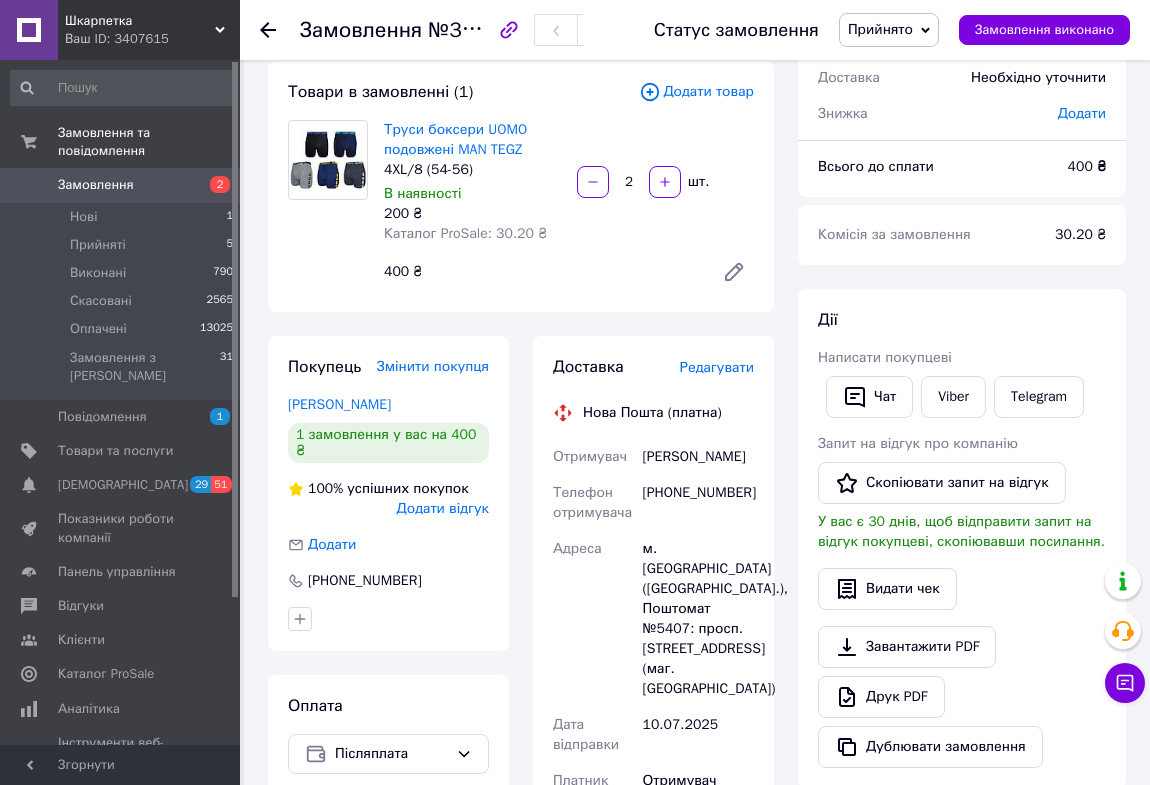 scroll, scrollTop: 70, scrollLeft: 0, axis: vertical 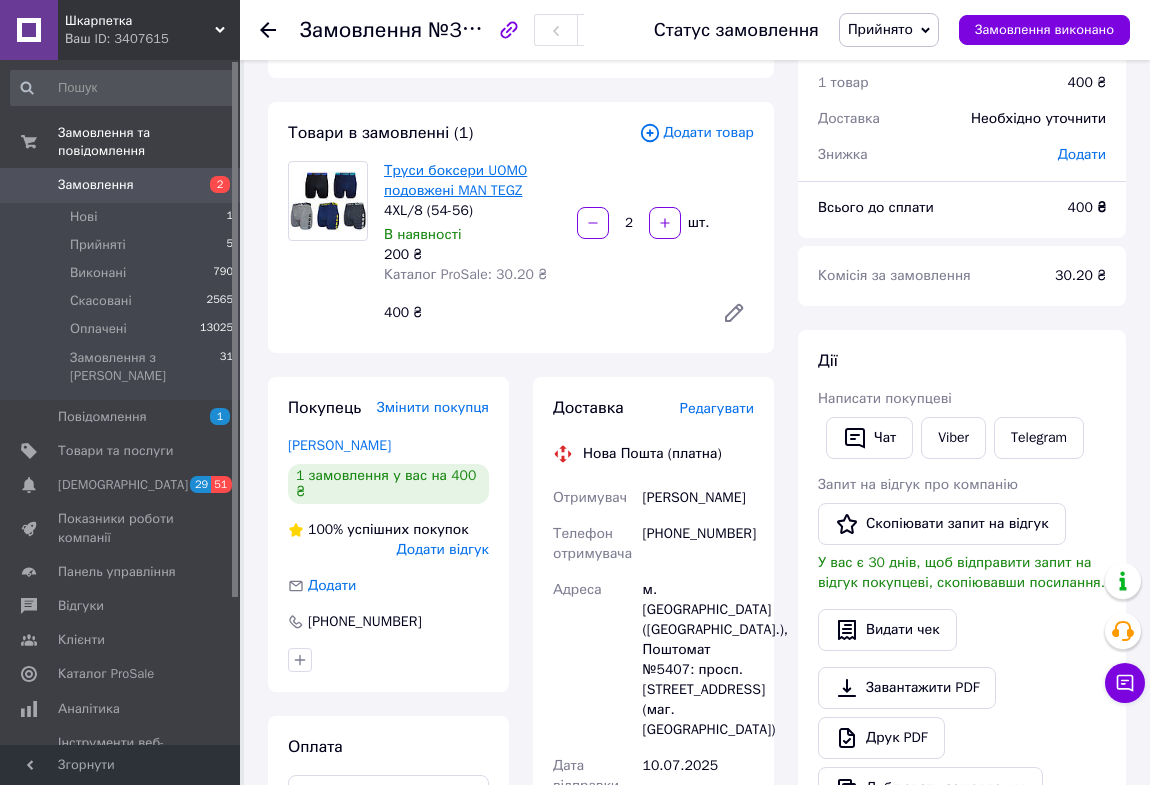click on "Труси боксери UOMO подовжені MAN TEGZ" at bounding box center (455, 180) 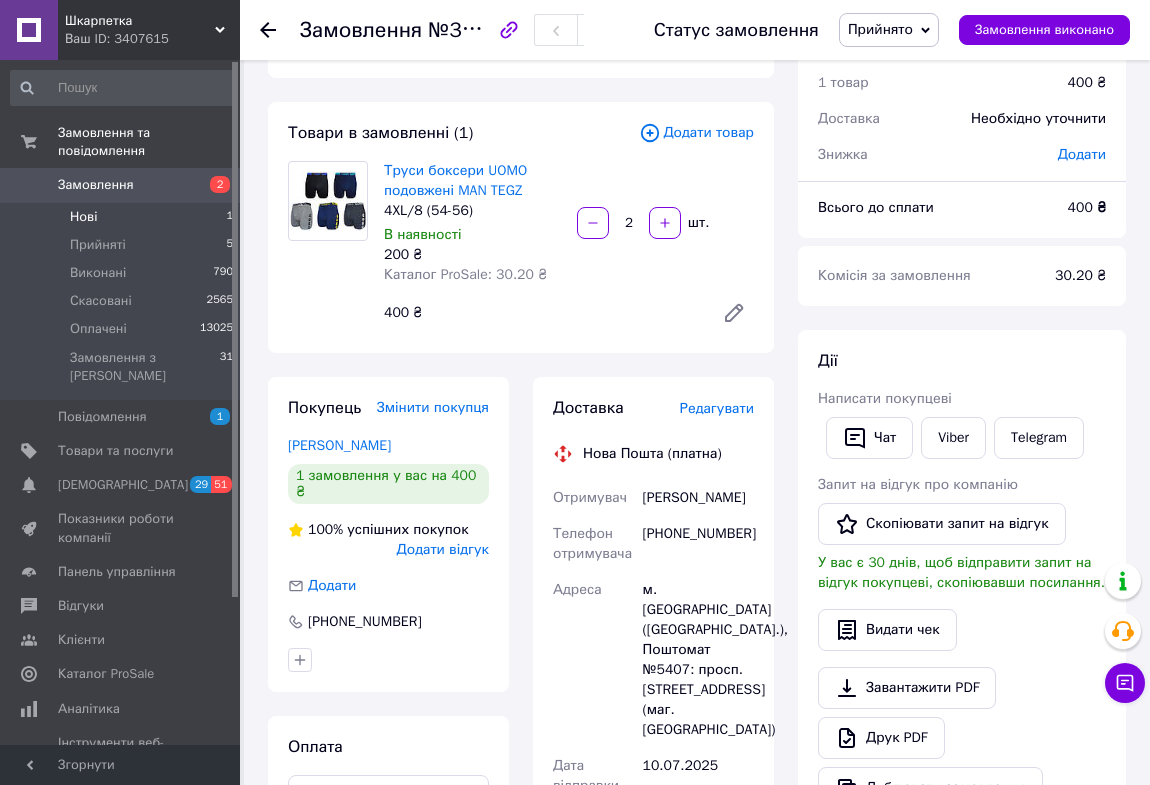 click on "Нові" at bounding box center [83, 217] 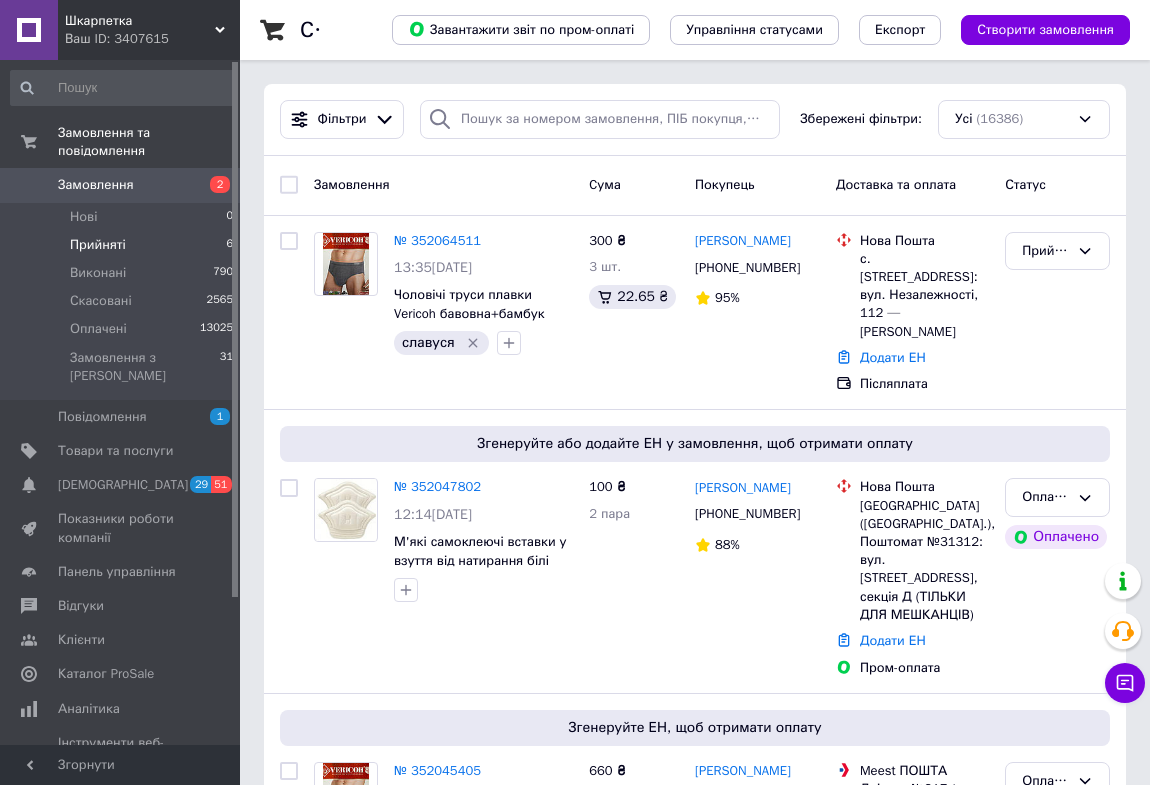 click on "Прийняті" at bounding box center (98, 245) 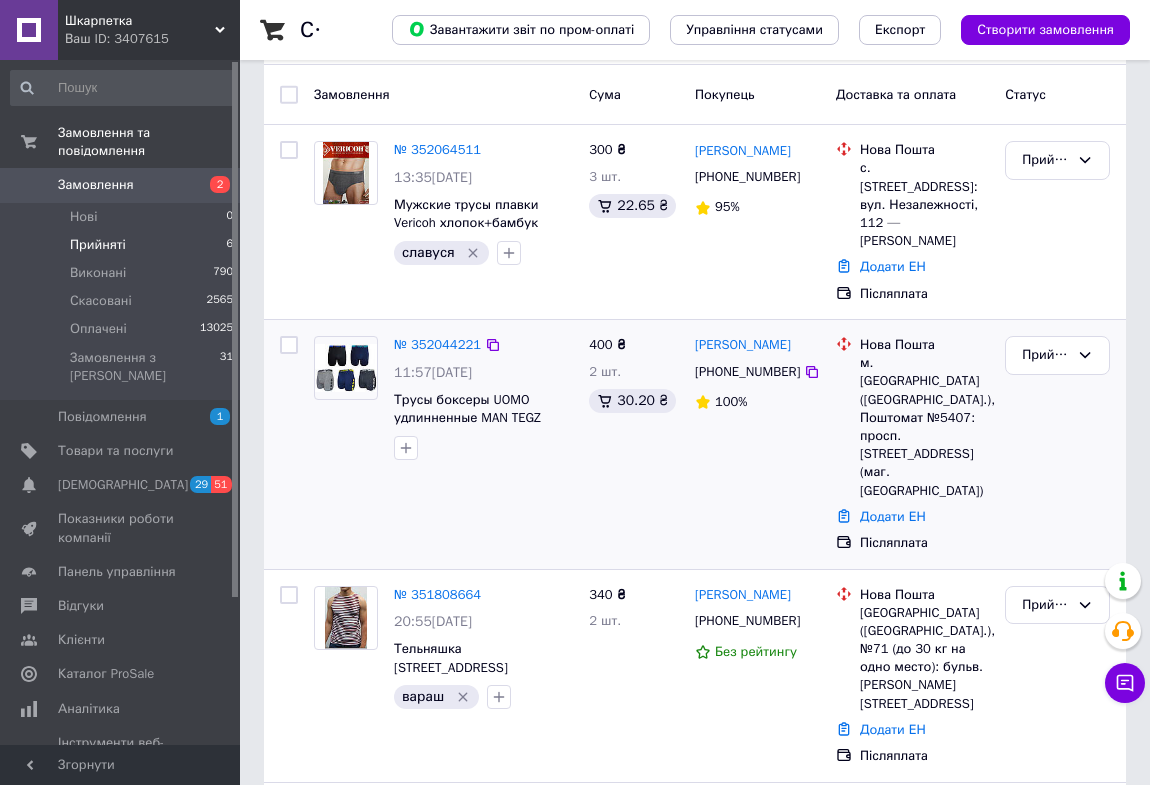 scroll, scrollTop: 181, scrollLeft: 0, axis: vertical 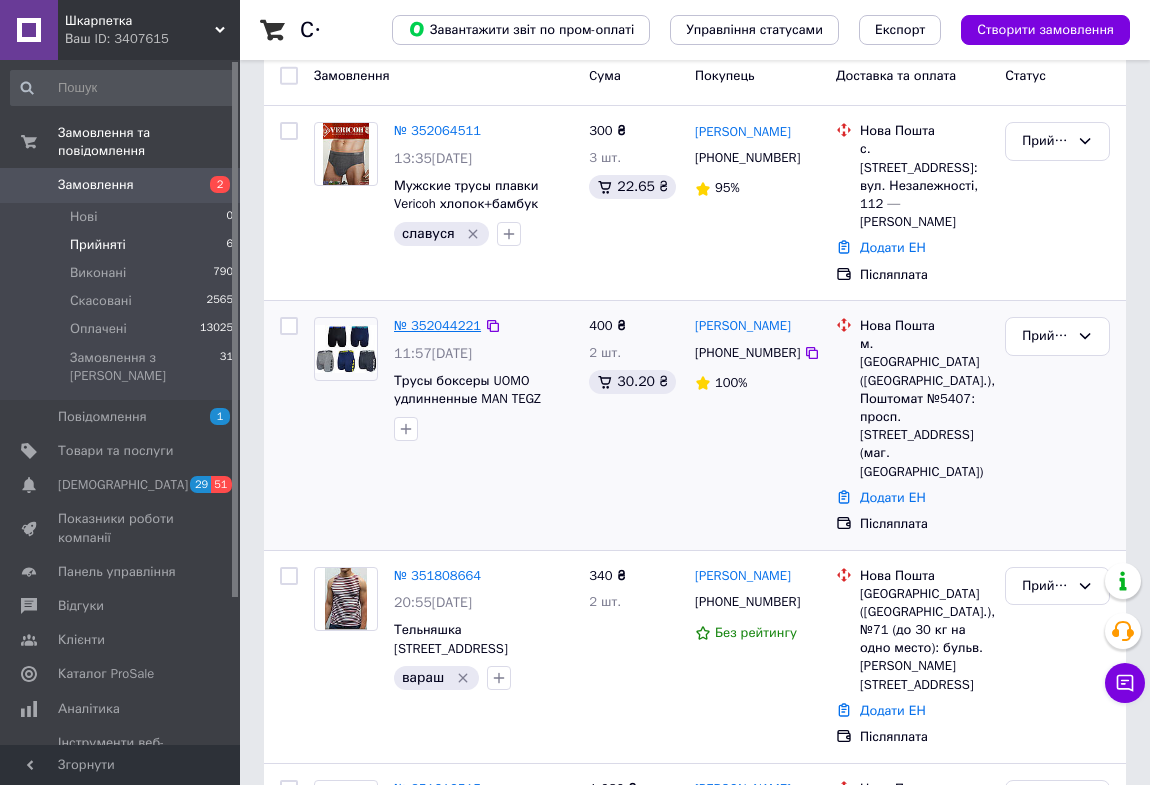click on "№ 352044221" at bounding box center [437, 325] 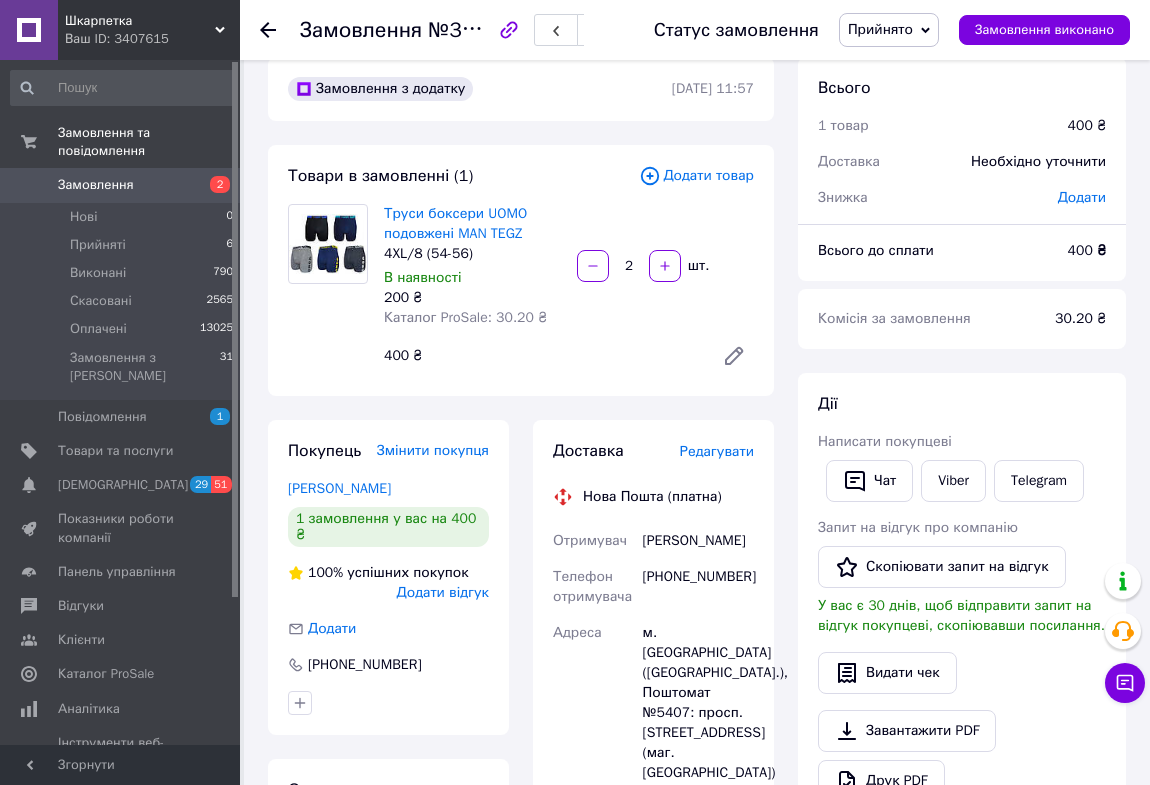 scroll, scrollTop: 0, scrollLeft: 0, axis: both 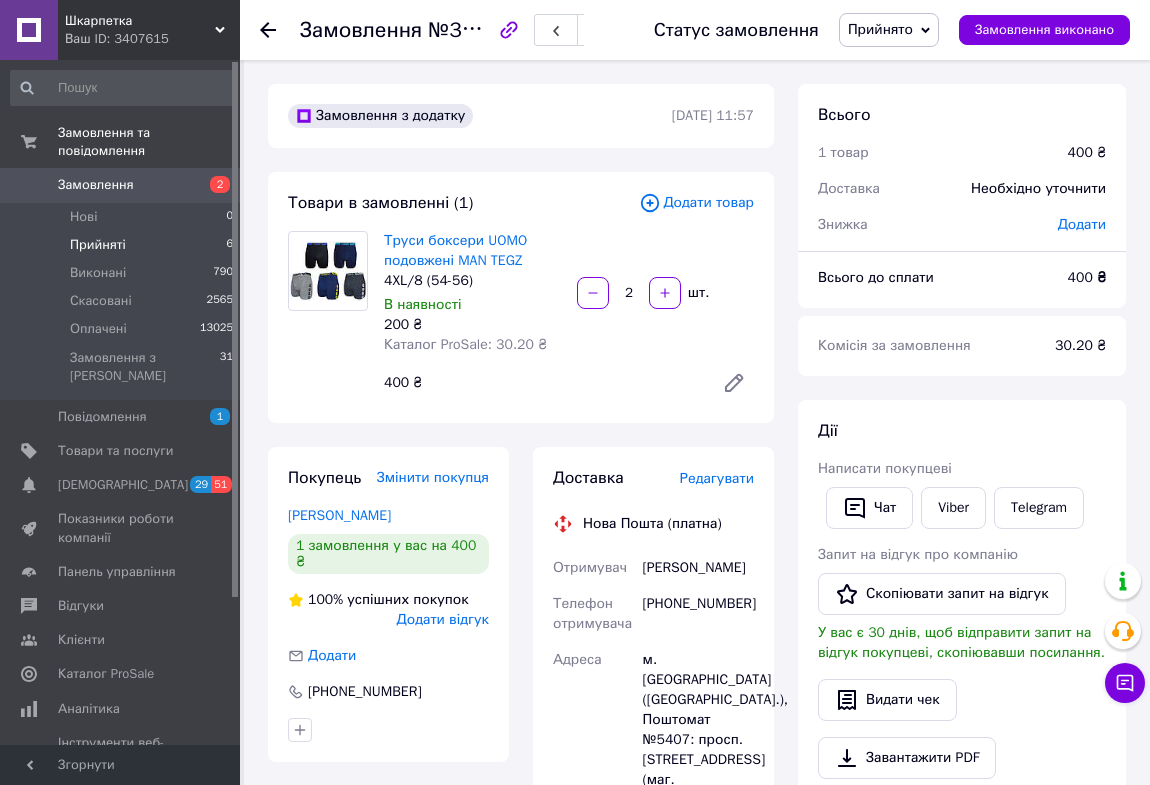 click on "Прийняті" at bounding box center [98, 245] 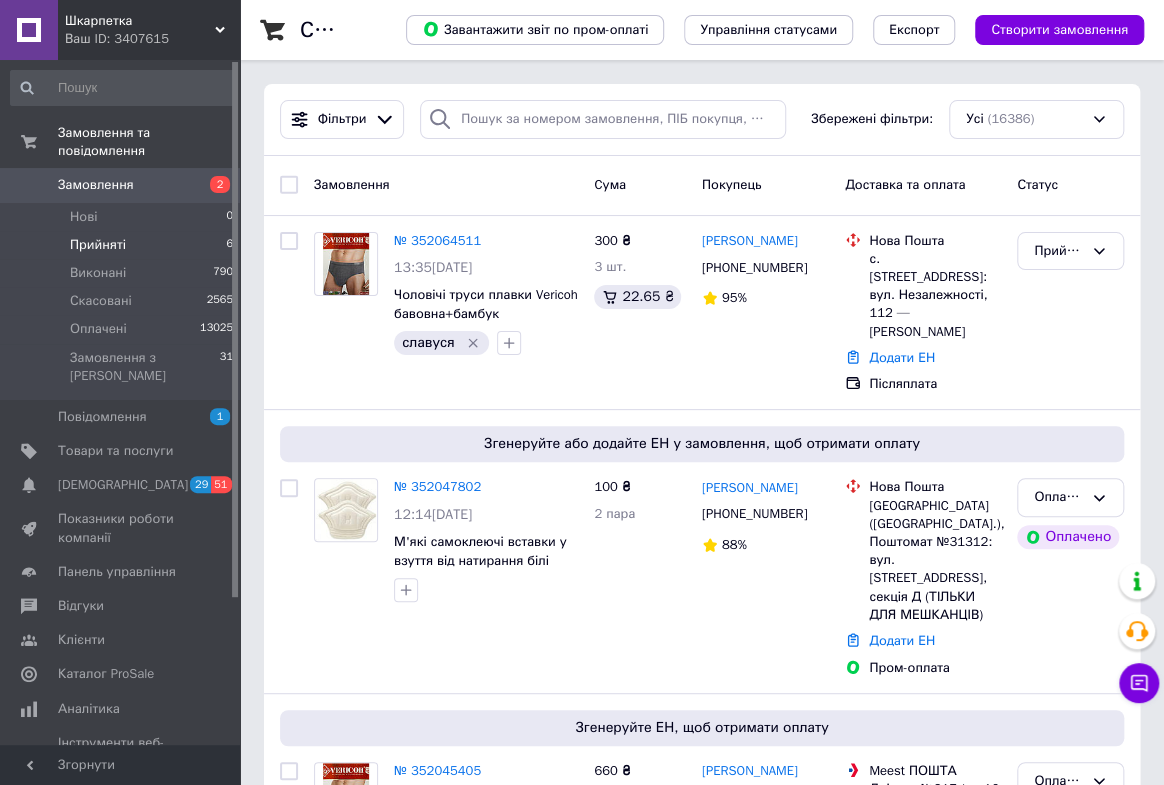 click on "Прийняті" at bounding box center [98, 245] 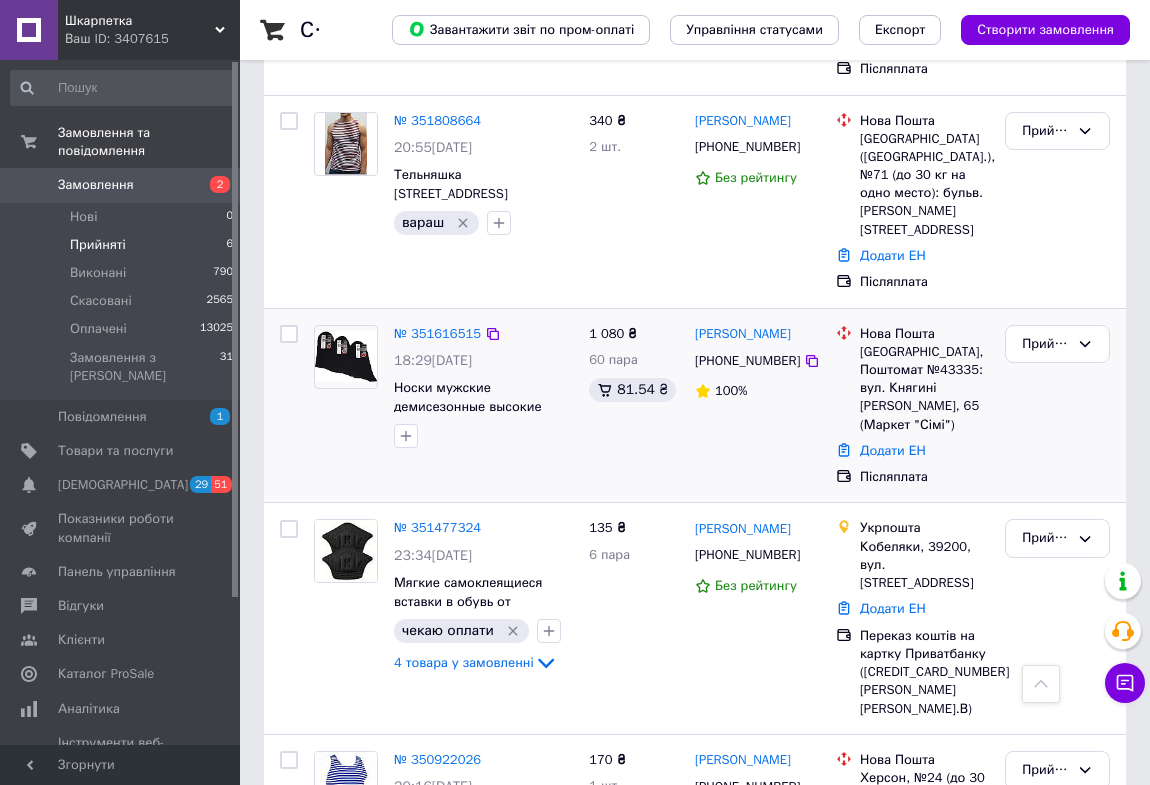 scroll, scrollTop: 670, scrollLeft: 0, axis: vertical 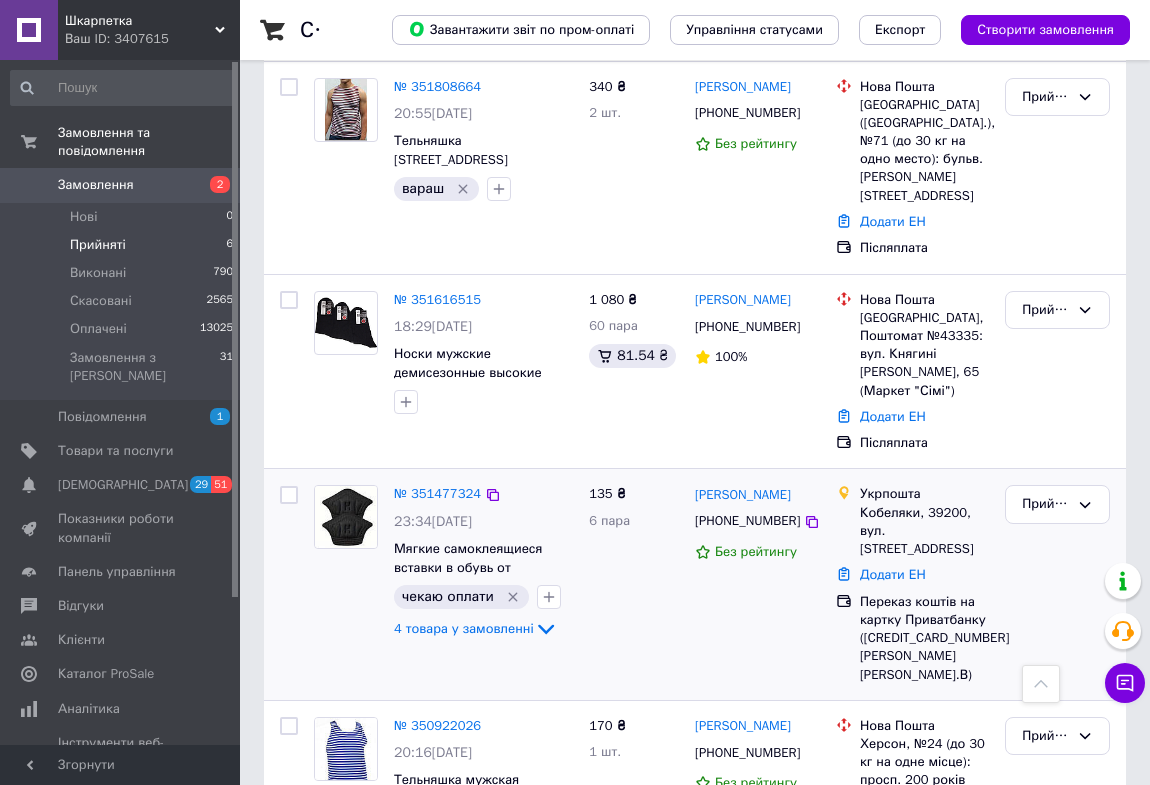 drag, startPoint x: 507, startPoint y: 502, endPoint x: 525, endPoint y: 515, distance: 22.203604 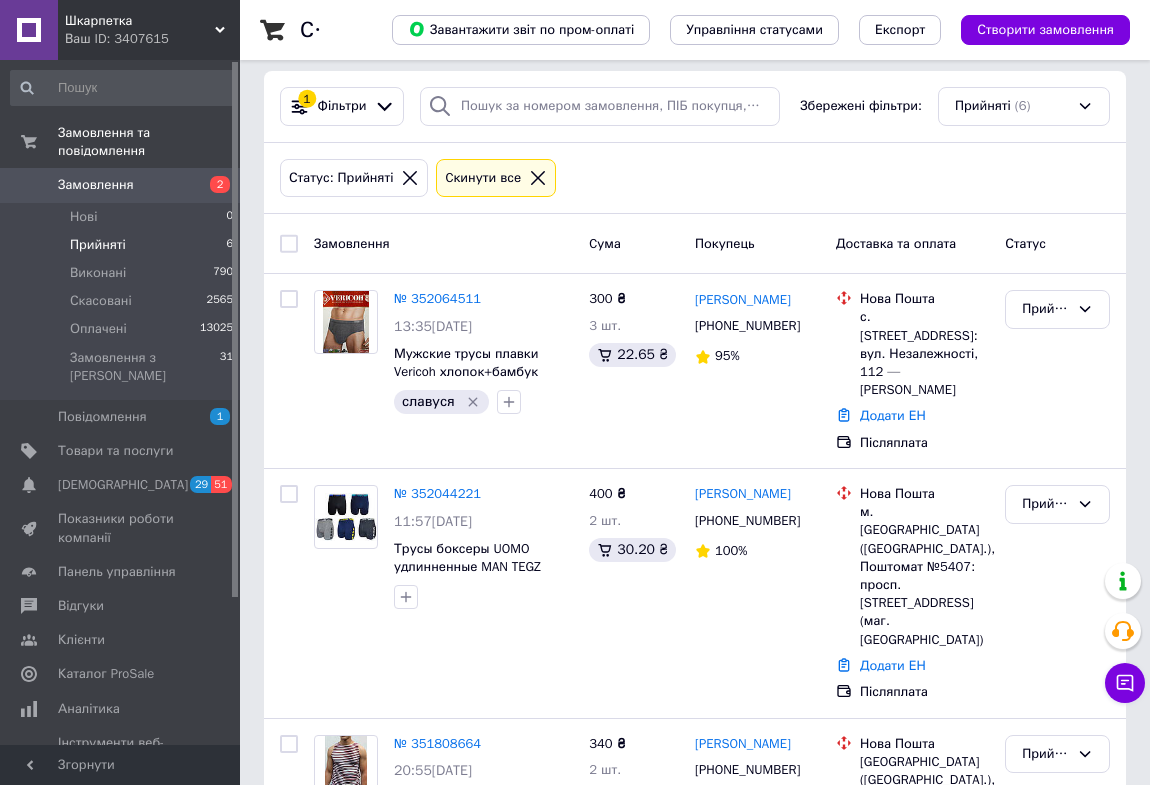 scroll, scrollTop: 0, scrollLeft: 0, axis: both 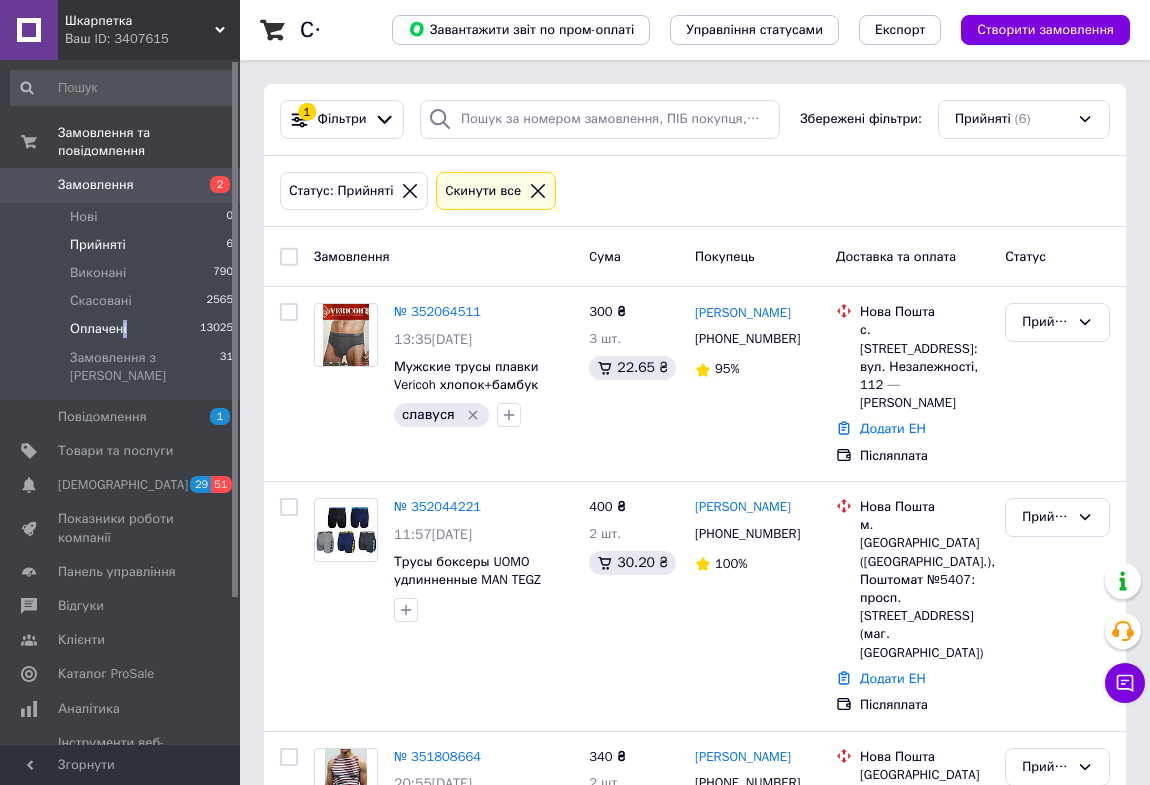 click on "Оплачені" at bounding box center [98, 329] 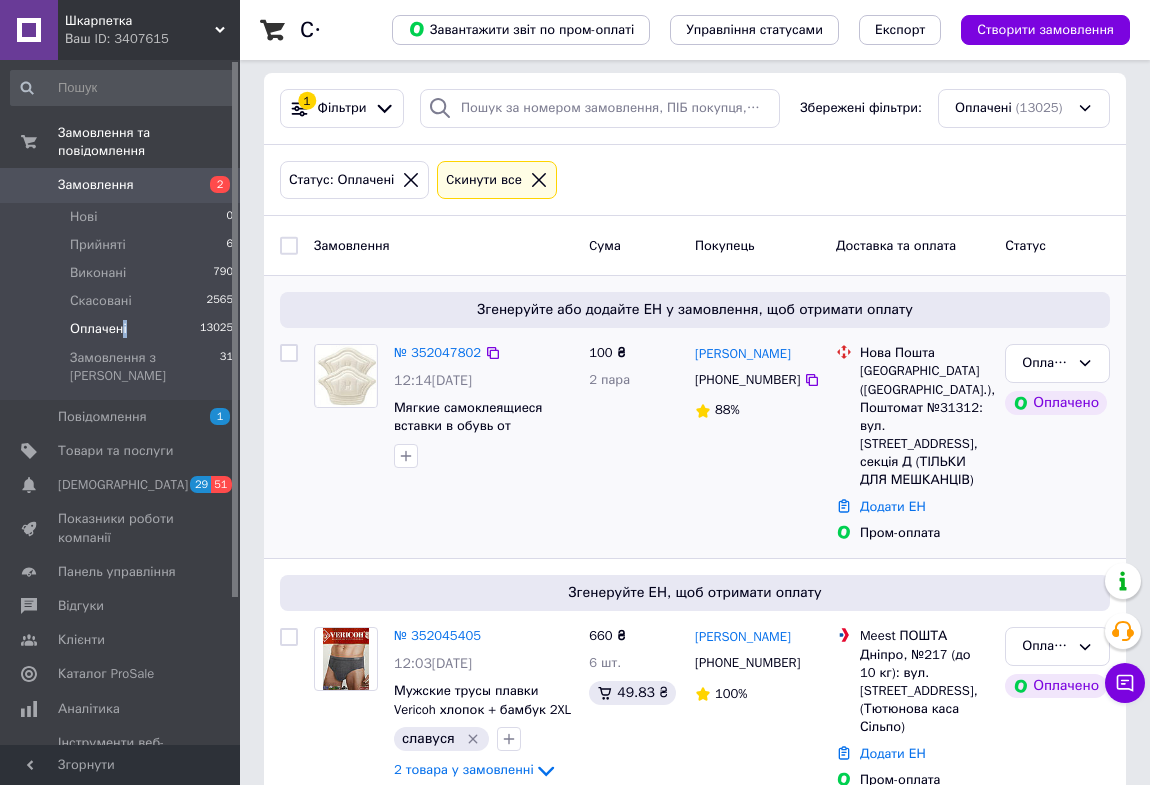 scroll, scrollTop: 0, scrollLeft: 0, axis: both 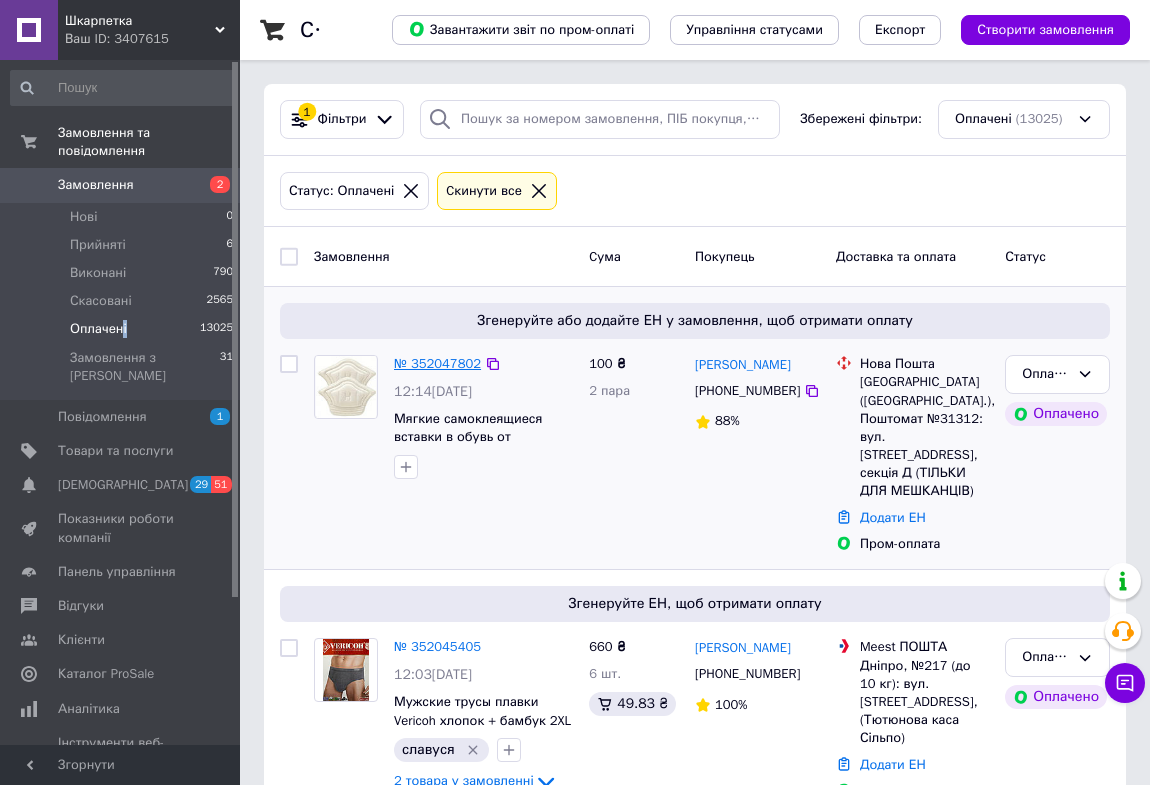 click on "№ 352047802" at bounding box center (437, 363) 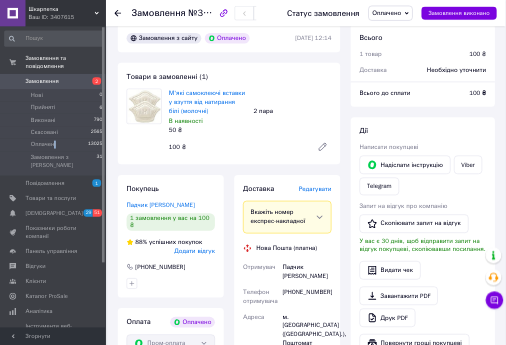 scroll, scrollTop: 0, scrollLeft: 0, axis: both 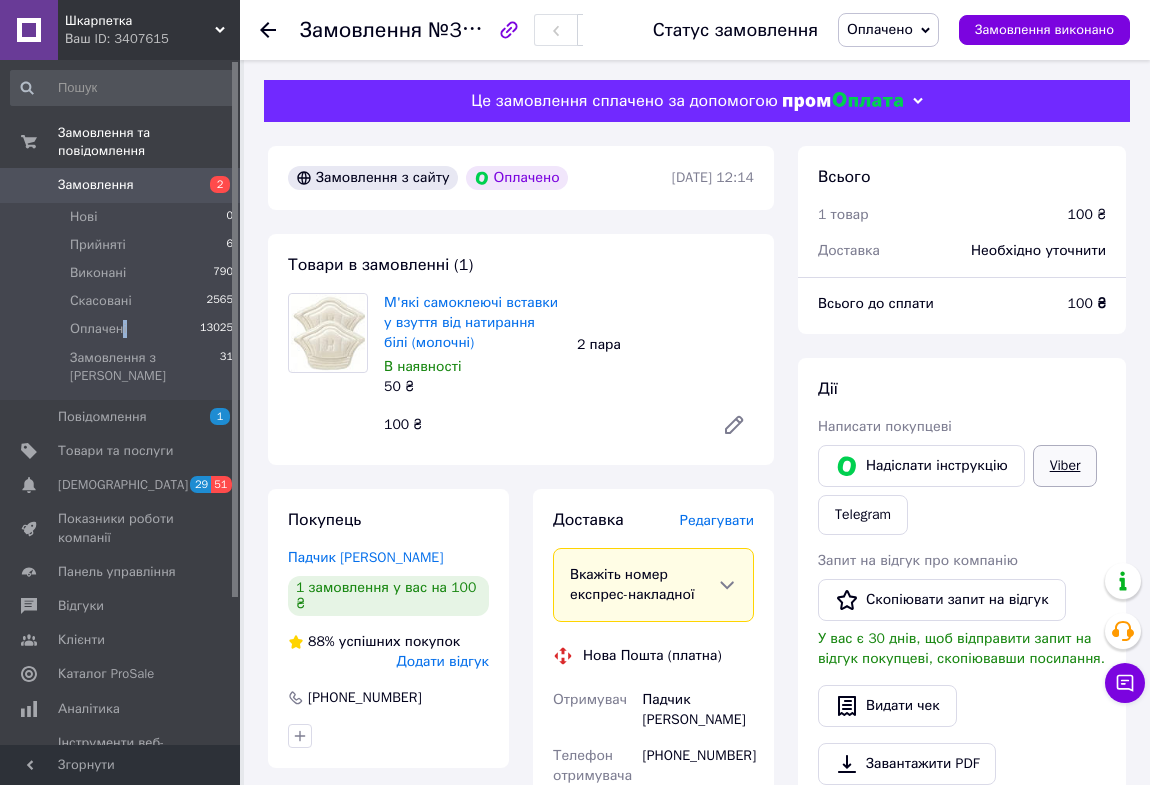 click on "Viber" at bounding box center (1065, 466) 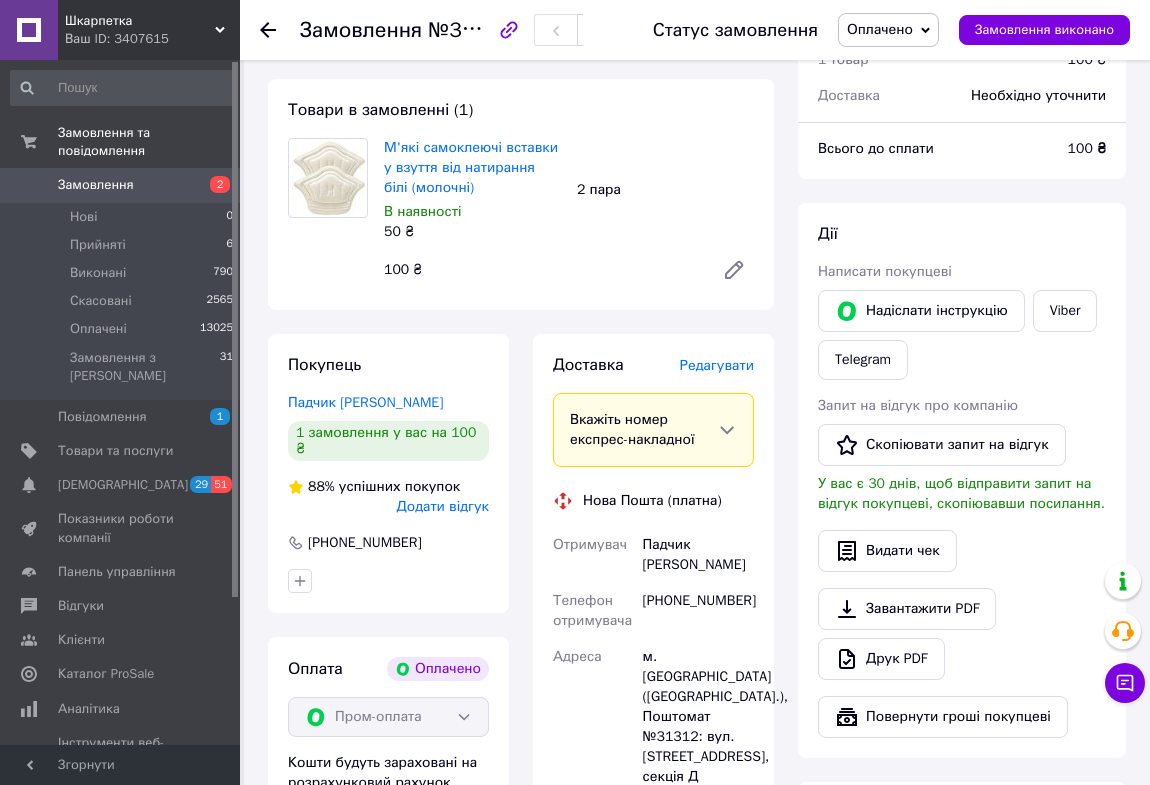 scroll, scrollTop: 120, scrollLeft: 0, axis: vertical 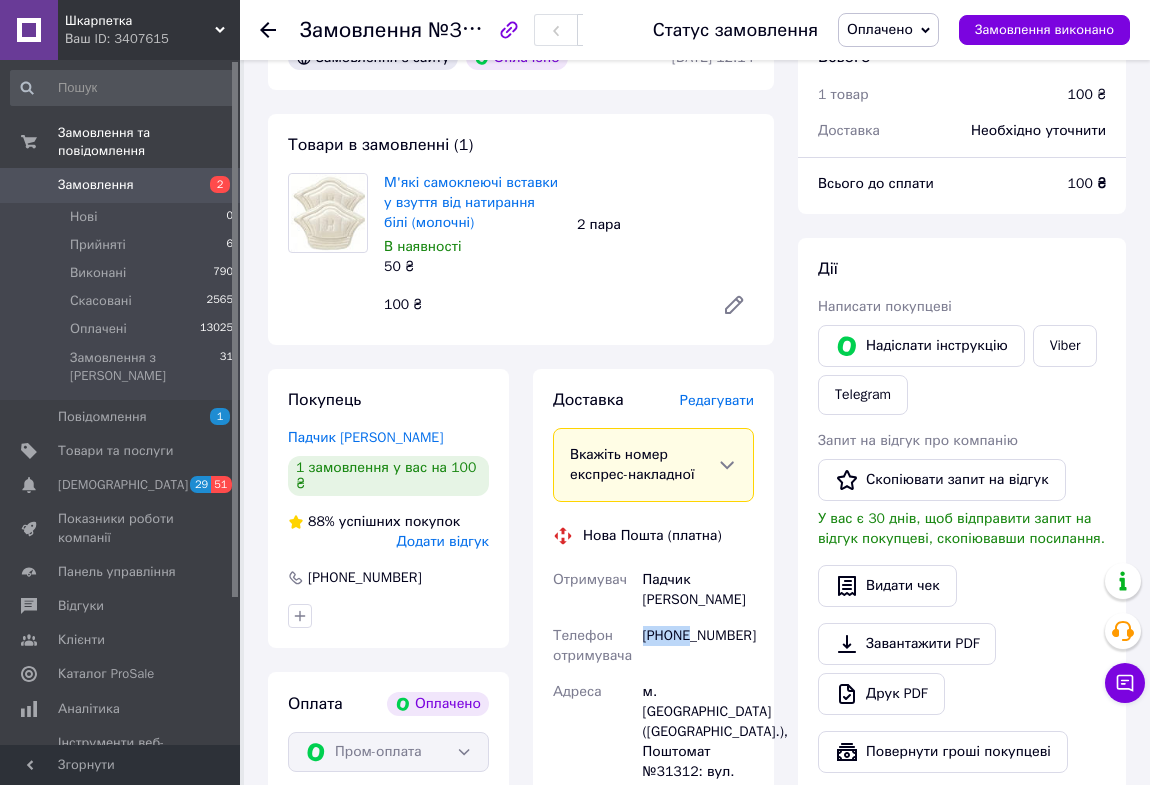 drag, startPoint x: 689, startPoint y: 617, endPoint x: 646, endPoint y: 618, distance: 43.011627 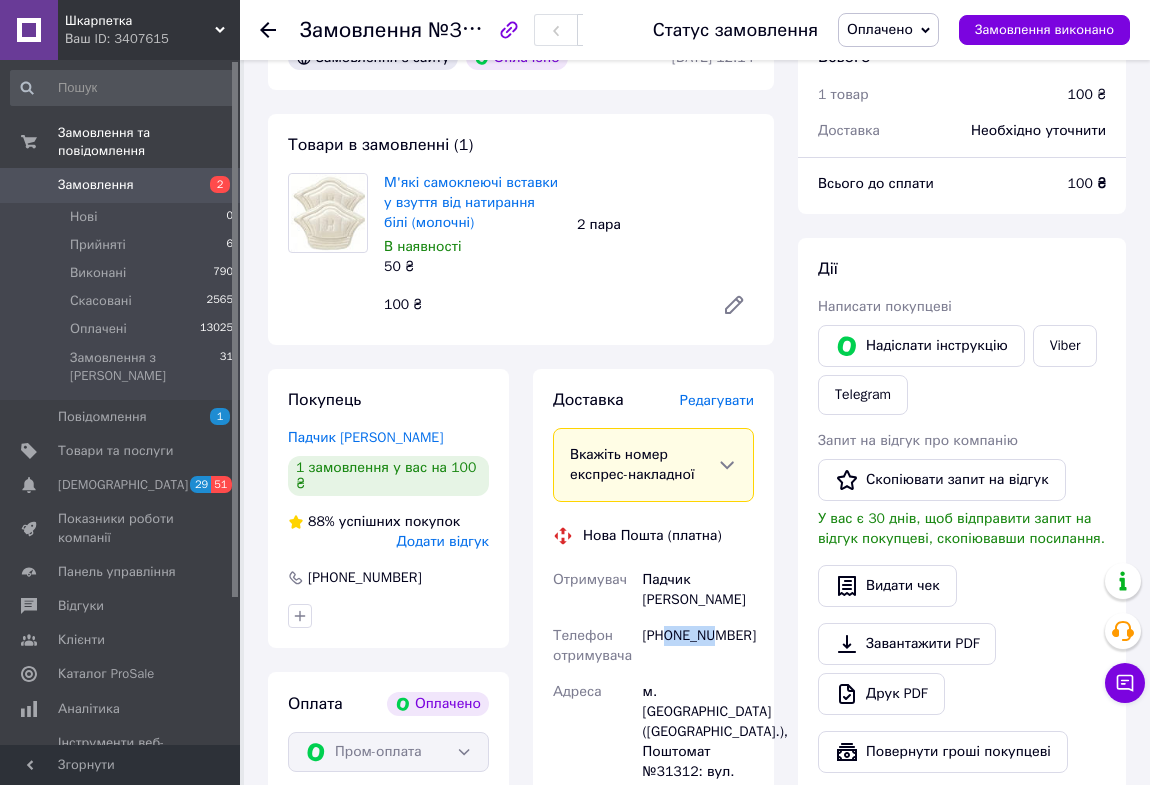 drag, startPoint x: 710, startPoint y: 620, endPoint x: 668, endPoint y: 620, distance: 42 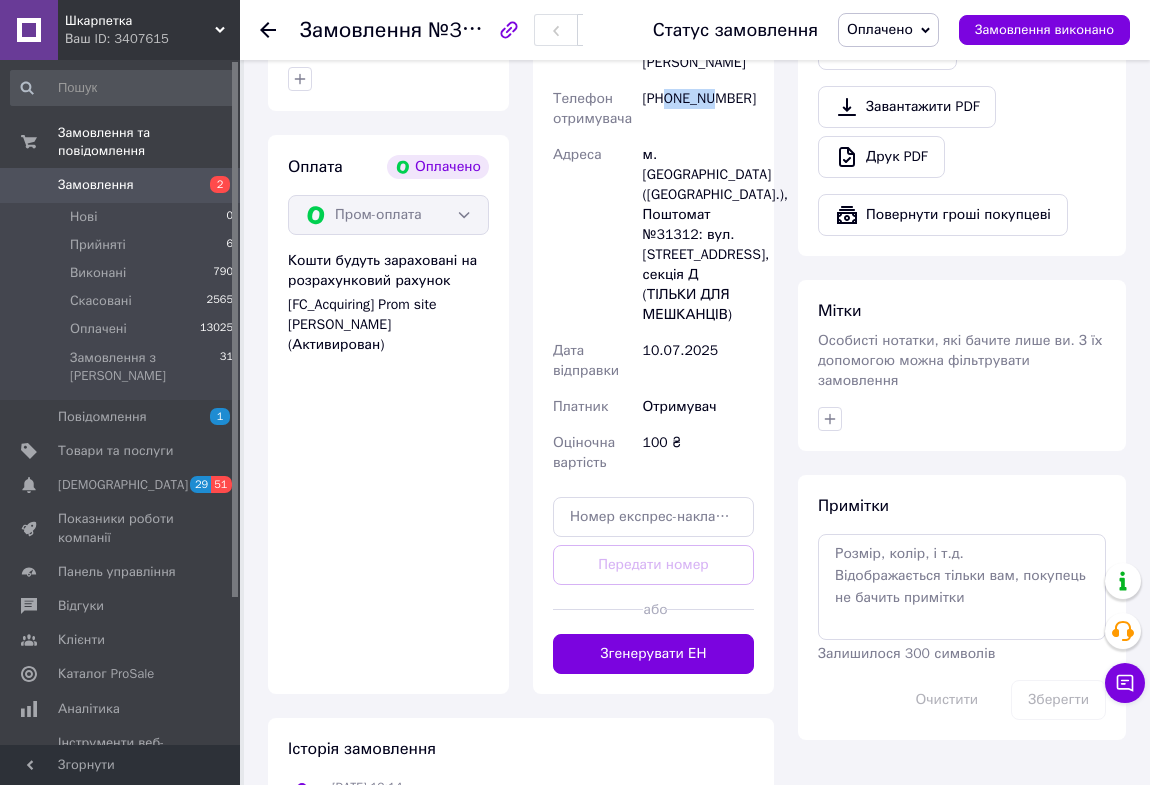 scroll, scrollTop: 666, scrollLeft: 0, axis: vertical 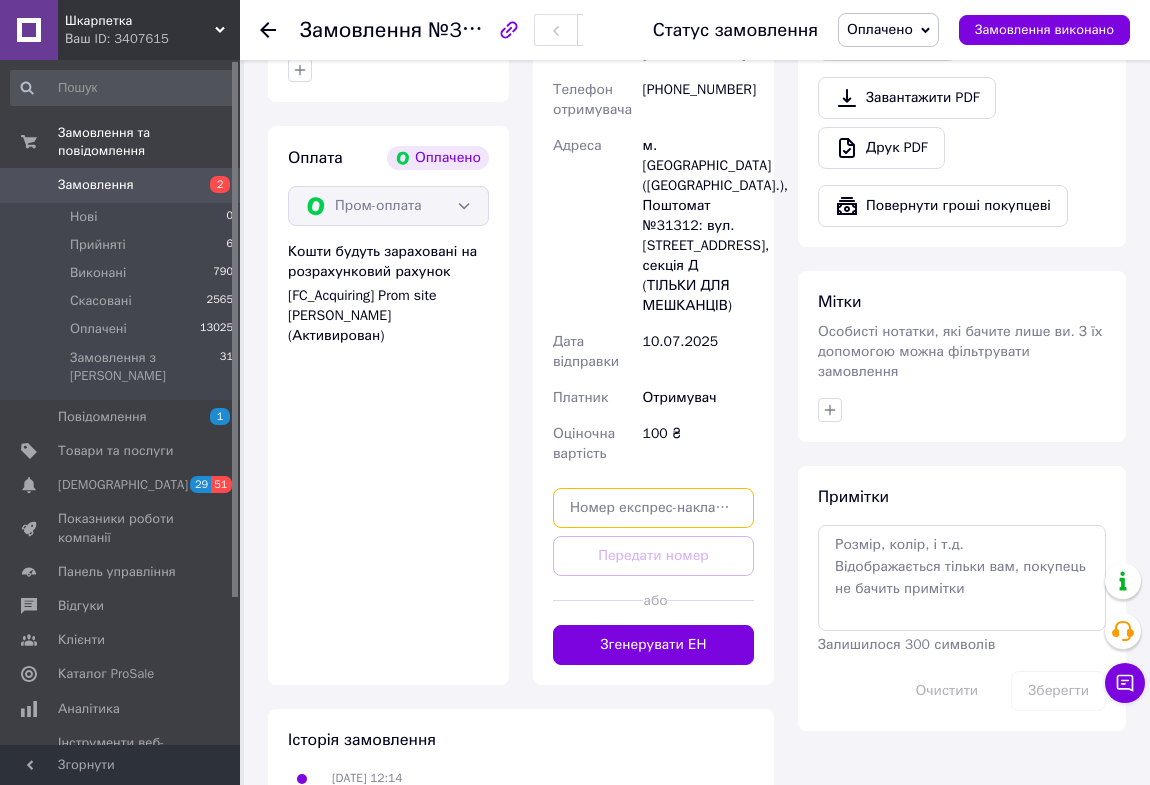 click at bounding box center (653, 508) 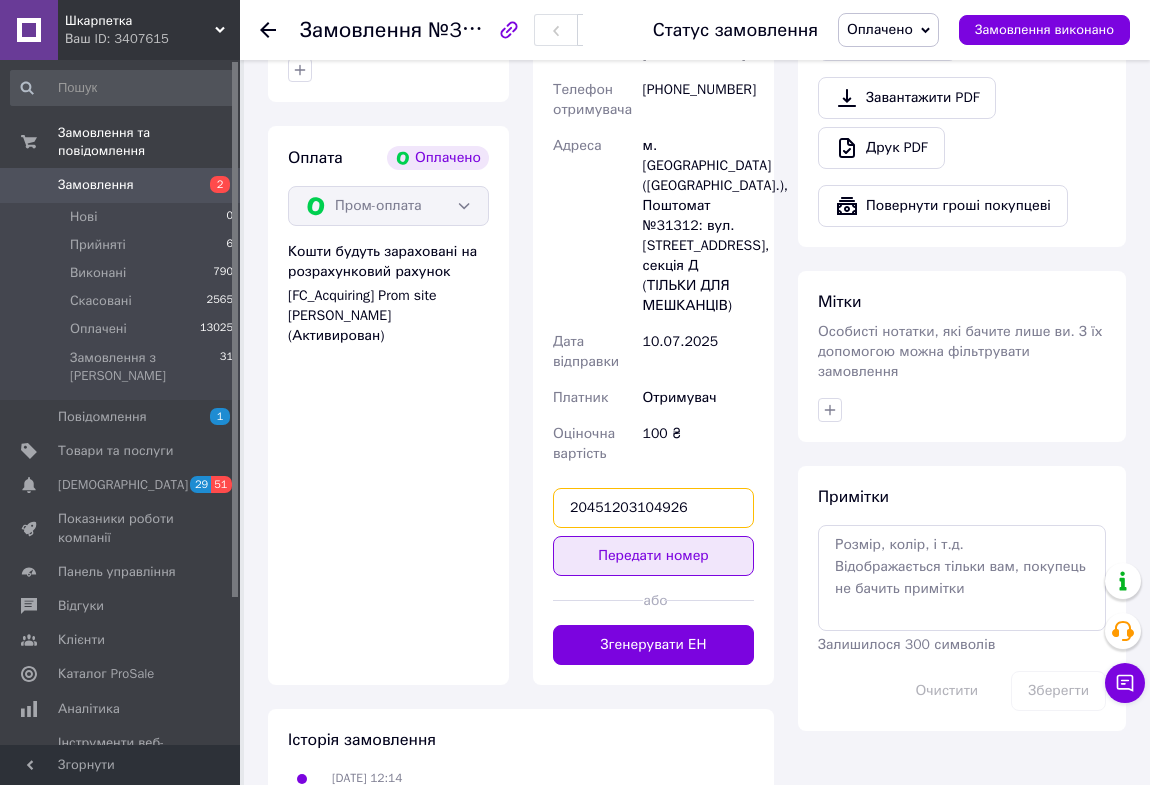 type on "20451203104926" 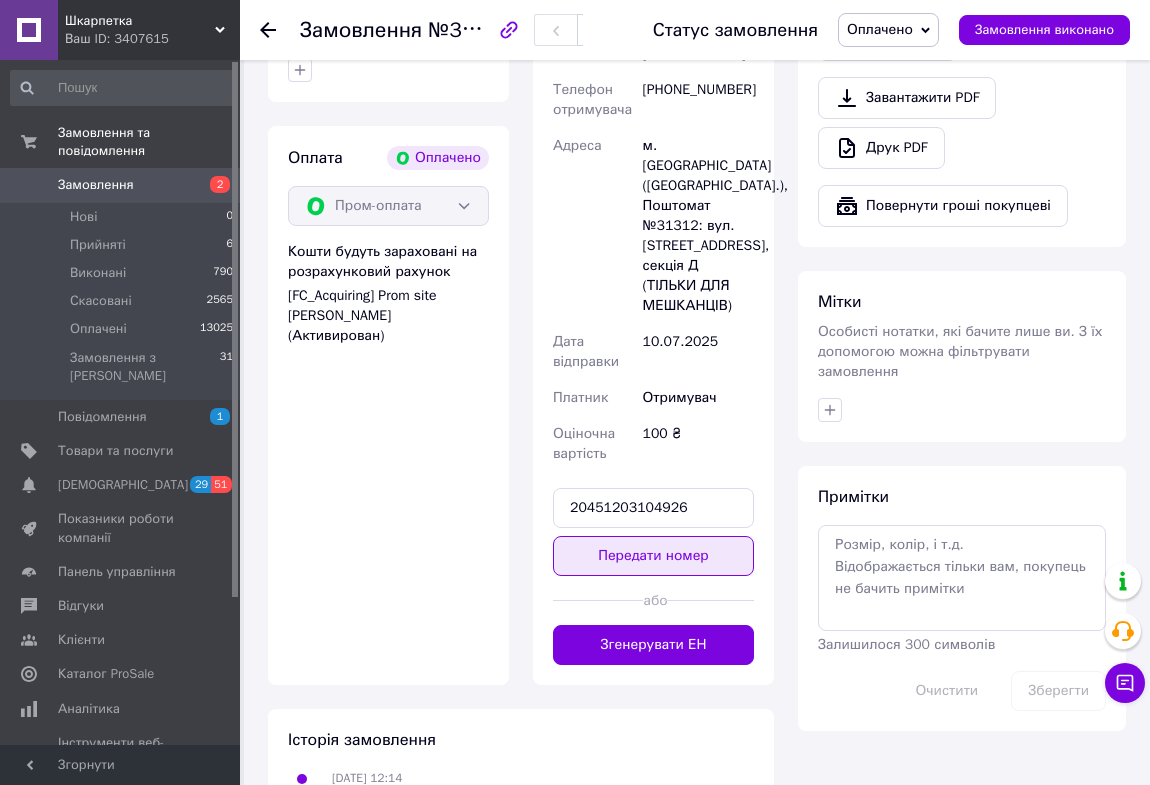 click on "Передати номер" at bounding box center (653, 556) 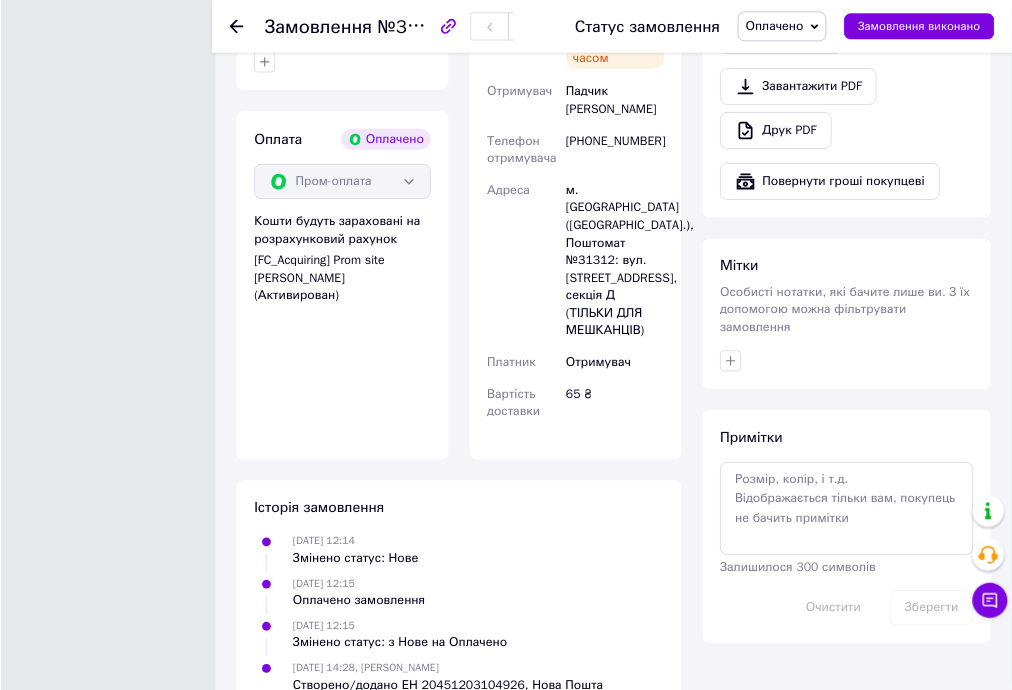 scroll, scrollTop: 666, scrollLeft: 0, axis: vertical 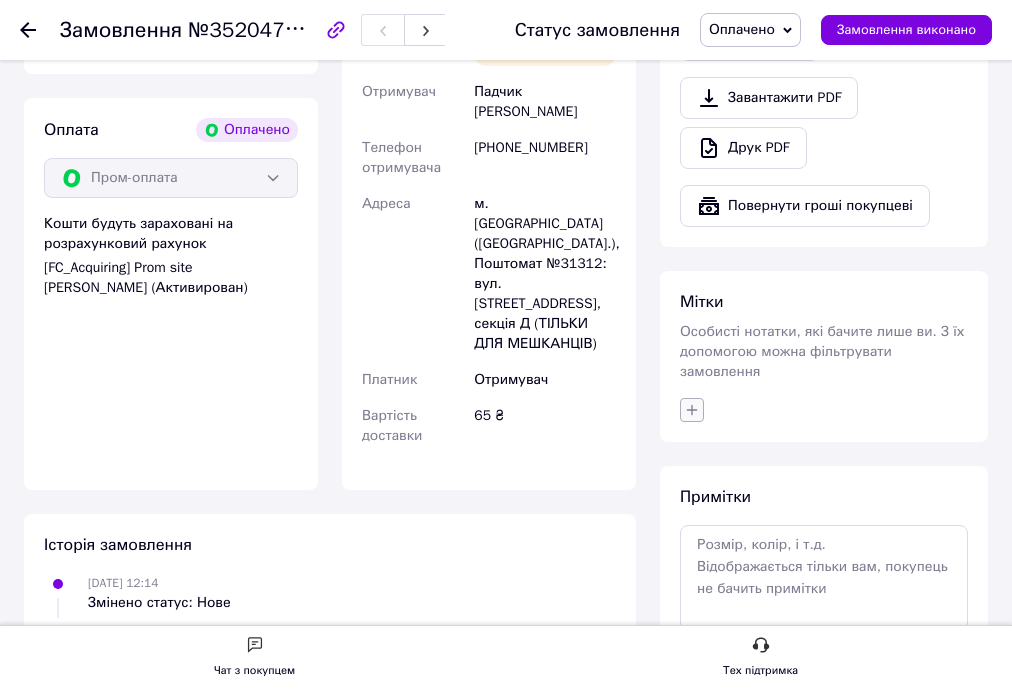 click 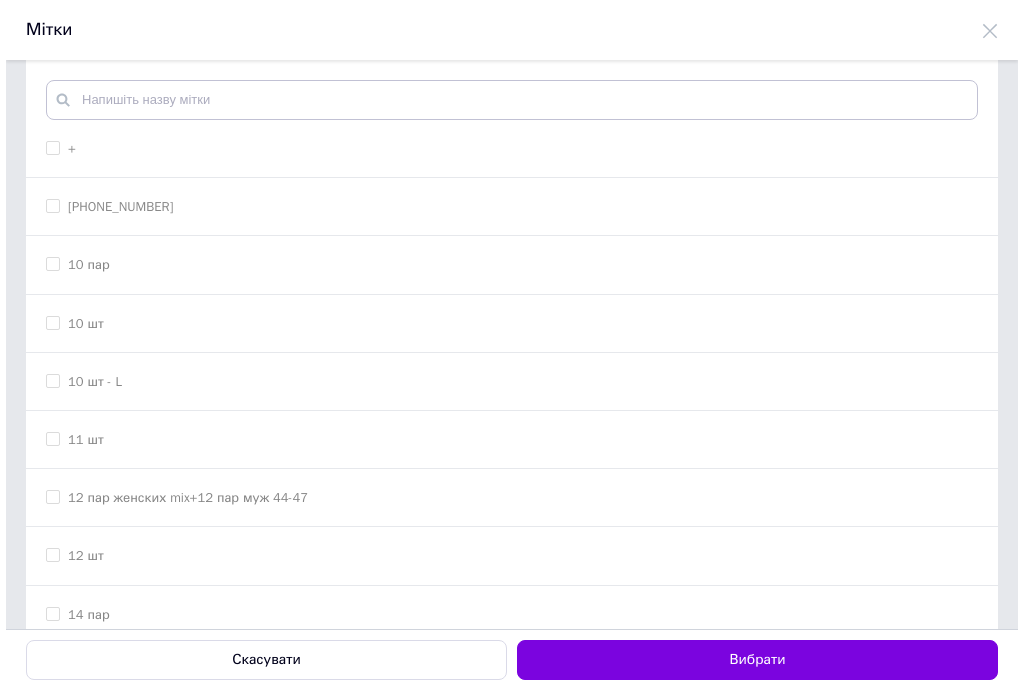 scroll, scrollTop: 0, scrollLeft: 0, axis: both 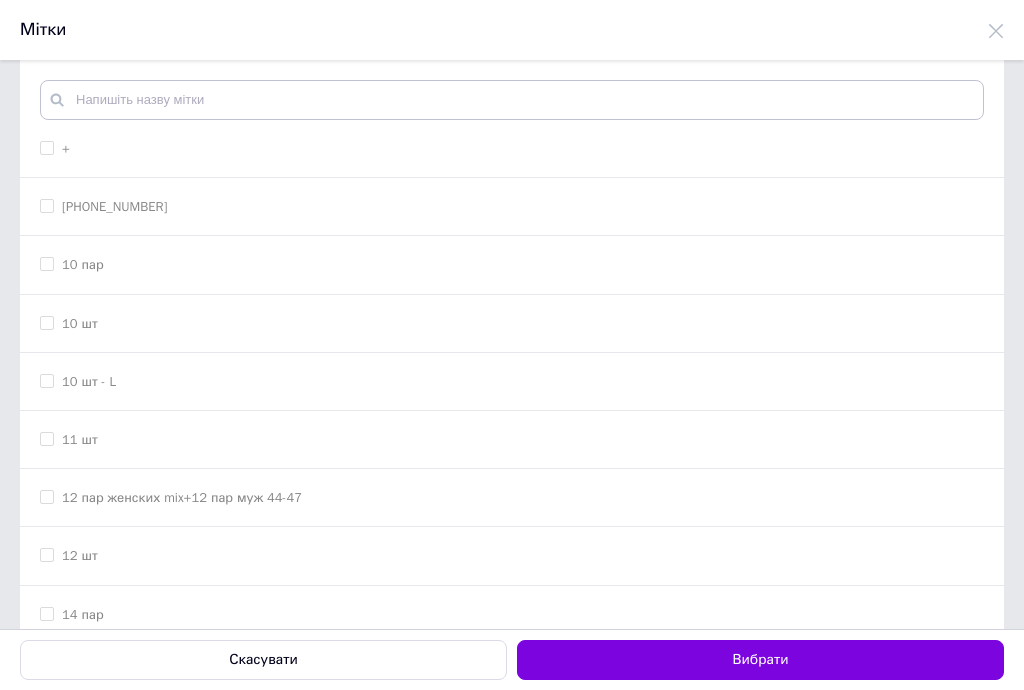 click on "+" at bounding box center (46, 147) 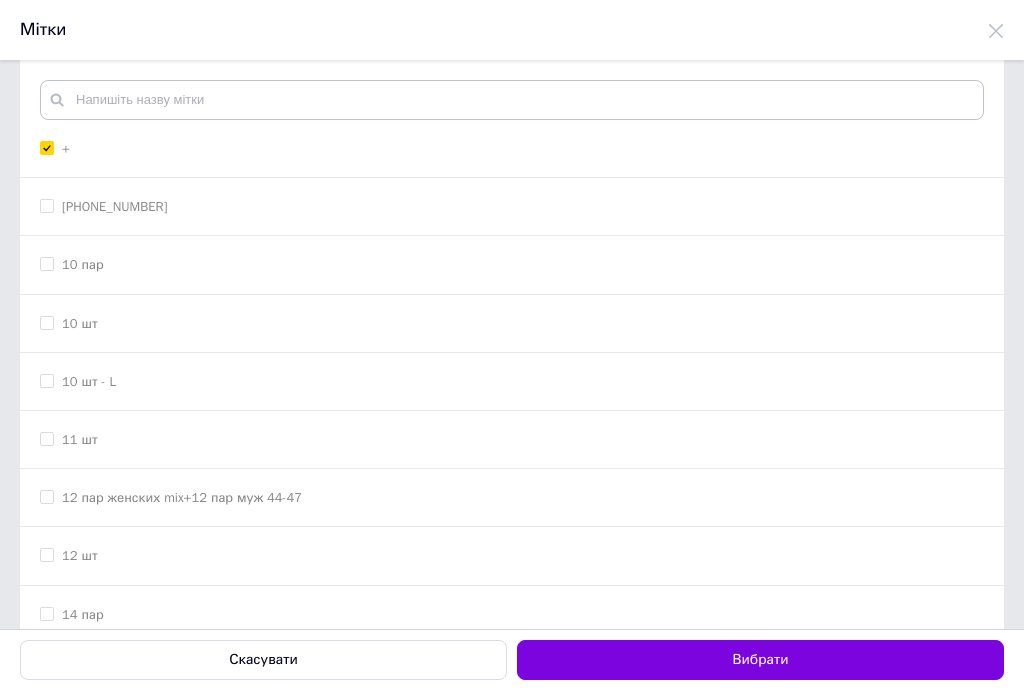 checkbox on "true" 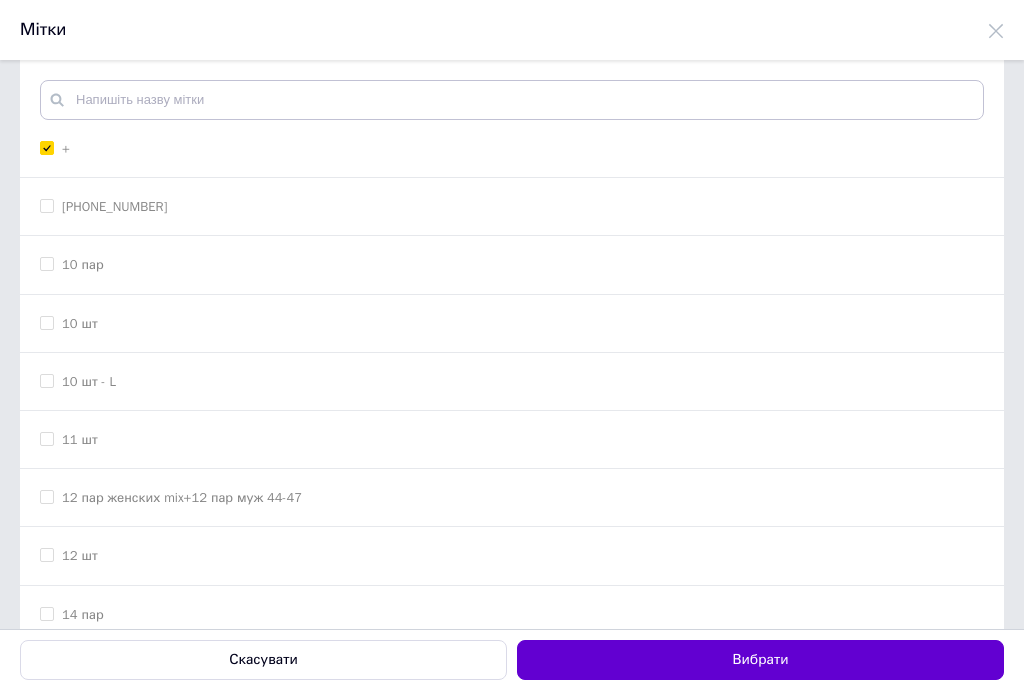 click on "Вибрати" at bounding box center [760, 660] 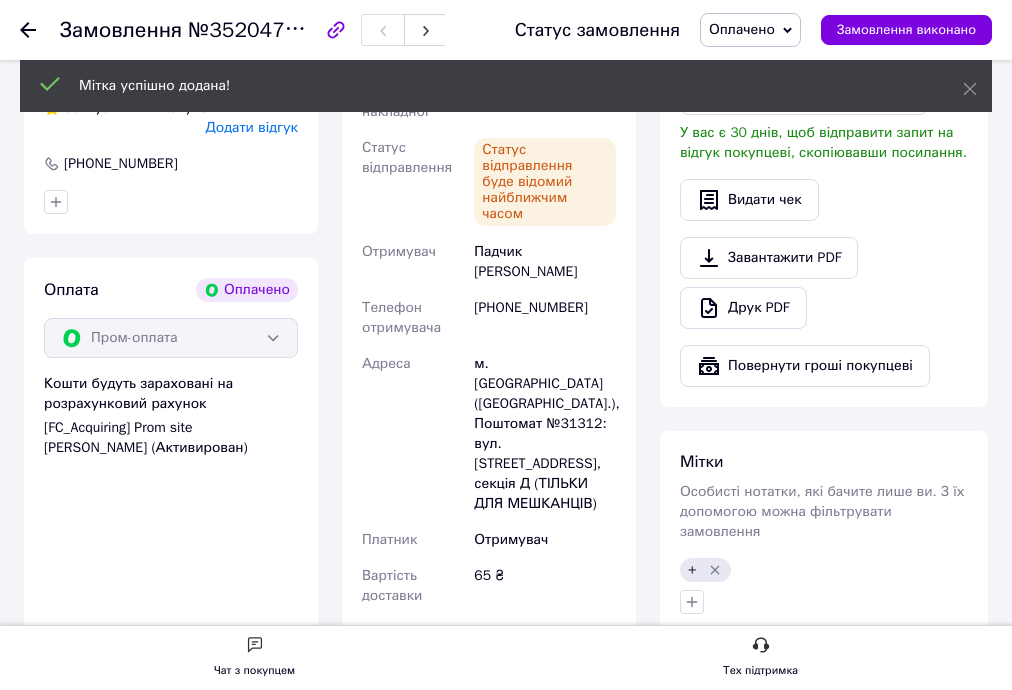 scroll, scrollTop: 426, scrollLeft: 0, axis: vertical 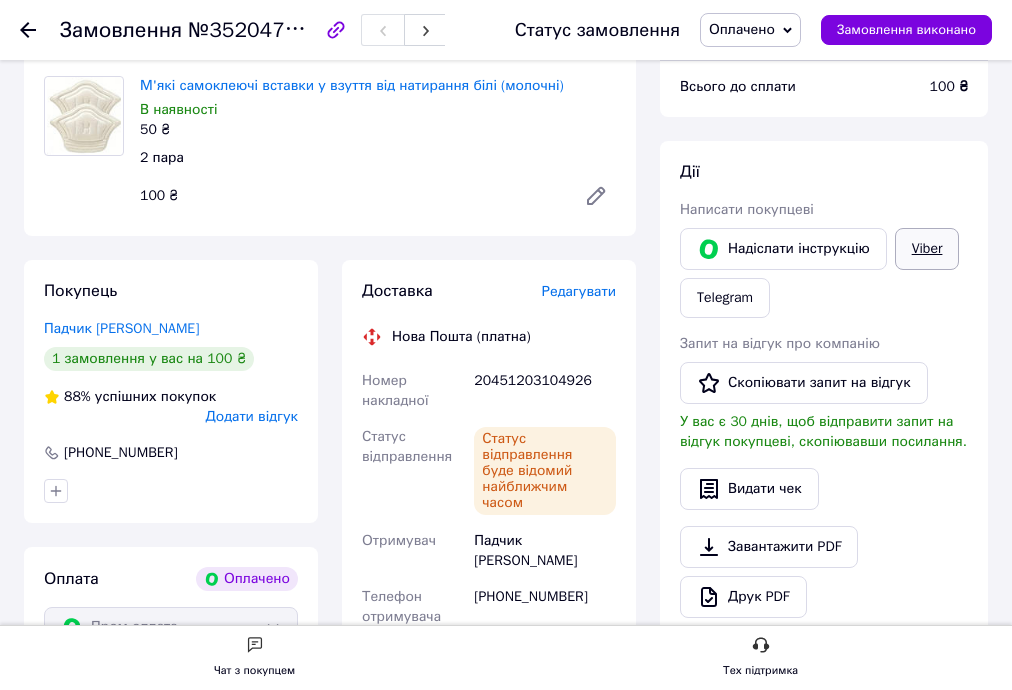 click on "Viber" at bounding box center (927, 249) 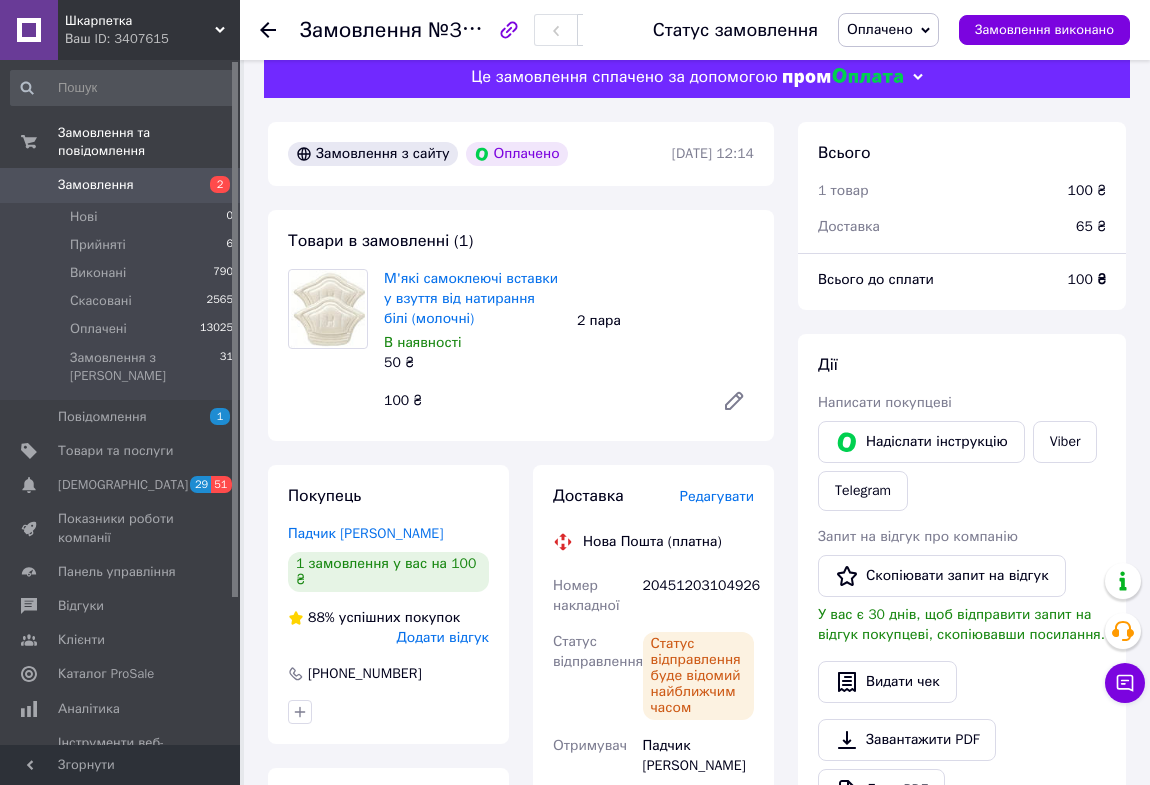 scroll, scrollTop: 0, scrollLeft: 0, axis: both 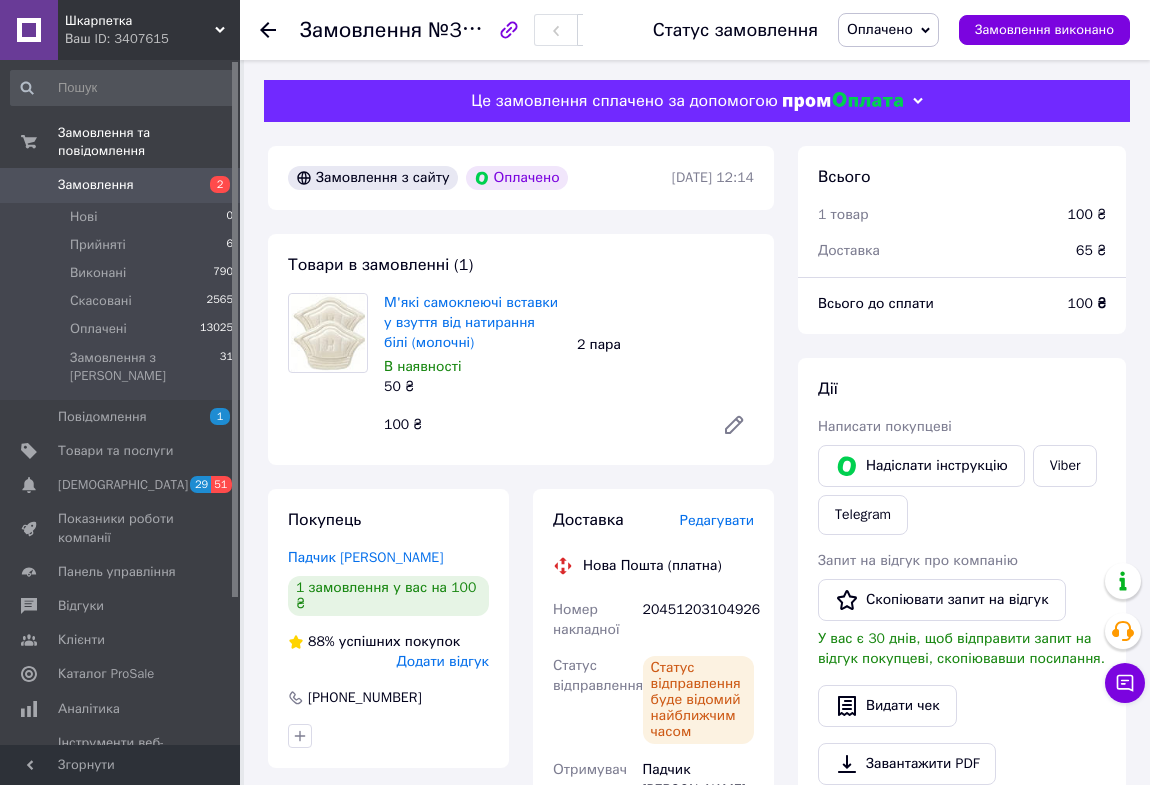 click 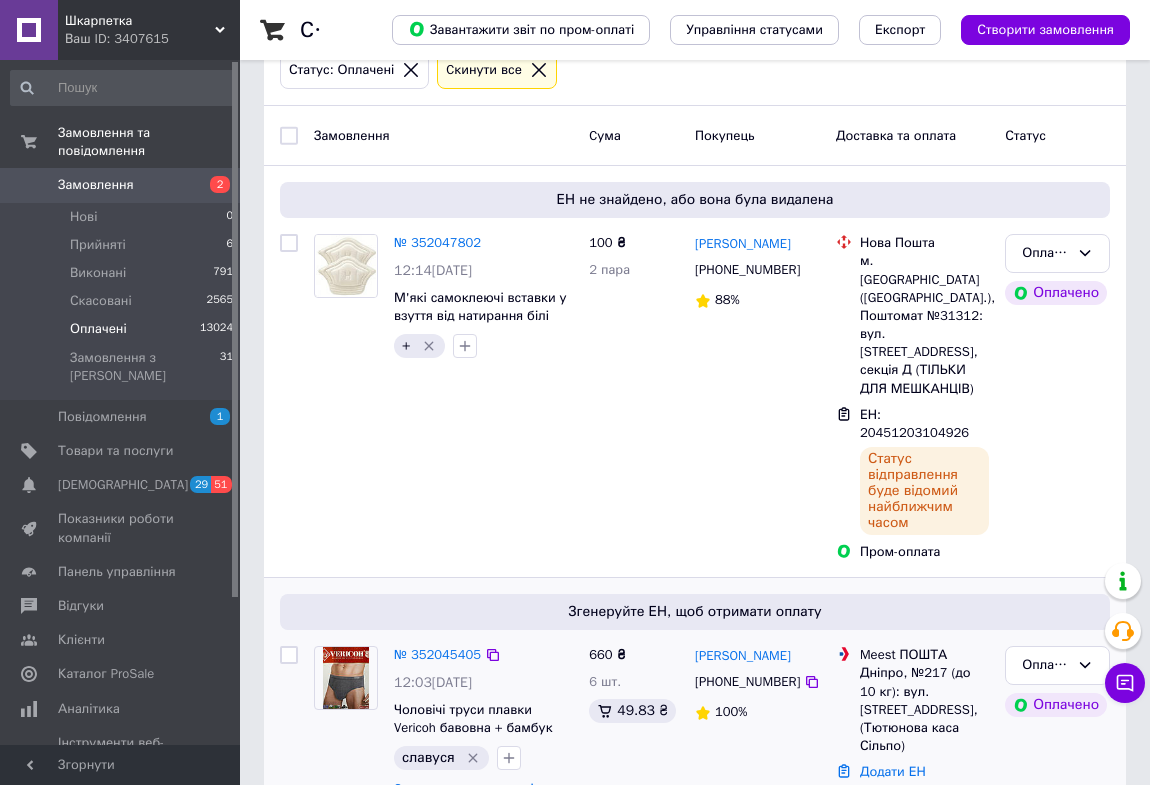 scroll, scrollTop: 272, scrollLeft: 0, axis: vertical 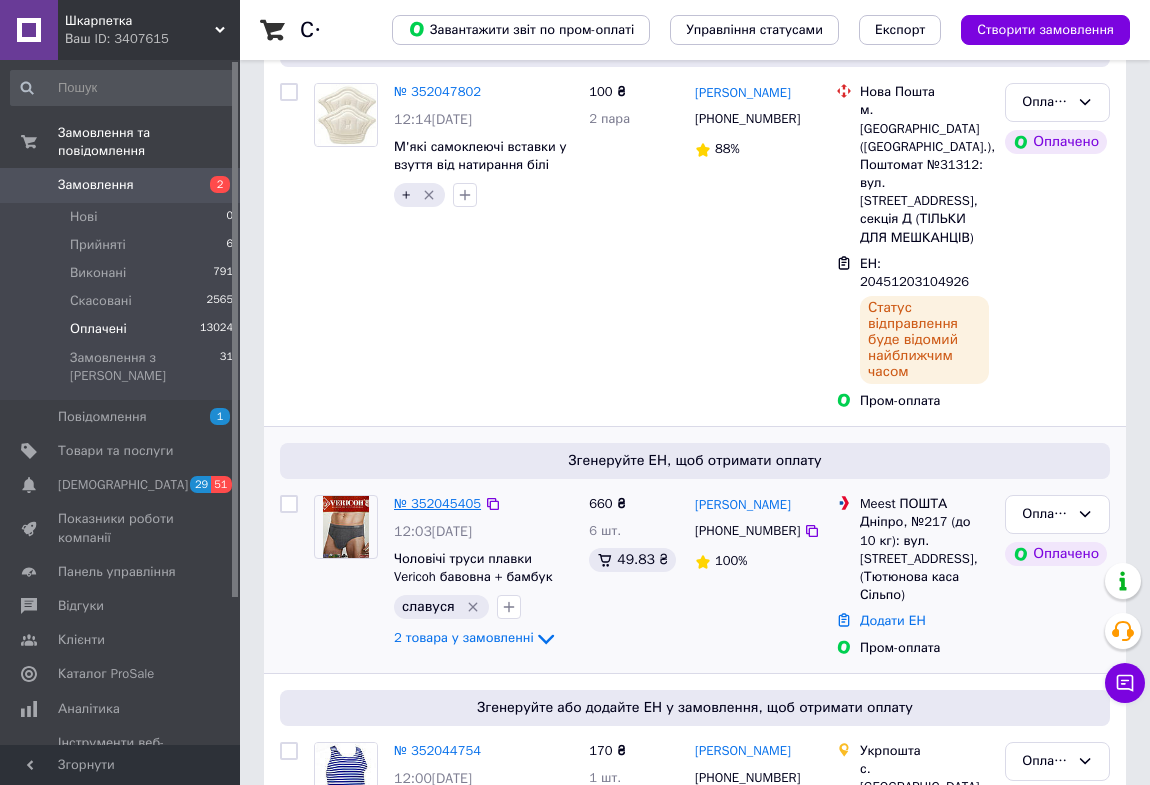 click on "№ 352045405" at bounding box center (437, 503) 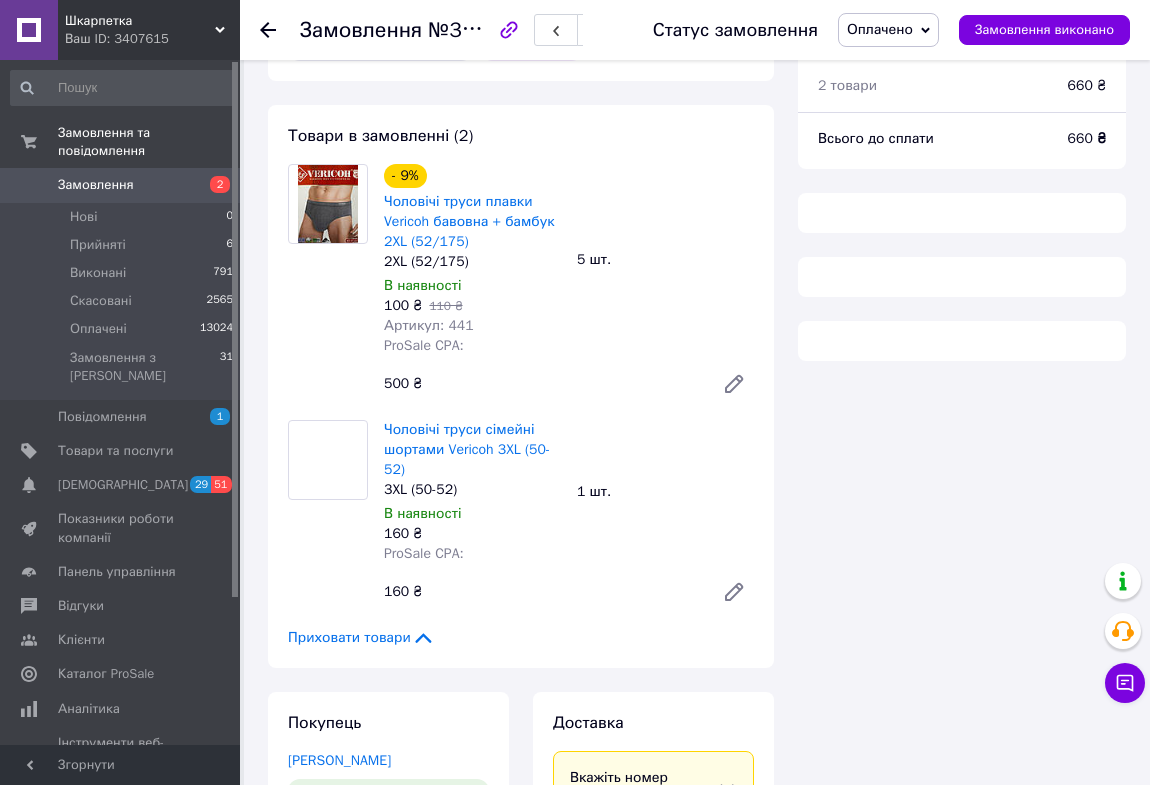 scroll, scrollTop: 272, scrollLeft: 0, axis: vertical 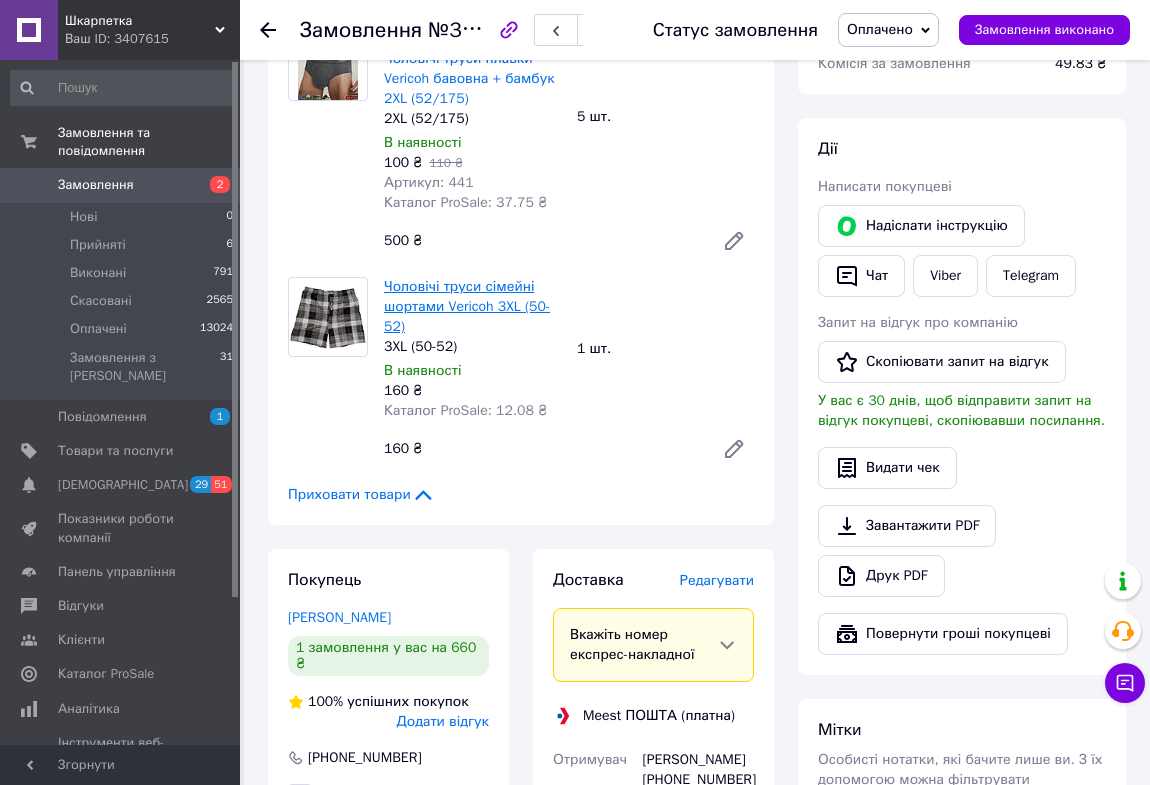 click on "Чоловічі труси сімейні шортами Vericoh 3XL (50-52)" at bounding box center (467, 306) 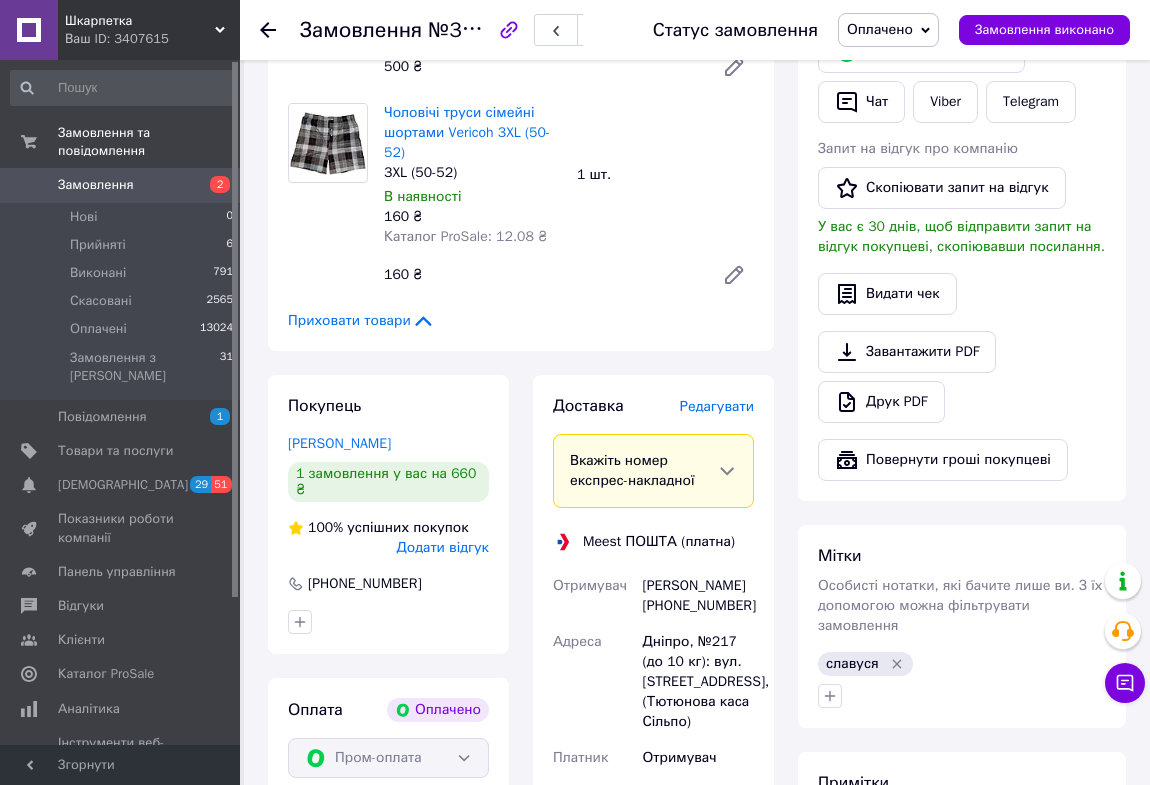 scroll, scrollTop: 545, scrollLeft: 0, axis: vertical 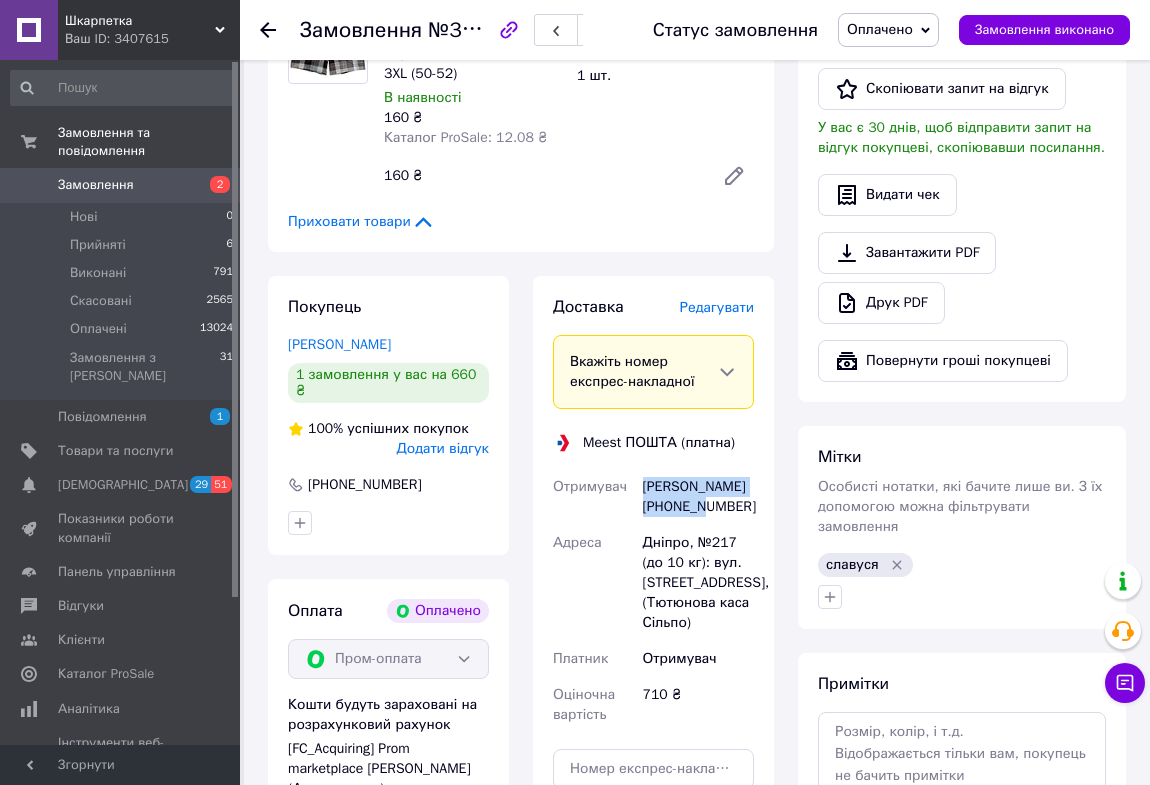 drag, startPoint x: 690, startPoint y: 528, endPoint x: 633, endPoint y: 524, distance: 57.14018 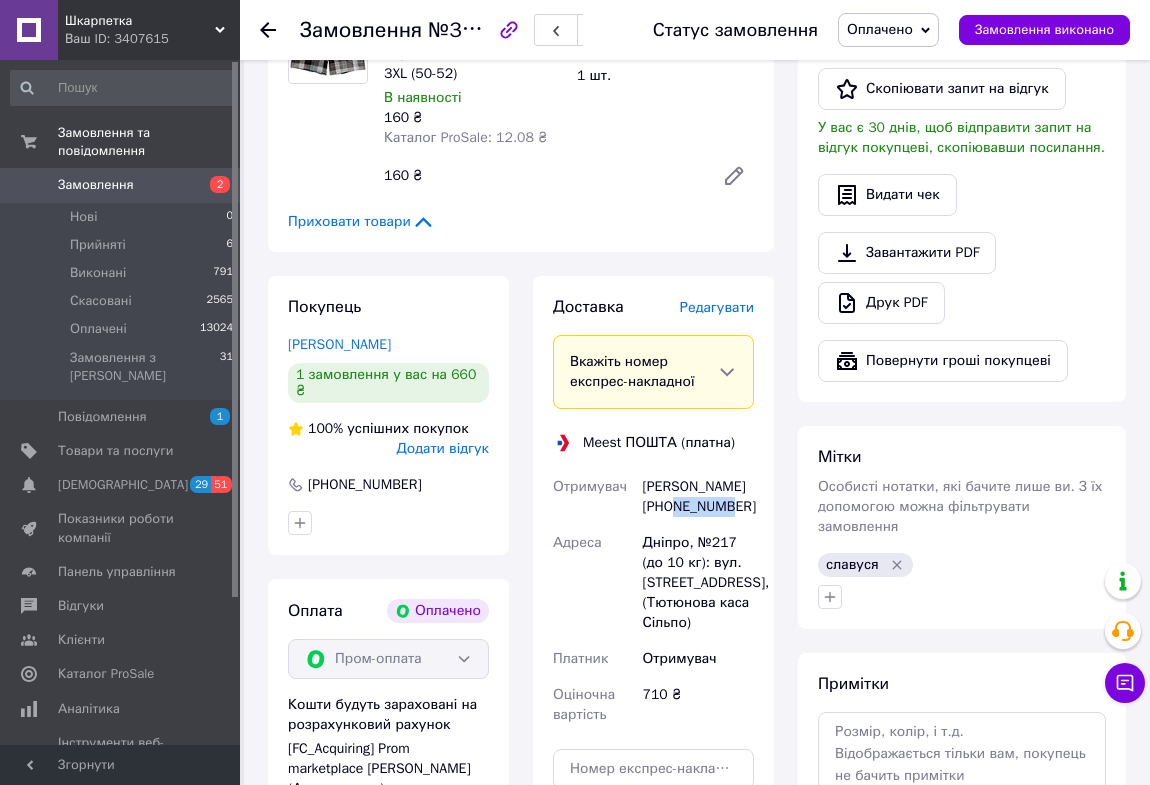 drag, startPoint x: 712, startPoint y: 530, endPoint x: 657, endPoint y: 530, distance: 55 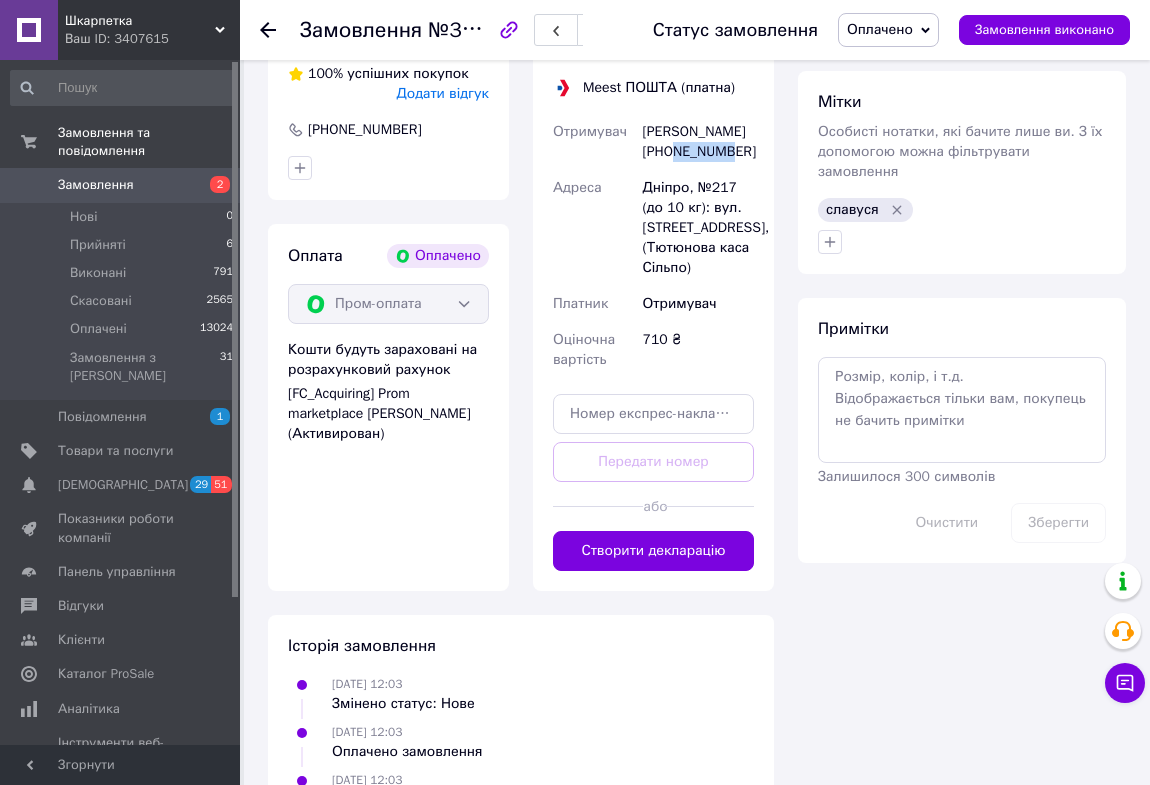 scroll, scrollTop: 727, scrollLeft: 0, axis: vertical 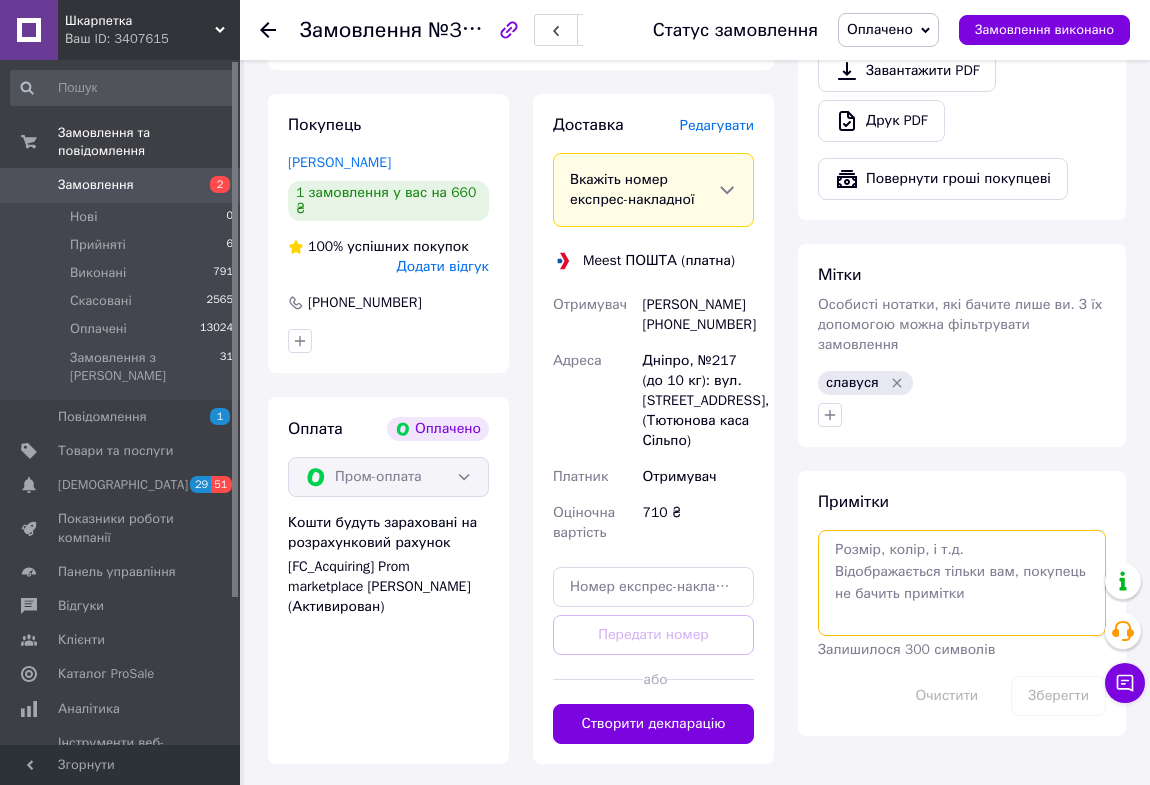 click at bounding box center [962, 583] 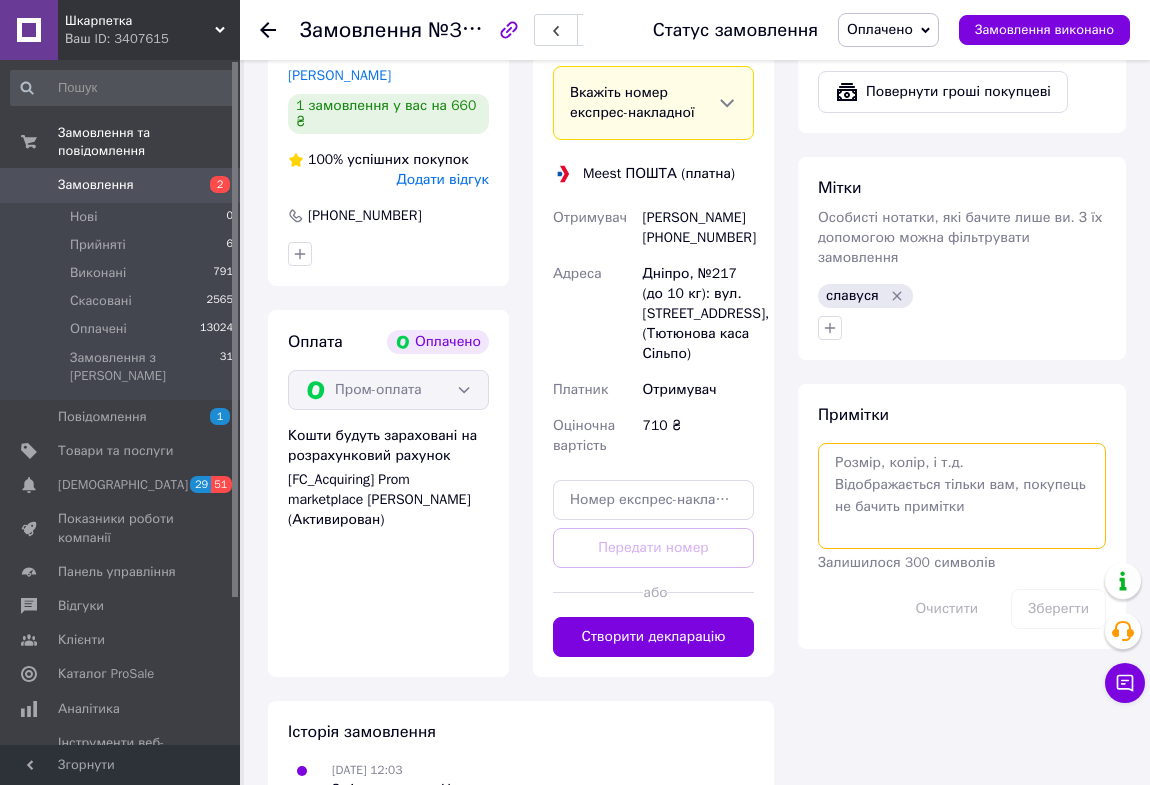 scroll, scrollTop: 909, scrollLeft: 0, axis: vertical 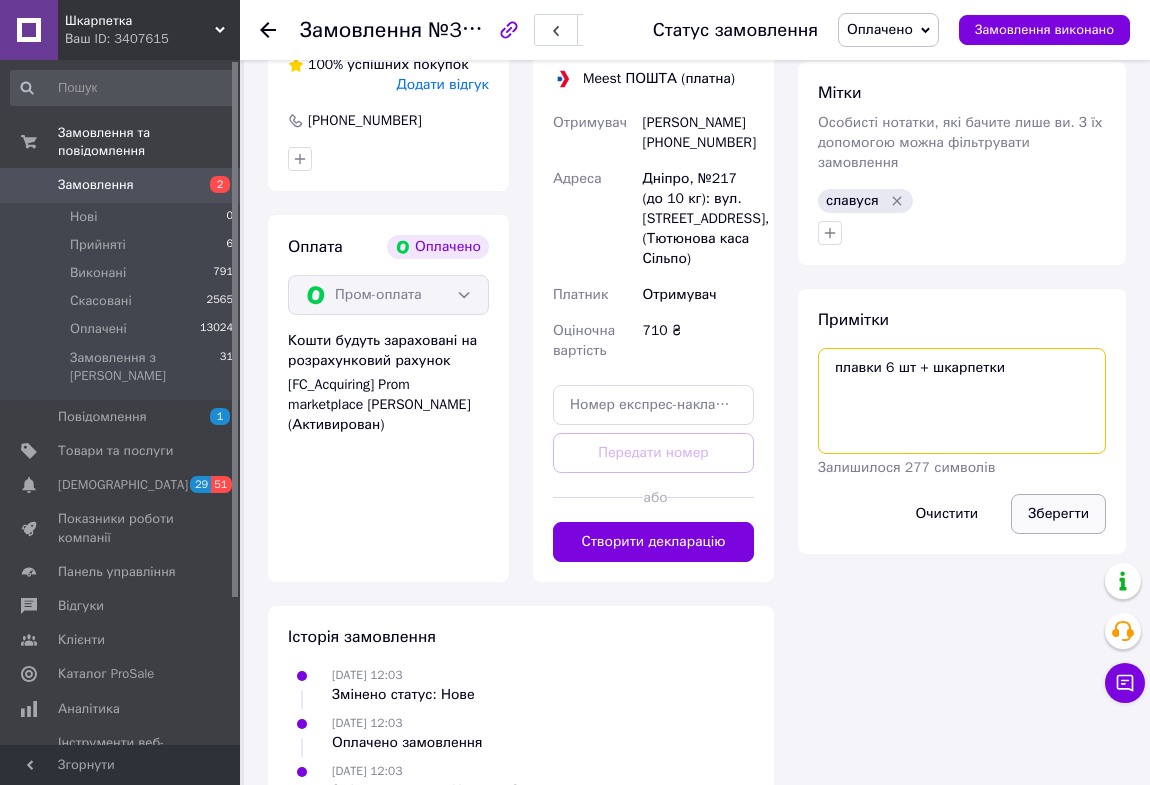 type on "плавки 6 шт + шкарпетки" 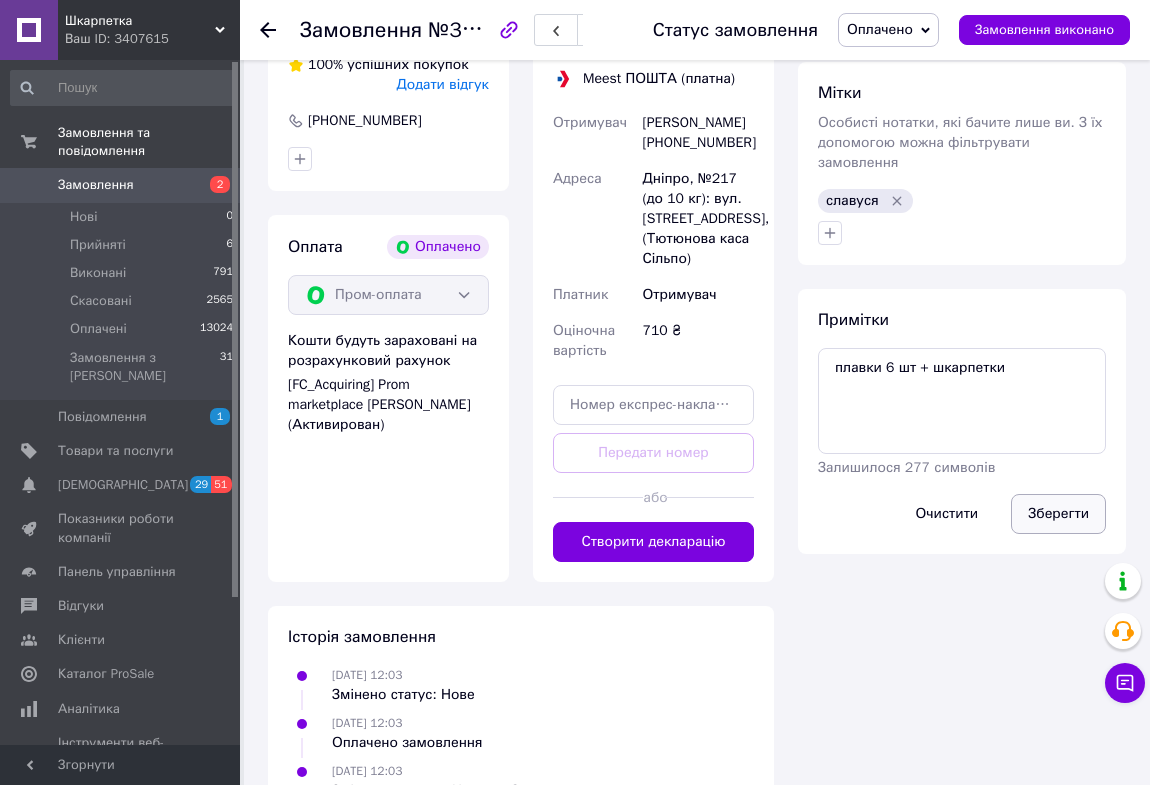 click on "Зберегти" at bounding box center [1058, 514] 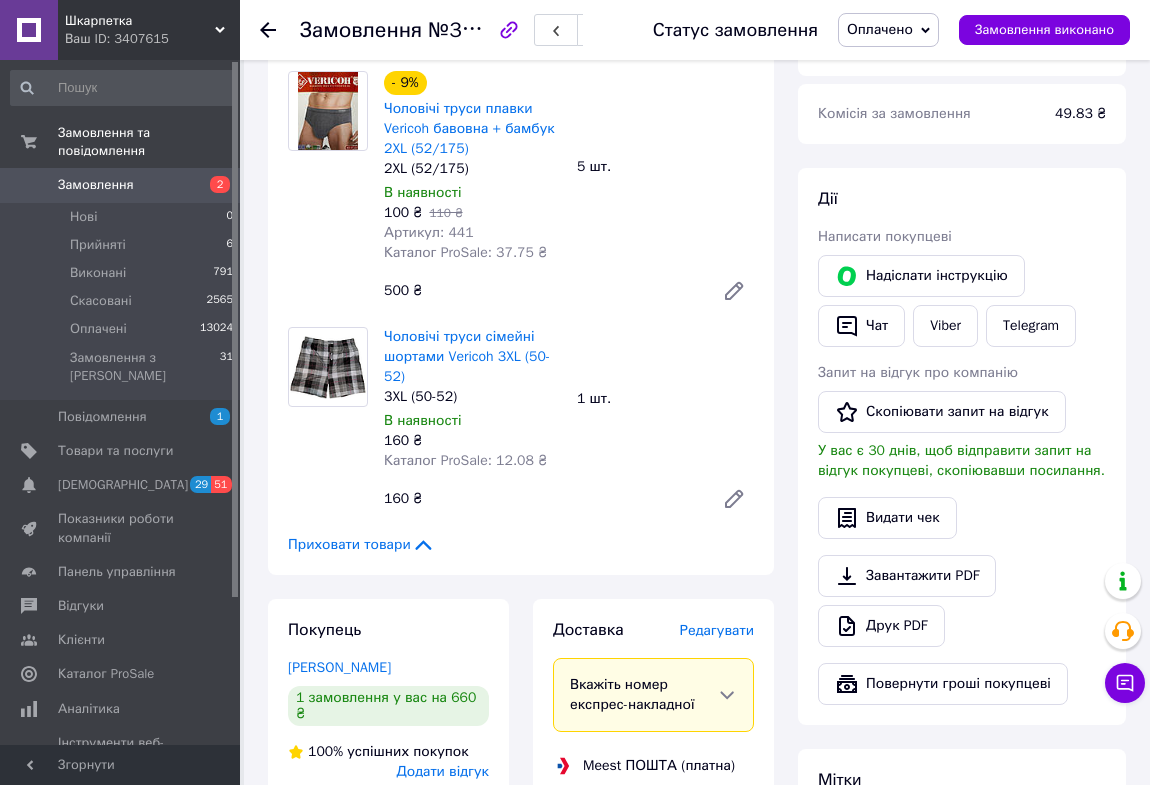 scroll, scrollTop: 181, scrollLeft: 0, axis: vertical 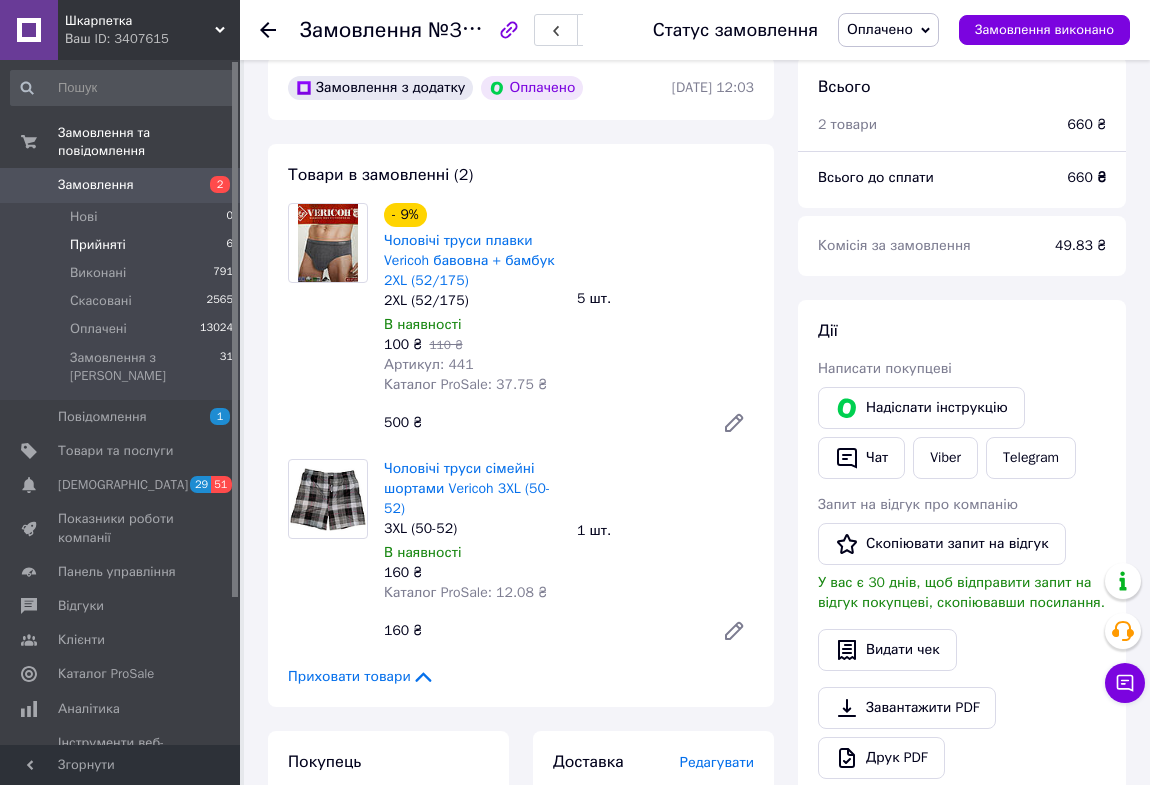 click on "Прийняті" at bounding box center (98, 245) 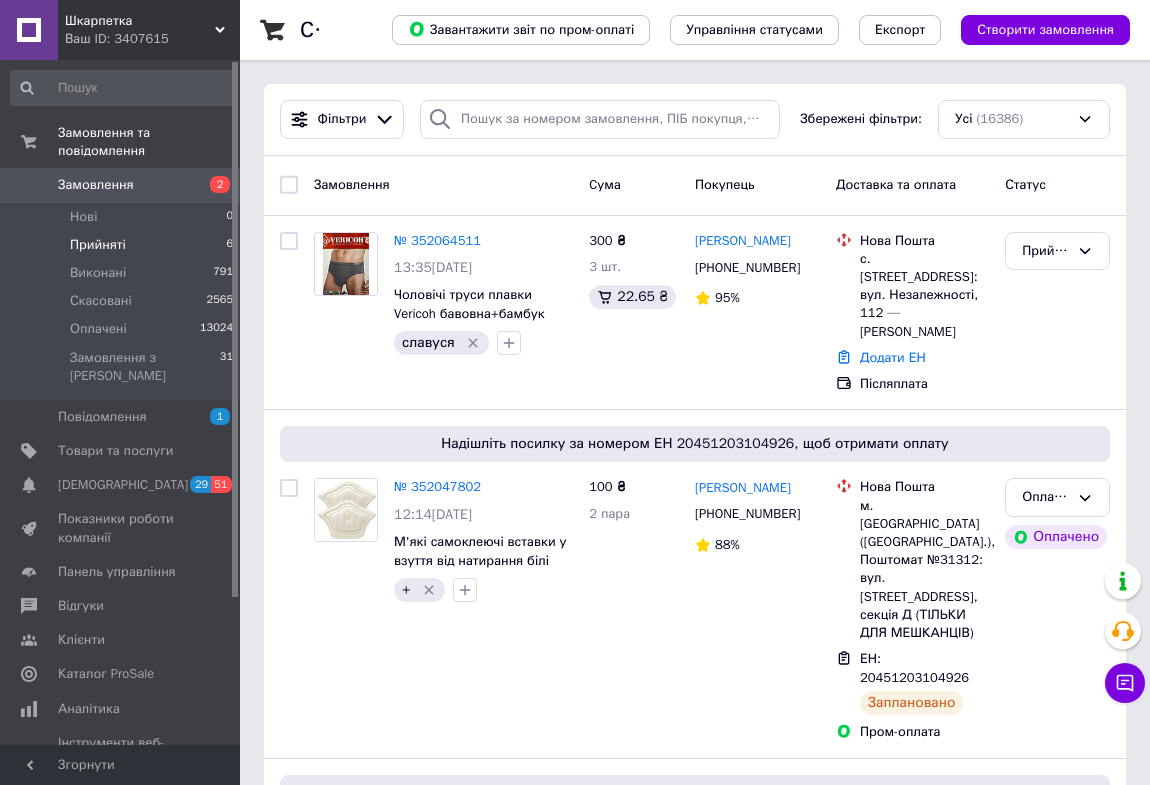 click on "Прийняті" at bounding box center (98, 245) 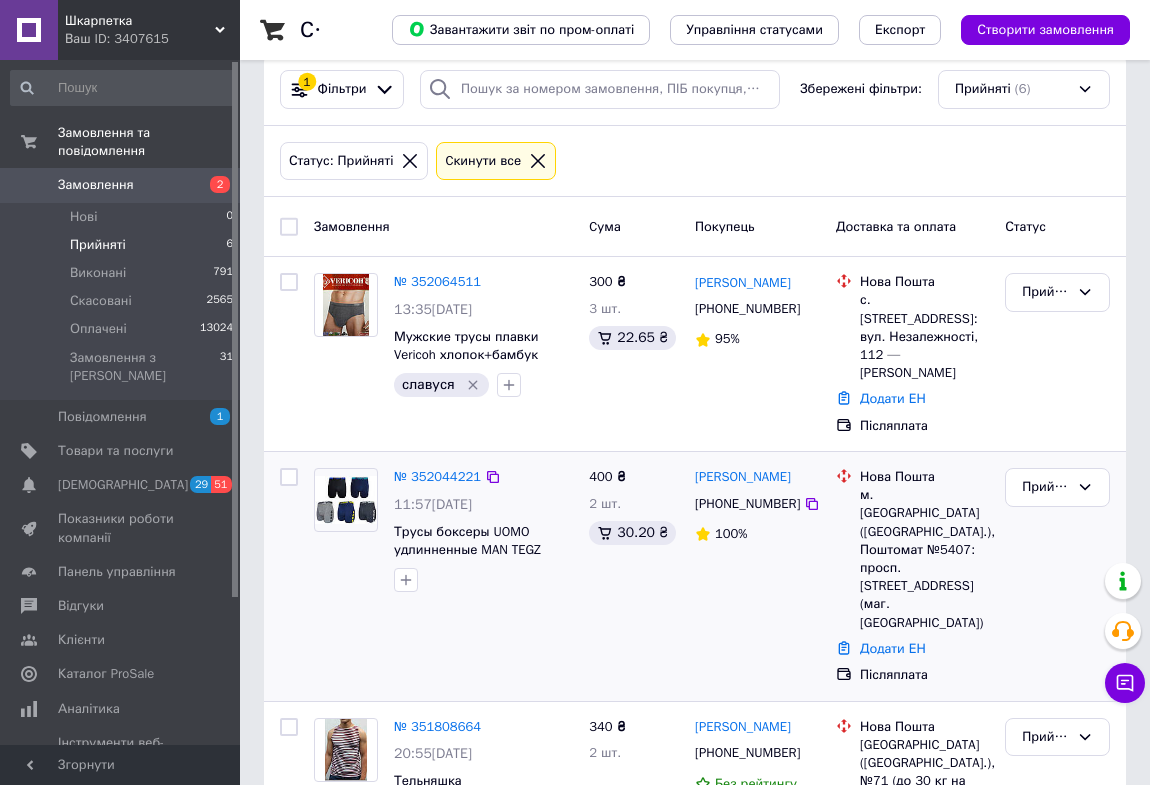 scroll, scrollTop: 0, scrollLeft: 0, axis: both 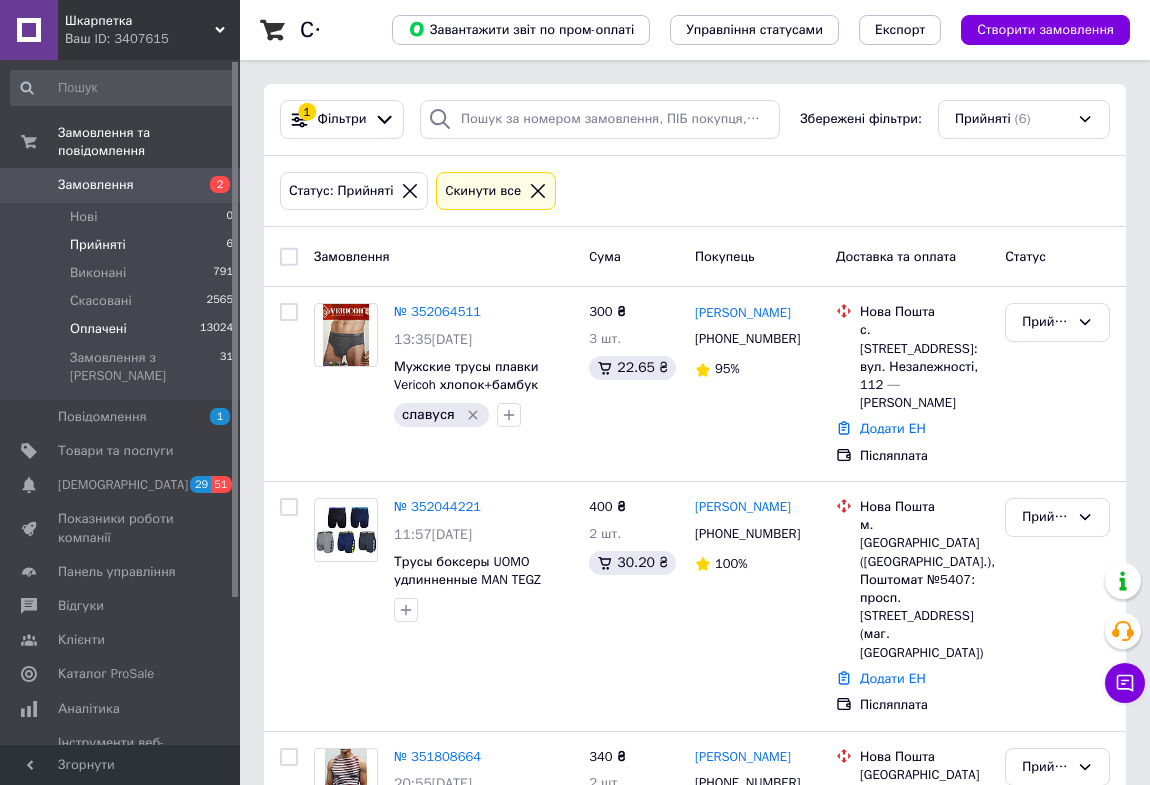 click on "Оплачені" at bounding box center [98, 329] 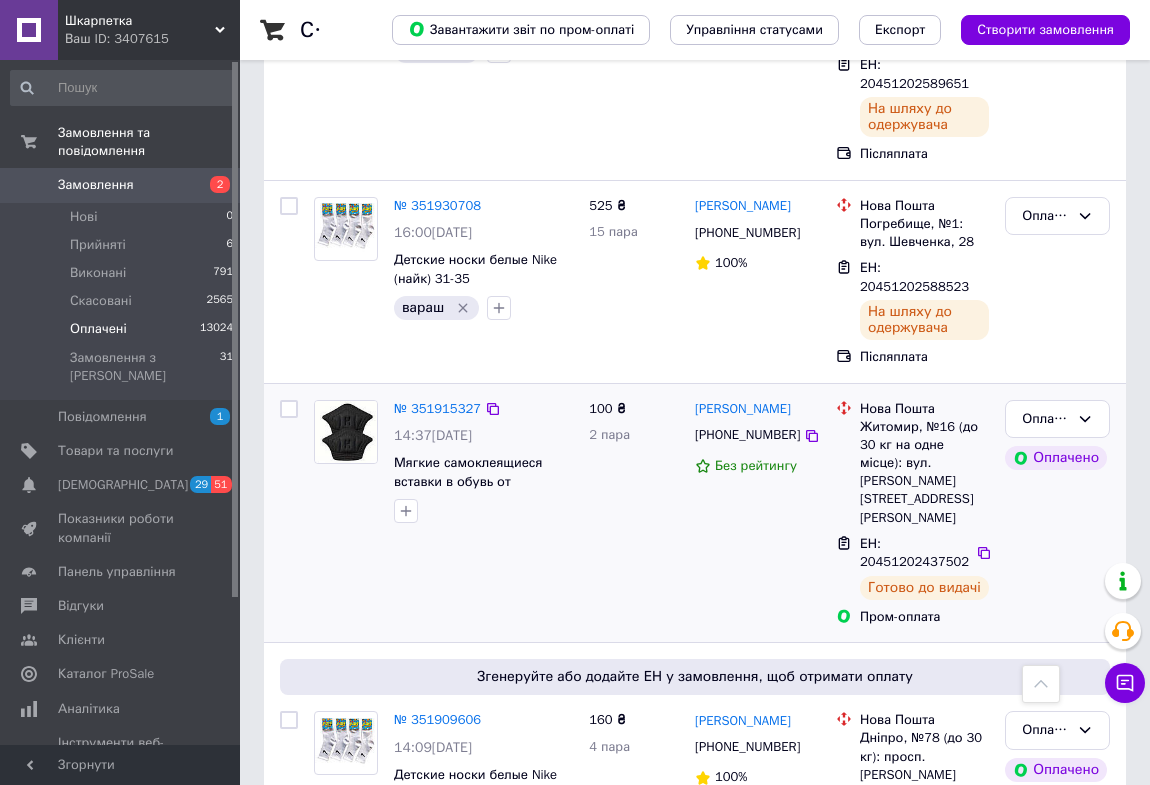 scroll, scrollTop: 2454, scrollLeft: 0, axis: vertical 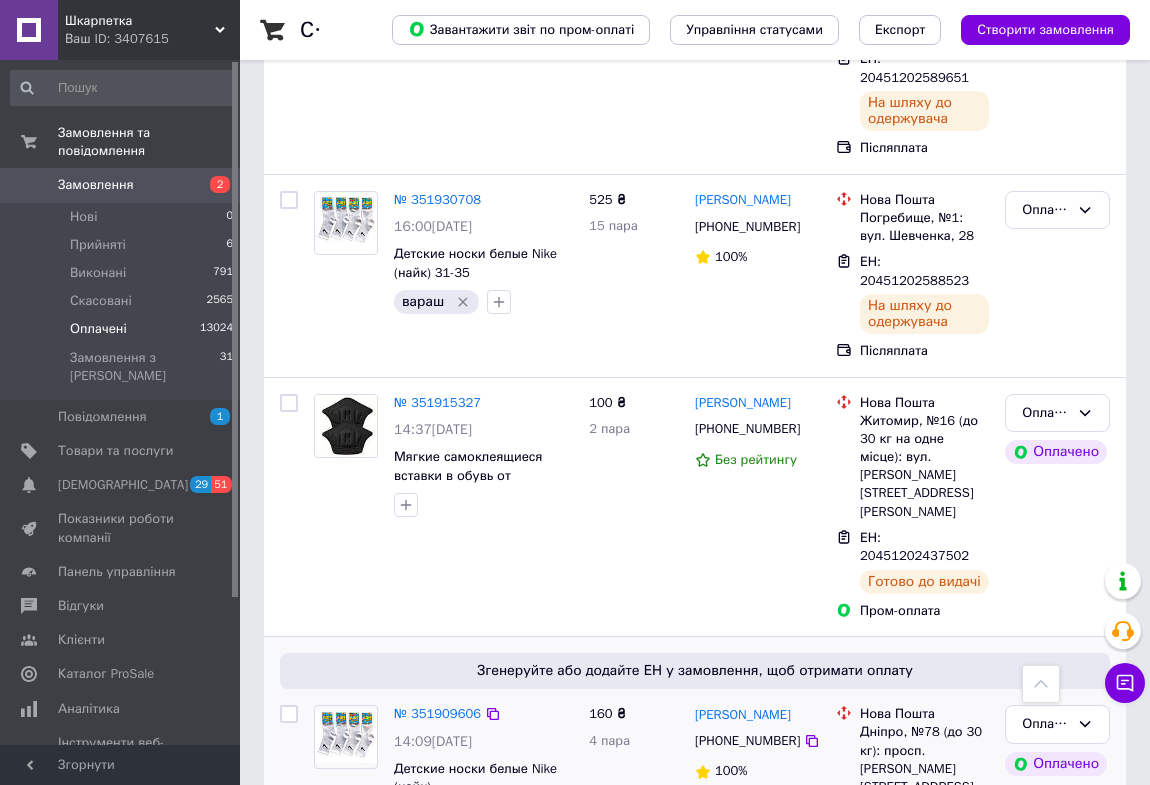 click on "Додати ЕН" at bounding box center [893, 812] 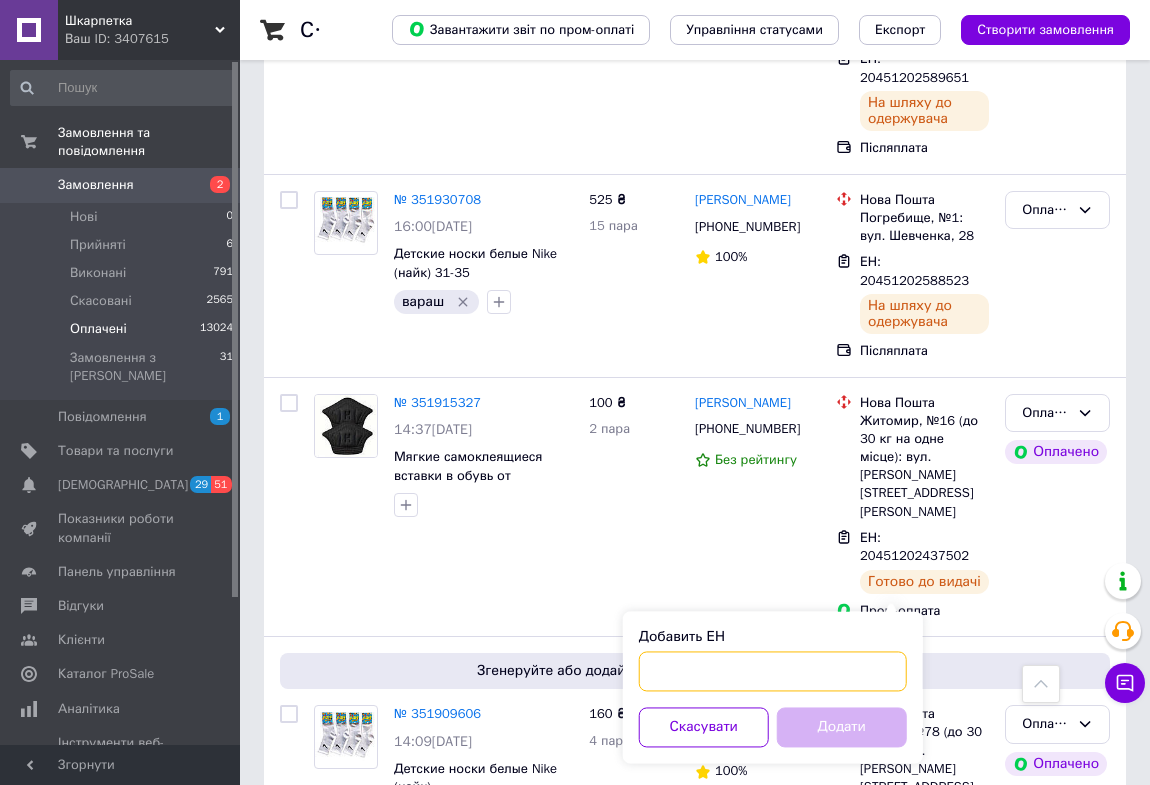 click on "Добавить ЕН" at bounding box center [773, 671] 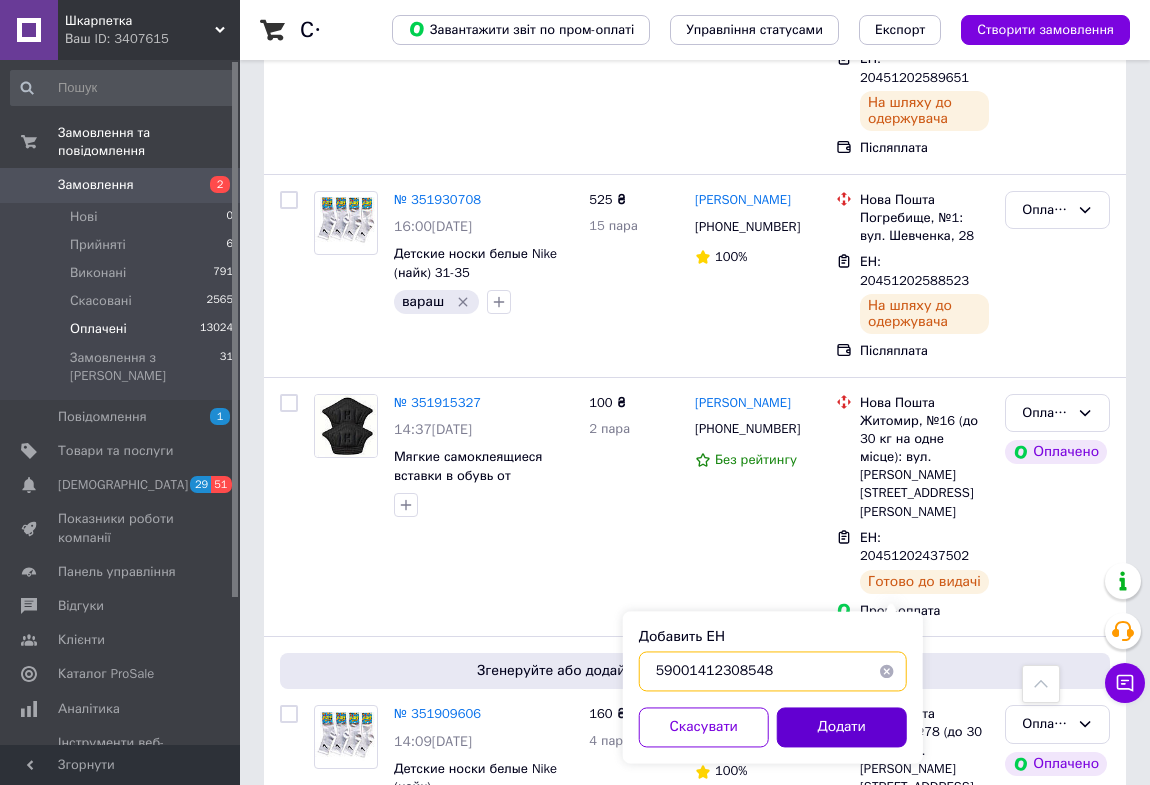 type on "59001412308548" 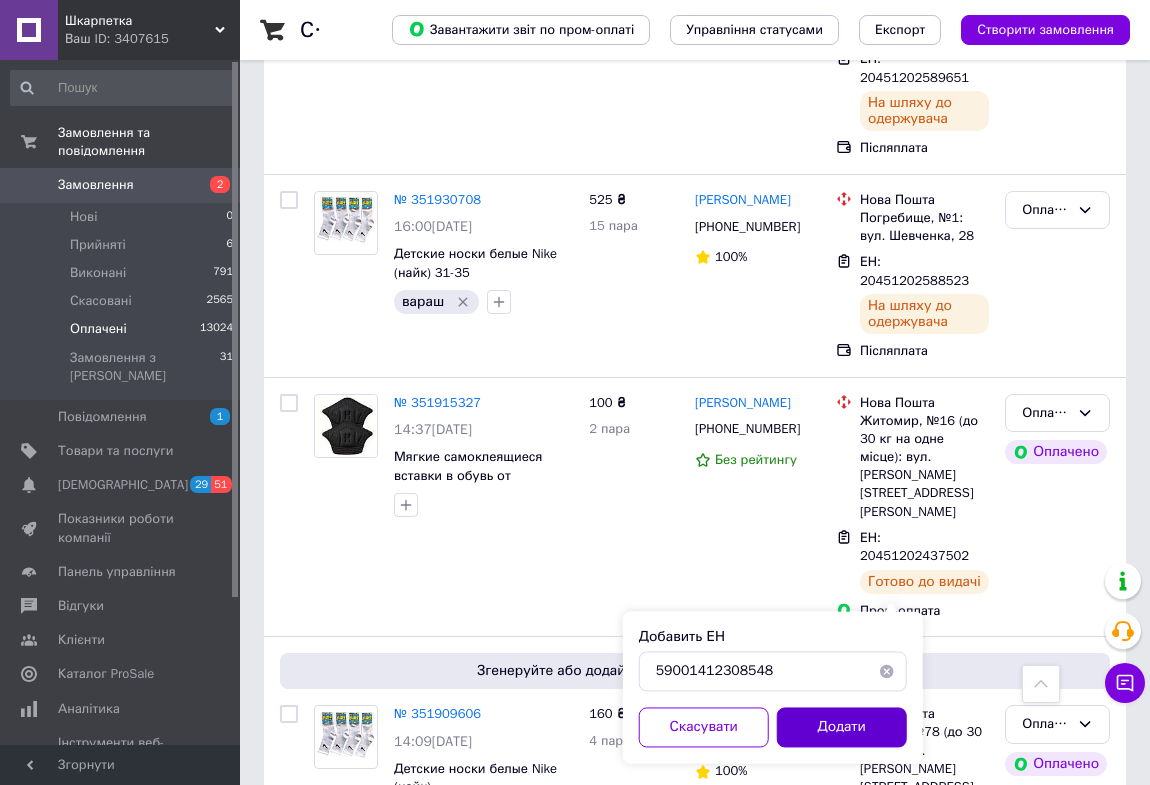 click on "Додати" at bounding box center [842, 727] 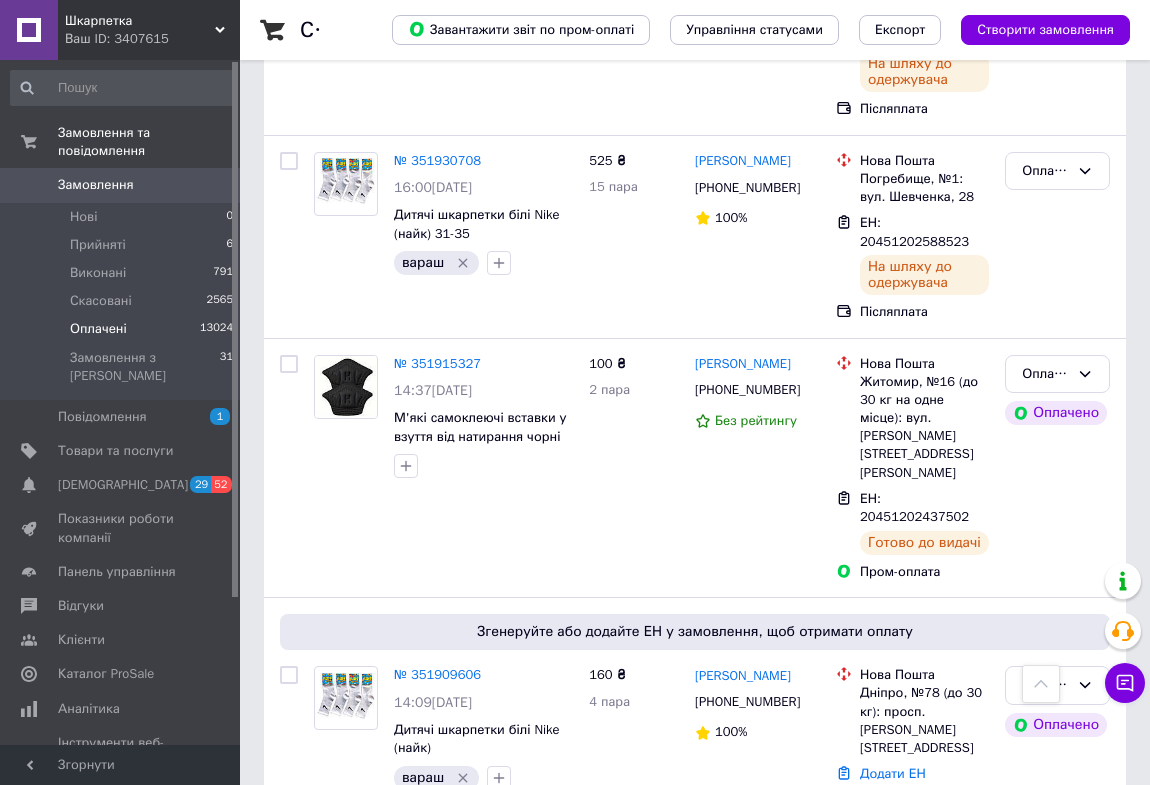 scroll, scrollTop: 2597, scrollLeft: 0, axis: vertical 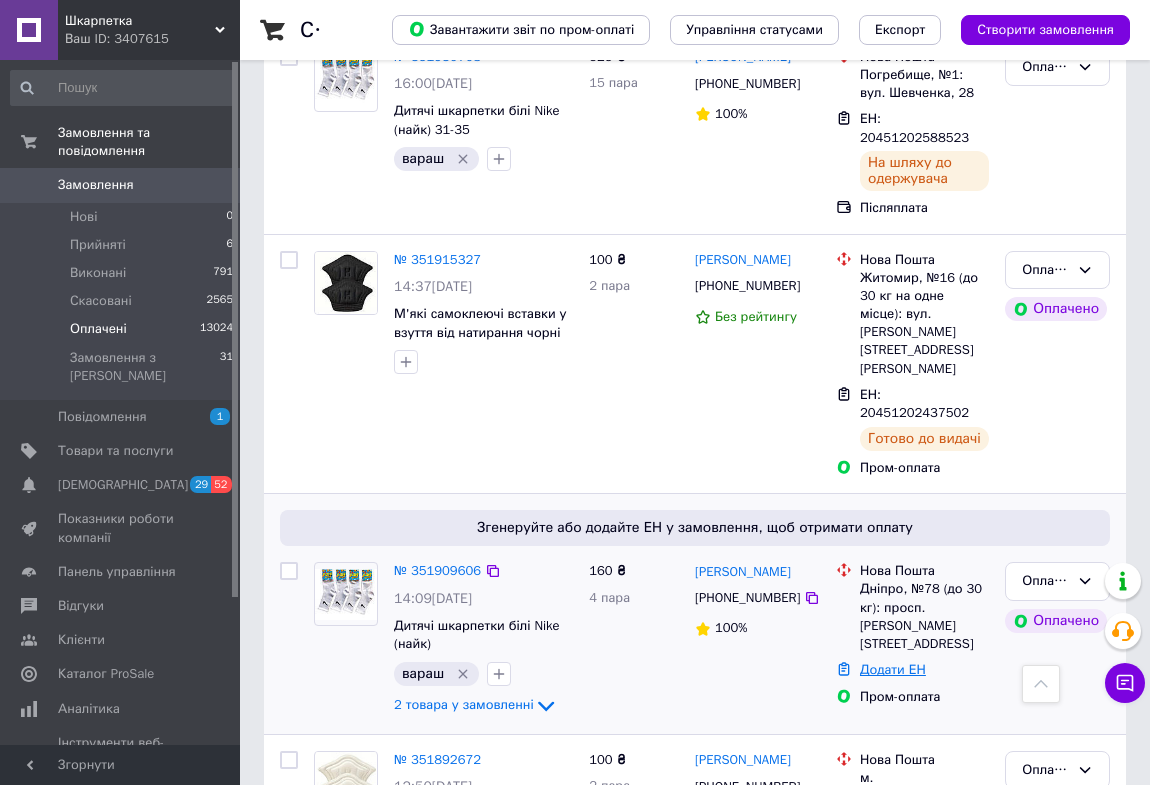 click on "Додати ЕН" at bounding box center (893, 669) 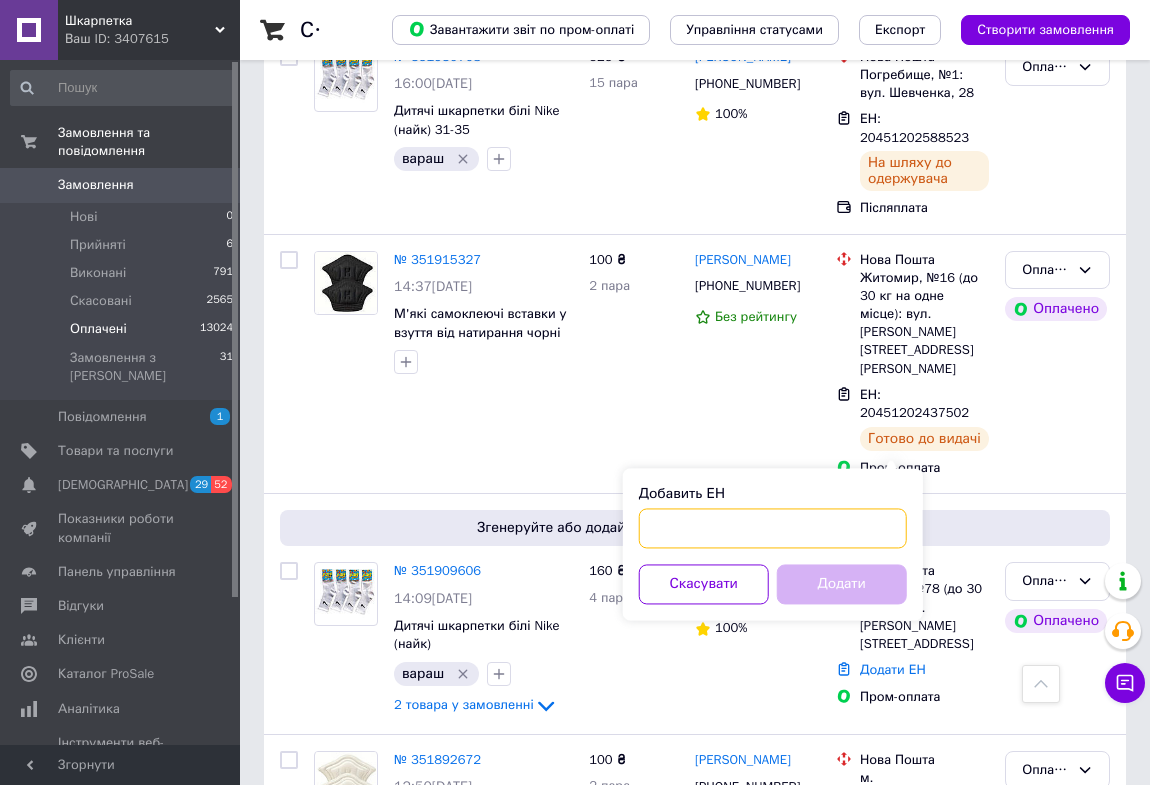 click on "Добавить ЕН" at bounding box center [773, 528] 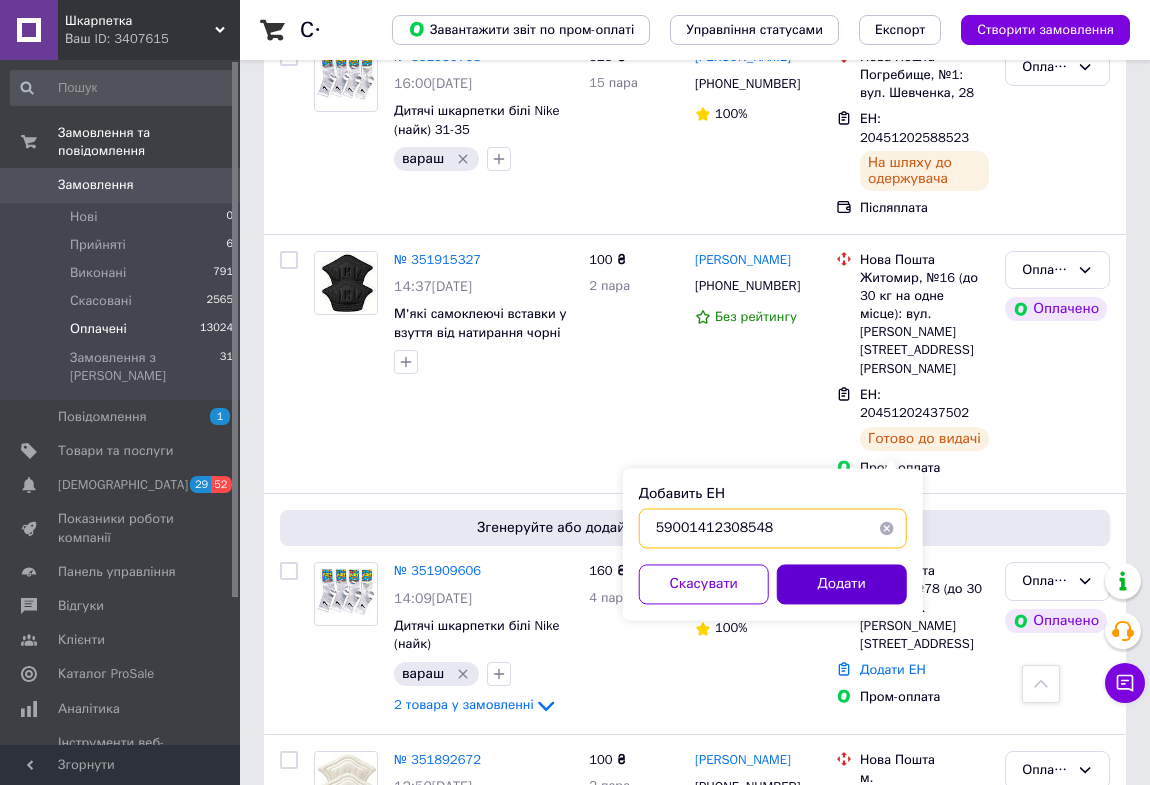 type on "59001412308548" 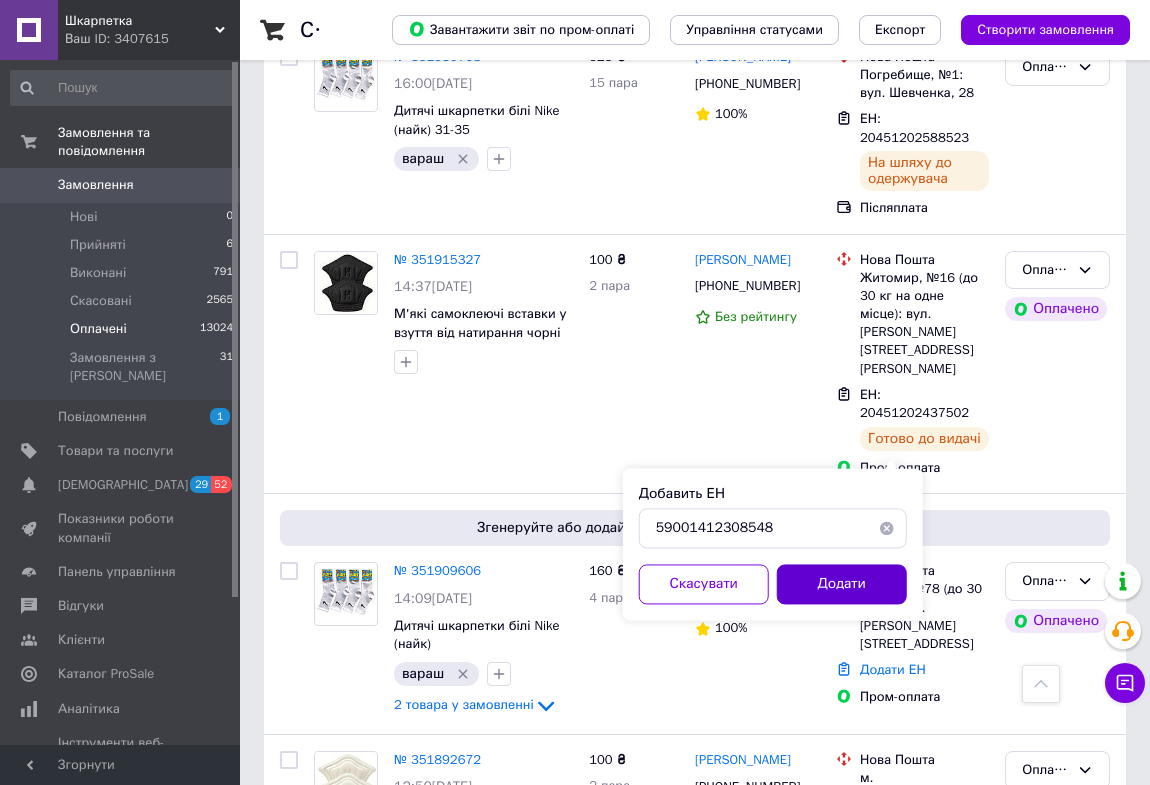 click on "Додати" at bounding box center [842, 584] 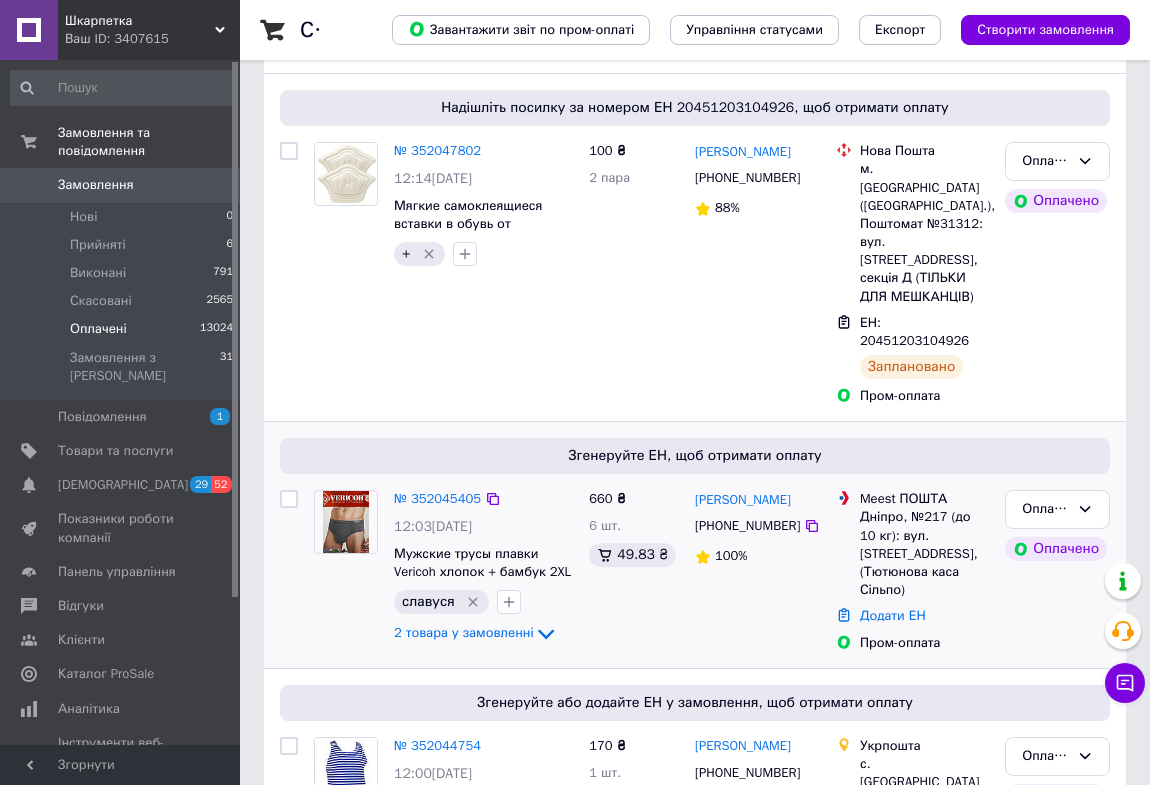 scroll, scrollTop: 272, scrollLeft: 0, axis: vertical 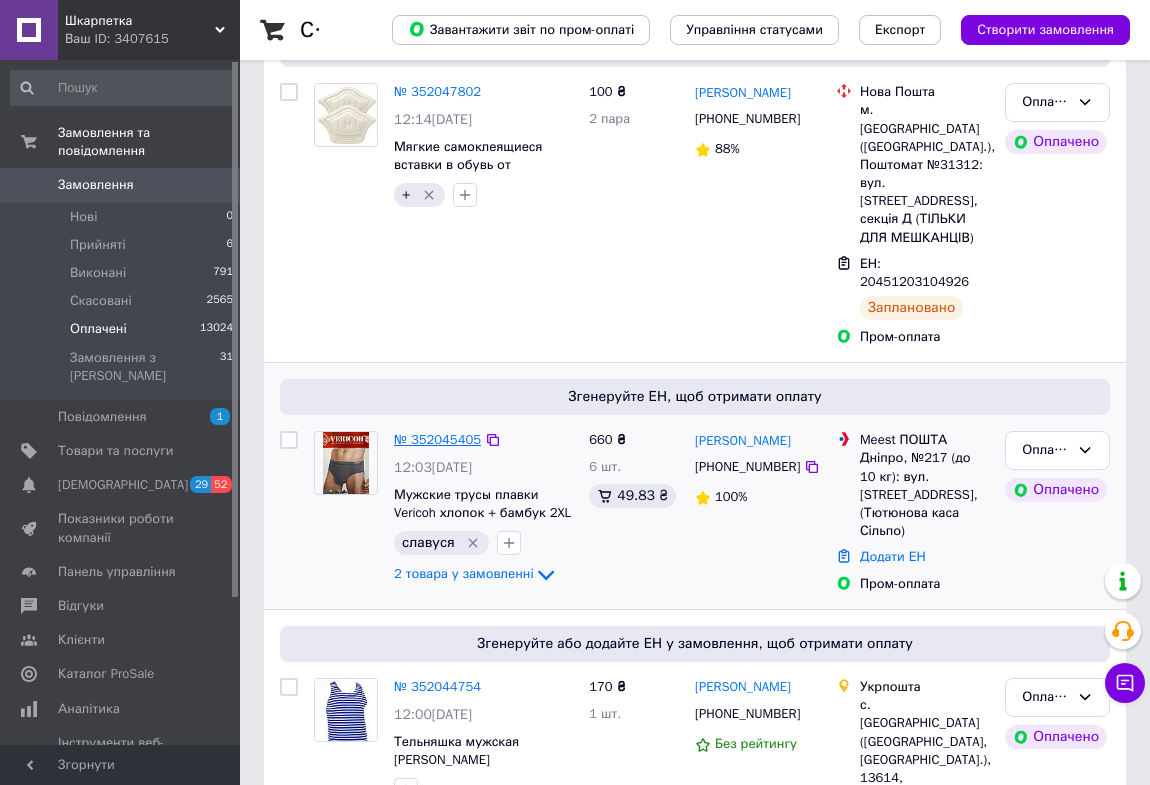 click on "№ 352045405" at bounding box center (437, 439) 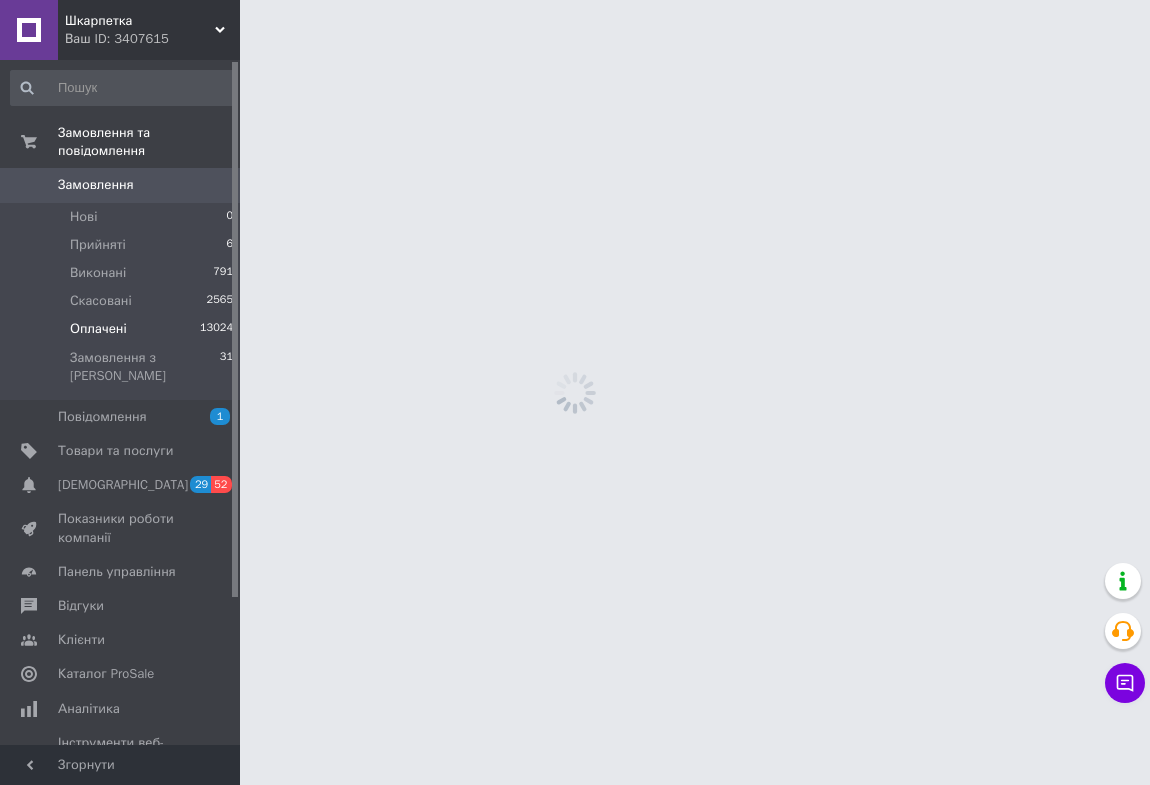 scroll, scrollTop: 0, scrollLeft: 0, axis: both 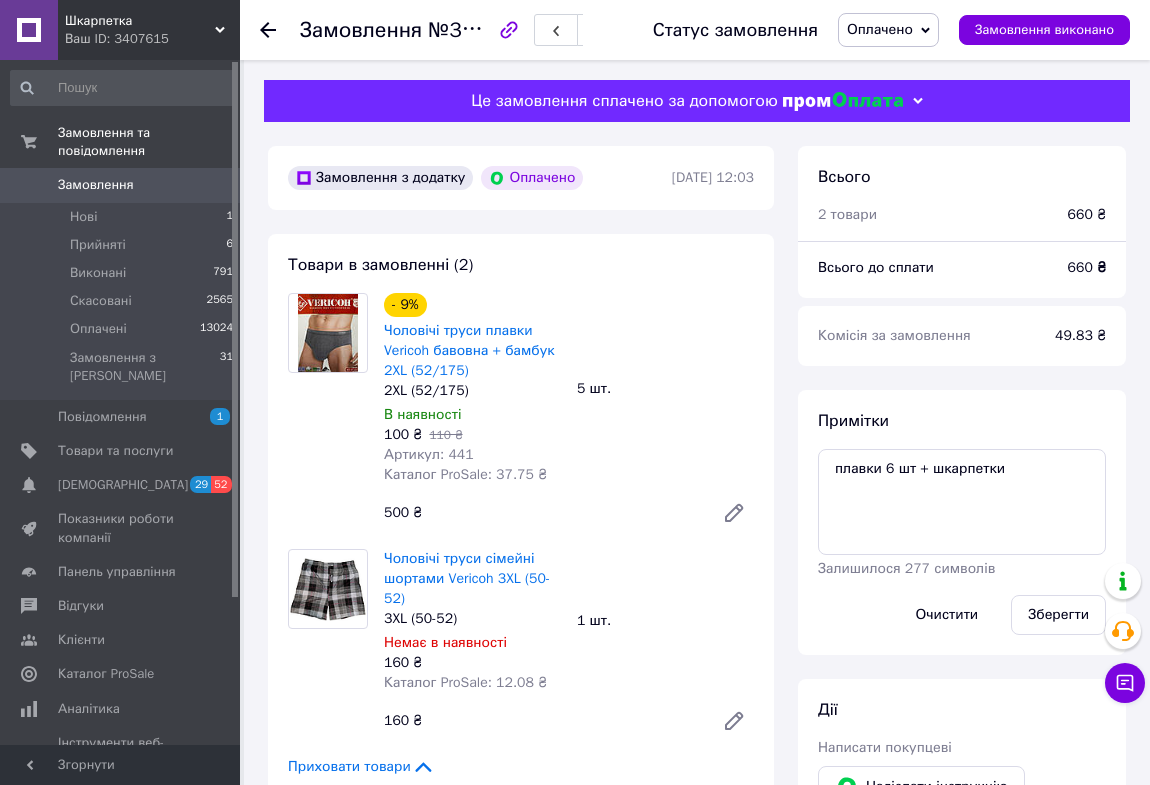 click 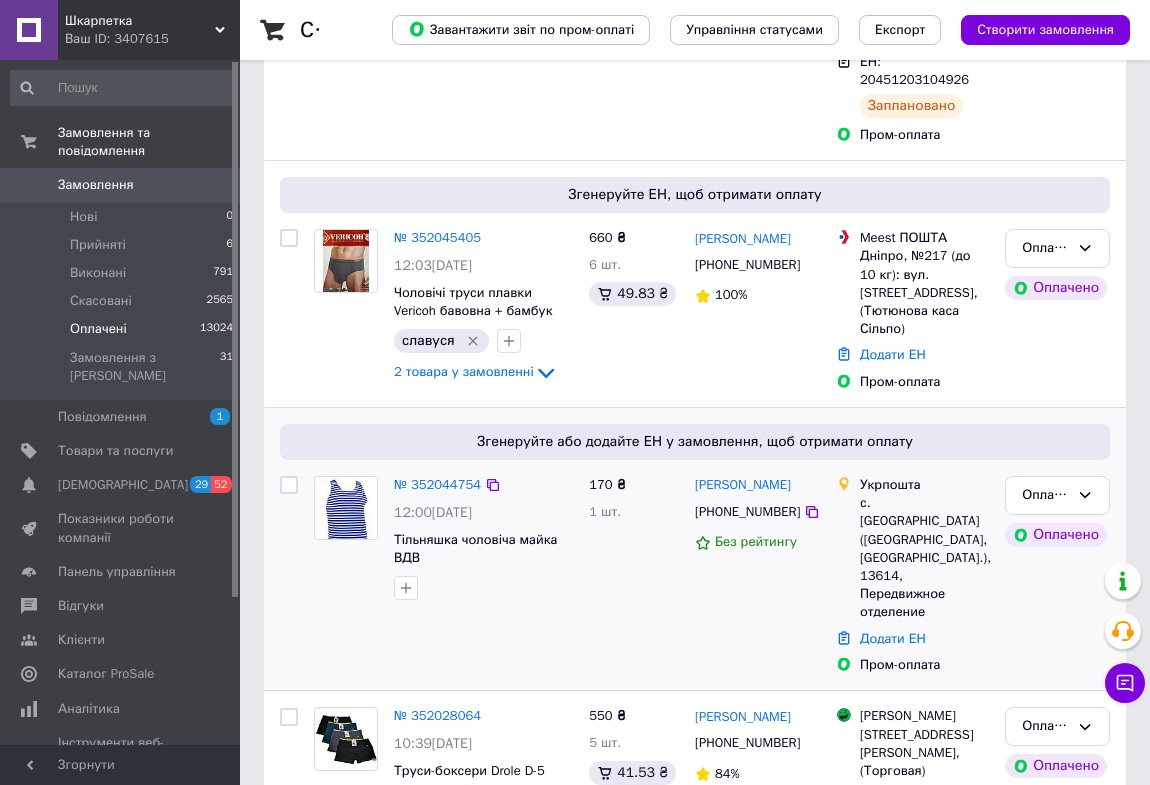 scroll, scrollTop: 545, scrollLeft: 0, axis: vertical 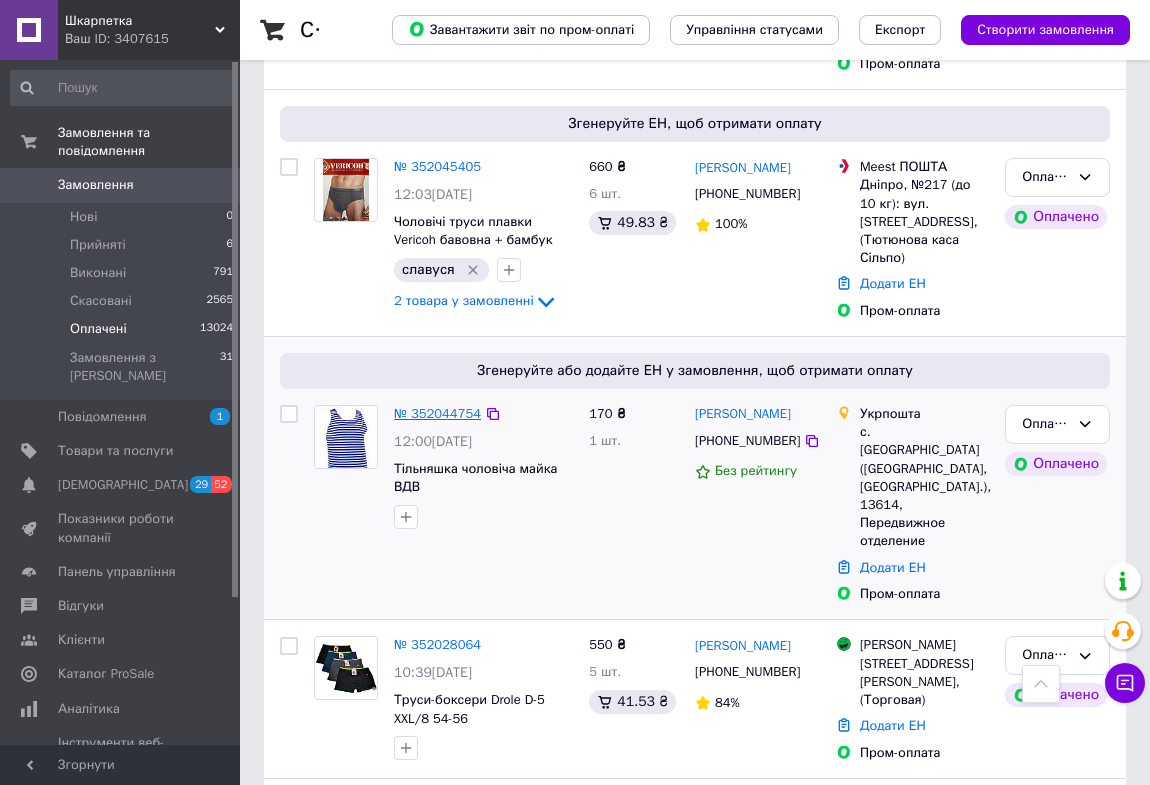 click on "№ 352044754" at bounding box center (437, 413) 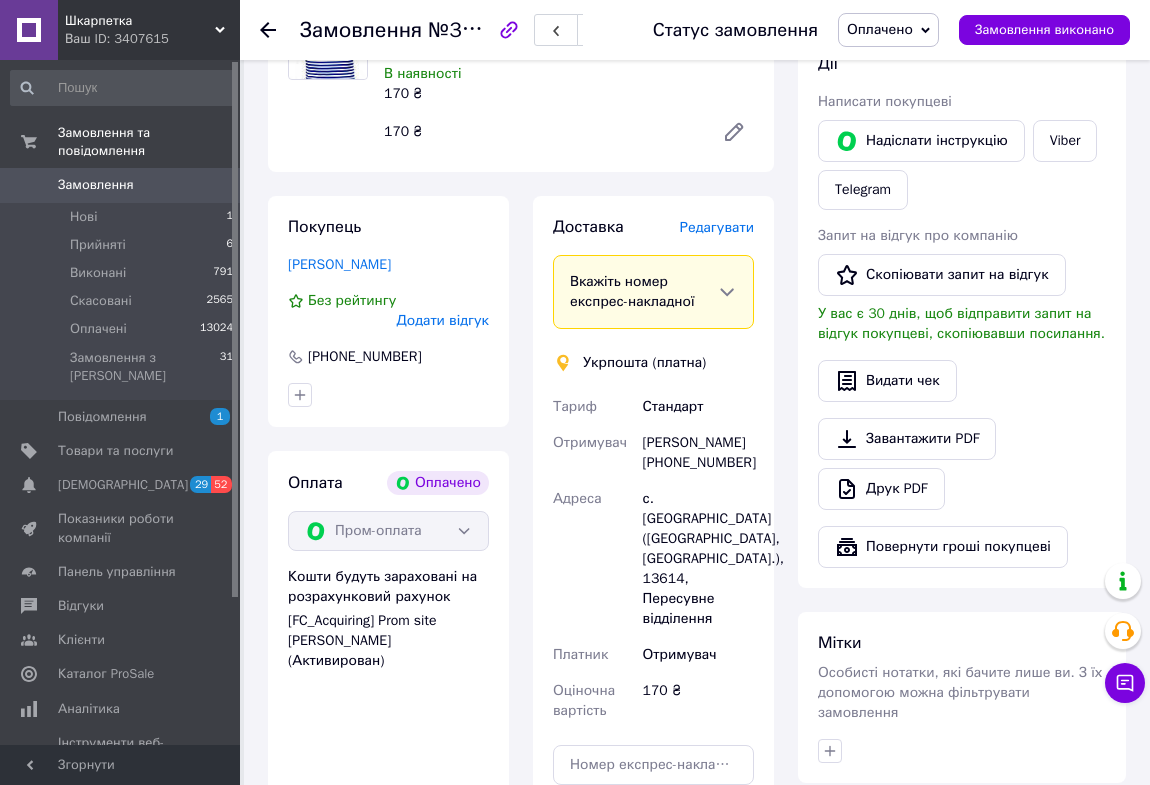 scroll, scrollTop: 181, scrollLeft: 0, axis: vertical 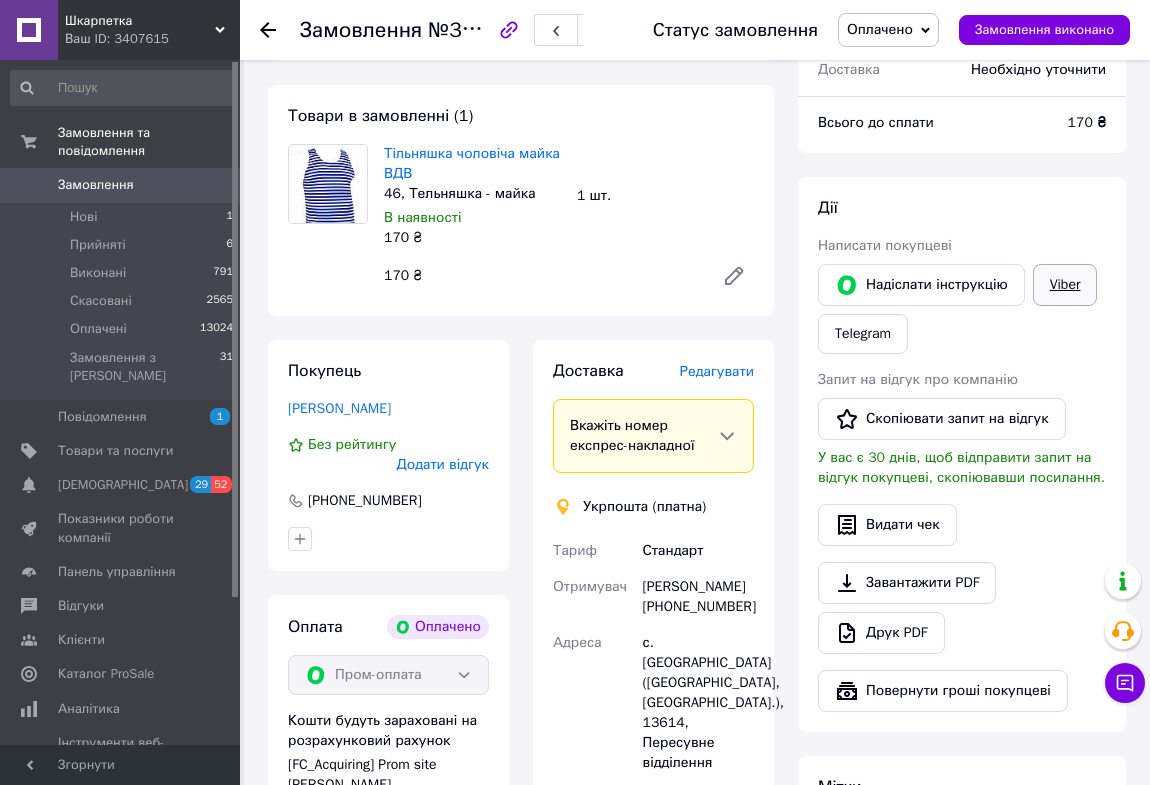 click on "Viber" at bounding box center [1065, 285] 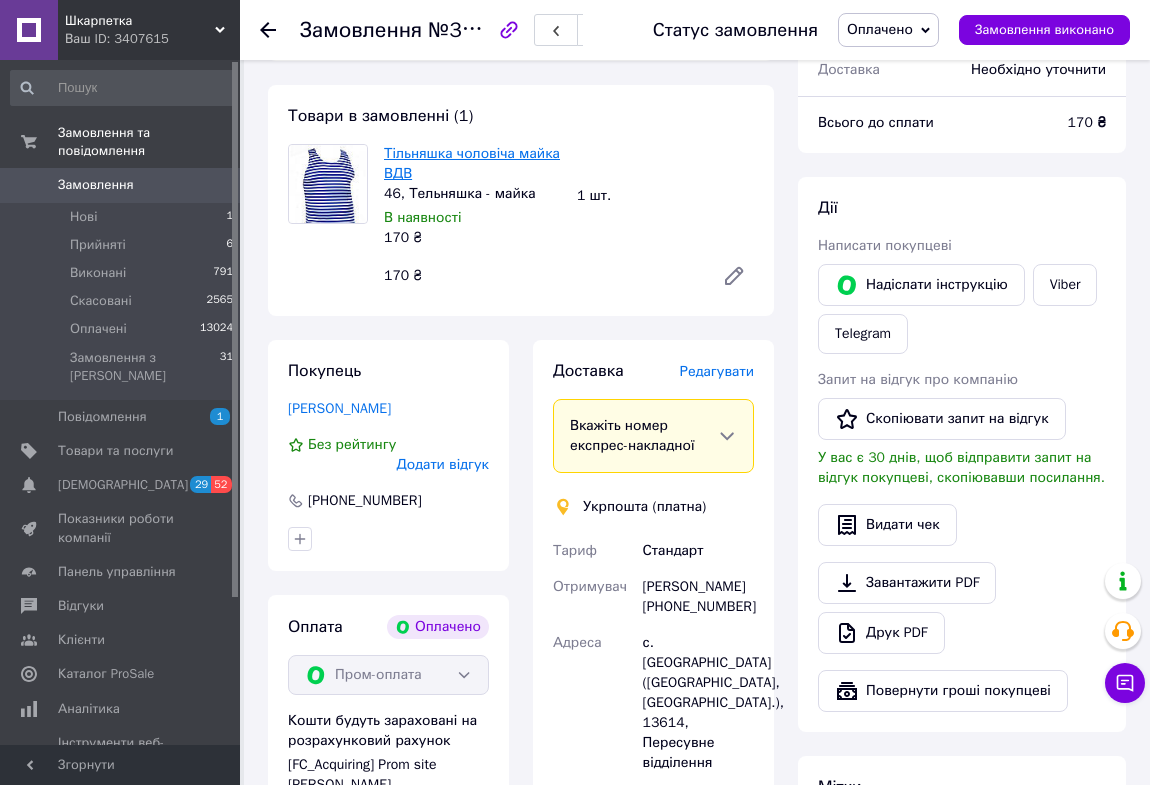 click on "Тільняшка чоловіча майка ВДВ" at bounding box center (472, 163) 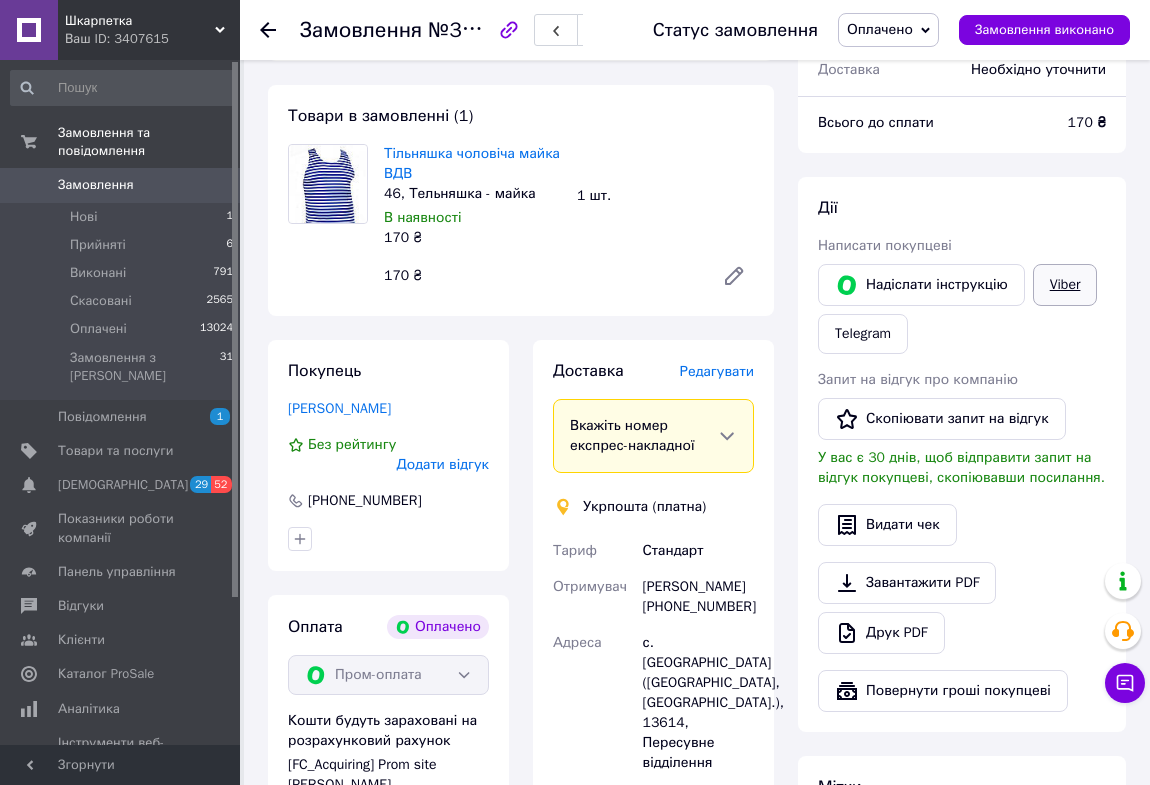 click on "Viber" at bounding box center [1065, 285] 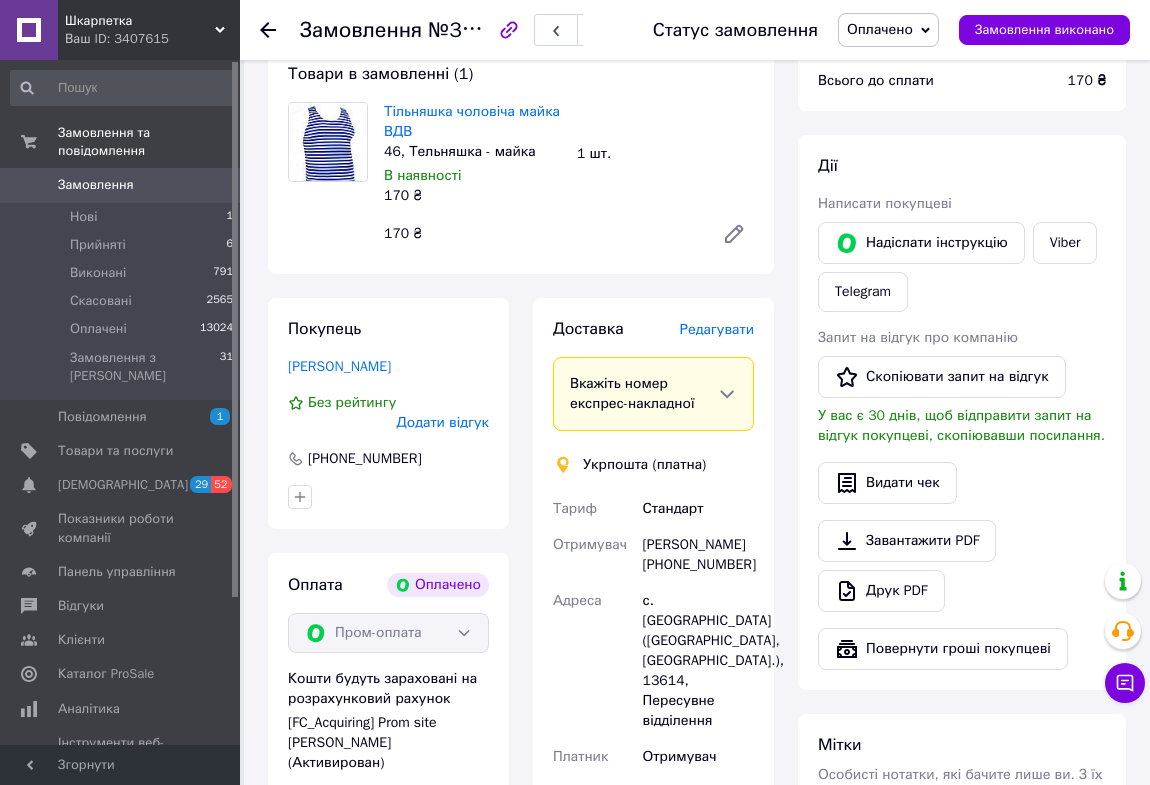 scroll, scrollTop: 224, scrollLeft: 0, axis: vertical 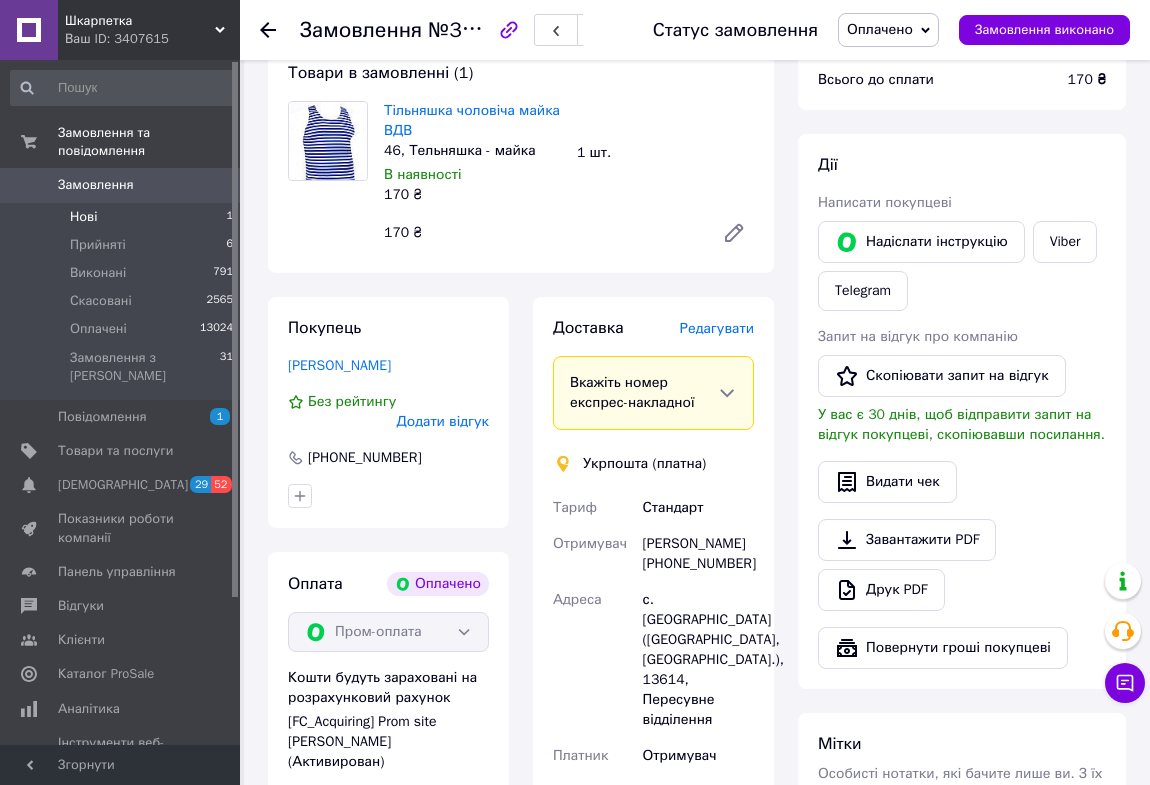 click on "Нові" at bounding box center (83, 217) 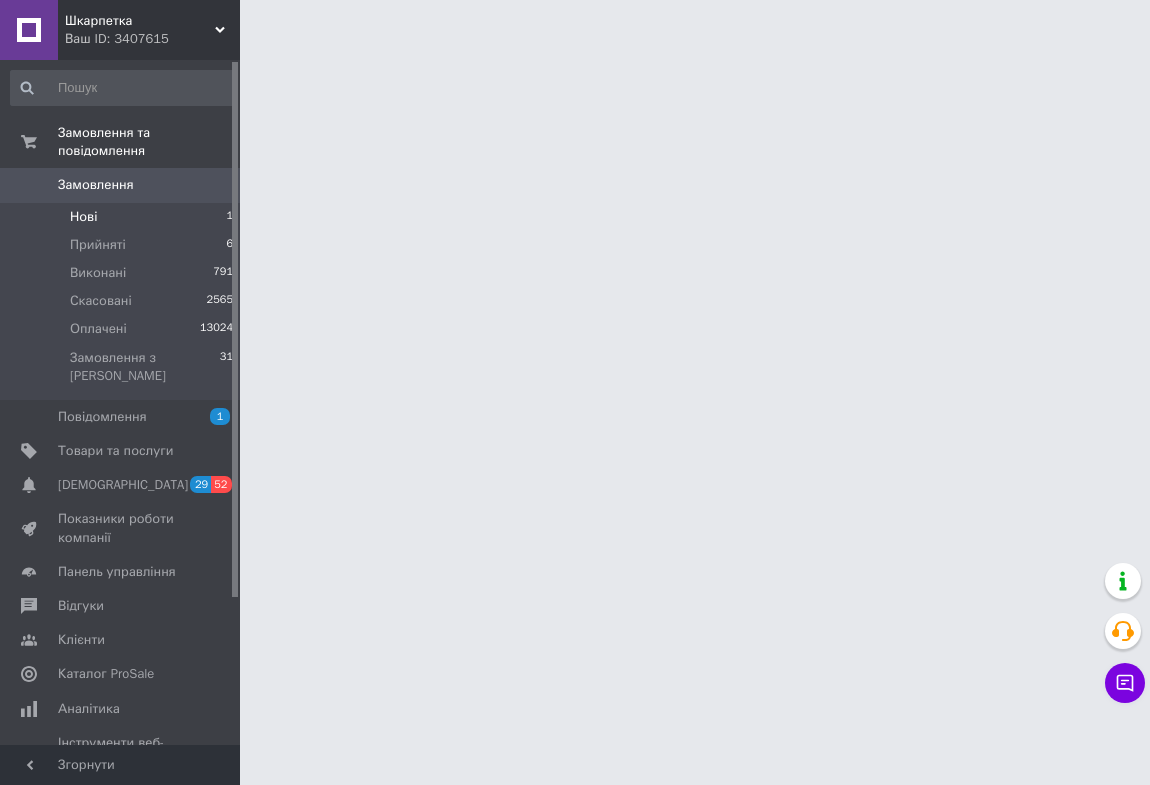 scroll, scrollTop: 0, scrollLeft: 0, axis: both 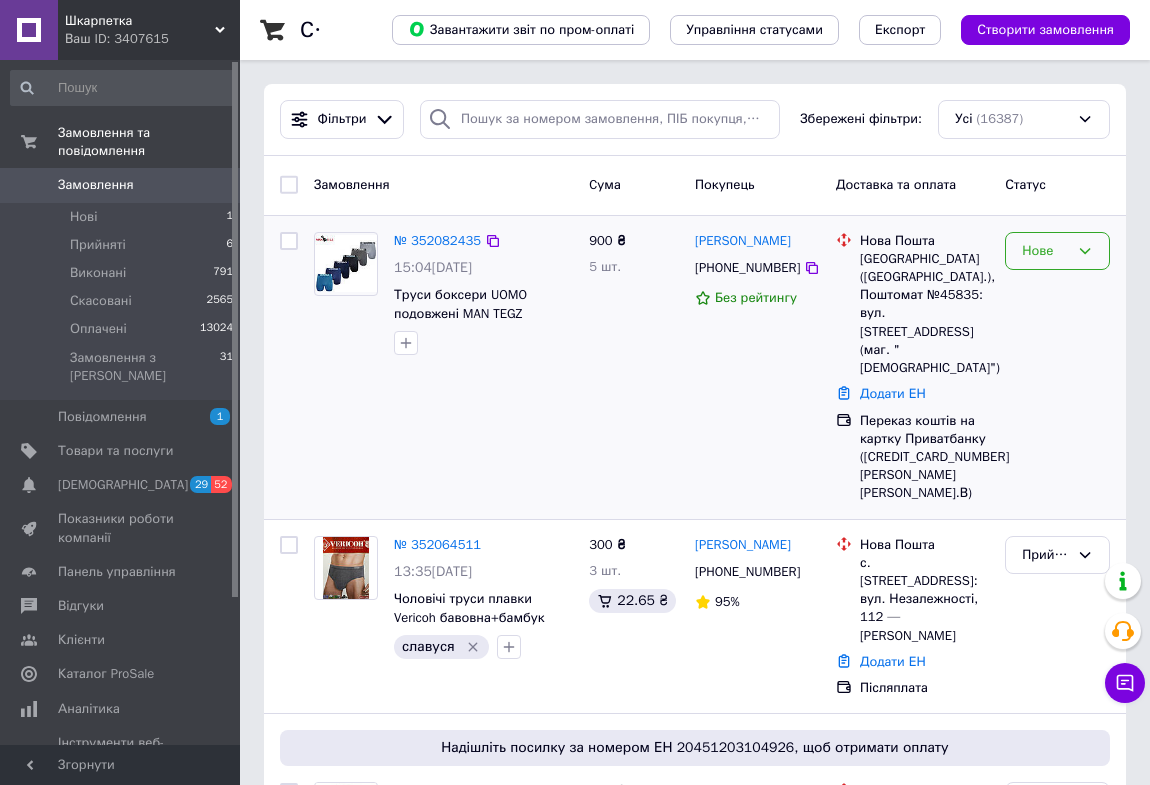 click 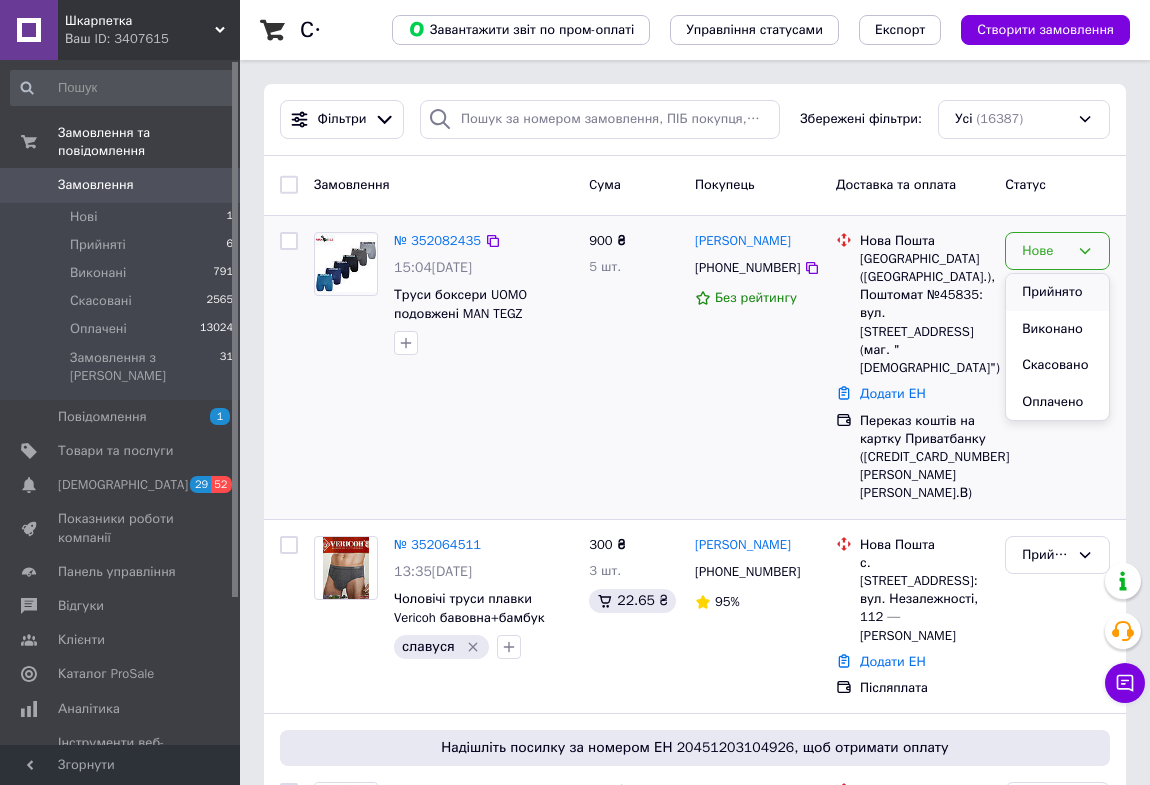 click on "Прийнято" at bounding box center [1057, 292] 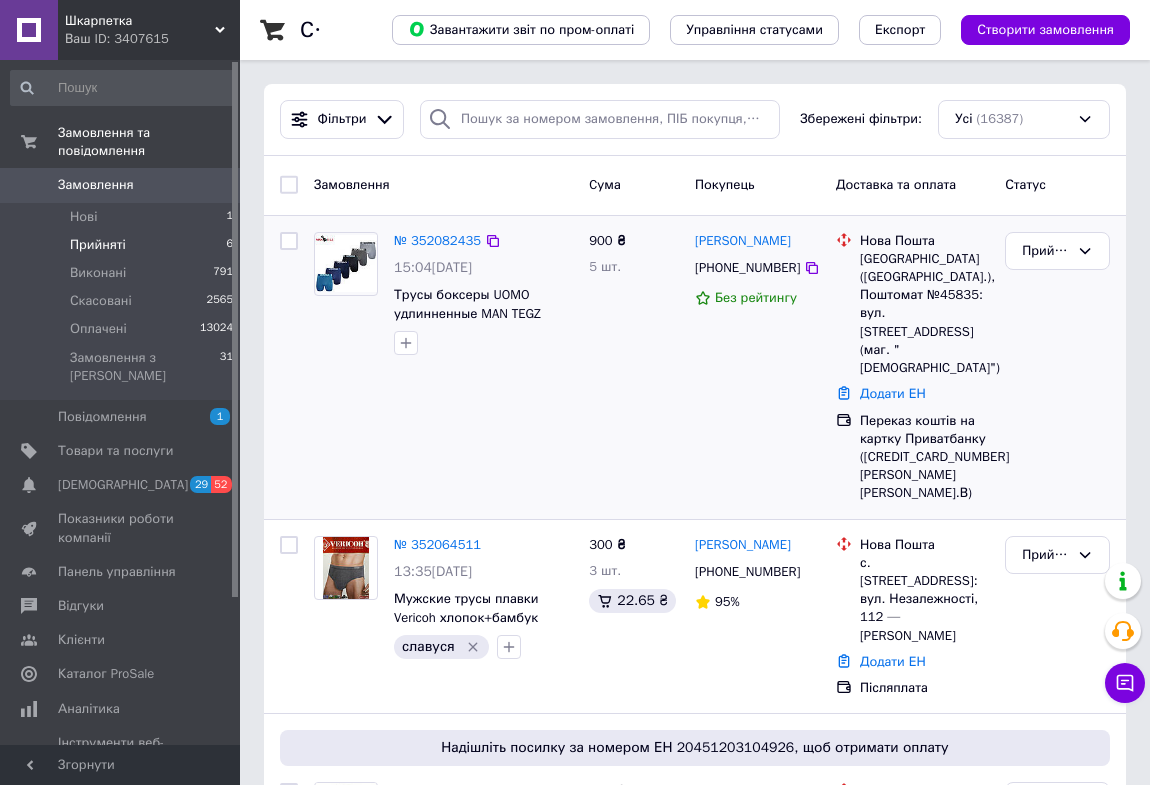 click on "Прийняті" at bounding box center (98, 245) 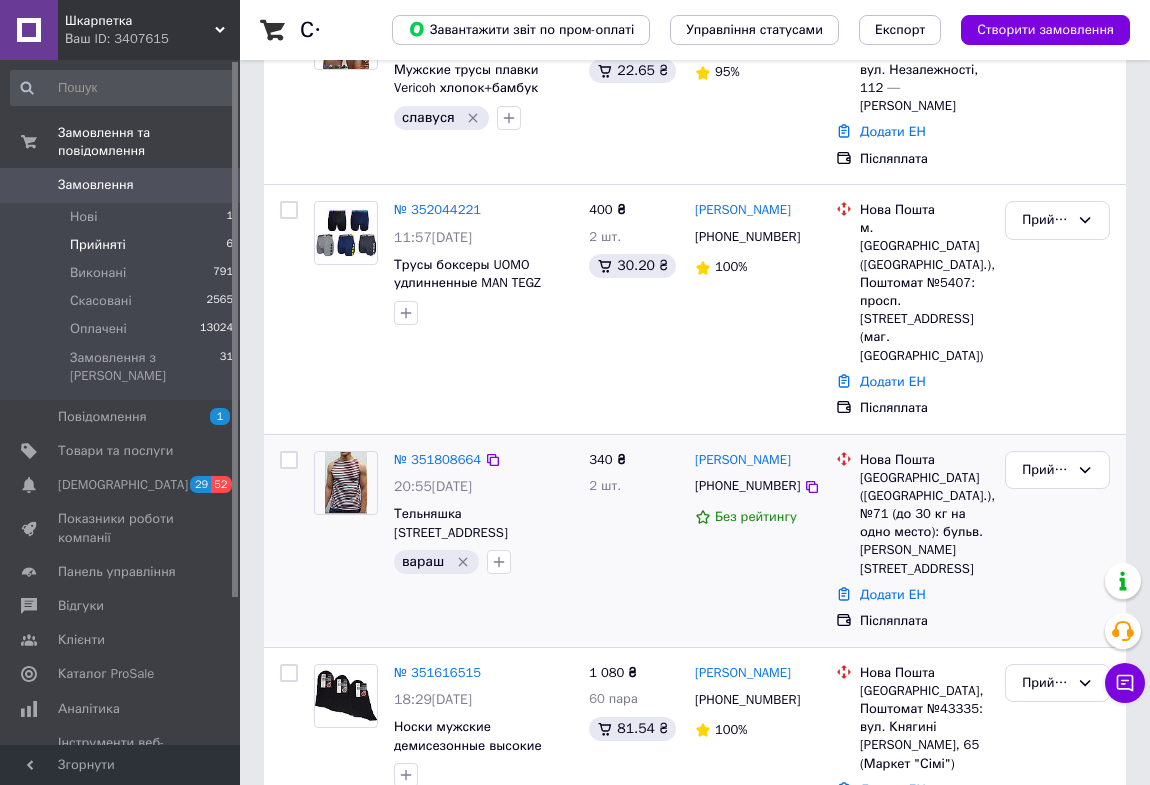 scroll, scrollTop: 636, scrollLeft: 0, axis: vertical 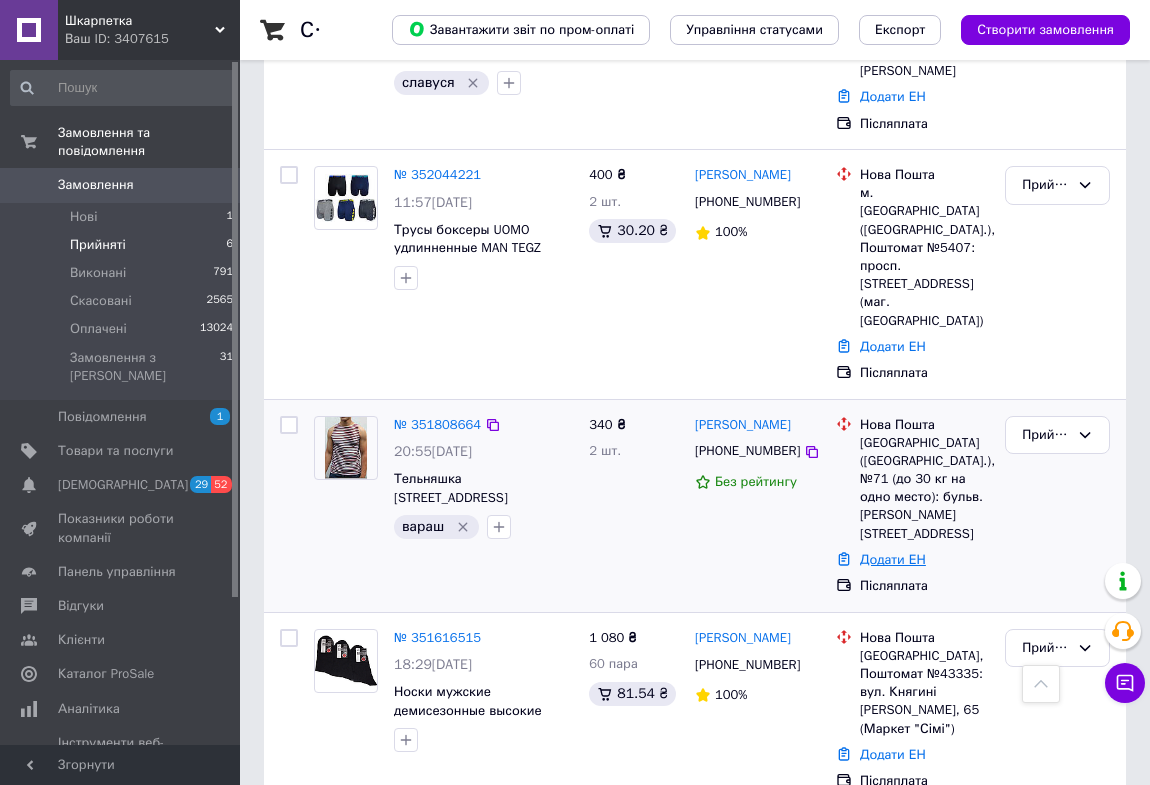 click on "Додати ЕН" at bounding box center (893, 559) 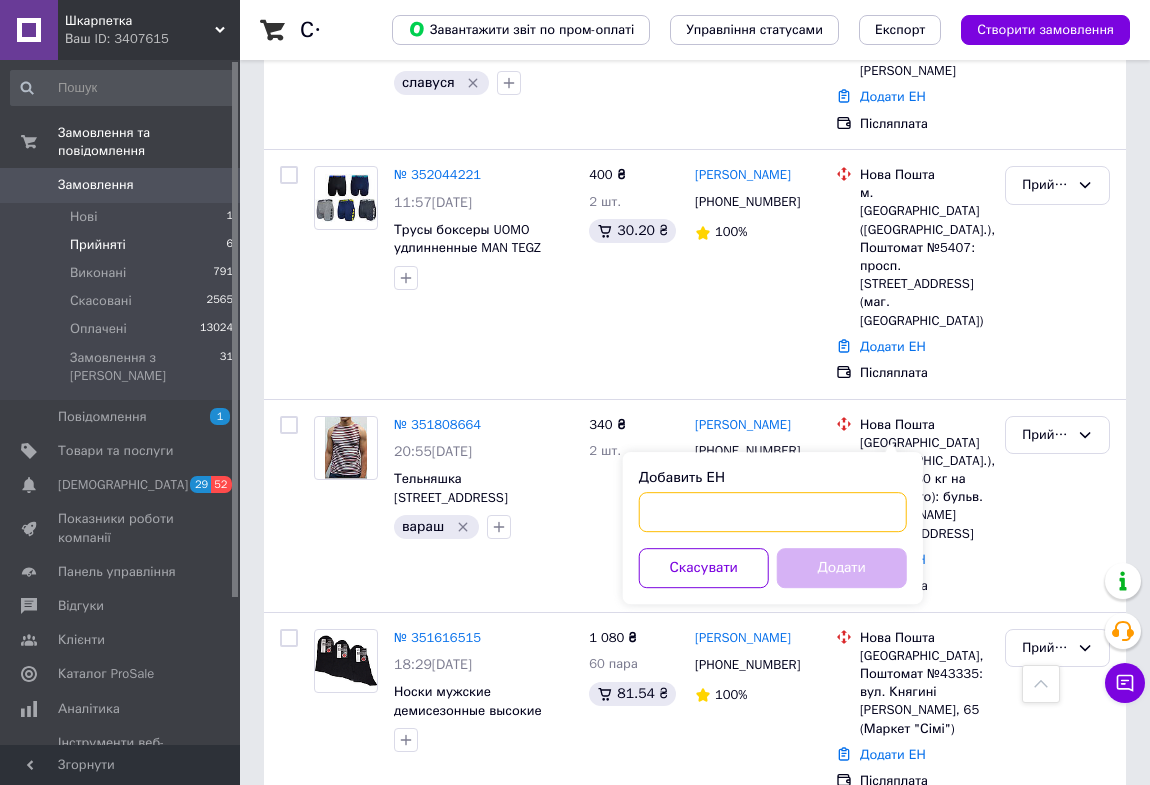click on "Добавить ЕН" at bounding box center [773, 512] 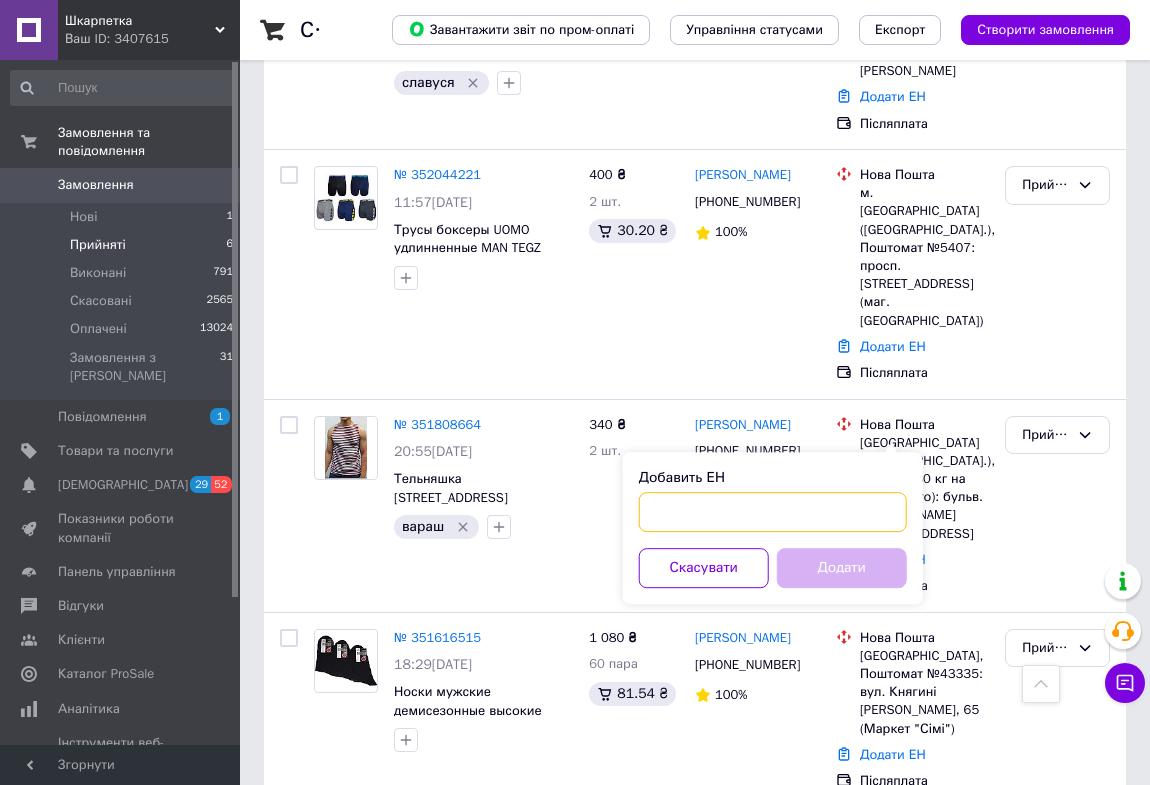 paste on "20451202809804" 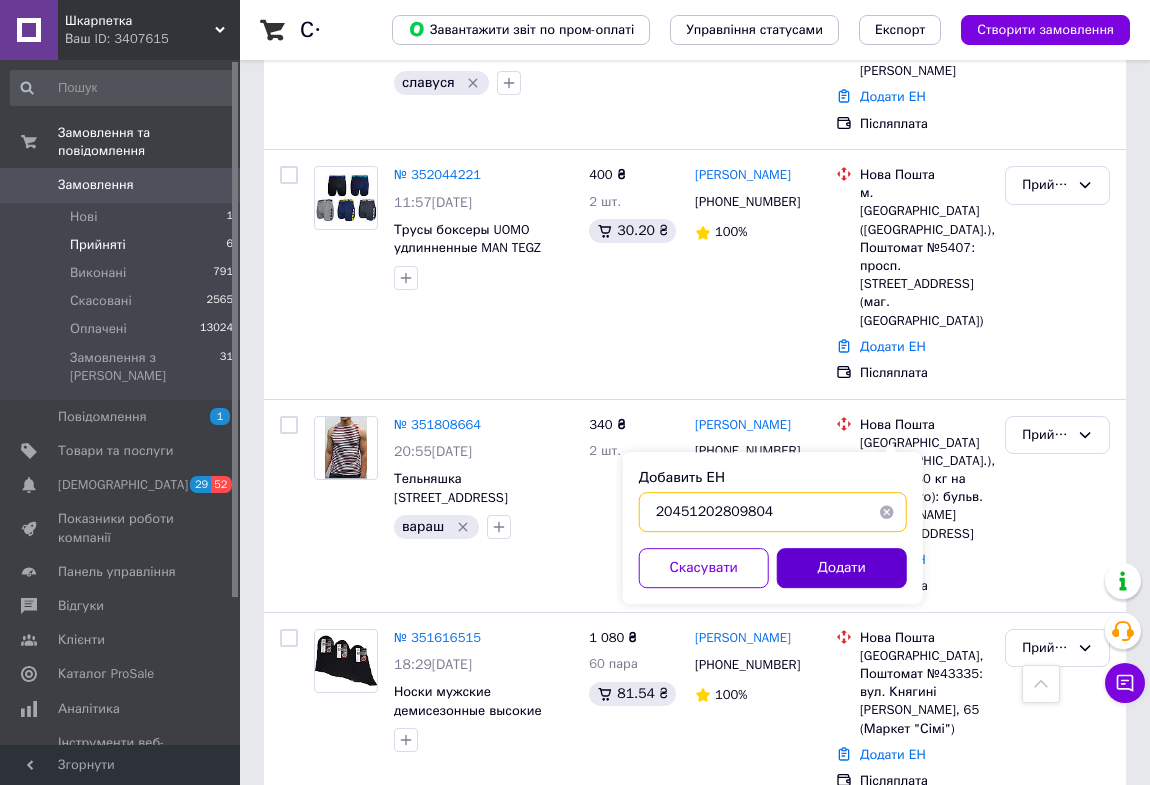 type on "20451202809804" 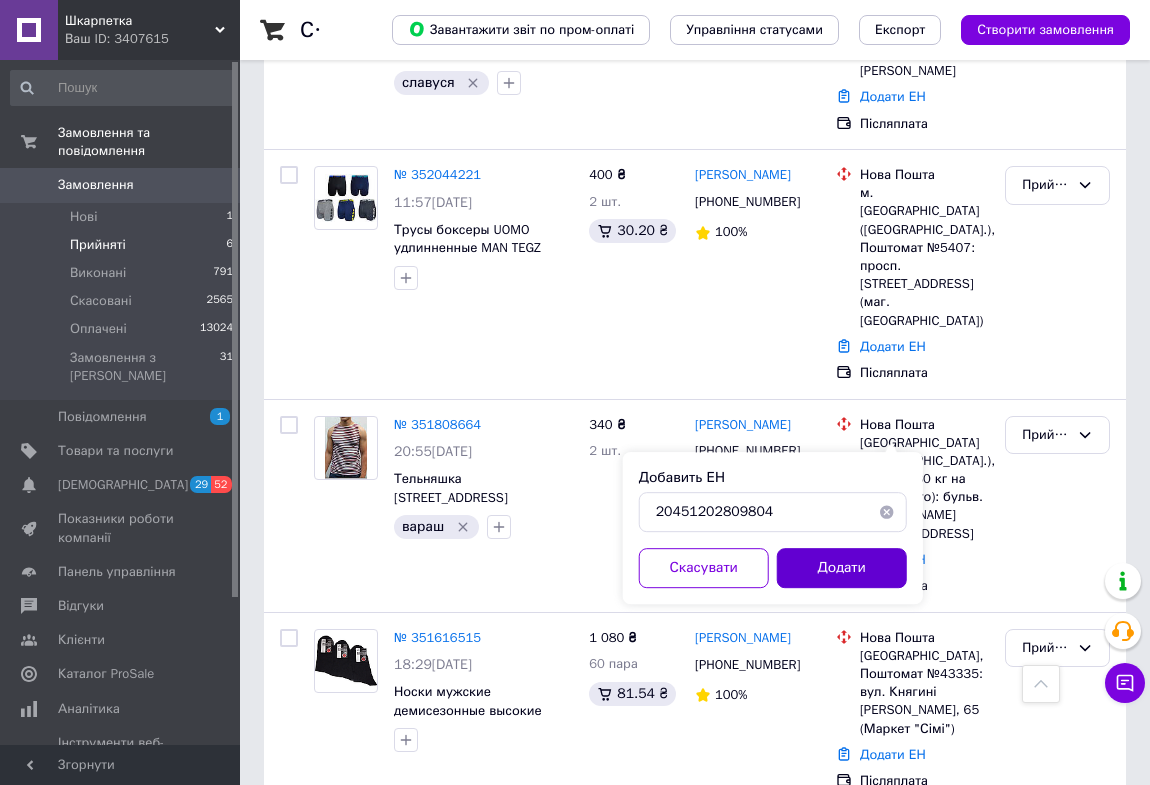 click on "Додати" at bounding box center (842, 568) 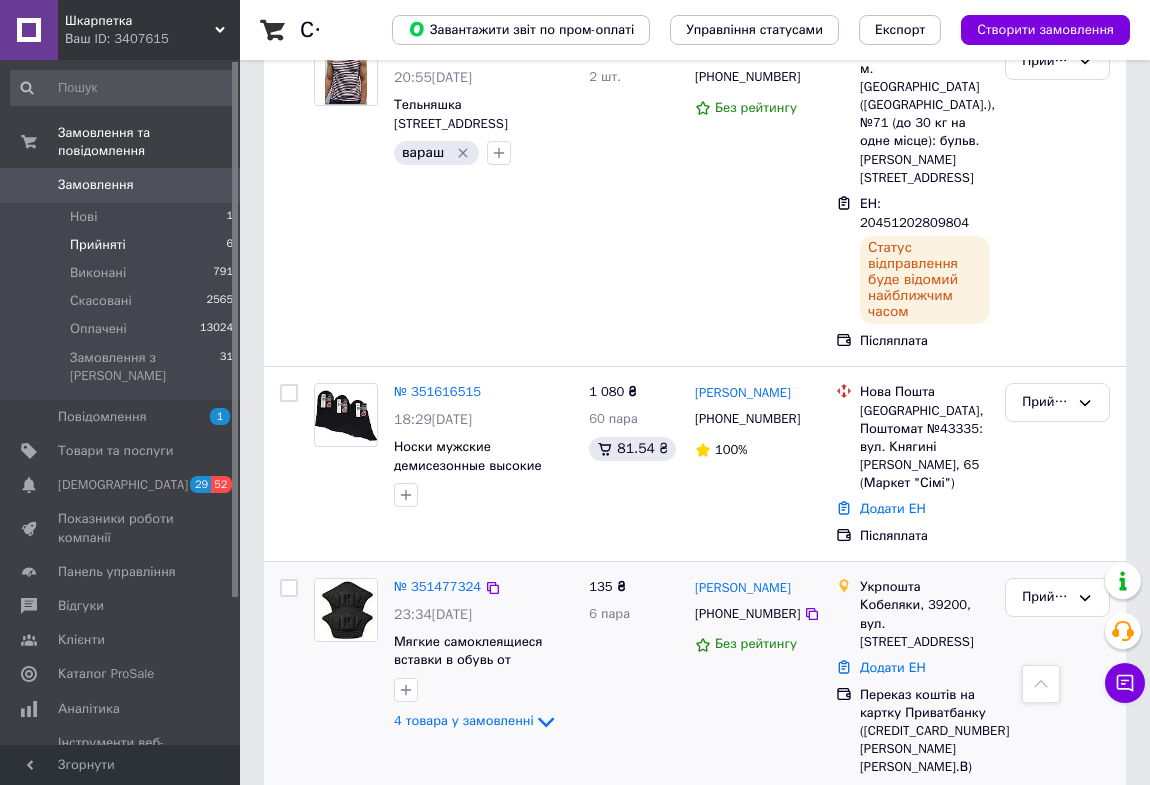 scroll, scrollTop: 1029, scrollLeft: 0, axis: vertical 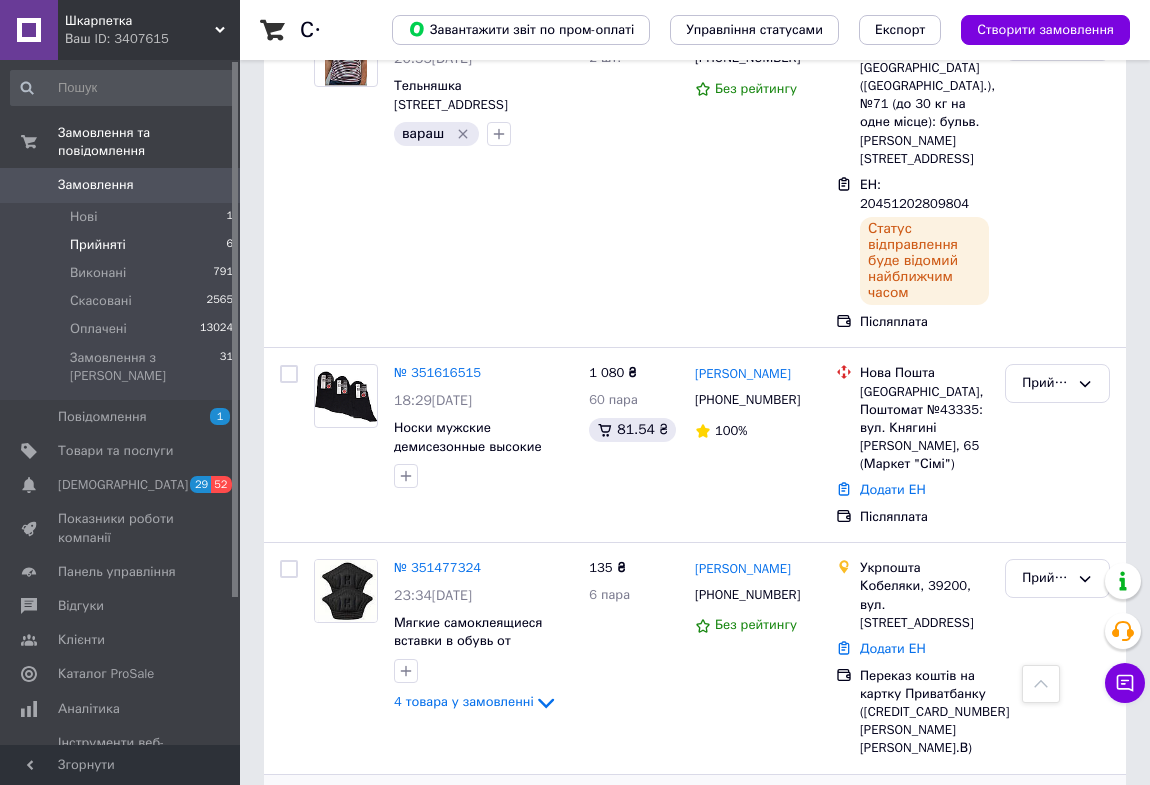 click on "Додати ЕН" at bounding box center [893, 916] 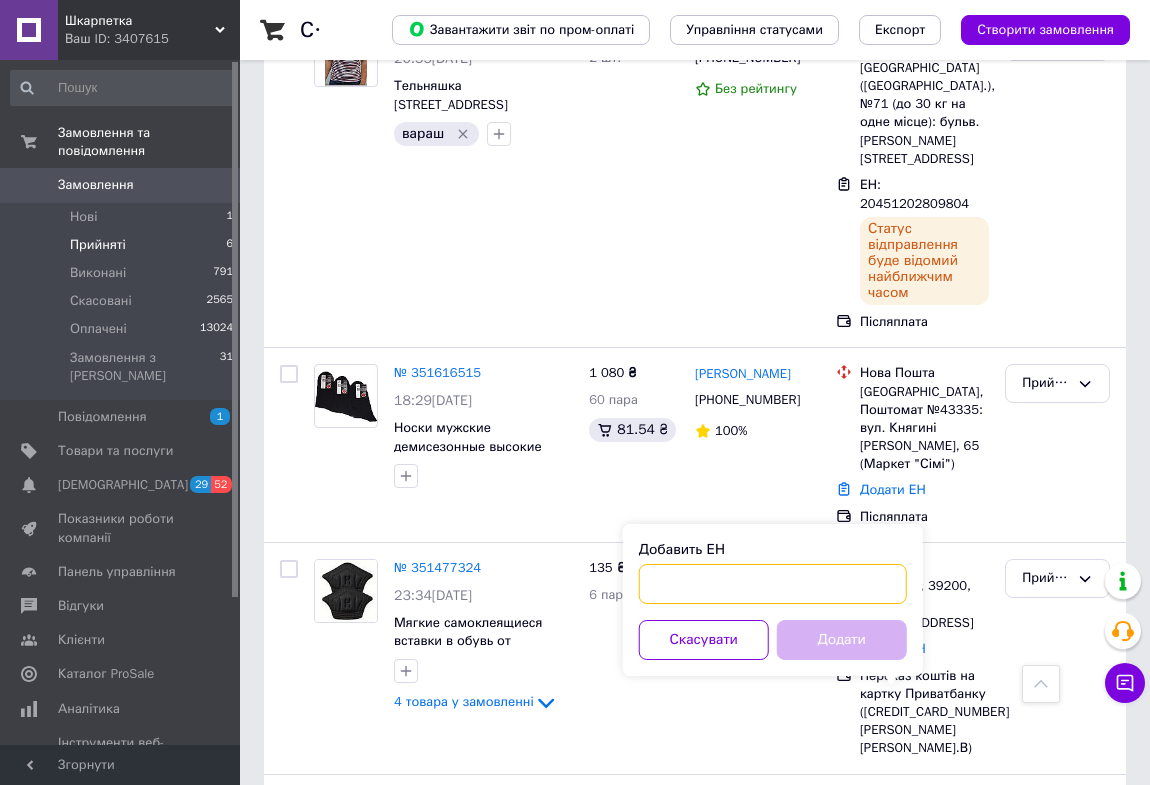 click on "Добавить ЕН" at bounding box center [773, 584] 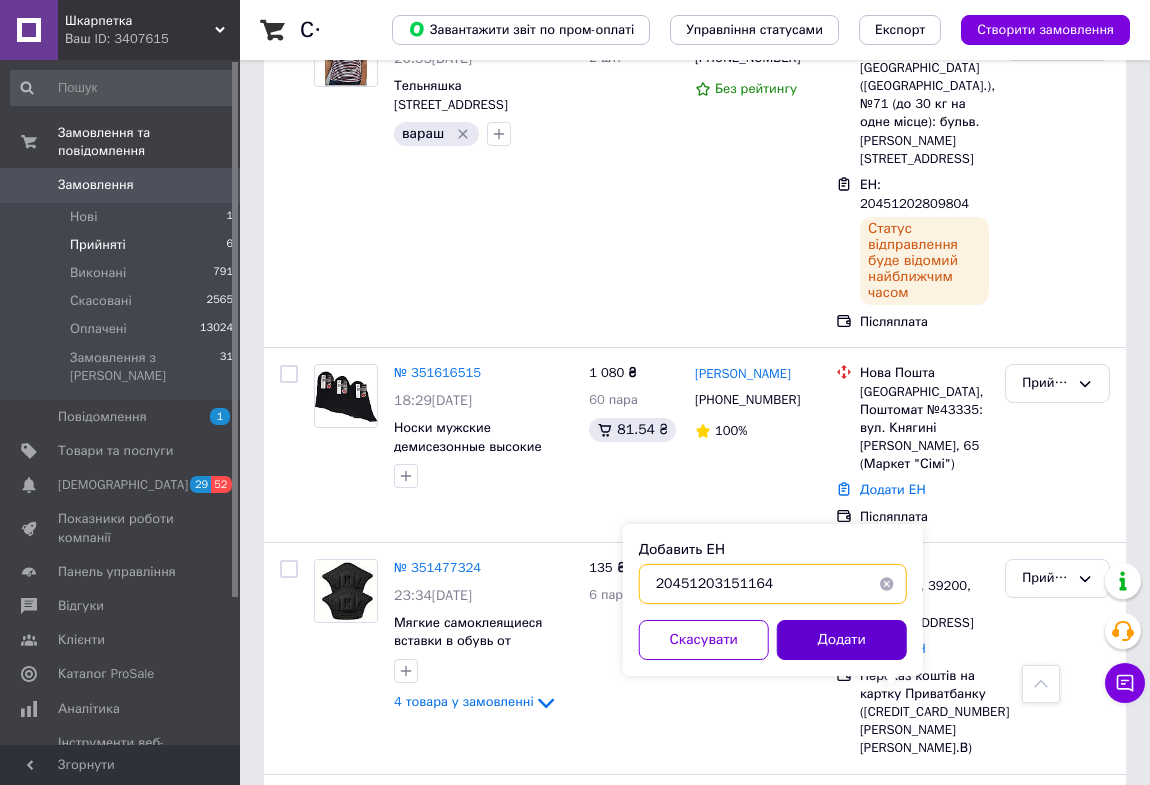 type on "20451203151164" 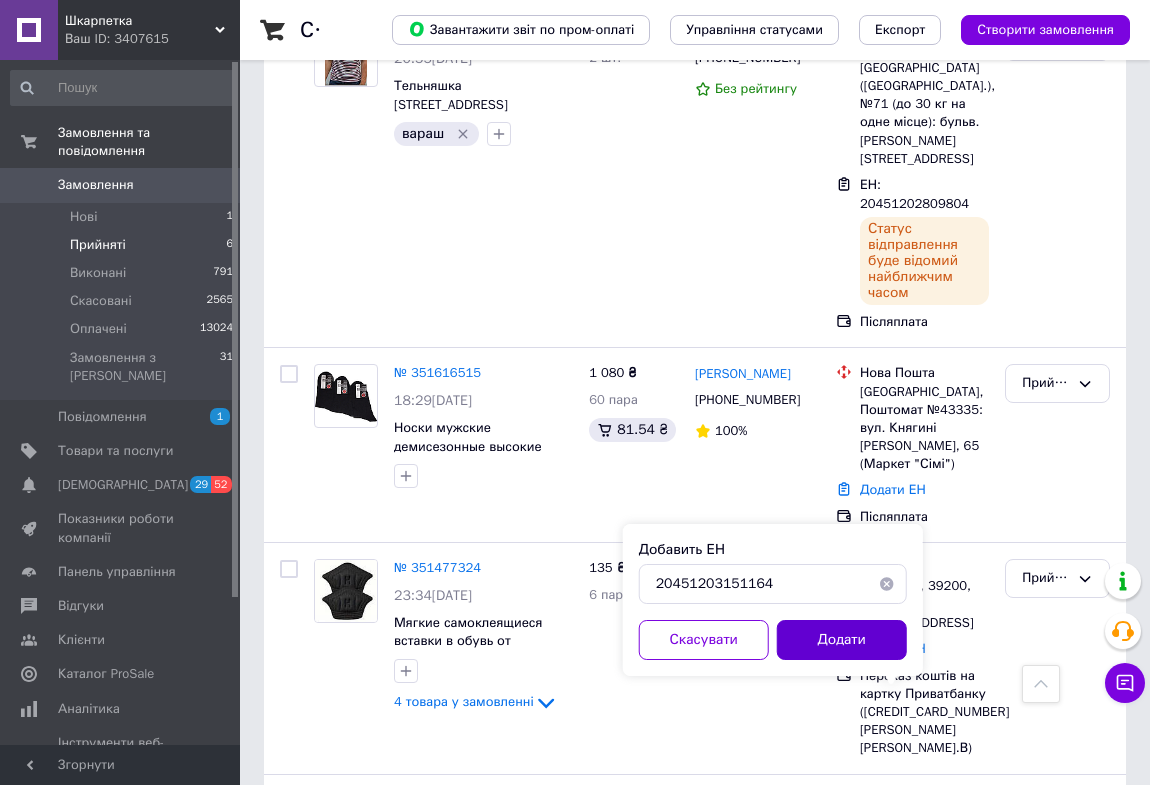 click on "Додати" at bounding box center [842, 640] 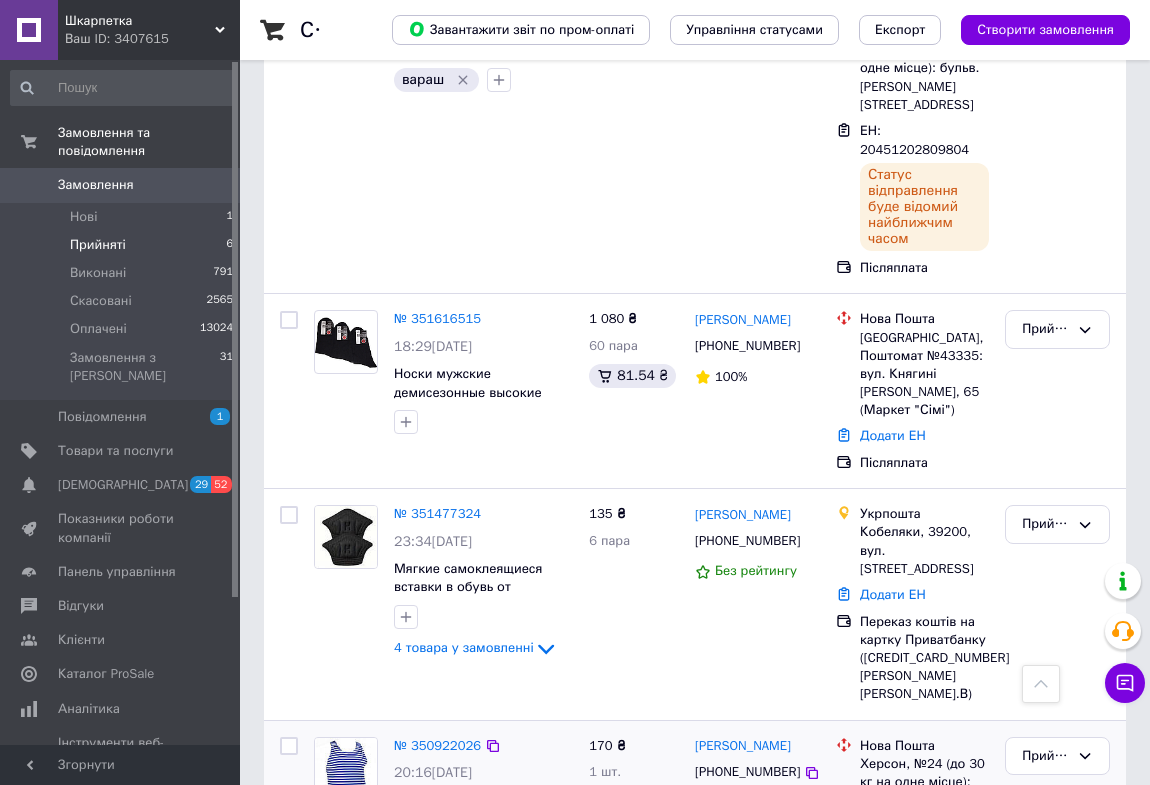 scroll, scrollTop: 1128, scrollLeft: 0, axis: vertical 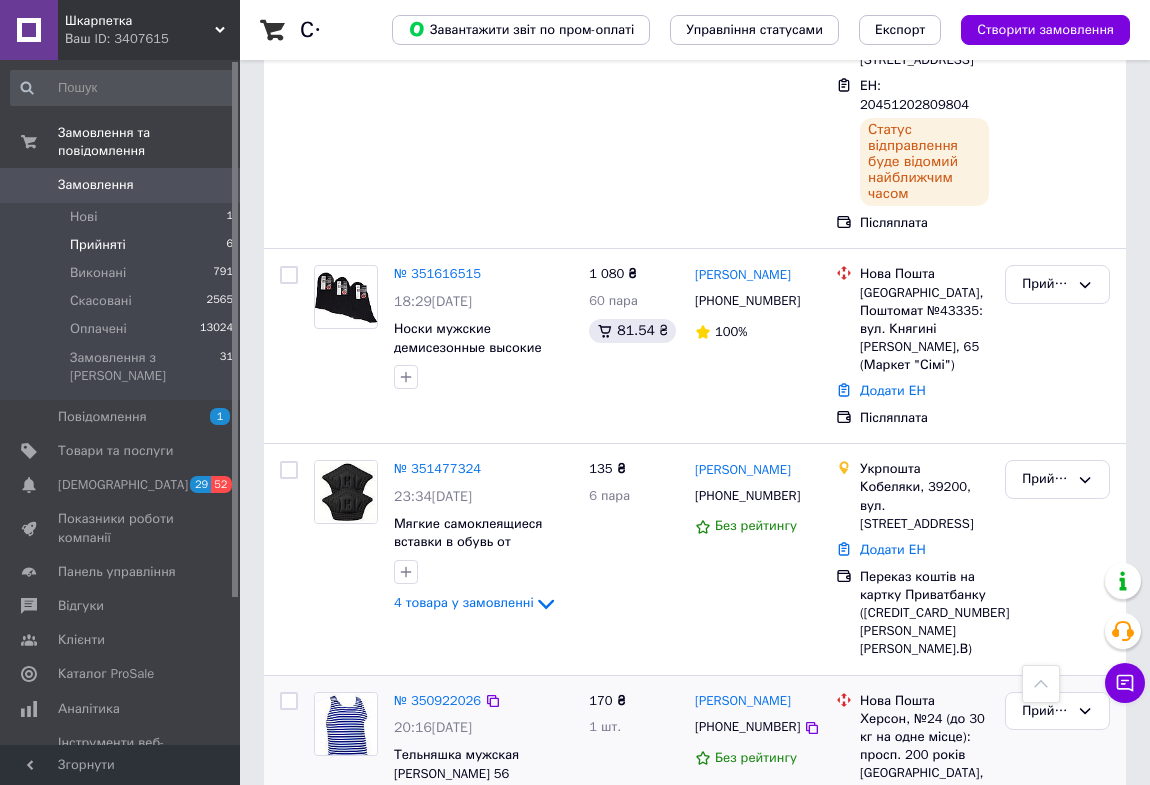 click 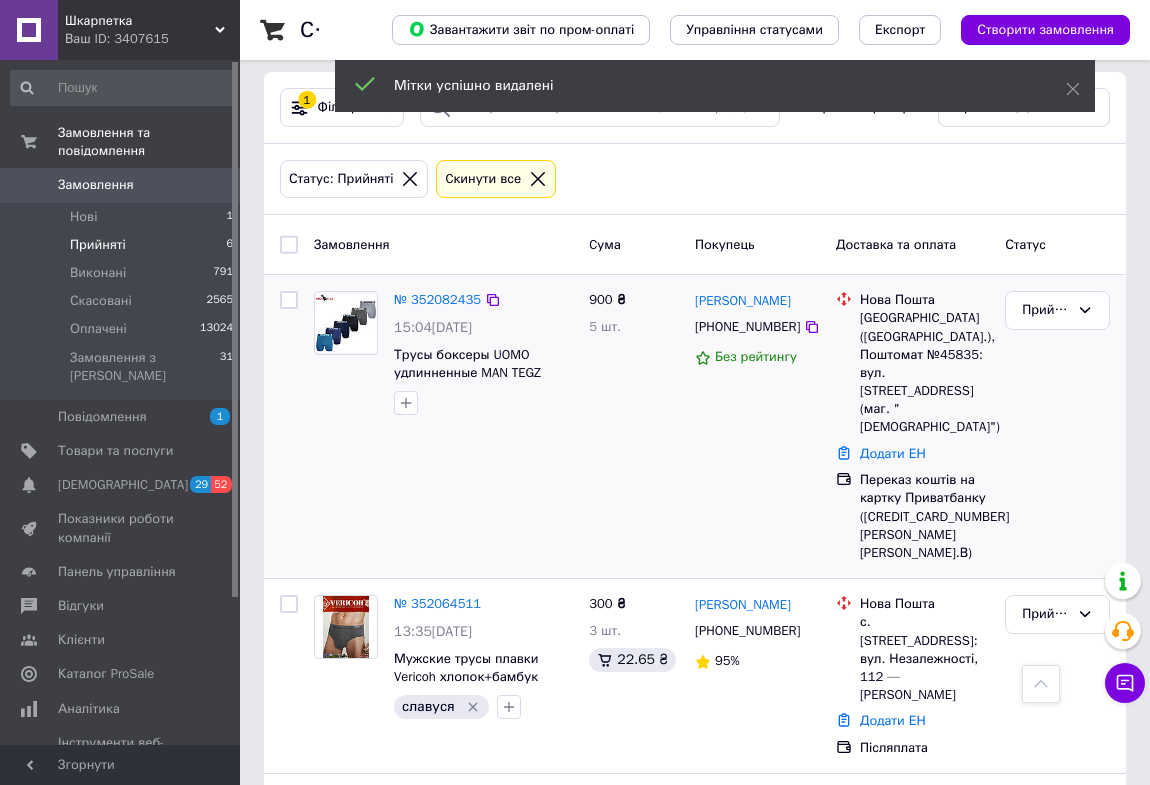 scroll, scrollTop: 0, scrollLeft: 0, axis: both 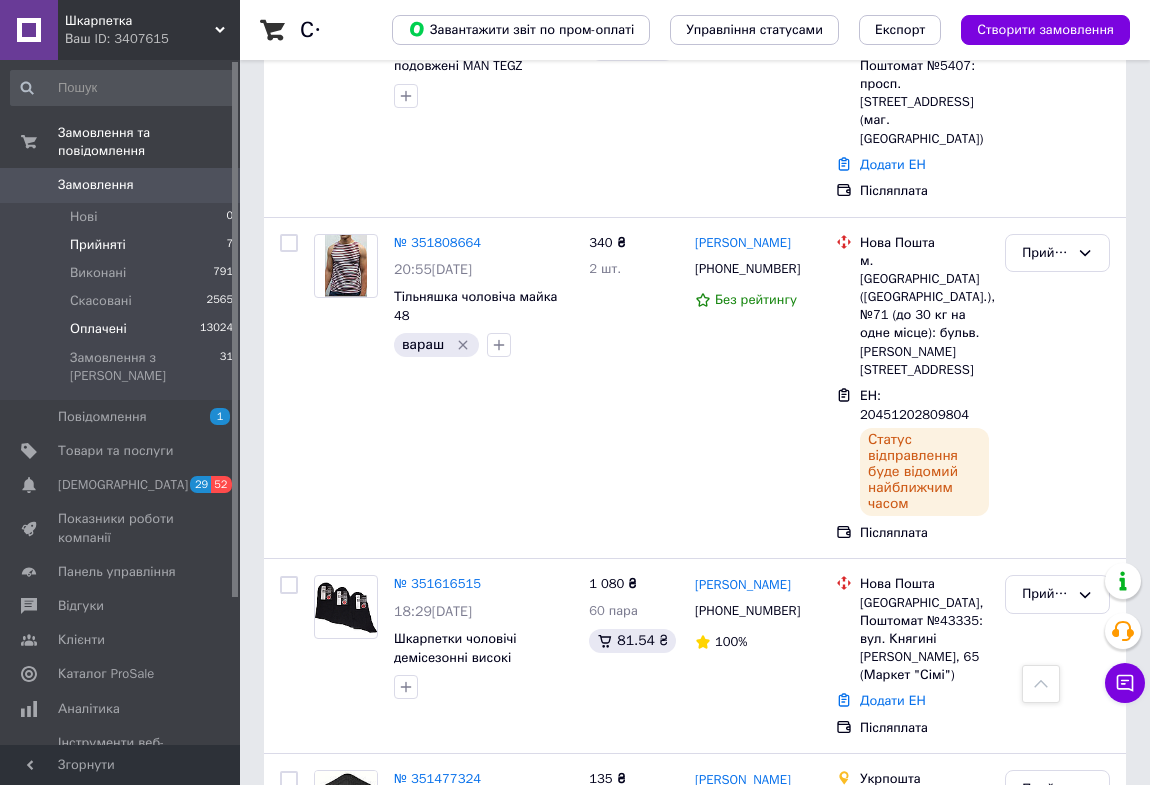 click on "Оплачені" at bounding box center (98, 329) 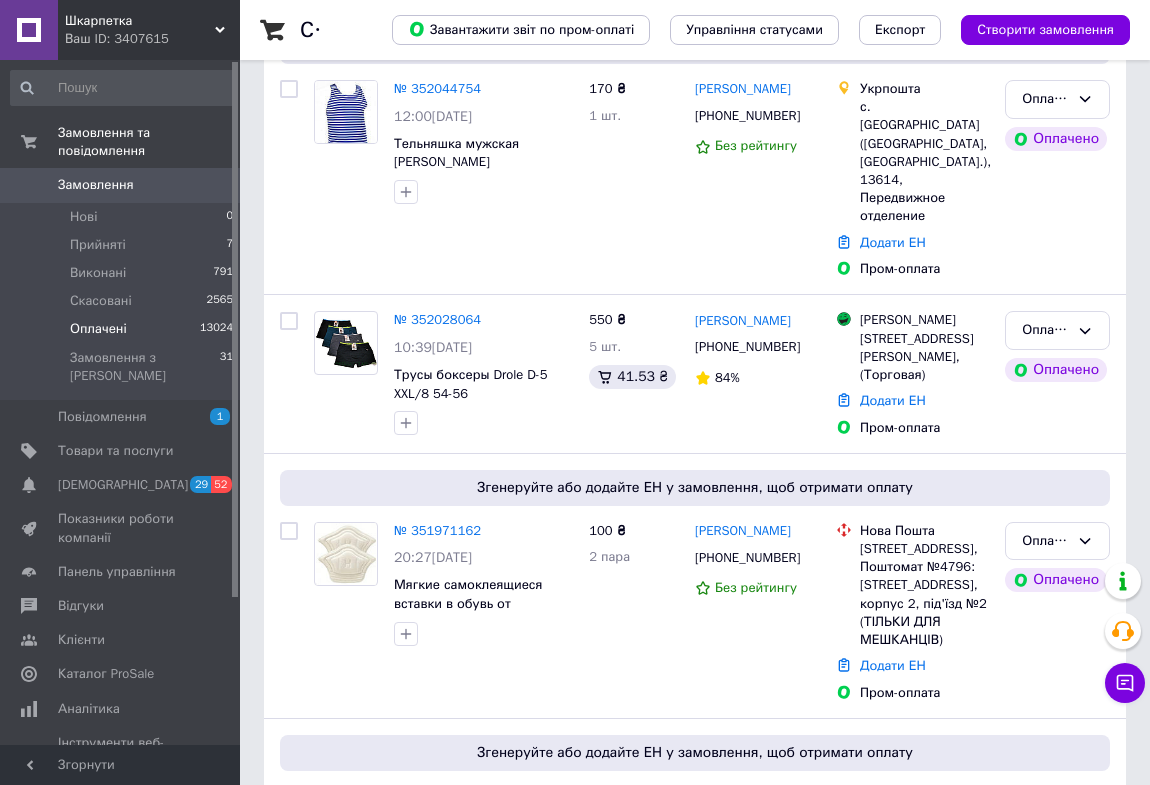 scroll, scrollTop: 272, scrollLeft: 0, axis: vertical 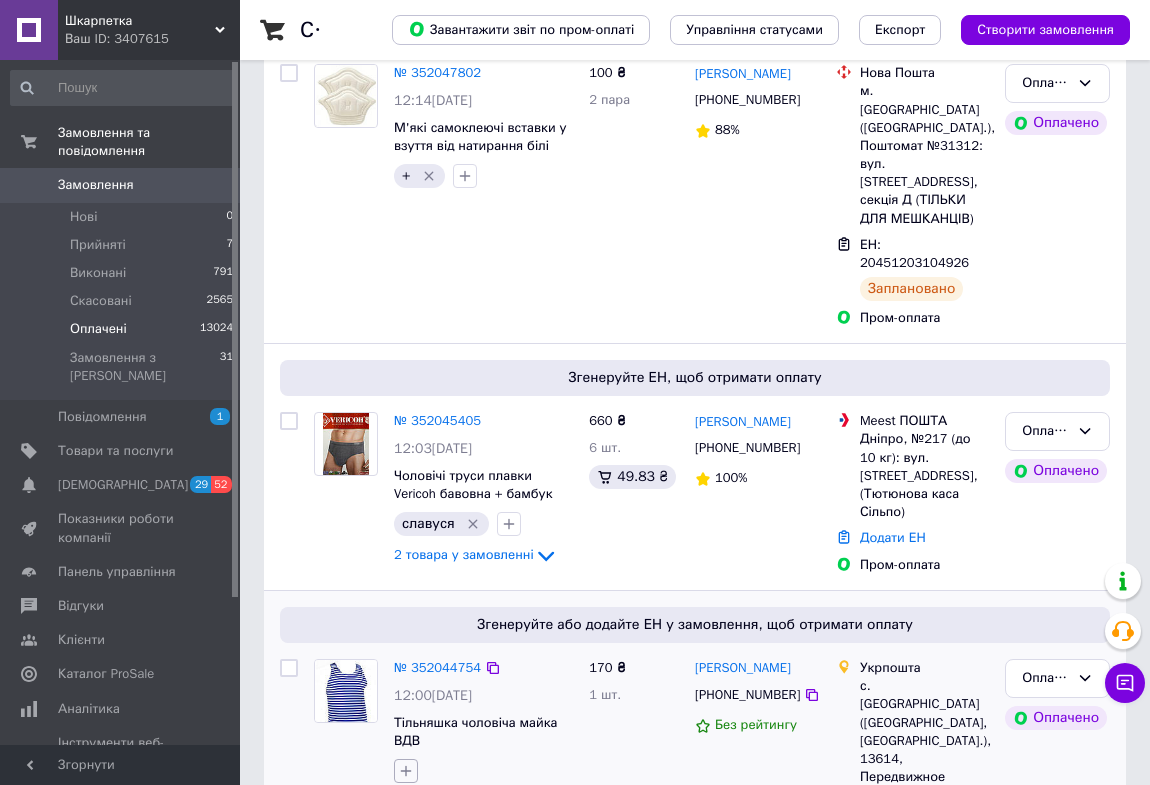 click 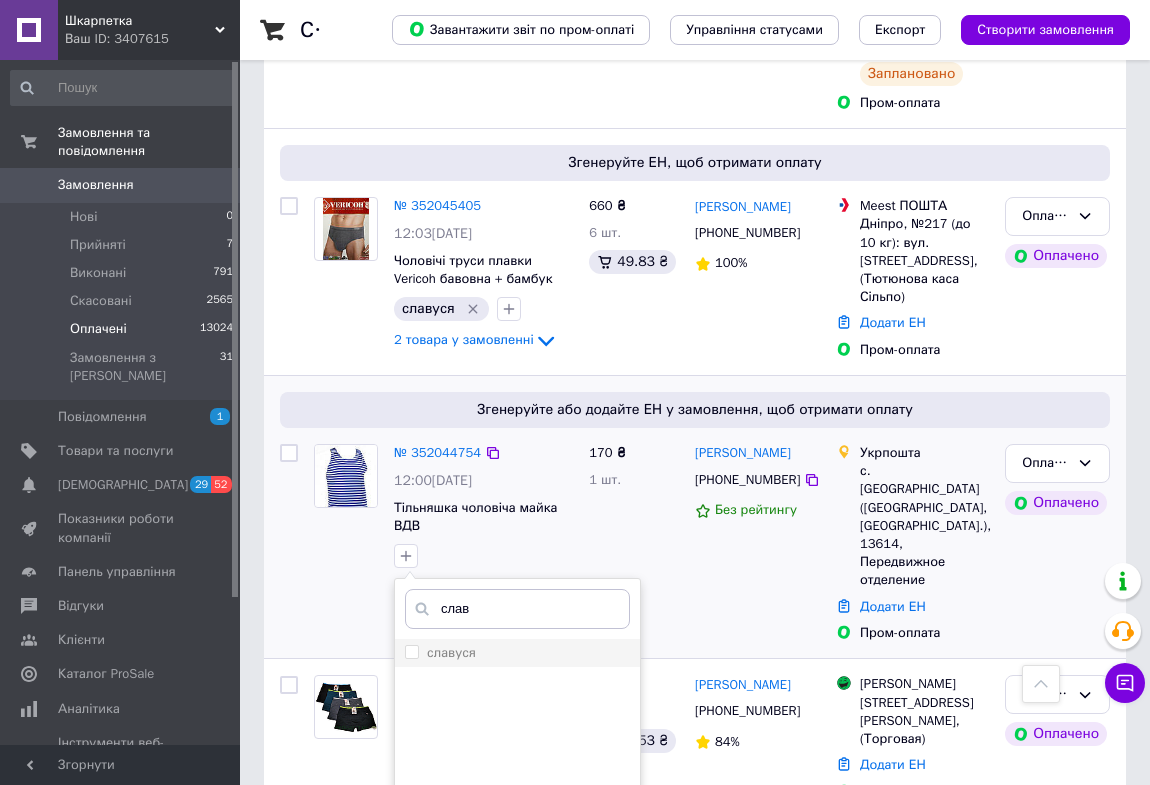 type on "слав" 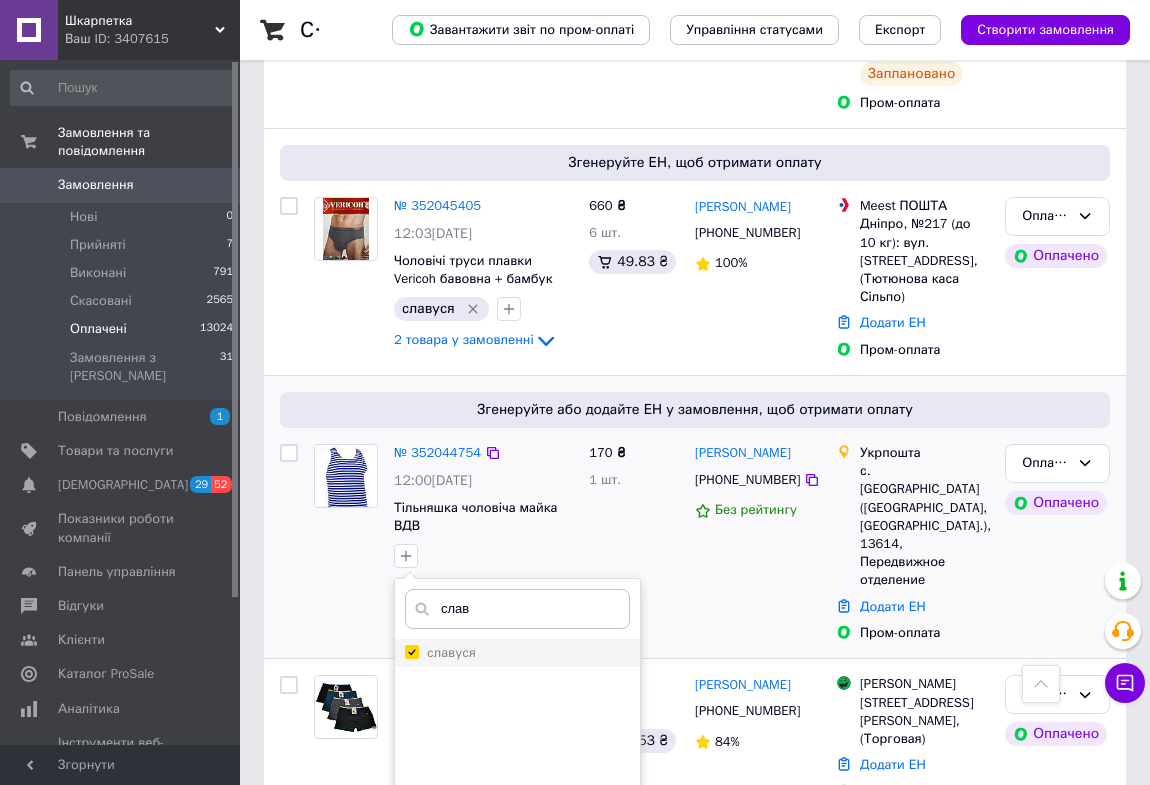 checkbox on "true" 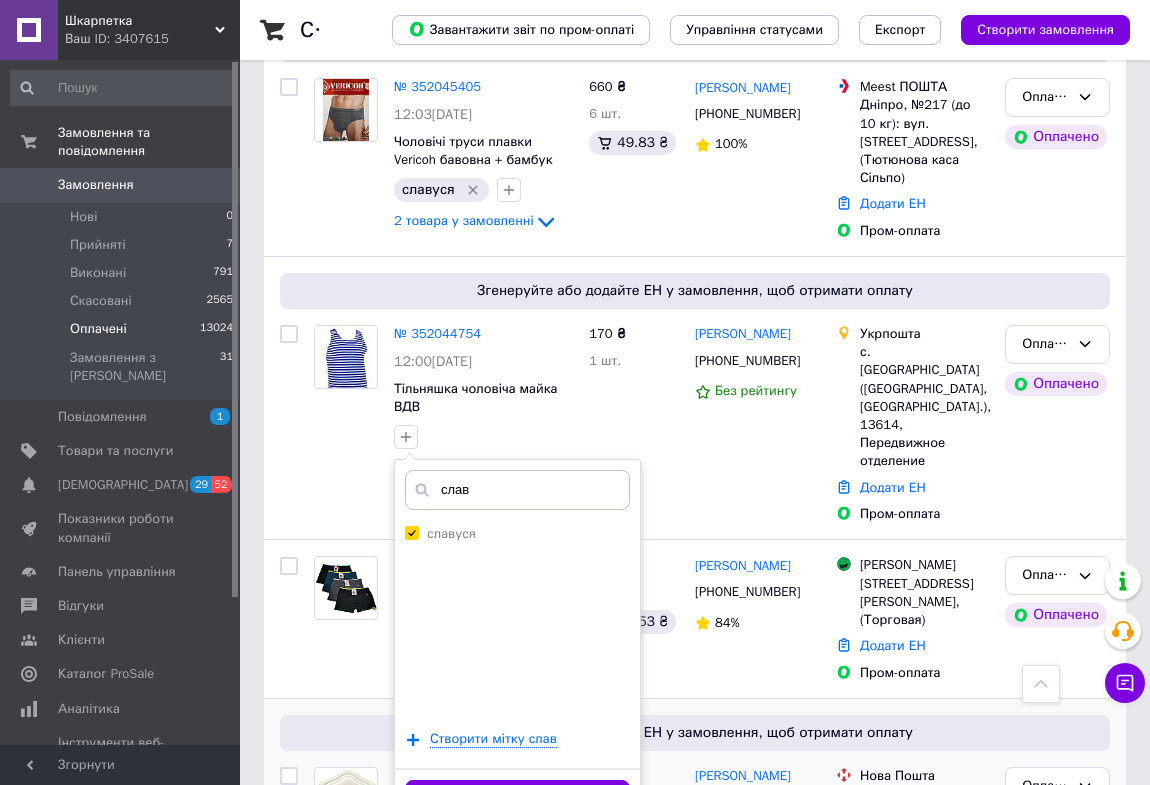 scroll, scrollTop: 779, scrollLeft: 0, axis: vertical 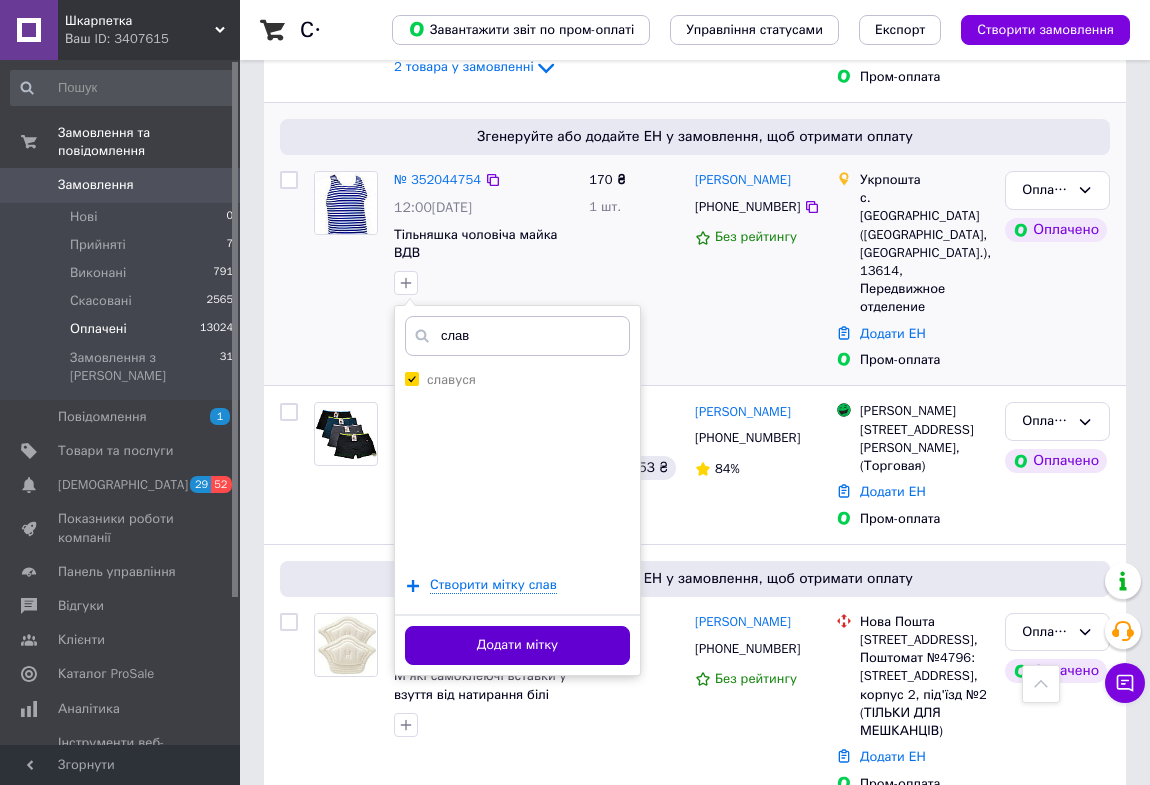 click on "Додати мітку" at bounding box center (517, 645) 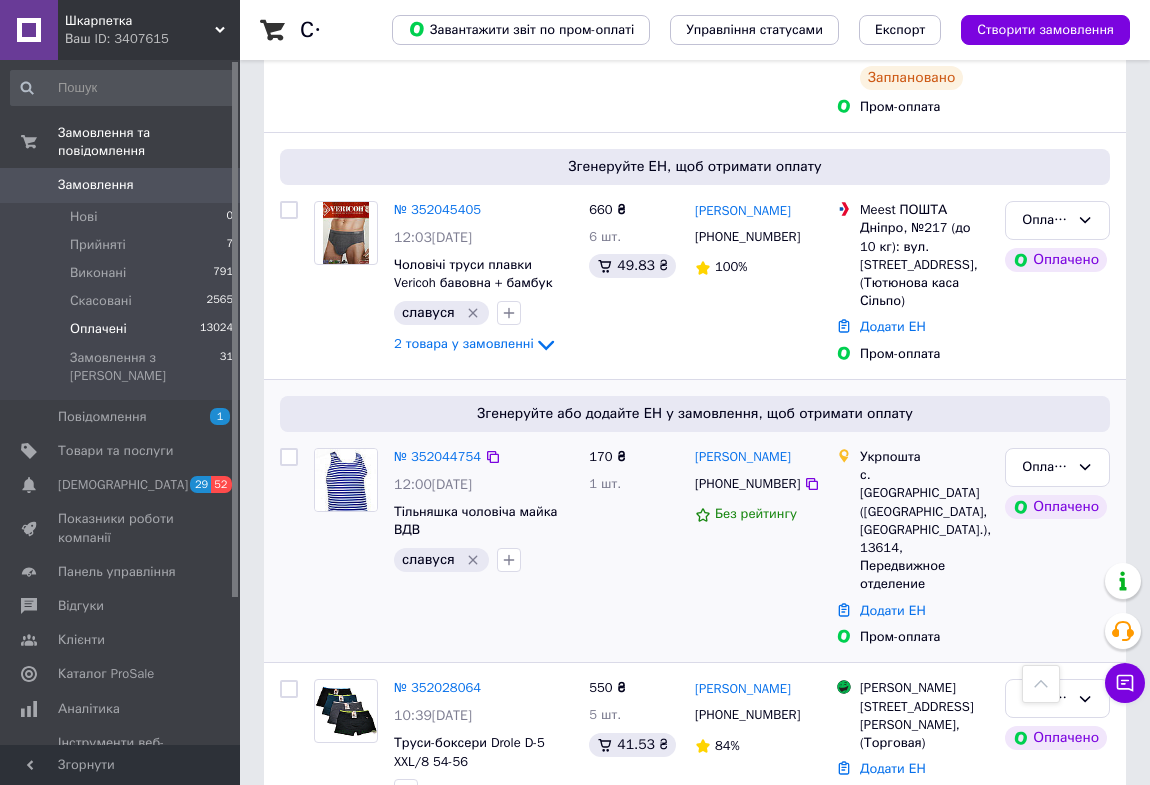 scroll, scrollTop: 506, scrollLeft: 0, axis: vertical 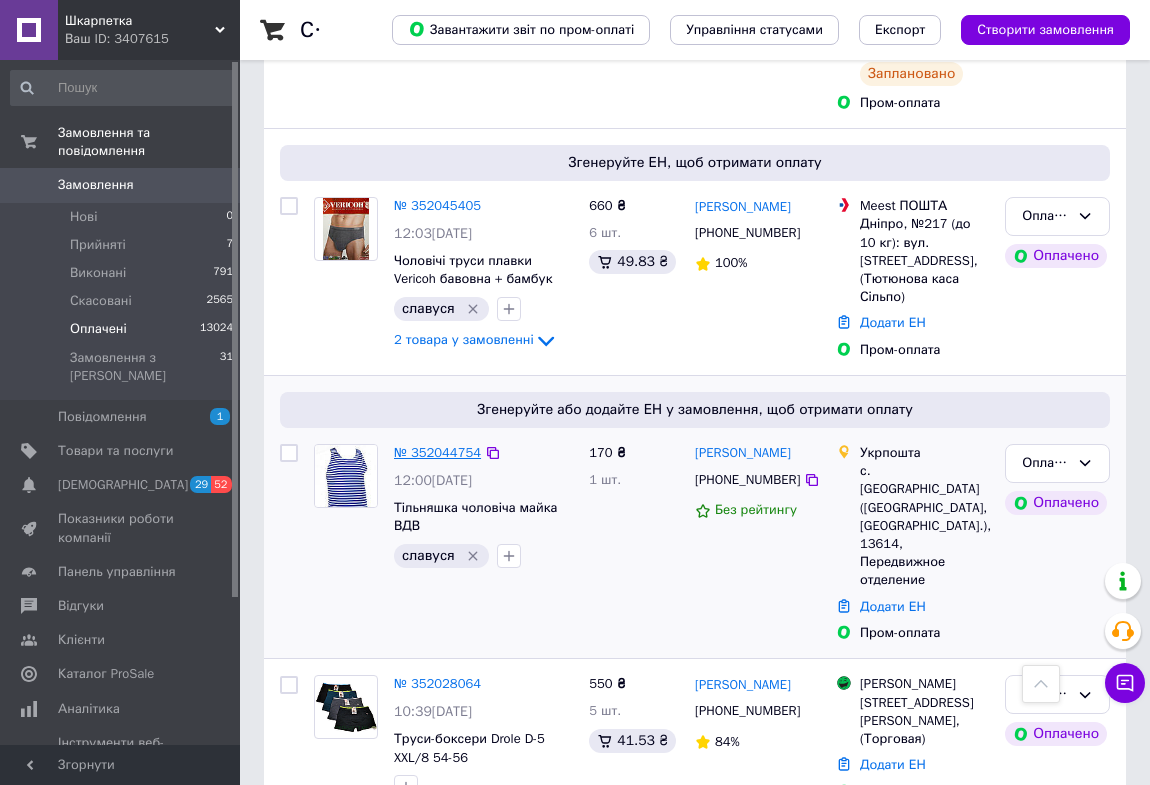 click on "№ 352044754" at bounding box center [437, 452] 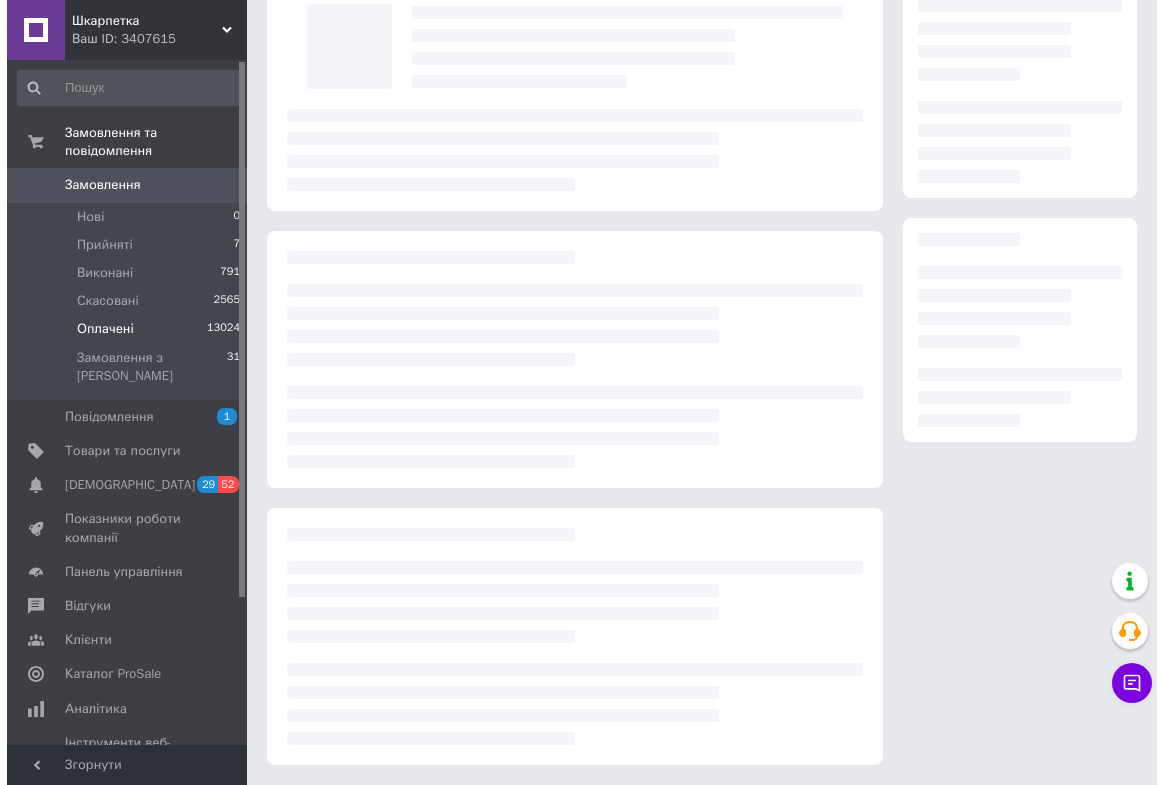 scroll, scrollTop: 0, scrollLeft: 0, axis: both 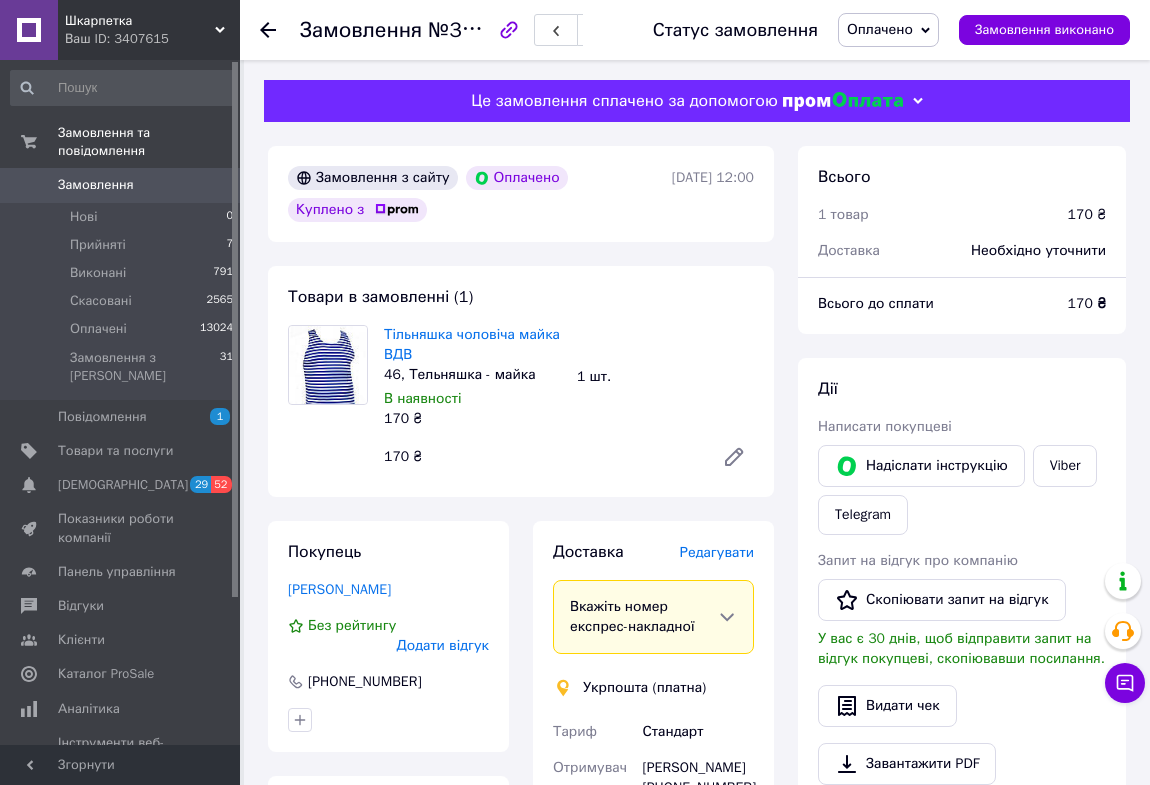 click on "Редагувати" at bounding box center (717, 552) 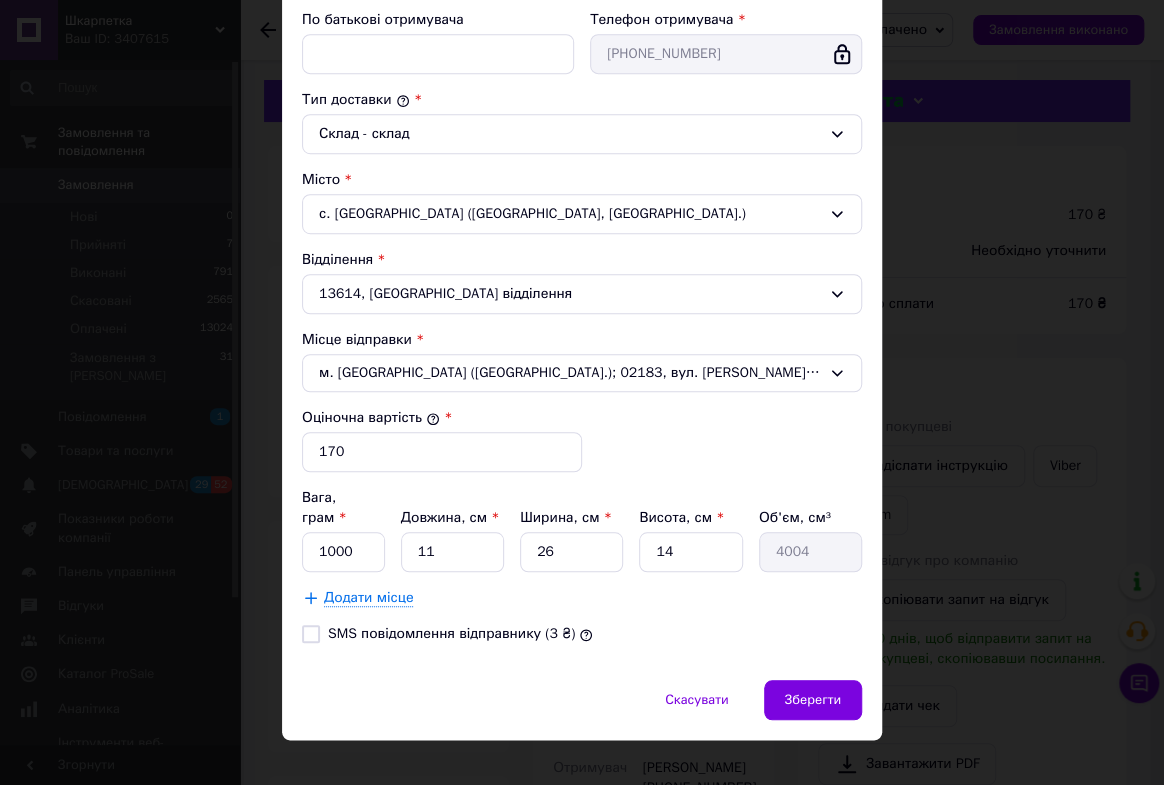 scroll, scrollTop: 463, scrollLeft: 0, axis: vertical 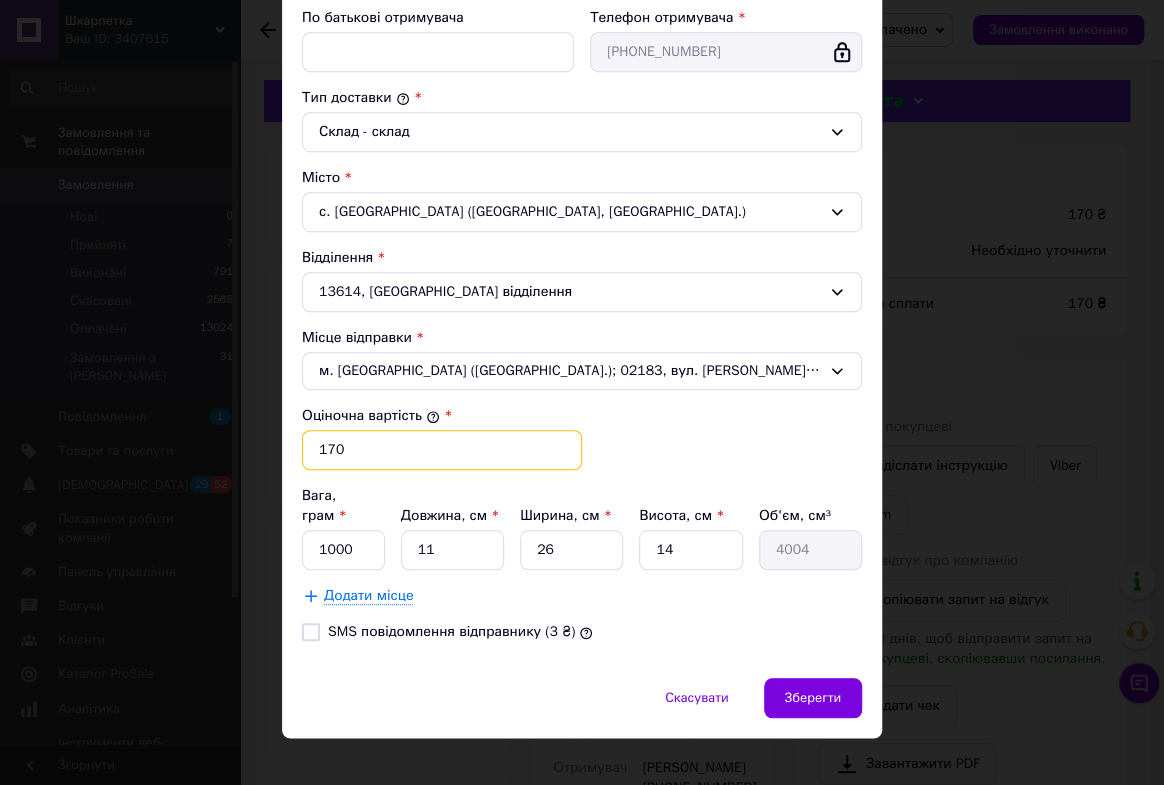 drag, startPoint x: 305, startPoint y: 439, endPoint x: 465, endPoint y: 451, distance: 160.44937 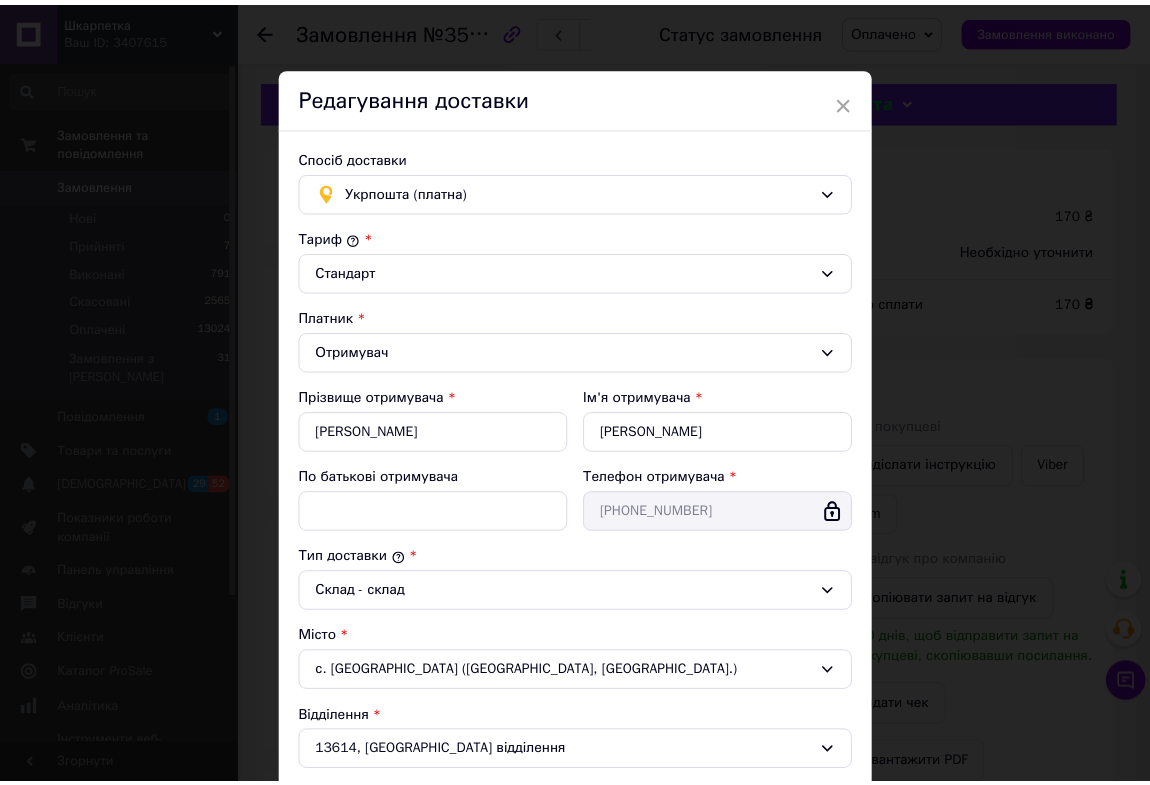 scroll, scrollTop: 0, scrollLeft: 0, axis: both 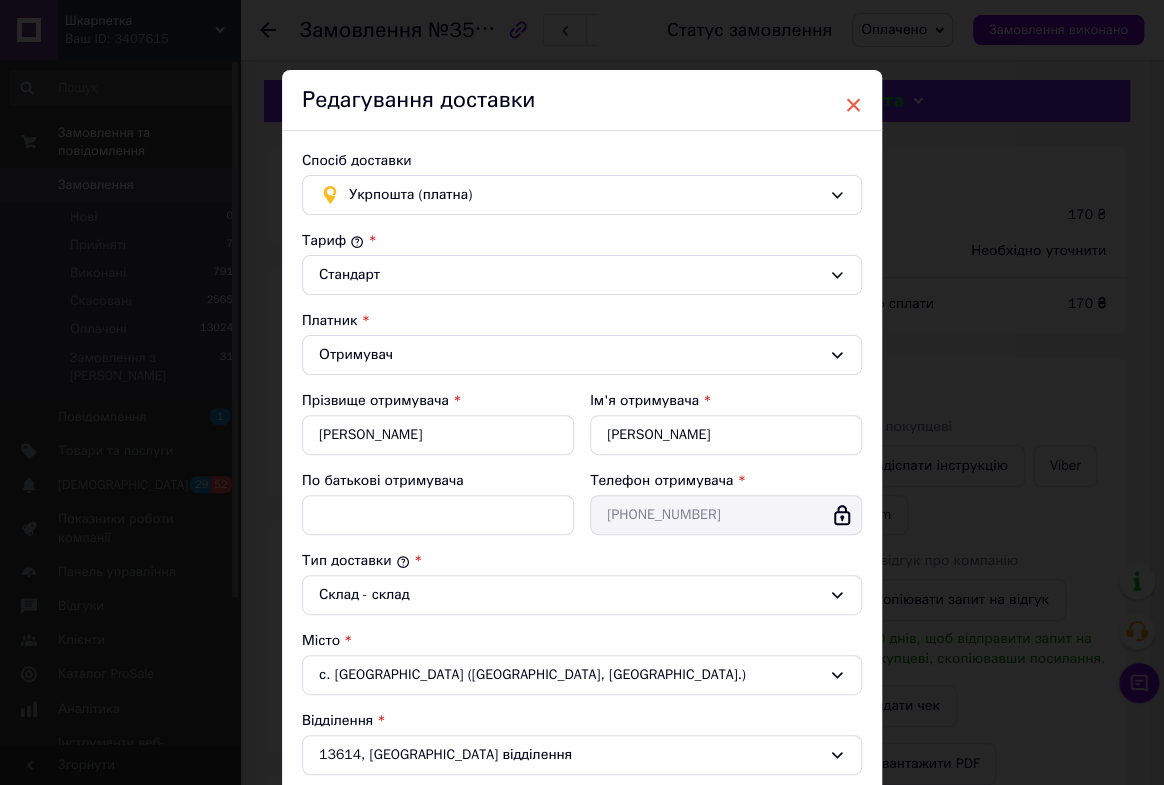 click on "×" at bounding box center [853, 105] 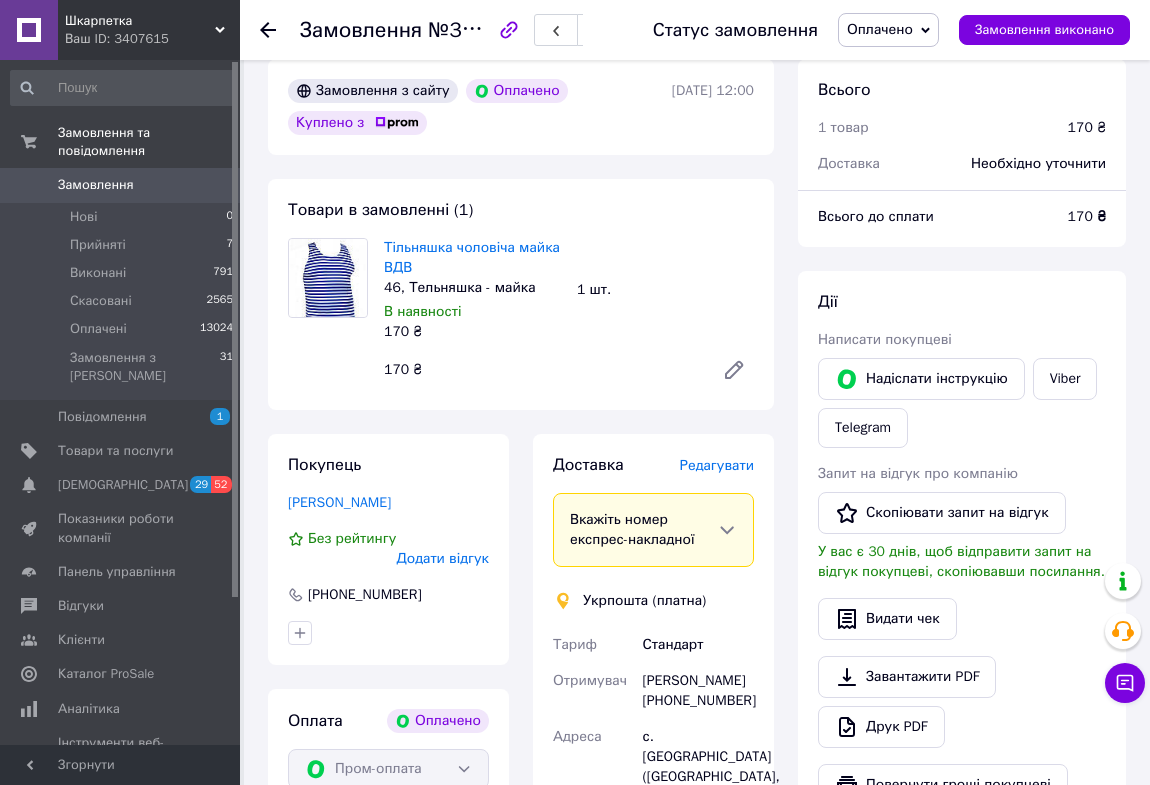 scroll, scrollTop: 0, scrollLeft: 0, axis: both 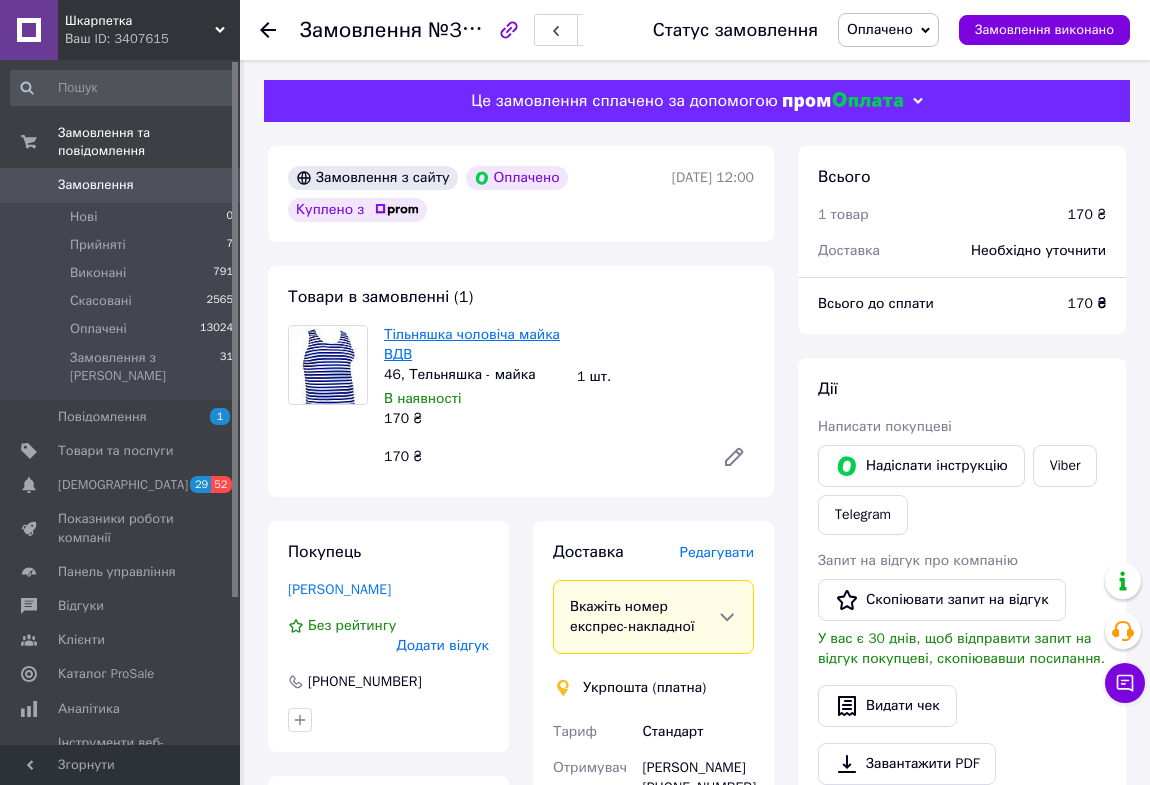 click on "Тільняшка чоловіча майка ВДВ" at bounding box center (472, 344) 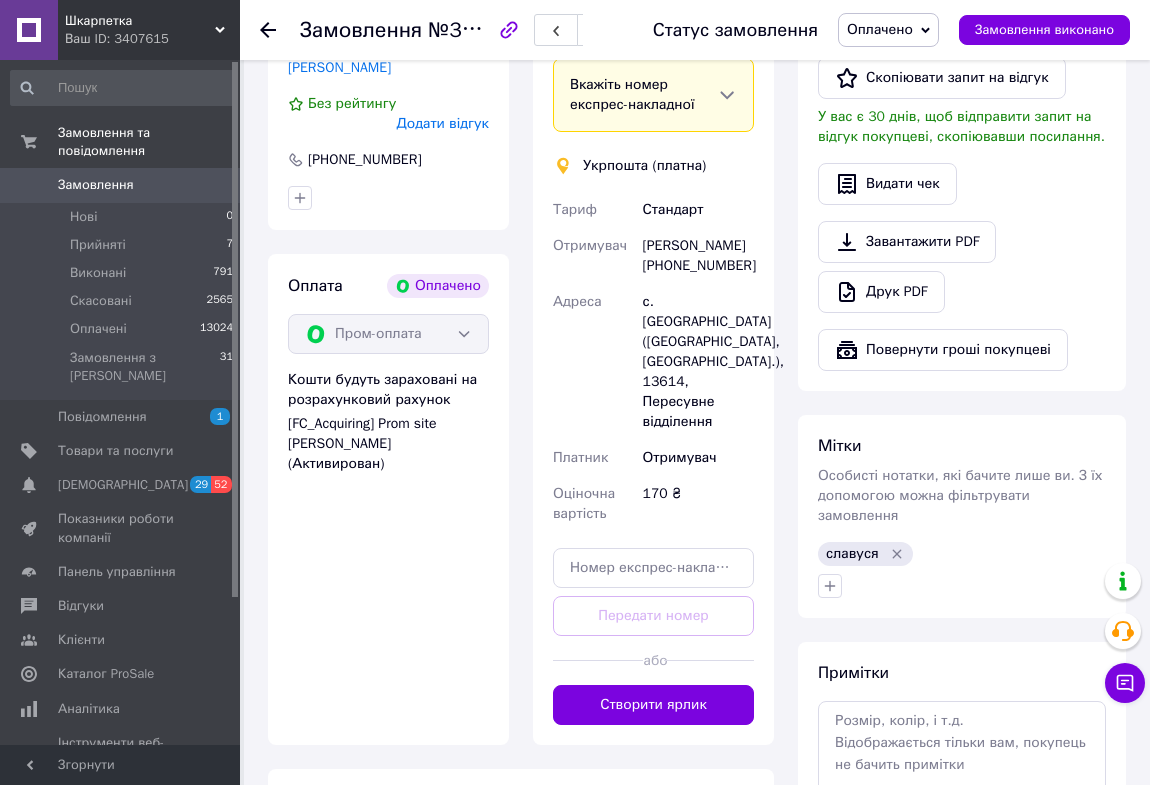 scroll, scrollTop: 545, scrollLeft: 0, axis: vertical 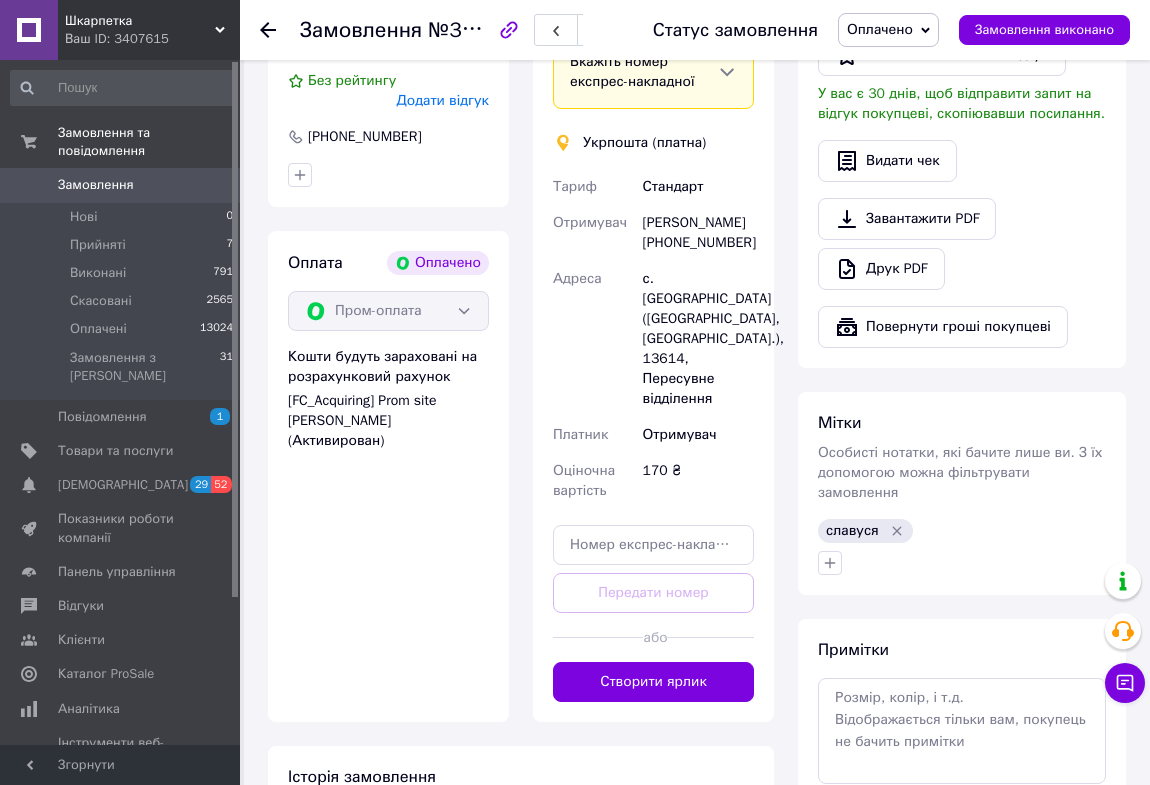 click 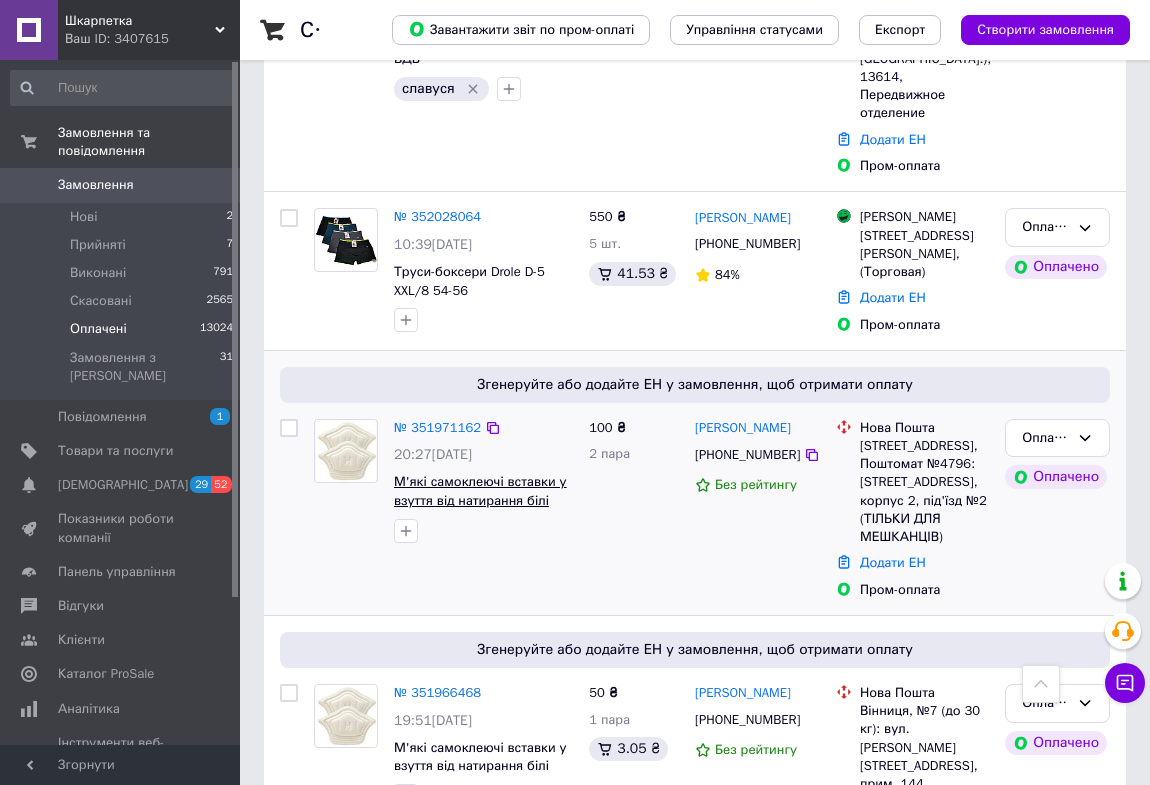scroll, scrollTop: 1051, scrollLeft: 0, axis: vertical 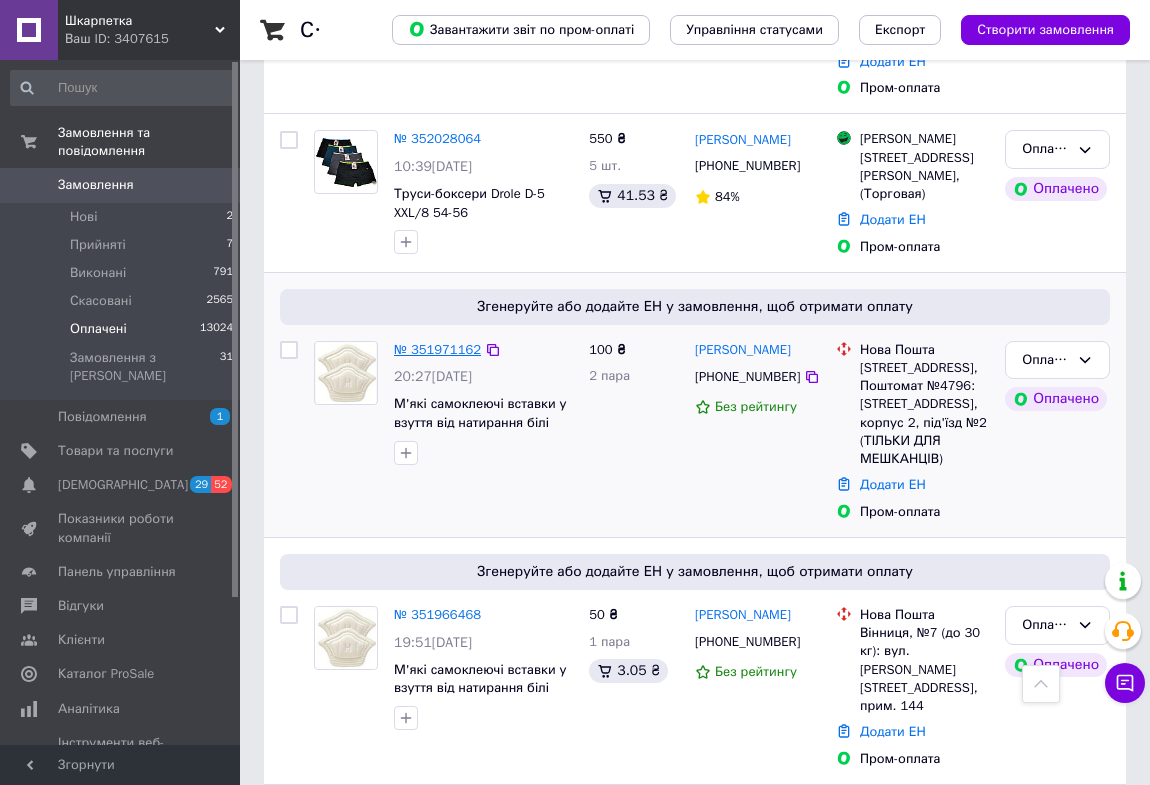 click on "№ 351971162" at bounding box center (437, 349) 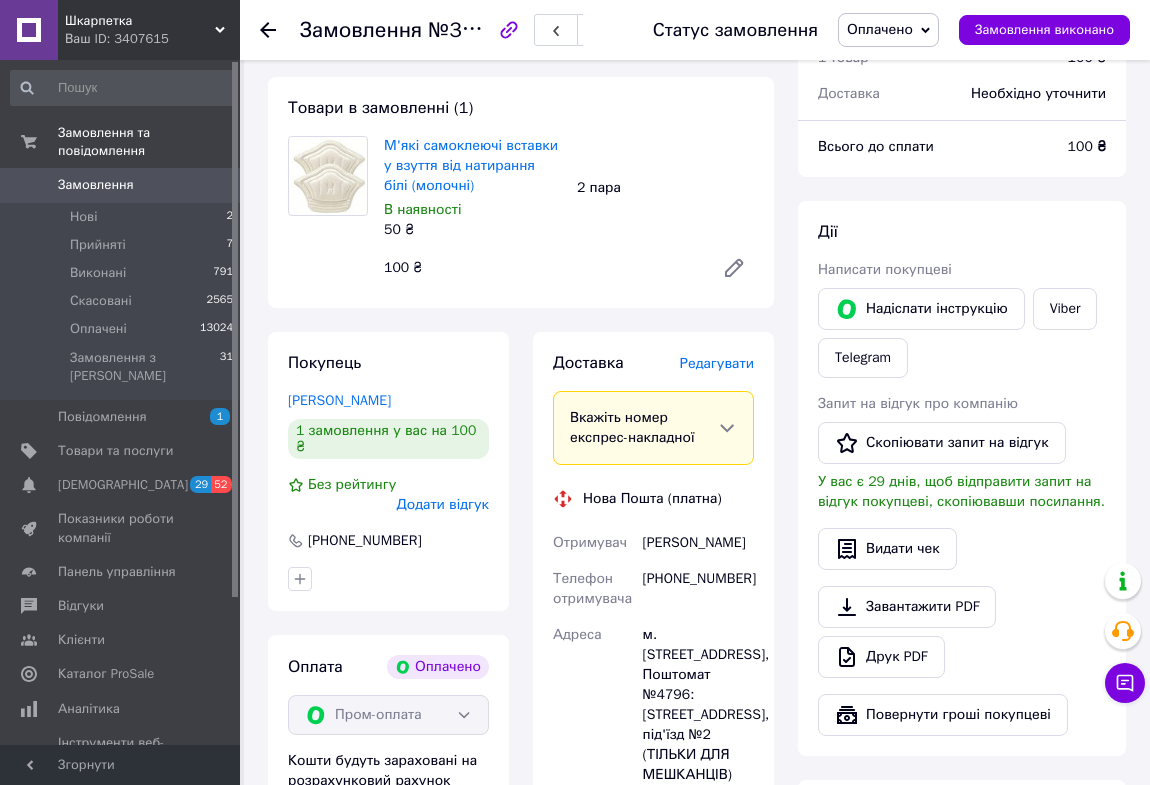 scroll, scrollTop: 152, scrollLeft: 0, axis: vertical 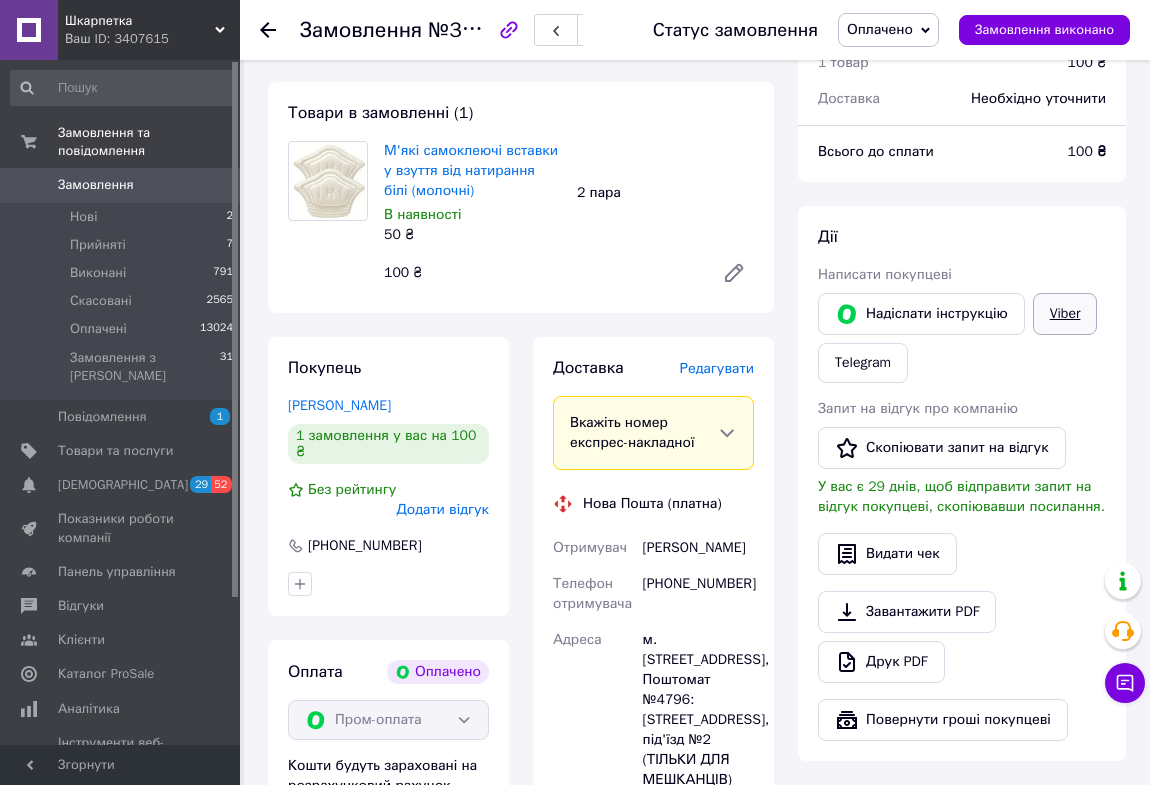 click on "Viber" at bounding box center [1065, 314] 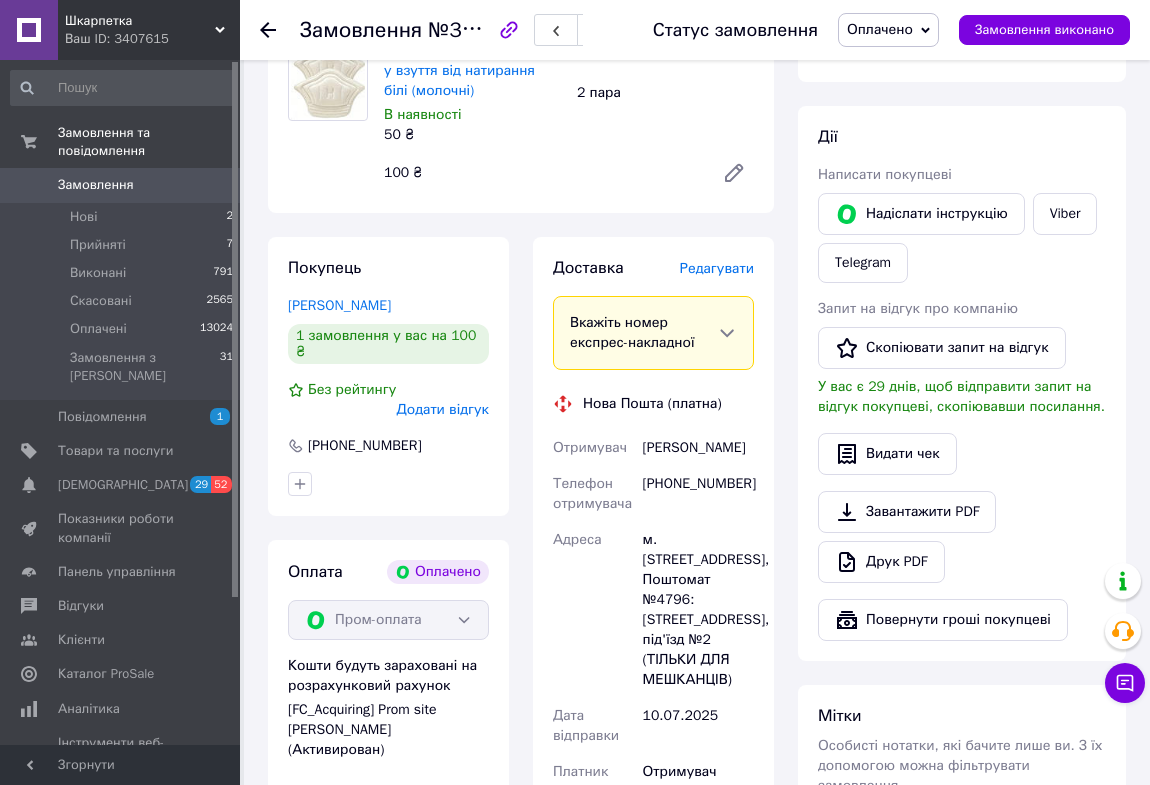 scroll, scrollTop: 363, scrollLeft: 0, axis: vertical 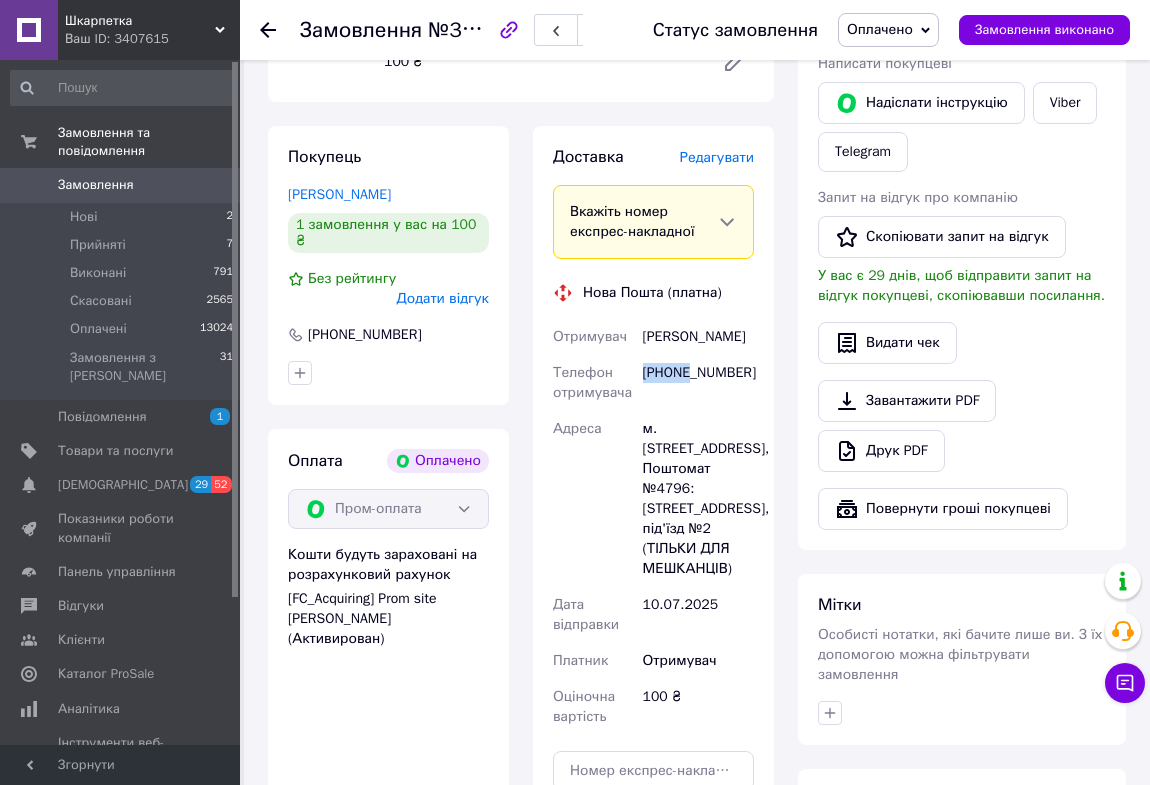 drag, startPoint x: 688, startPoint y: 376, endPoint x: 644, endPoint y: 372, distance: 44.181442 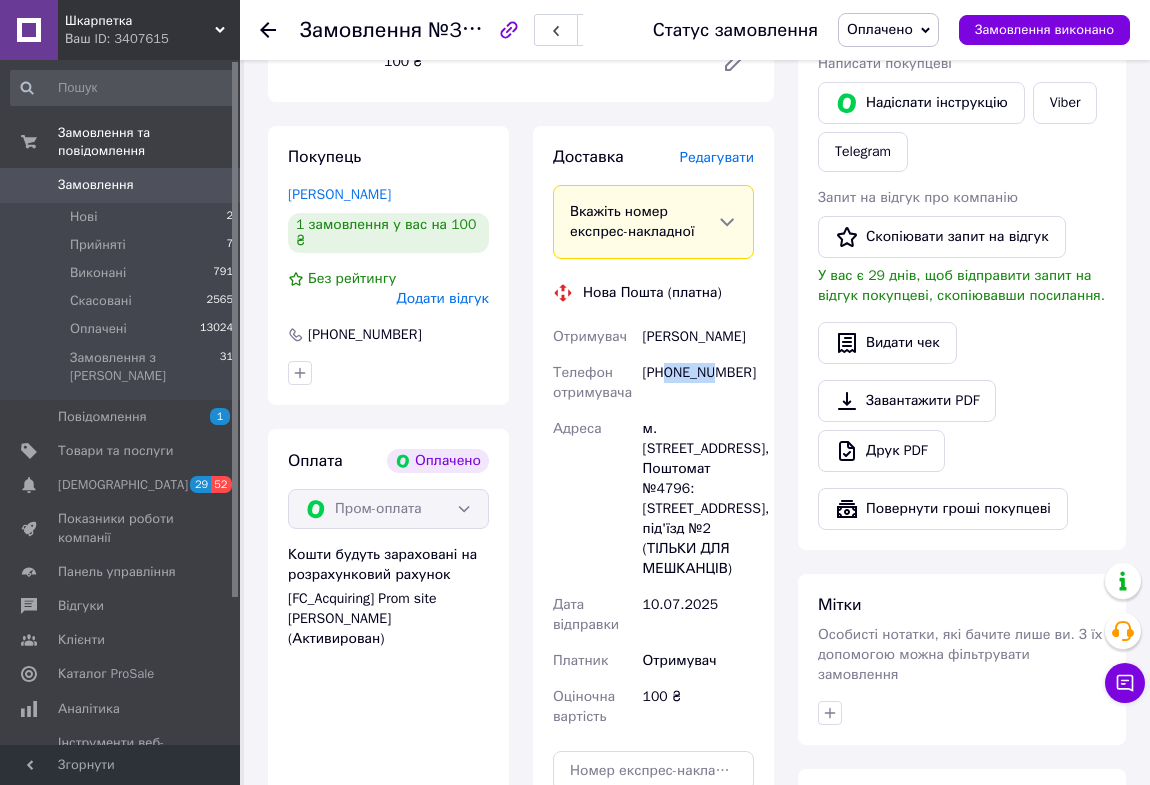 drag, startPoint x: 712, startPoint y: 373, endPoint x: 665, endPoint y: 375, distance: 47.042534 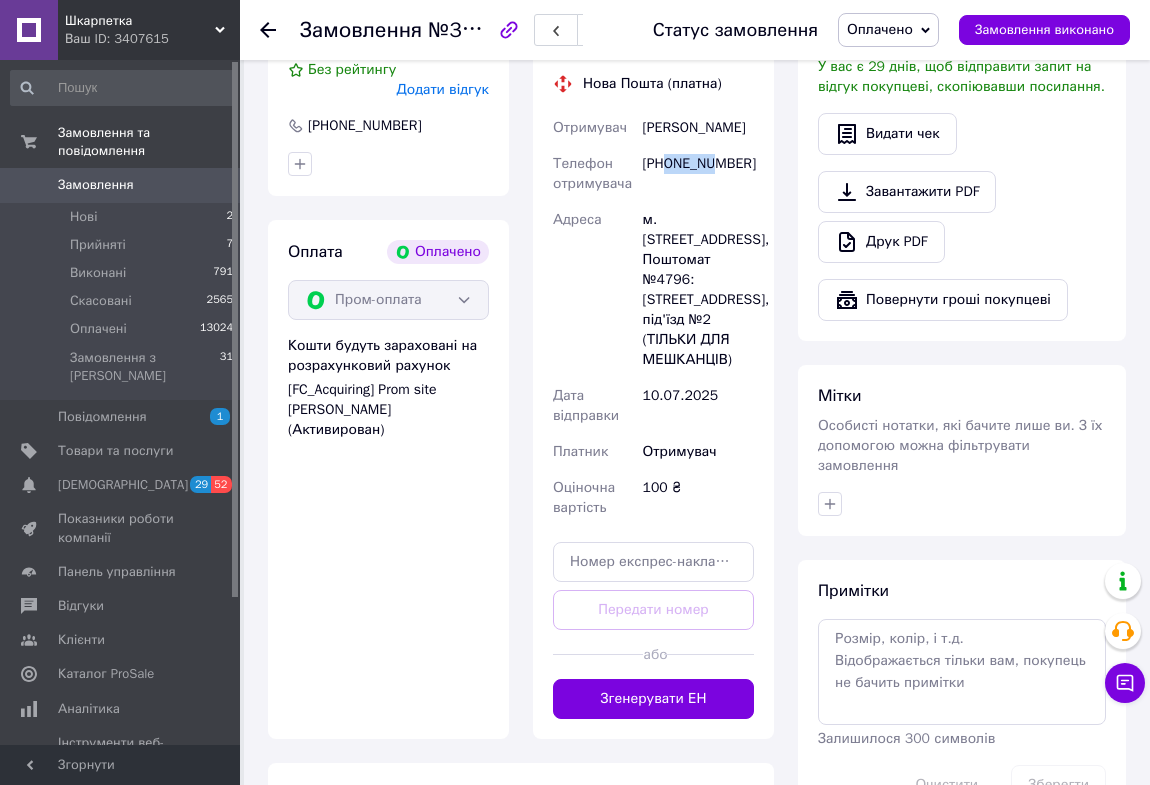 scroll, scrollTop: 636, scrollLeft: 0, axis: vertical 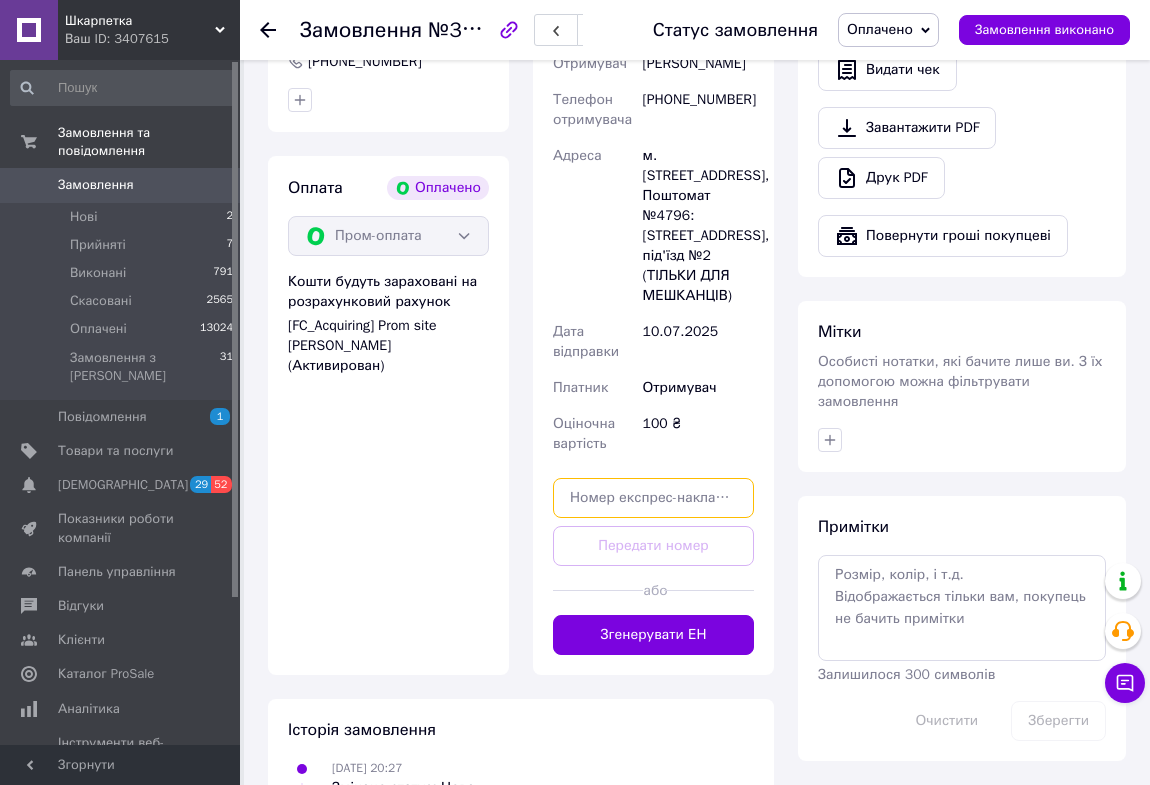 click at bounding box center [653, 498] 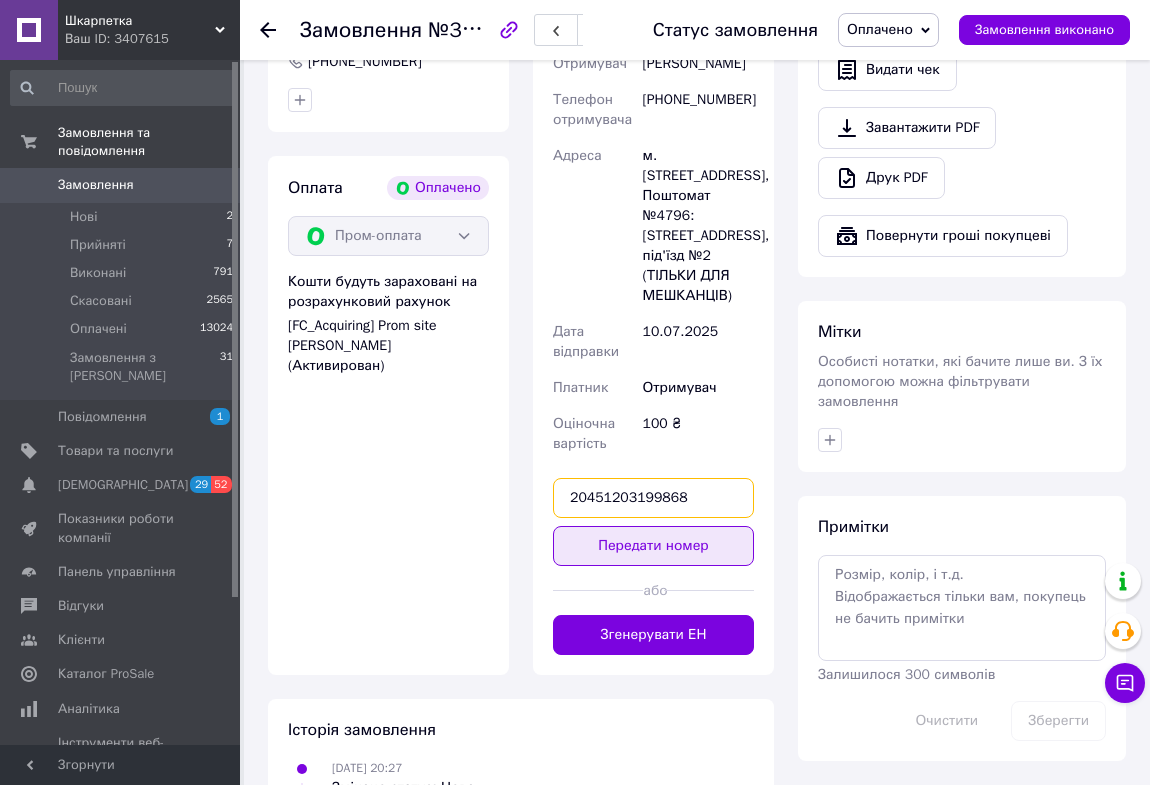 type on "20451203199868" 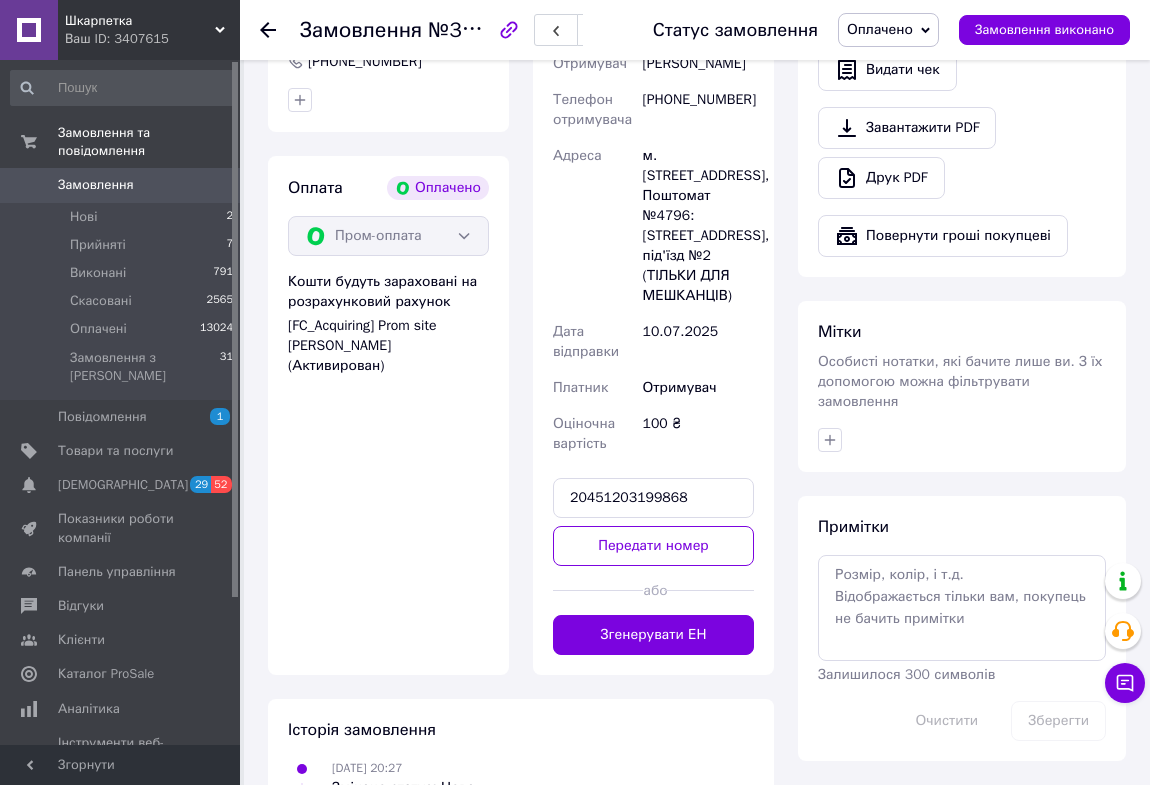 click on "Передати номер" at bounding box center (653, 546) 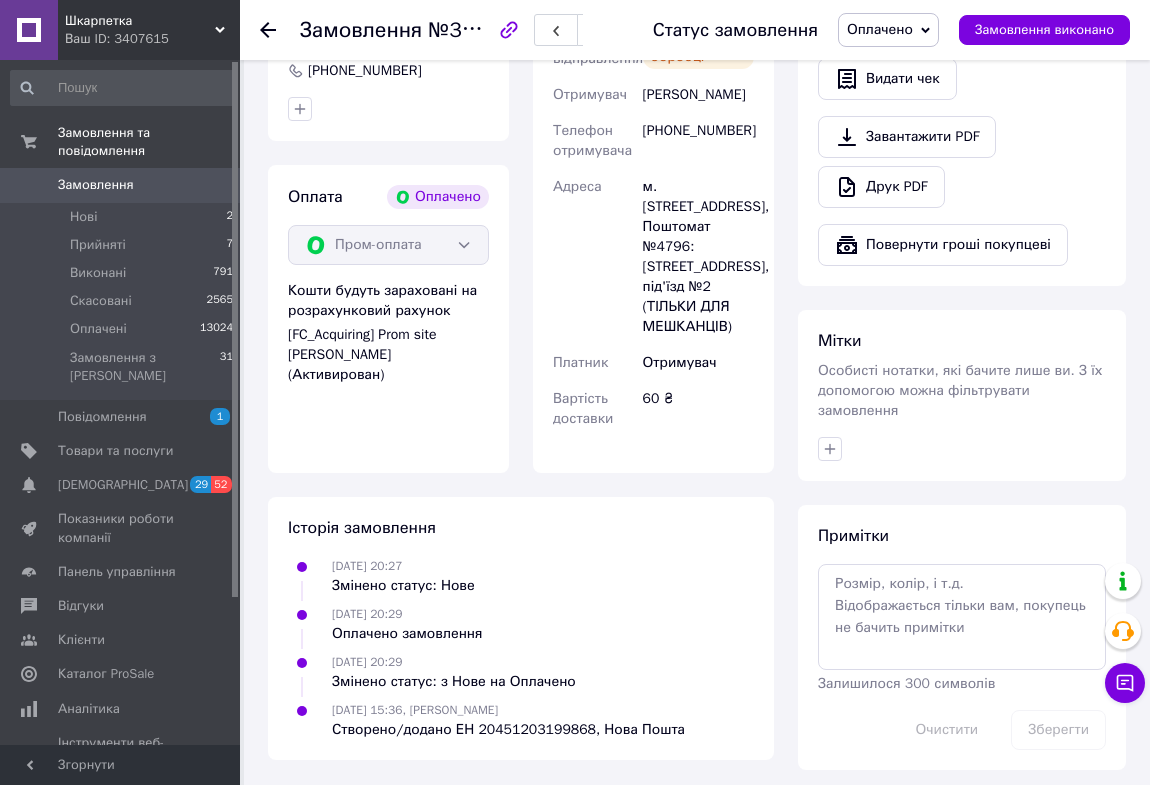 scroll, scrollTop: 636, scrollLeft: 0, axis: vertical 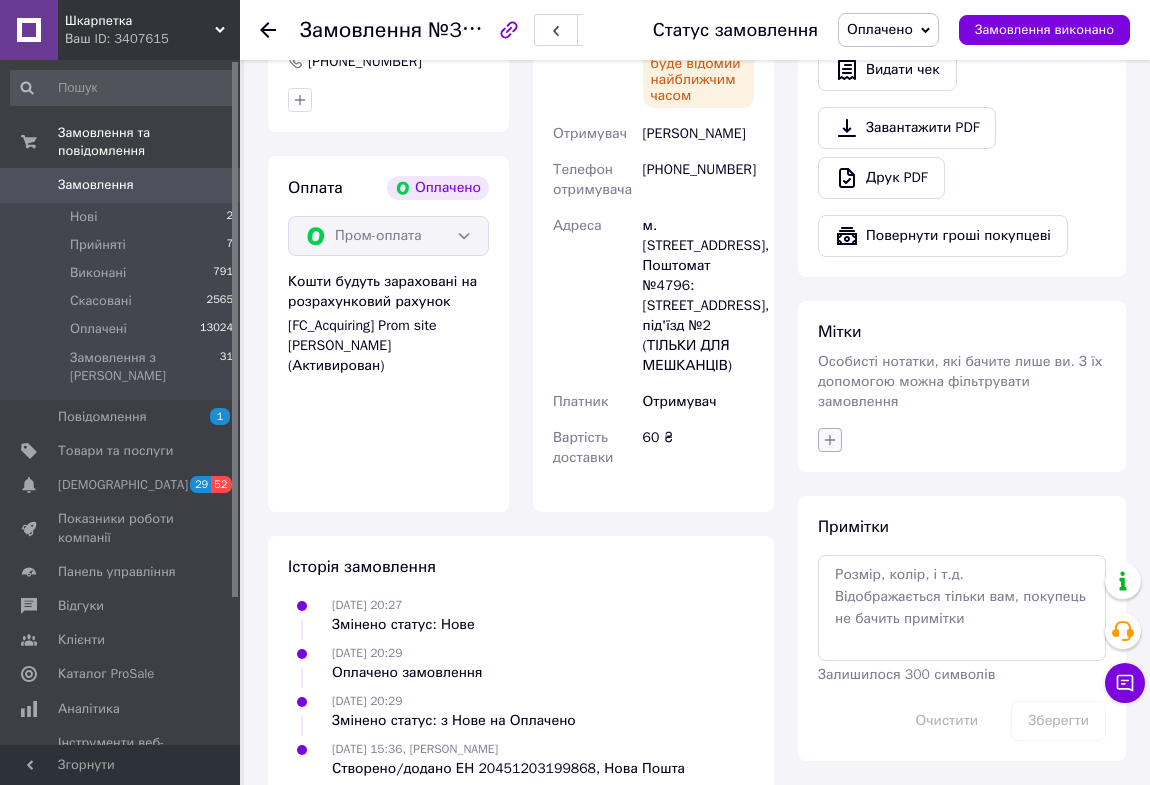 click 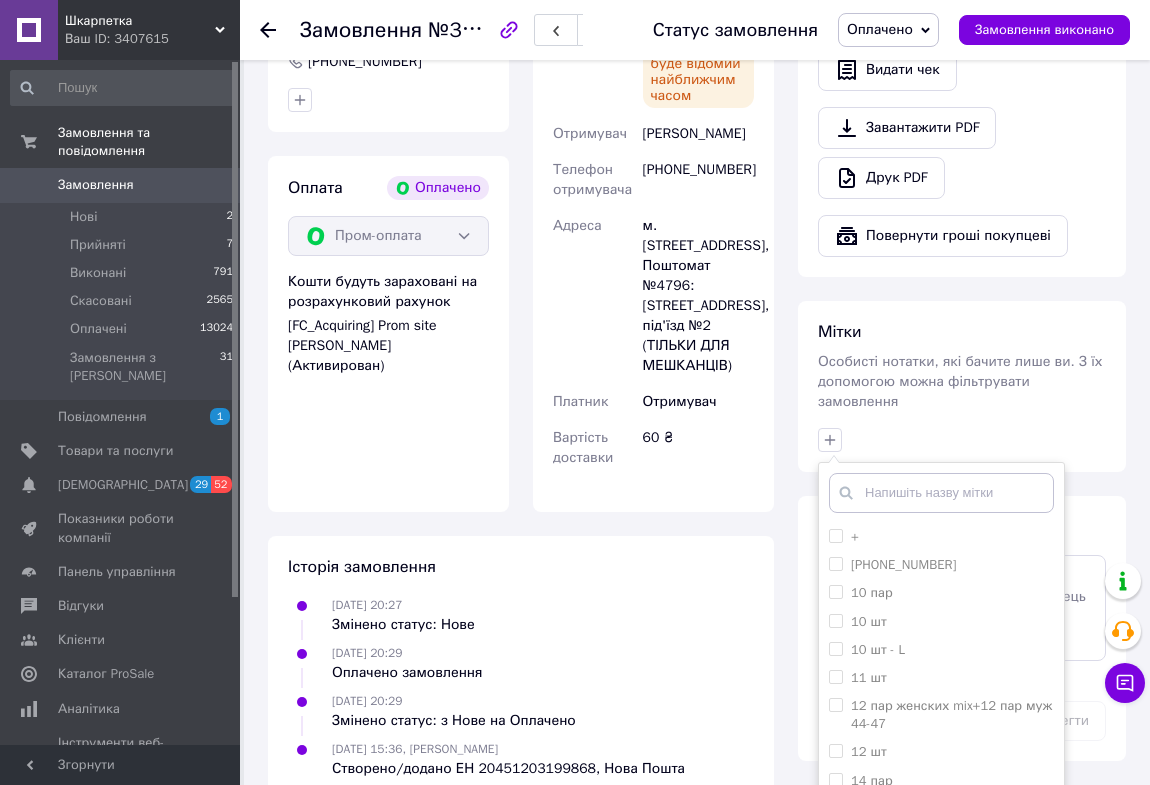 click on "+" at bounding box center (835, 535) 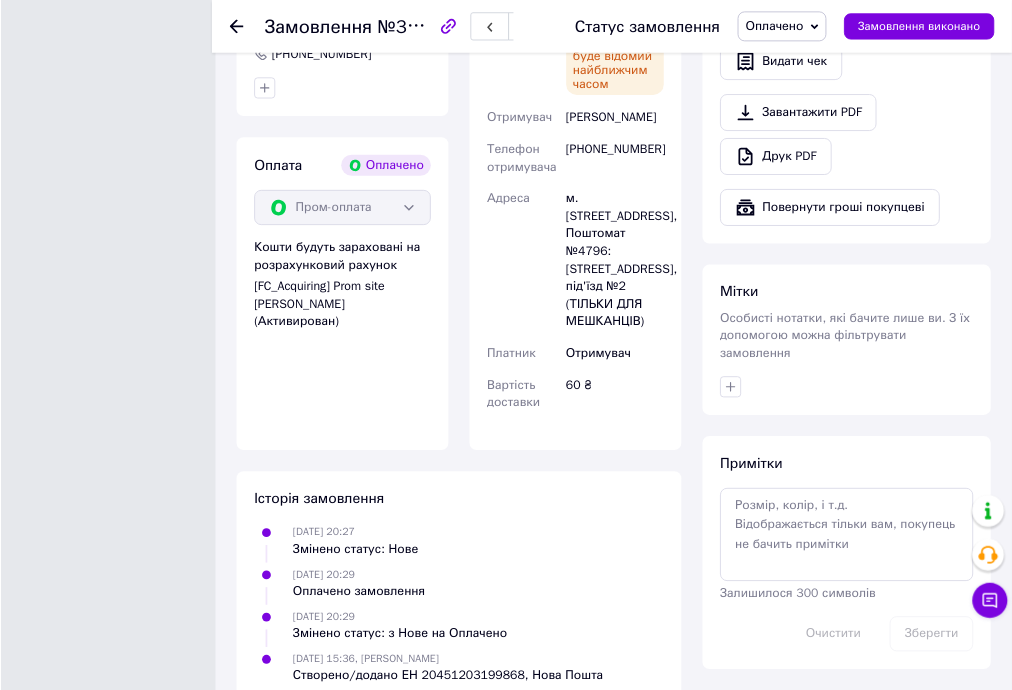 scroll, scrollTop: 636, scrollLeft: 0, axis: vertical 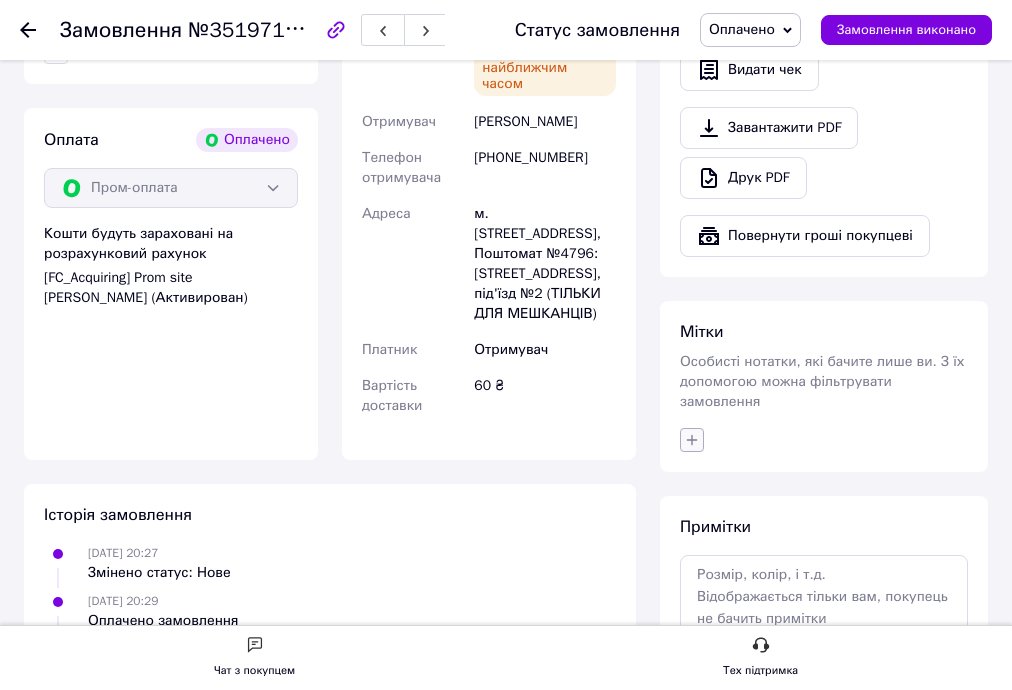 click 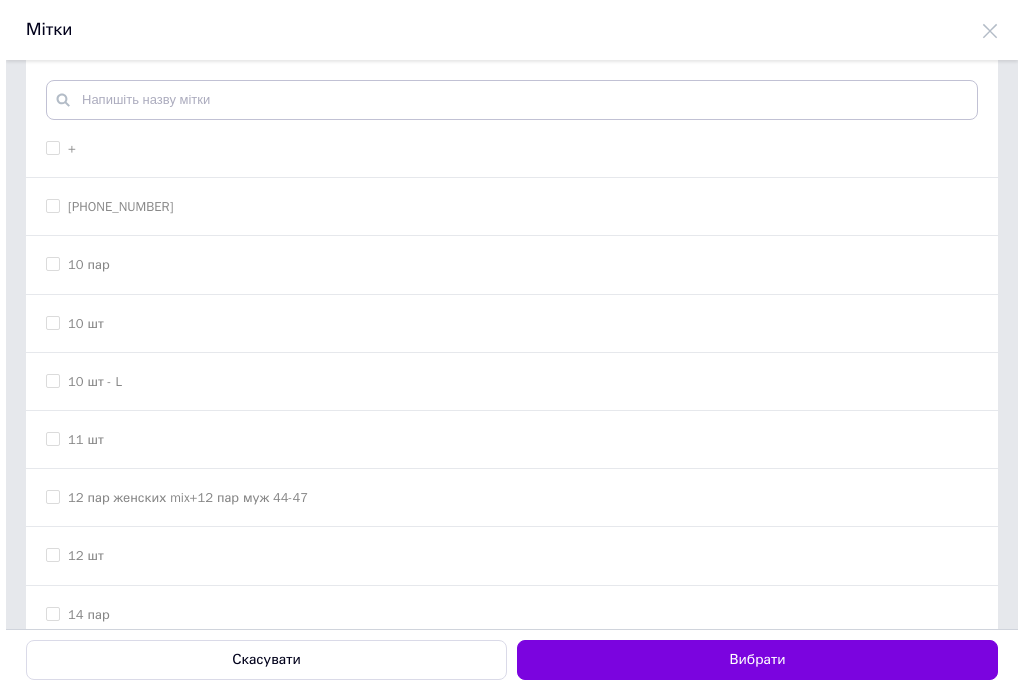 scroll, scrollTop: 0, scrollLeft: 0, axis: both 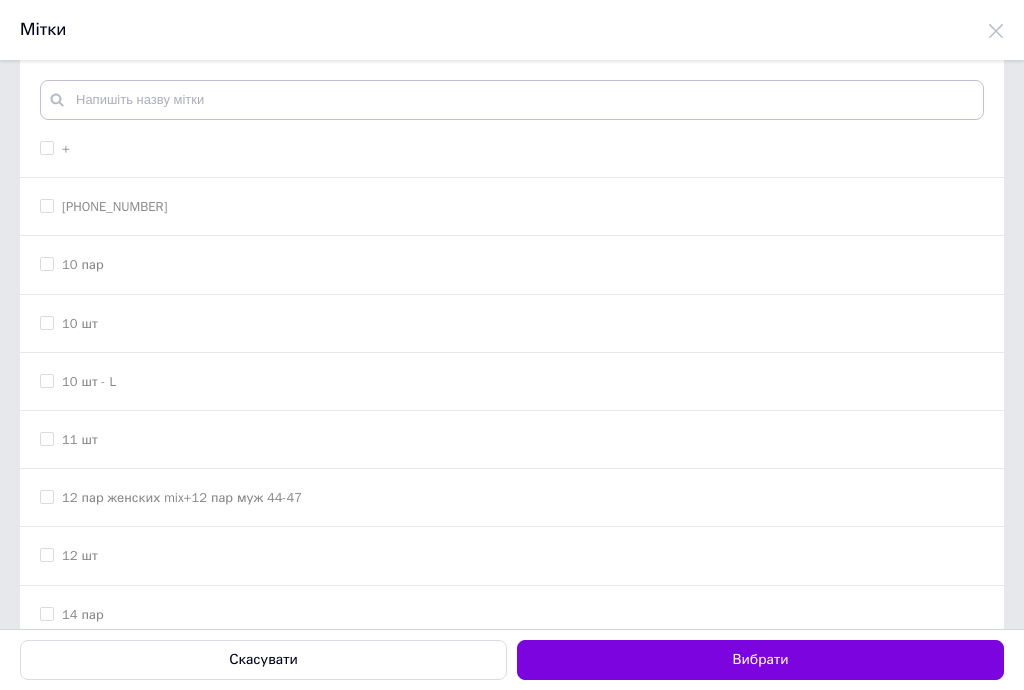 click on "+" at bounding box center (46, 147) 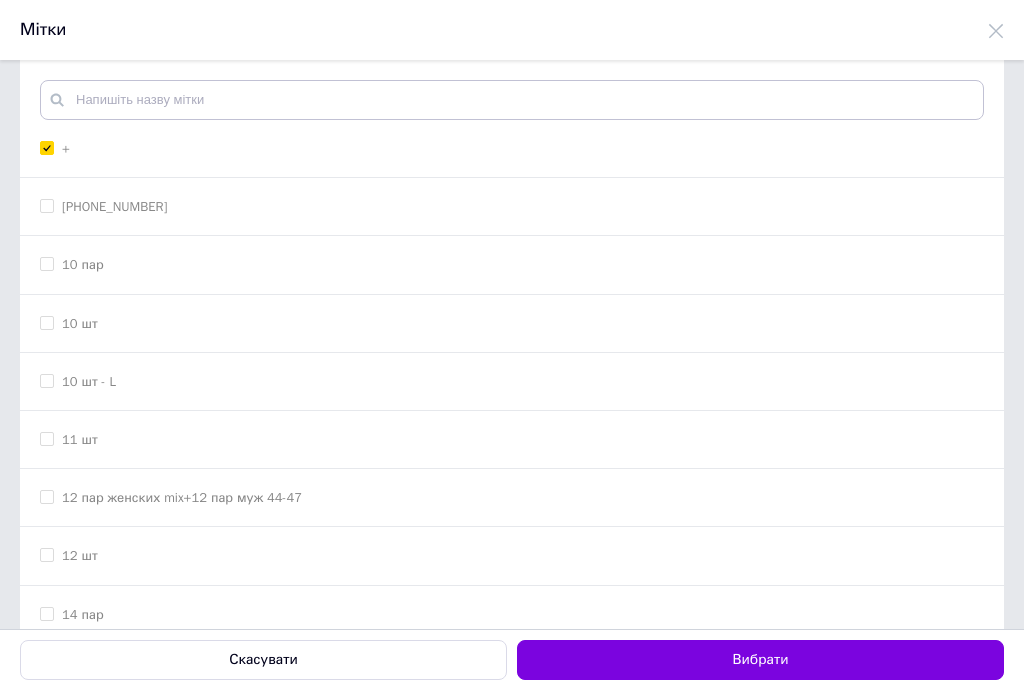 checkbox on "true" 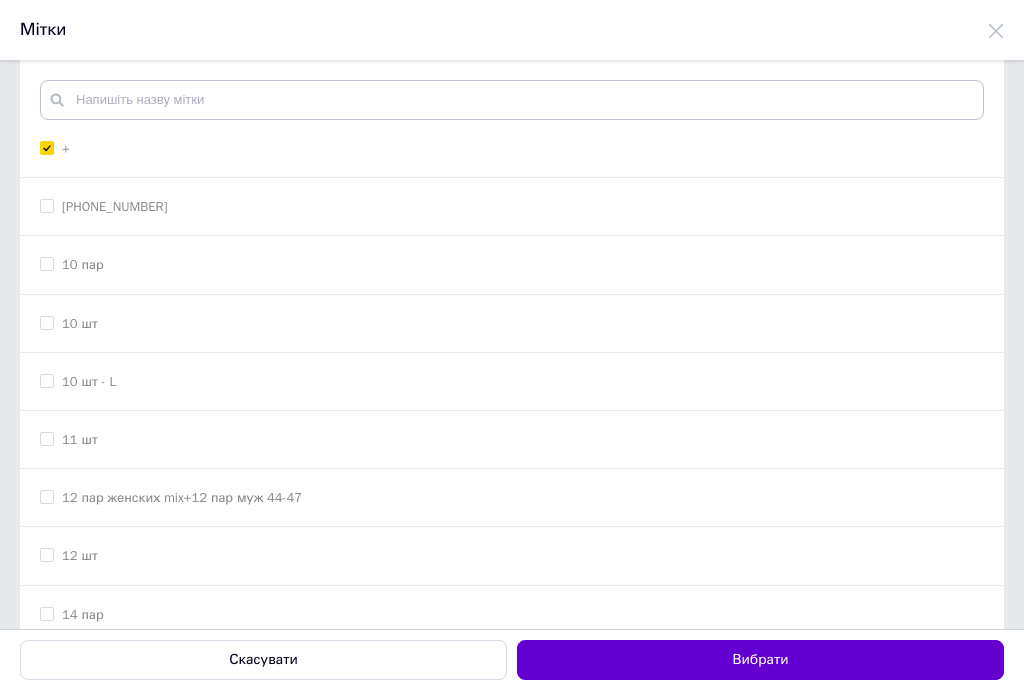 click on "Вибрати" at bounding box center (760, 660) 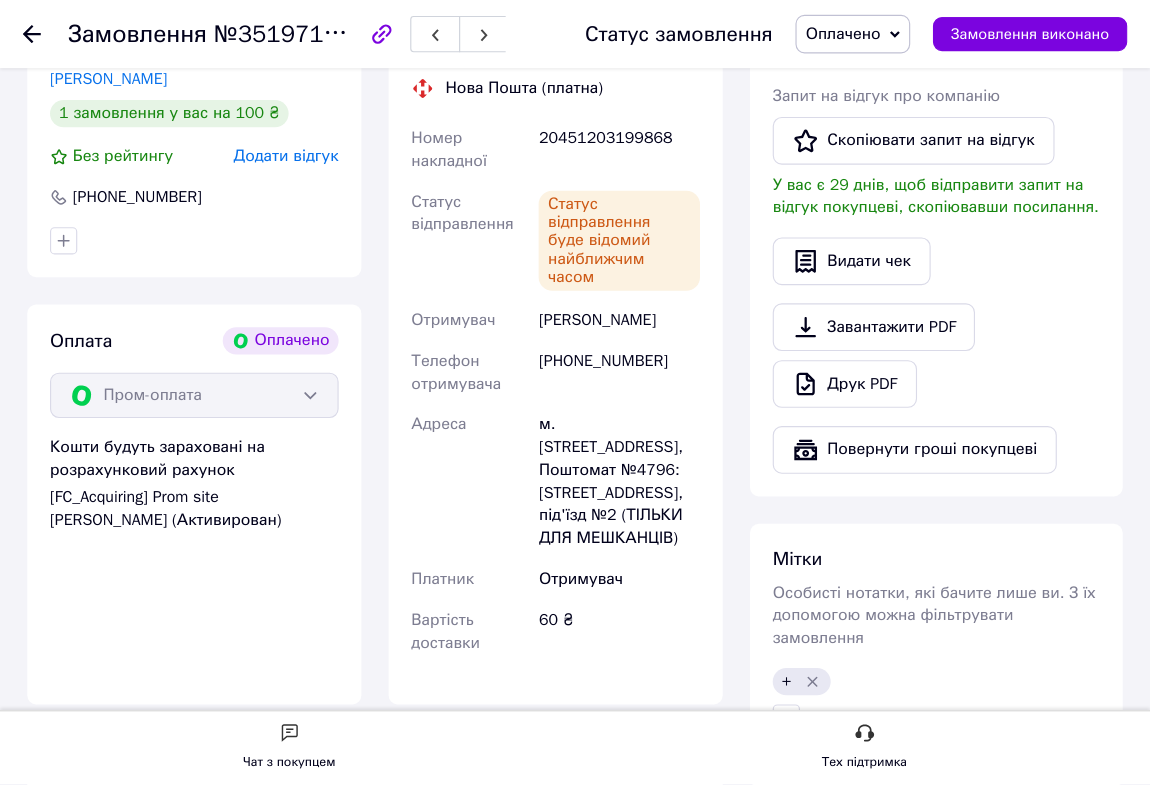 scroll, scrollTop: 476, scrollLeft: 0, axis: vertical 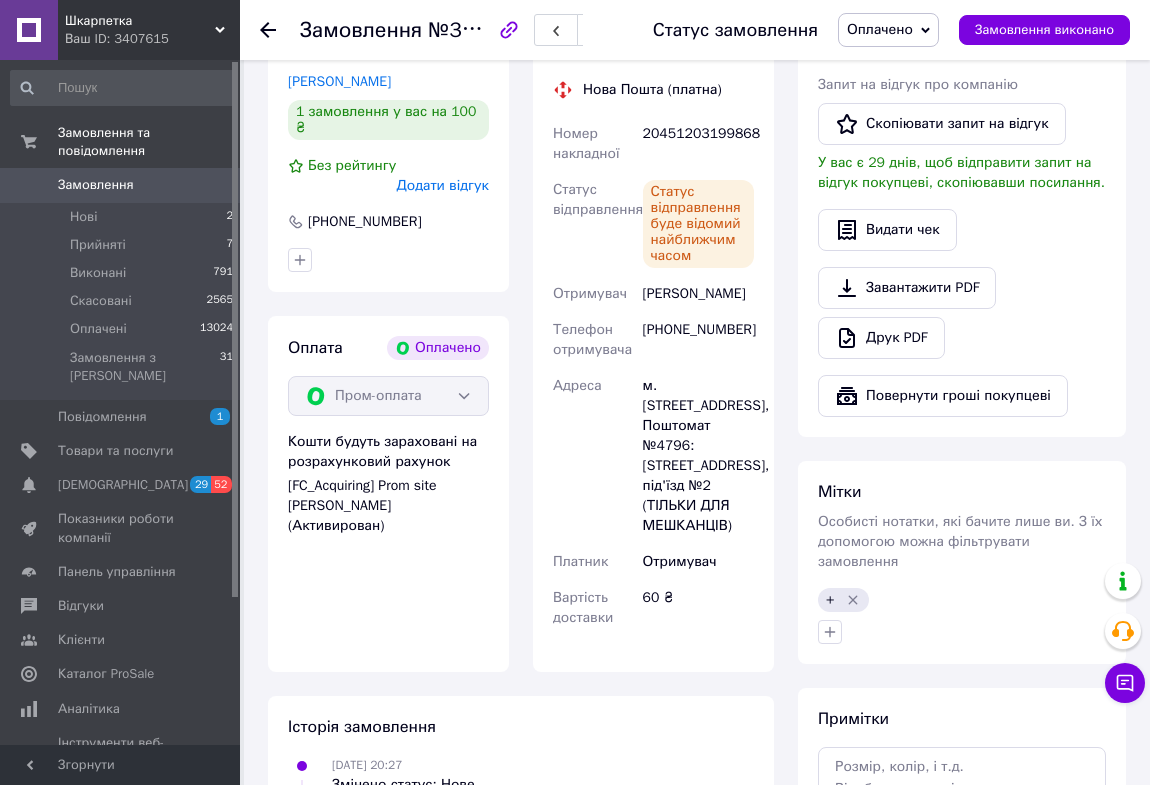 click 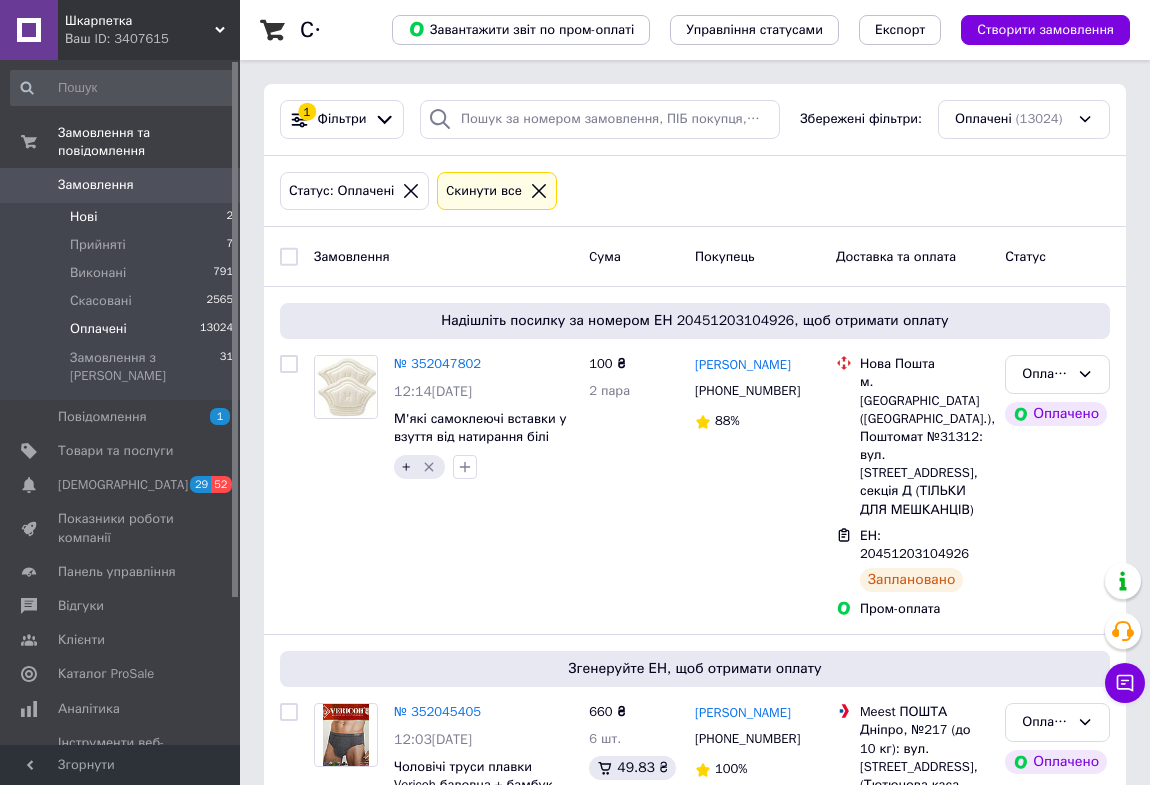 click on "Нові" at bounding box center (83, 217) 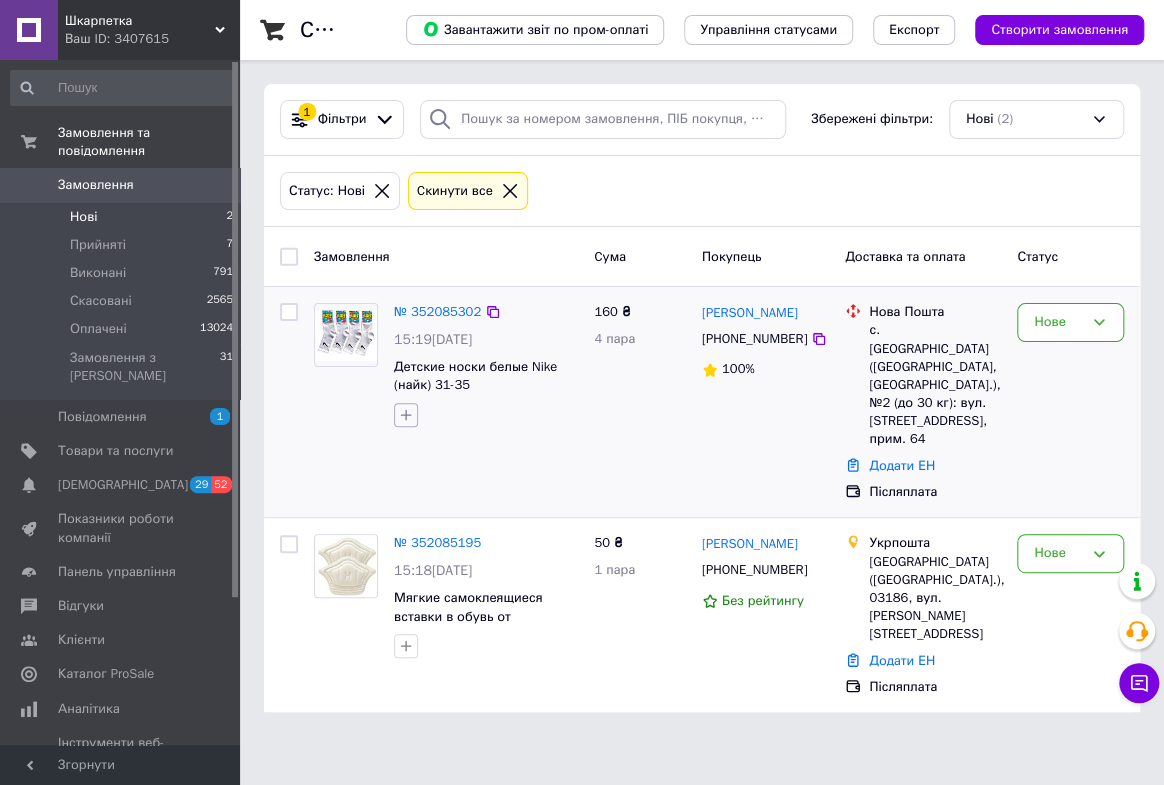 click 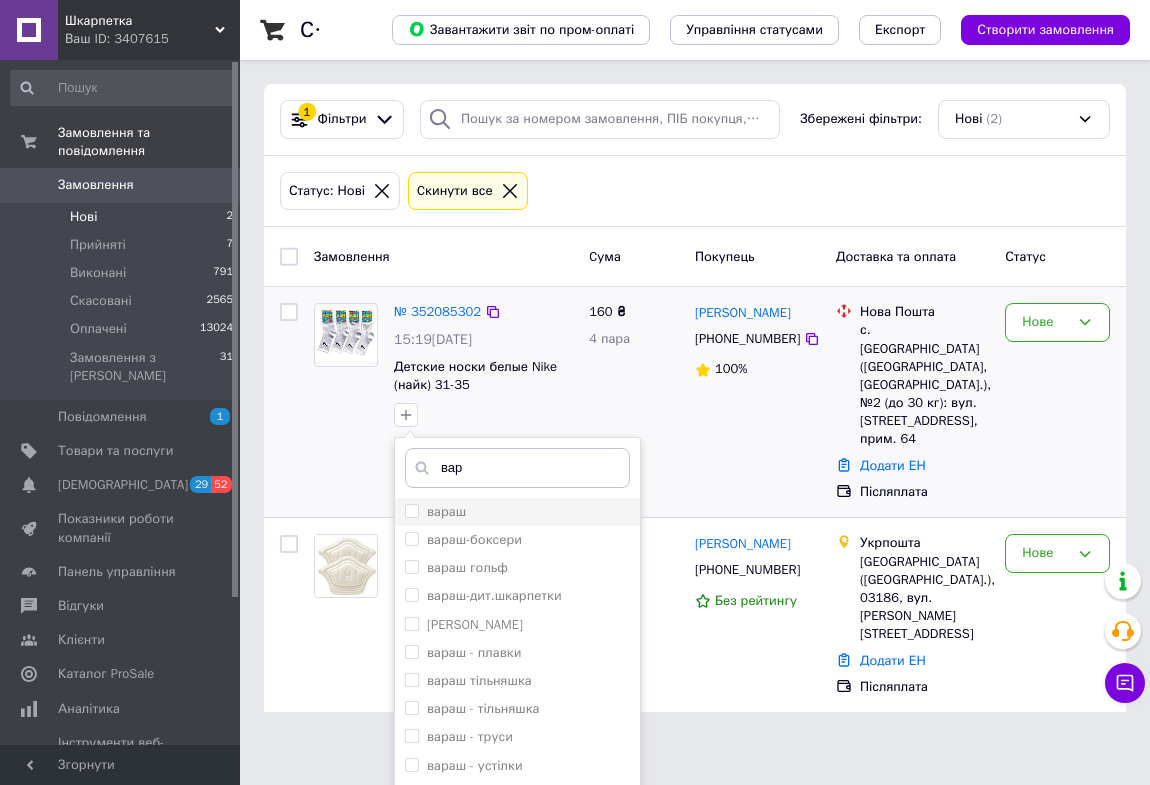 type on "вар" 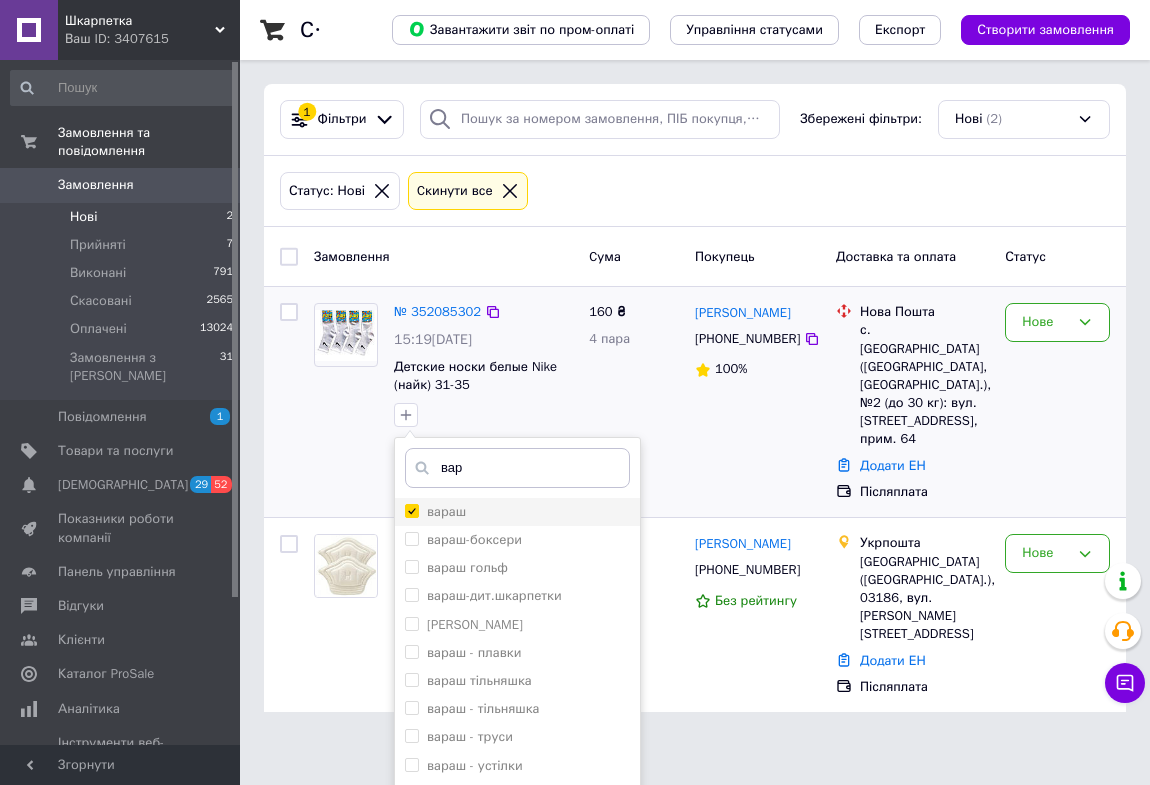 checkbox on "true" 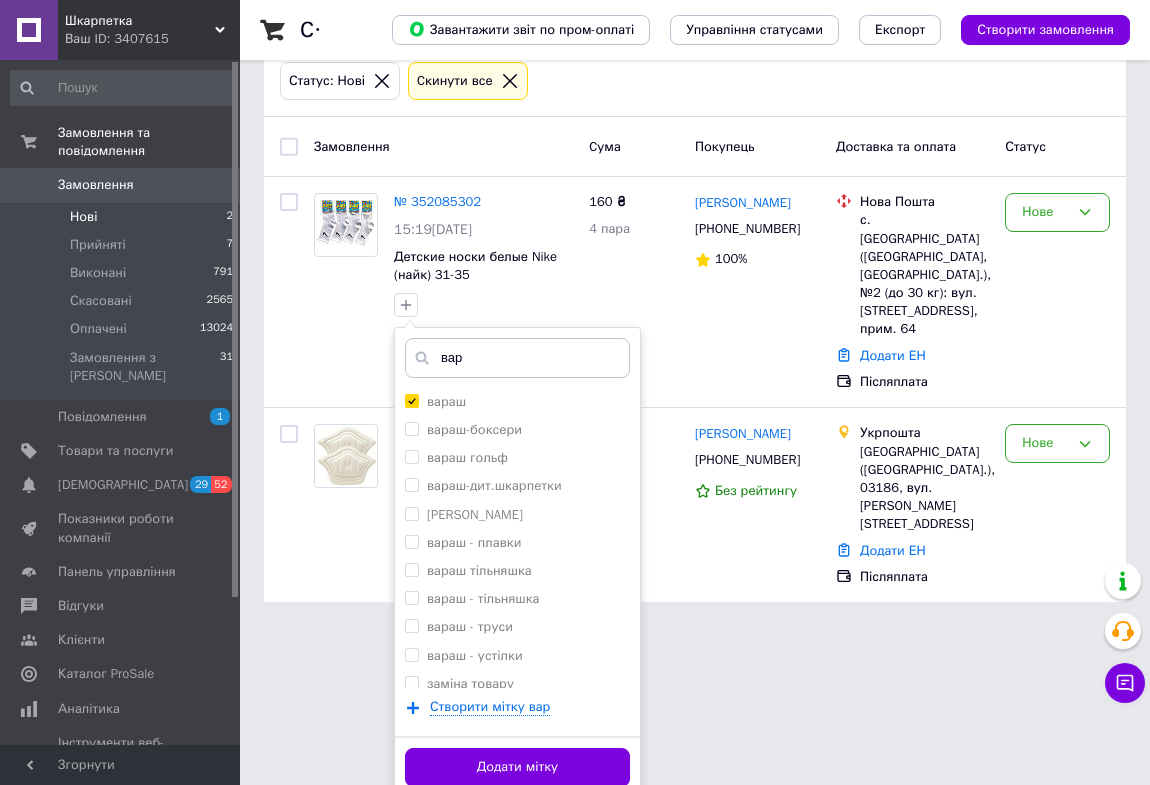 scroll, scrollTop: 121, scrollLeft: 0, axis: vertical 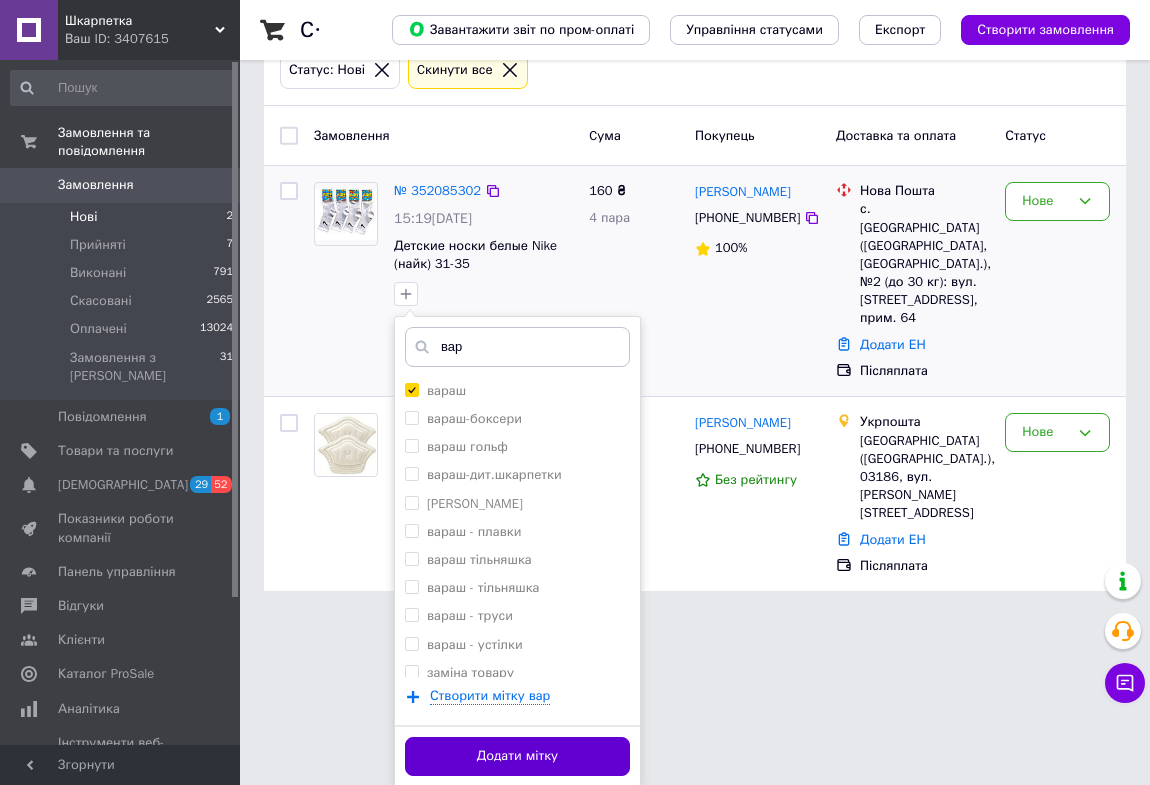 click on "Додати мітку" at bounding box center (517, 756) 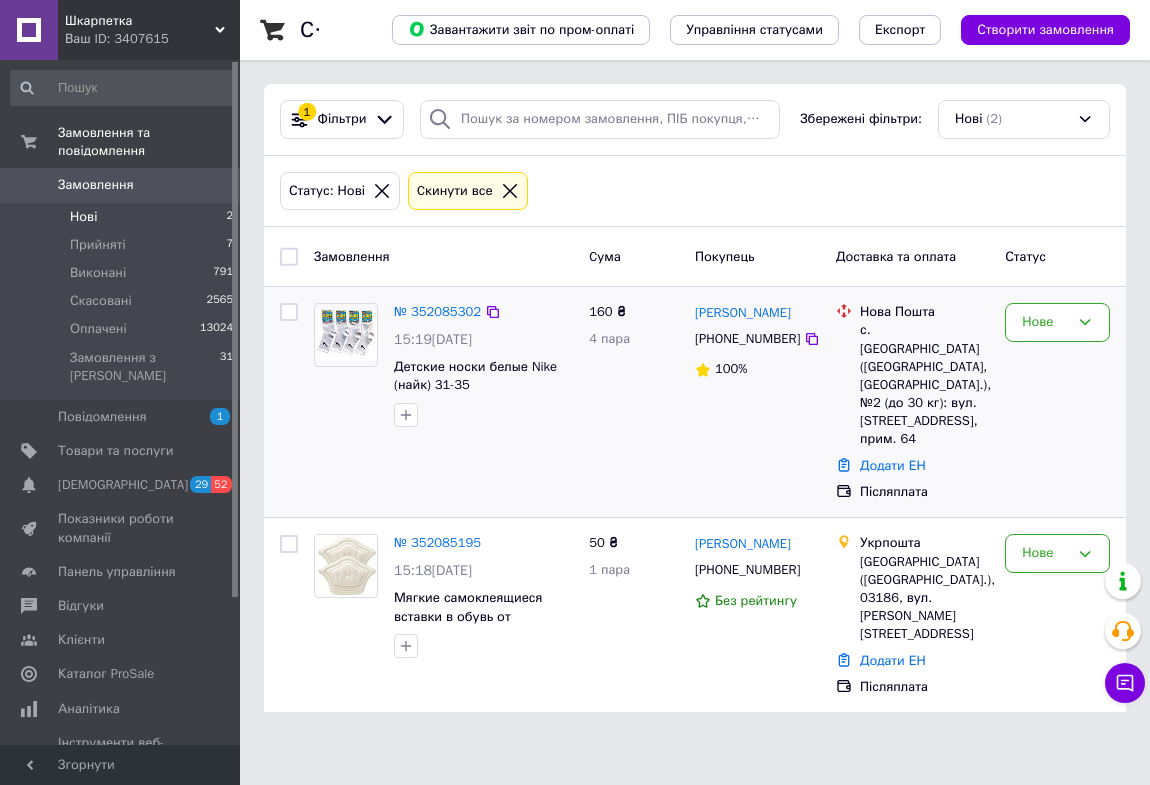 scroll, scrollTop: 0, scrollLeft: 0, axis: both 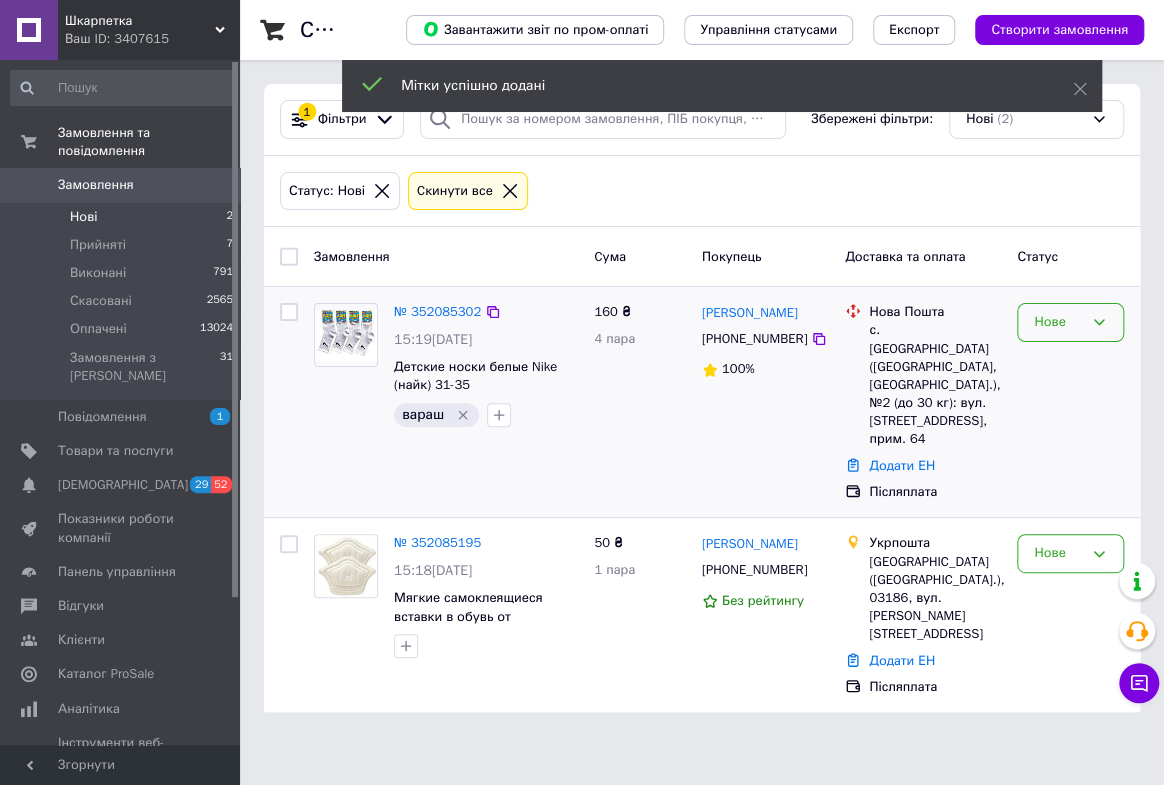 click 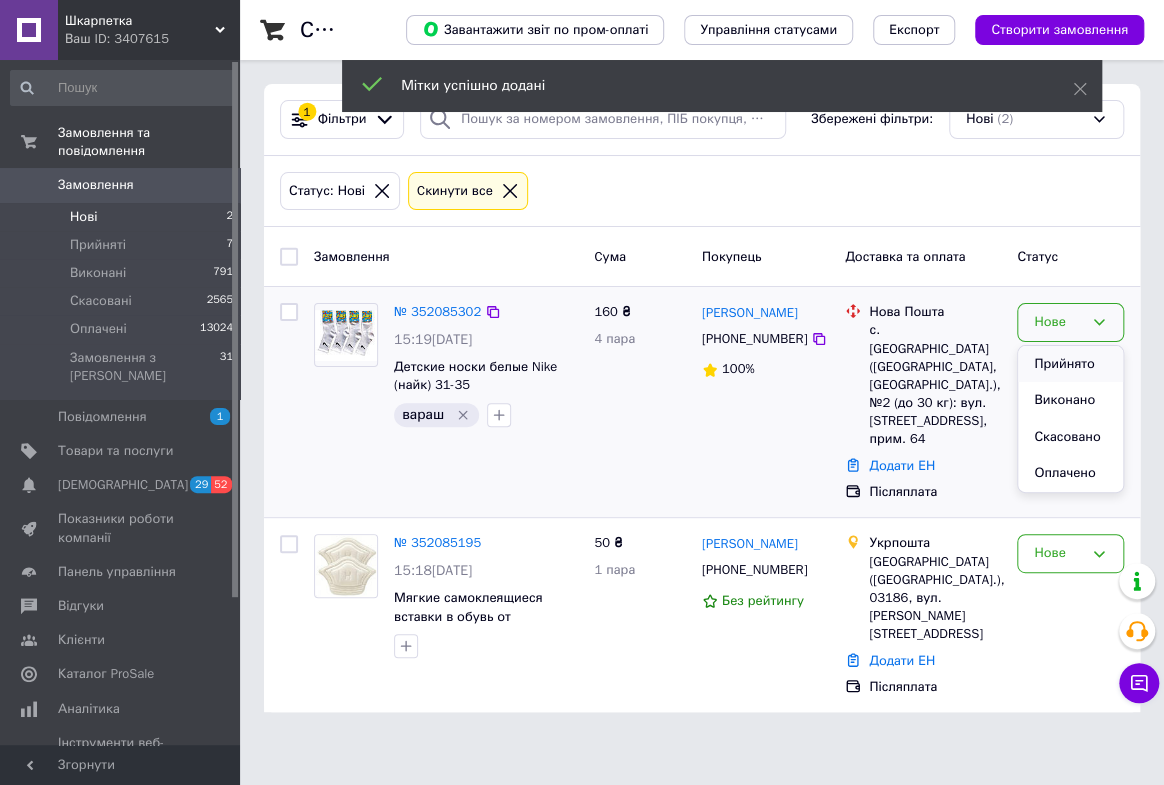 click on "Прийнято" at bounding box center (1070, 364) 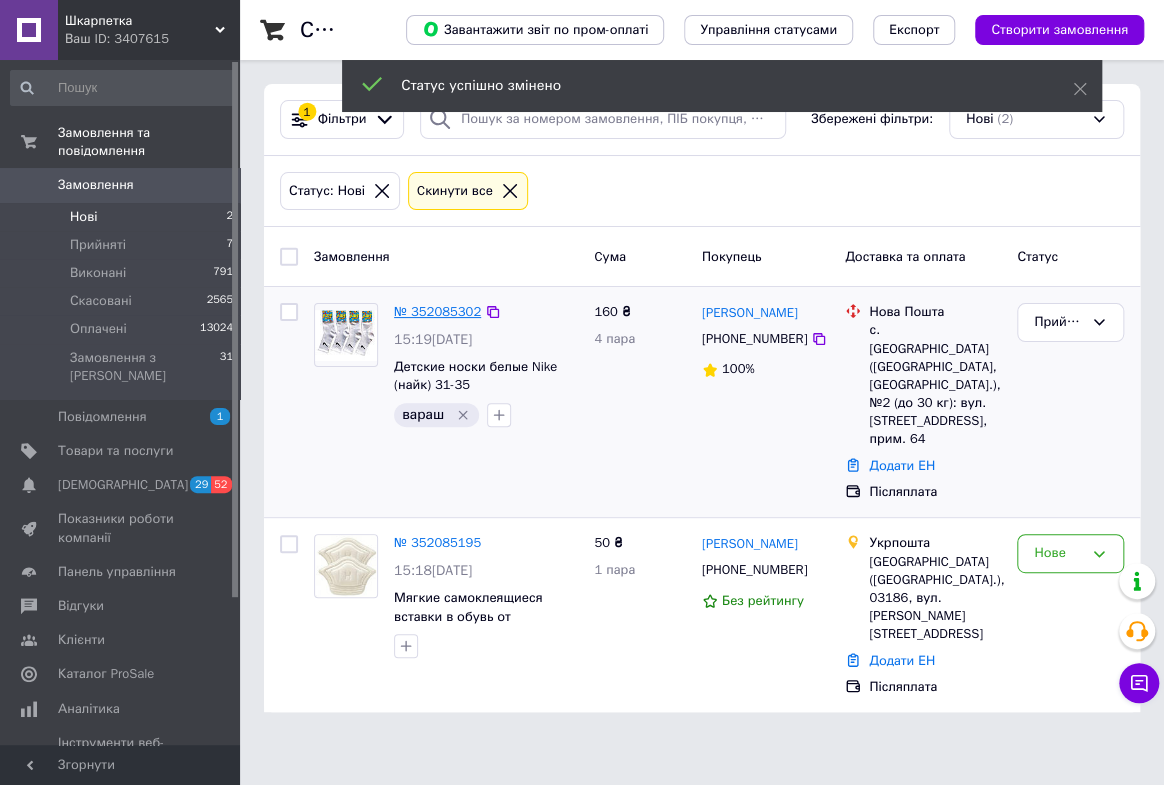 click on "№ 352085302" at bounding box center [437, 311] 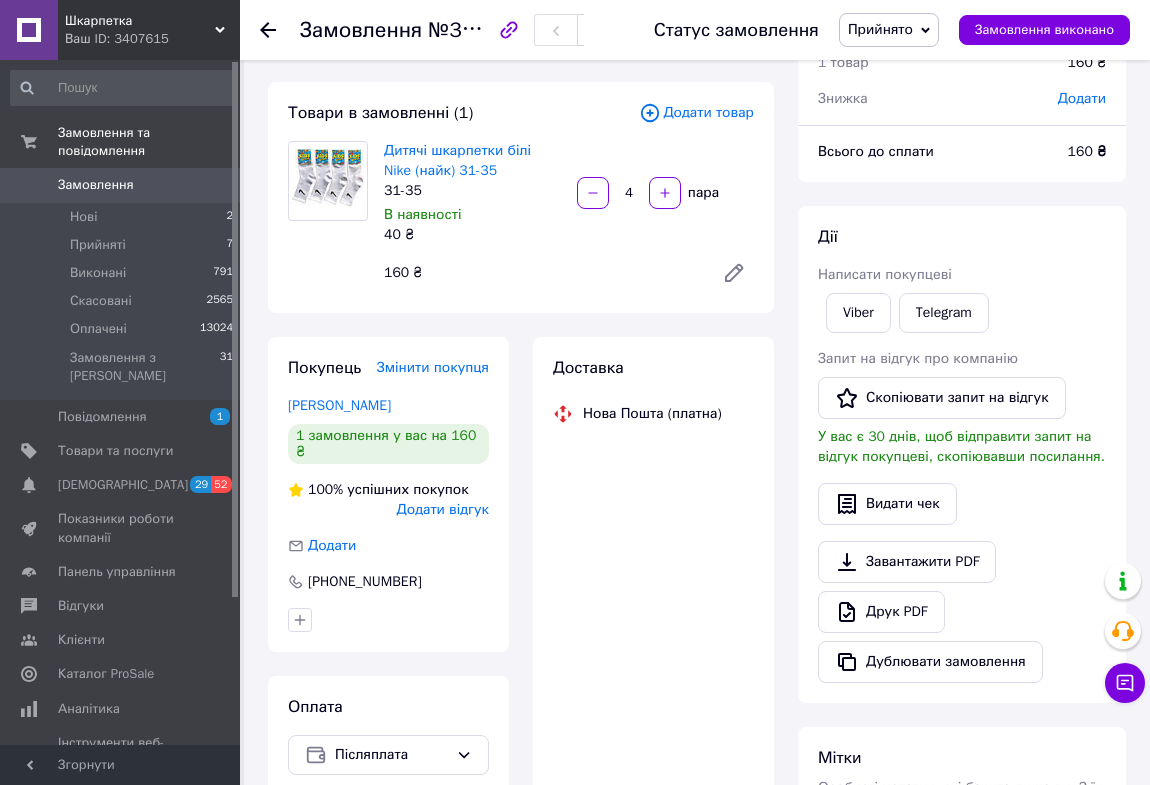 scroll, scrollTop: 90, scrollLeft: 0, axis: vertical 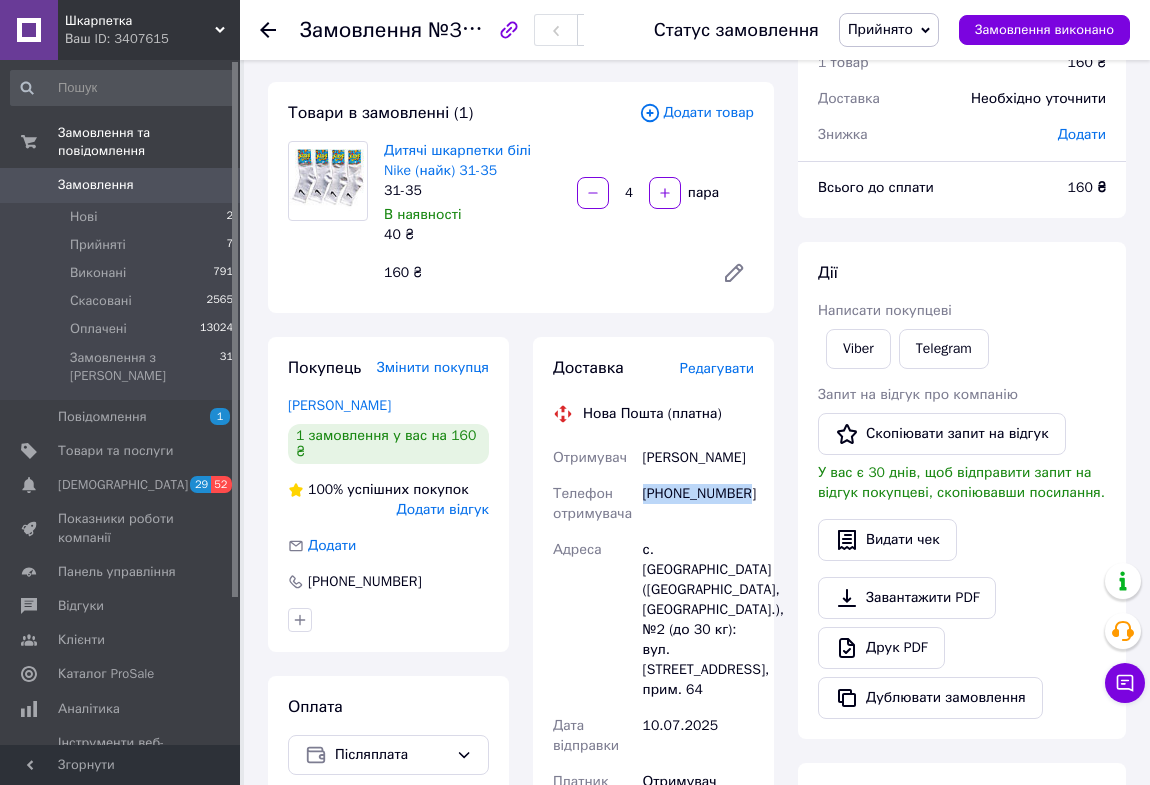 drag, startPoint x: 644, startPoint y: 495, endPoint x: 744, endPoint y: 494, distance: 100.005 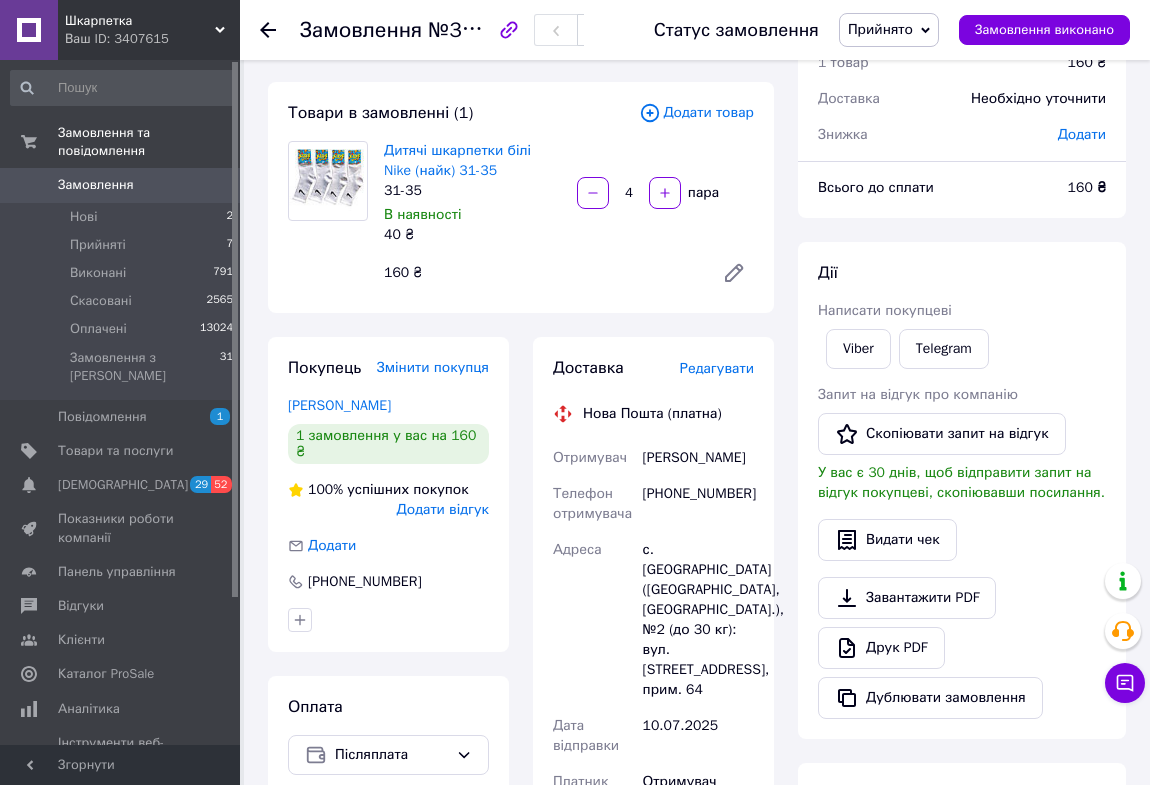 click 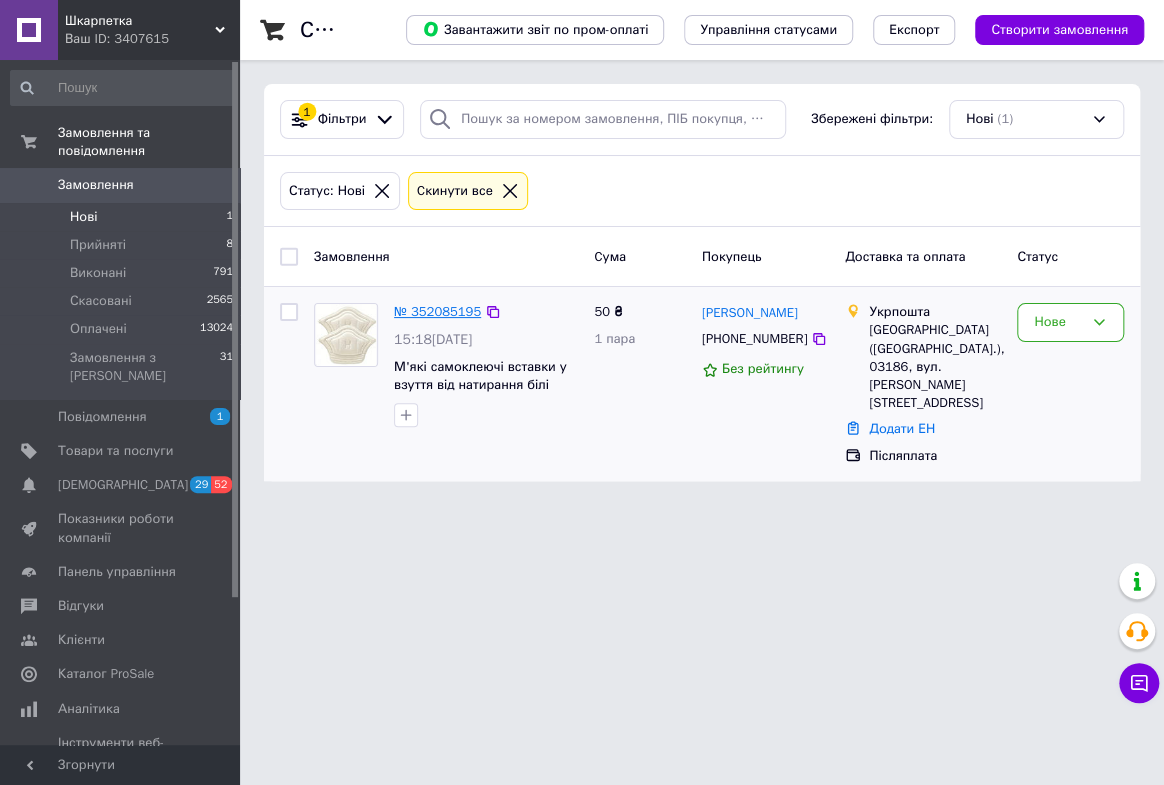 click on "№ 352085195" at bounding box center [437, 311] 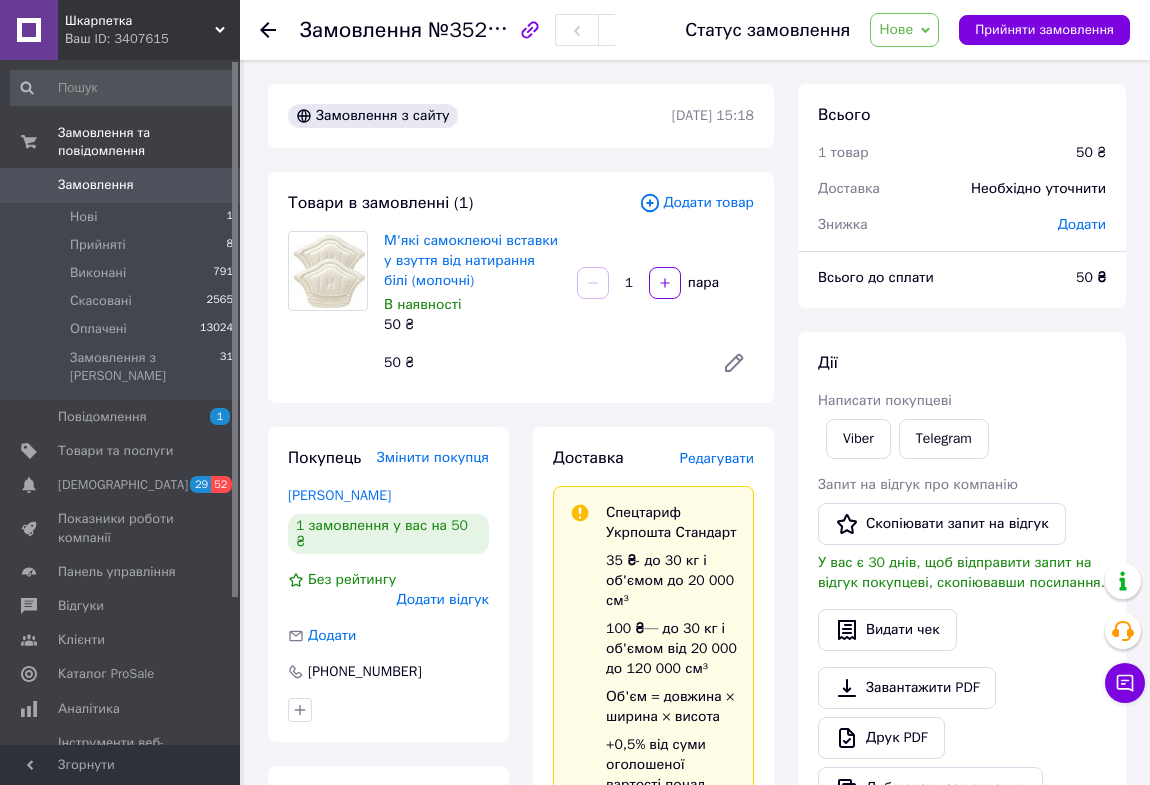 click 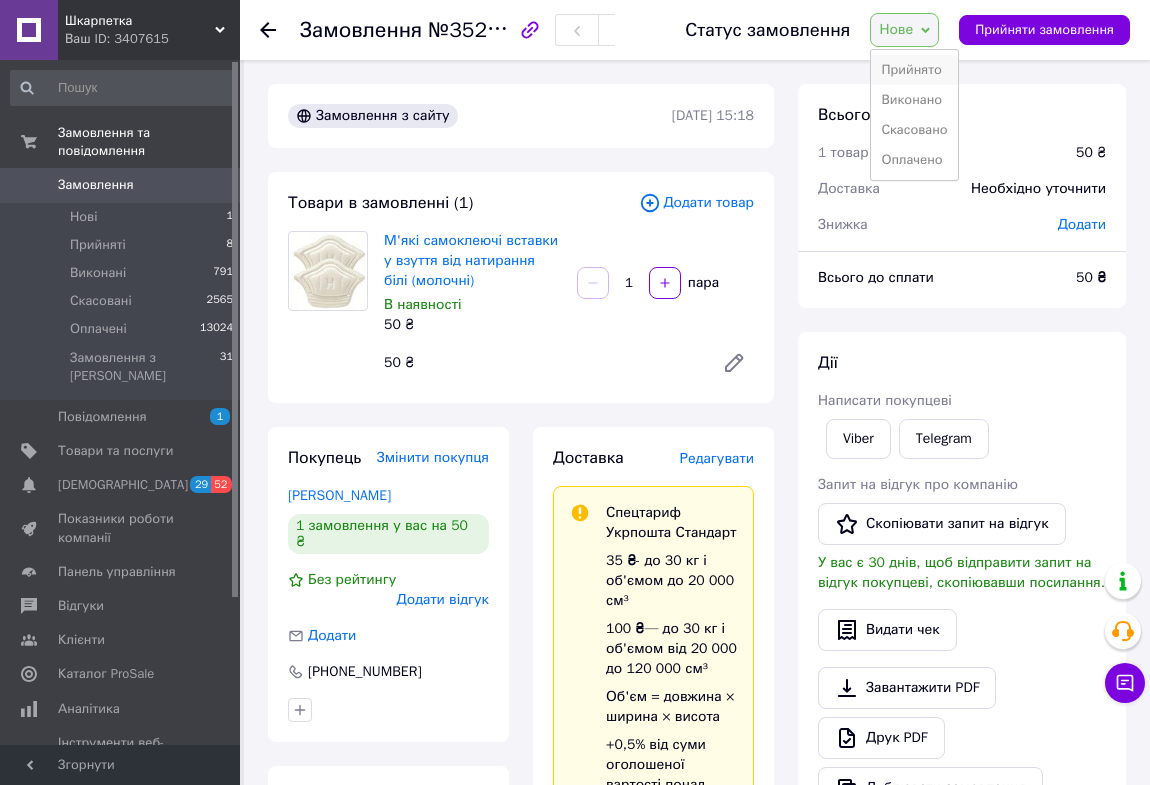 click on "Прийнято" at bounding box center (914, 70) 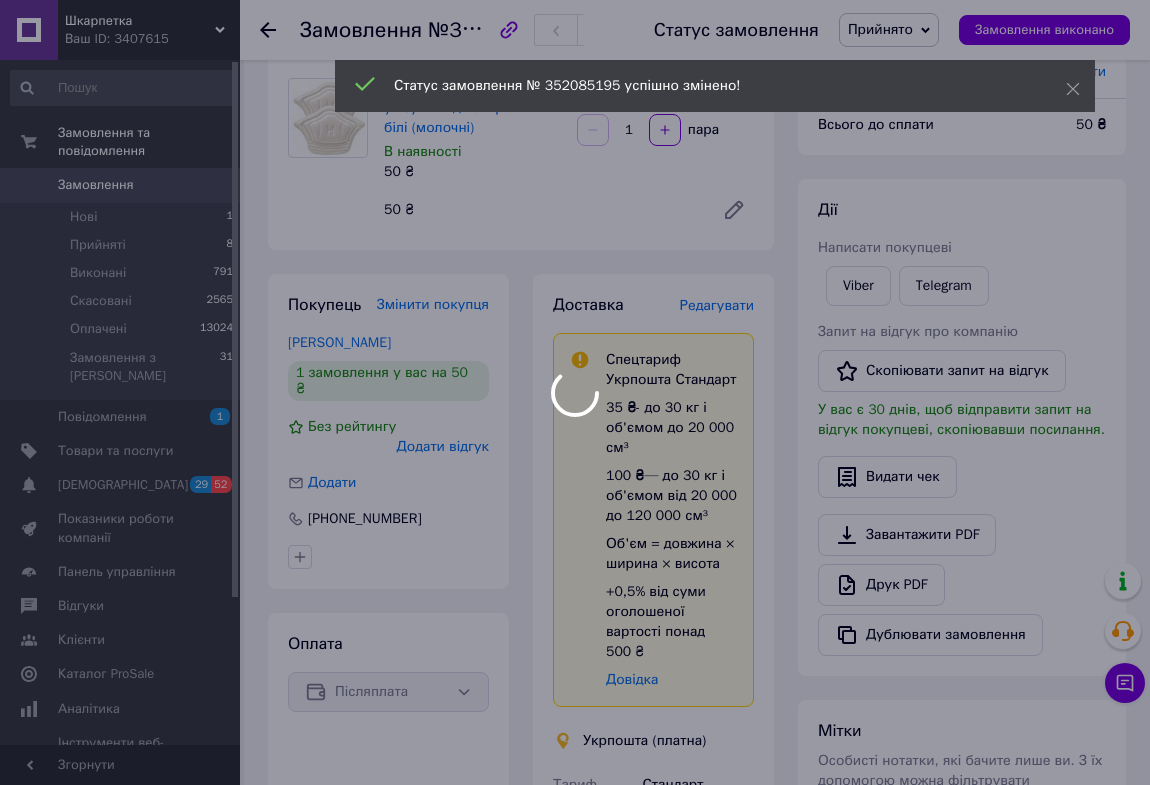 scroll, scrollTop: 181, scrollLeft: 0, axis: vertical 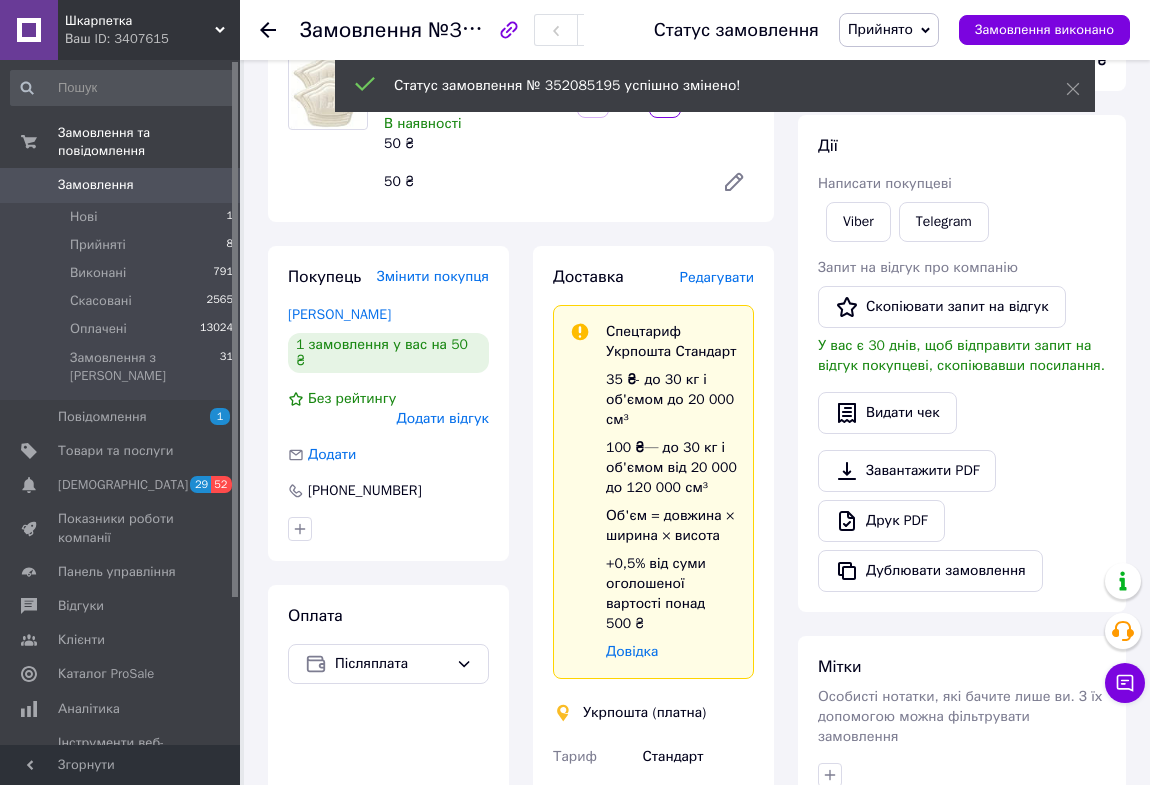click on "Дії Написати покупцеві Viber Telegram Запит на відгук про компанію   Скопіювати запит на відгук У вас є 30 днів, щоб відправити запит на відгук покупцеві, скопіювавши посилання.   Видати чек   Завантажити PDF   Друк PDF   Дублювати замовлення" at bounding box center [962, 363] 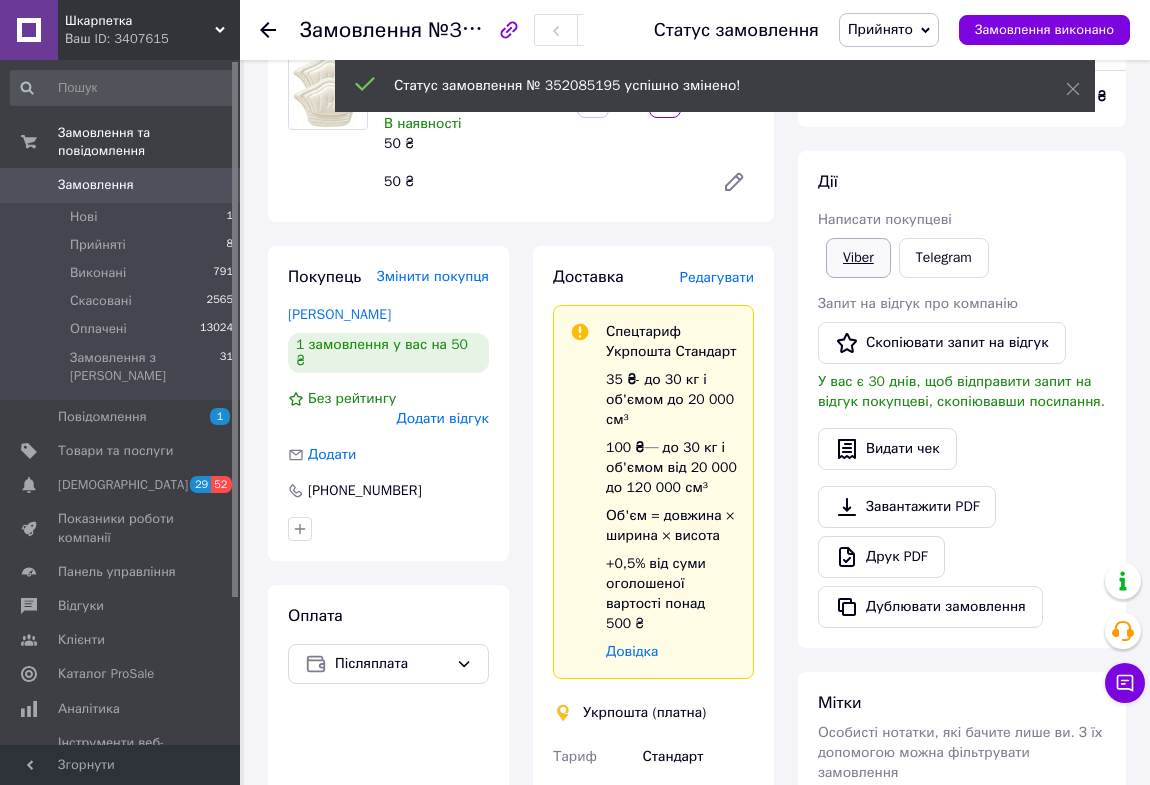 click on "Viber" at bounding box center (858, 258) 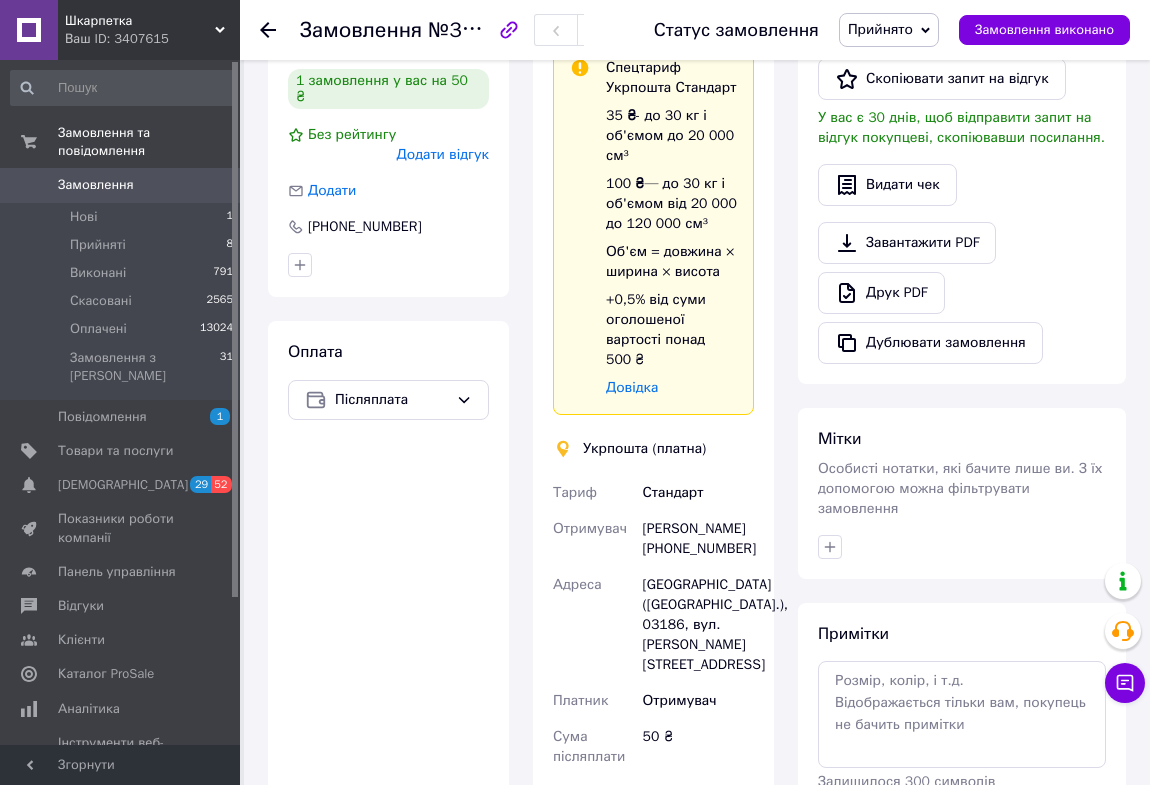 scroll, scrollTop: 454, scrollLeft: 0, axis: vertical 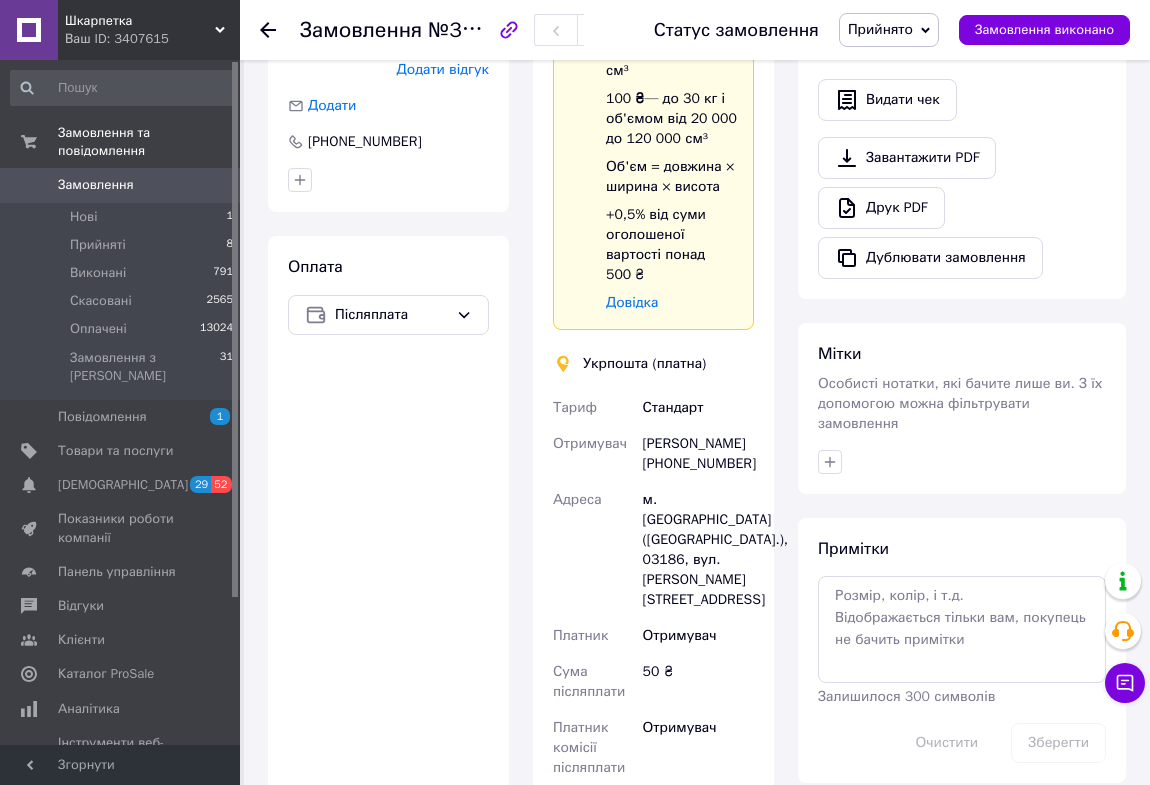 click 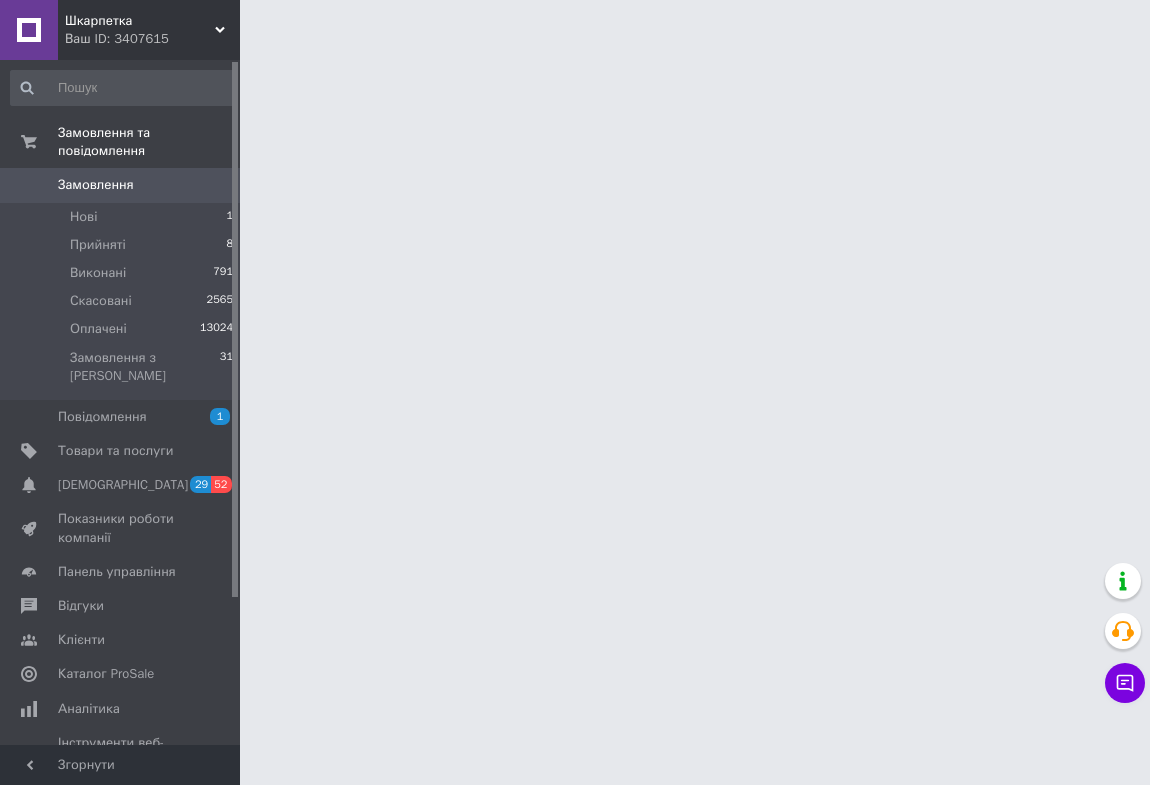 scroll, scrollTop: 0, scrollLeft: 0, axis: both 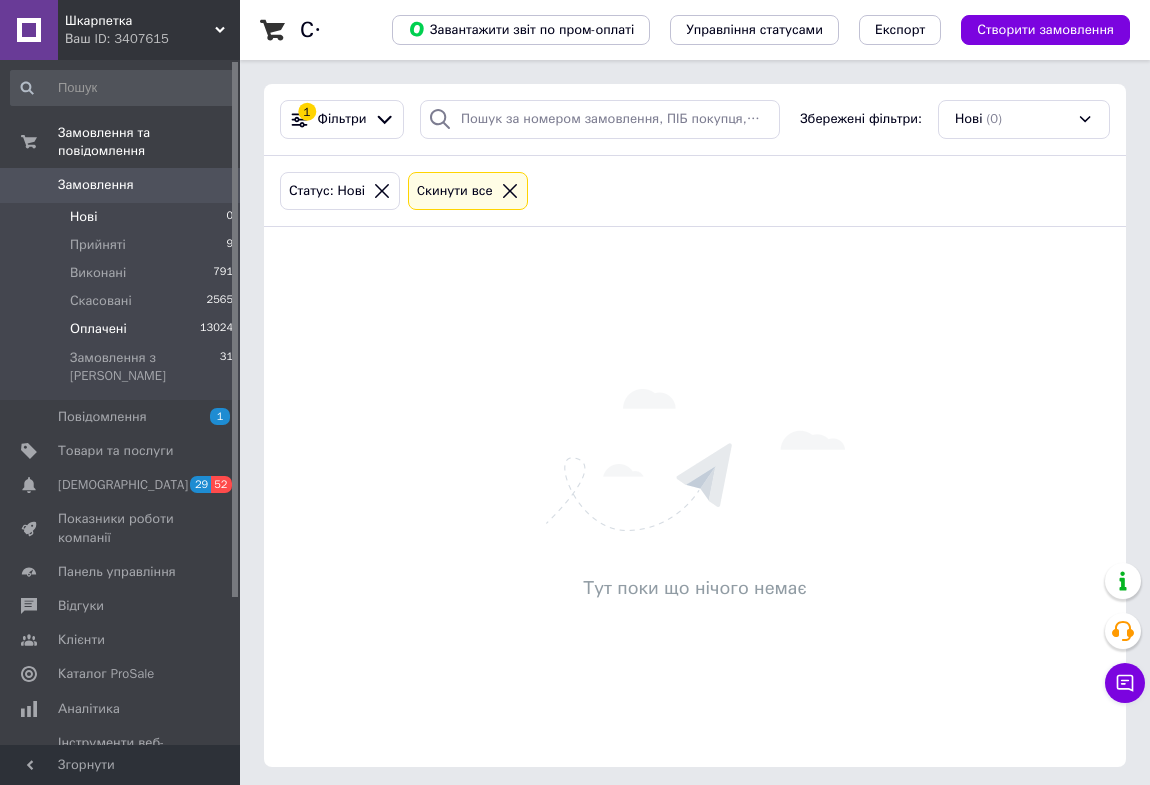 click on "Оплачені" at bounding box center [98, 329] 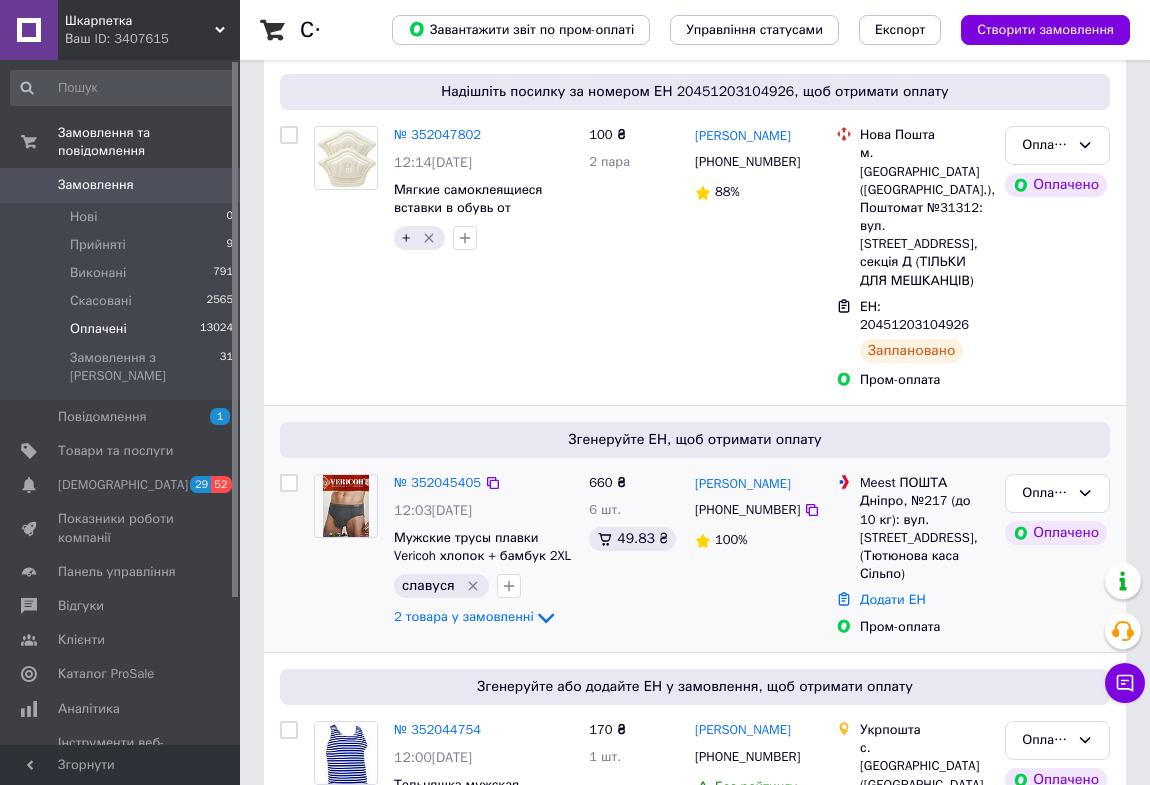 scroll, scrollTop: 272, scrollLeft: 0, axis: vertical 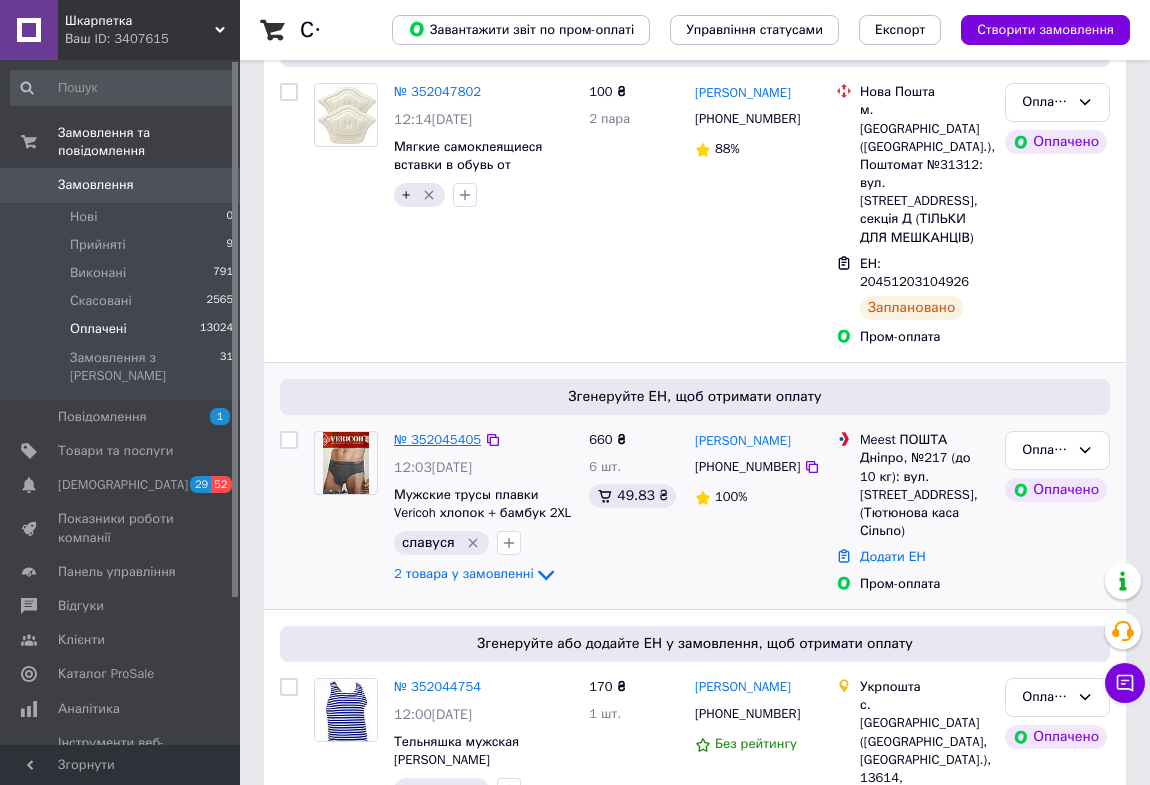 click on "№ 352045405" at bounding box center [437, 439] 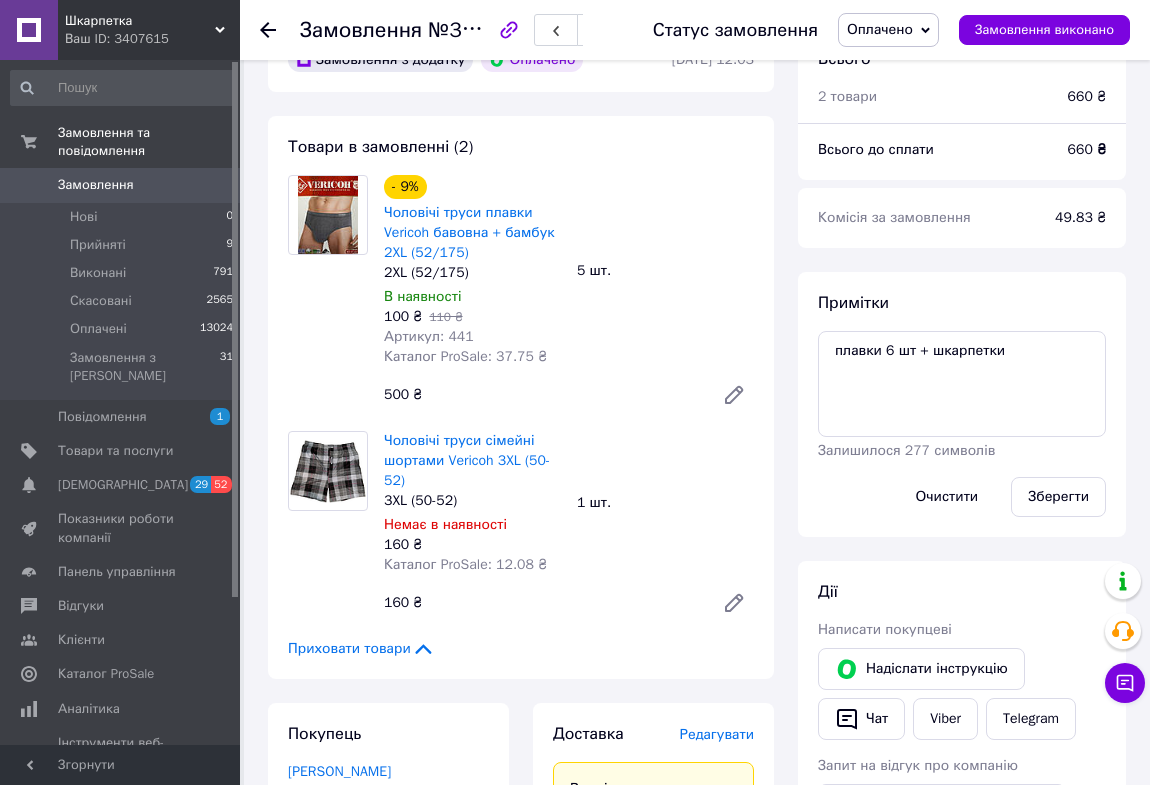 scroll, scrollTop: 90, scrollLeft: 0, axis: vertical 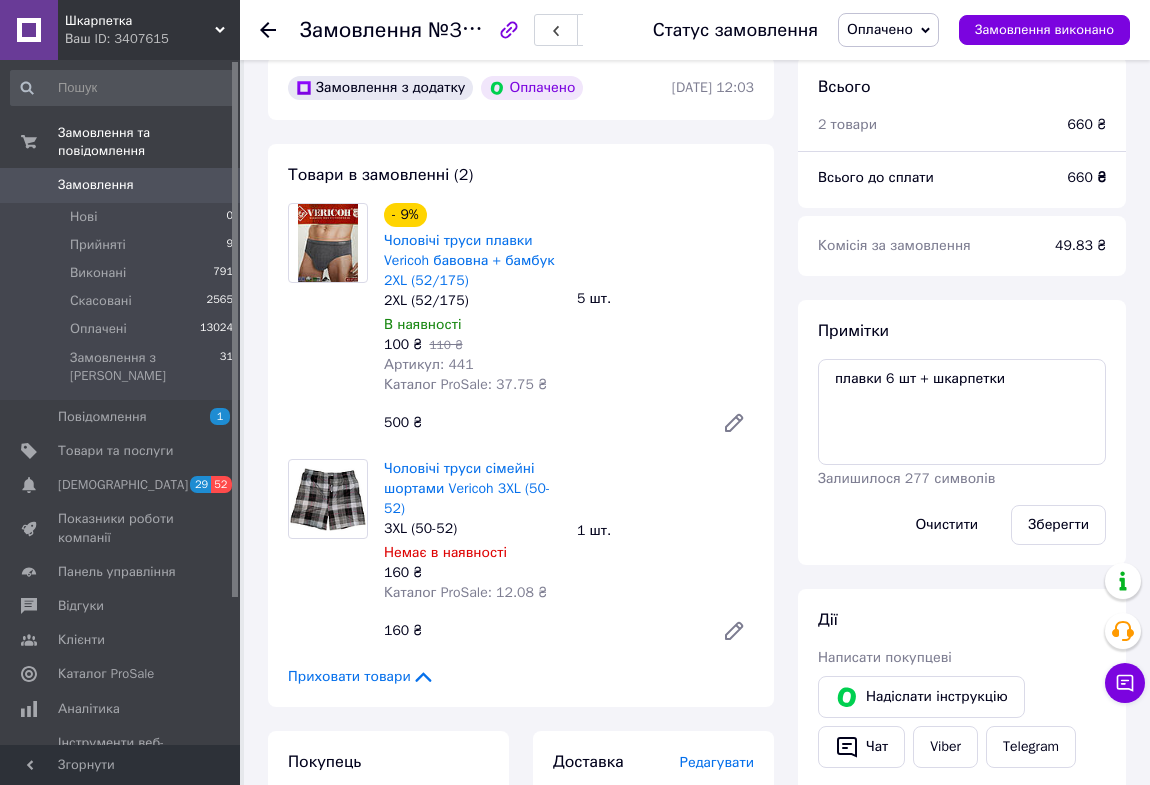 click 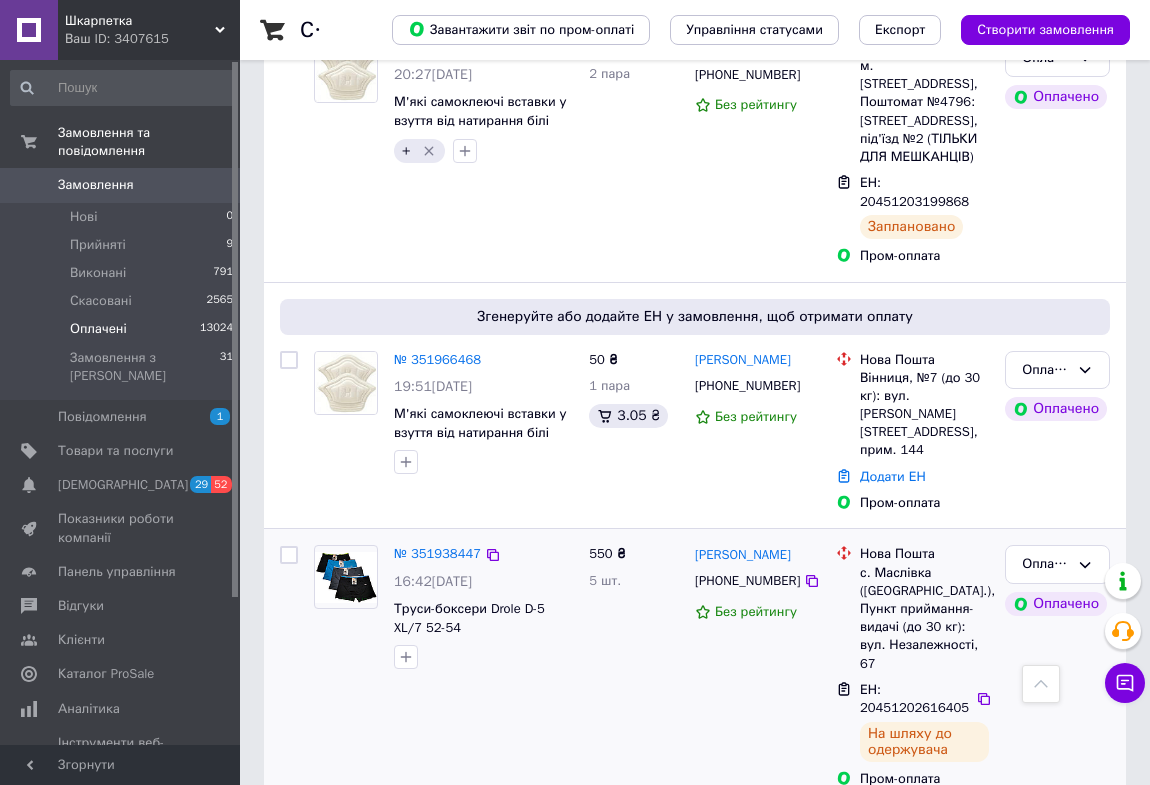 scroll, scrollTop: 1363, scrollLeft: 0, axis: vertical 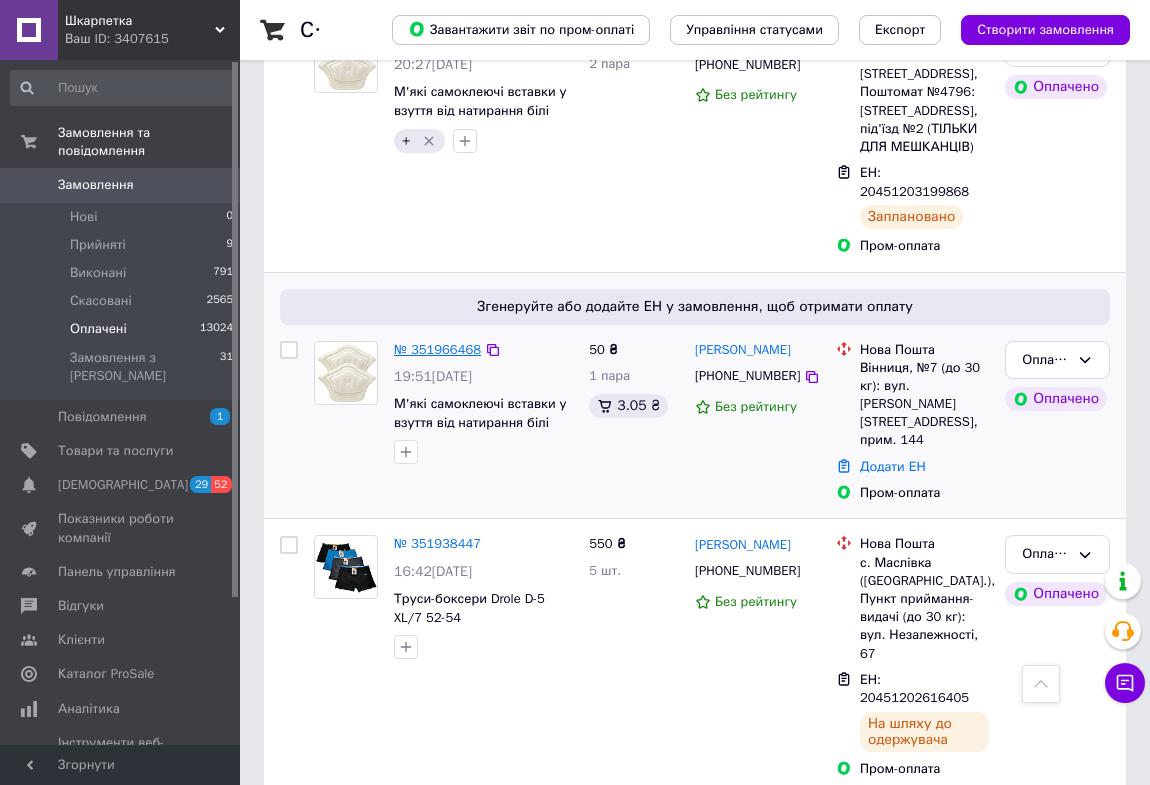 click on "№ 351966468" at bounding box center (437, 349) 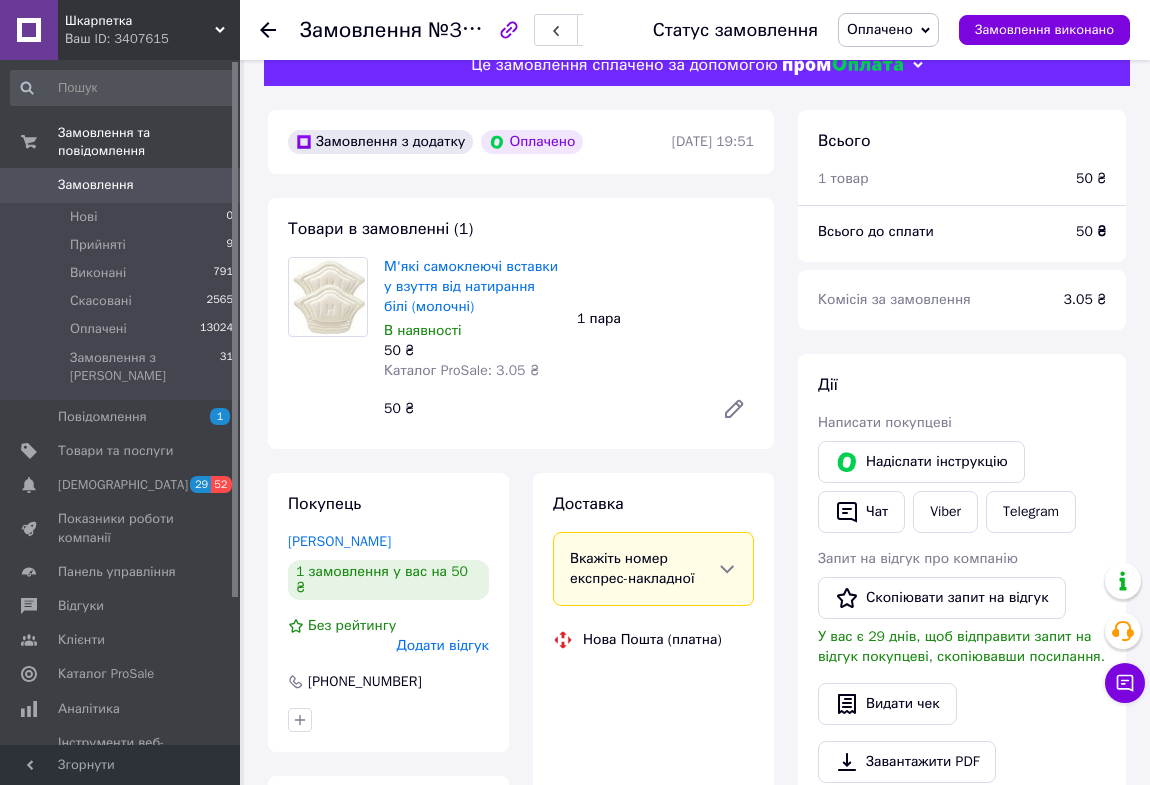 scroll, scrollTop: 13, scrollLeft: 0, axis: vertical 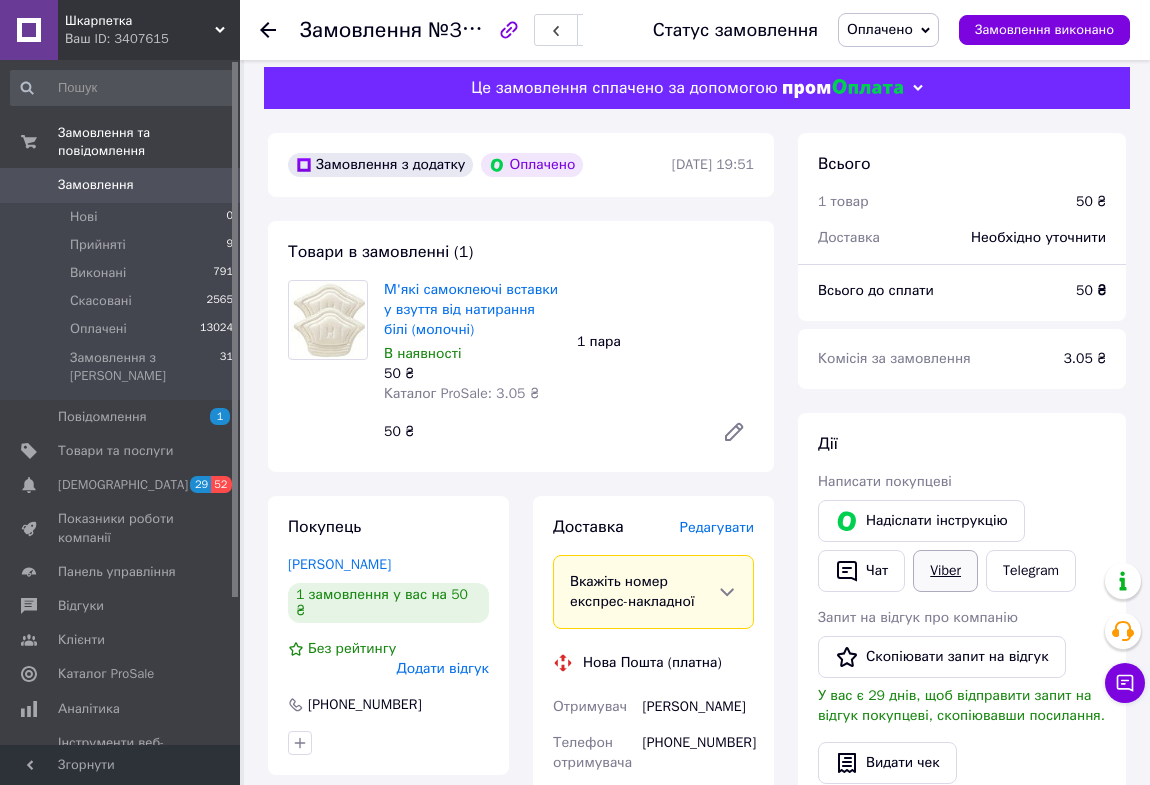 click on "Viber" at bounding box center (945, 571) 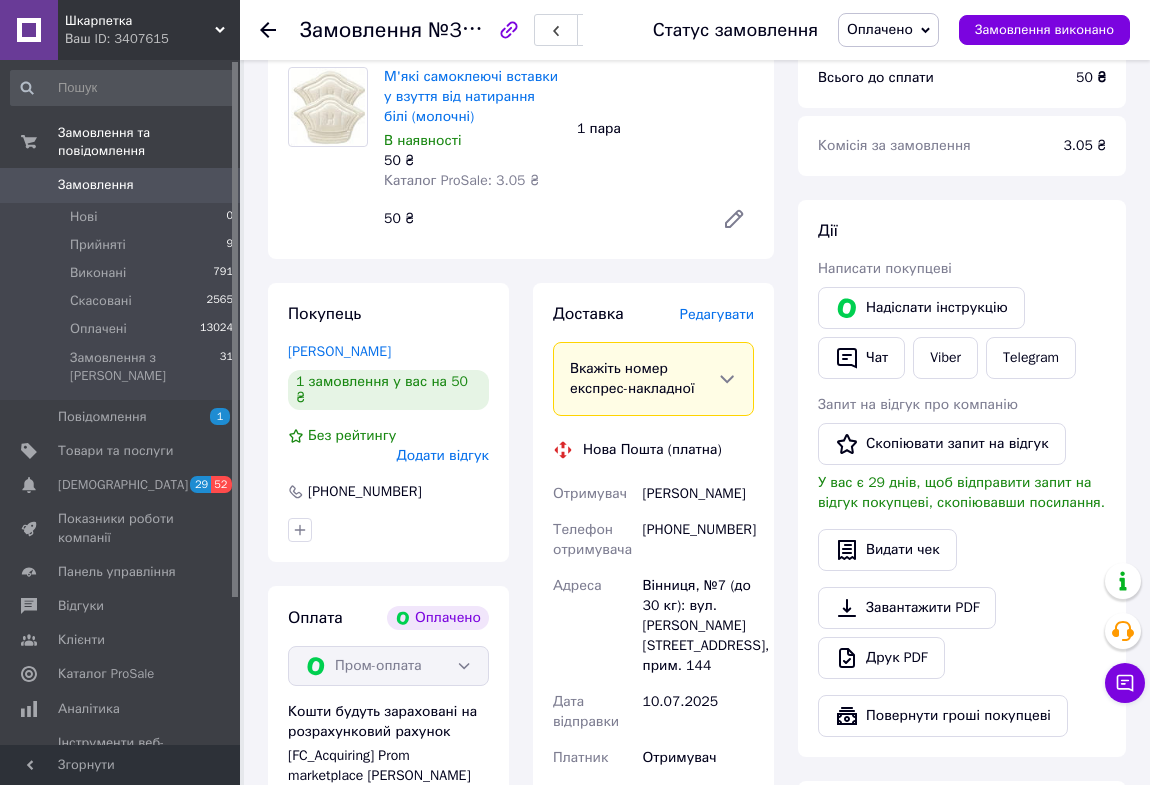 scroll, scrollTop: 195, scrollLeft: 0, axis: vertical 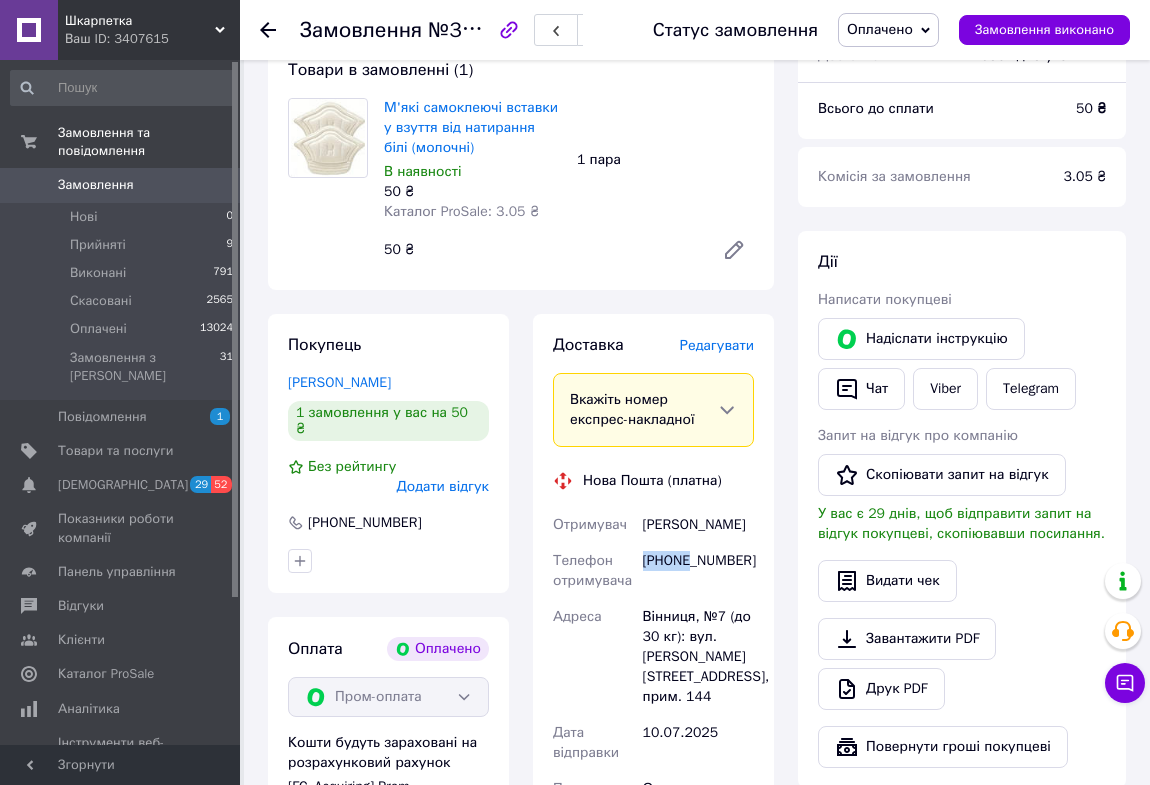 drag, startPoint x: 690, startPoint y: 583, endPoint x: 644, endPoint y: 579, distance: 46.173584 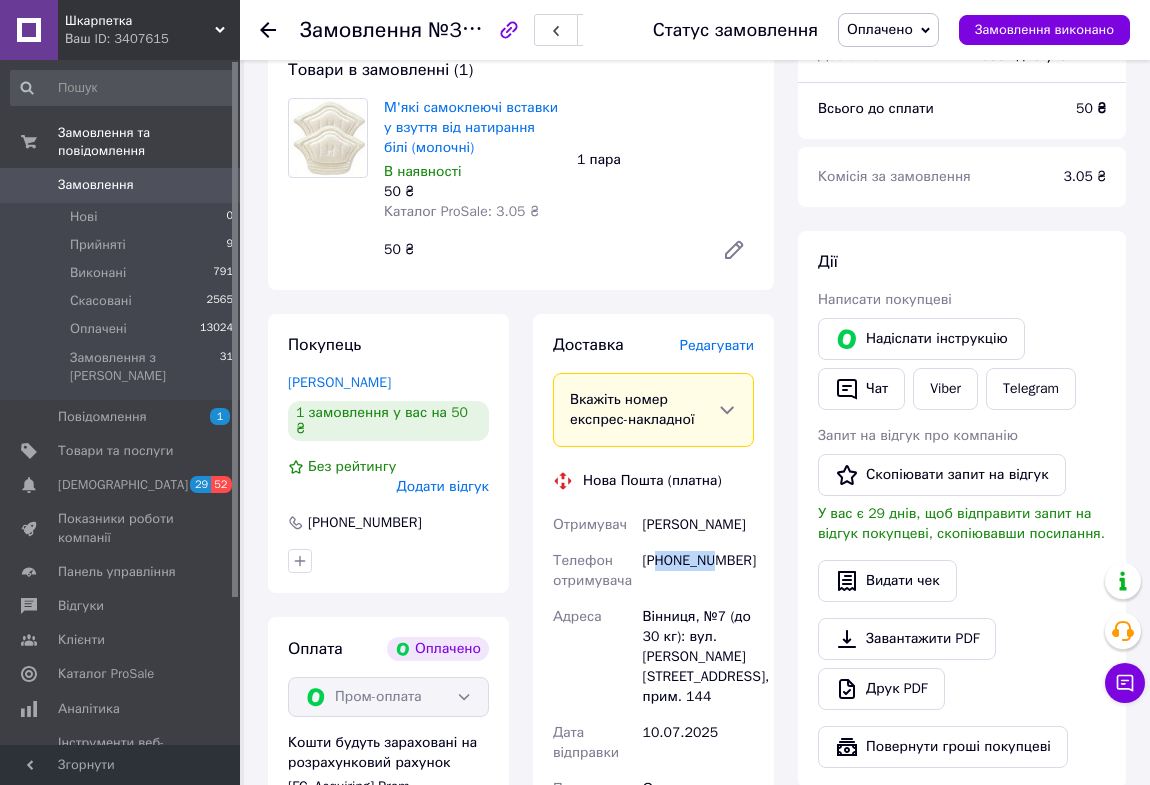 drag, startPoint x: 714, startPoint y: 587, endPoint x: 660, endPoint y: 580, distance: 54.451813 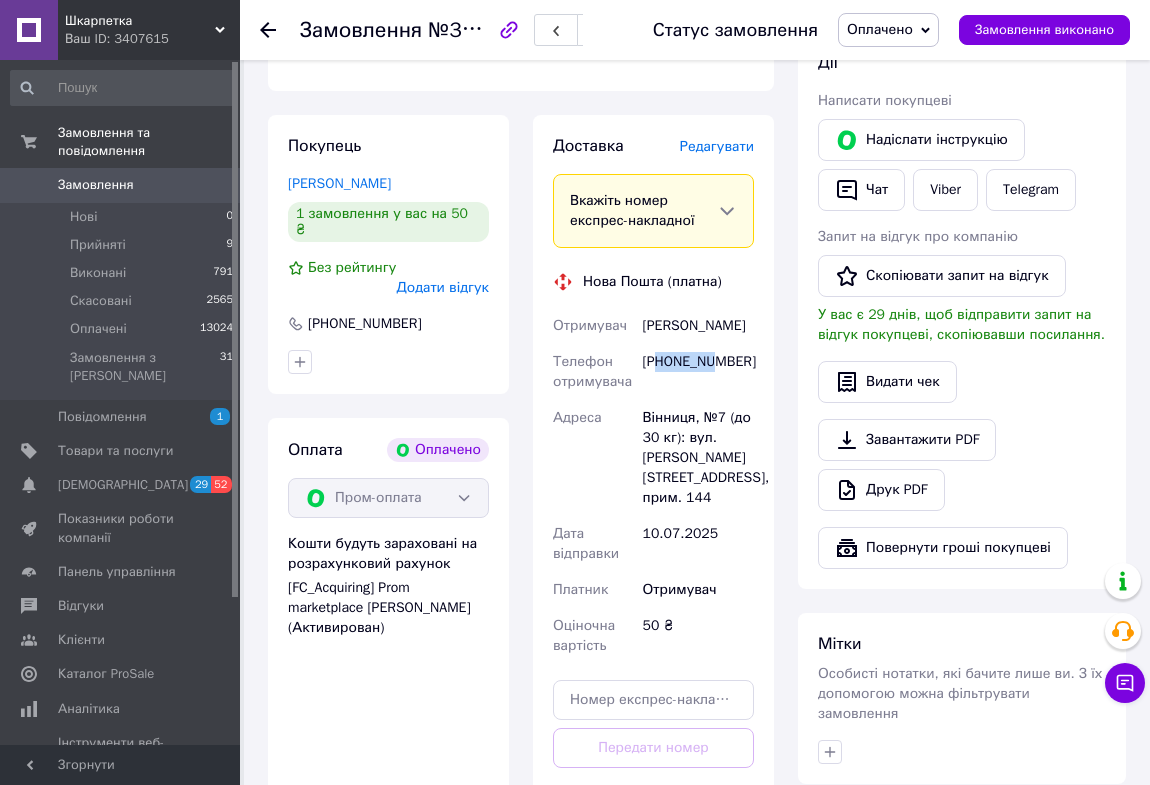 scroll, scrollTop: 559, scrollLeft: 0, axis: vertical 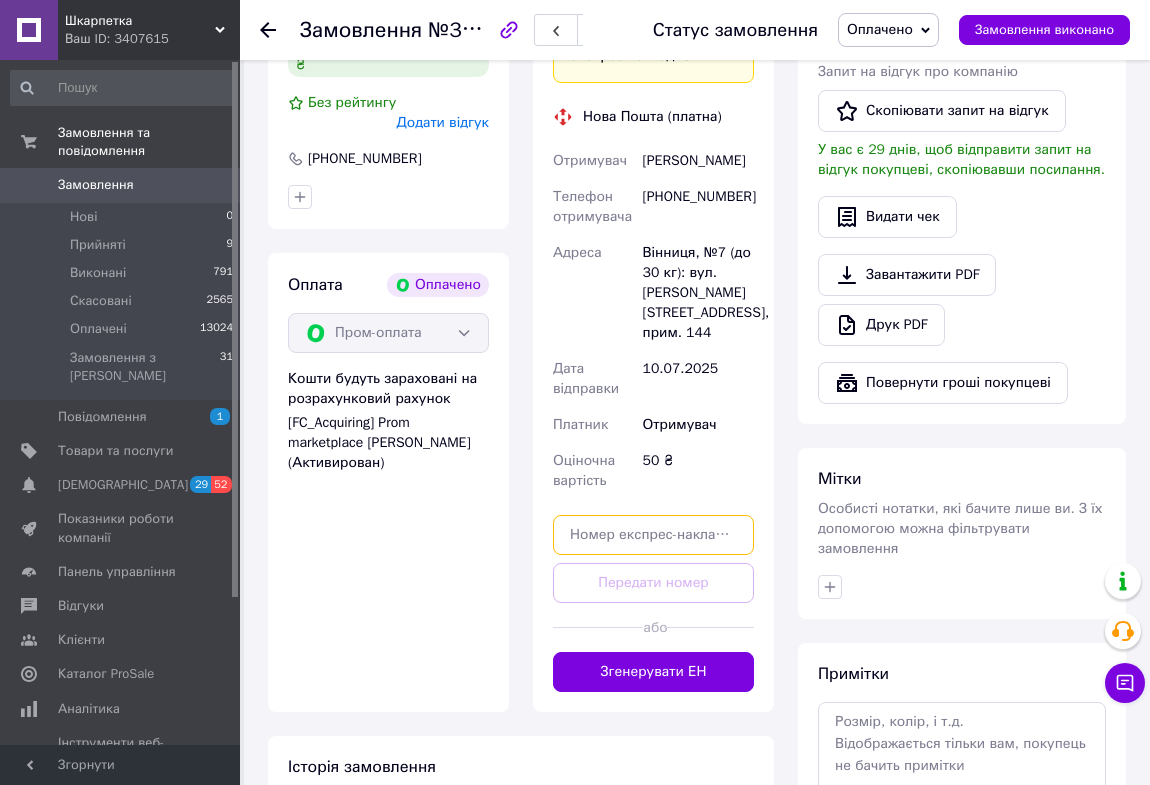 click at bounding box center [653, 535] 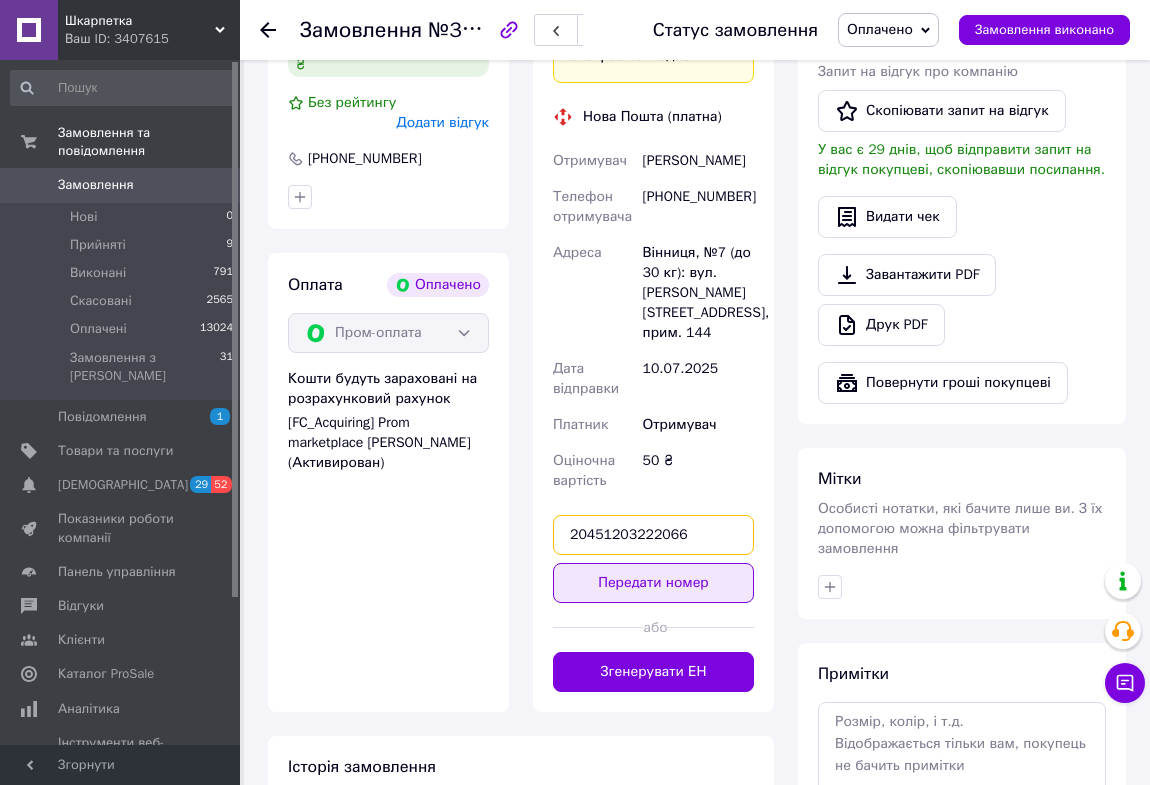 type on "20451203222066" 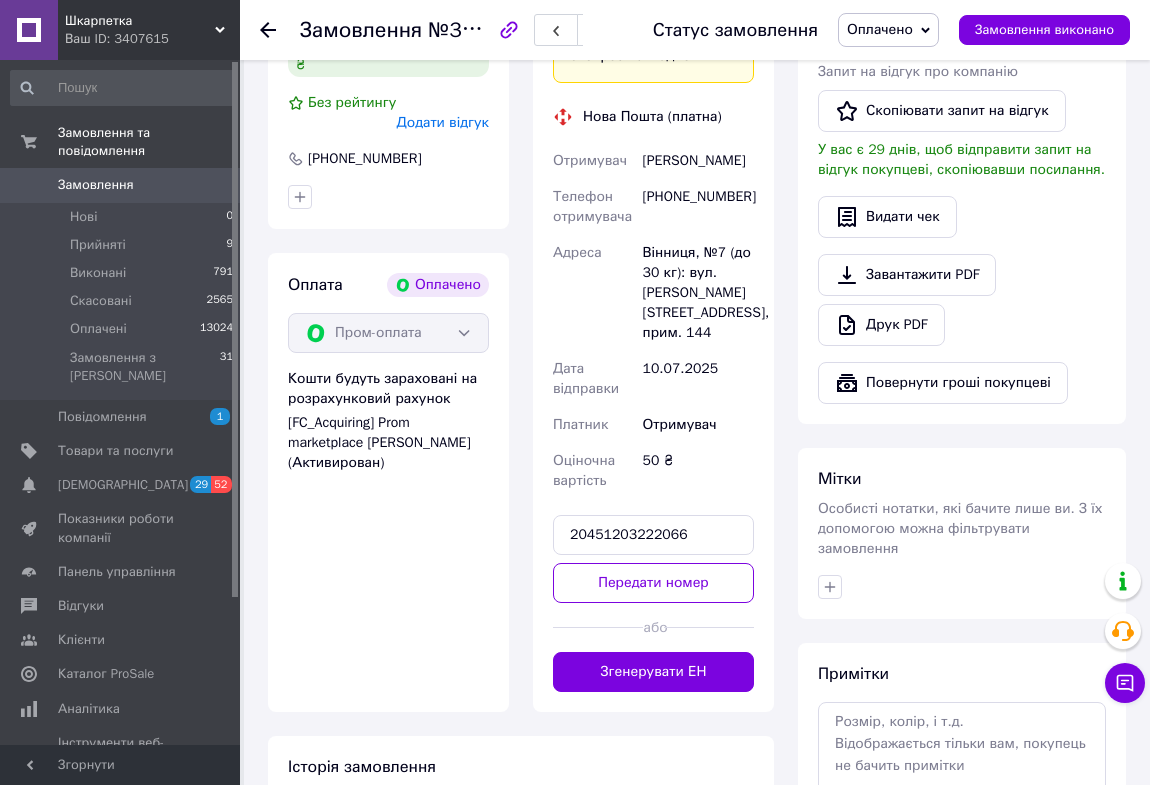 click on "Передати номер" at bounding box center (653, 583) 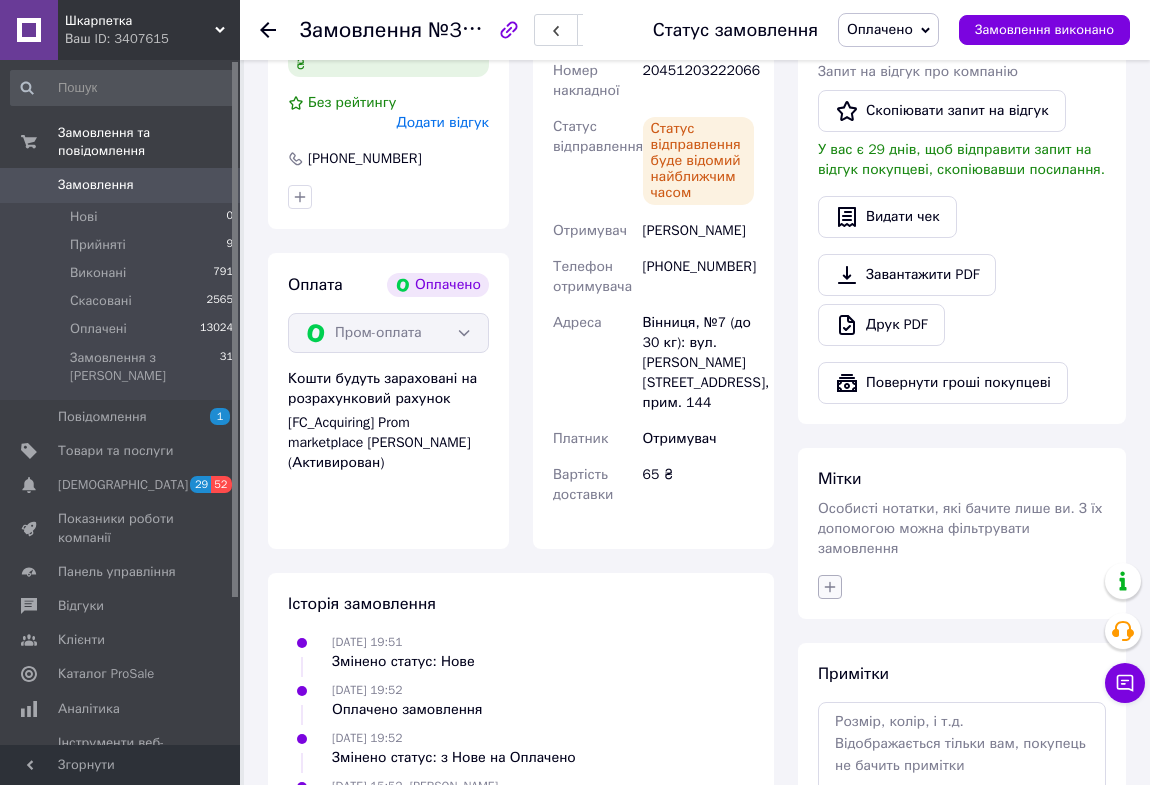 click at bounding box center [830, 587] 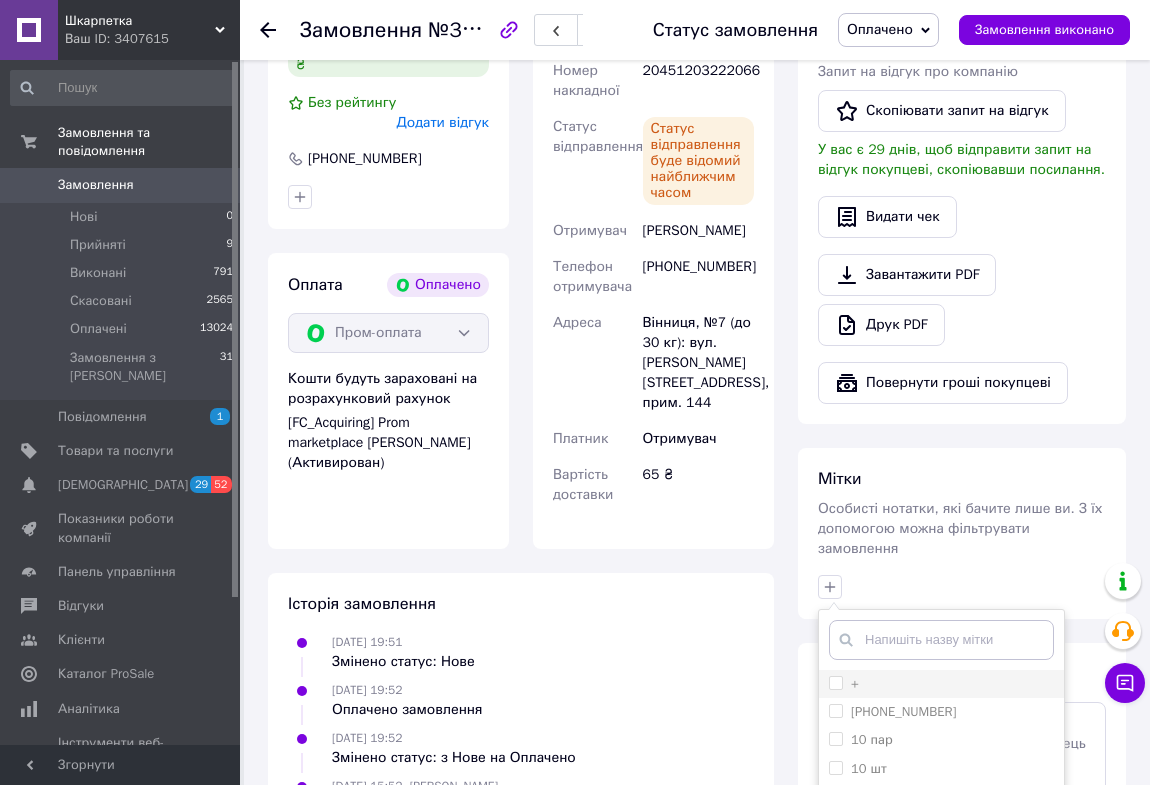 click on "+" at bounding box center [835, 682] 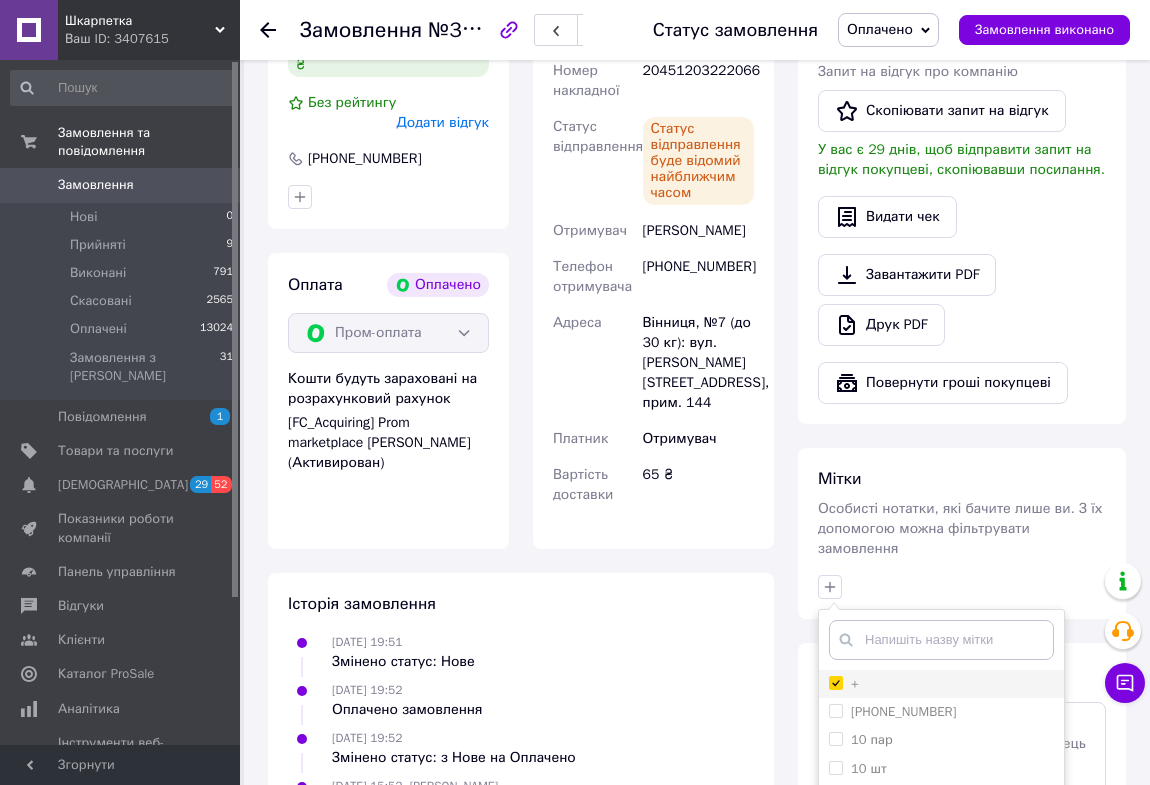 checkbox on "true" 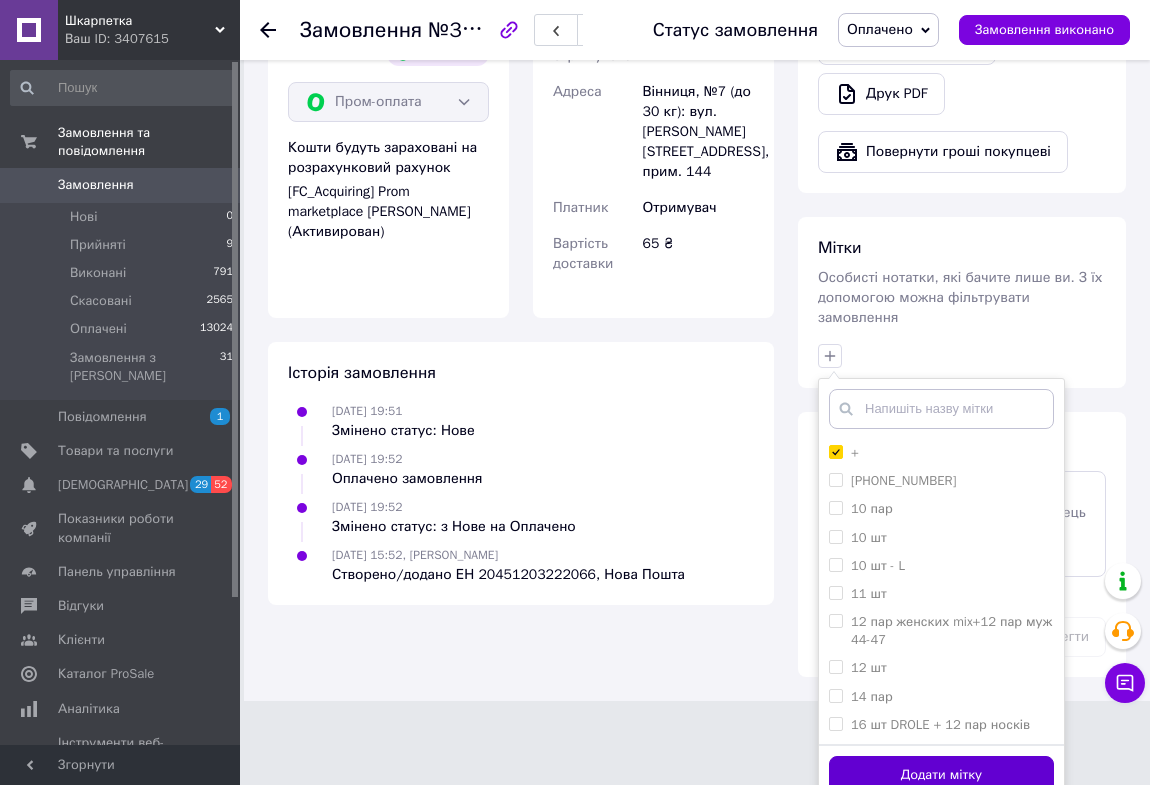 click on "Додати мітку" at bounding box center [941, 775] 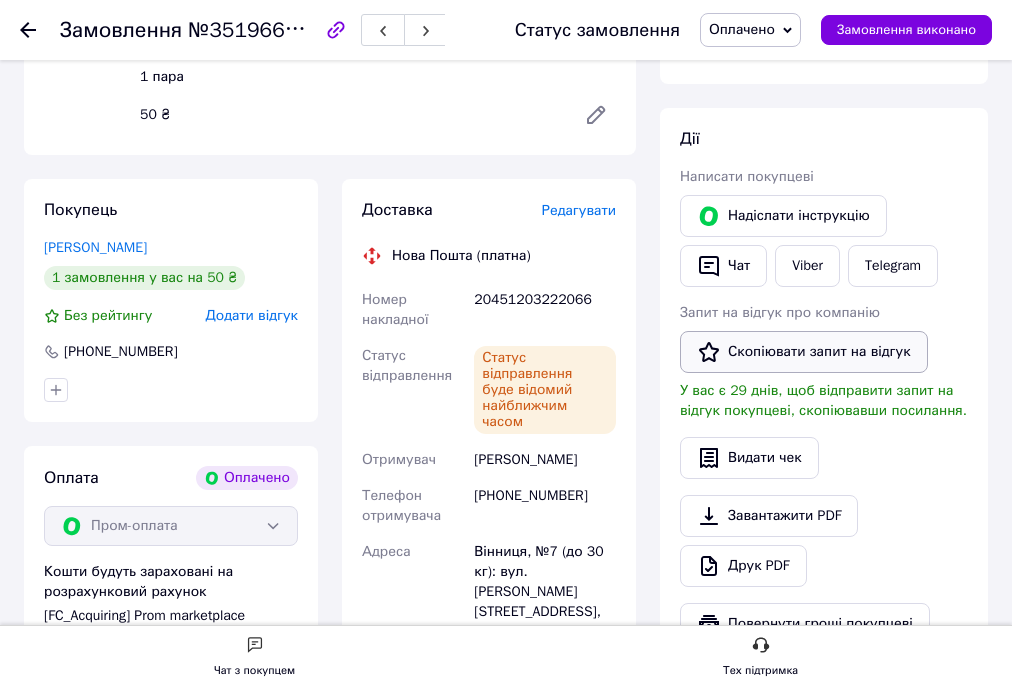 scroll, scrollTop: 317, scrollLeft: 0, axis: vertical 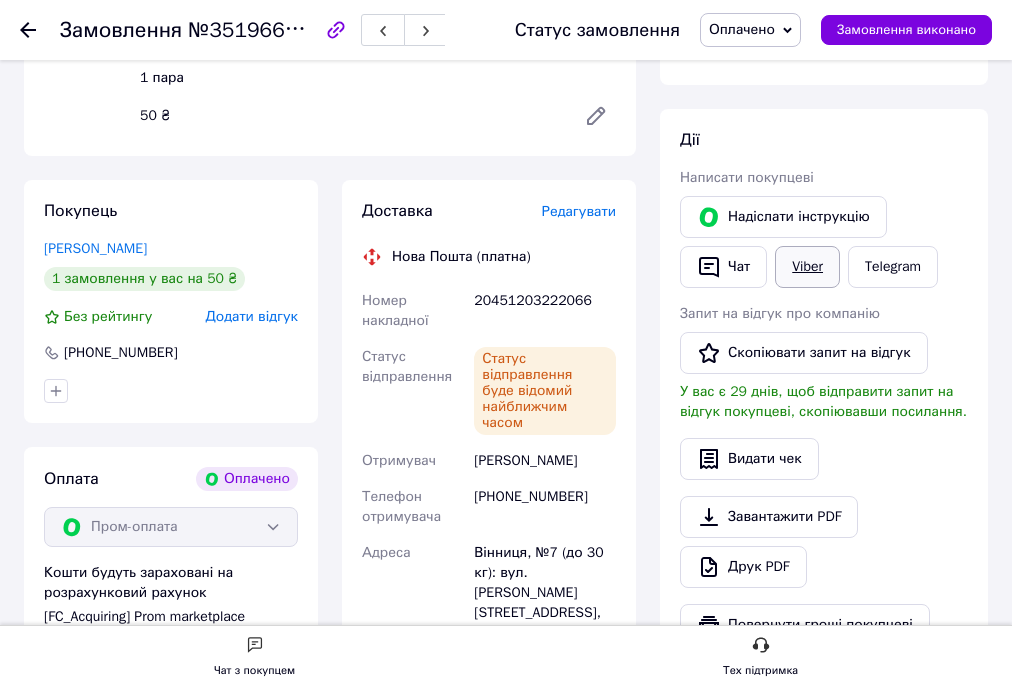click on "Viber" at bounding box center [807, 267] 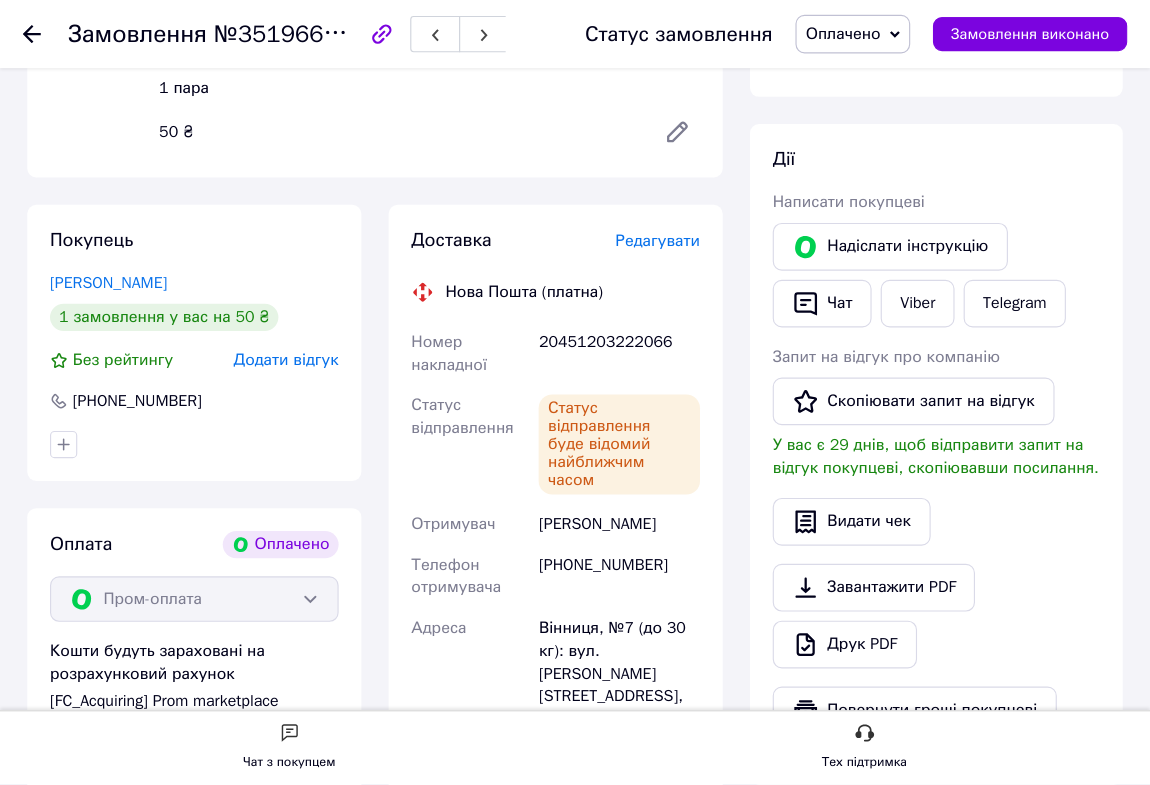 scroll, scrollTop: 317, scrollLeft: 0, axis: vertical 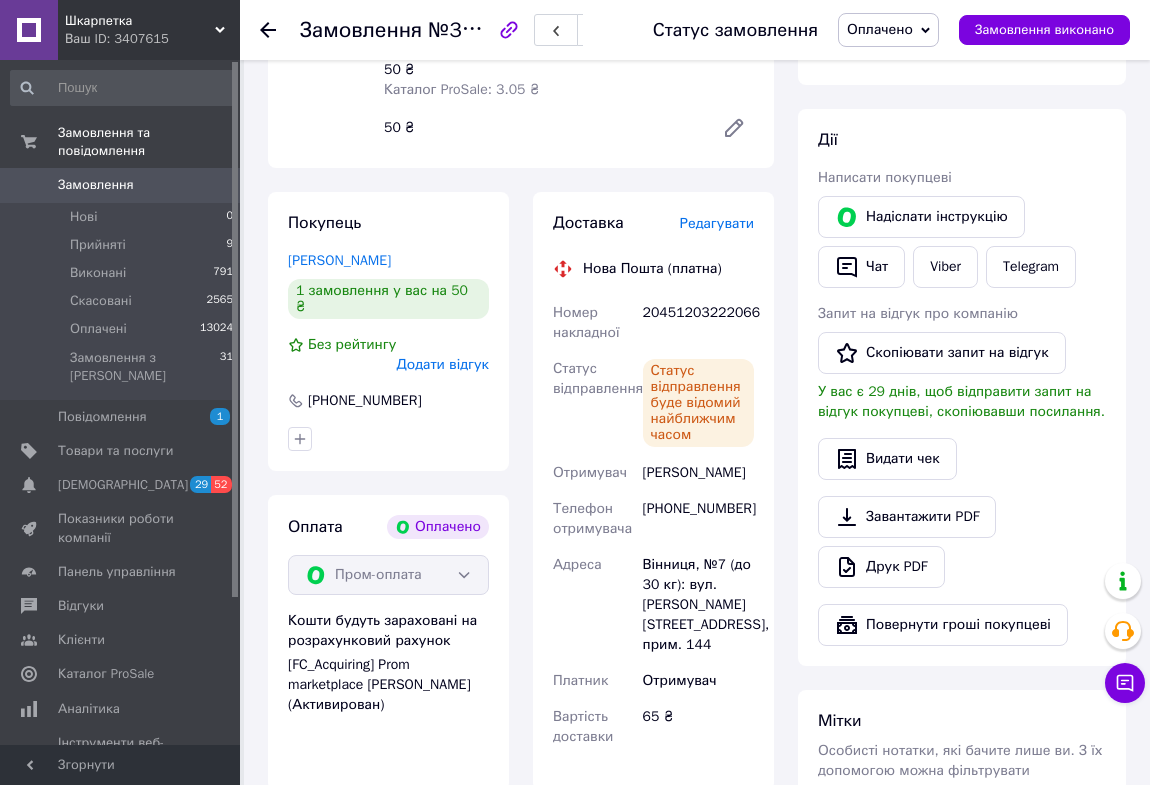 click 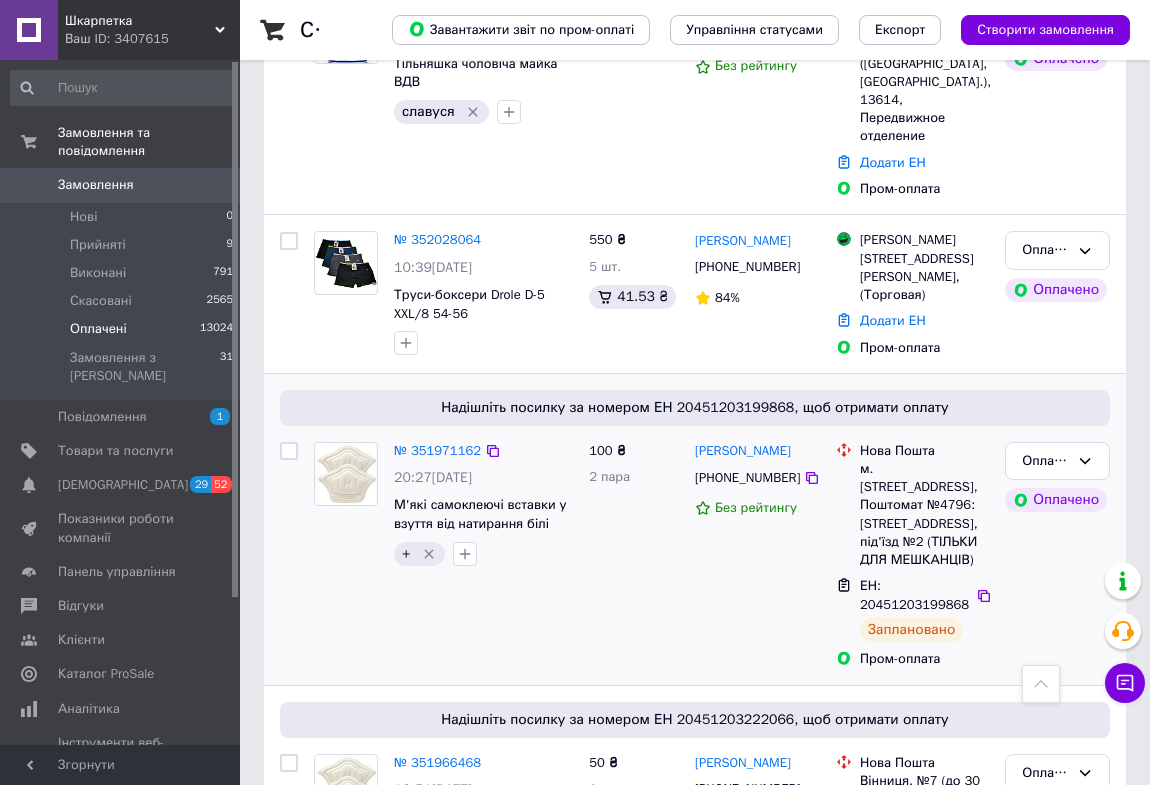 scroll, scrollTop: 909, scrollLeft: 0, axis: vertical 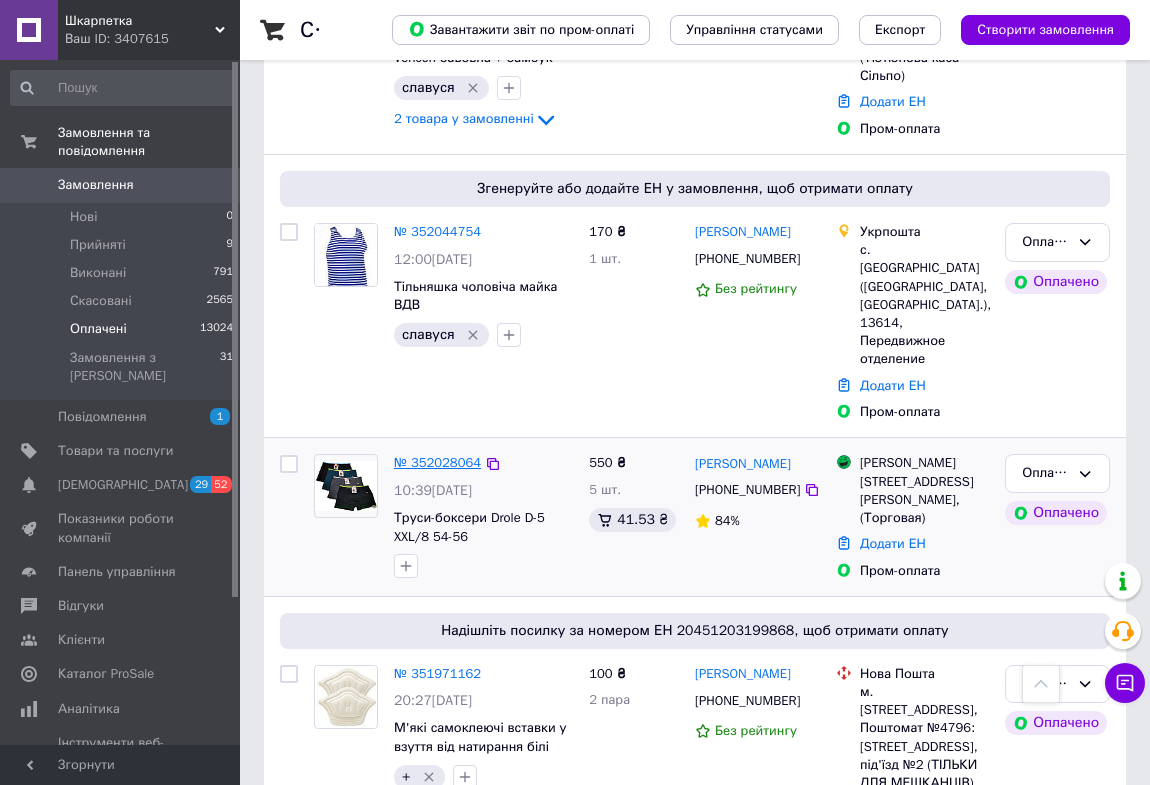click on "№ 352028064" at bounding box center [437, 462] 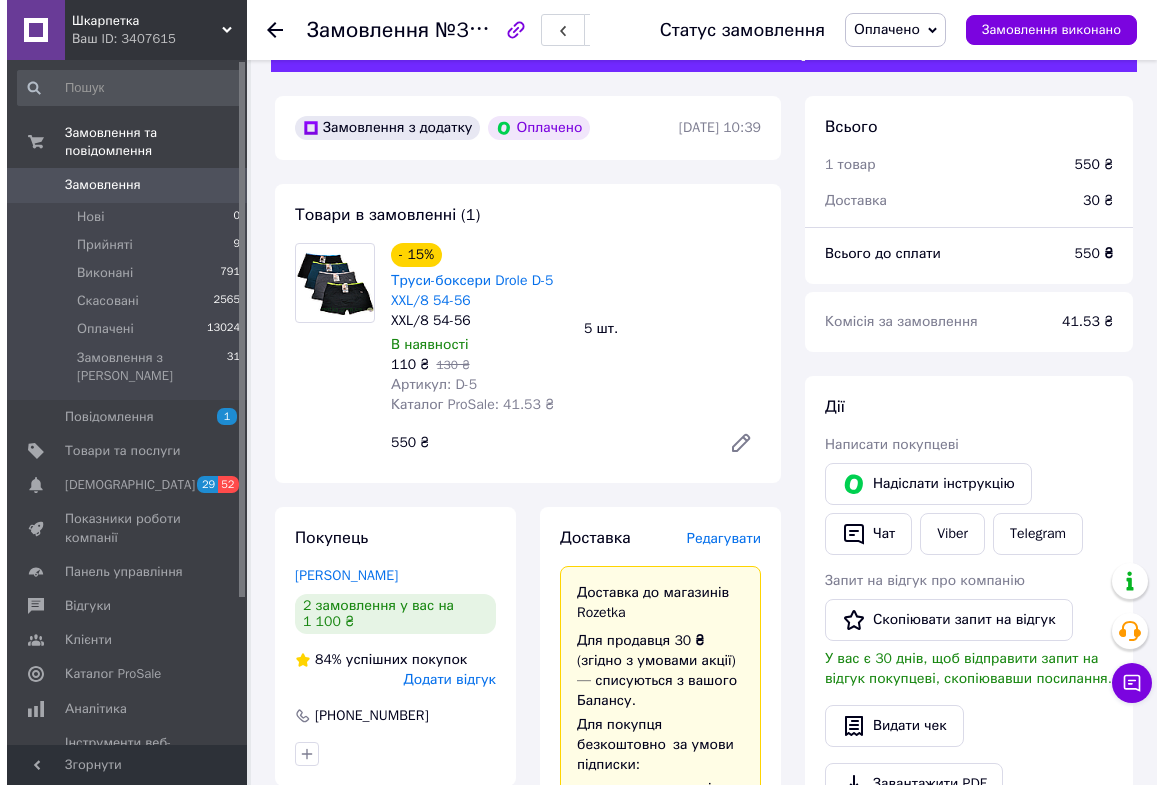 scroll, scrollTop: 0, scrollLeft: 0, axis: both 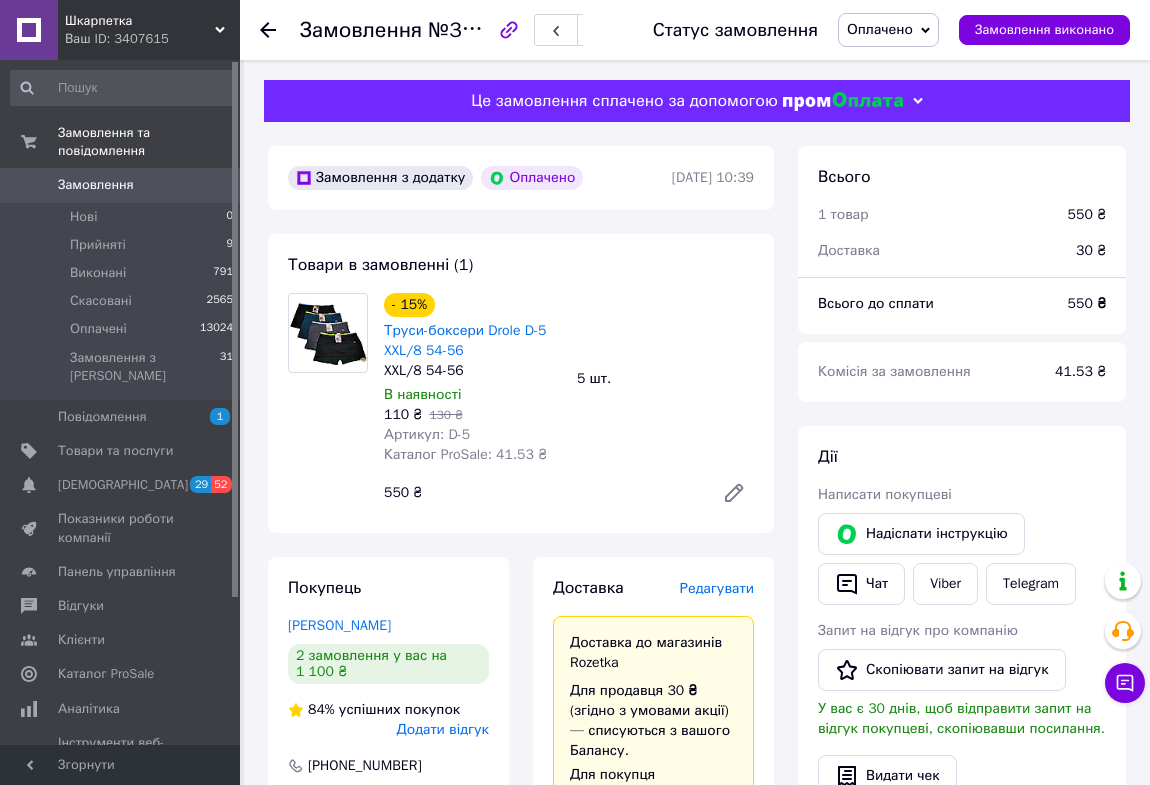 click on "Редагувати" at bounding box center [717, 588] 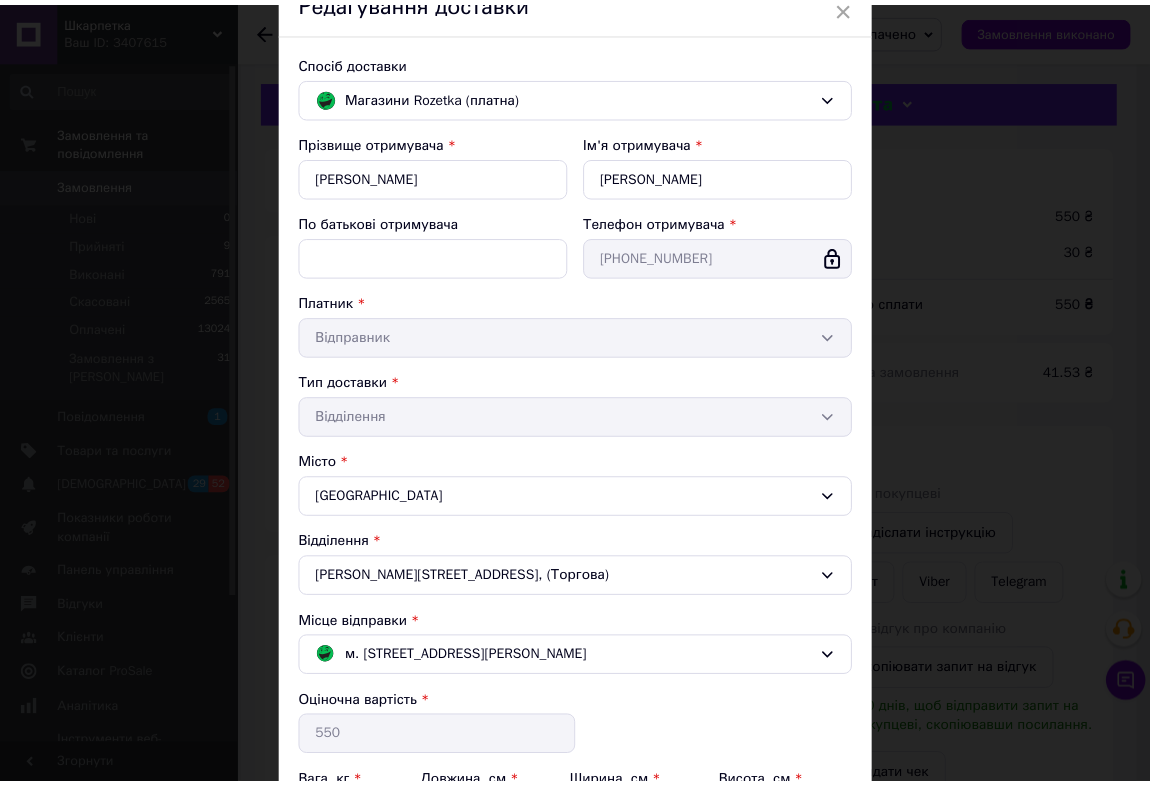 scroll, scrollTop: 337, scrollLeft: 0, axis: vertical 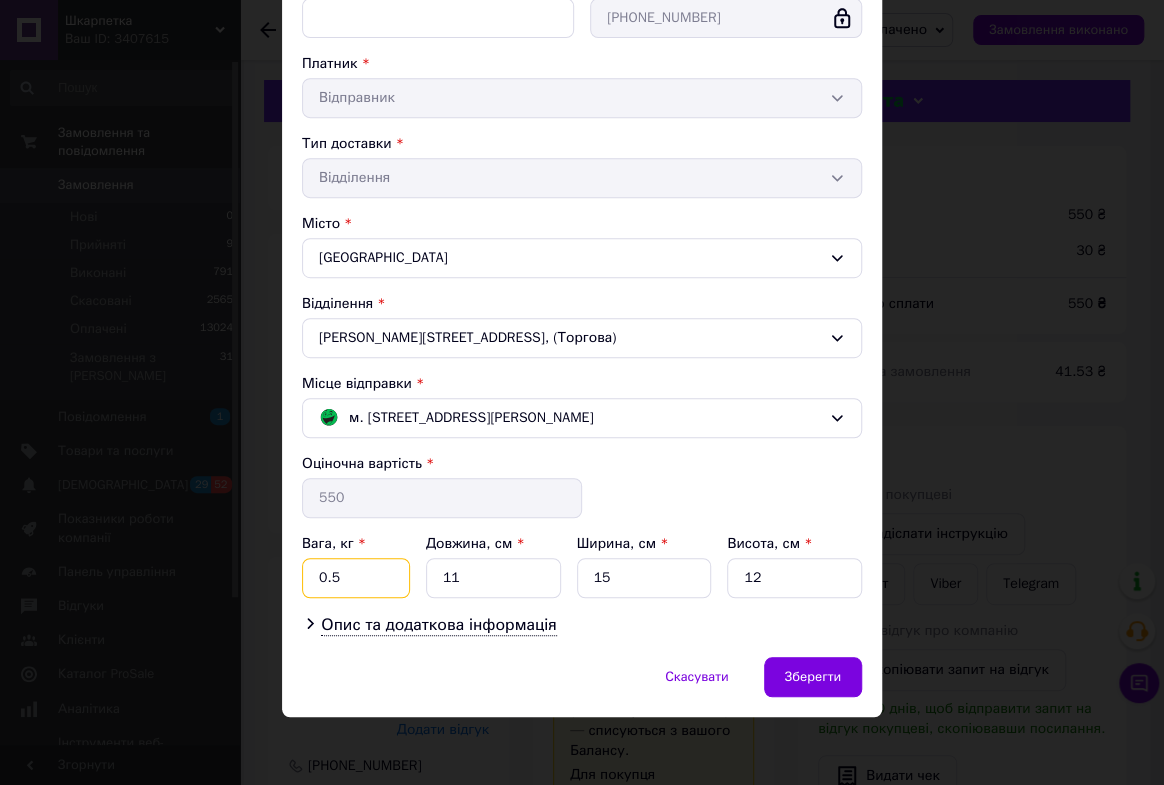 drag, startPoint x: 306, startPoint y: 576, endPoint x: 381, endPoint y: 578, distance: 75.026665 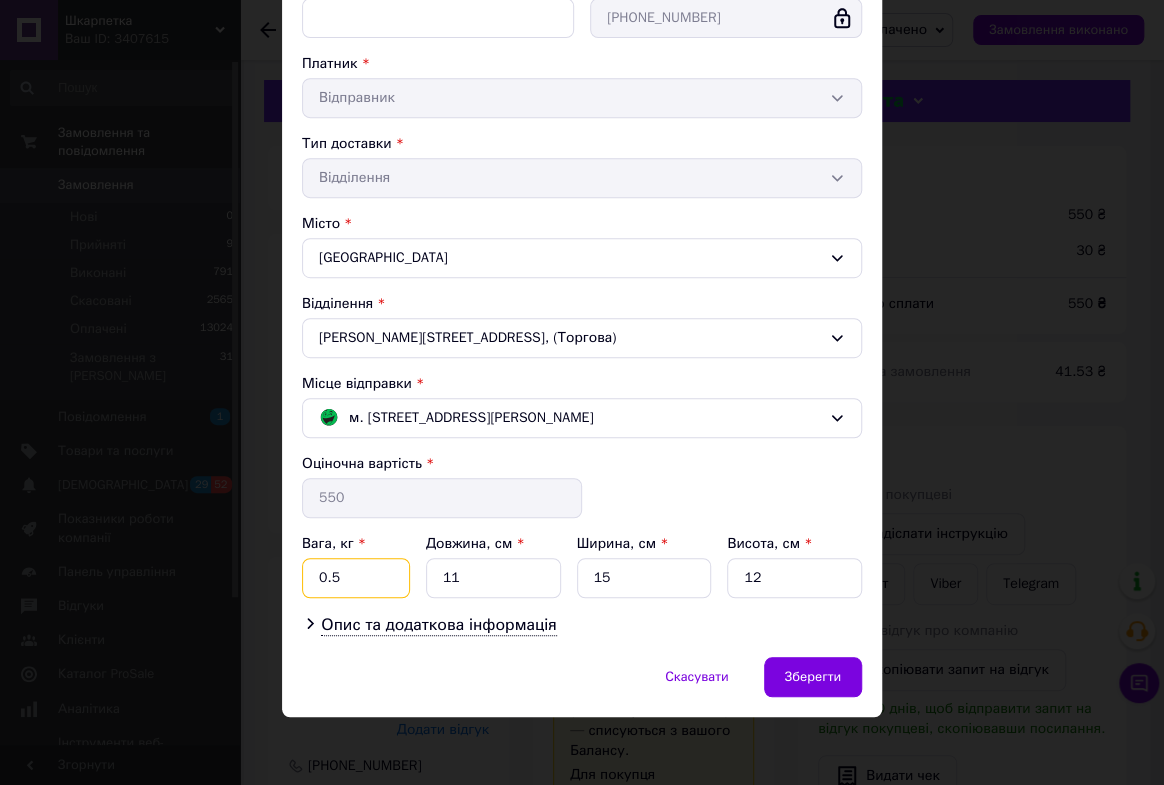 click on "0.5" at bounding box center [356, 578] 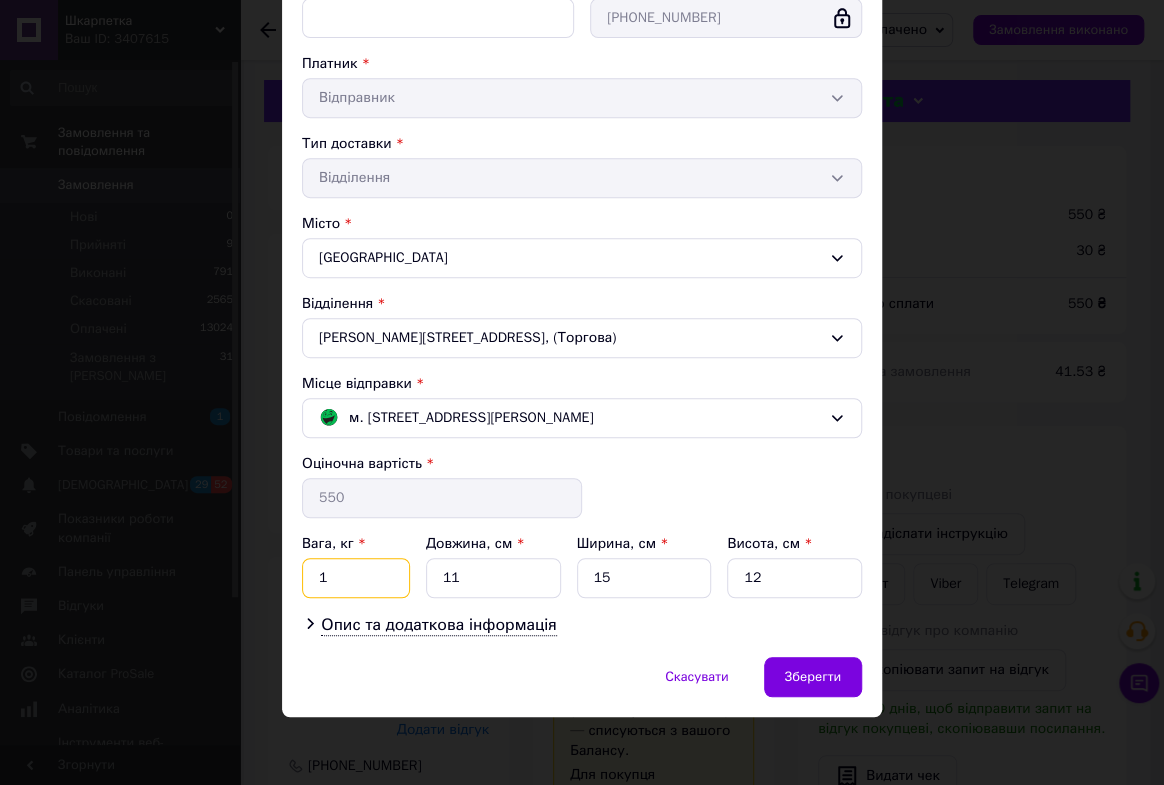type on "1" 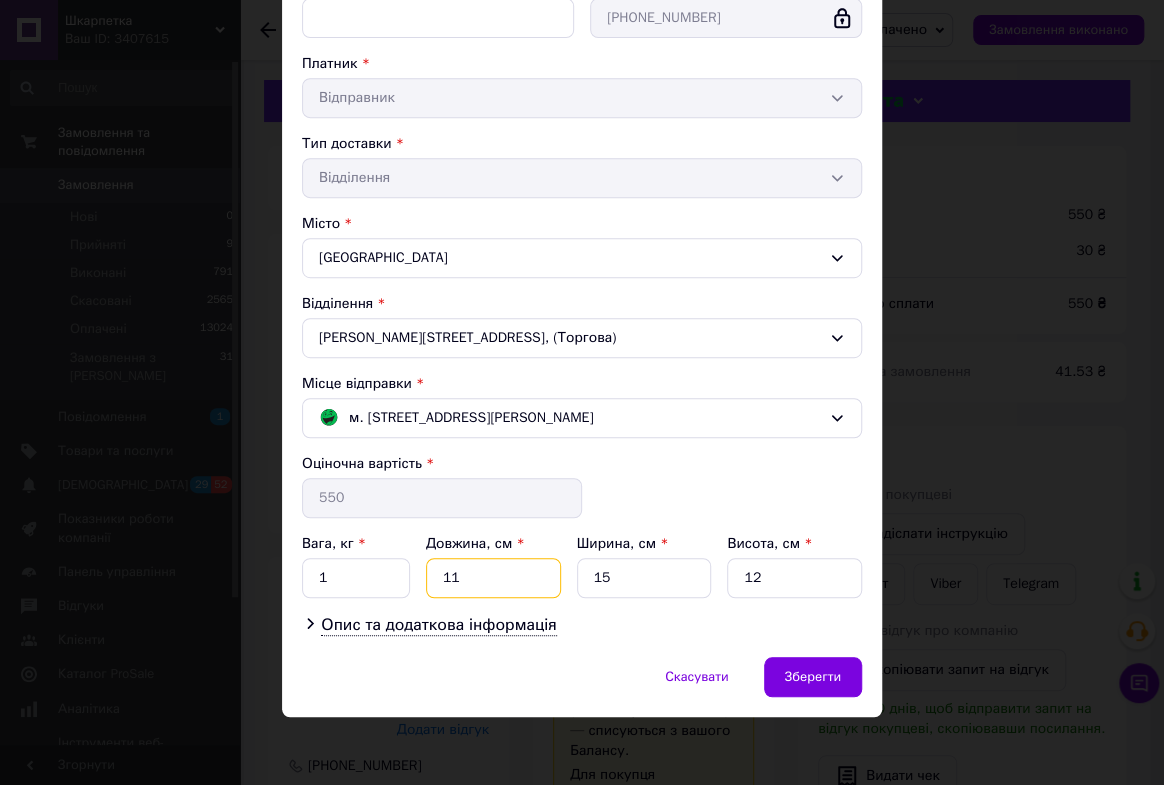 drag, startPoint x: 431, startPoint y: 573, endPoint x: 608, endPoint y: 590, distance: 177.81451 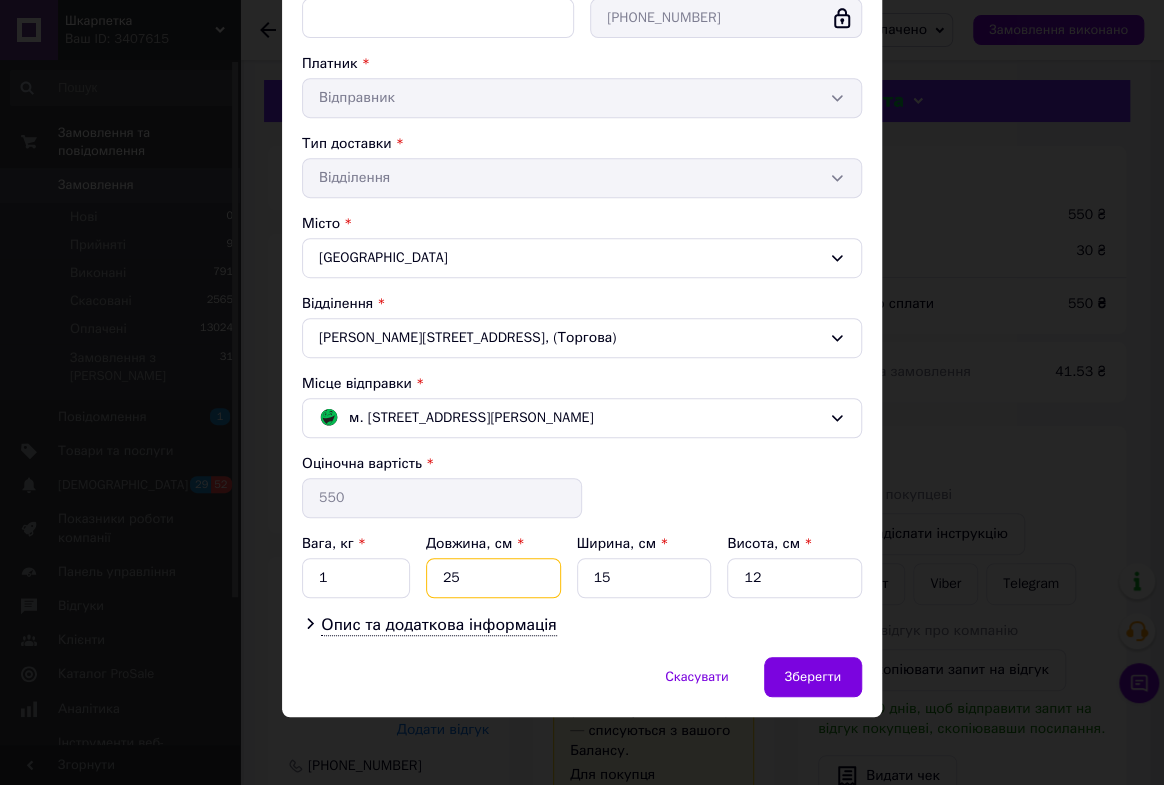type on "25" 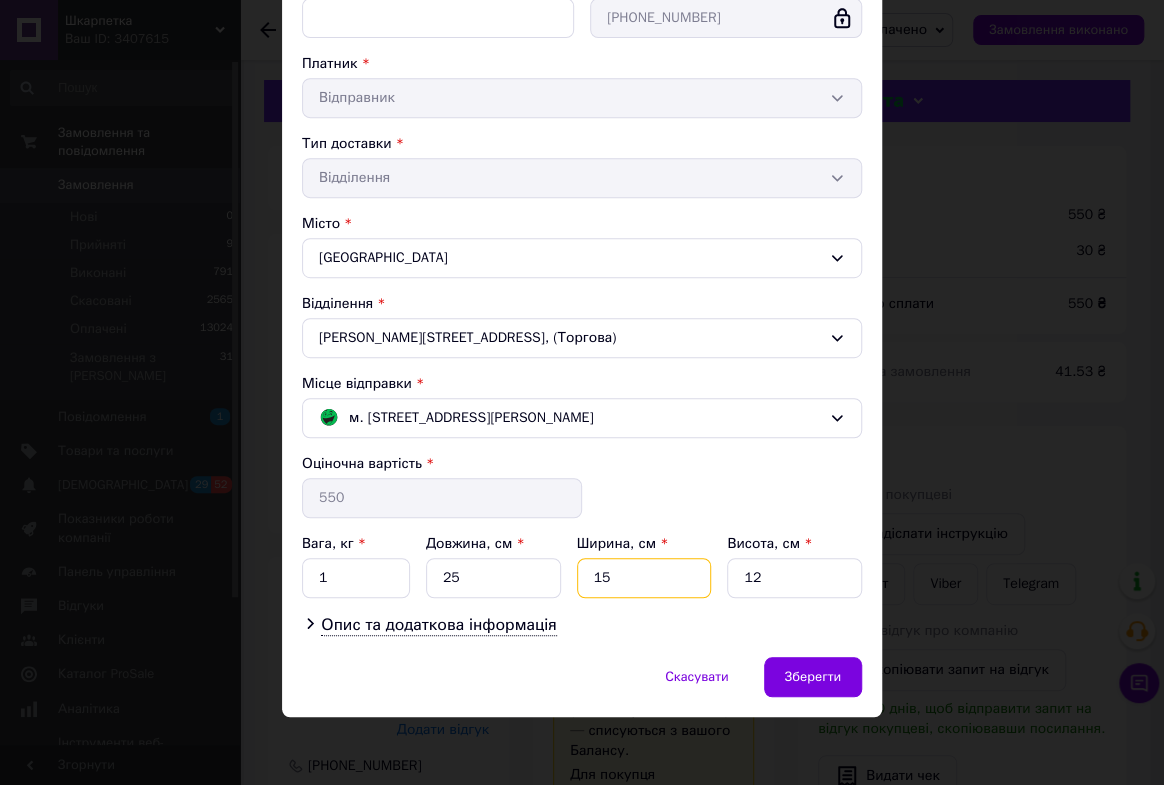 drag, startPoint x: 586, startPoint y: 574, endPoint x: 705, endPoint y: 580, distance: 119.15116 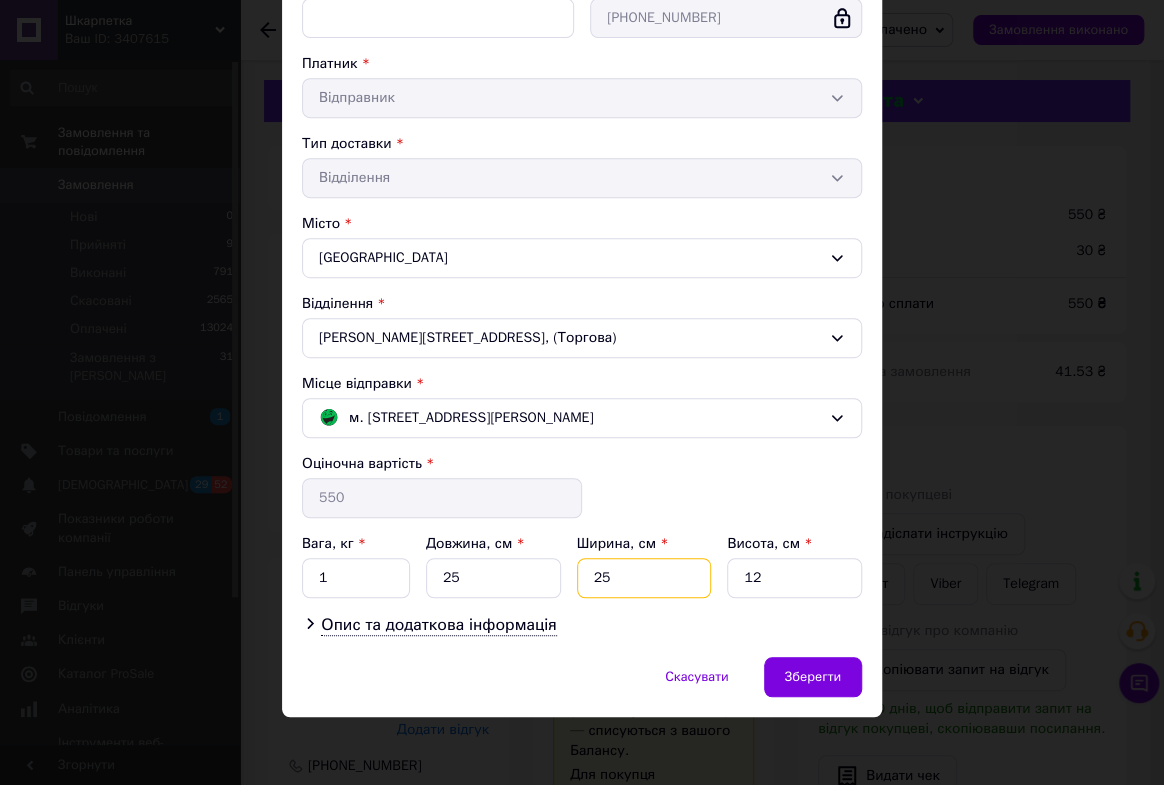 type on "25" 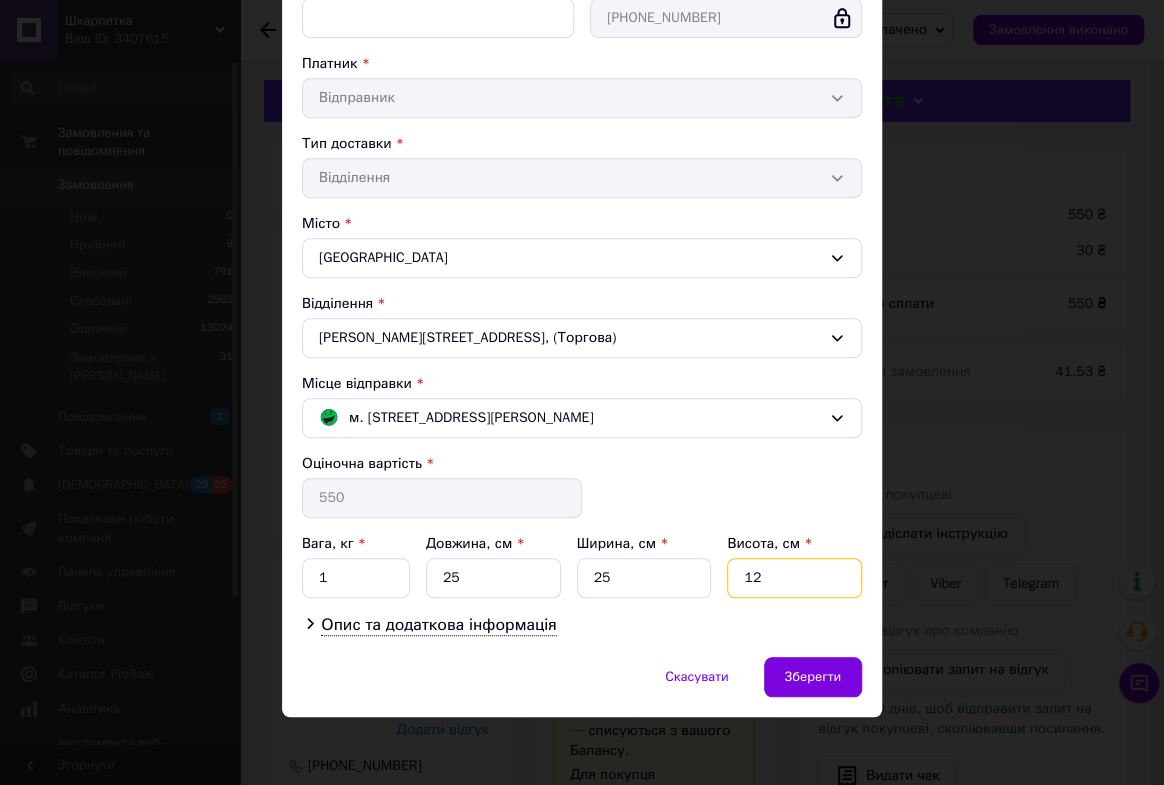 drag, startPoint x: 731, startPoint y: 570, endPoint x: 879, endPoint y: 574, distance: 148.05405 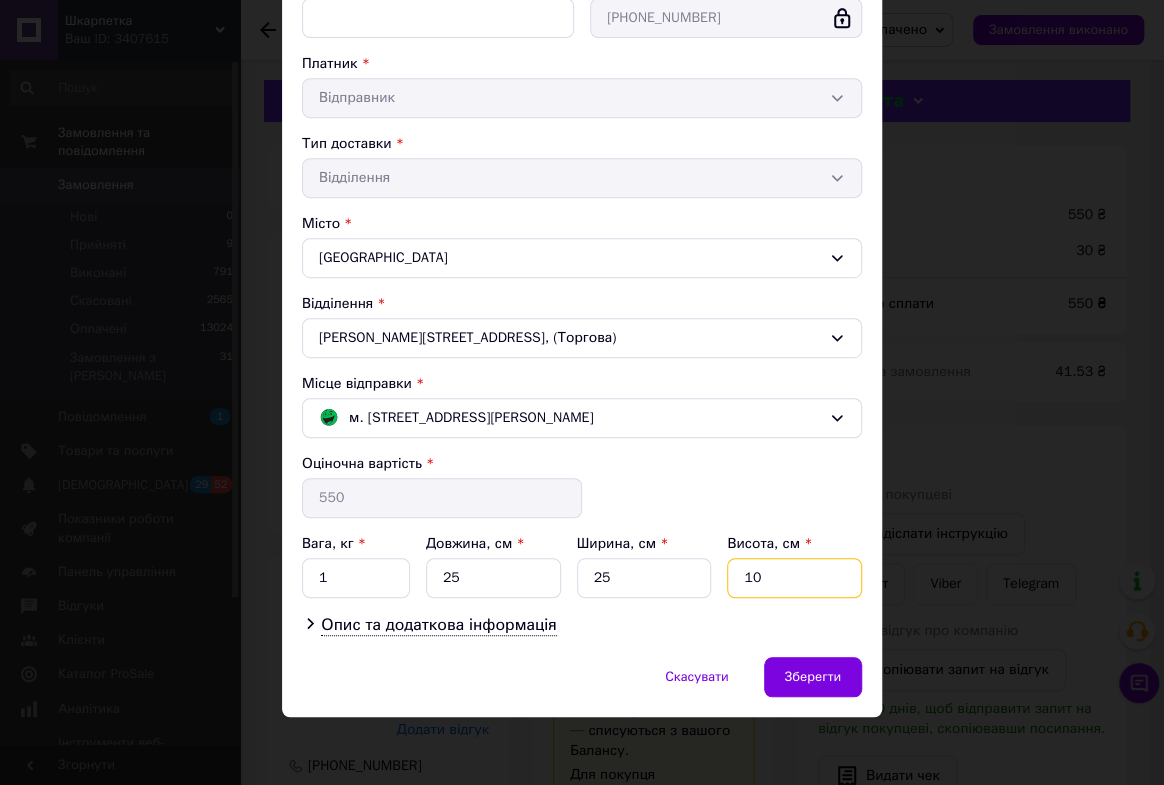 type on "10" 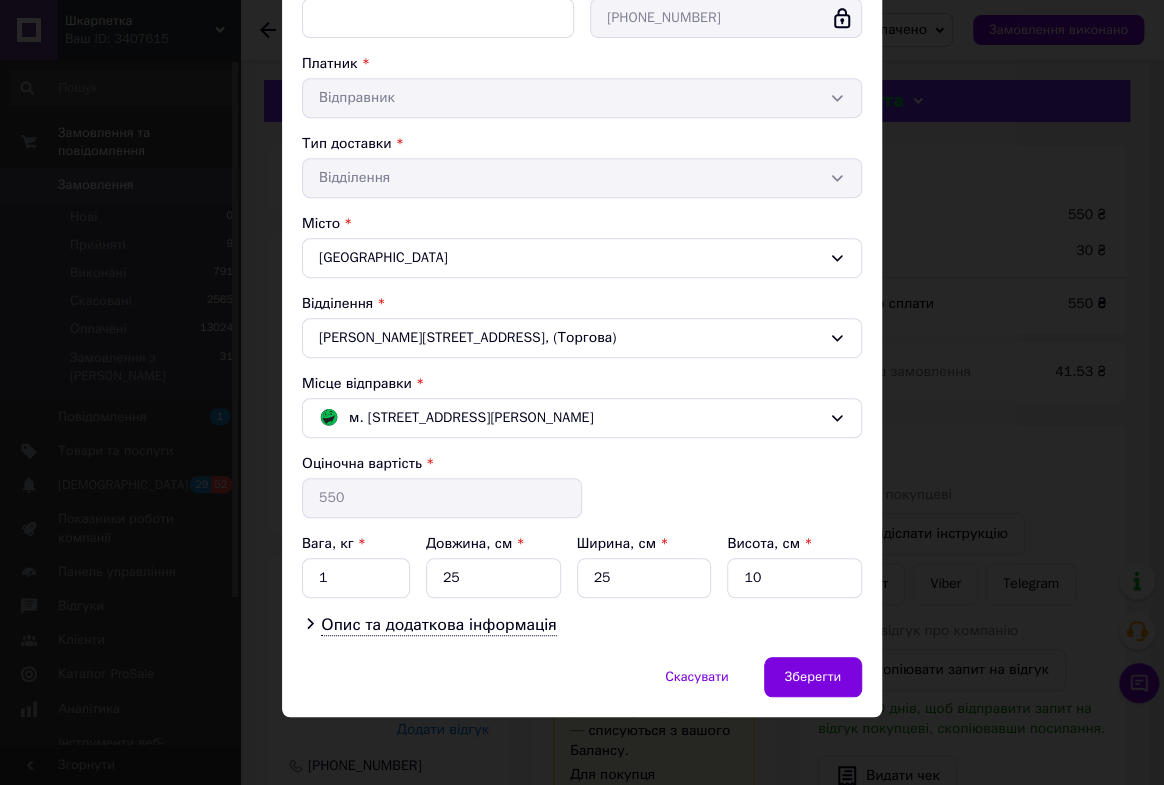 click on "Опис та додаткова інформація" at bounding box center [582, 625] 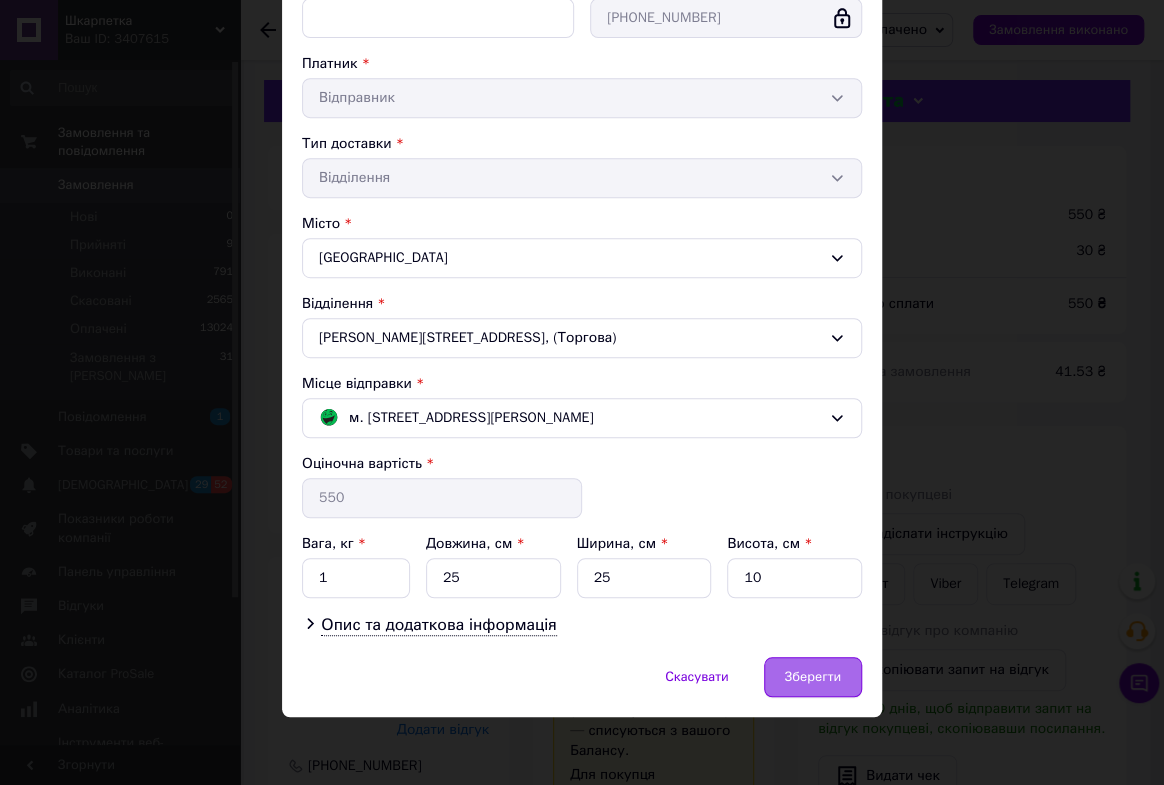 click on "Зберегти" at bounding box center [813, 677] 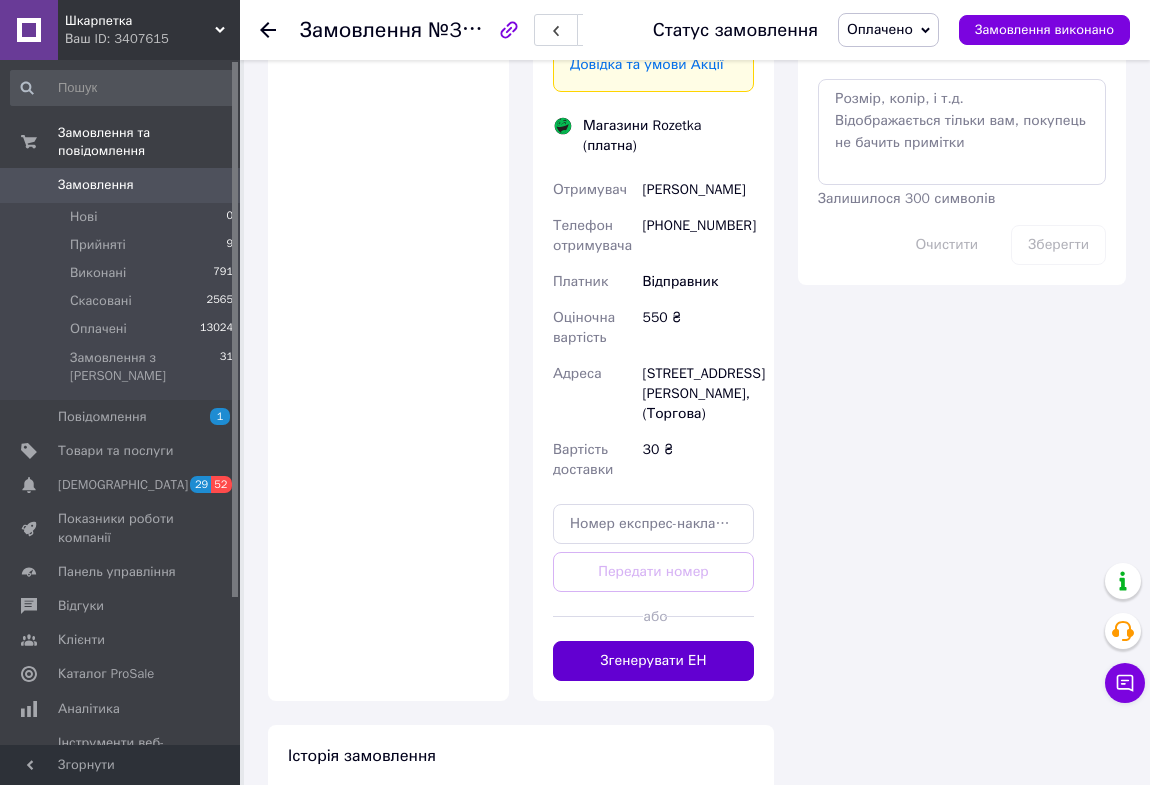 scroll, scrollTop: 1181, scrollLeft: 0, axis: vertical 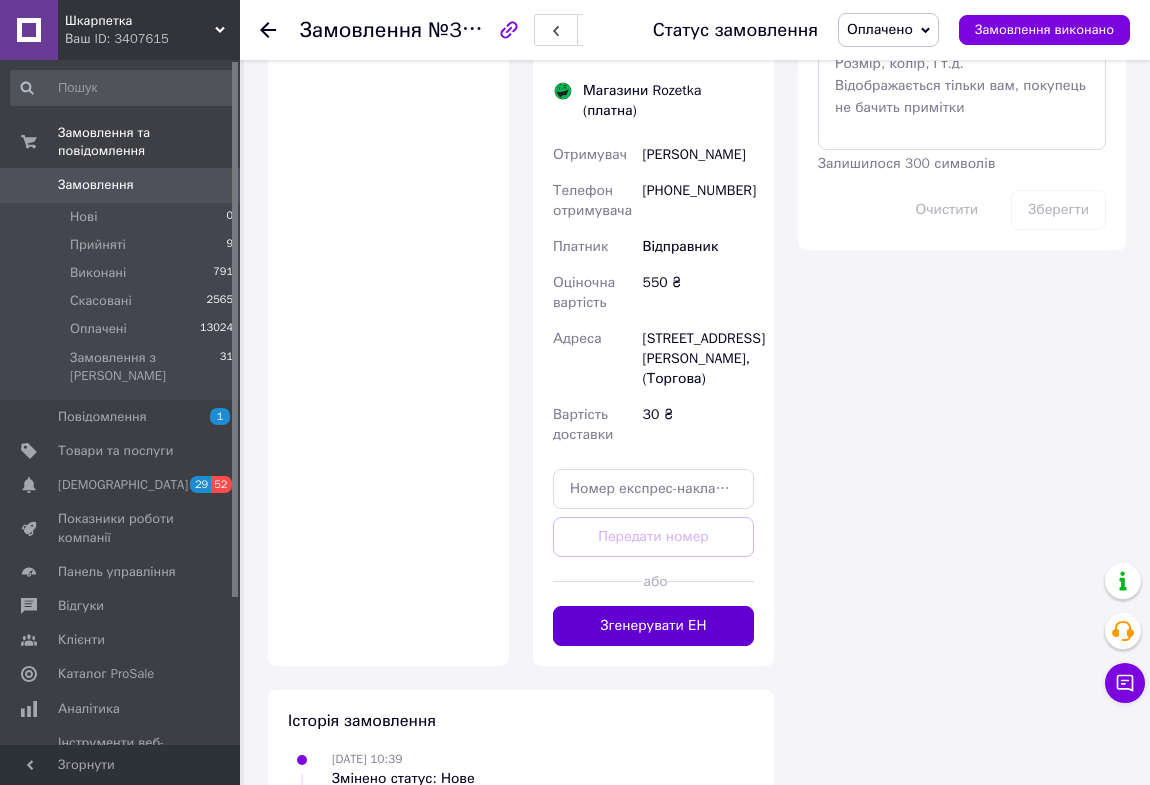 click on "Згенерувати ЕН" at bounding box center (653, 626) 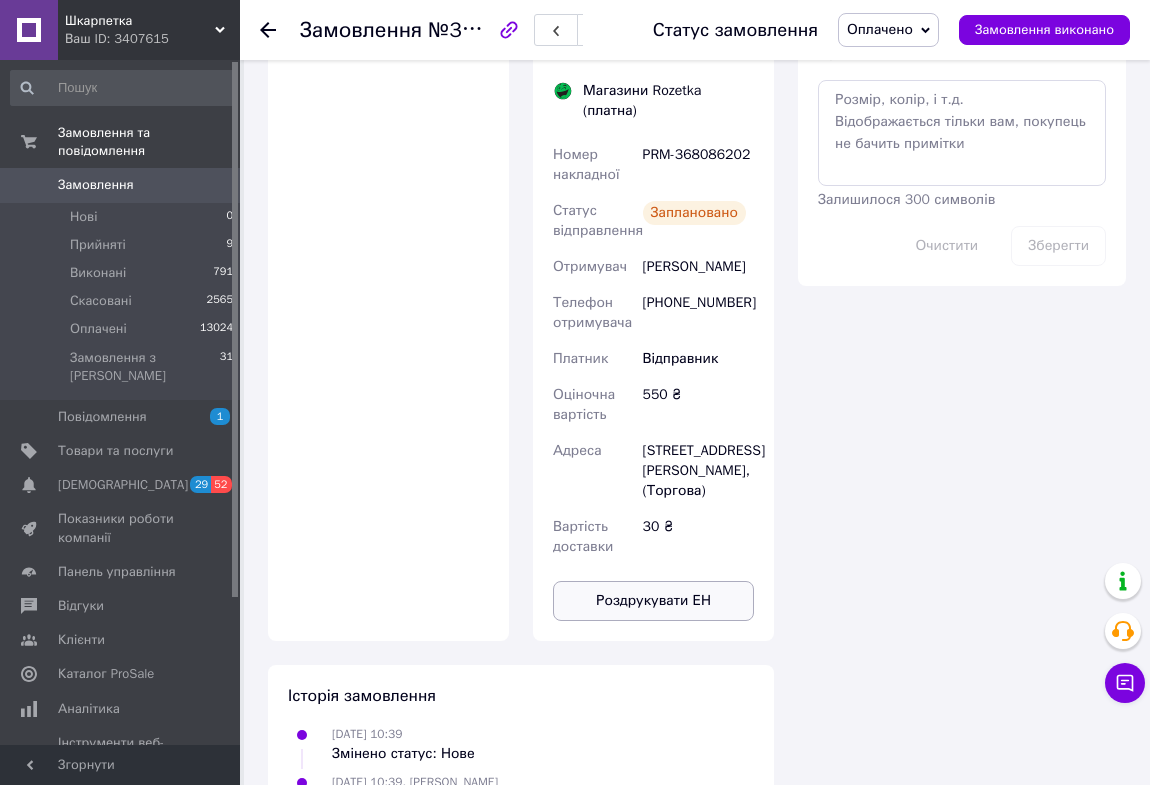 click on "Роздрукувати ЕН" at bounding box center (653, 601) 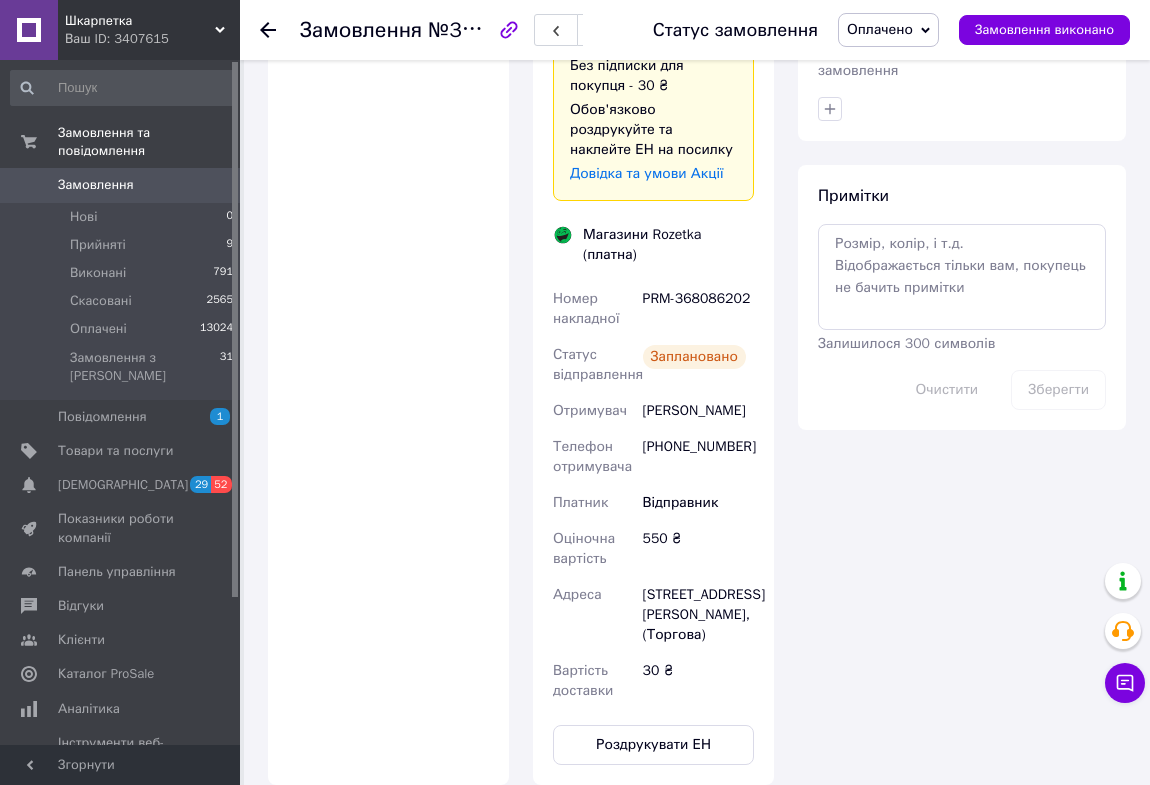 scroll, scrollTop: 1090, scrollLeft: 0, axis: vertical 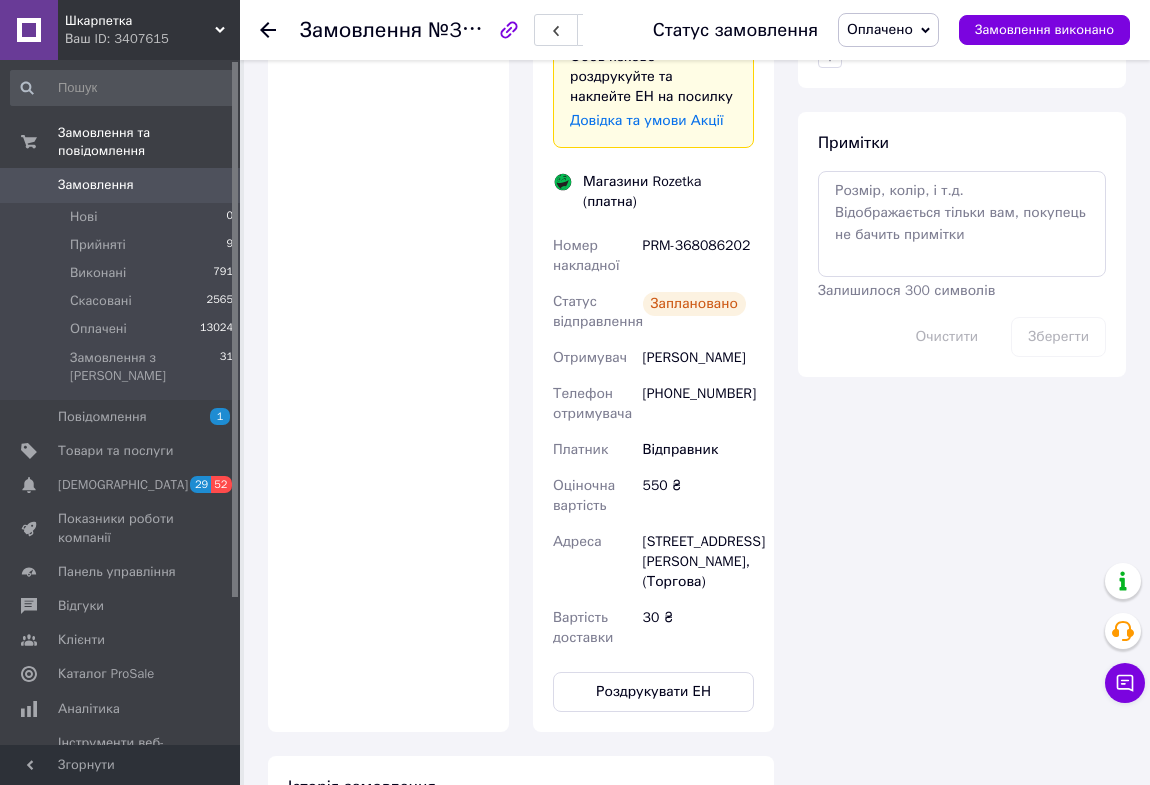 type 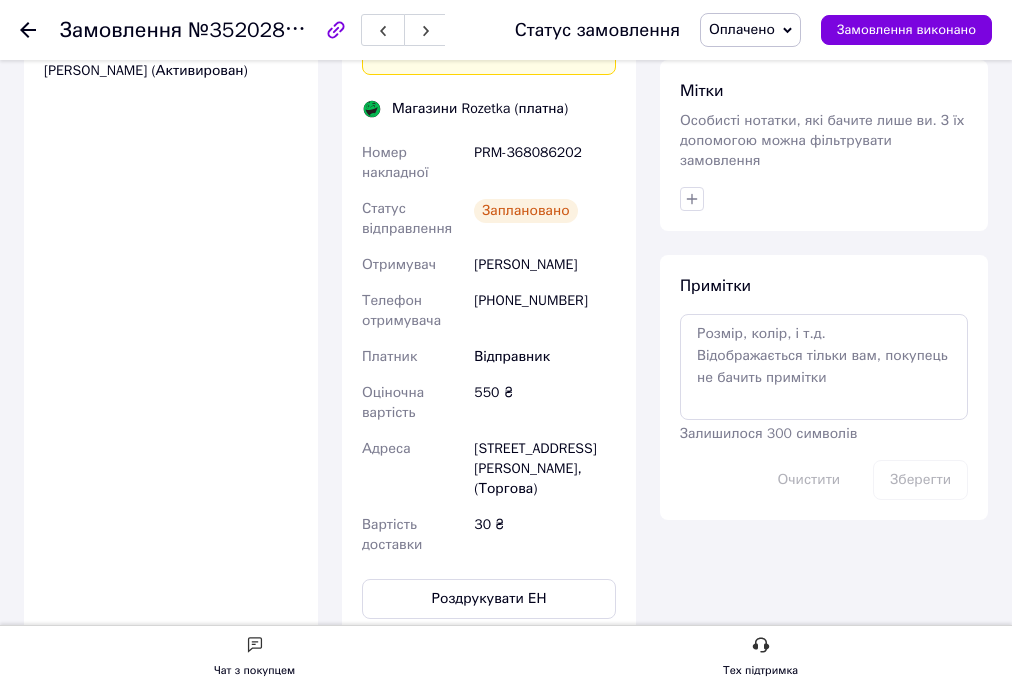 scroll, scrollTop: 931, scrollLeft: 0, axis: vertical 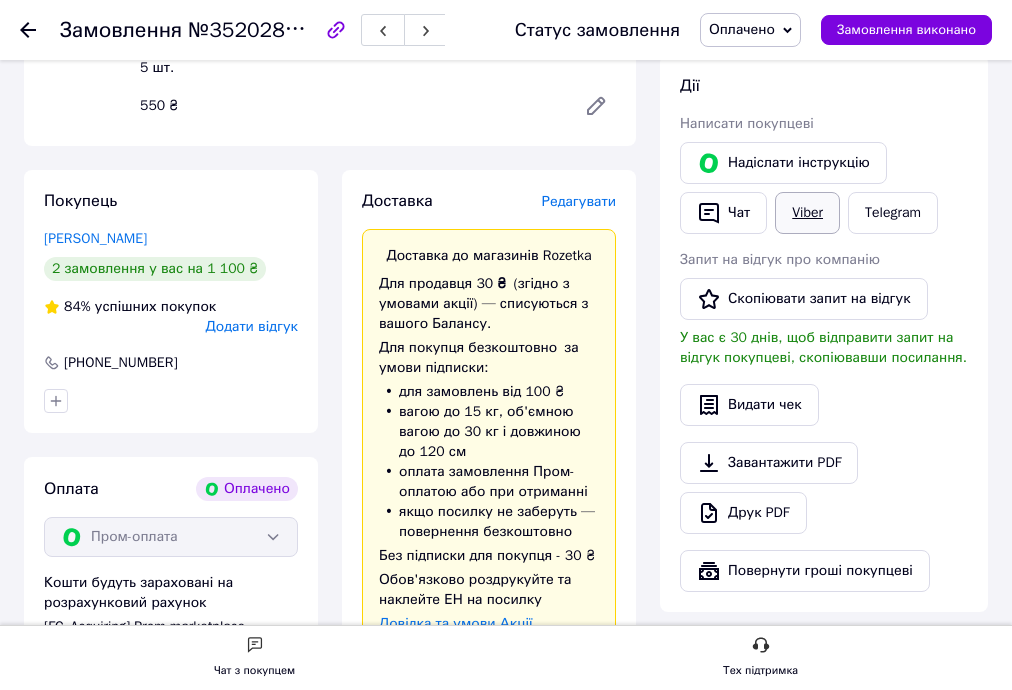 click on "Viber" at bounding box center (807, 213) 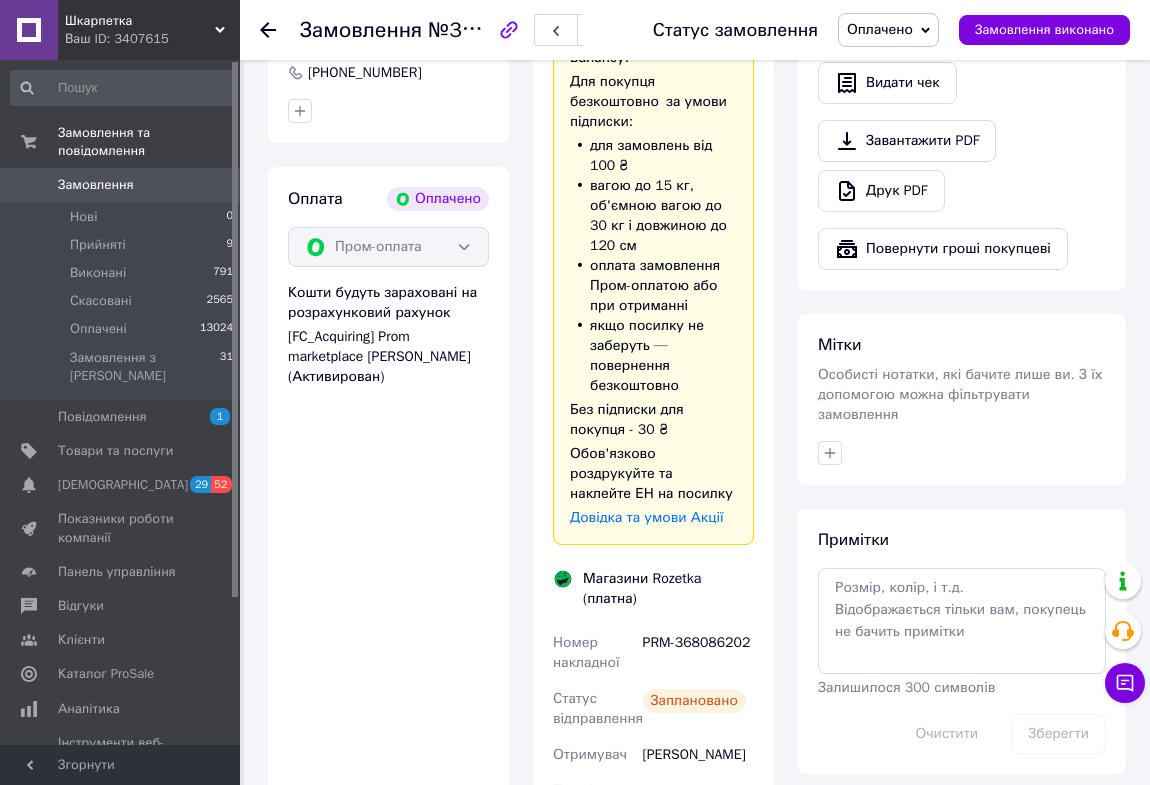 scroll, scrollTop: 734, scrollLeft: 0, axis: vertical 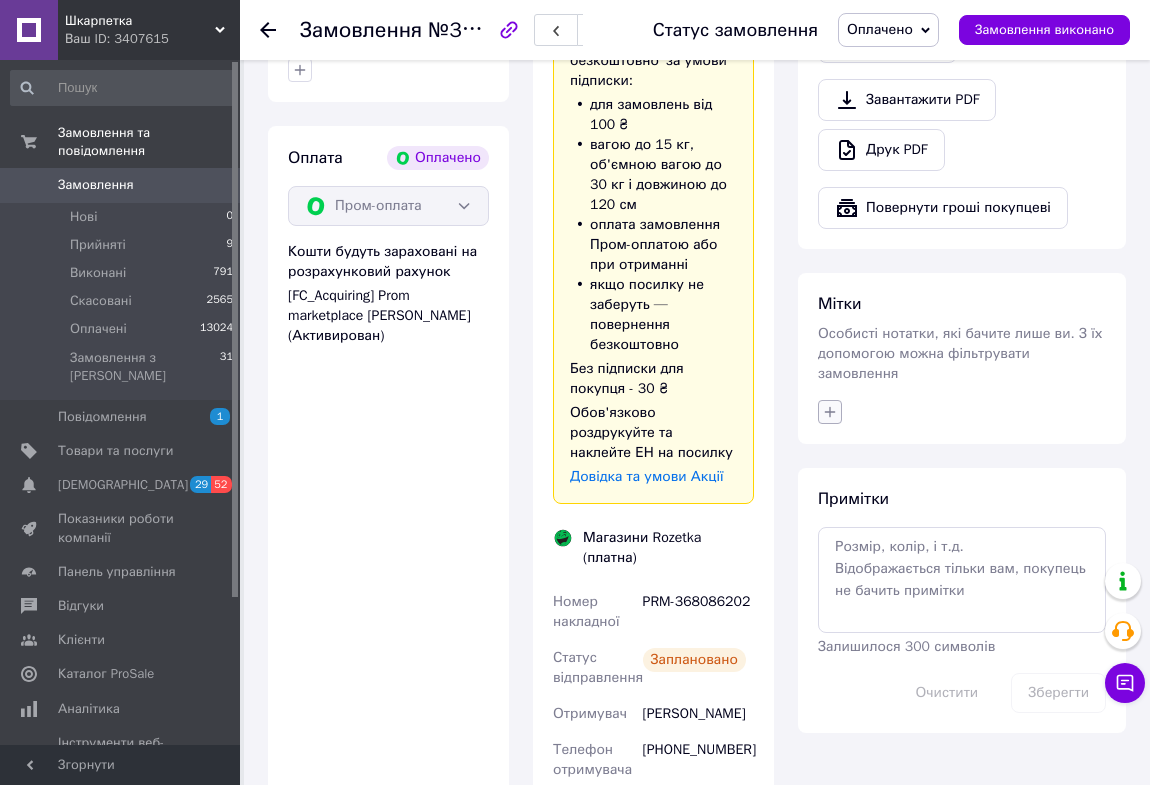 click 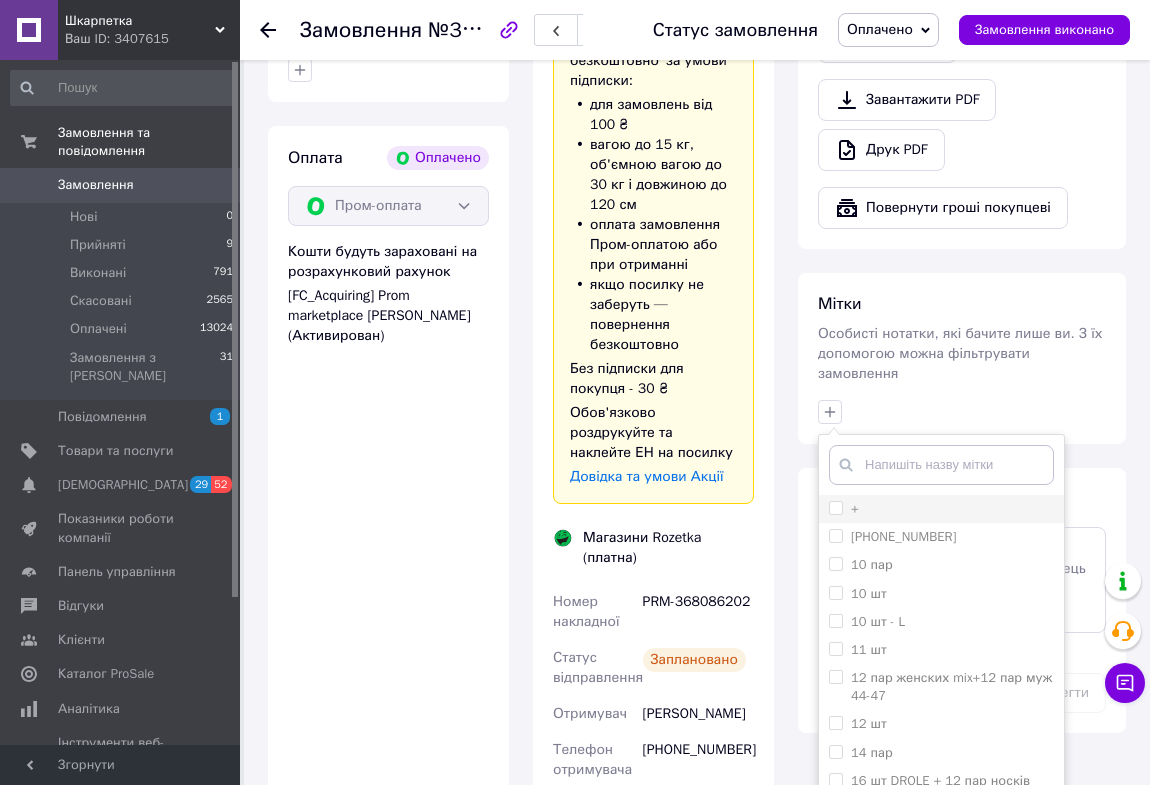 click on "+" at bounding box center (835, 507) 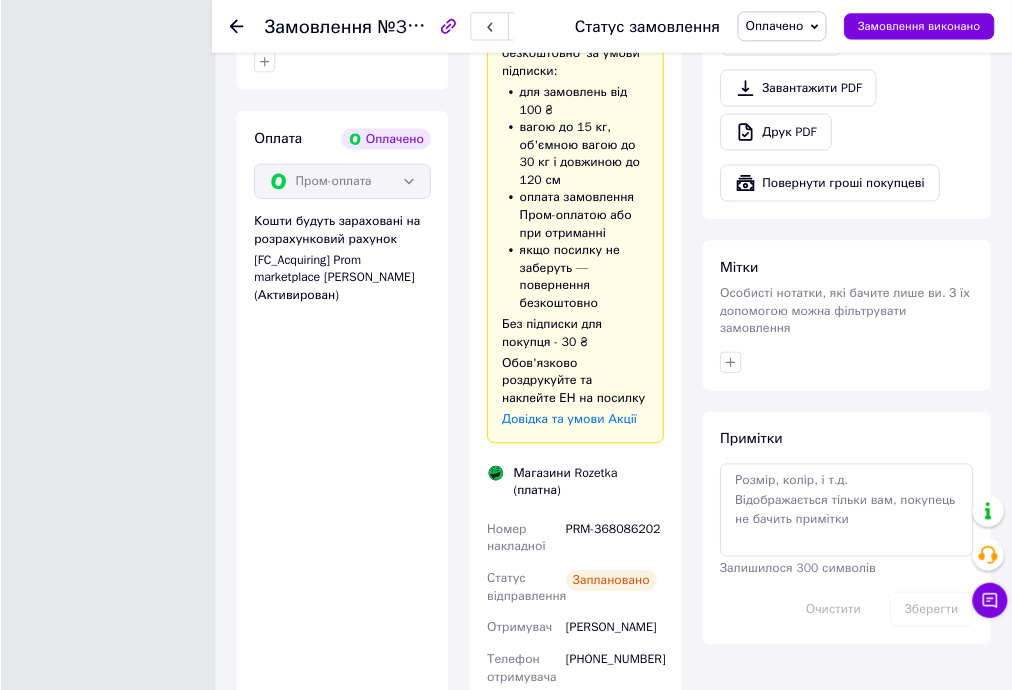 scroll, scrollTop: 734, scrollLeft: 0, axis: vertical 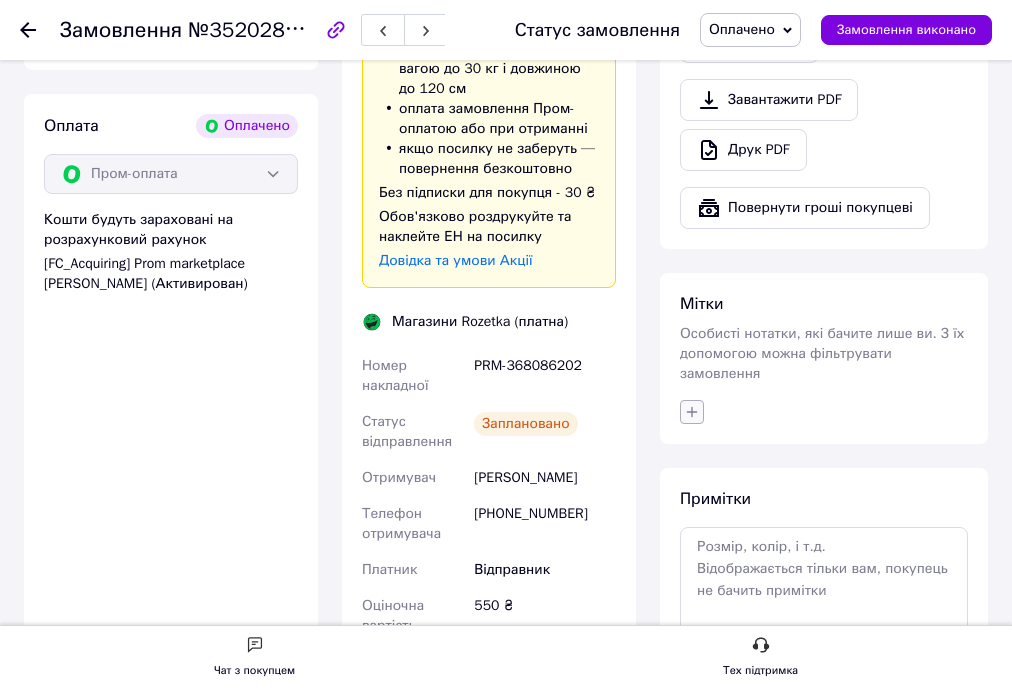 click 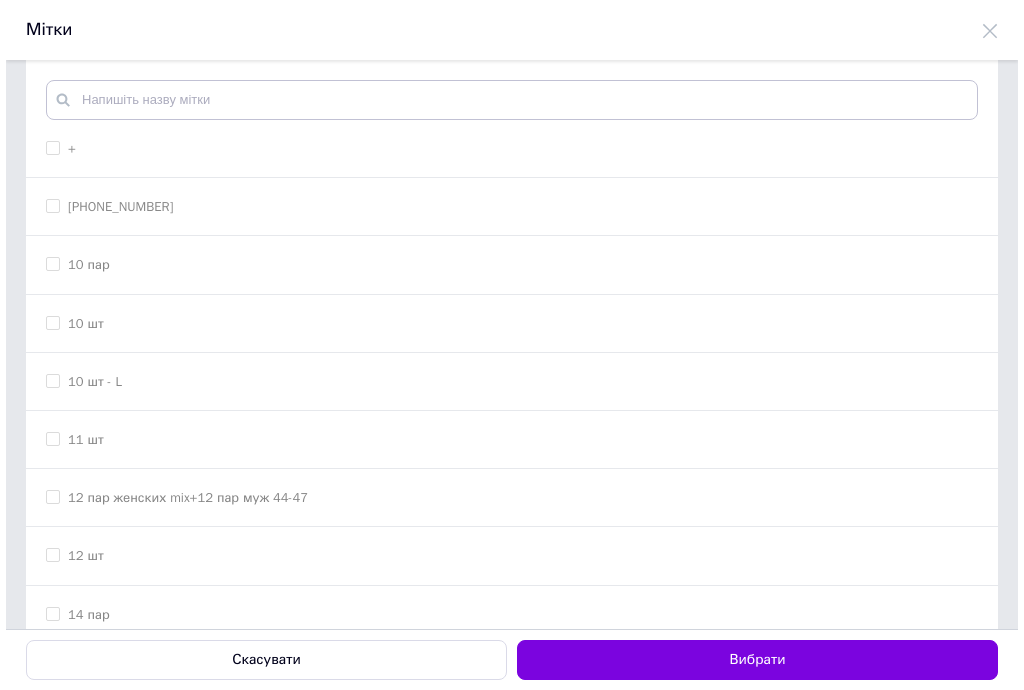 scroll, scrollTop: 0, scrollLeft: 0, axis: both 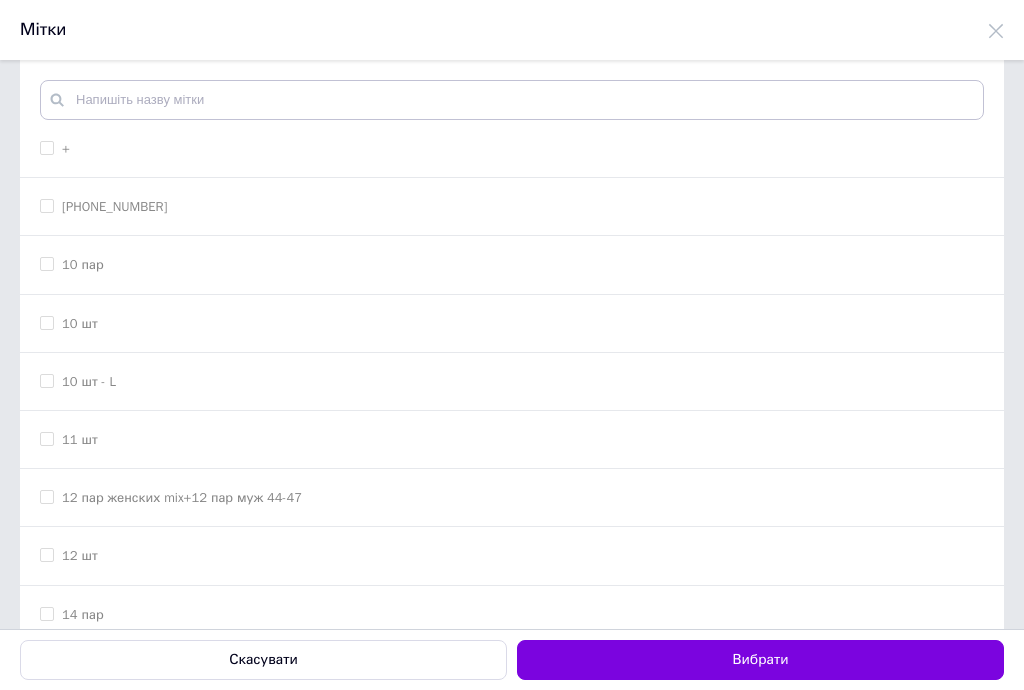 click on "+" at bounding box center (46, 147) 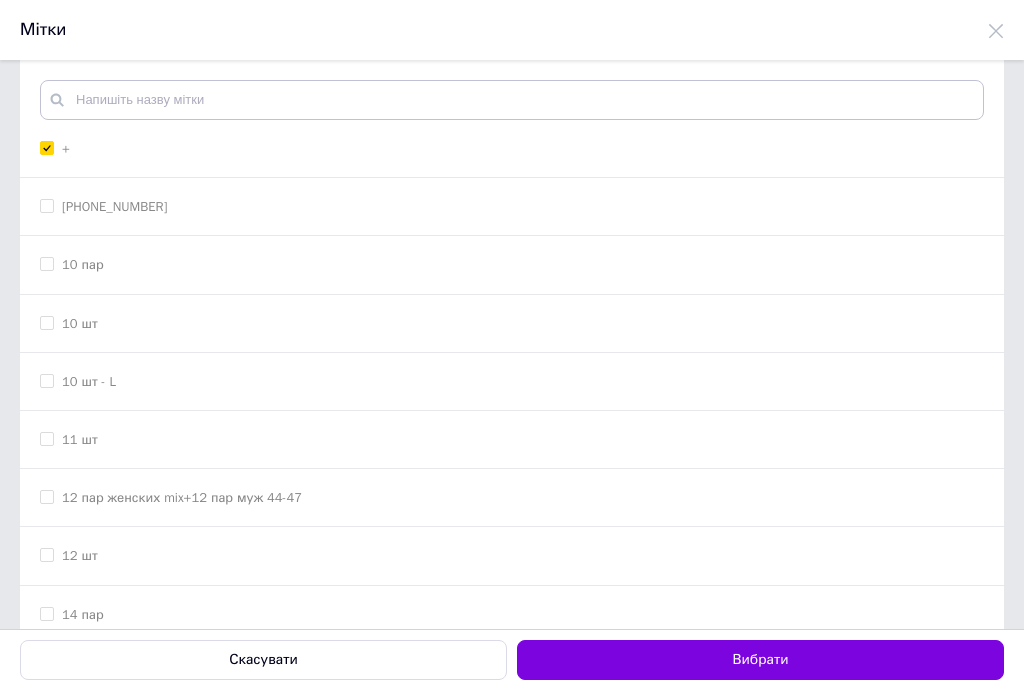 checkbox on "true" 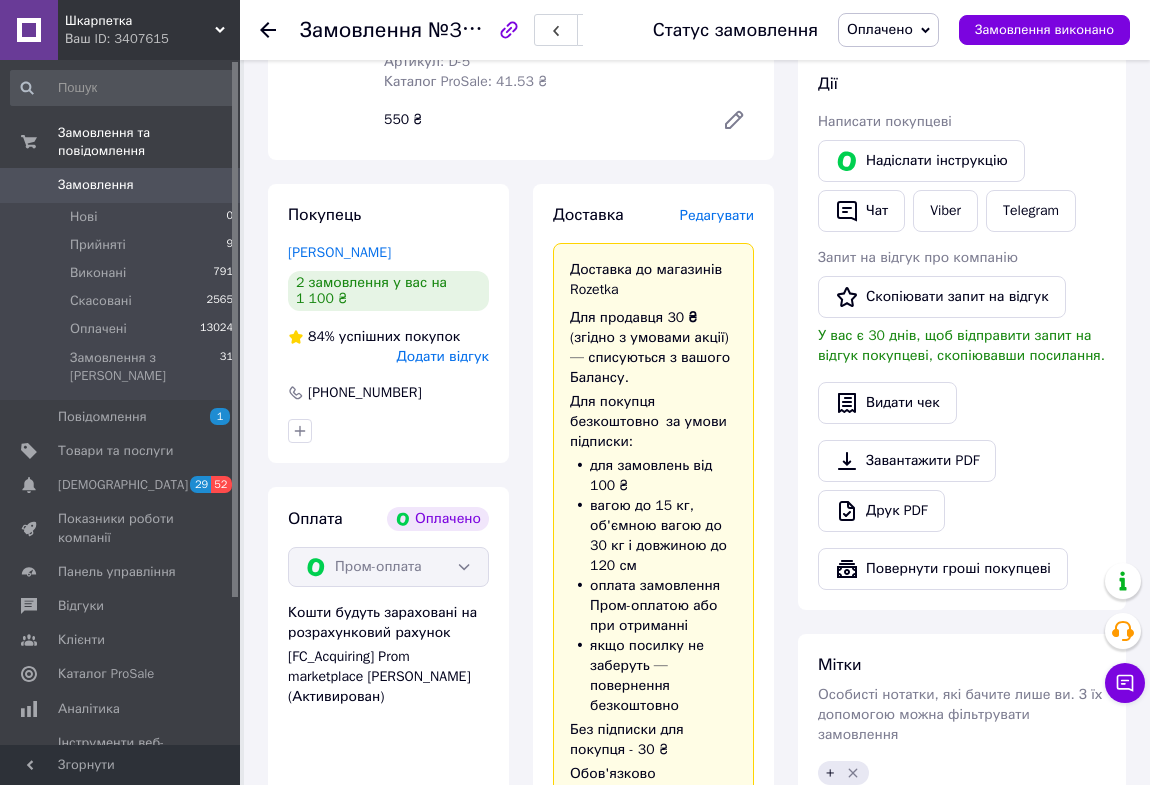 scroll, scrollTop: 370, scrollLeft: 0, axis: vertical 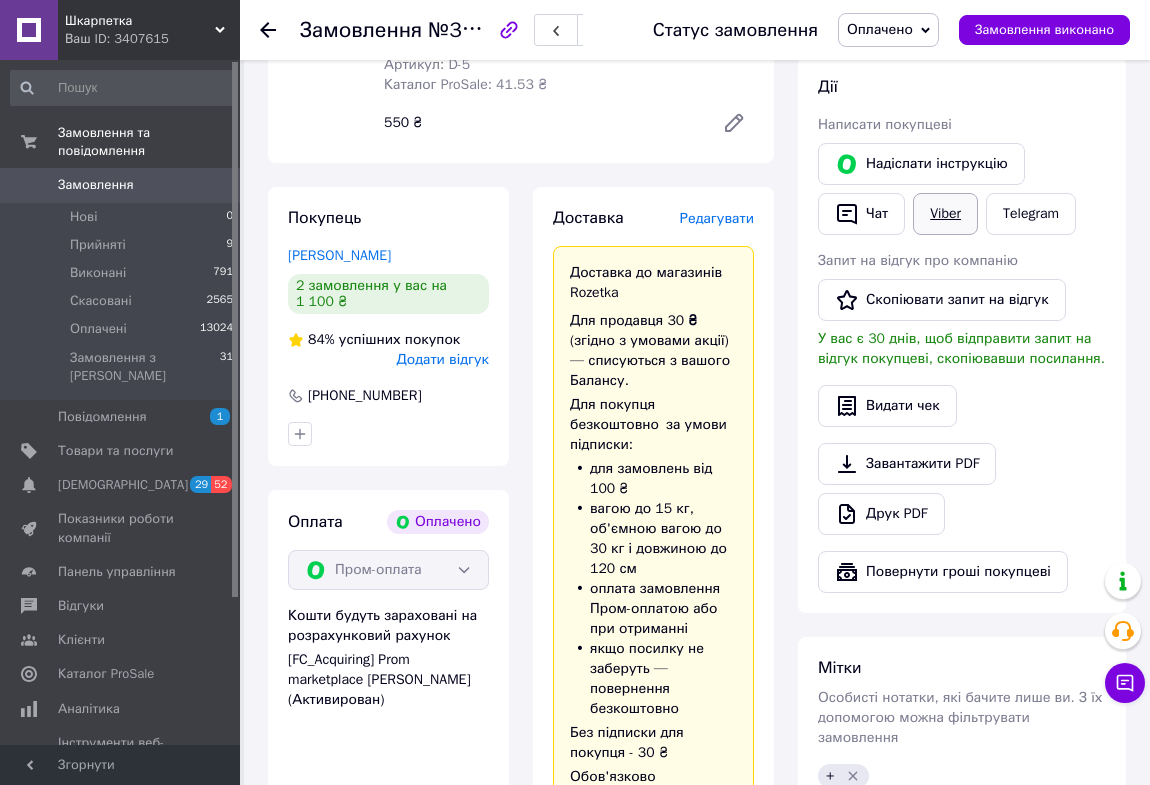 click on "Viber" at bounding box center (945, 214) 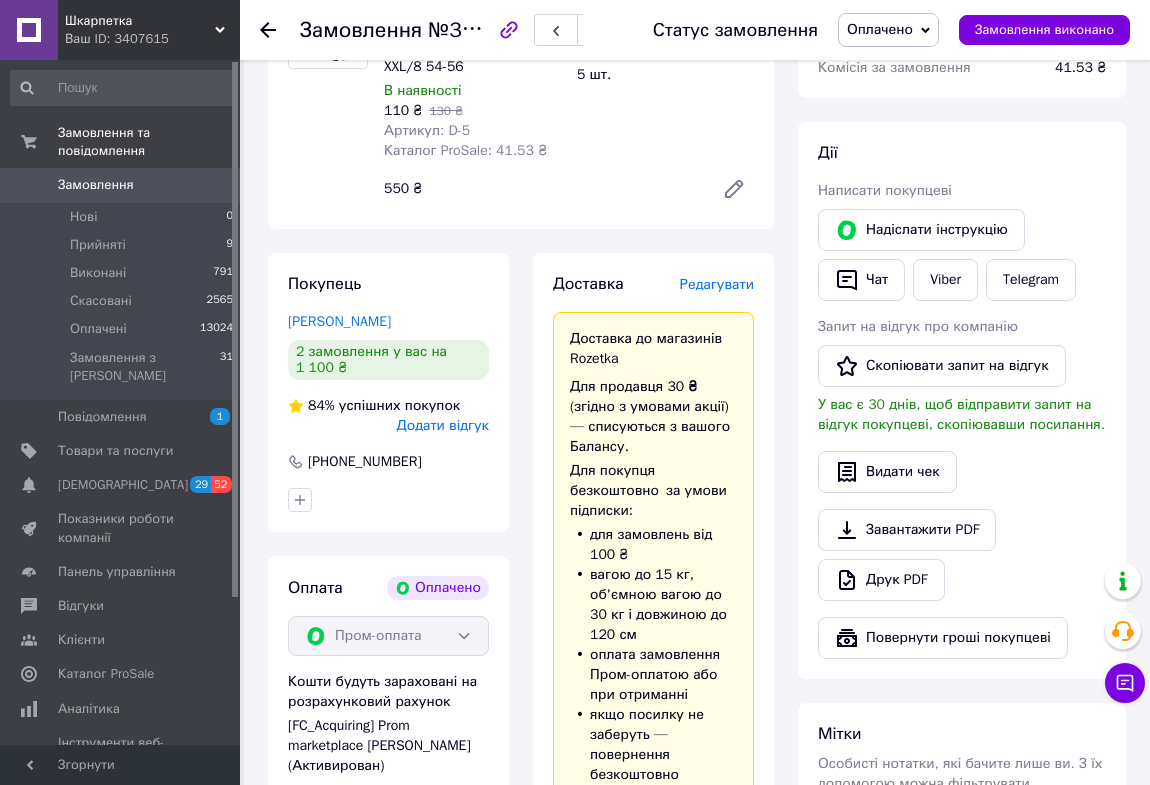 scroll, scrollTop: 280, scrollLeft: 0, axis: vertical 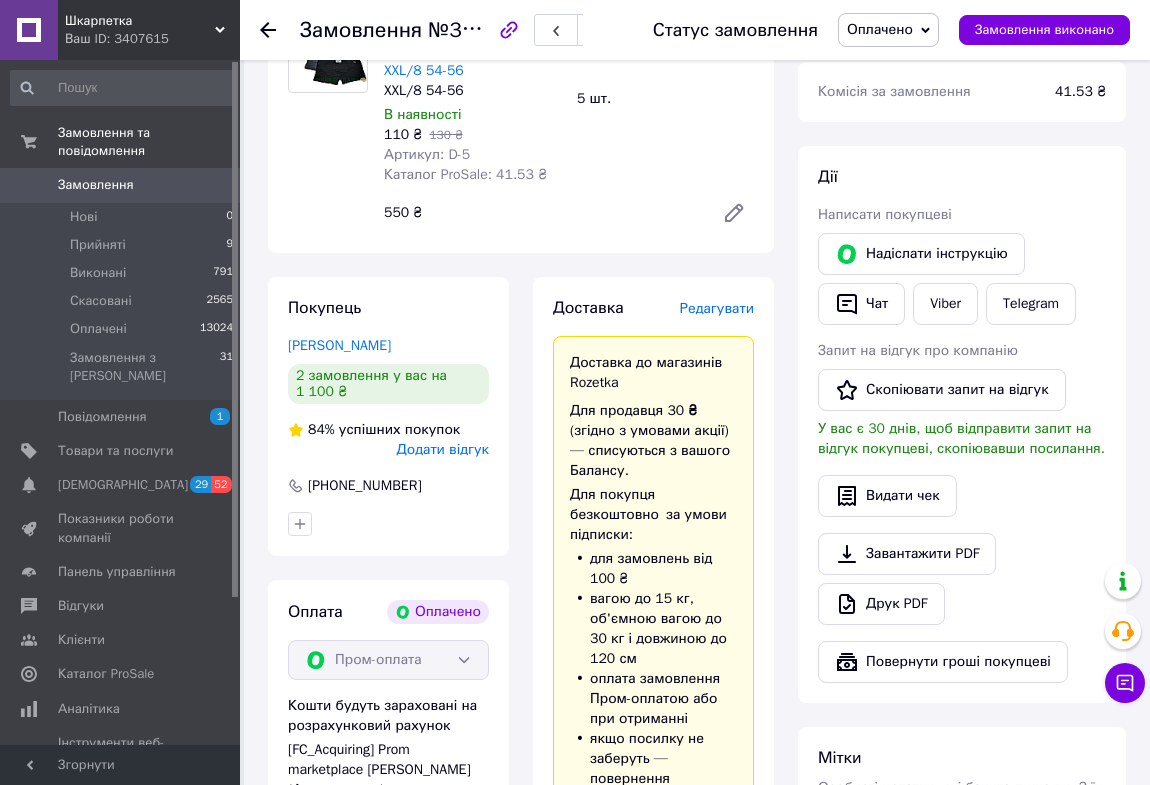 click 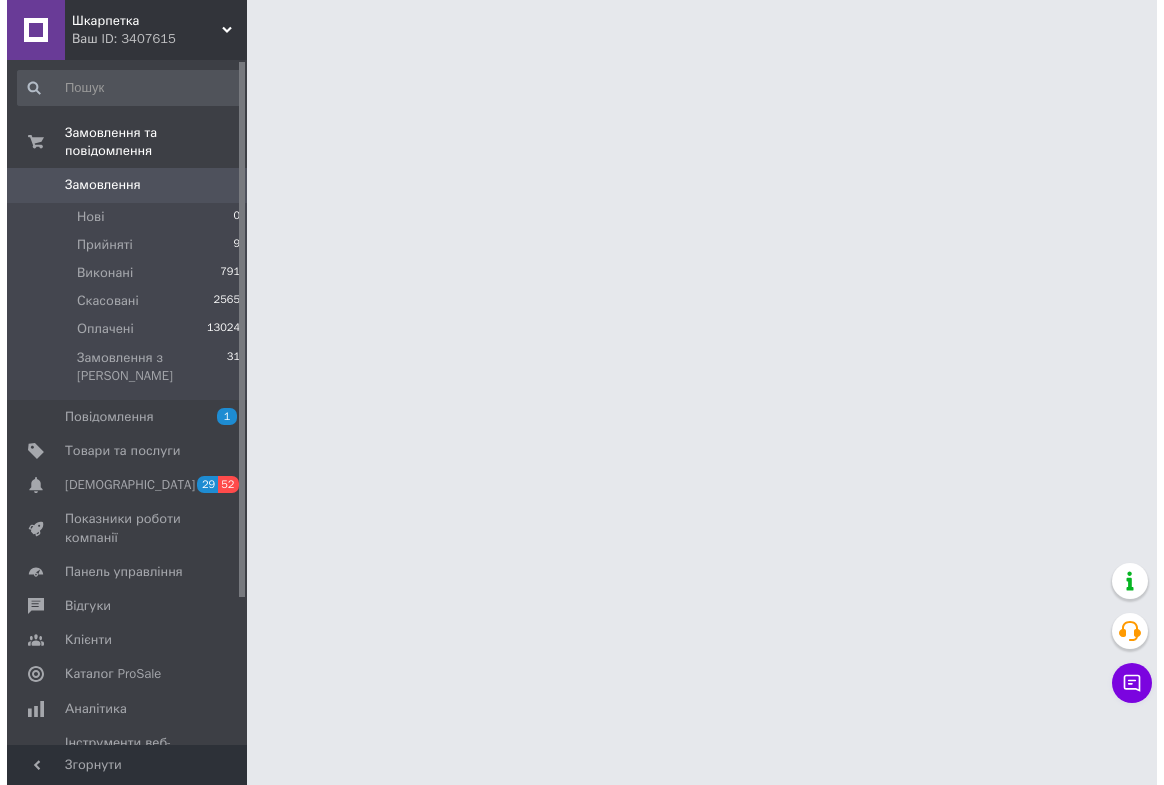 scroll, scrollTop: 0, scrollLeft: 0, axis: both 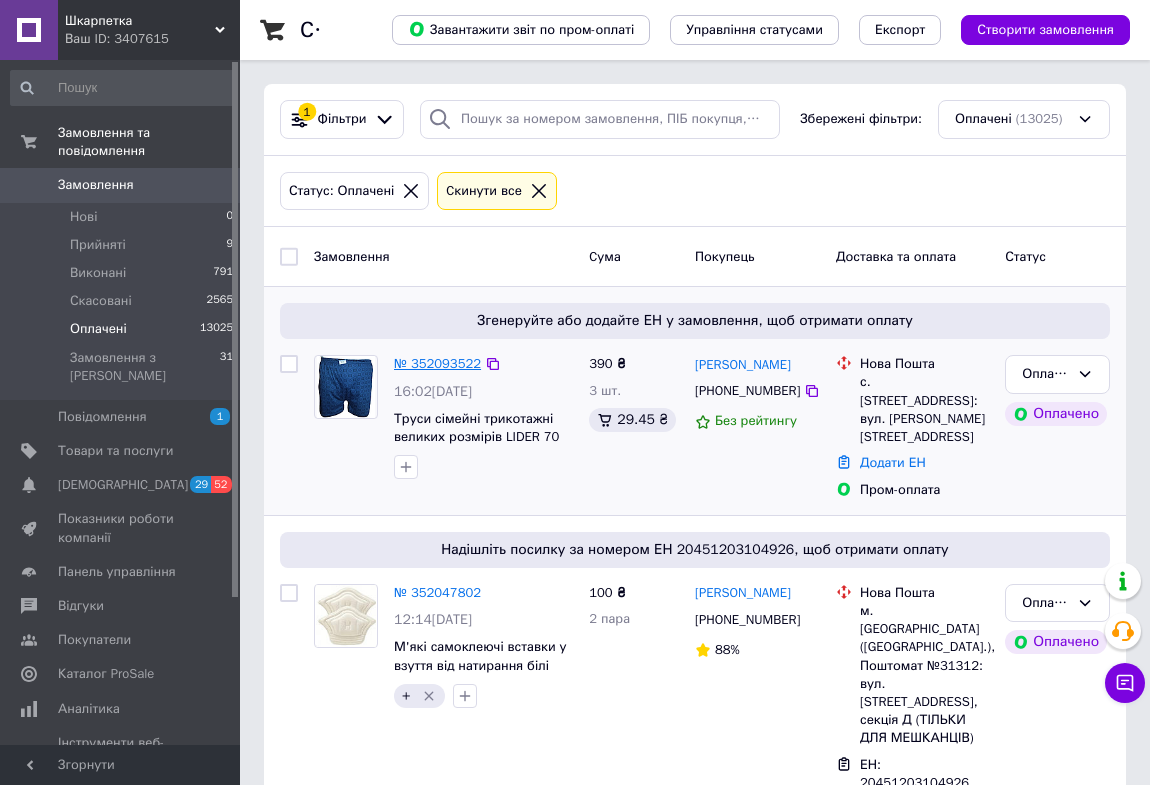 click on "№ 352093522" at bounding box center [437, 363] 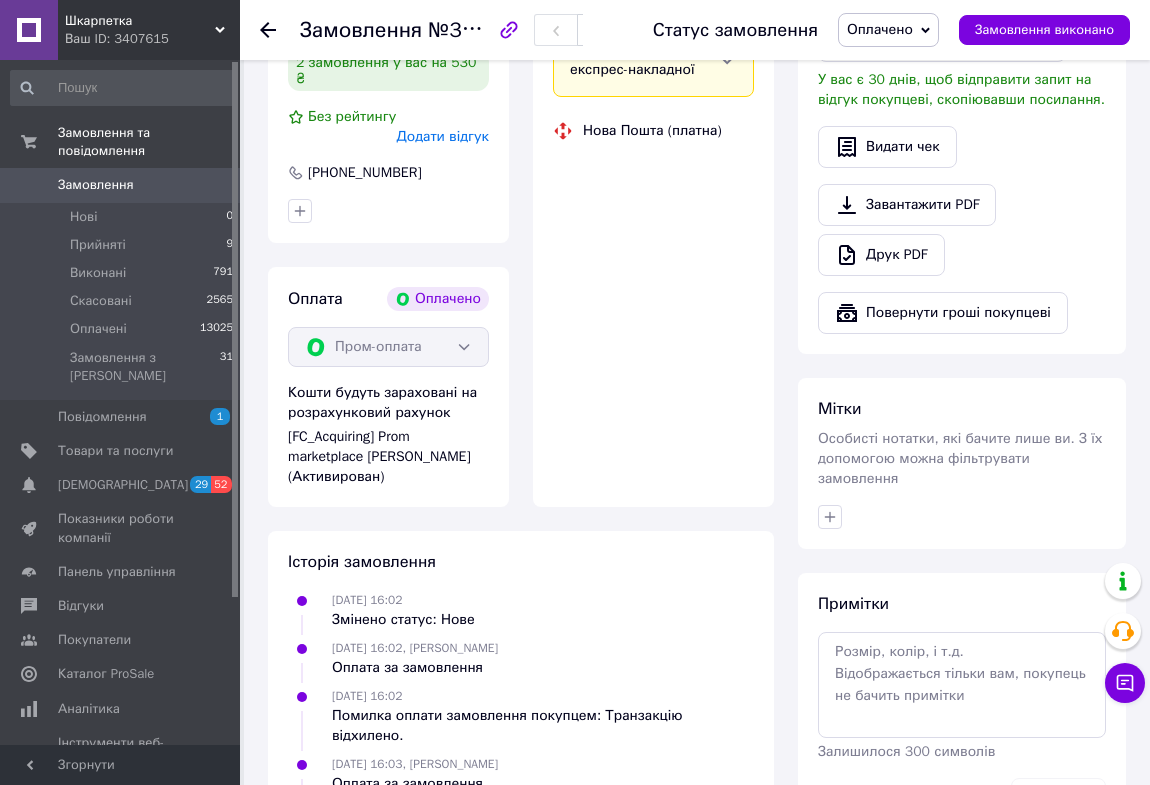 scroll, scrollTop: 636, scrollLeft: 0, axis: vertical 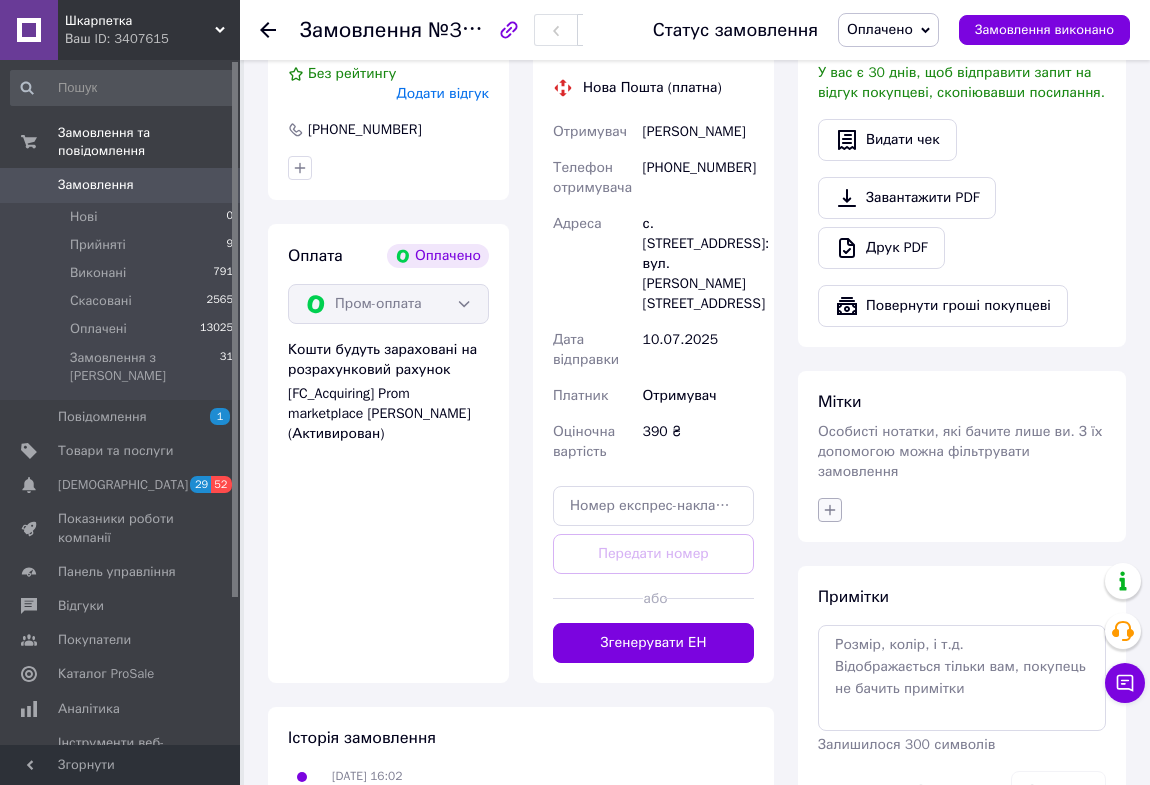 click 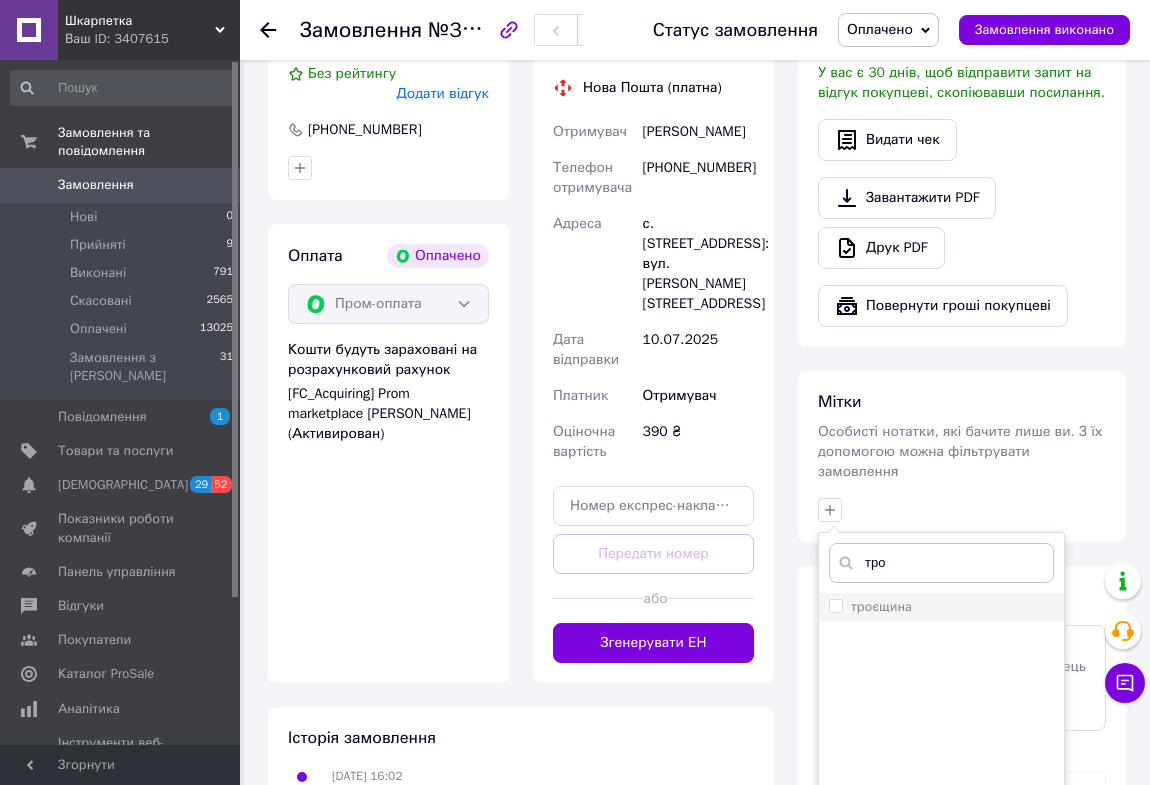 type on "тро" 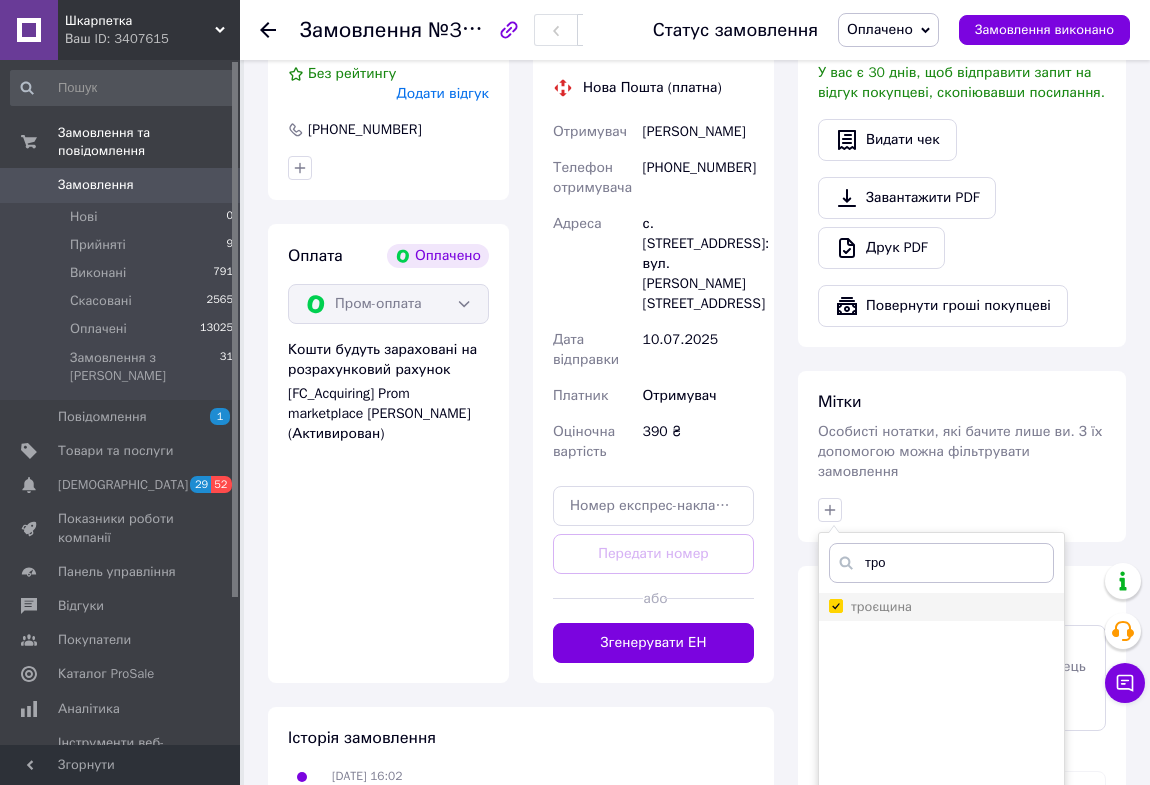 checkbox on "true" 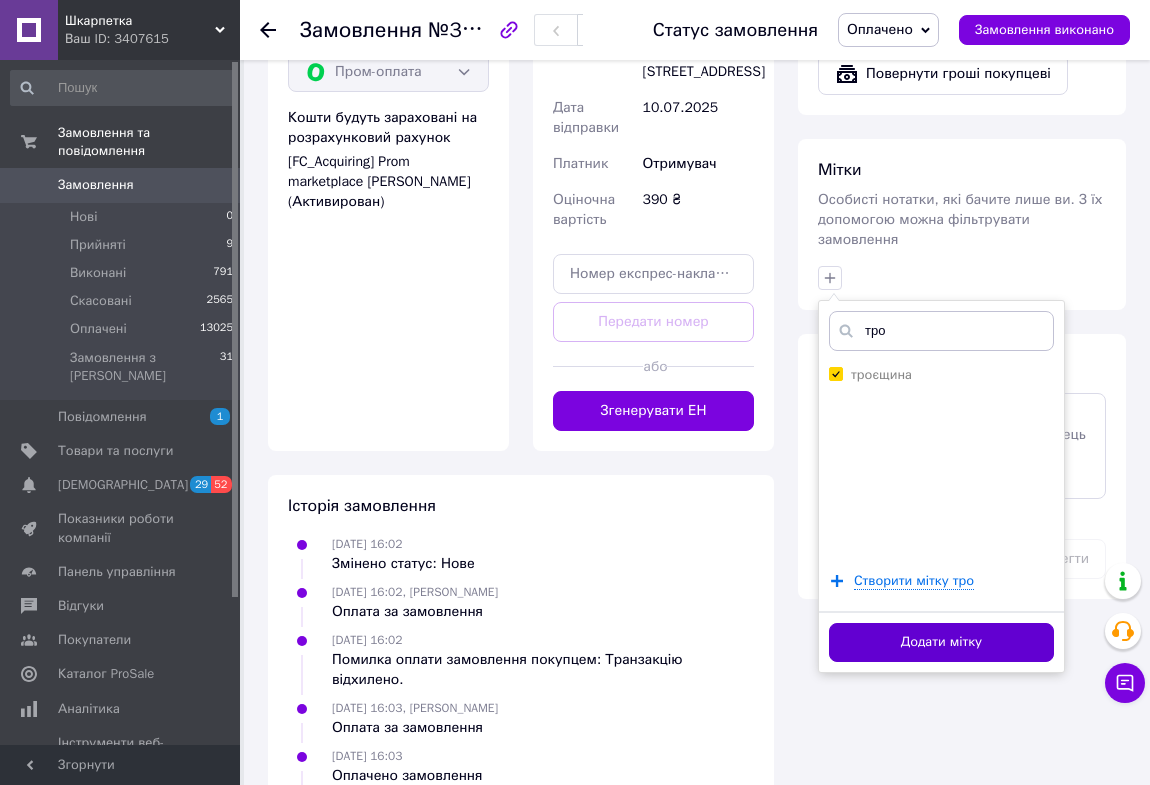 scroll, scrollTop: 880, scrollLeft: 0, axis: vertical 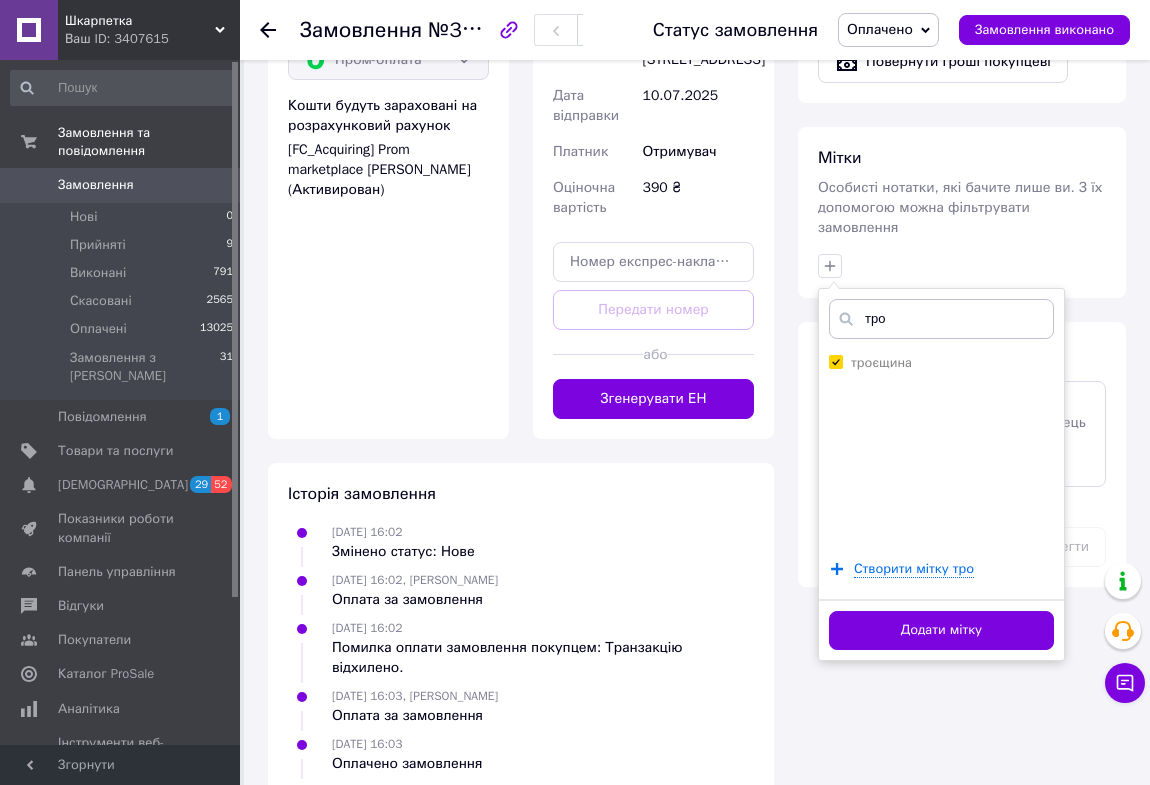 click on "Додати мітку" at bounding box center (941, 630) 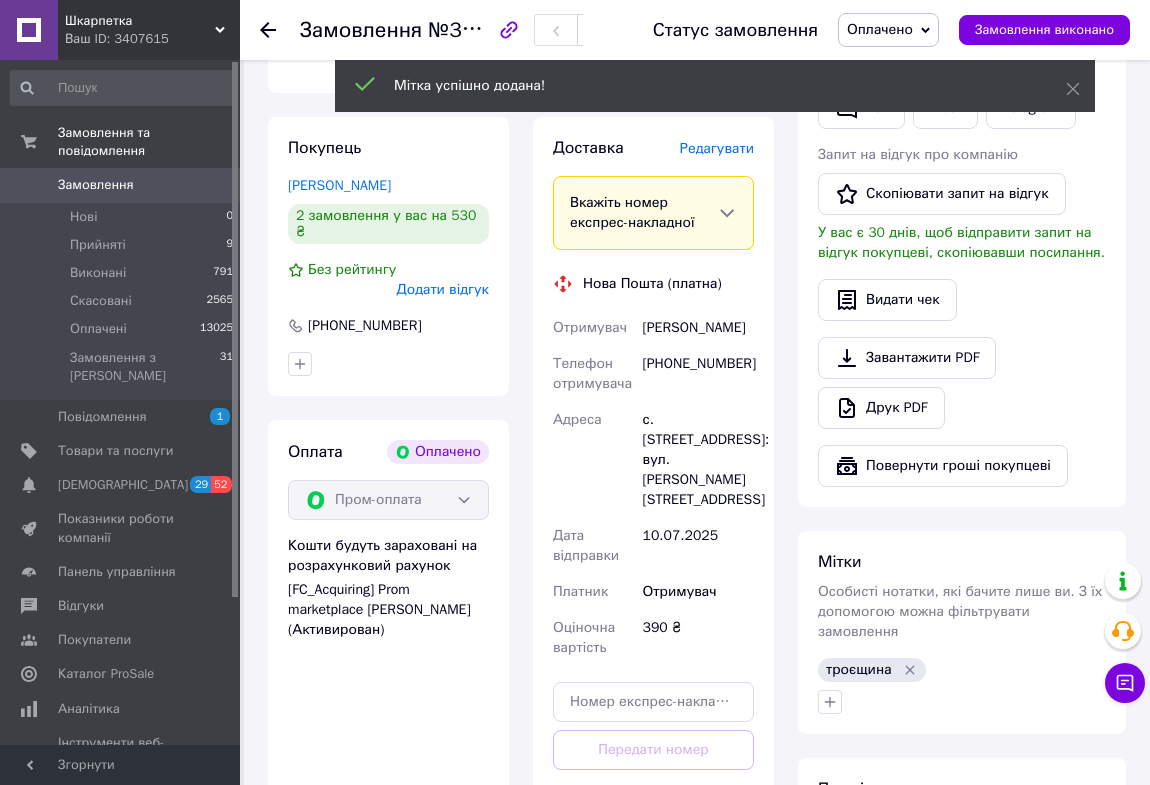 scroll, scrollTop: 153, scrollLeft: 0, axis: vertical 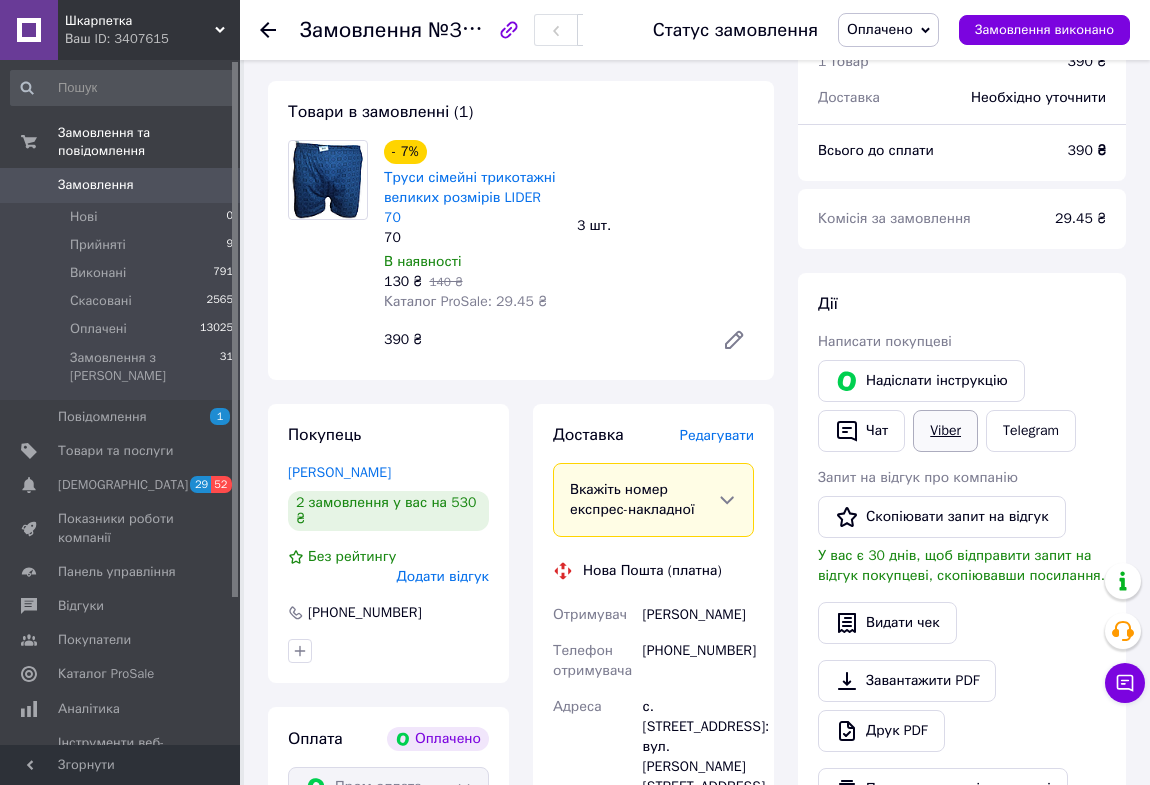 click on "Viber" at bounding box center (945, 431) 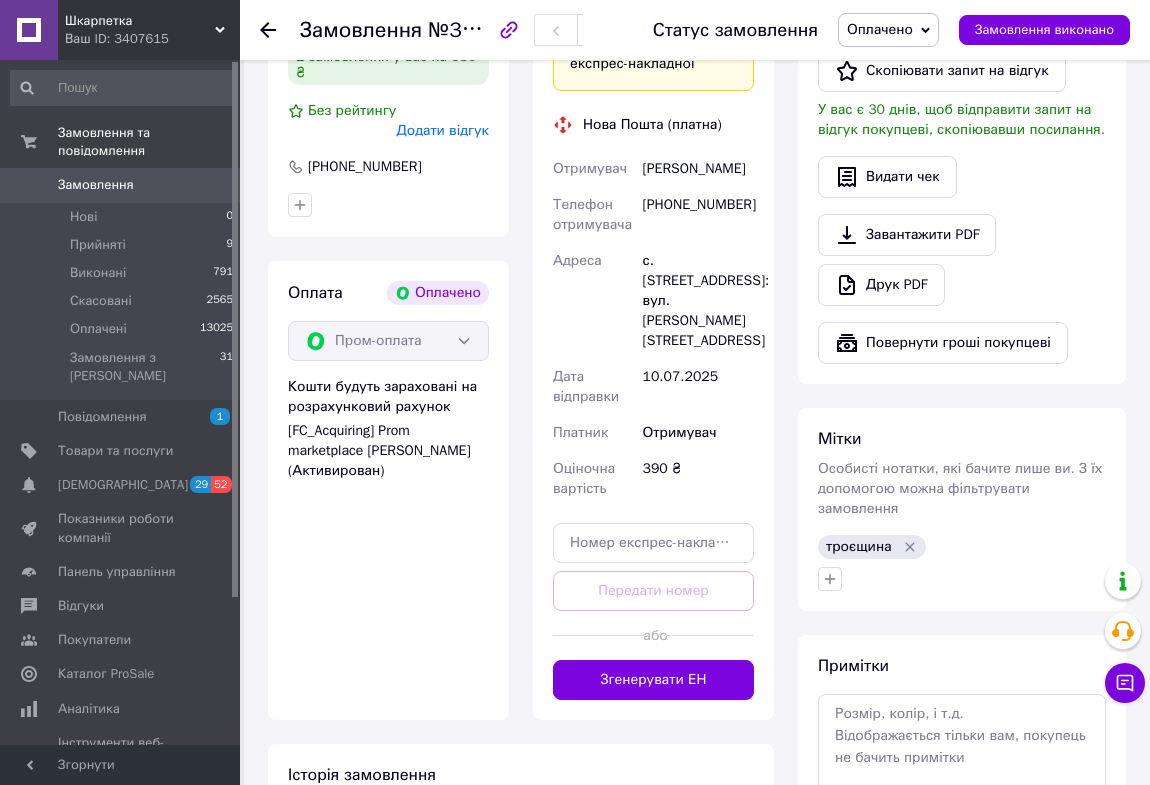 scroll, scrollTop: 602, scrollLeft: 0, axis: vertical 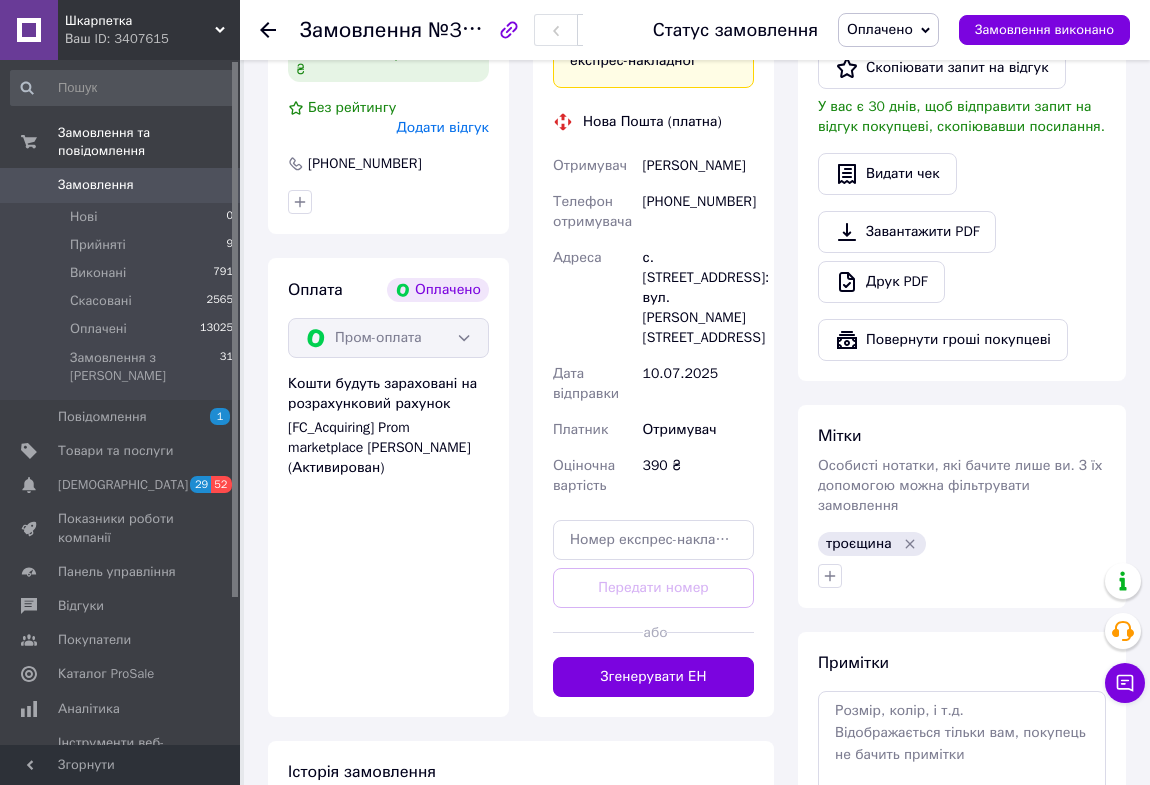 click 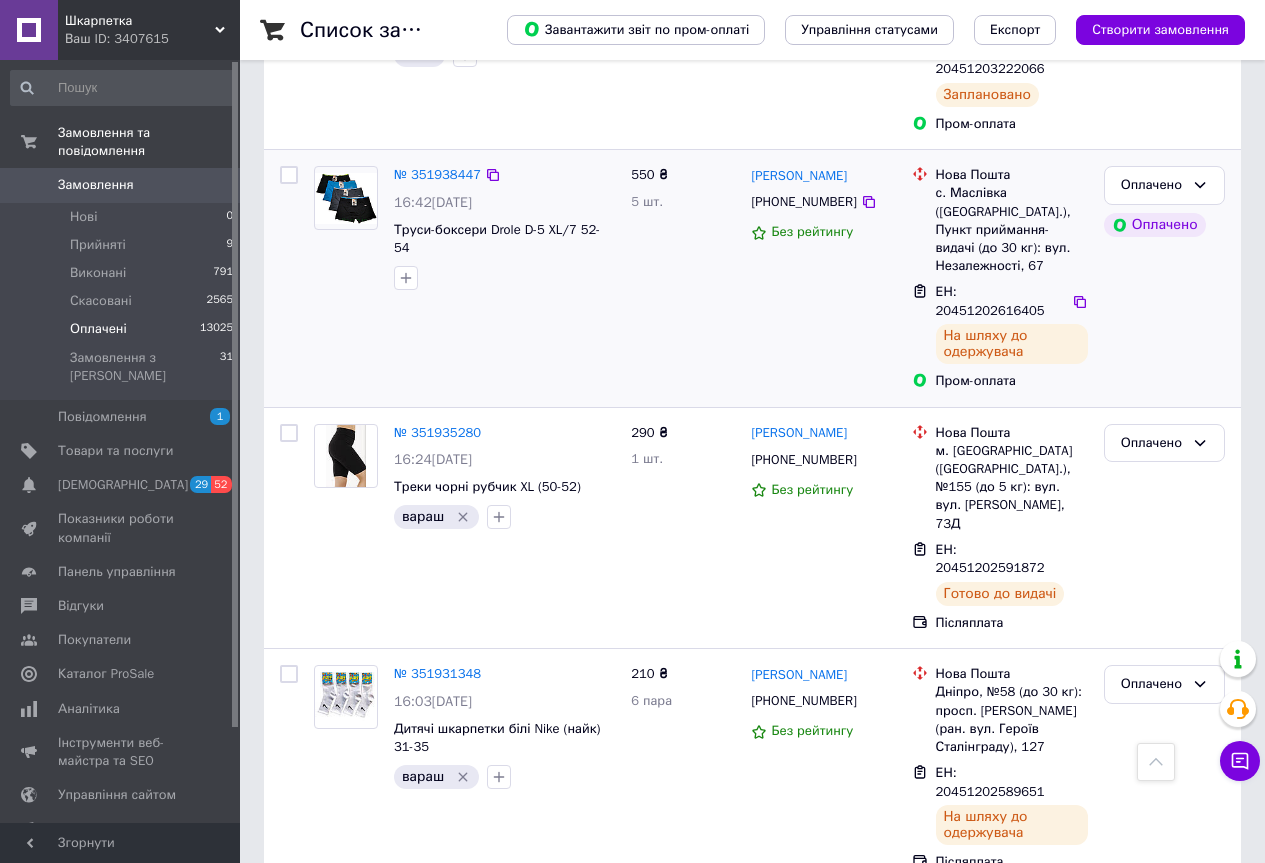 scroll, scrollTop: 2000, scrollLeft: 0, axis: vertical 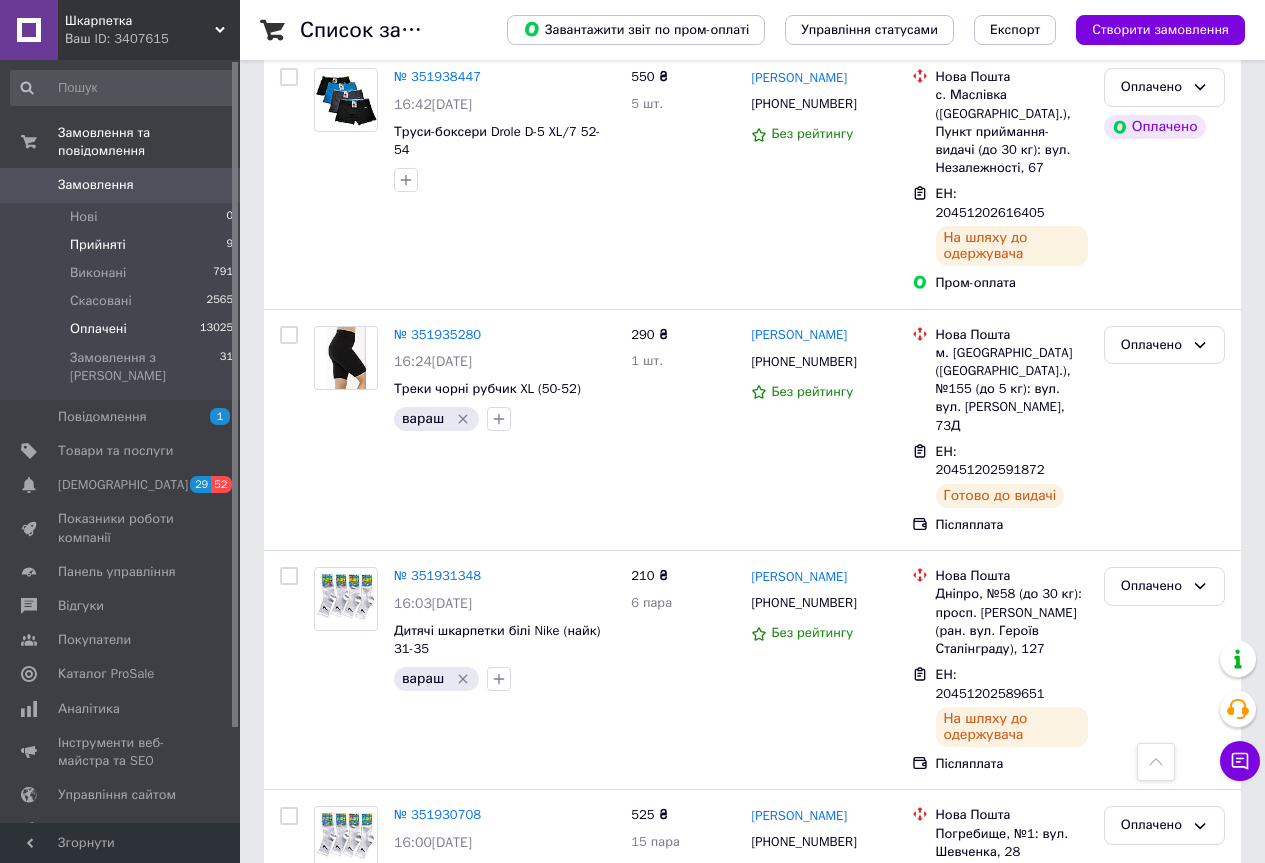 click on "Прийняті" at bounding box center (98, 245) 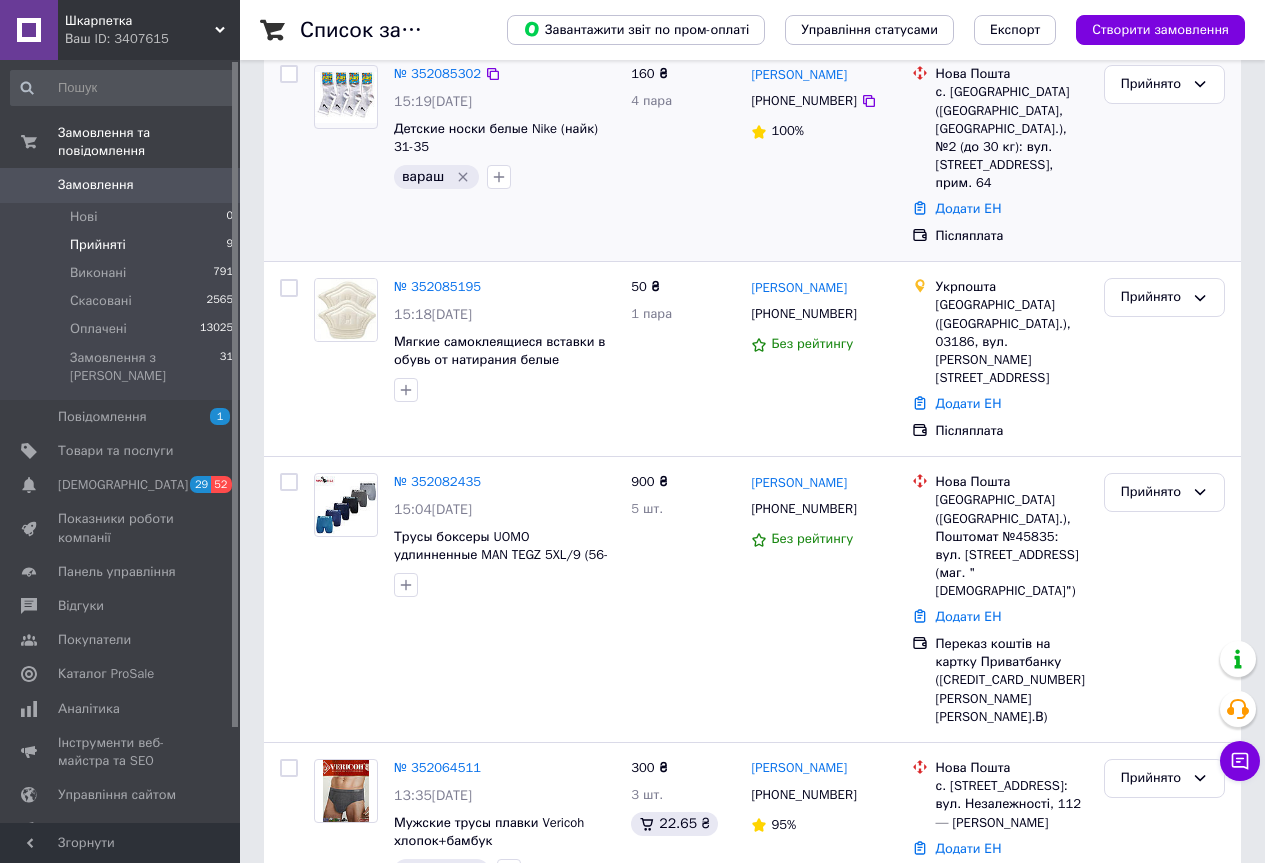 scroll, scrollTop: 300, scrollLeft: 0, axis: vertical 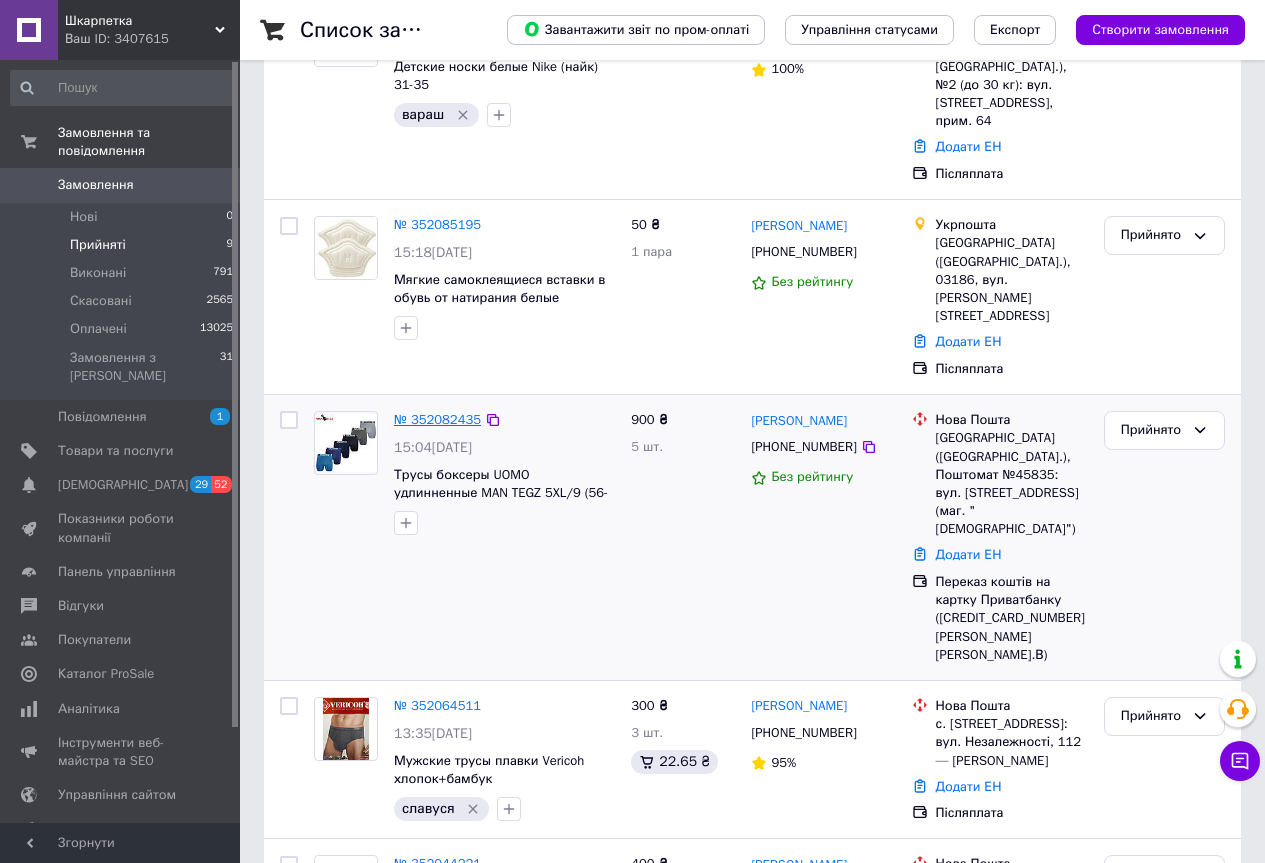 click on "№ 352082435" at bounding box center [437, 419] 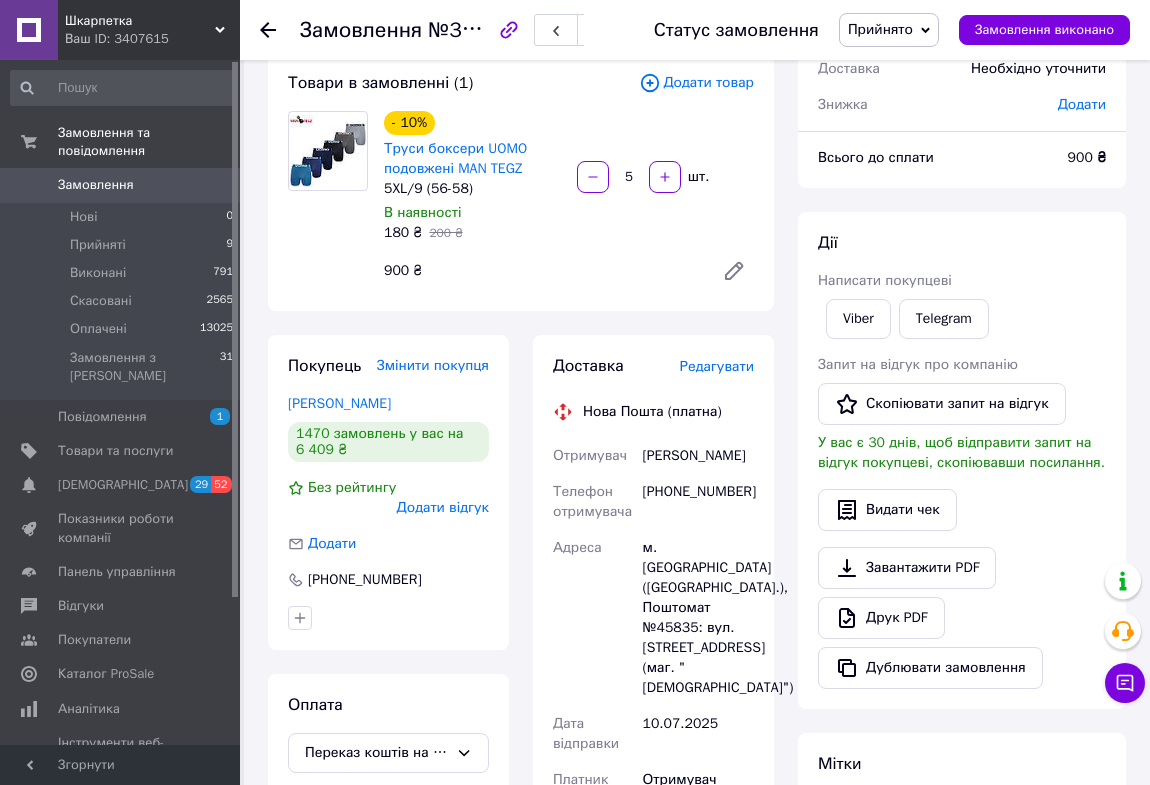 scroll, scrollTop: 181, scrollLeft: 0, axis: vertical 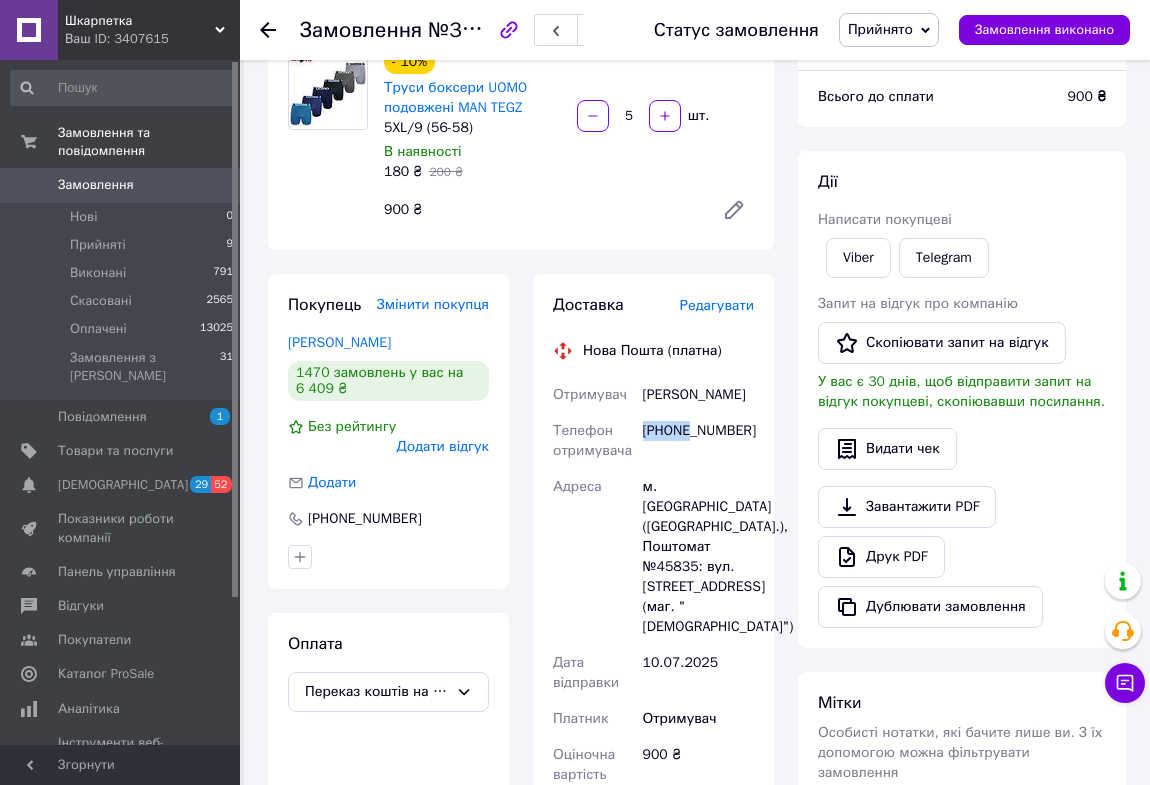 drag, startPoint x: 687, startPoint y: 449, endPoint x: 643, endPoint y: 450, distance: 44.011364 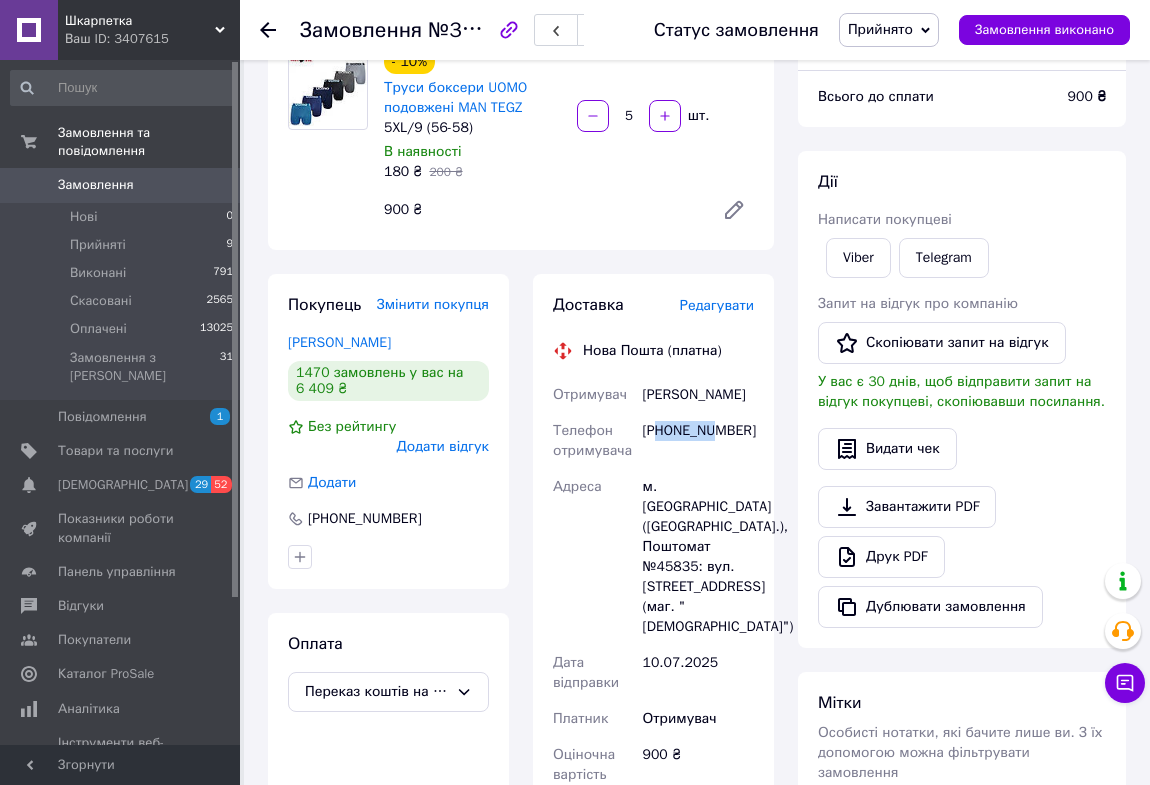 drag, startPoint x: 712, startPoint y: 454, endPoint x: 660, endPoint y: 455, distance: 52.009613 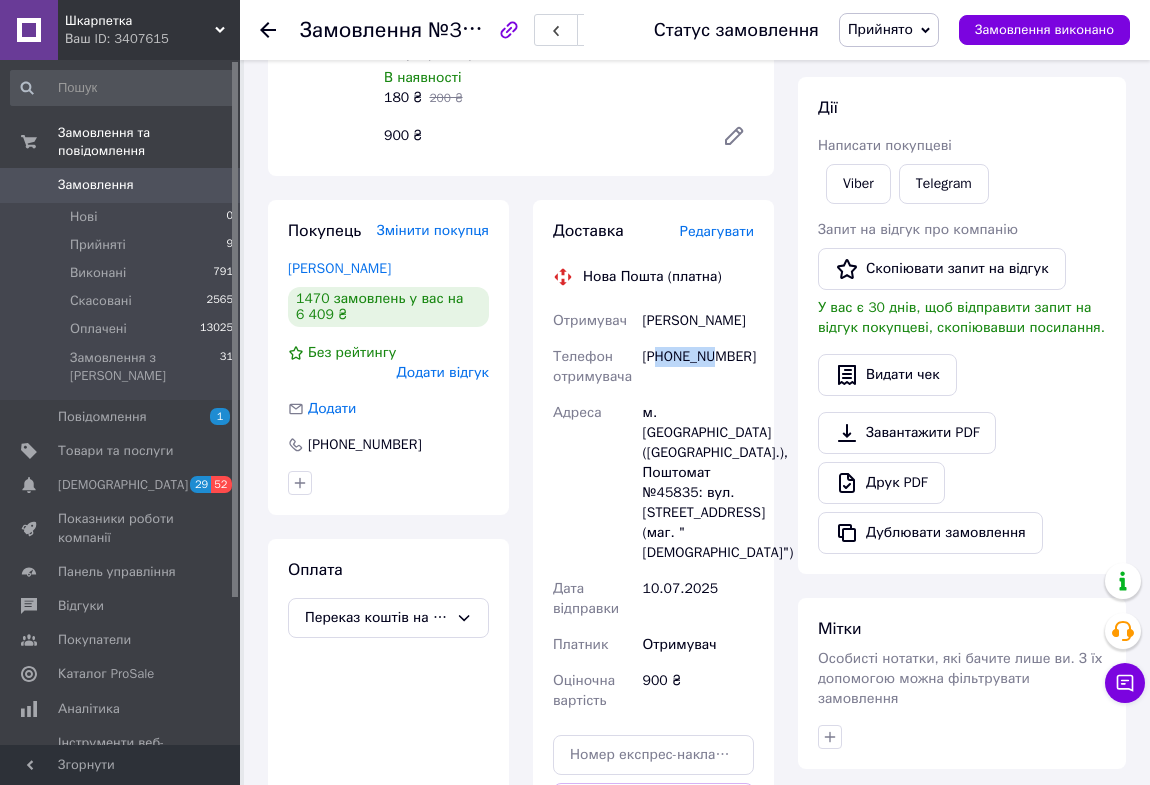scroll, scrollTop: 545, scrollLeft: 0, axis: vertical 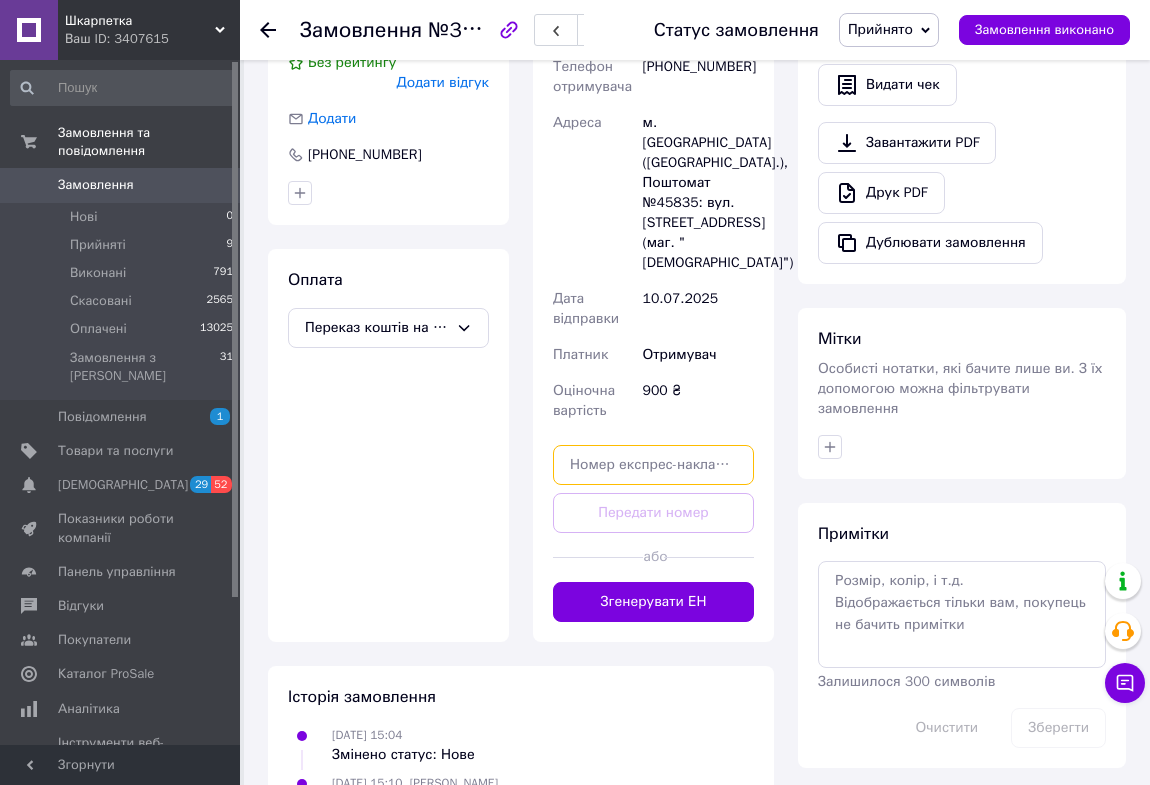 click at bounding box center (653, 465) 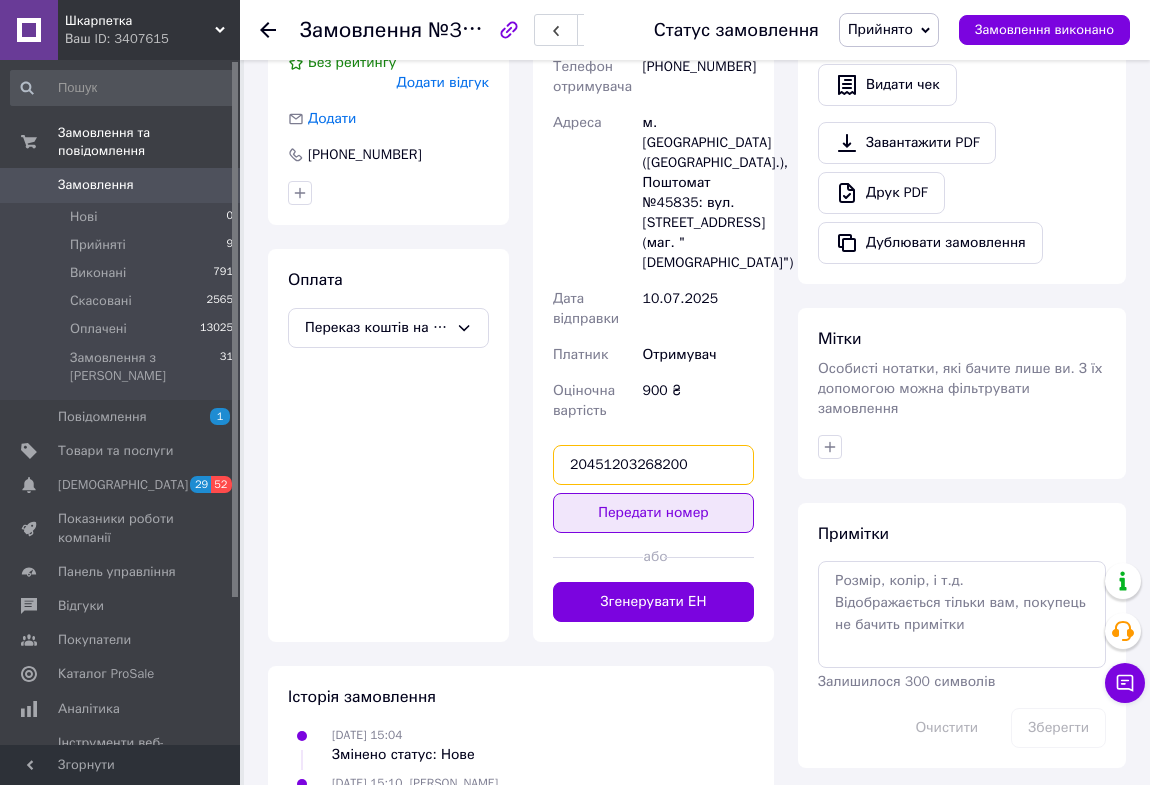 type on "20451203268200" 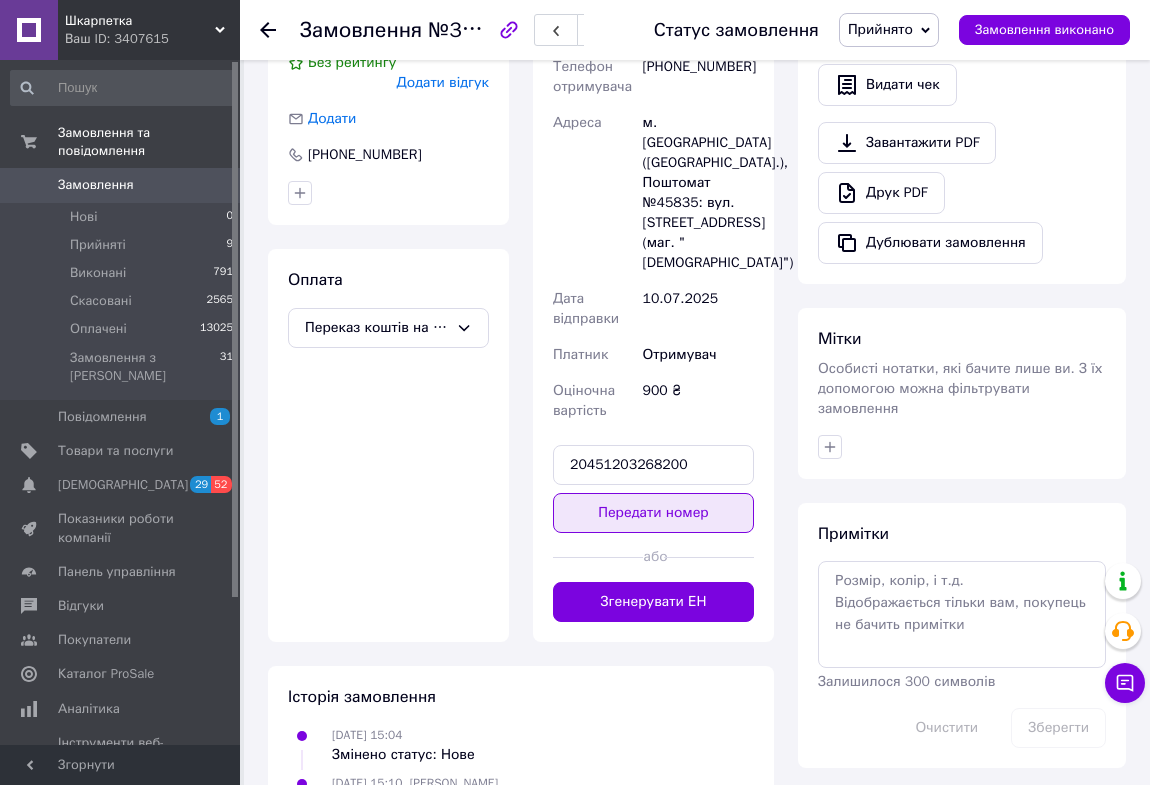click on "Передати номер" at bounding box center (653, 513) 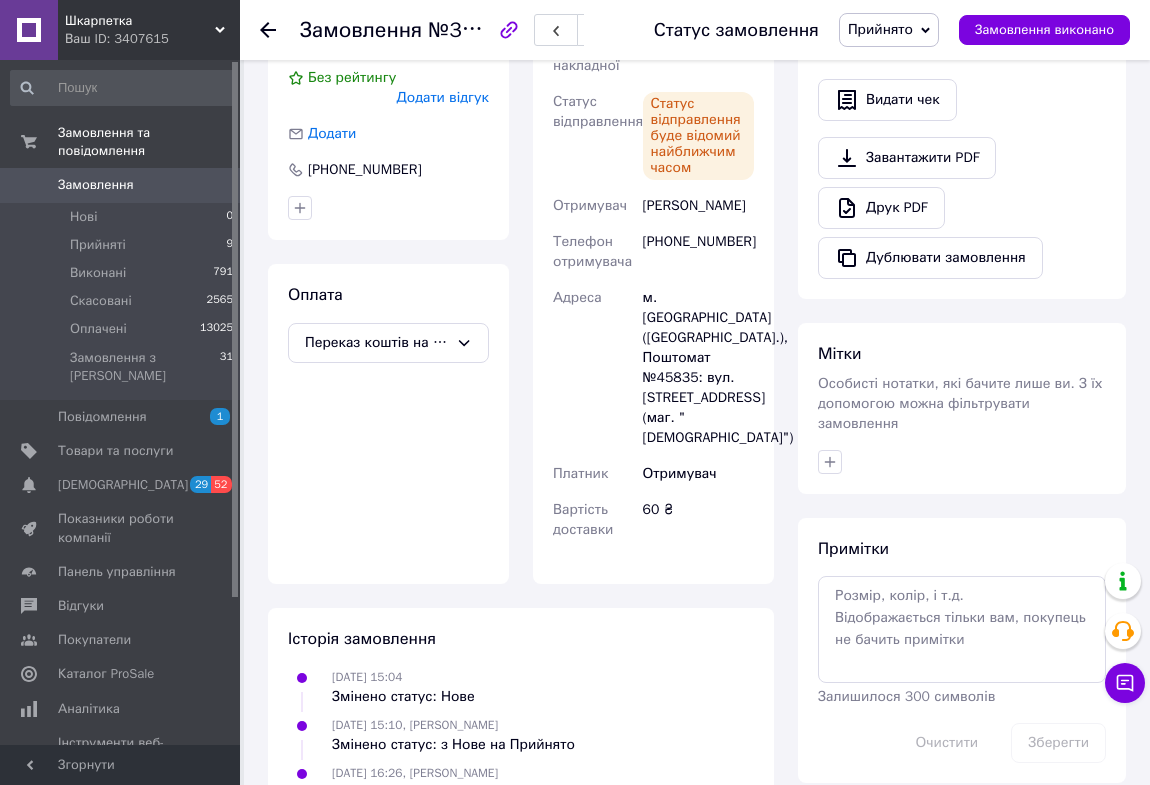 scroll, scrollTop: 545, scrollLeft: 0, axis: vertical 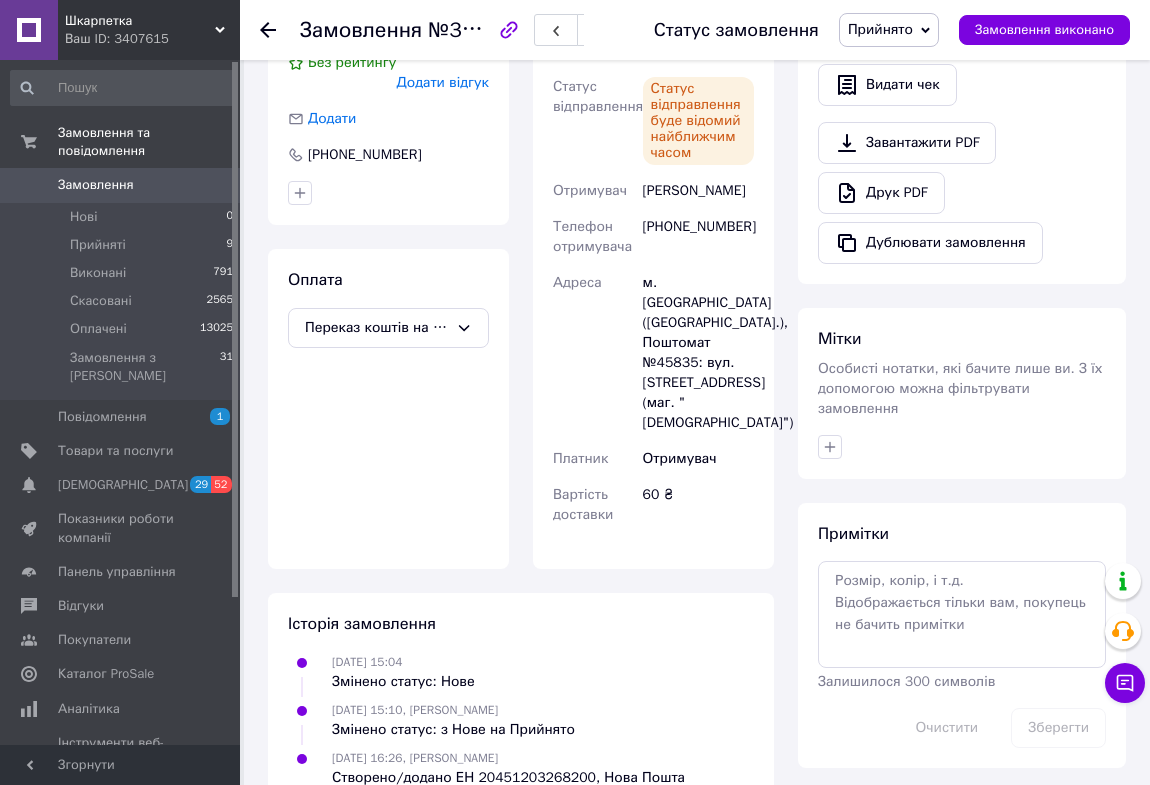 click 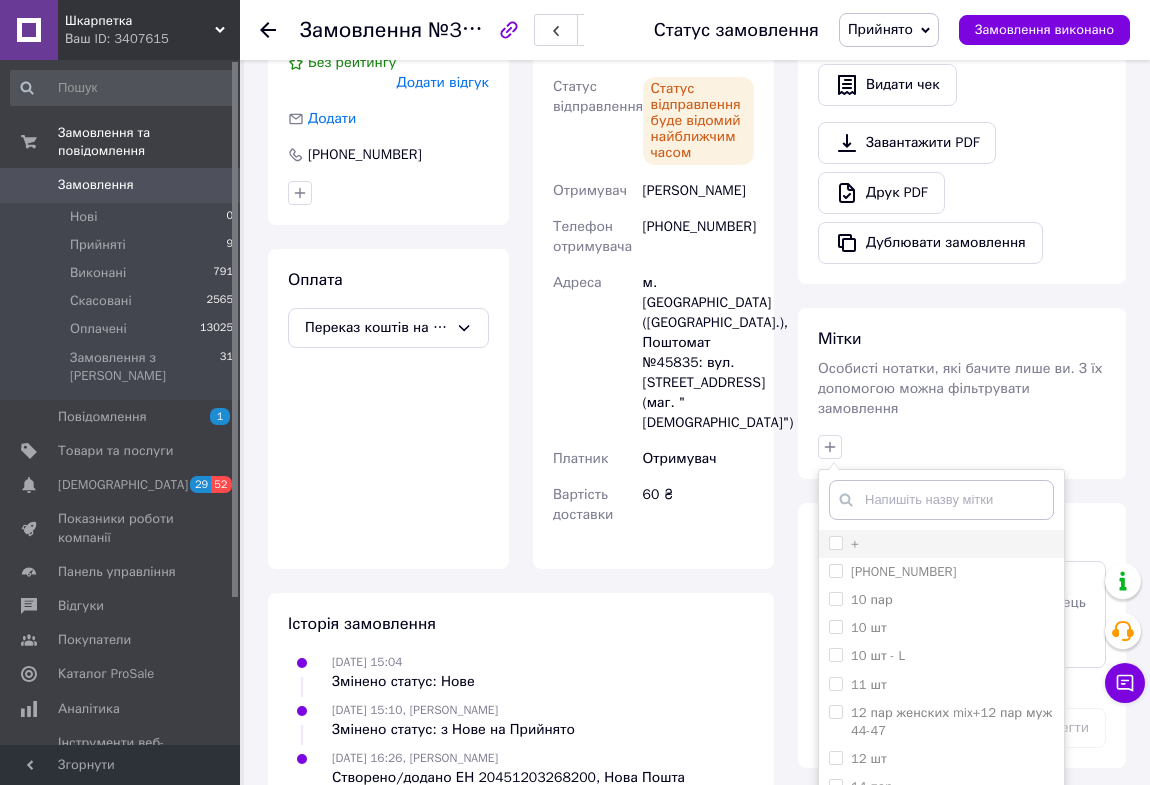 click on "+" at bounding box center [835, 542] 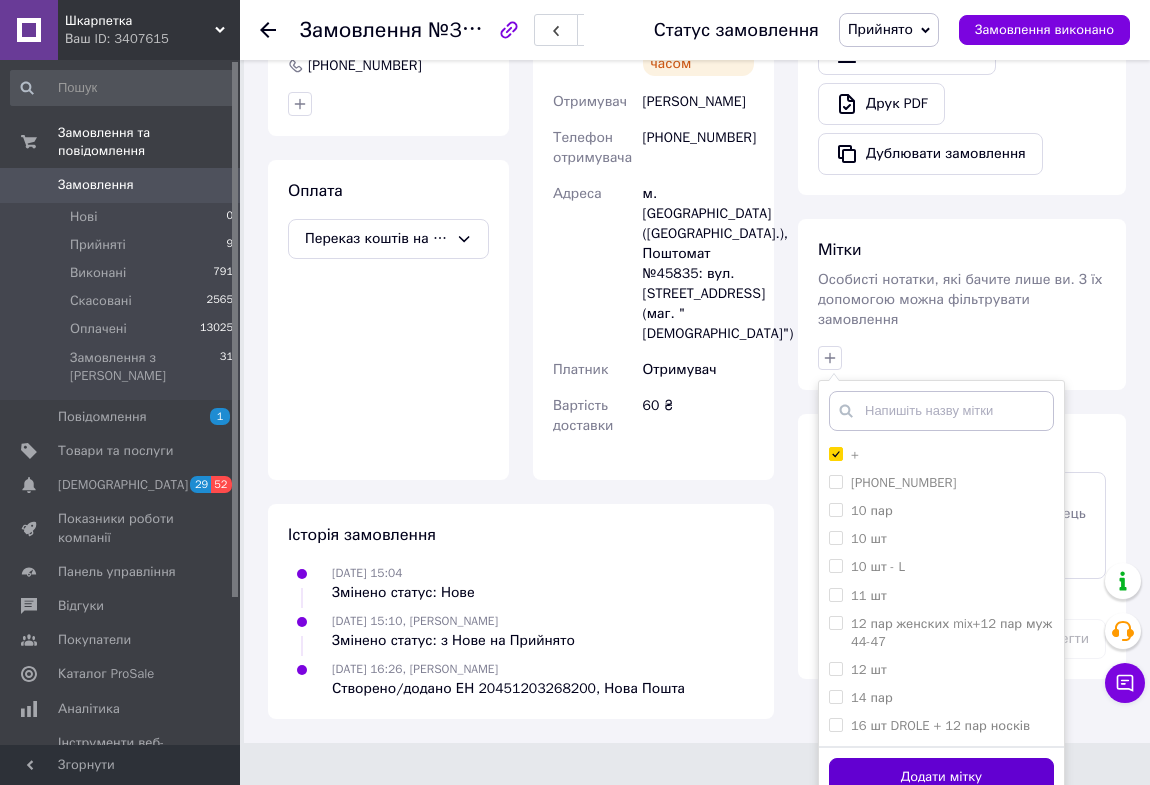 click on "Додати мітку" at bounding box center (941, 777) 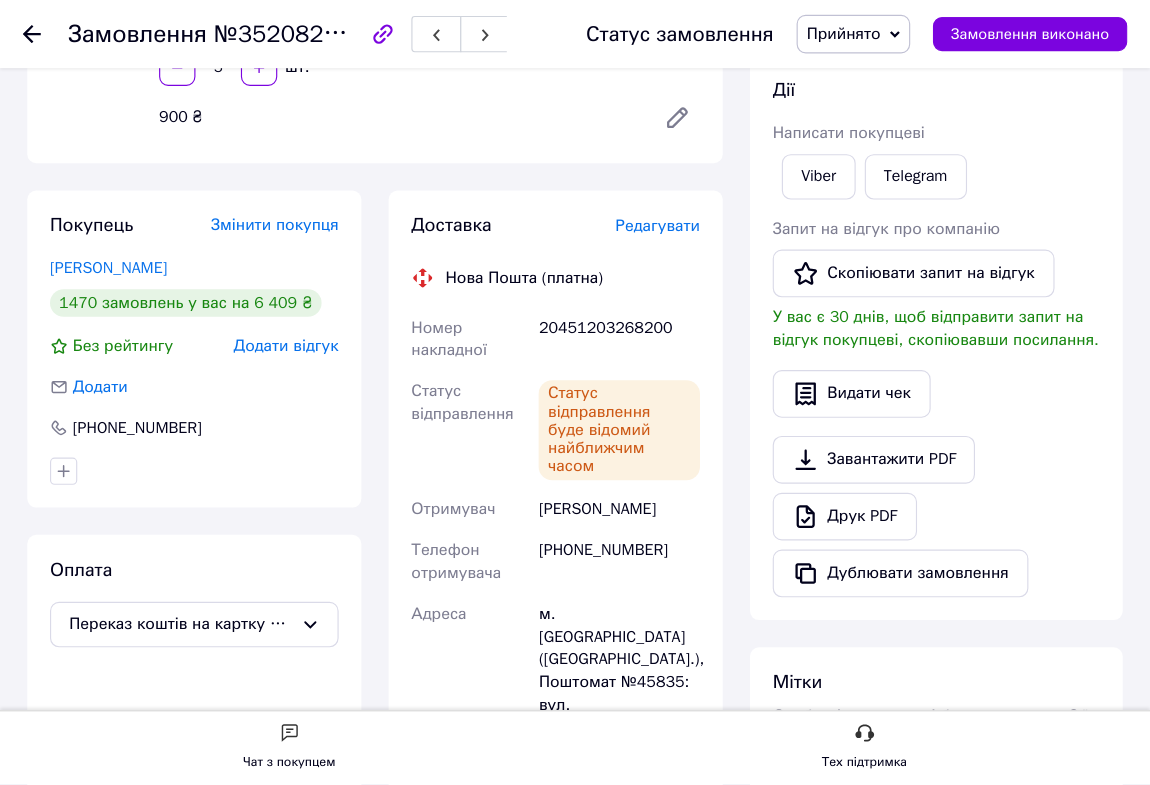 scroll, scrollTop: 280, scrollLeft: 0, axis: vertical 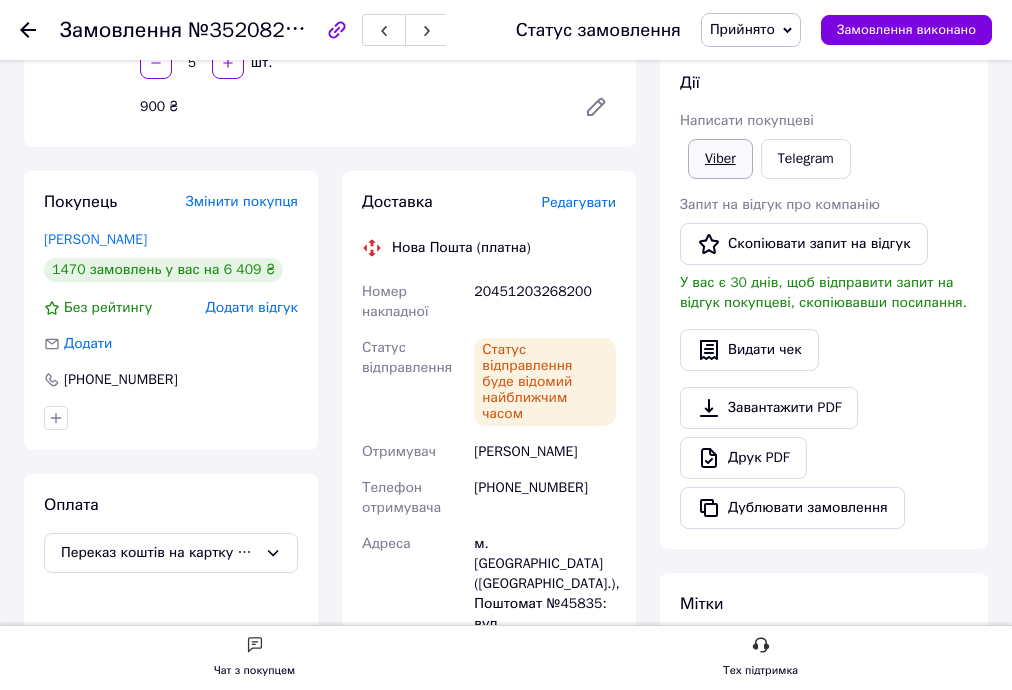 click on "Viber" at bounding box center [720, 159] 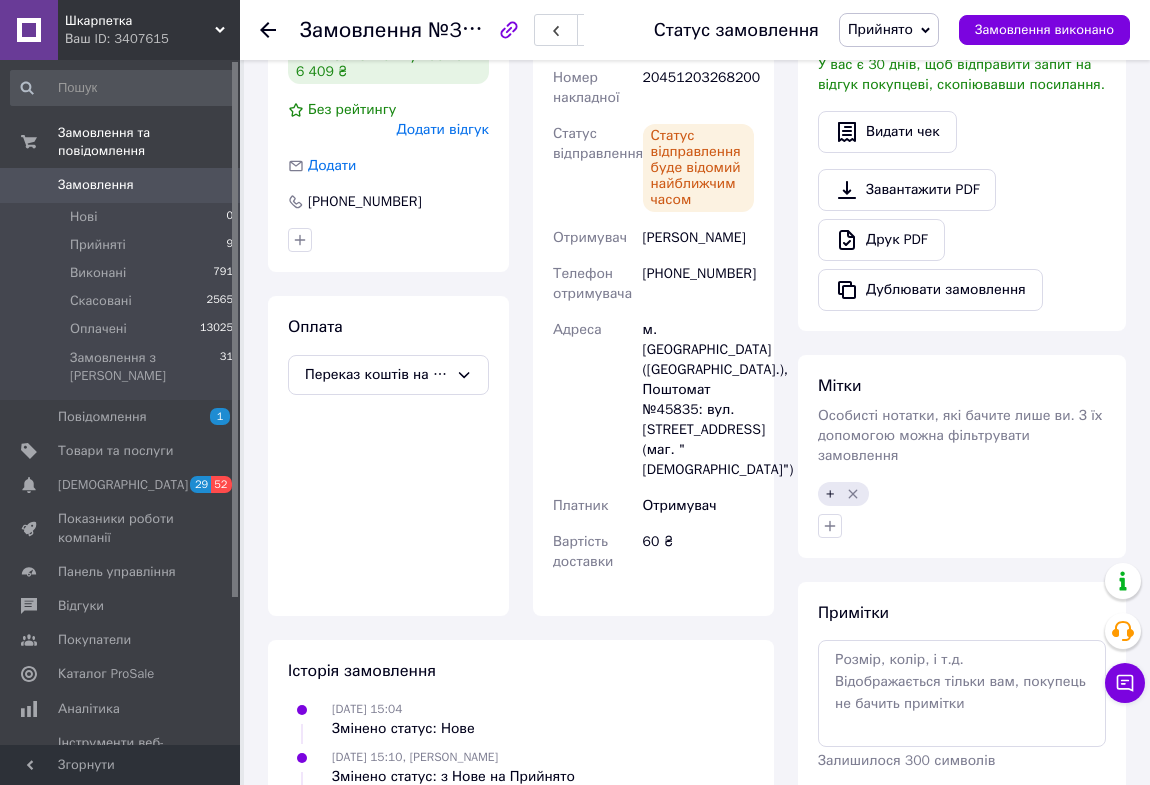 scroll, scrollTop: 280, scrollLeft: 0, axis: vertical 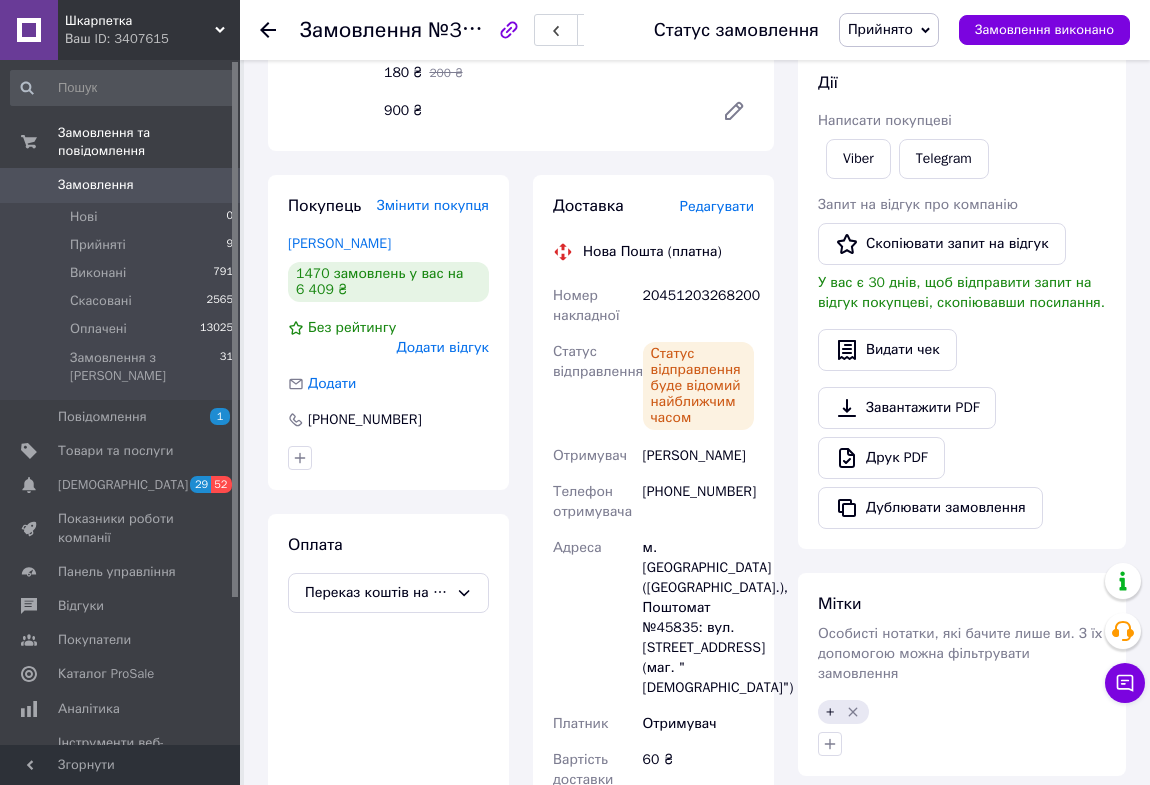 click 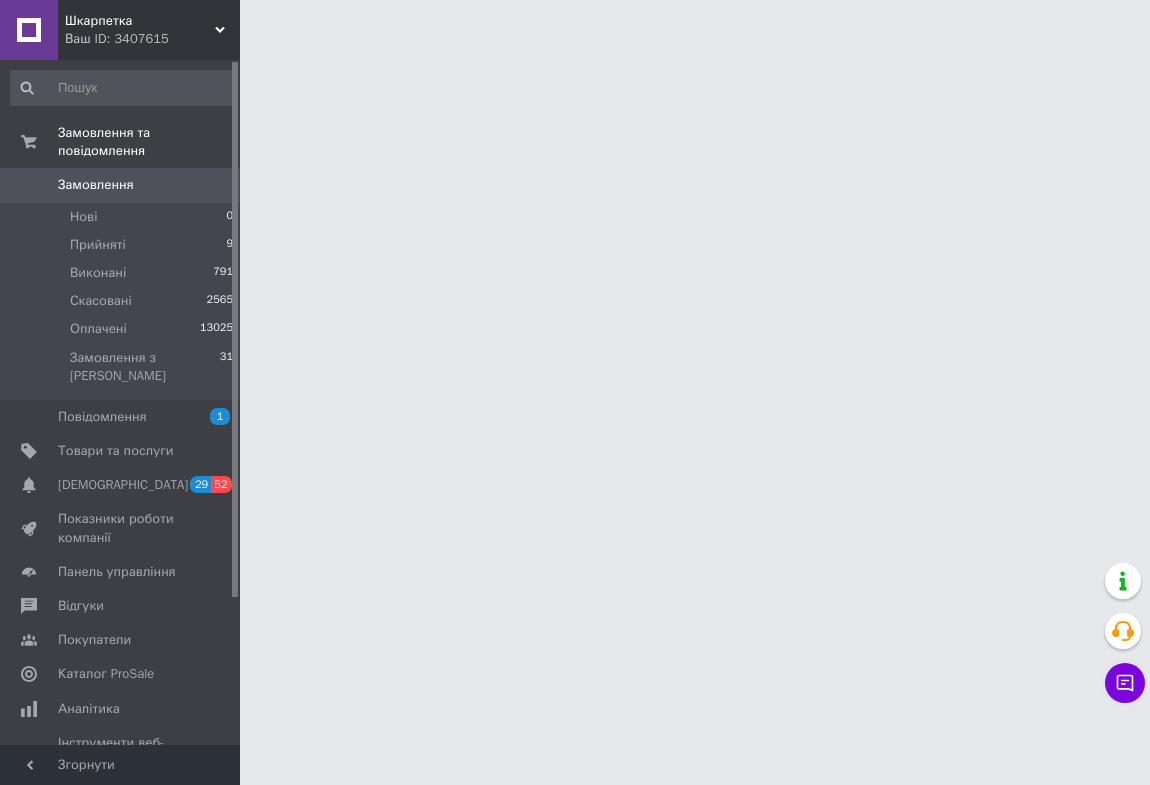 scroll, scrollTop: 0, scrollLeft: 0, axis: both 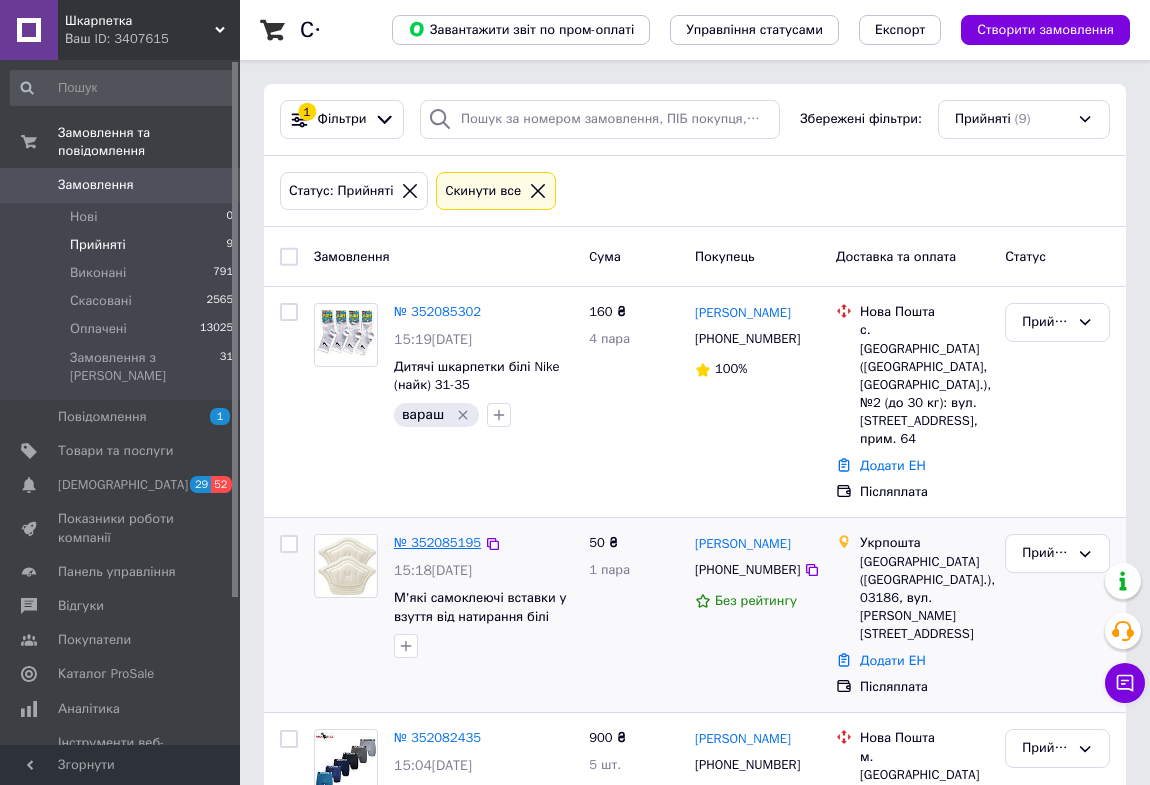 click on "№ 352085195" at bounding box center (437, 542) 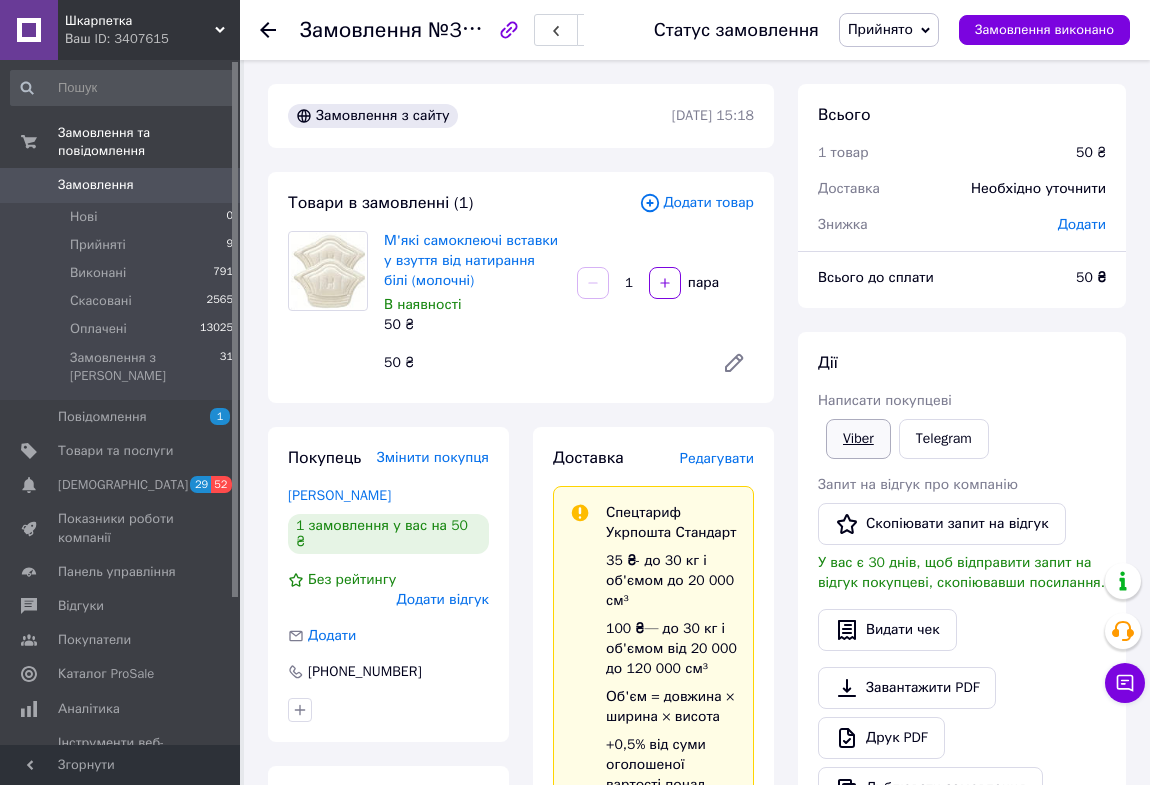 click on "Viber" at bounding box center (858, 439) 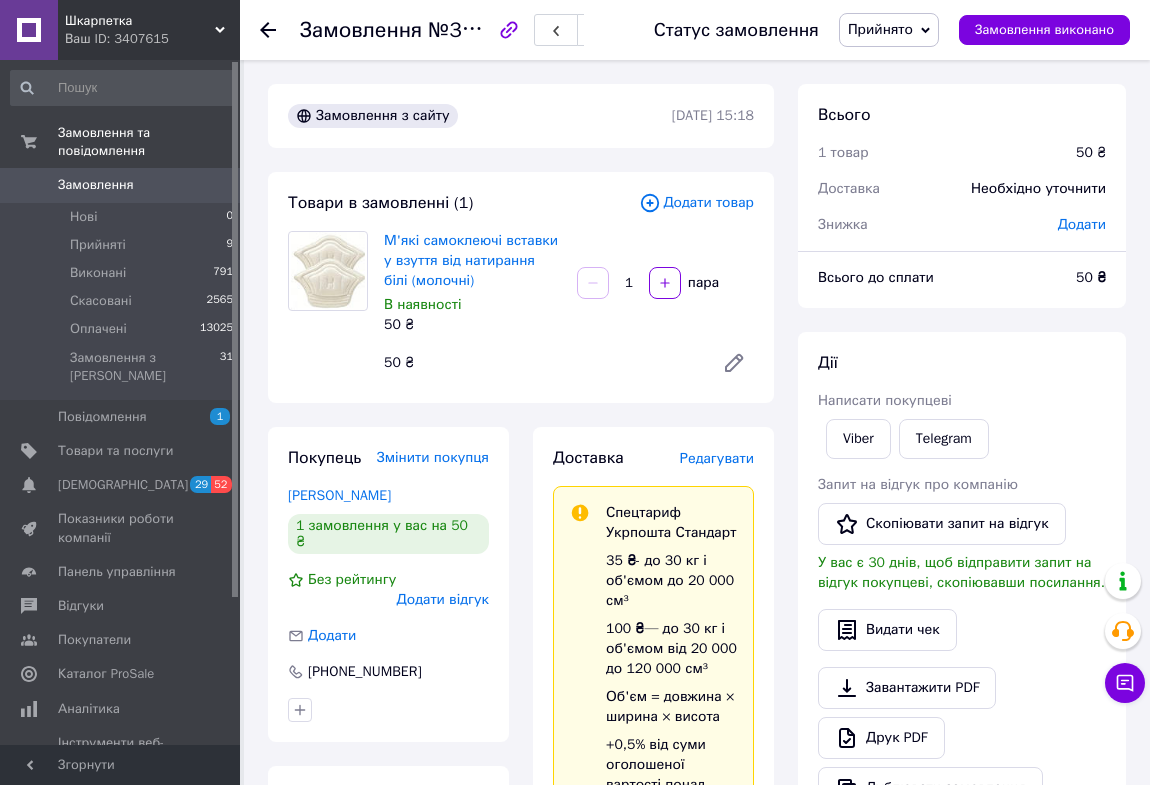 click on "Редагувати" at bounding box center (717, 458) 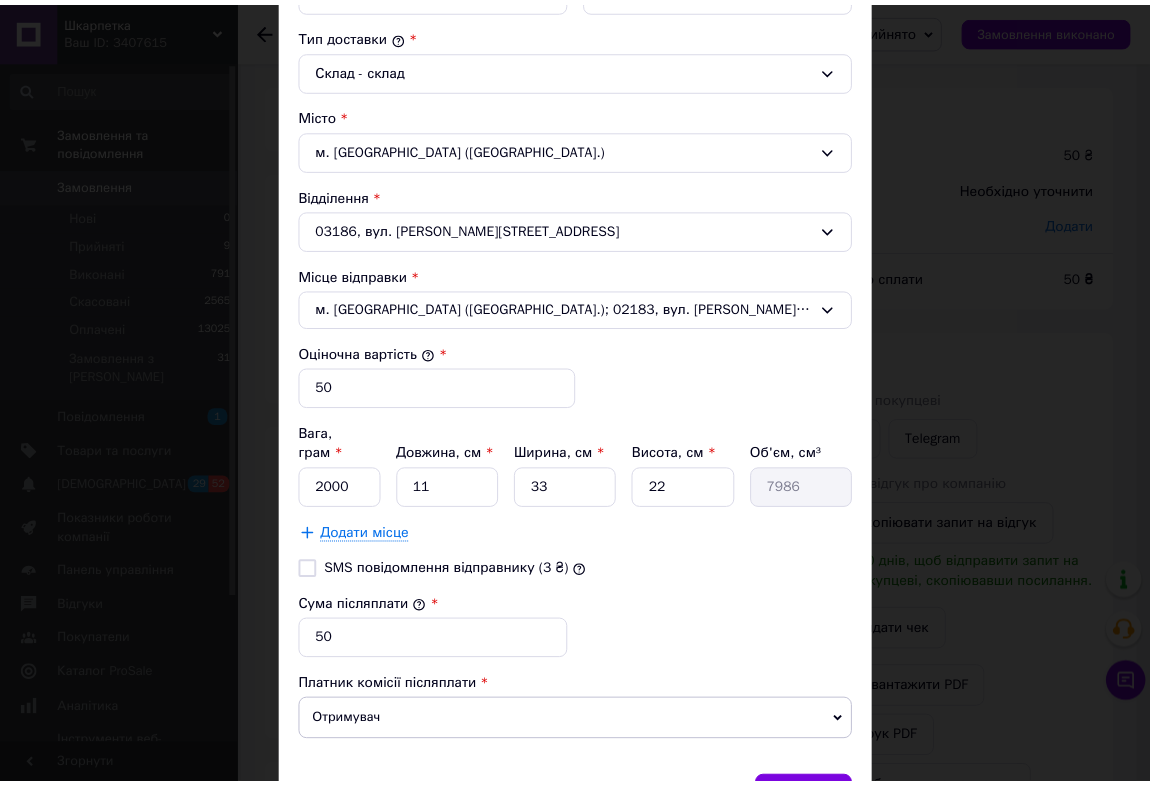 scroll, scrollTop: 545, scrollLeft: 0, axis: vertical 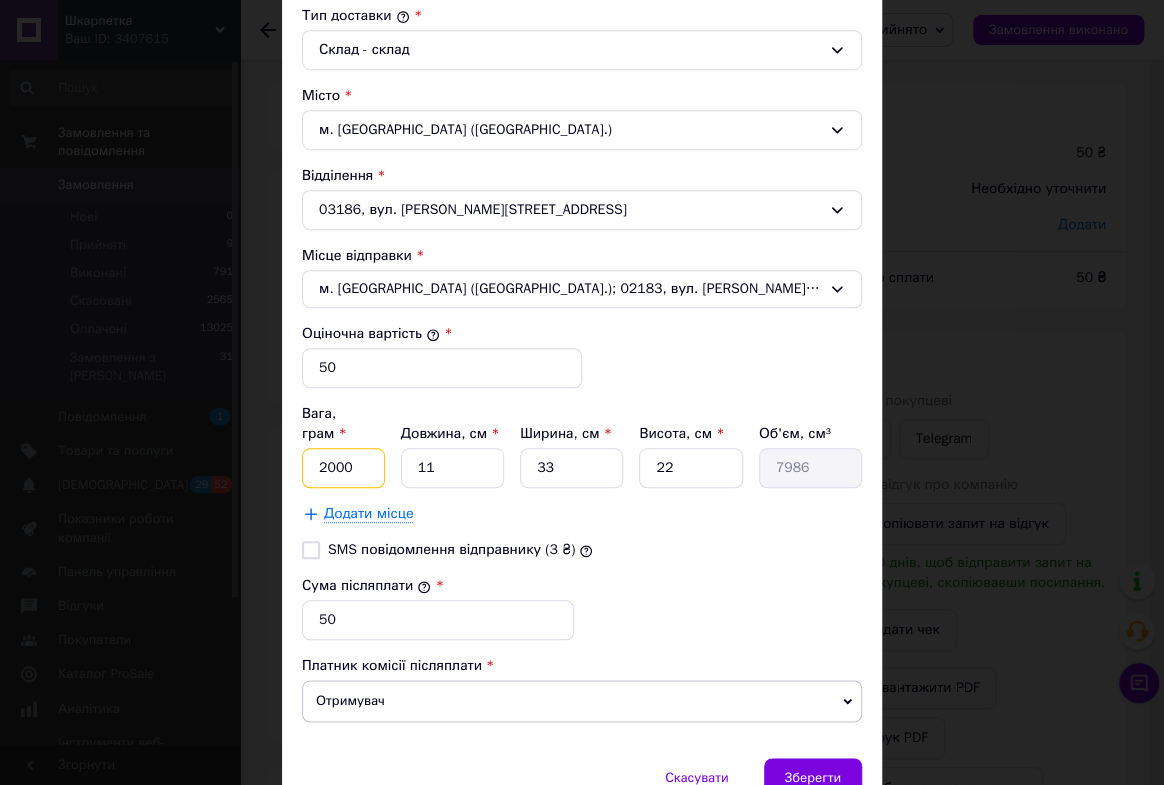 drag, startPoint x: 307, startPoint y: 444, endPoint x: 381, endPoint y: 442, distance: 74.02702 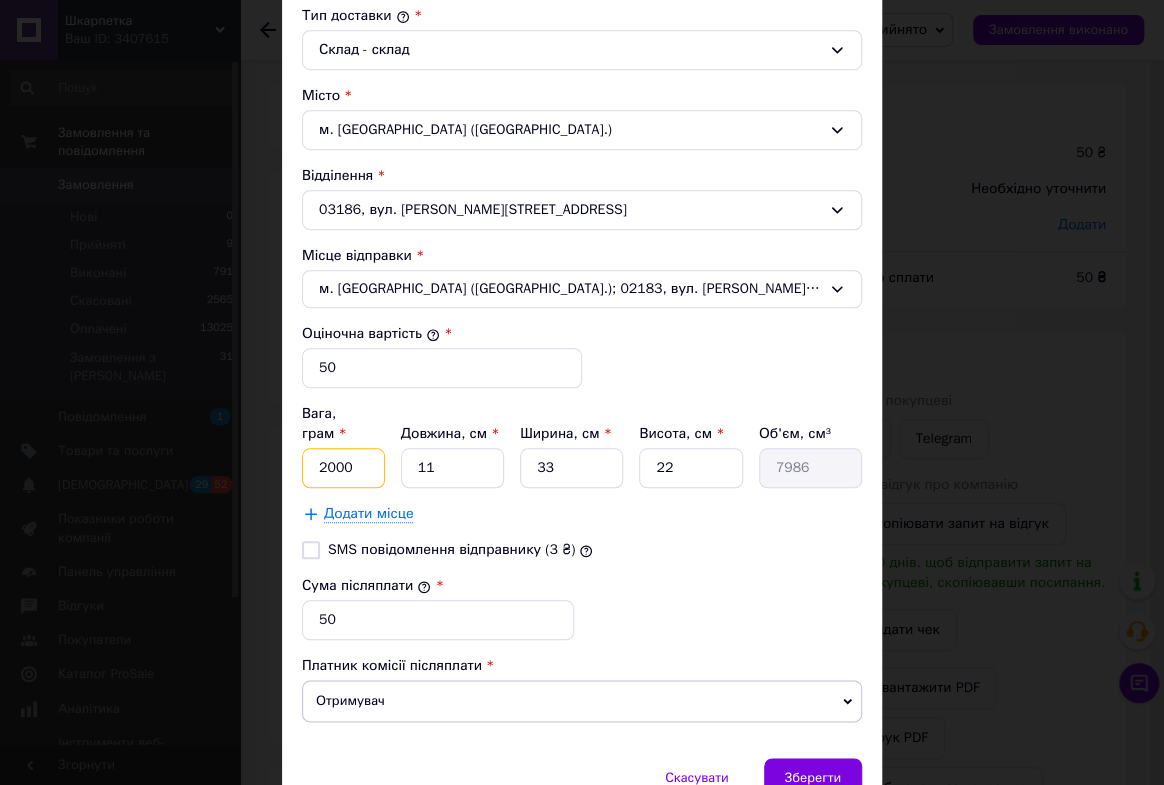 click on "Вага, грам   * 2000 Довжина, см   * 11 Ширина, см   * 33 Висота, см   * 22 Об'єм, см³ 7986" at bounding box center (582, 446) 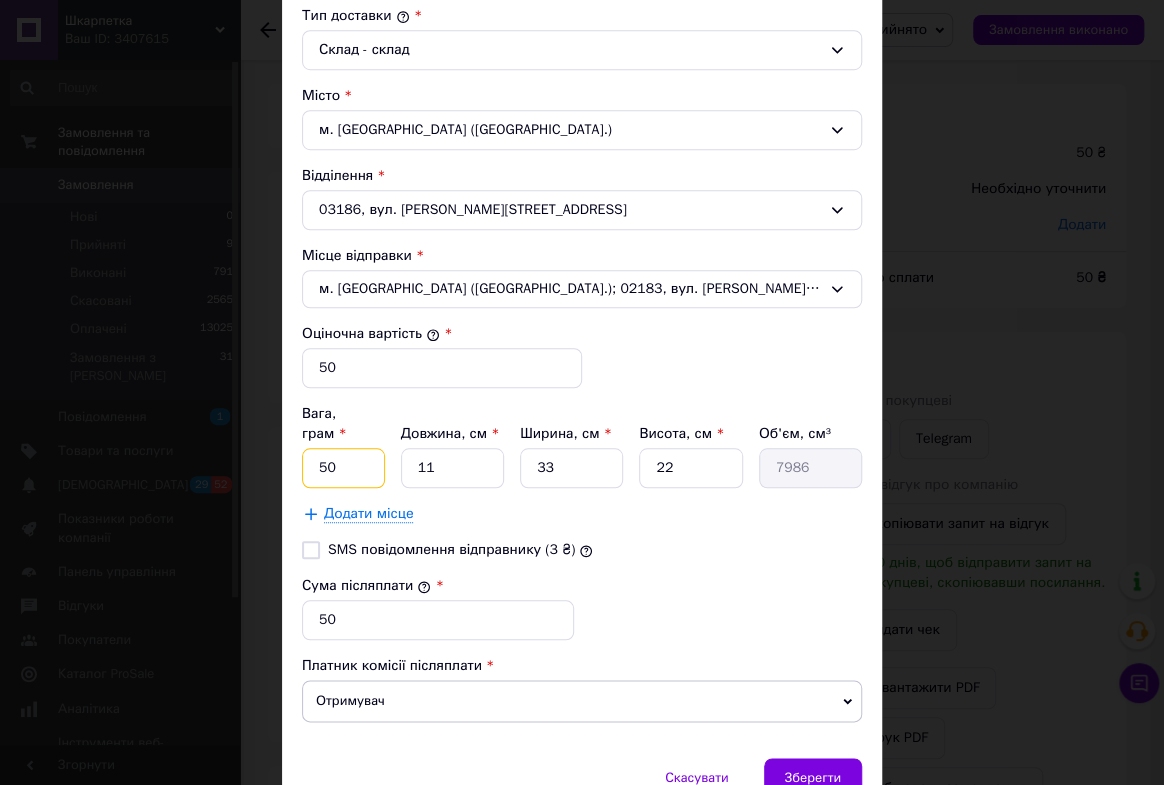 type on "50" 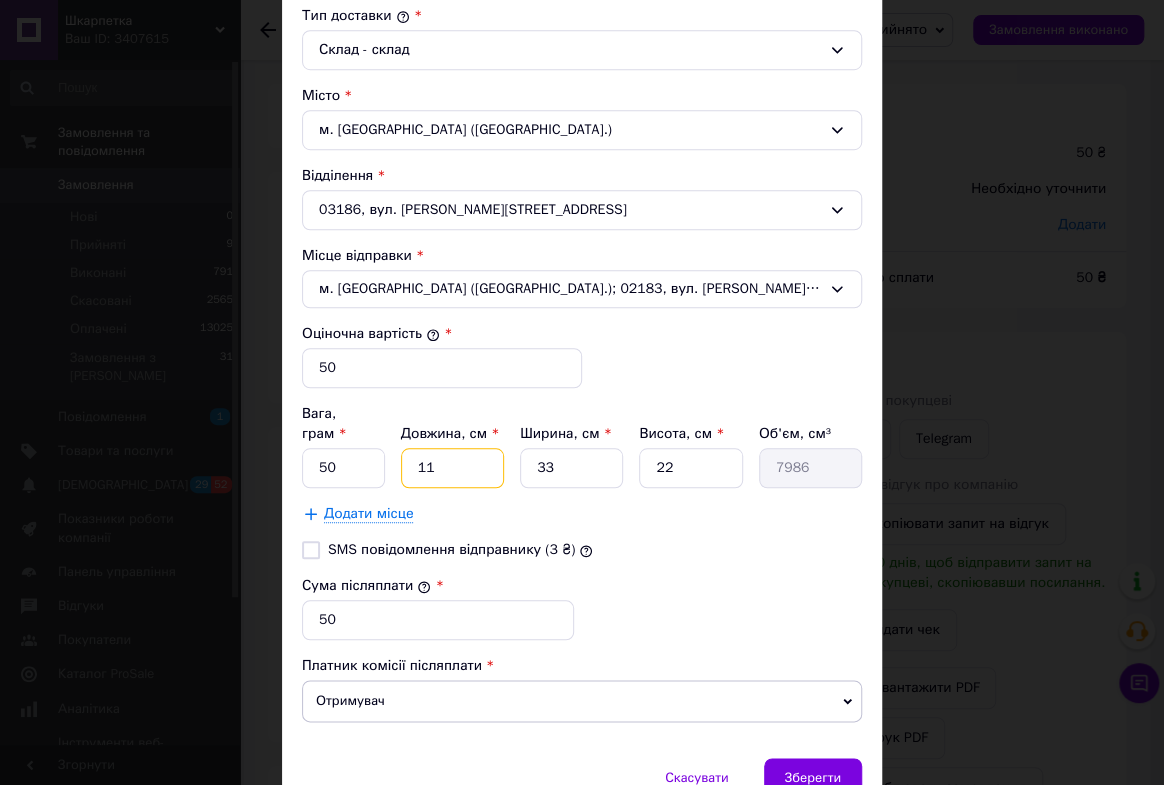 drag, startPoint x: 412, startPoint y: 441, endPoint x: 509, endPoint y: 449, distance: 97.32934 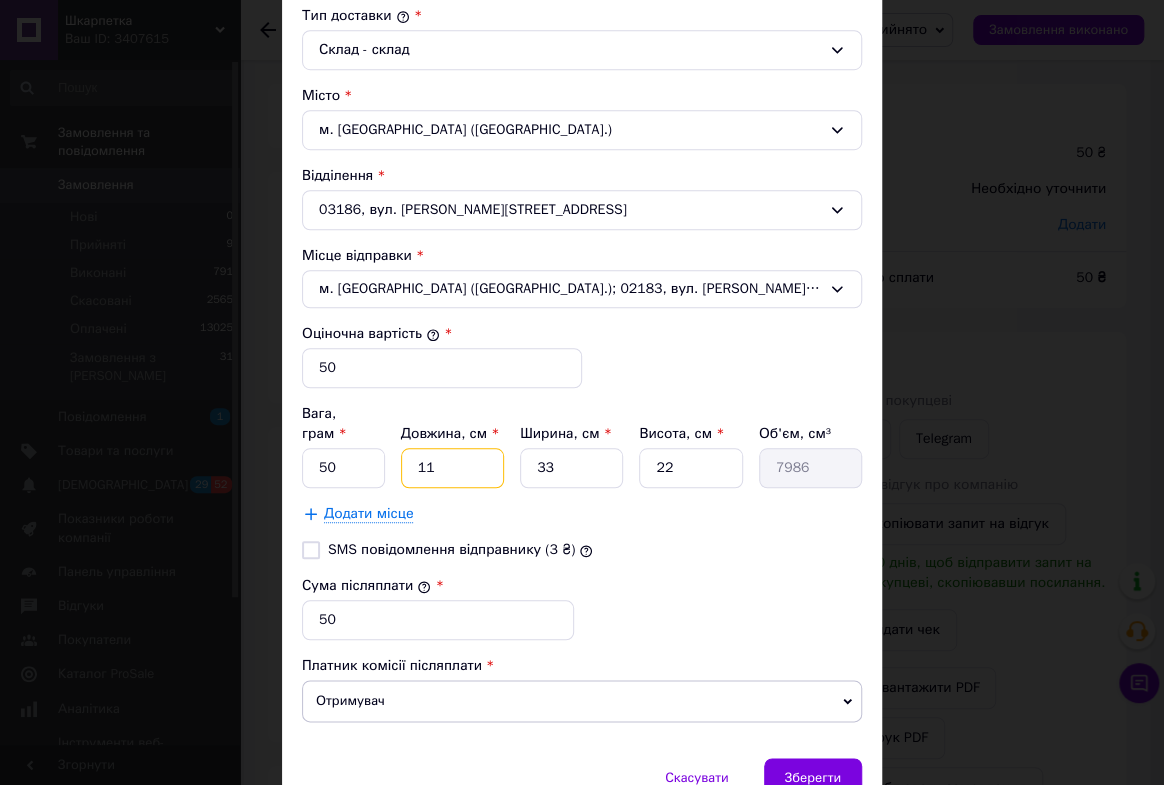 click on "Вага, грам   * 50 Довжина, см   * 11 Ширина, см   * 33 Висота, см   * 22 Об'єм, см³ 7986" at bounding box center [582, 446] 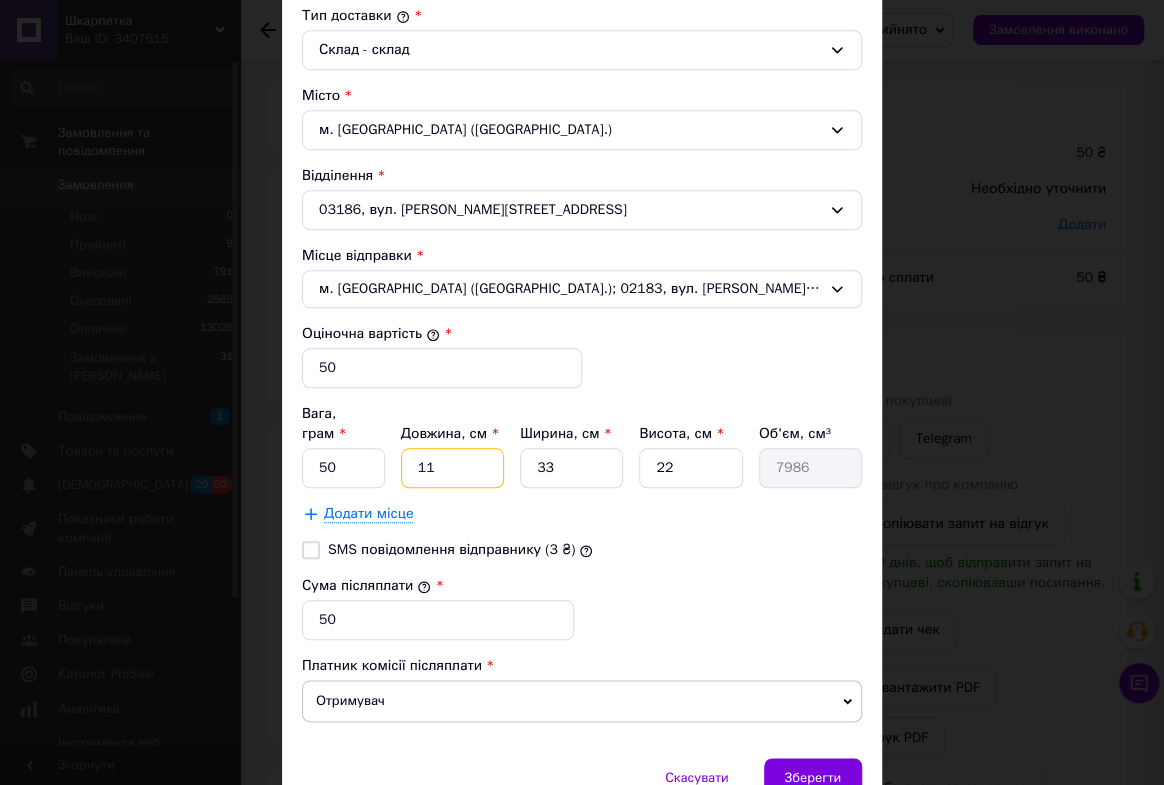 type on "1" 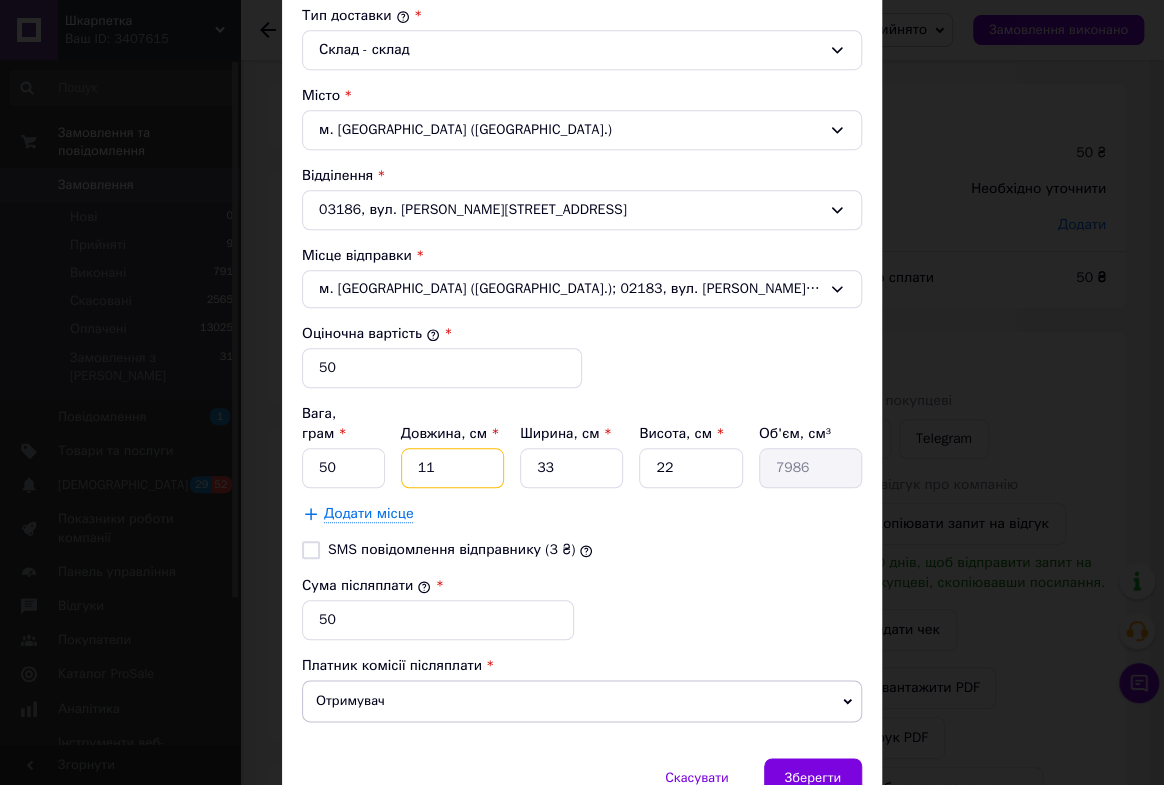 type on "726" 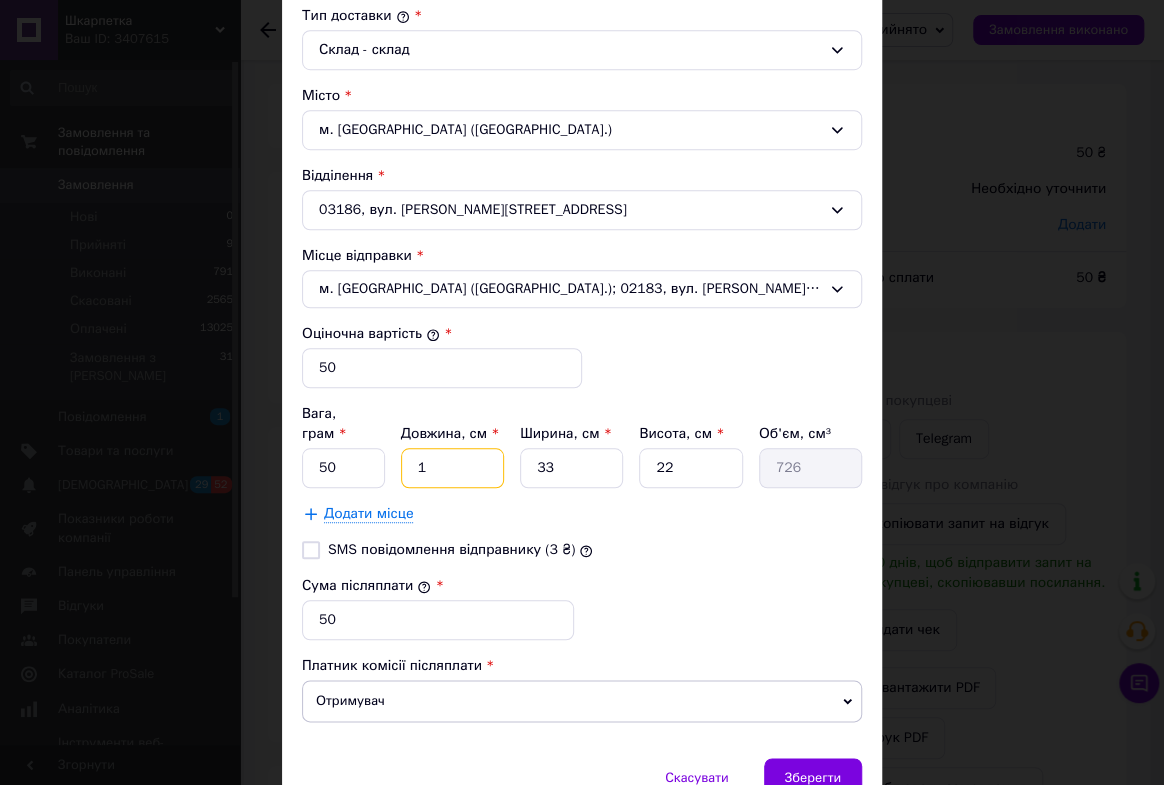 type on "16" 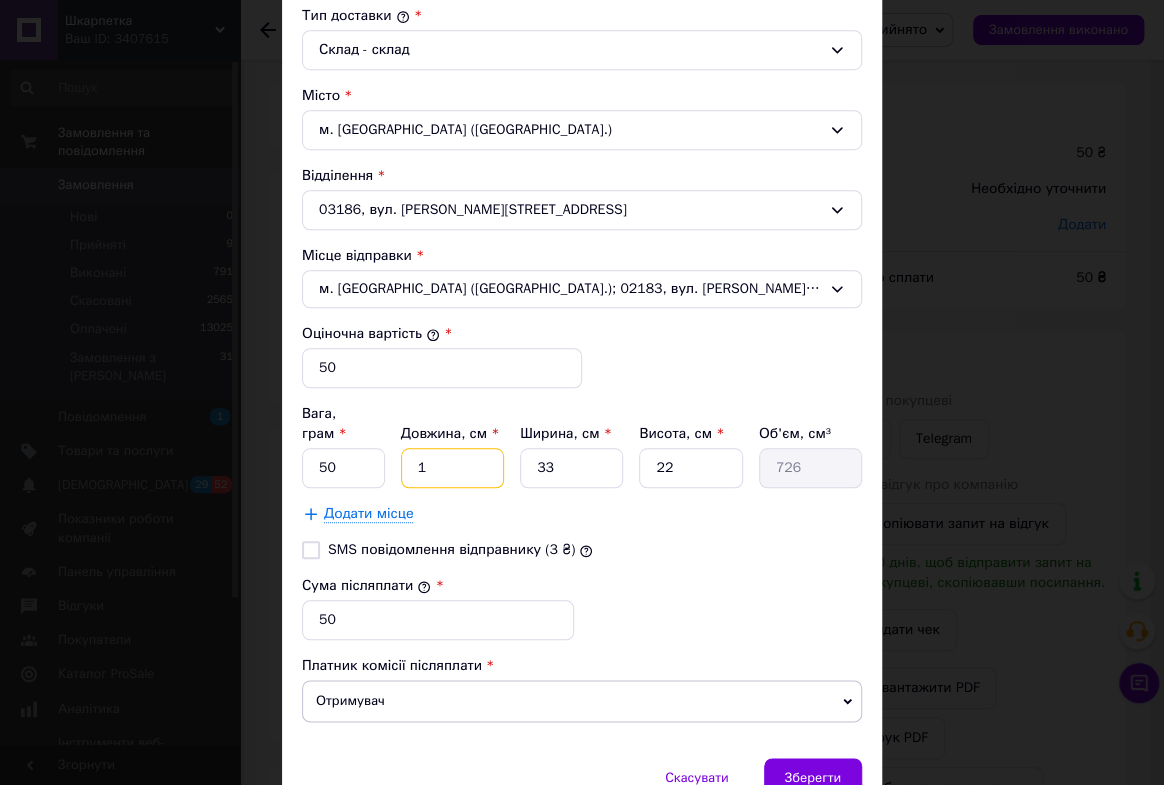 type on "11616" 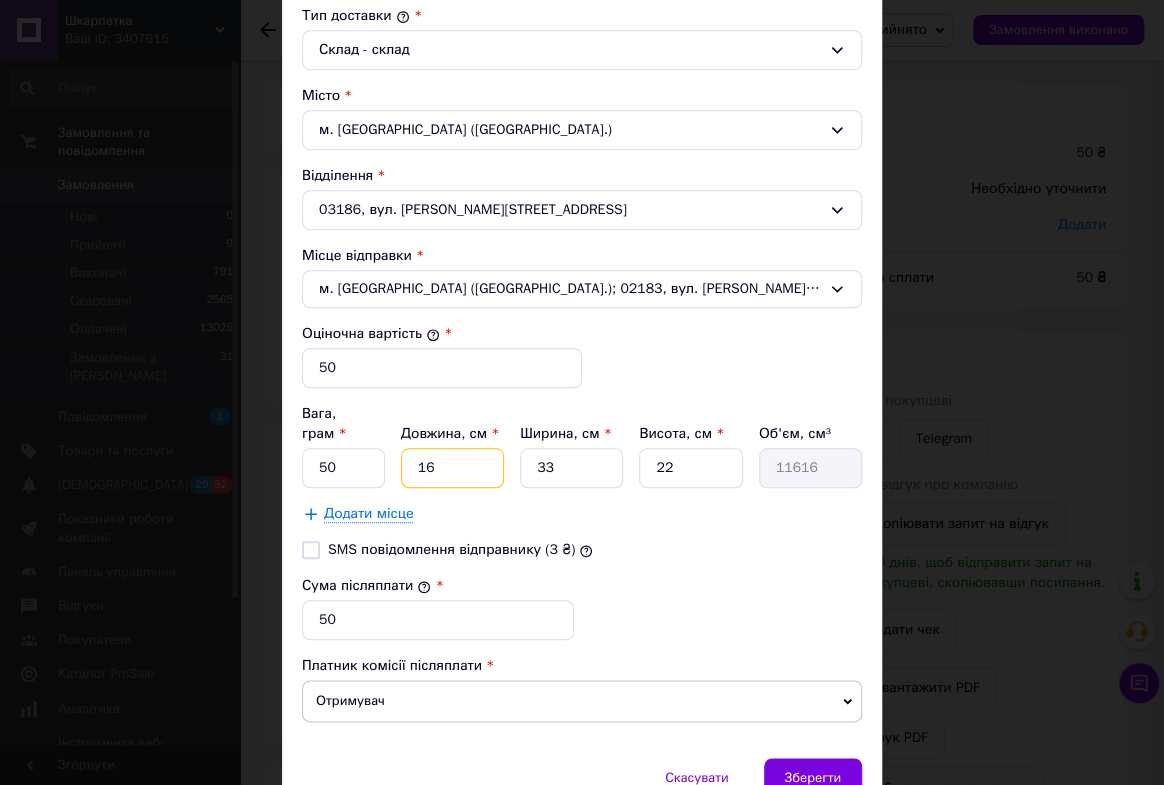 type on "16" 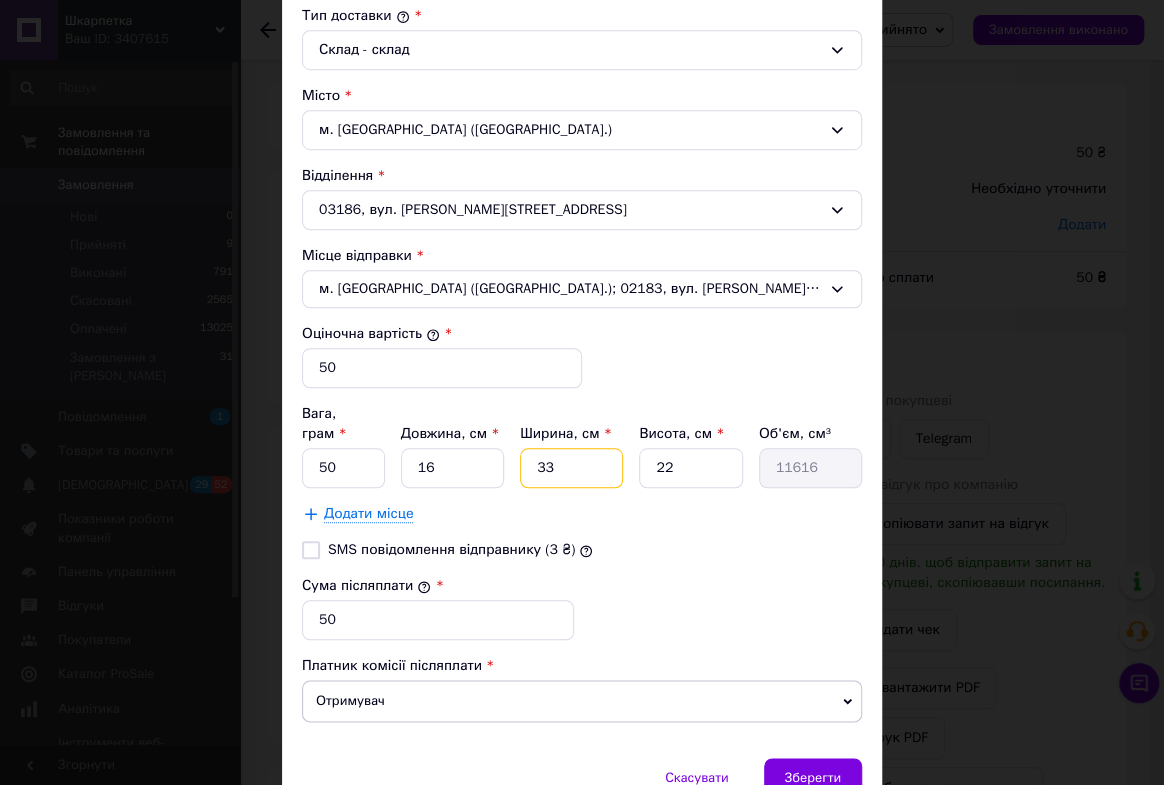 drag, startPoint x: 530, startPoint y: 444, endPoint x: 598, endPoint y: 442, distance: 68.0294 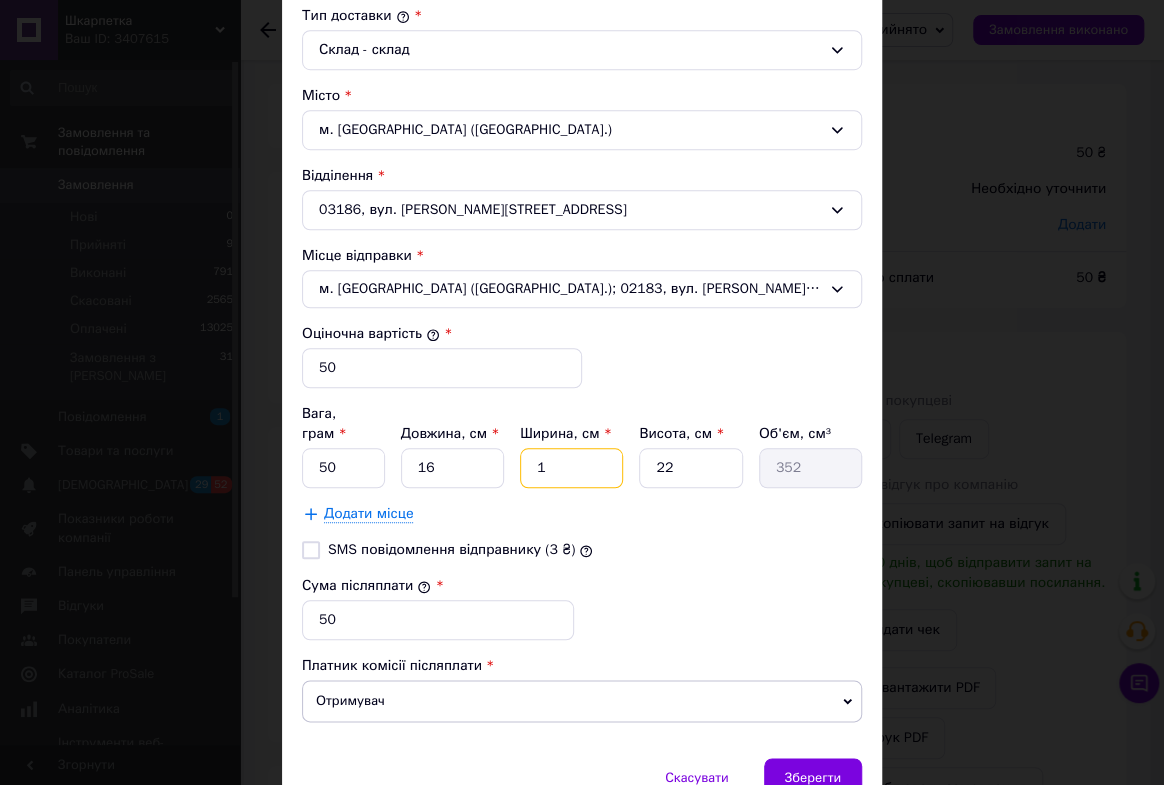 type on "12" 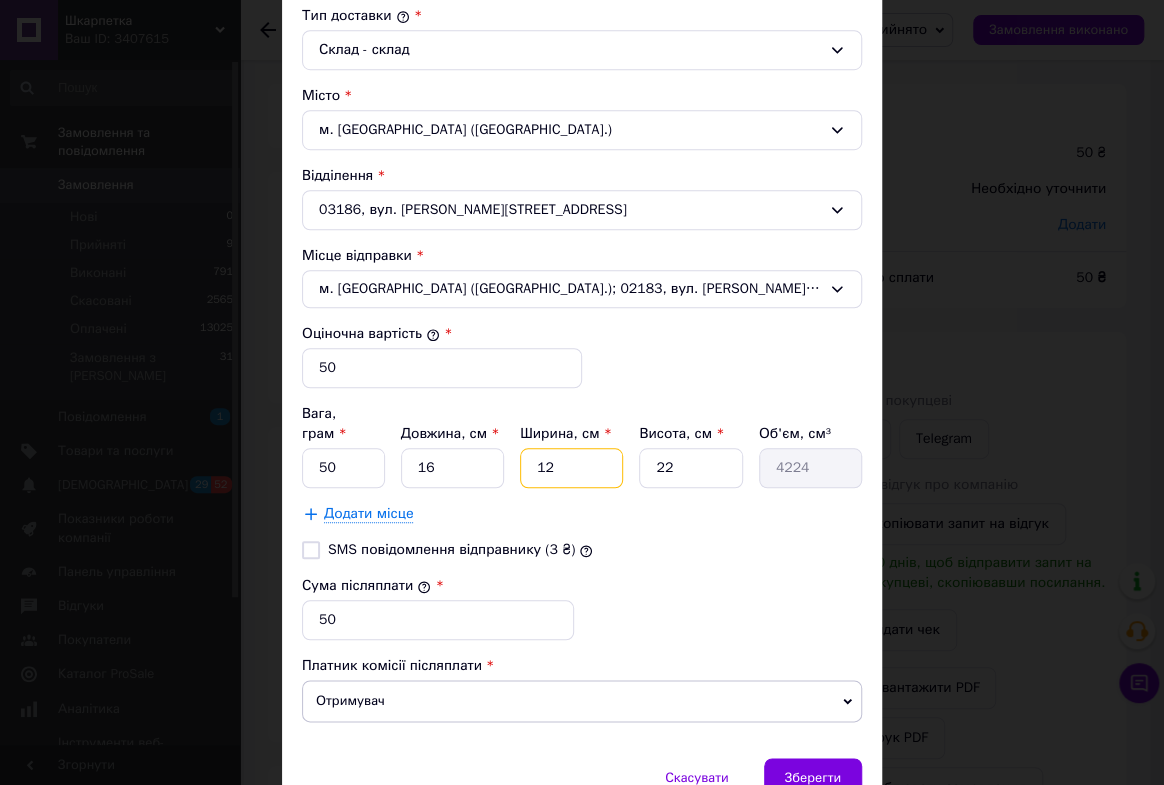type on "12" 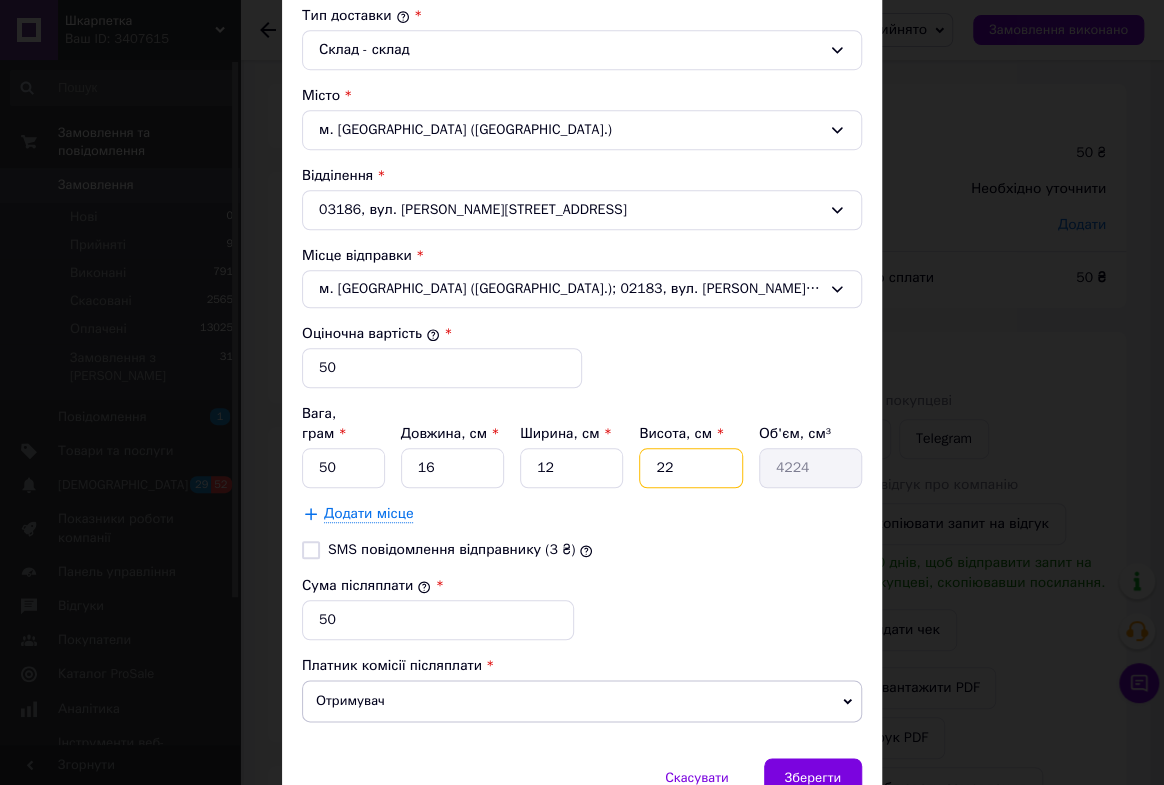 drag, startPoint x: 643, startPoint y: 446, endPoint x: 712, endPoint y: 444, distance: 69.02898 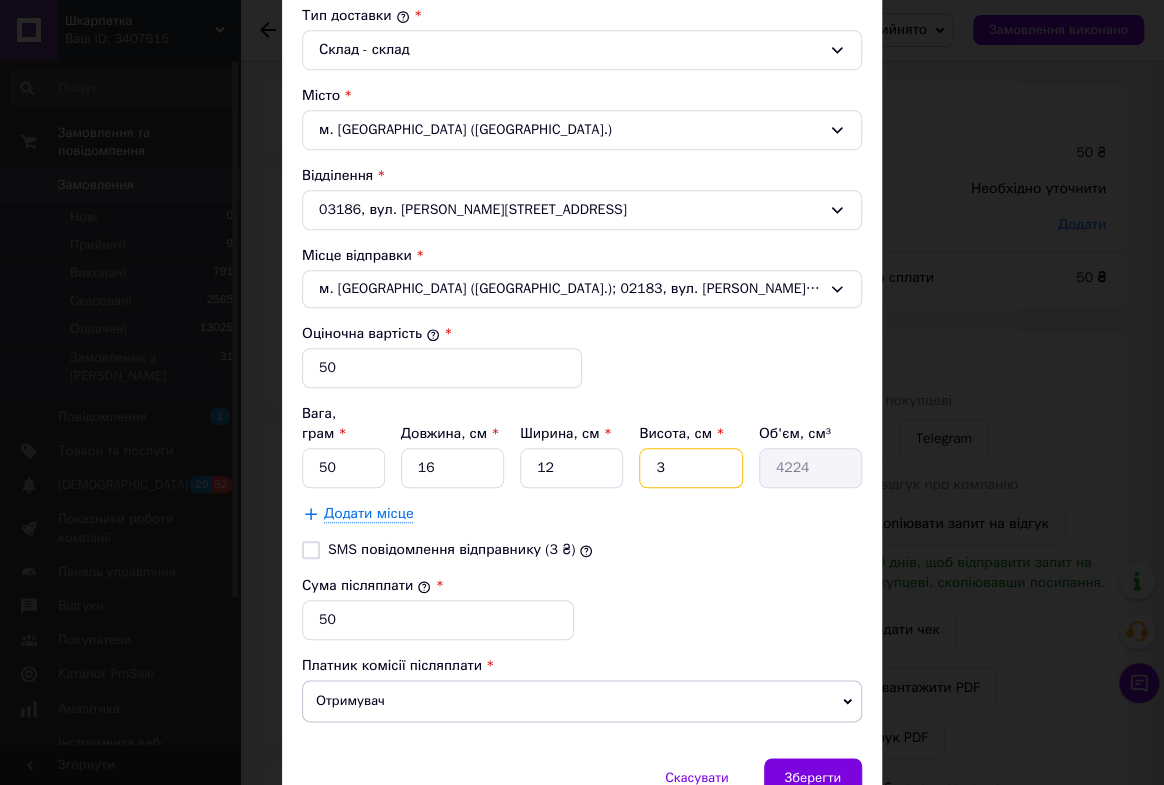 type on "576" 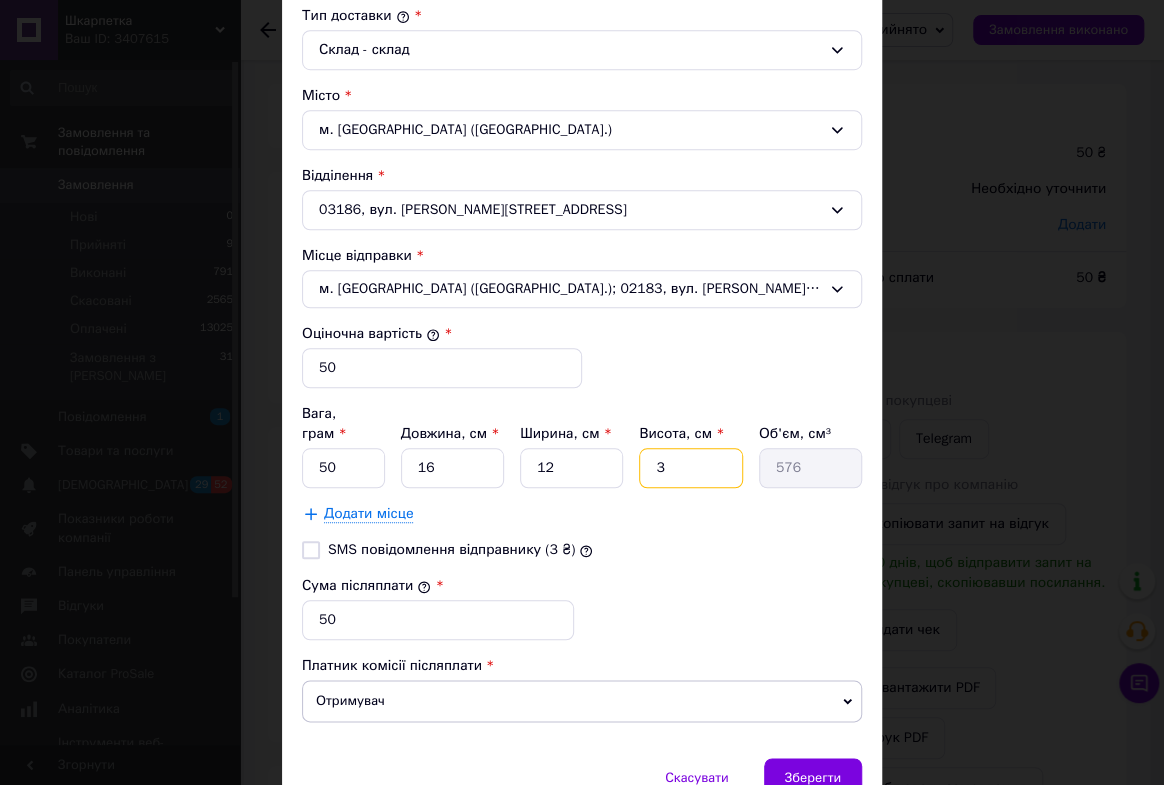 type on "3" 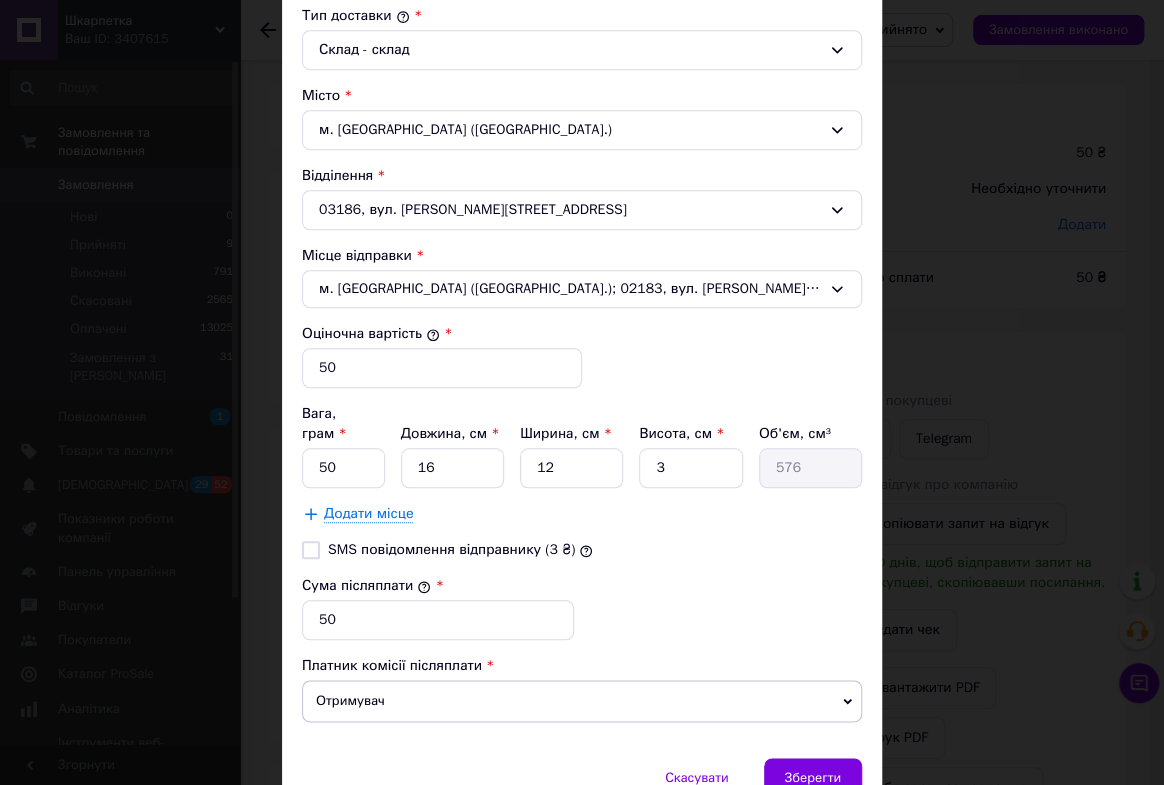 click on "Додати місце" at bounding box center [582, 514] 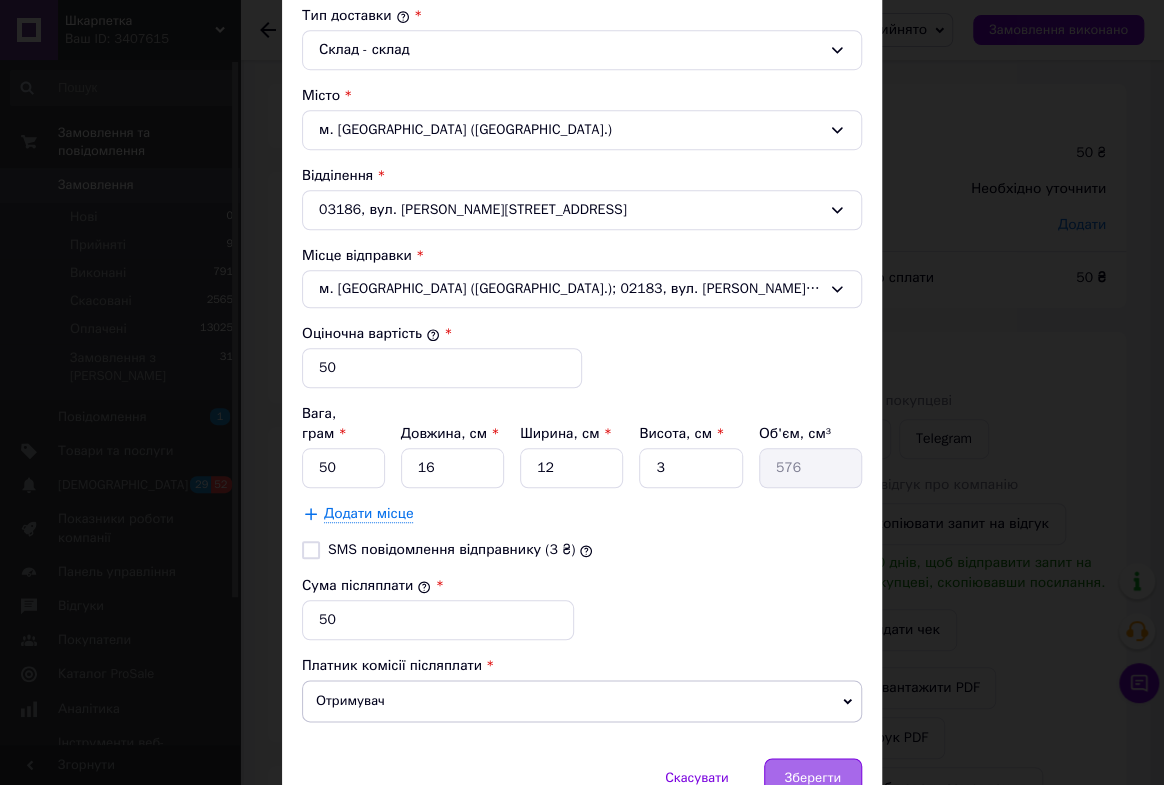 click on "Зберегти" at bounding box center (813, 778) 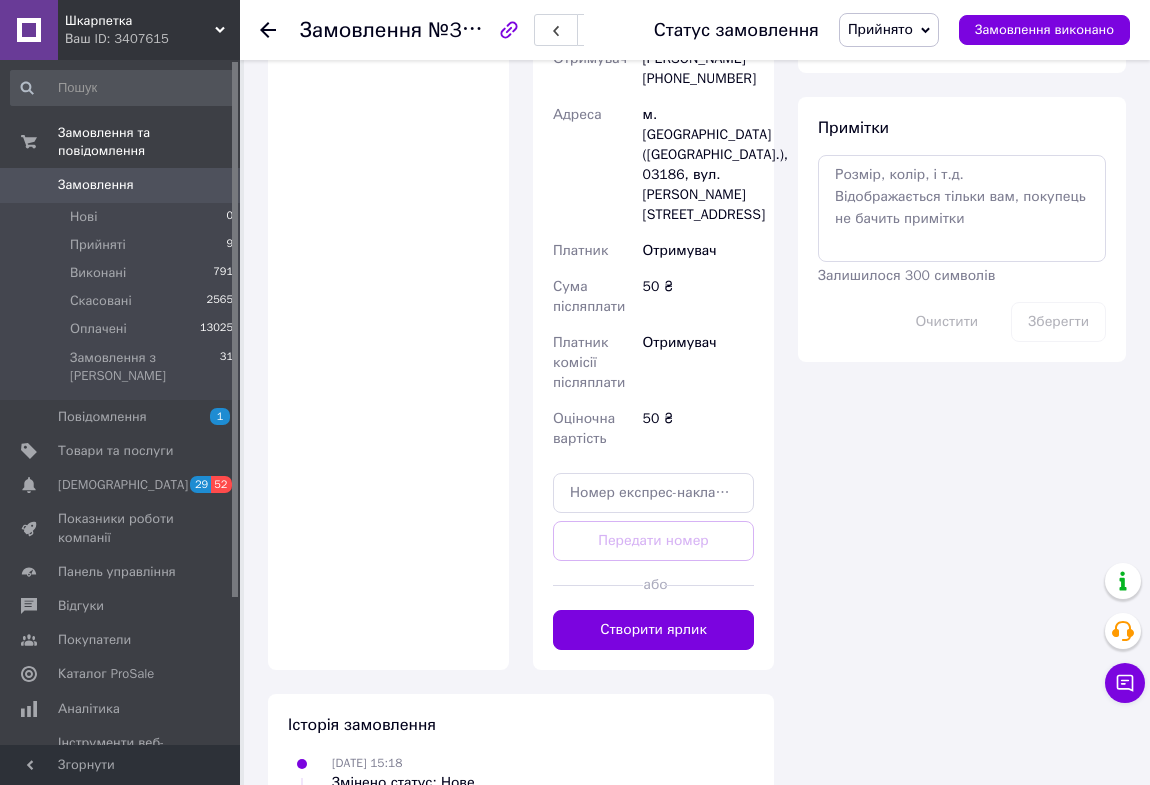 scroll, scrollTop: 1000, scrollLeft: 0, axis: vertical 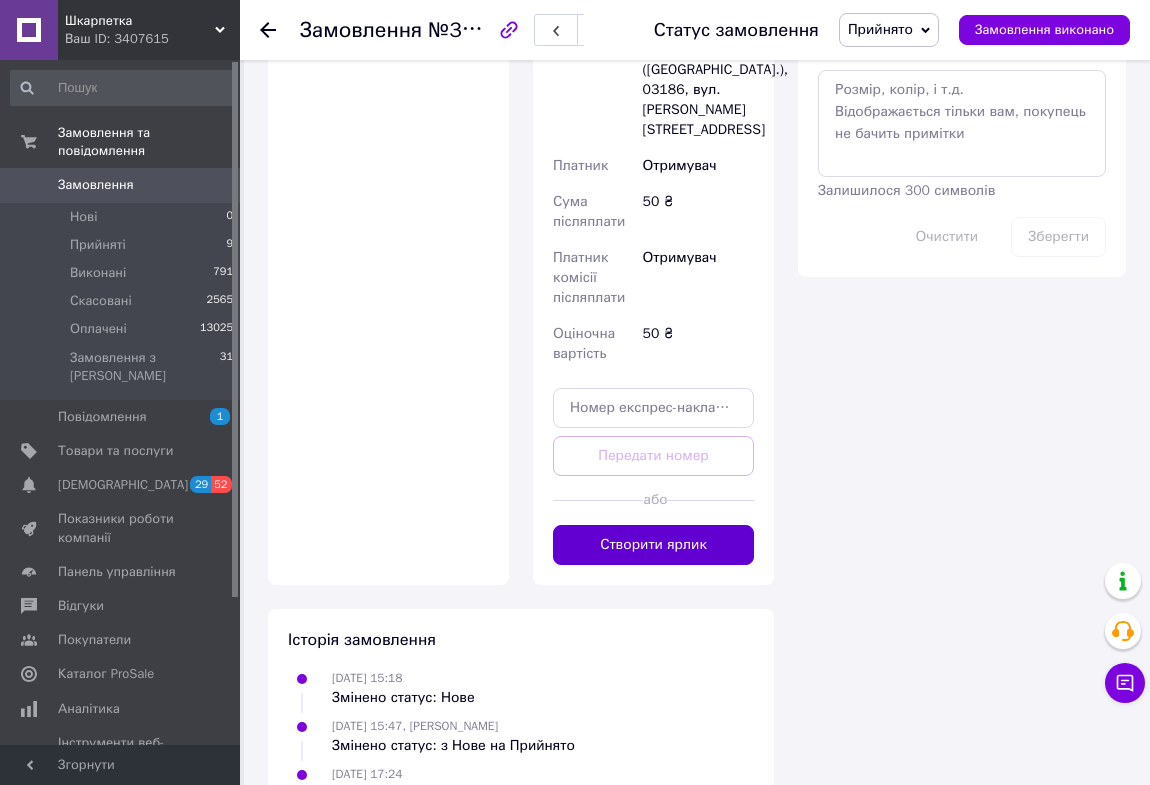click on "Створити ярлик" at bounding box center [653, 545] 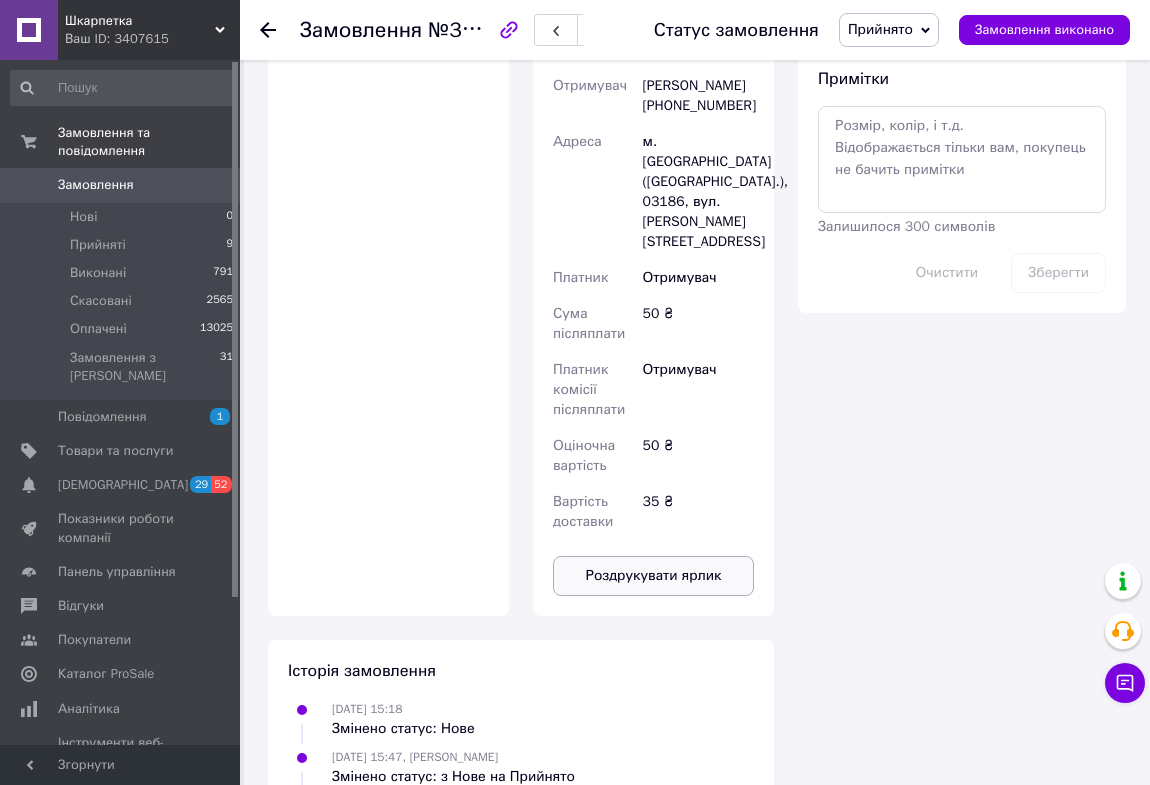 click on "Роздрукувати ярлик" at bounding box center [653, 576] 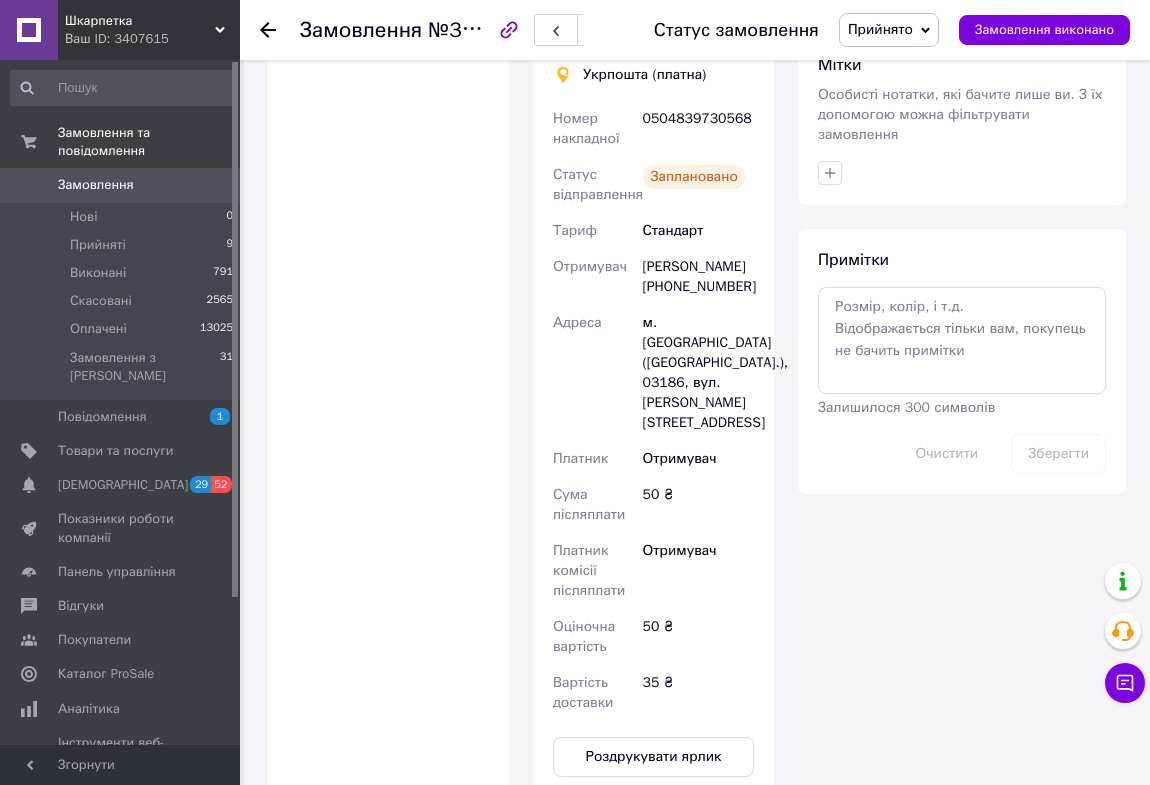 scroll, scrollTop: 818, scrollLeft: 0, axis: vertical 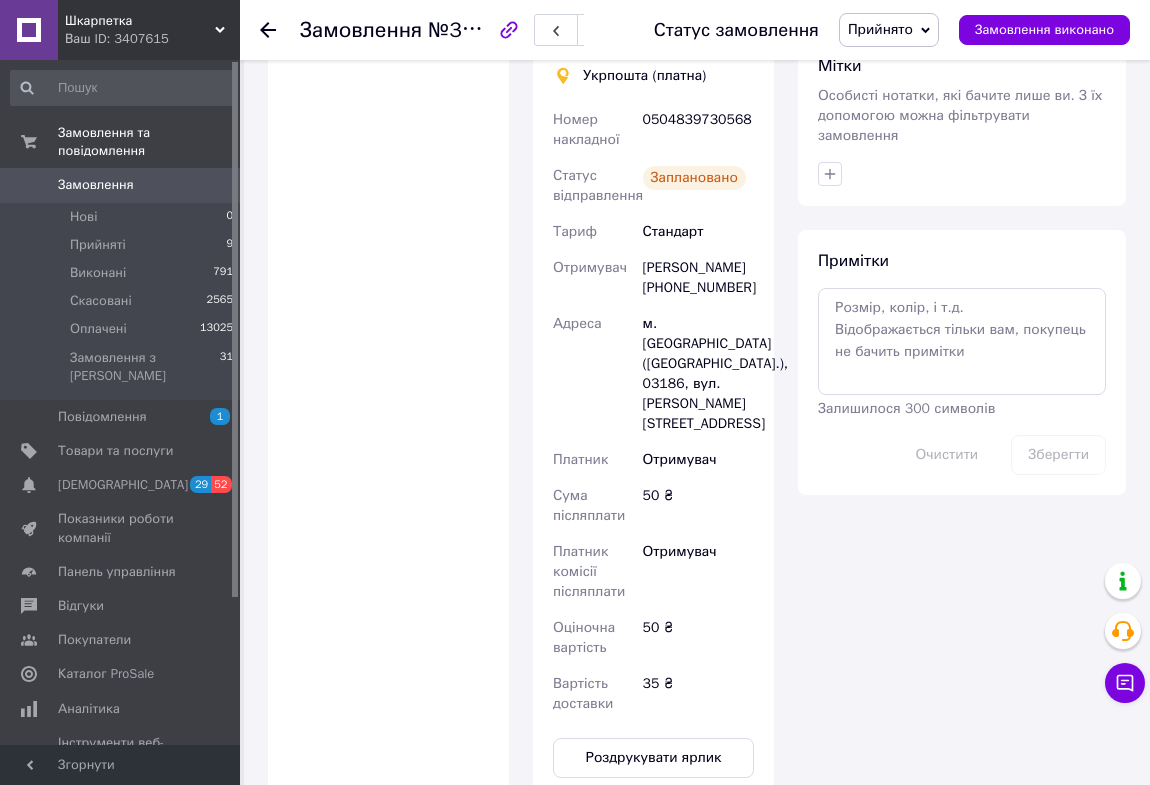 type 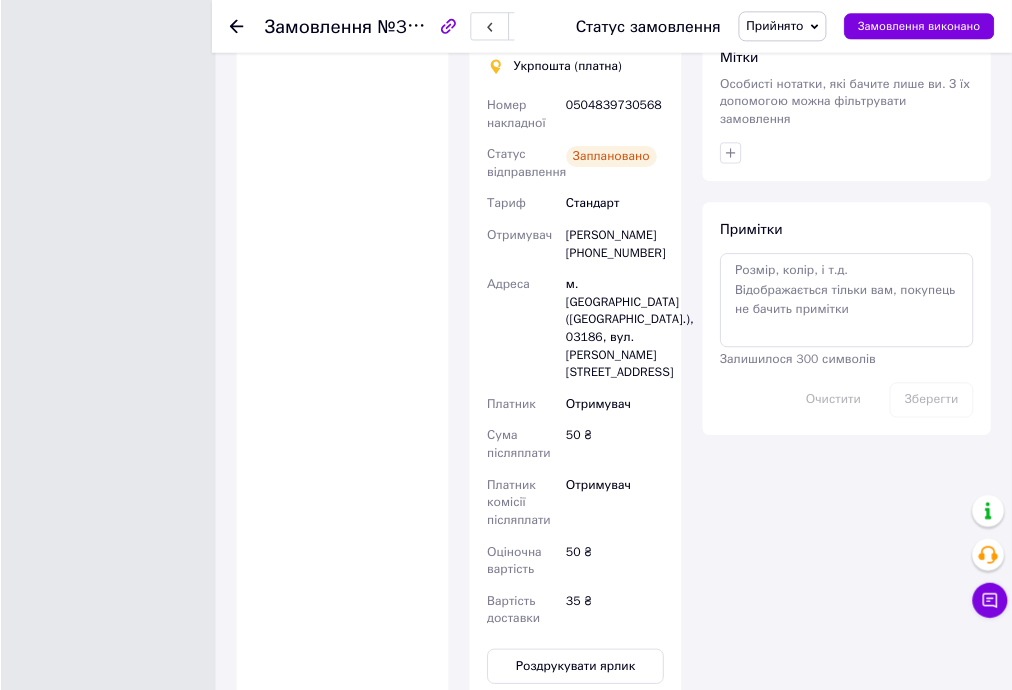 scroll, scrollTop: 818, scrollLeft: 0, axis: vertical 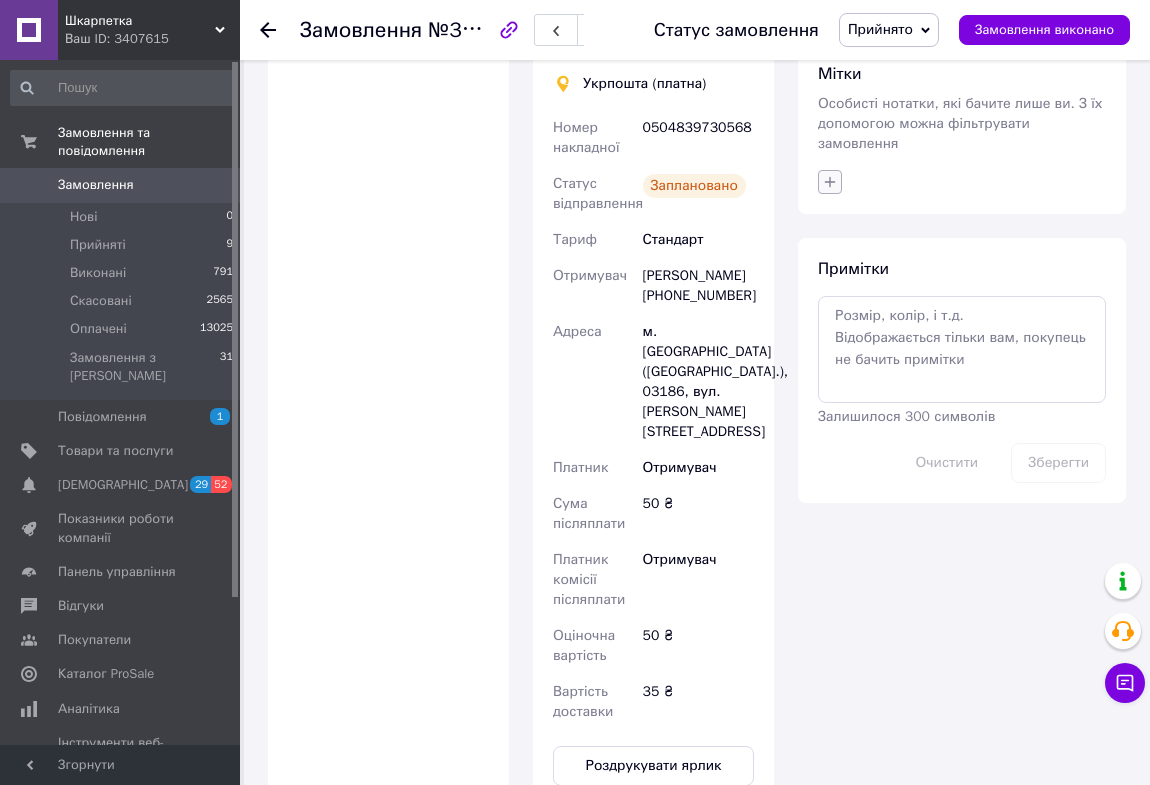 click 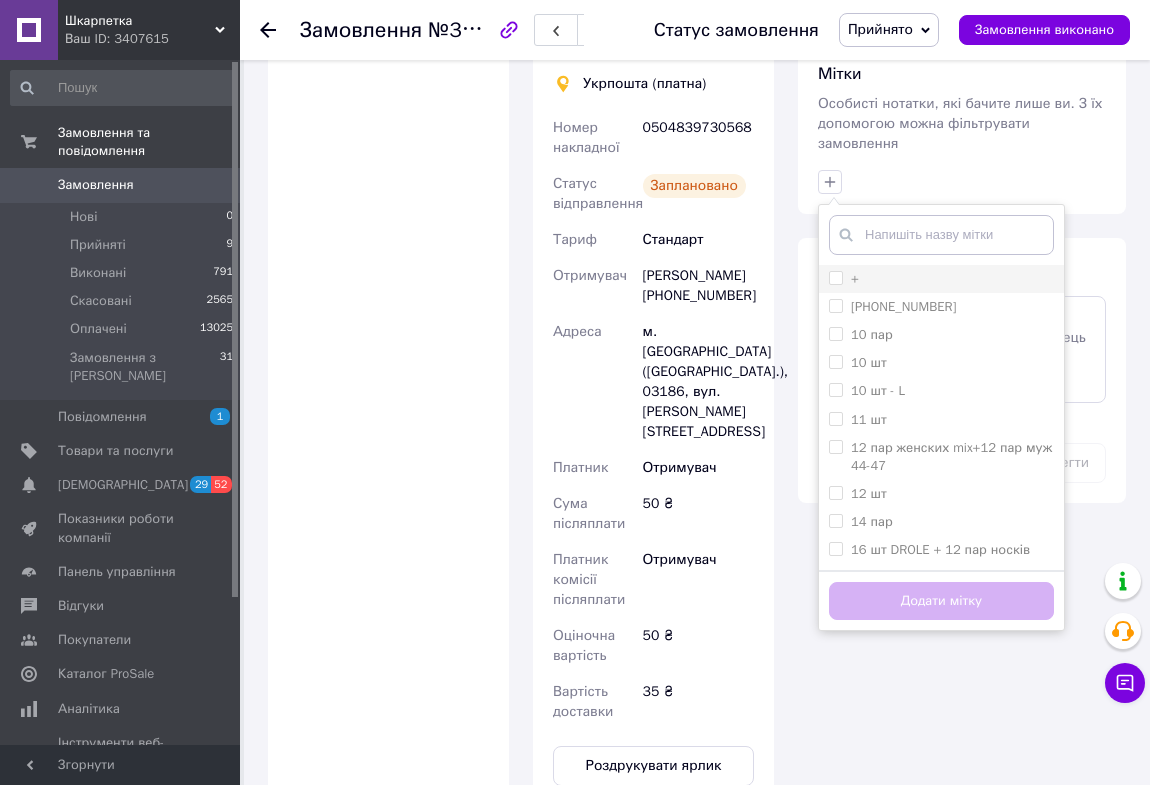click on "+" at bounding box center [835, 277] 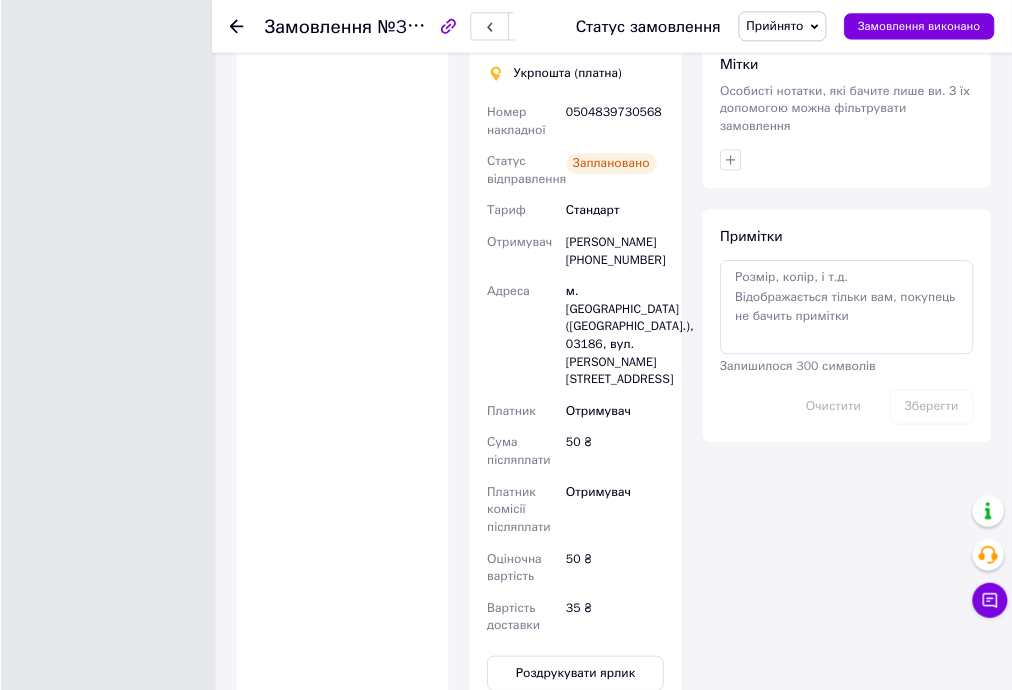 scroll, scrollTop: 811, scrollLeft: 0, axis: vertical 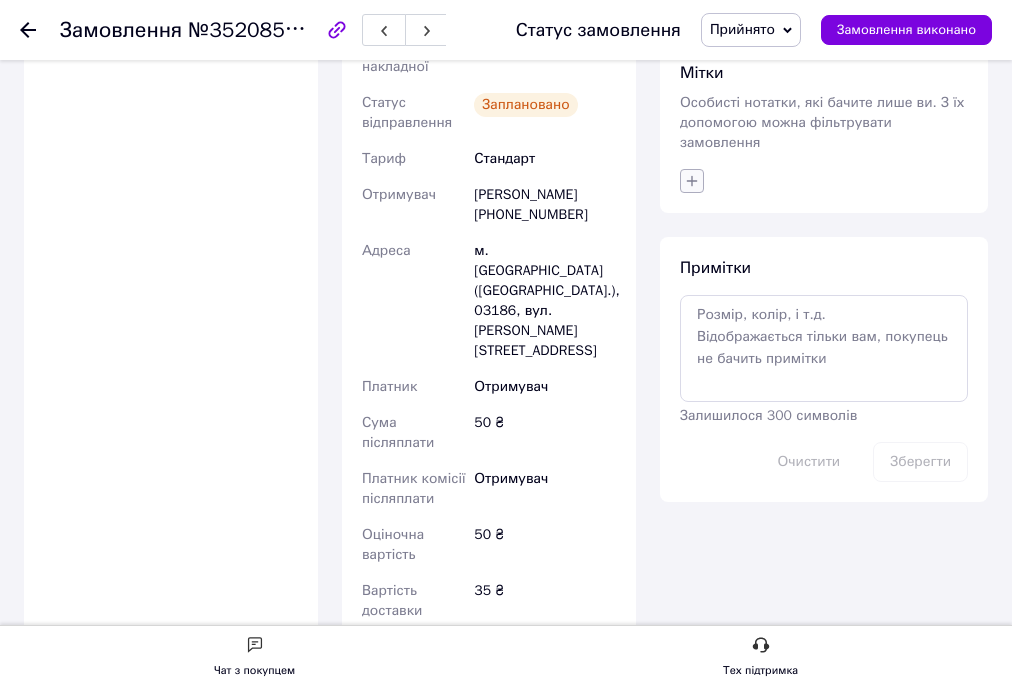 click 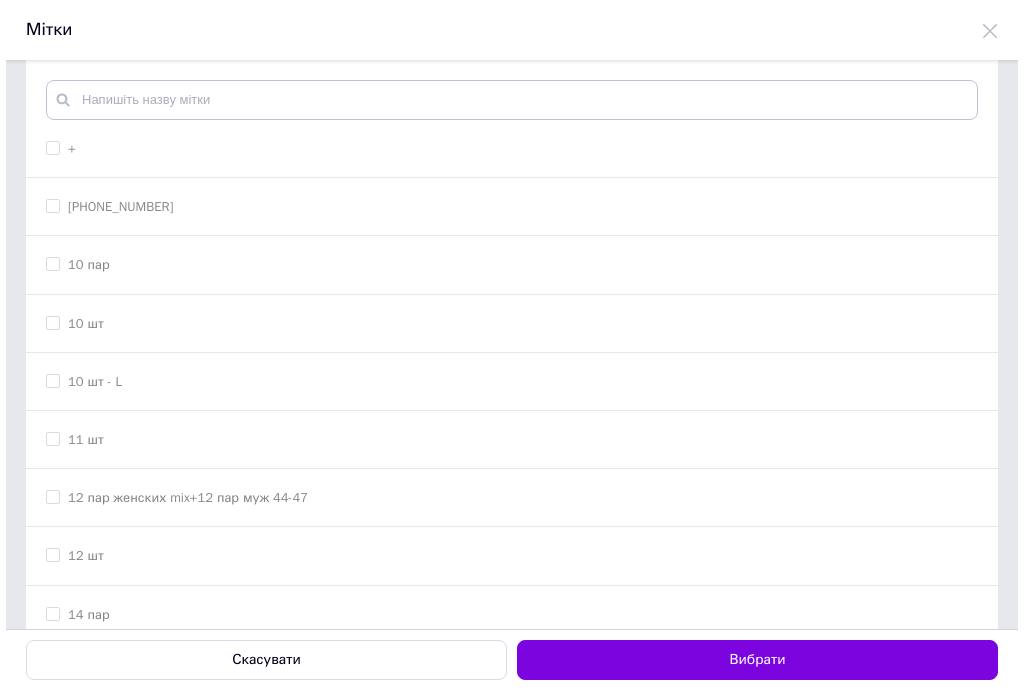 scroll, scrollTop: 0, scrollLeft: 0, axis: both 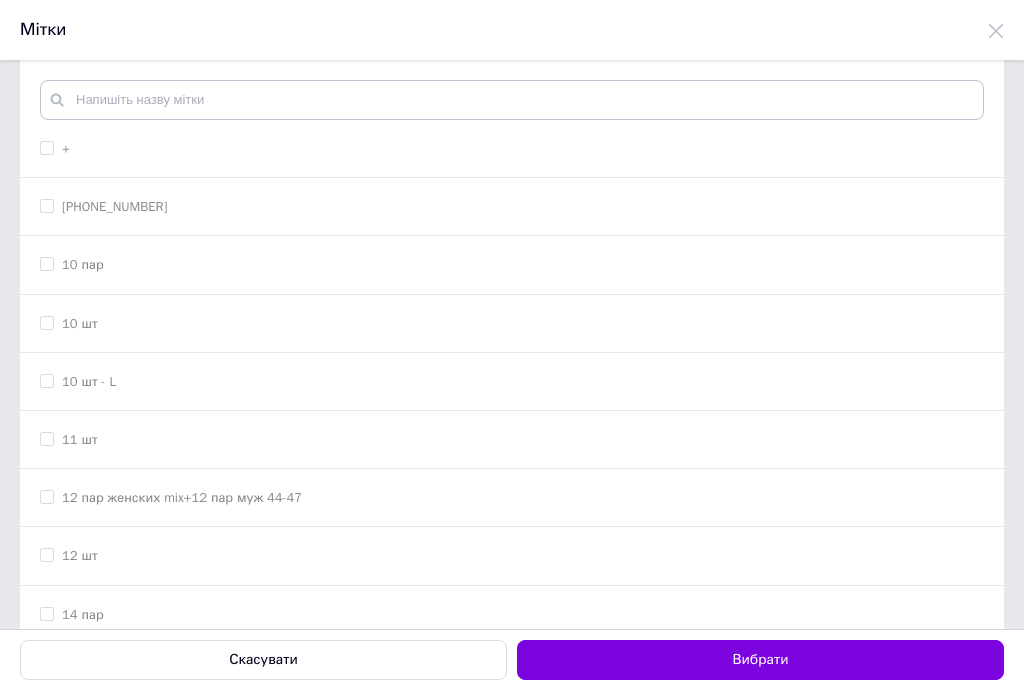 click on "+" at bounding box center [46, 147] 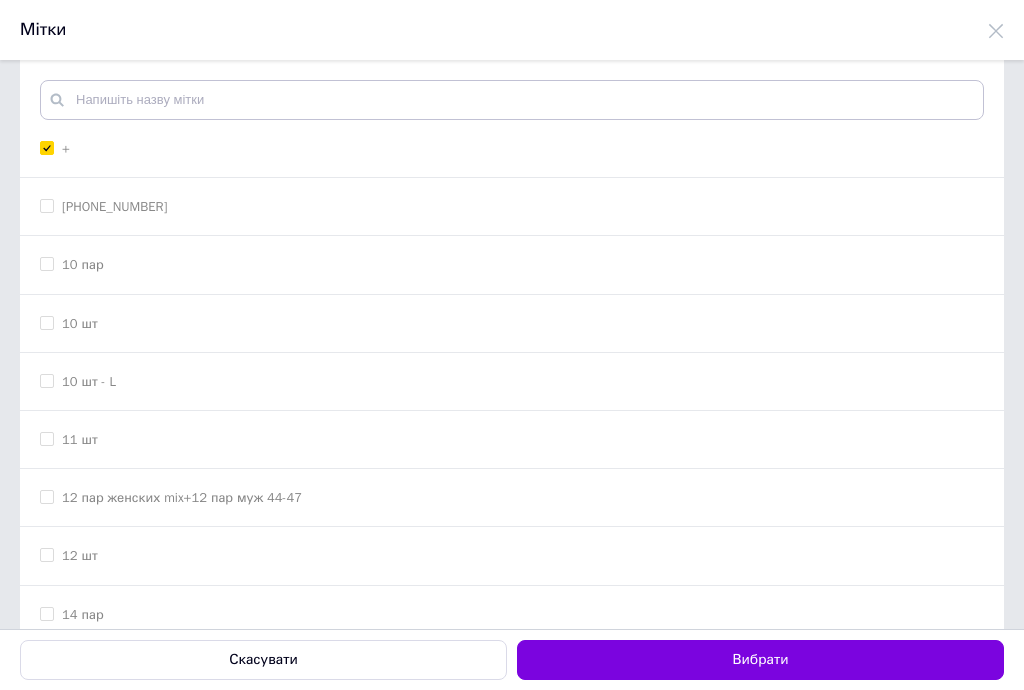 checkbox on "true" 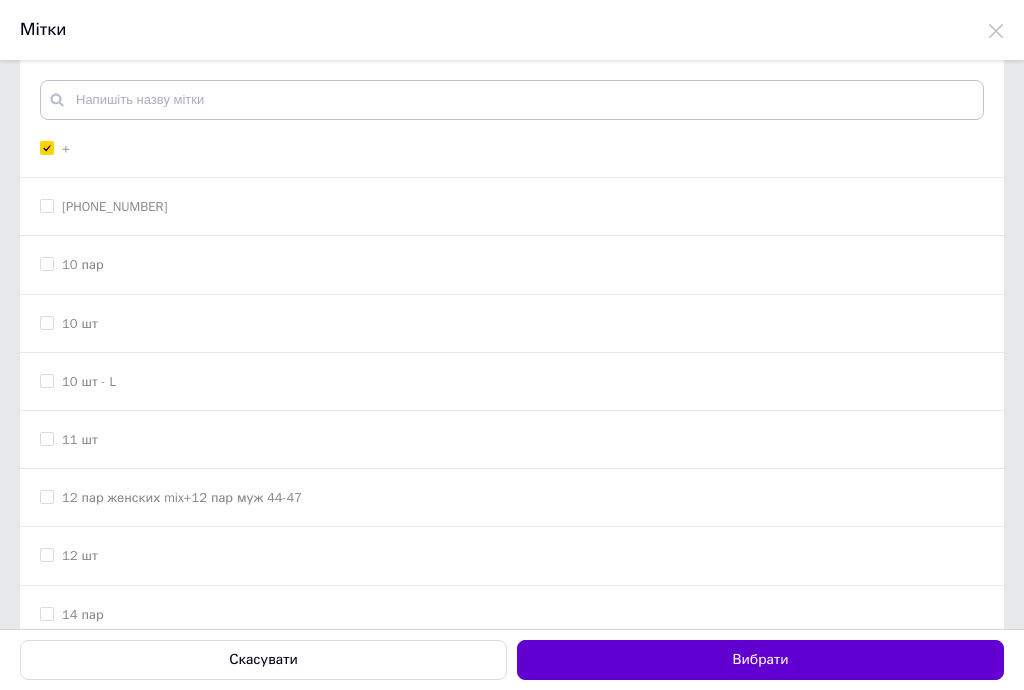 click on "Вибрати" at bounding box center (760, 660) 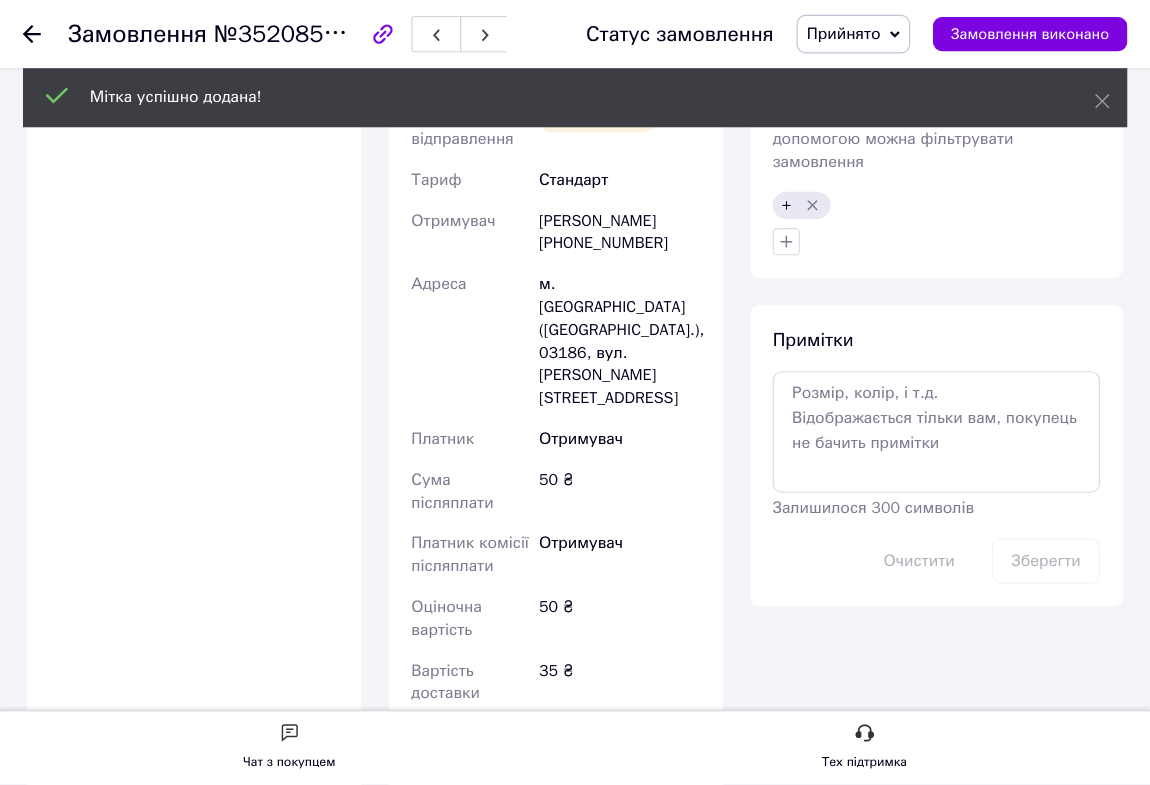 scroll, scrollTop: 810, scrollLeft: 0, axis: vertical 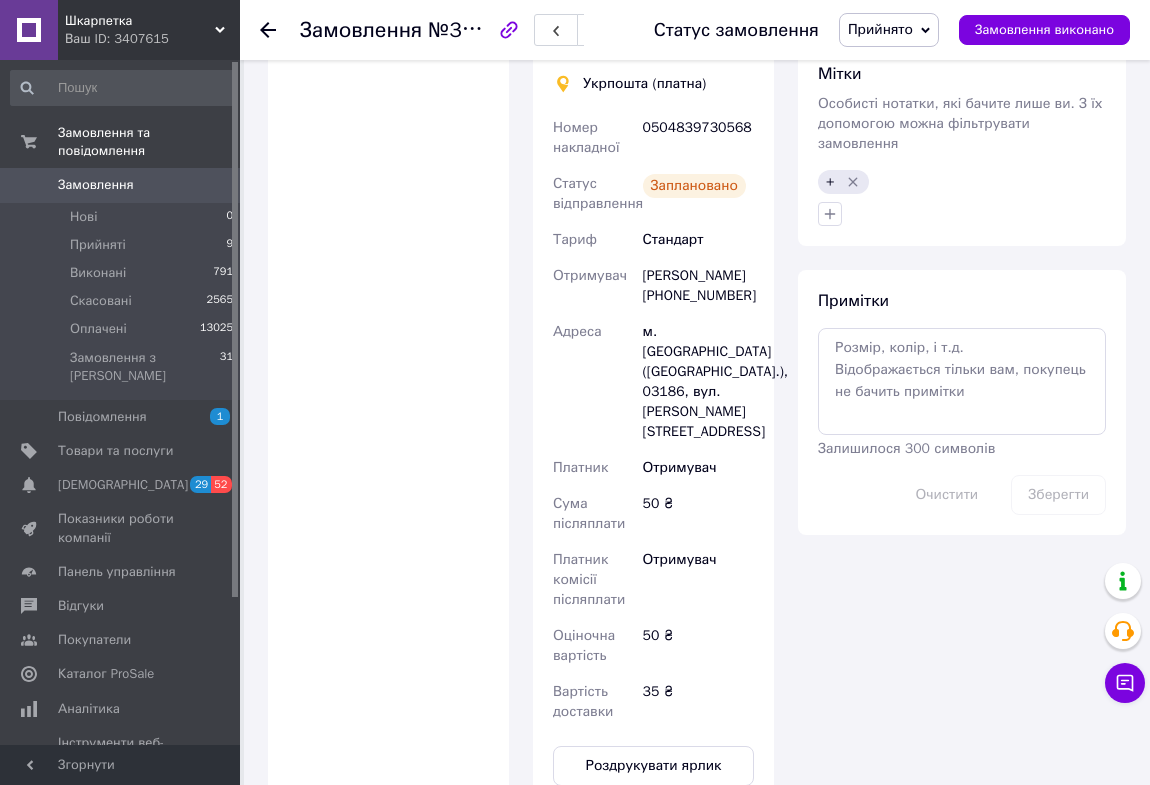 click 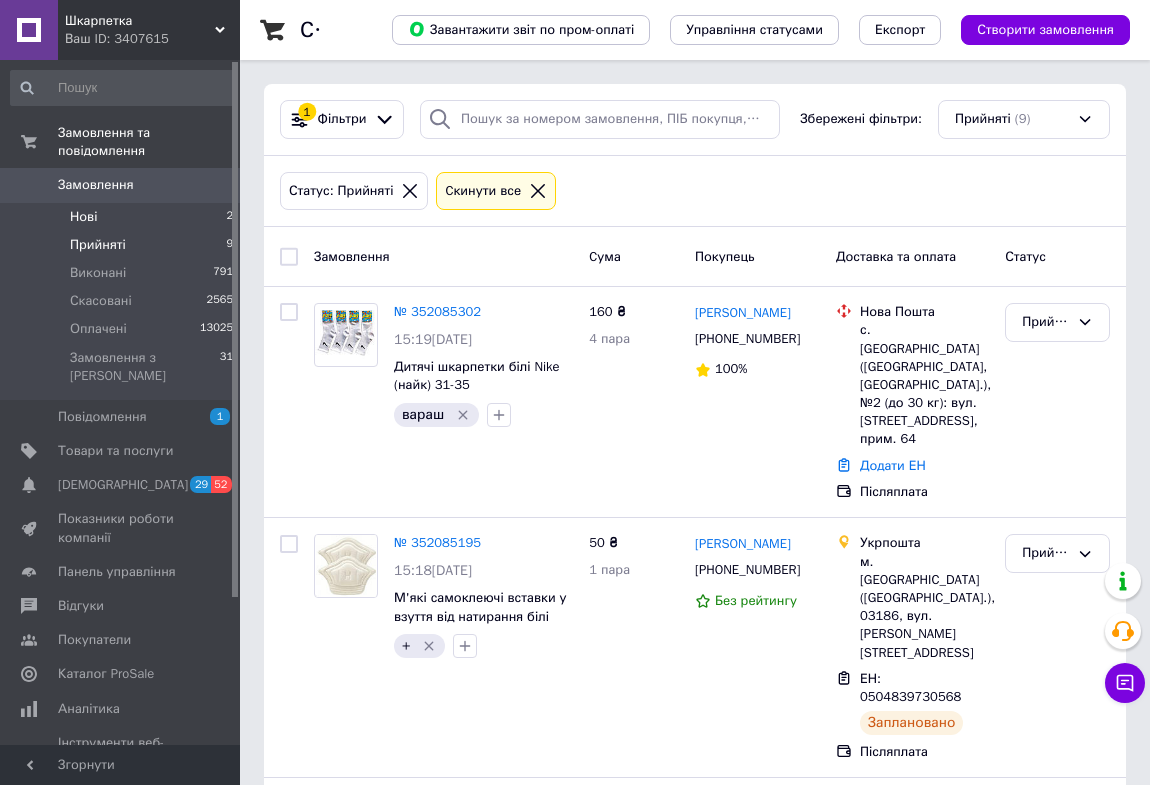click on "Нові" at bounding box center [83, 217] 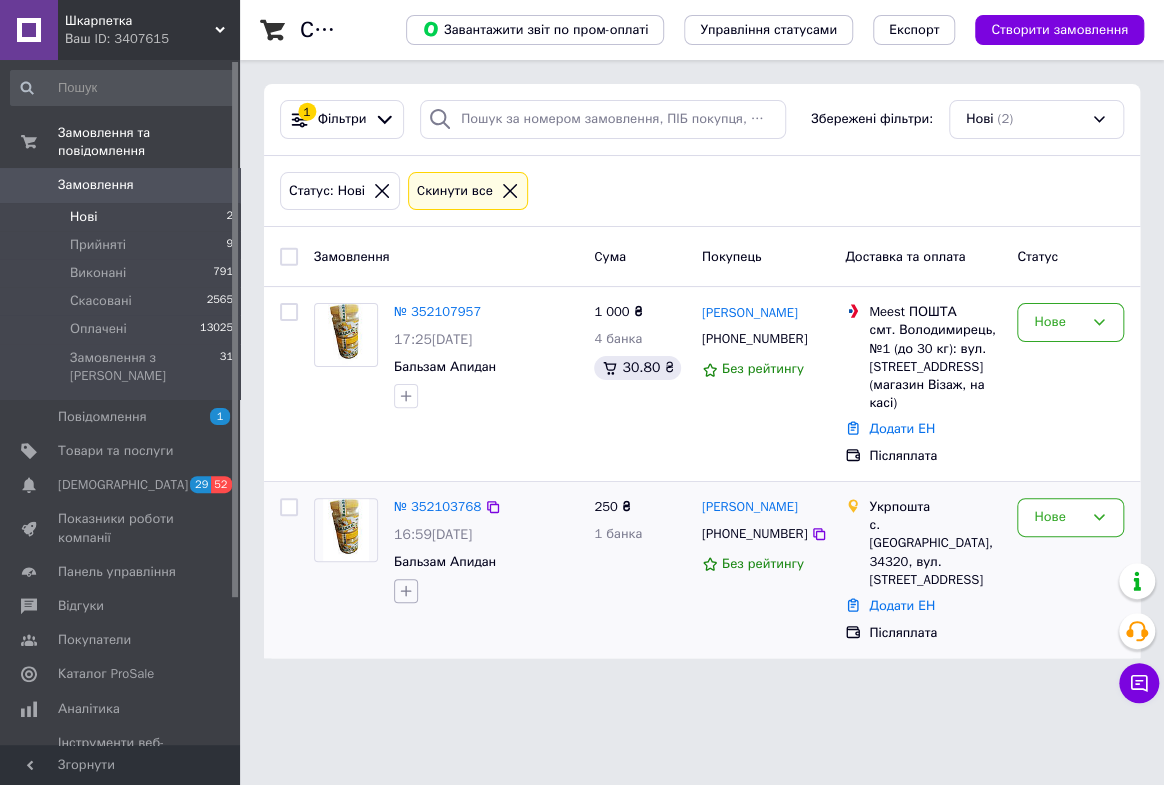 click 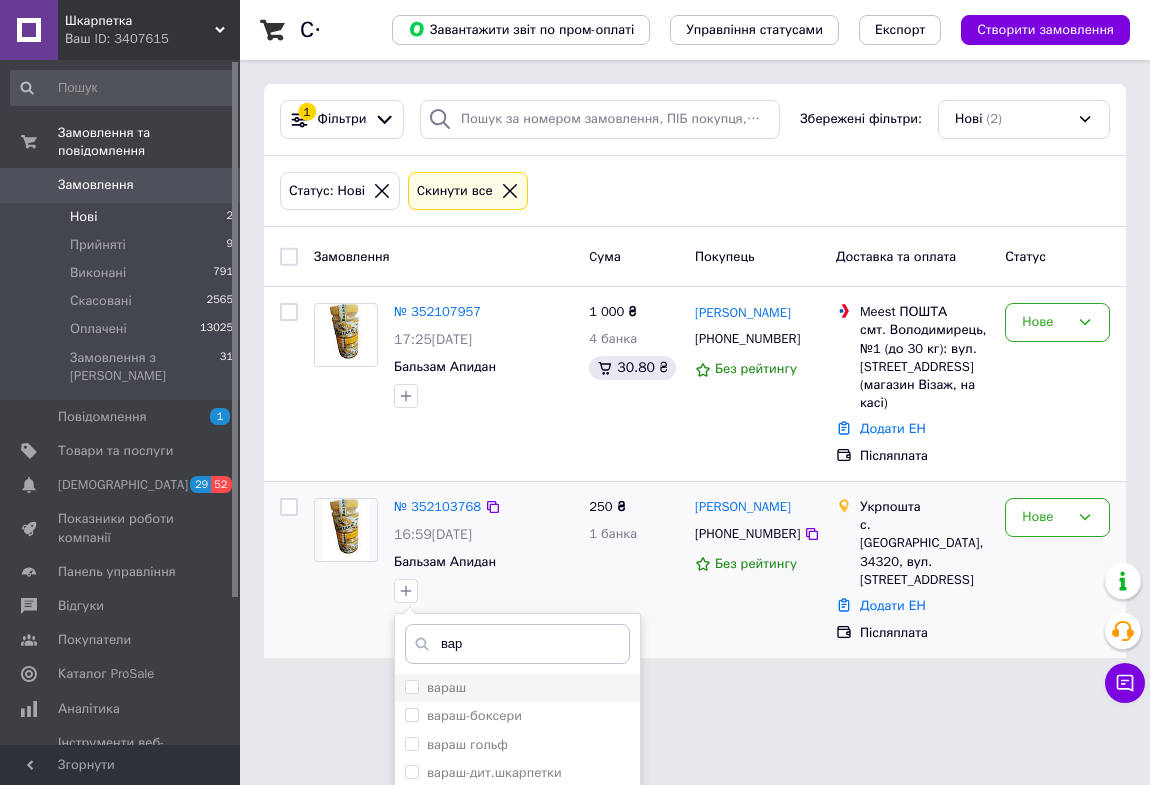 type on "вар" 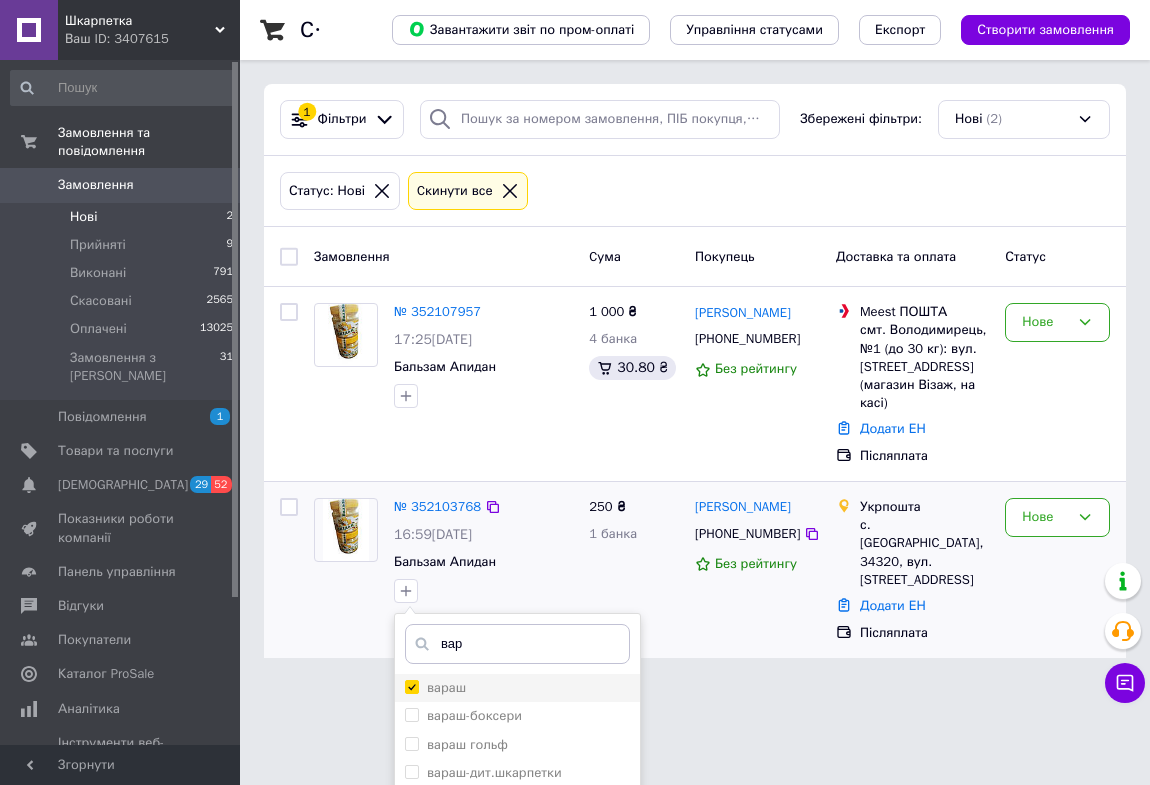 checkbox on "true" 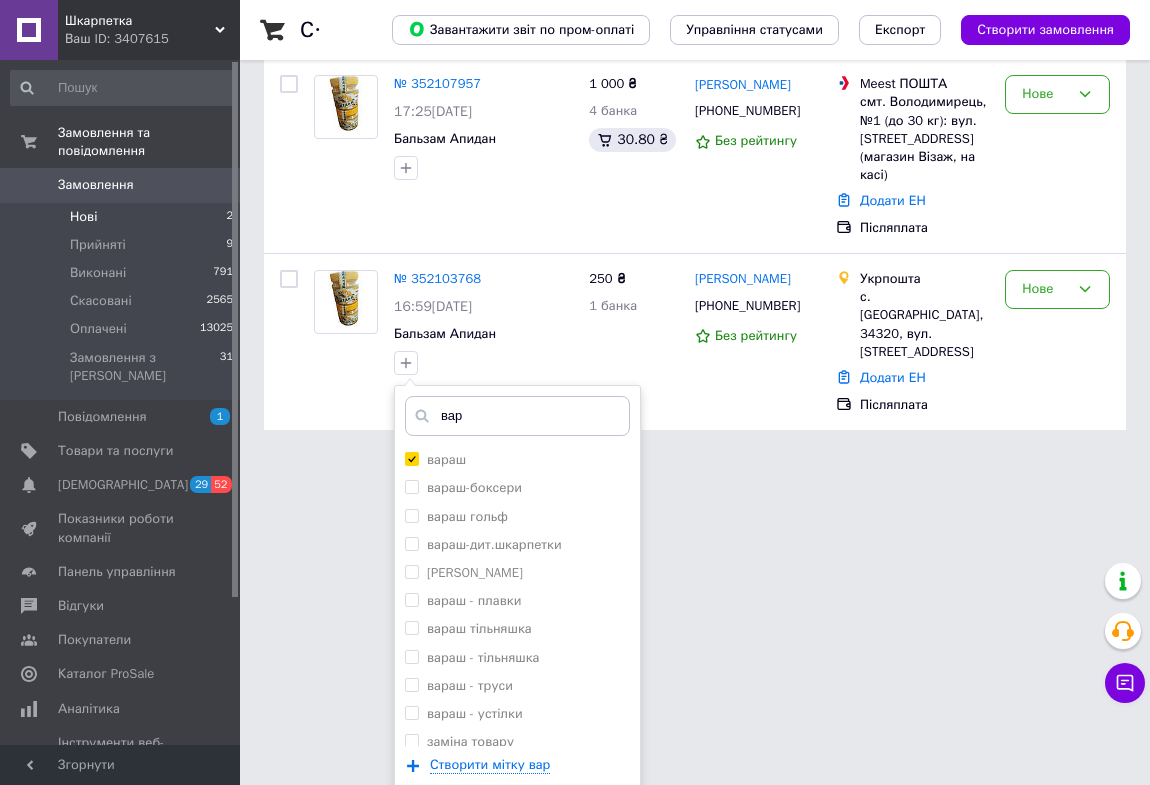 scroll, scrollTop: 272, scrollLeft: 0, axis: vertical 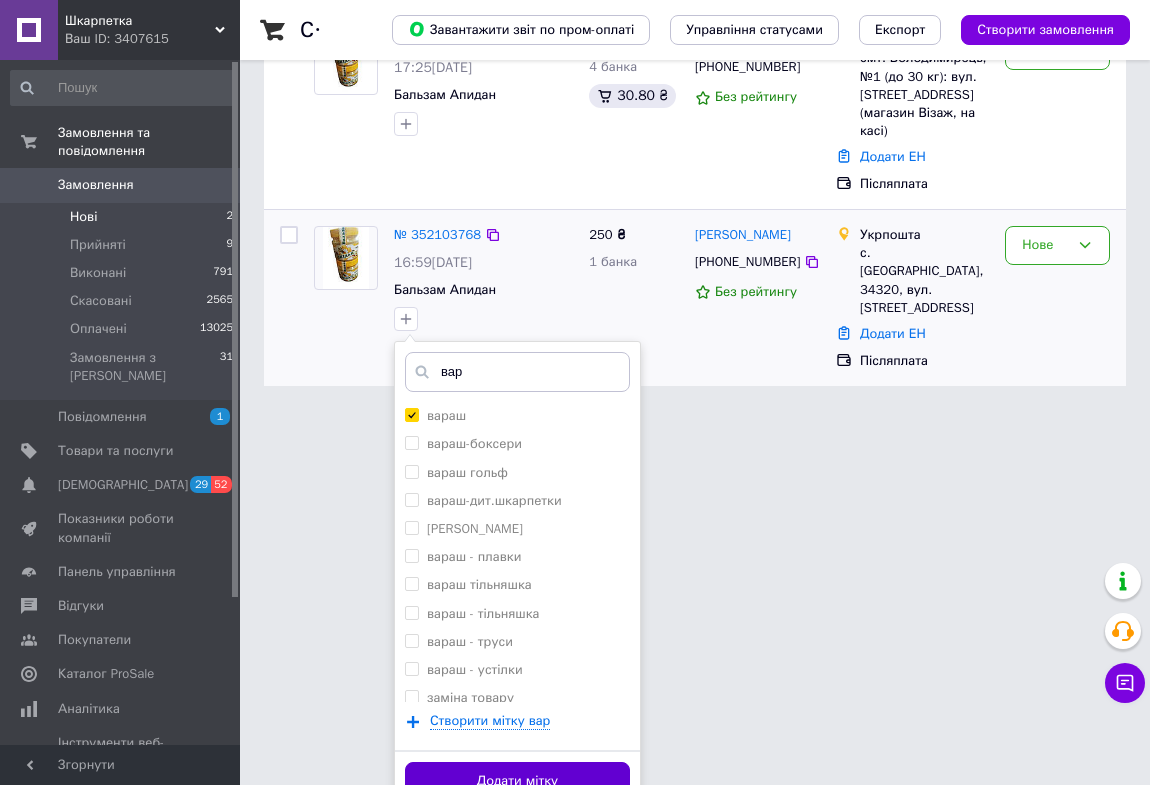 click on "Додати мітку" at bounding box center (517, 781) 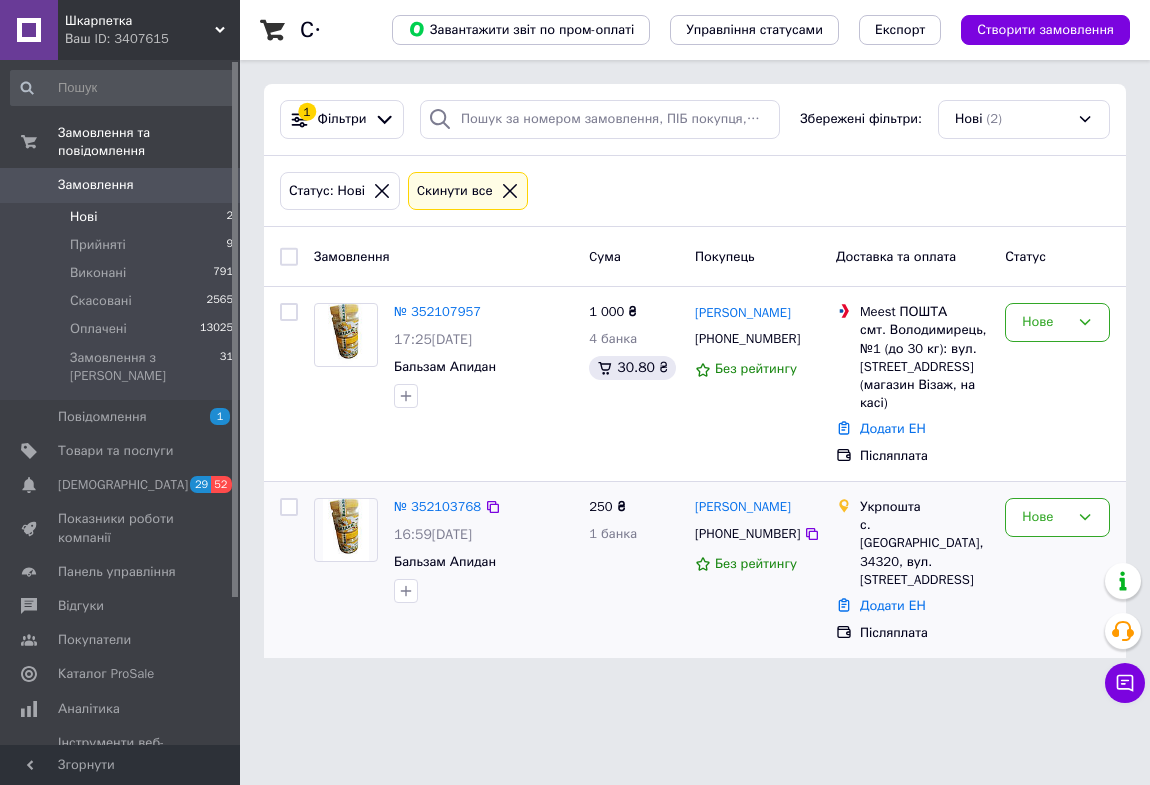 scroll, scrollTop: 0, scrollLeft: 0, axis: both 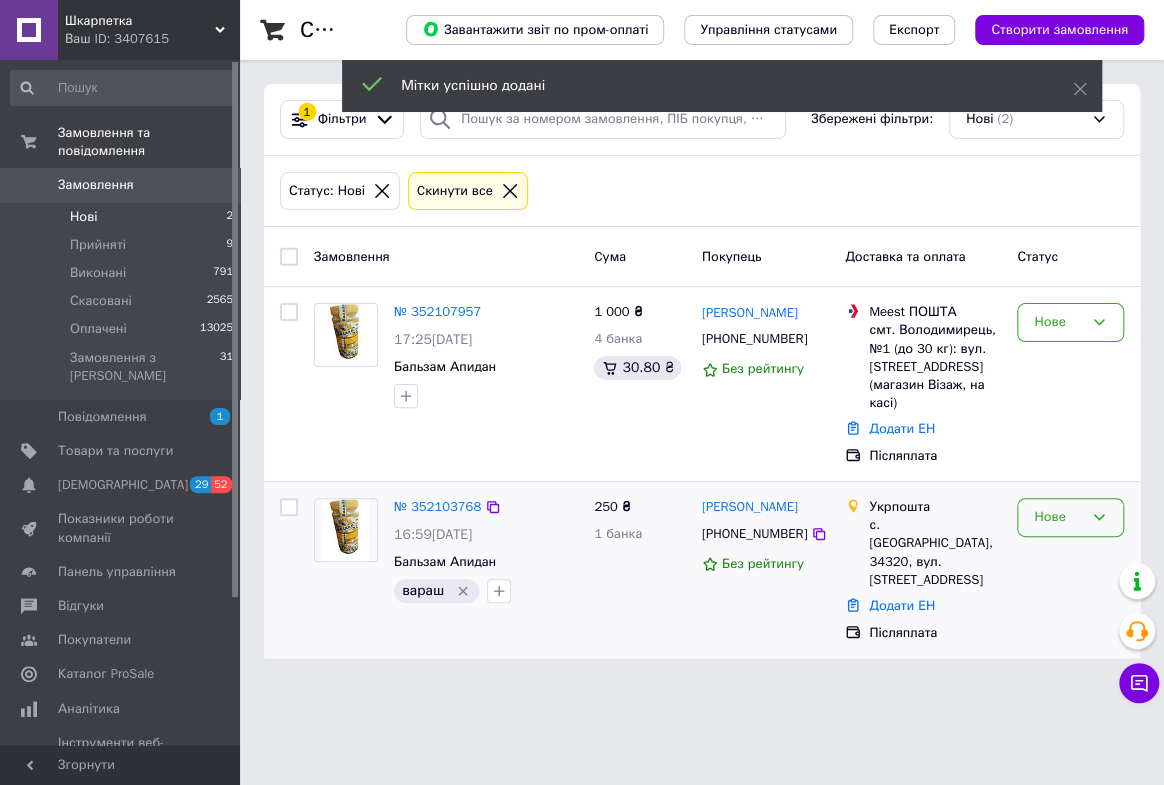 drag, startPoint x: 1100, startPoint y: 515, endPoint x: 1093, endPoint y: 528, distance: 14.764823 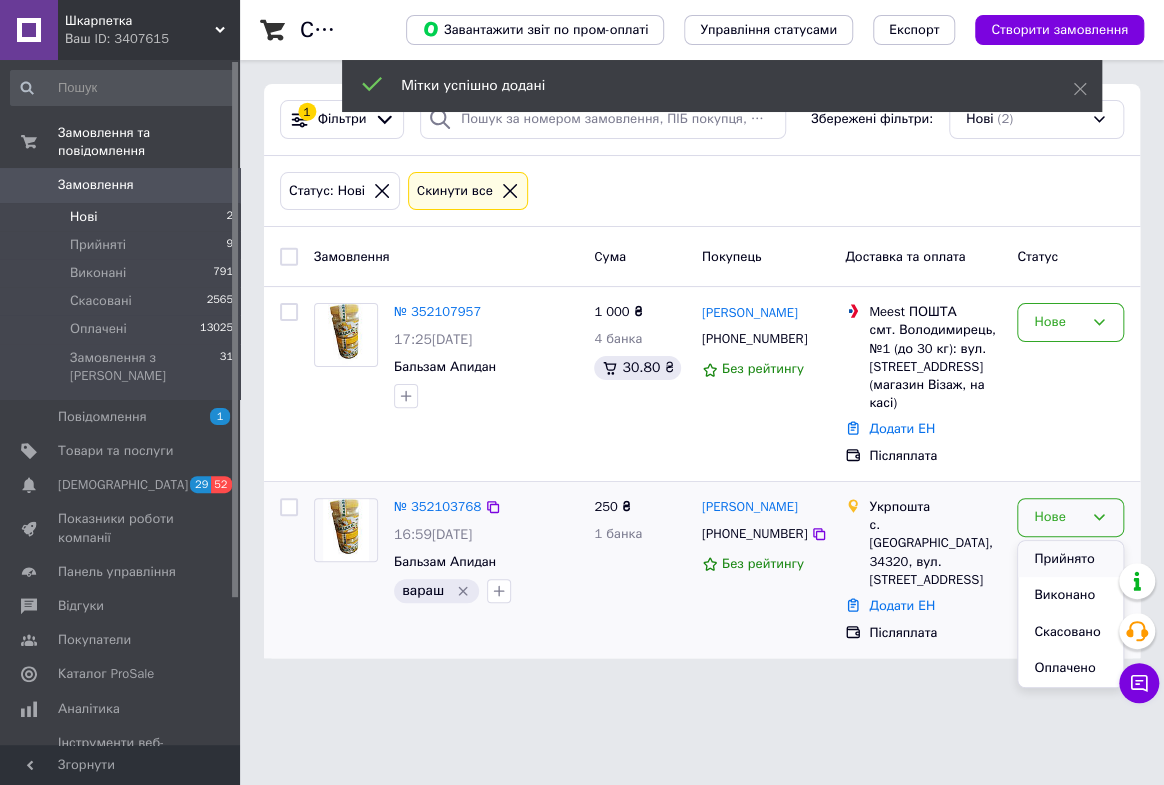 click on "Прийнято" at bounding box center (1070, 559) 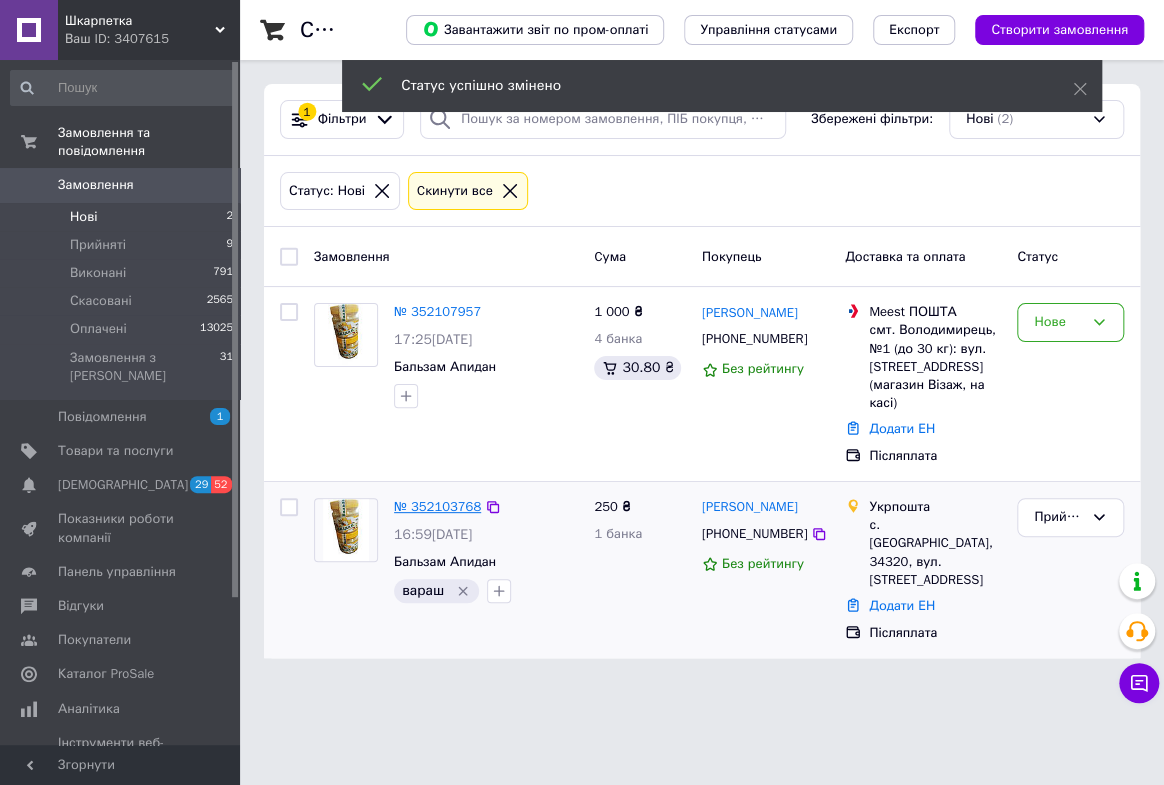 click on "№ 352103768" at bounding box center (437, 506) 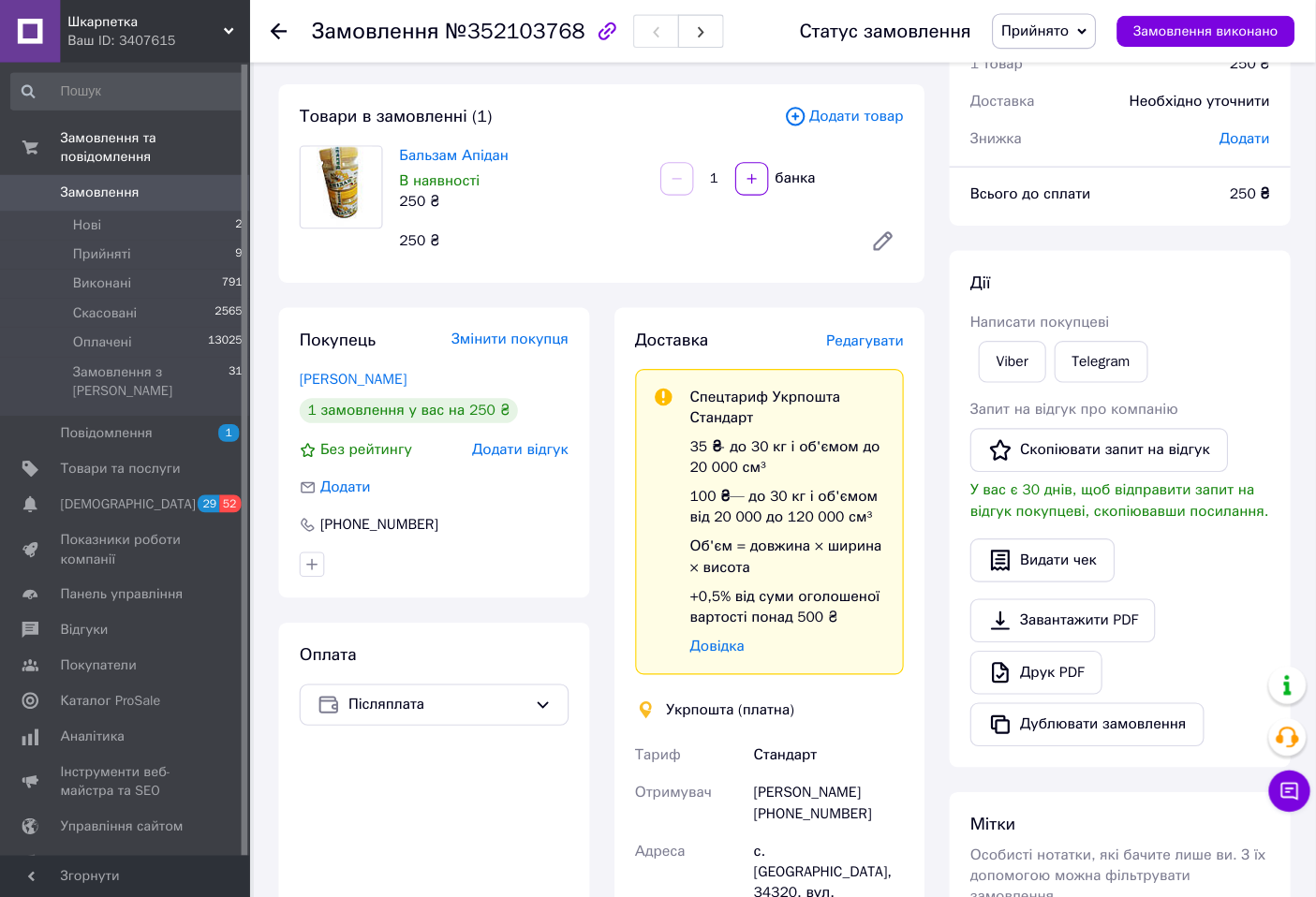 scroll, scrollTop: 85, scrollLeft: 0, axis: vertical 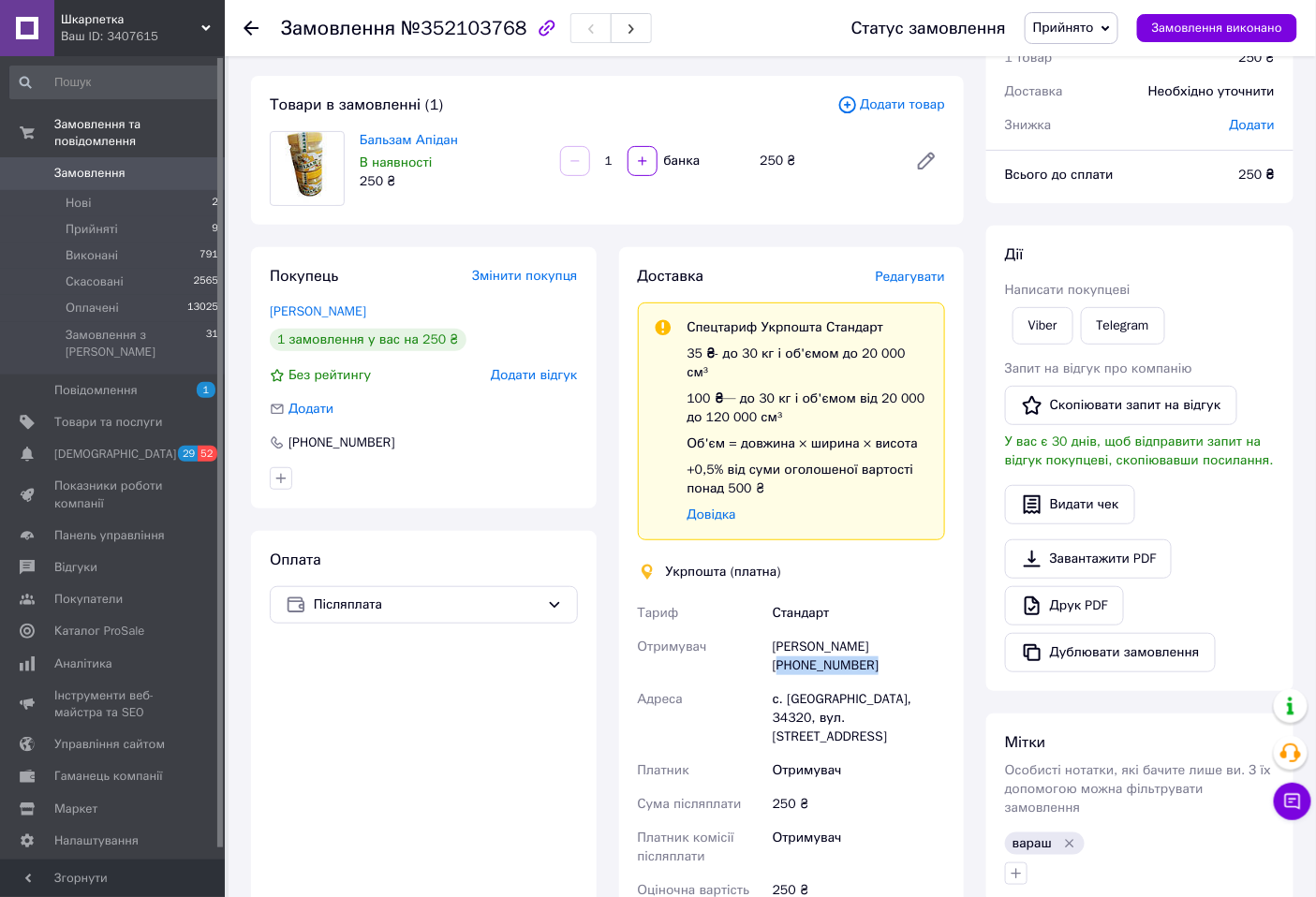 drag, startPoint x: 774, startPoint y: 650, endPoint x: 873, endPoint y: 646, distance: 99.08078 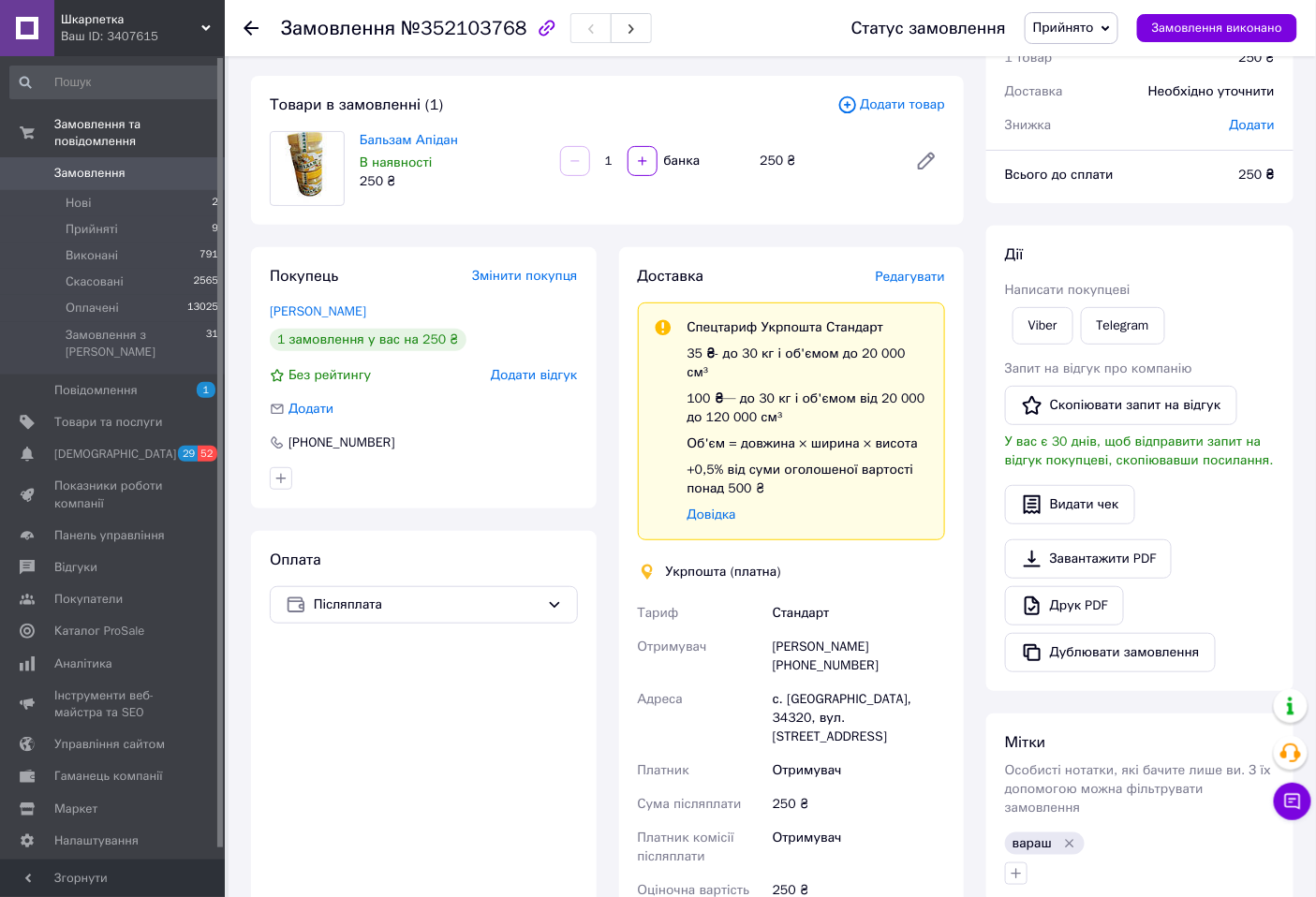 click 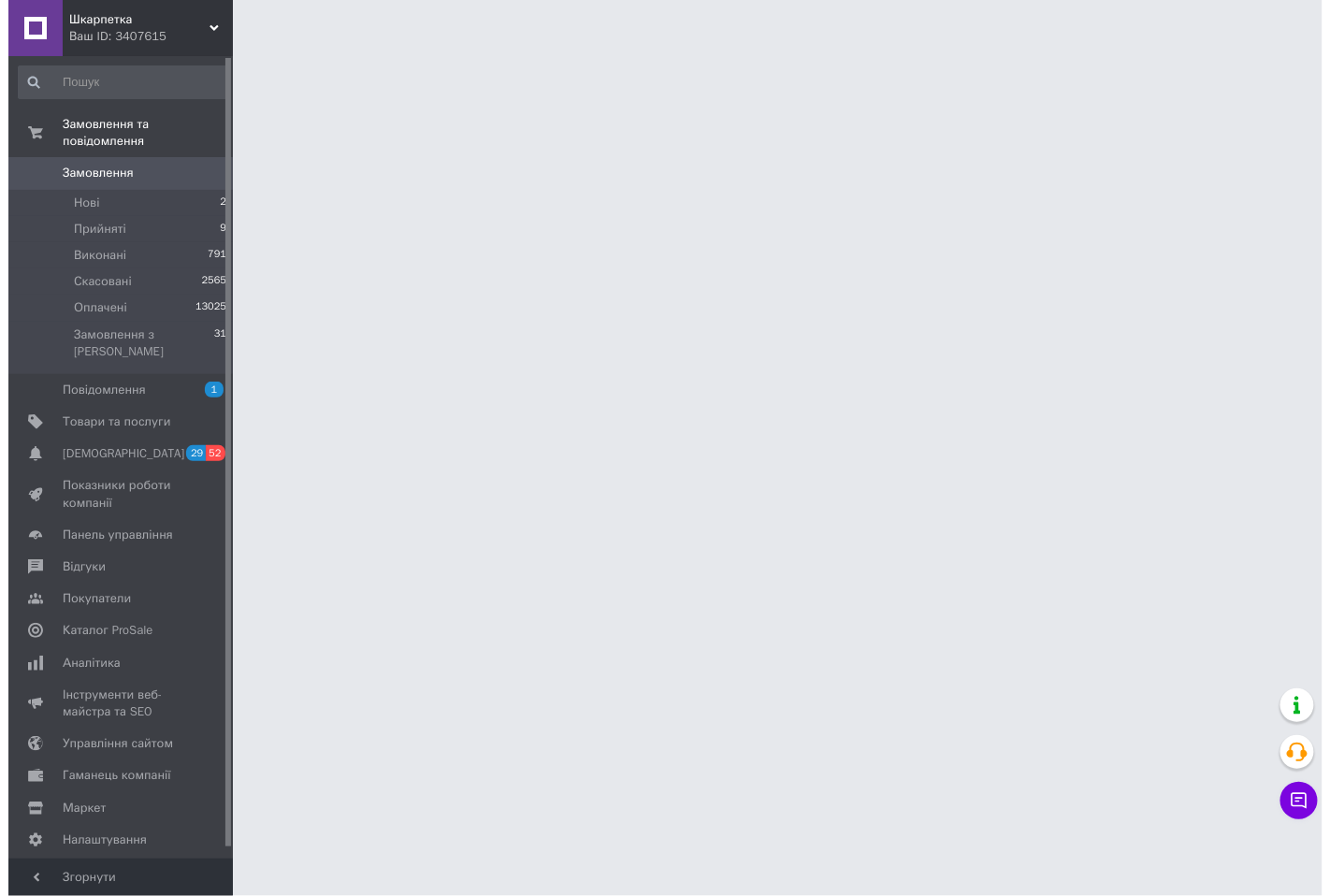 scroll, scrollTop: 0, scrollLeft: 0, axis: both 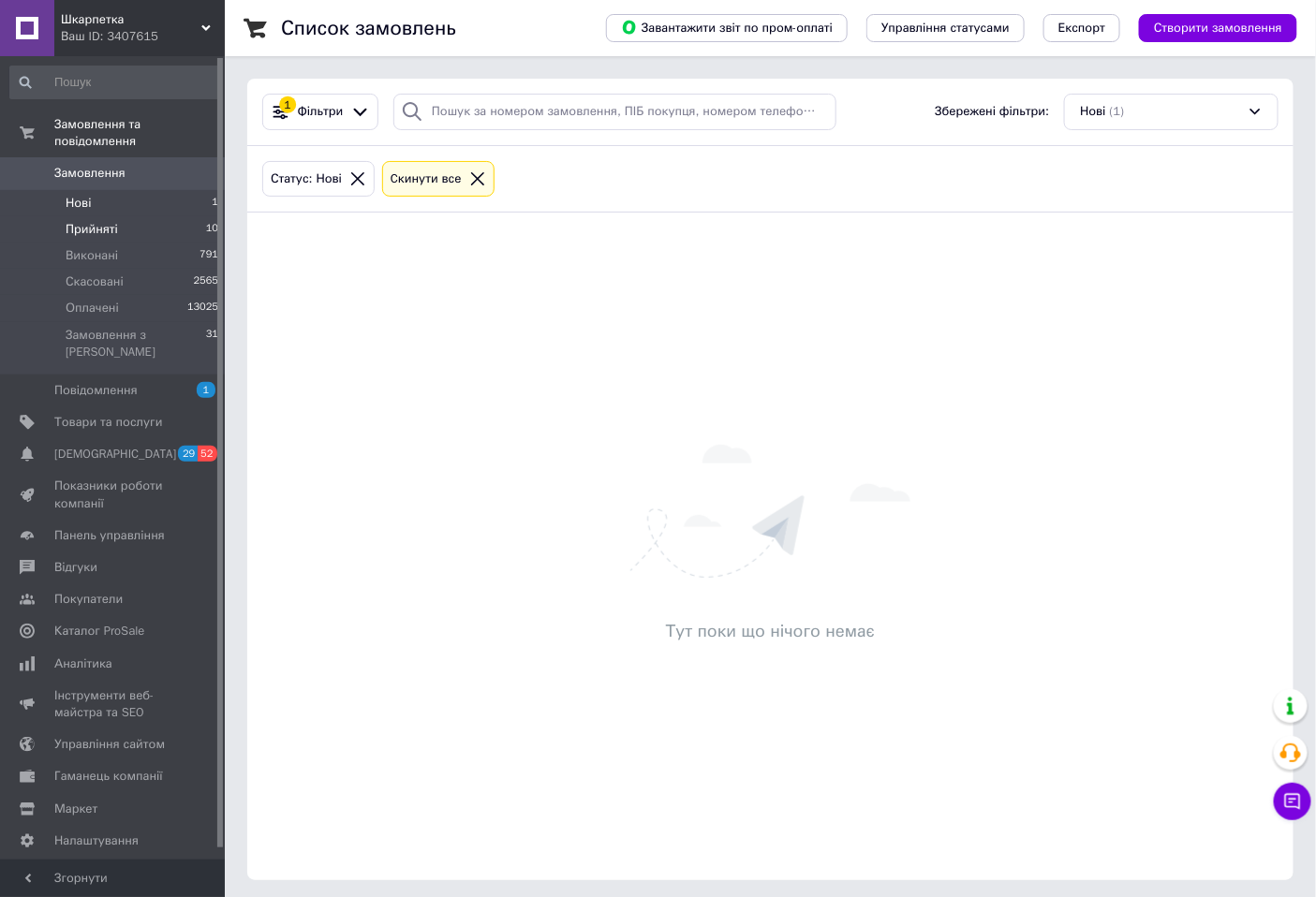 click on "Прийняті" at bounding box center [92, 229] 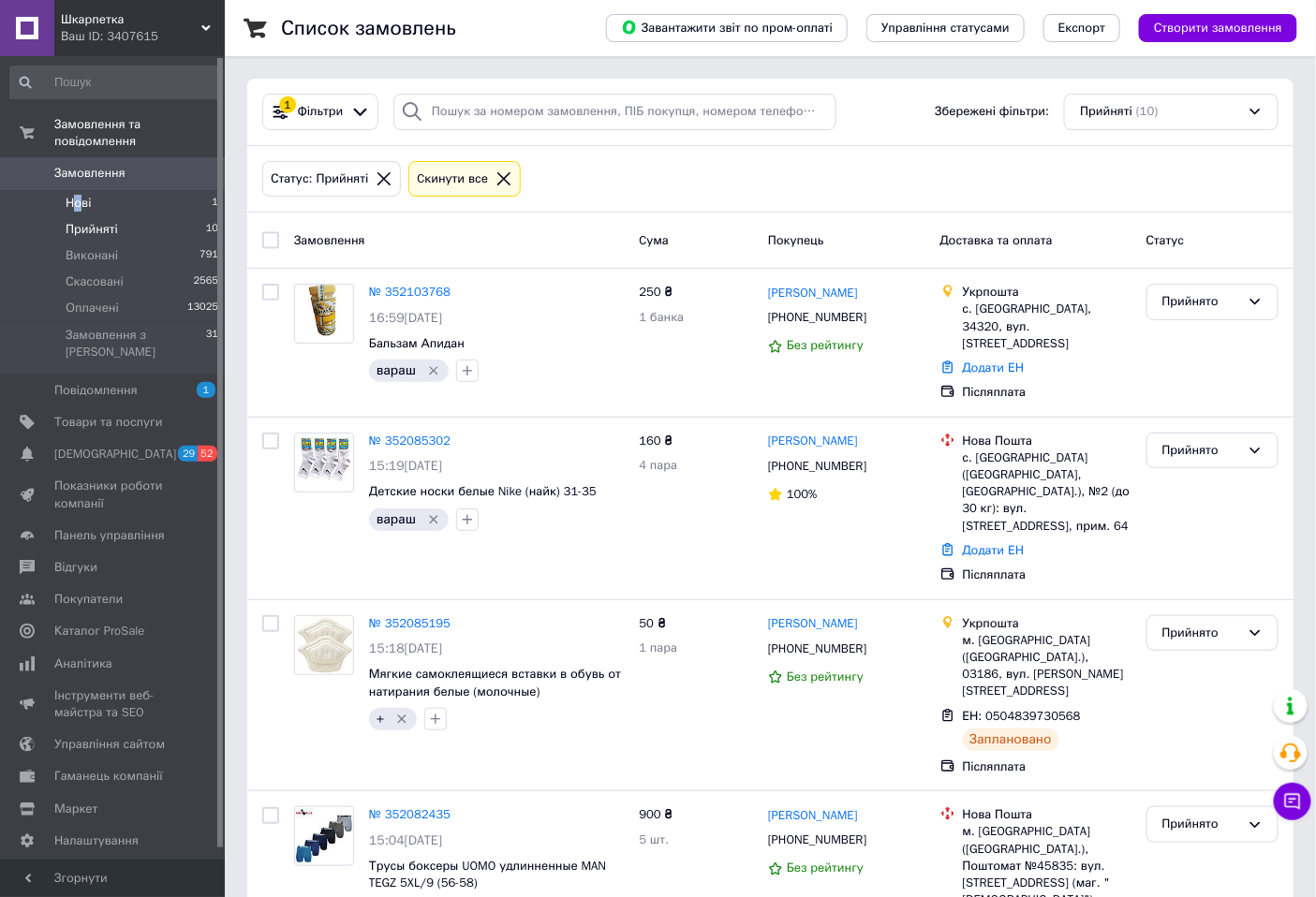 click on "Нові" at bounding box center [78, 203] 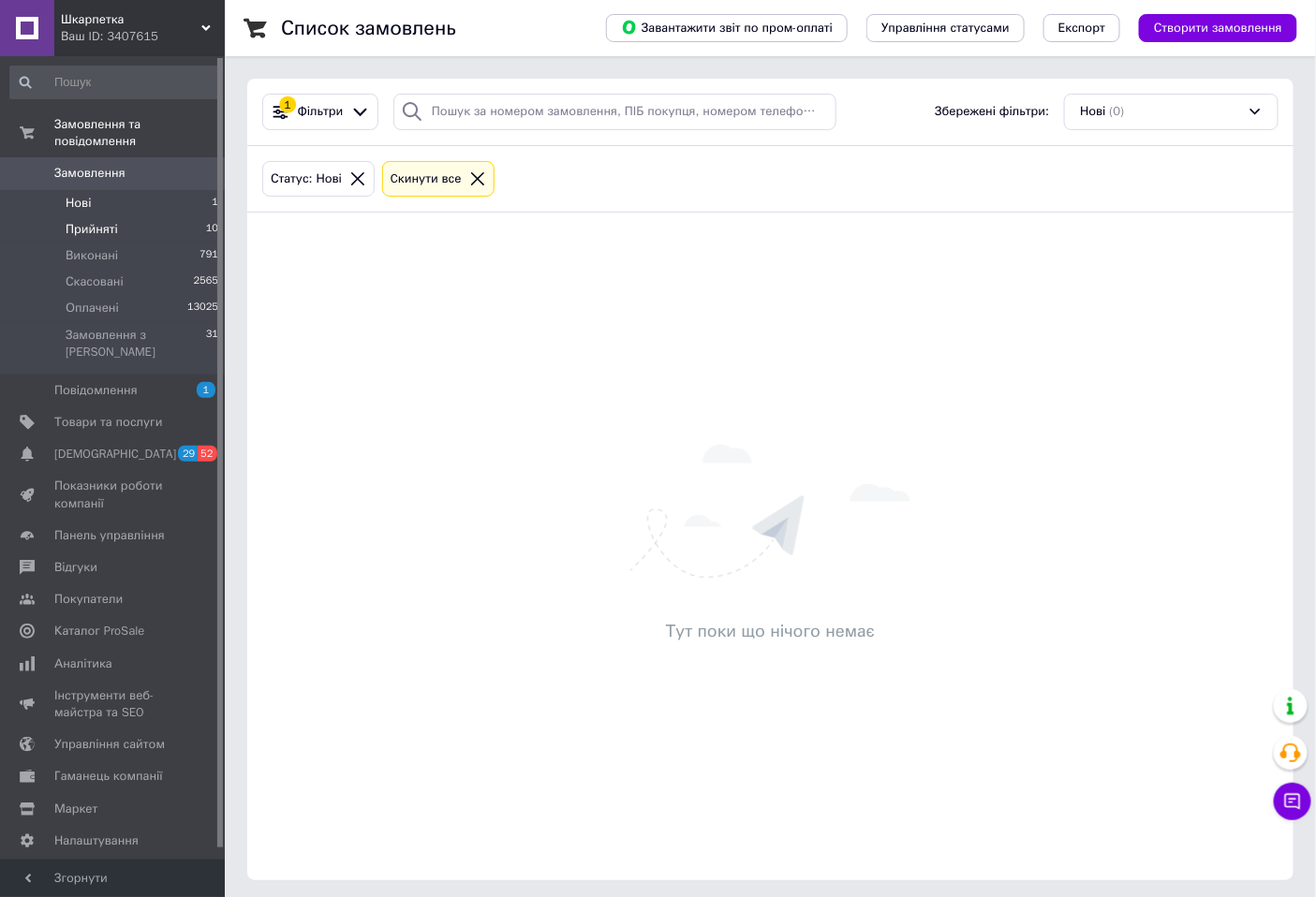 click on "Прийняті" at bounding box center [92, 229] 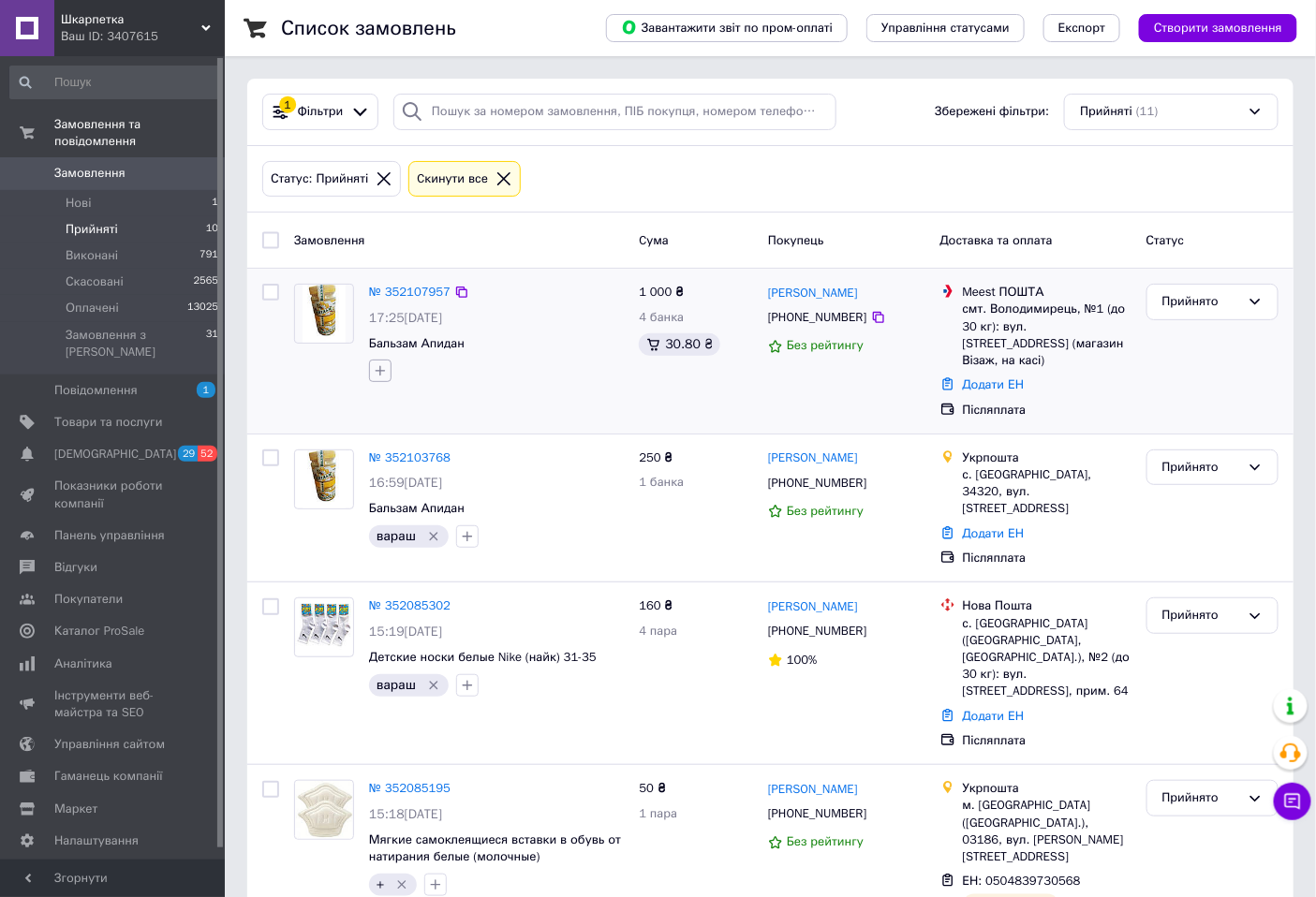 click 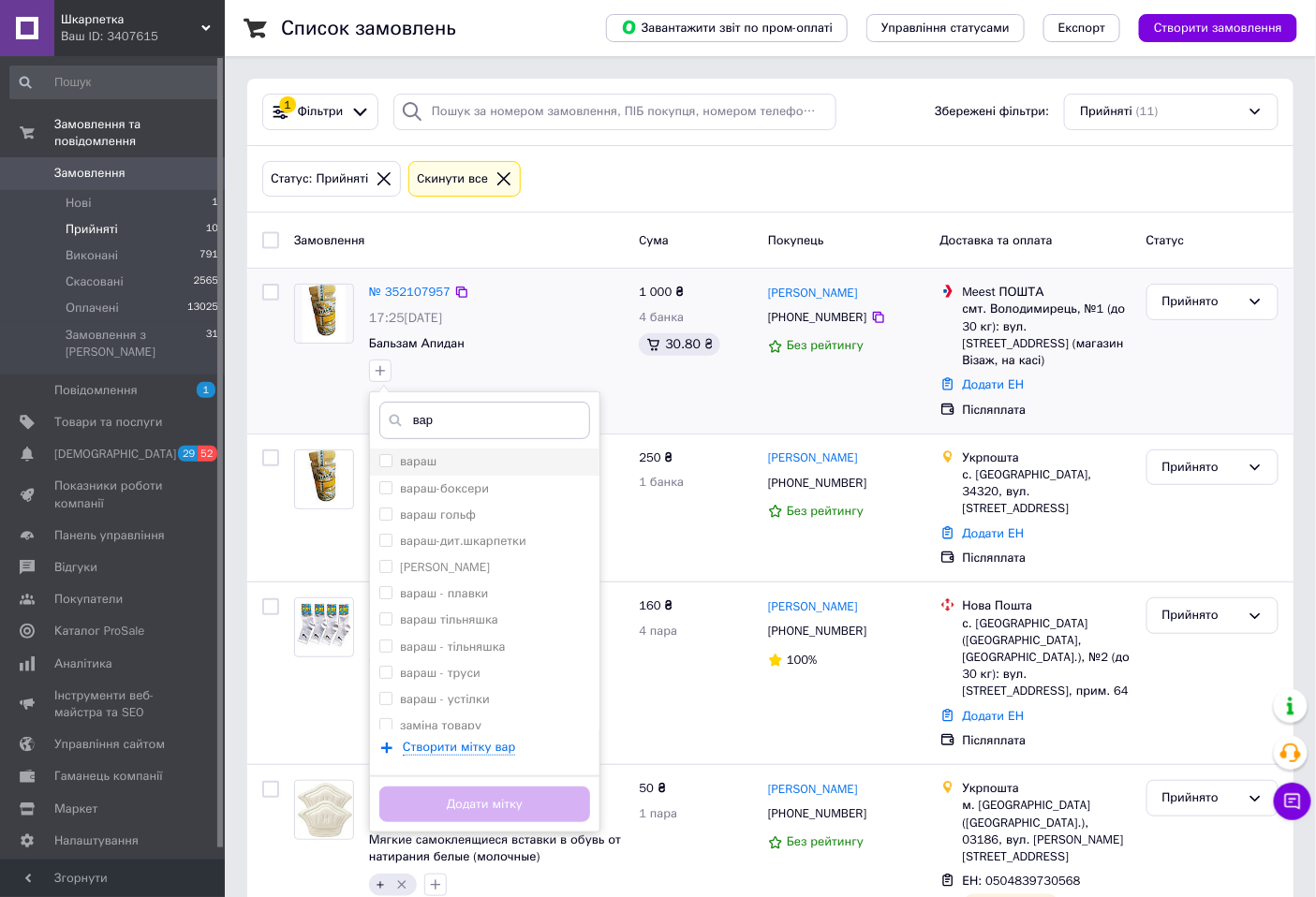 type on "вар" 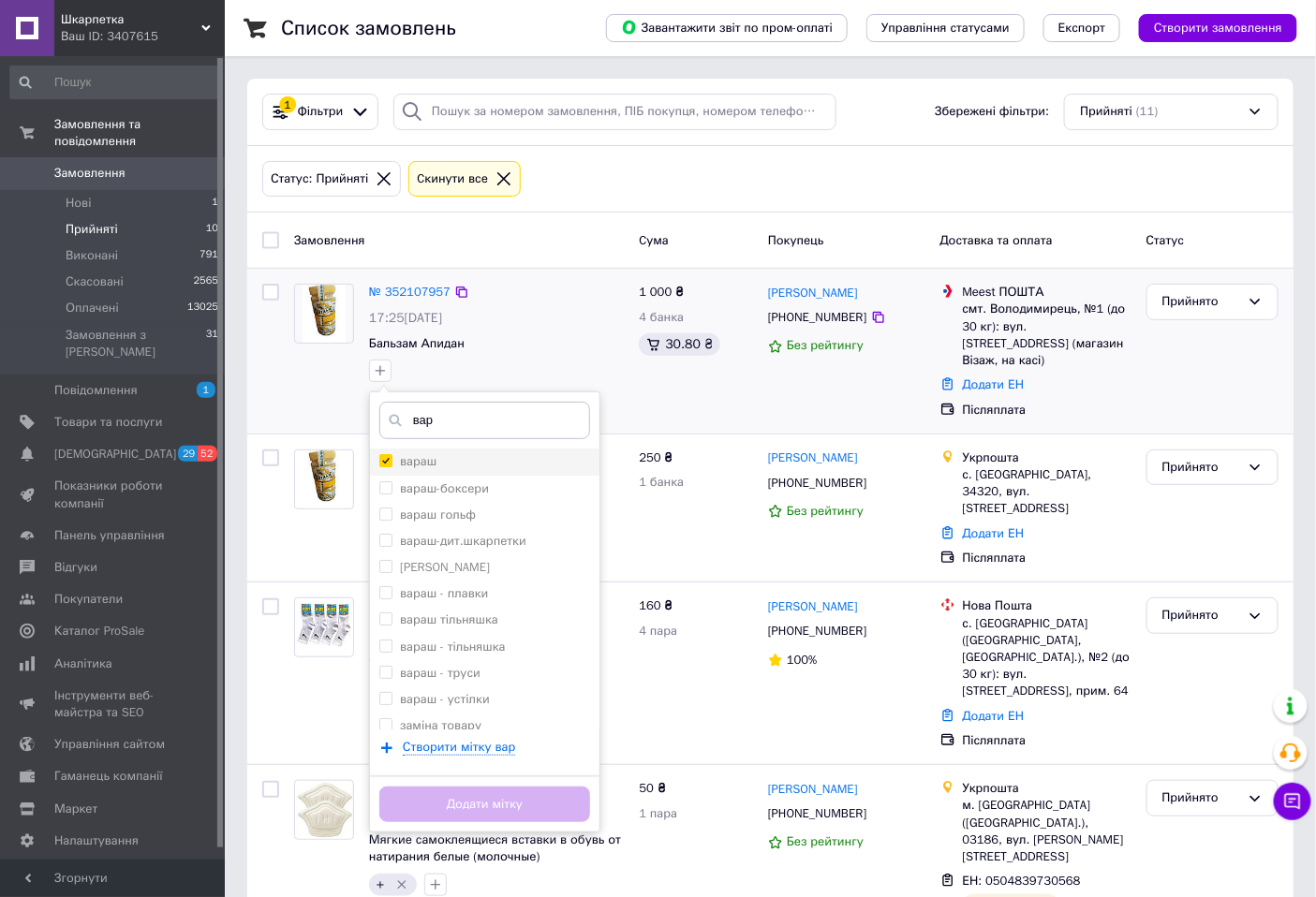 checkbox on "true" 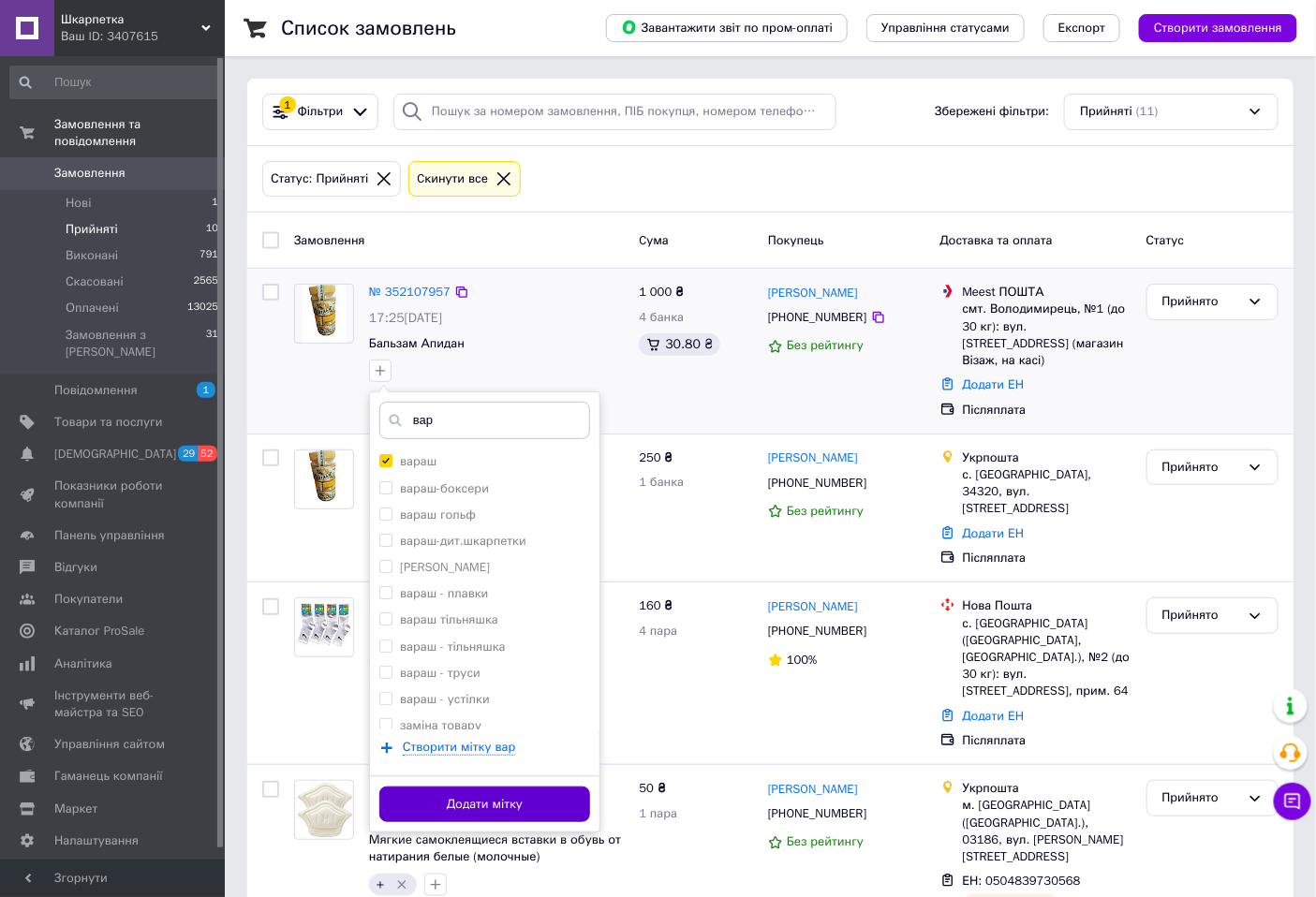 click on "Додати мітку" at bounding box center (484, 804) 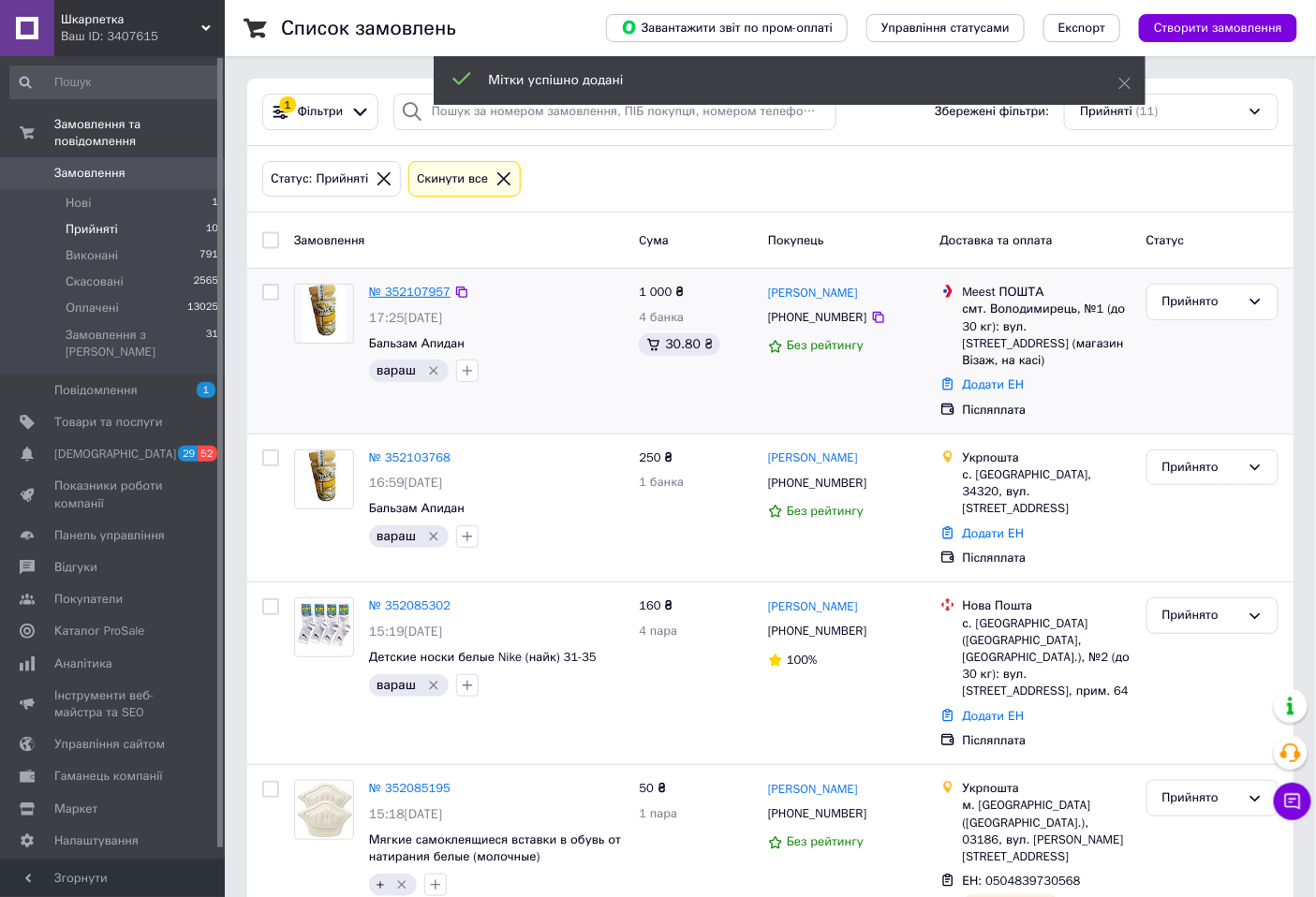 click on "№ 352107957" at bounding box center [409, 291] 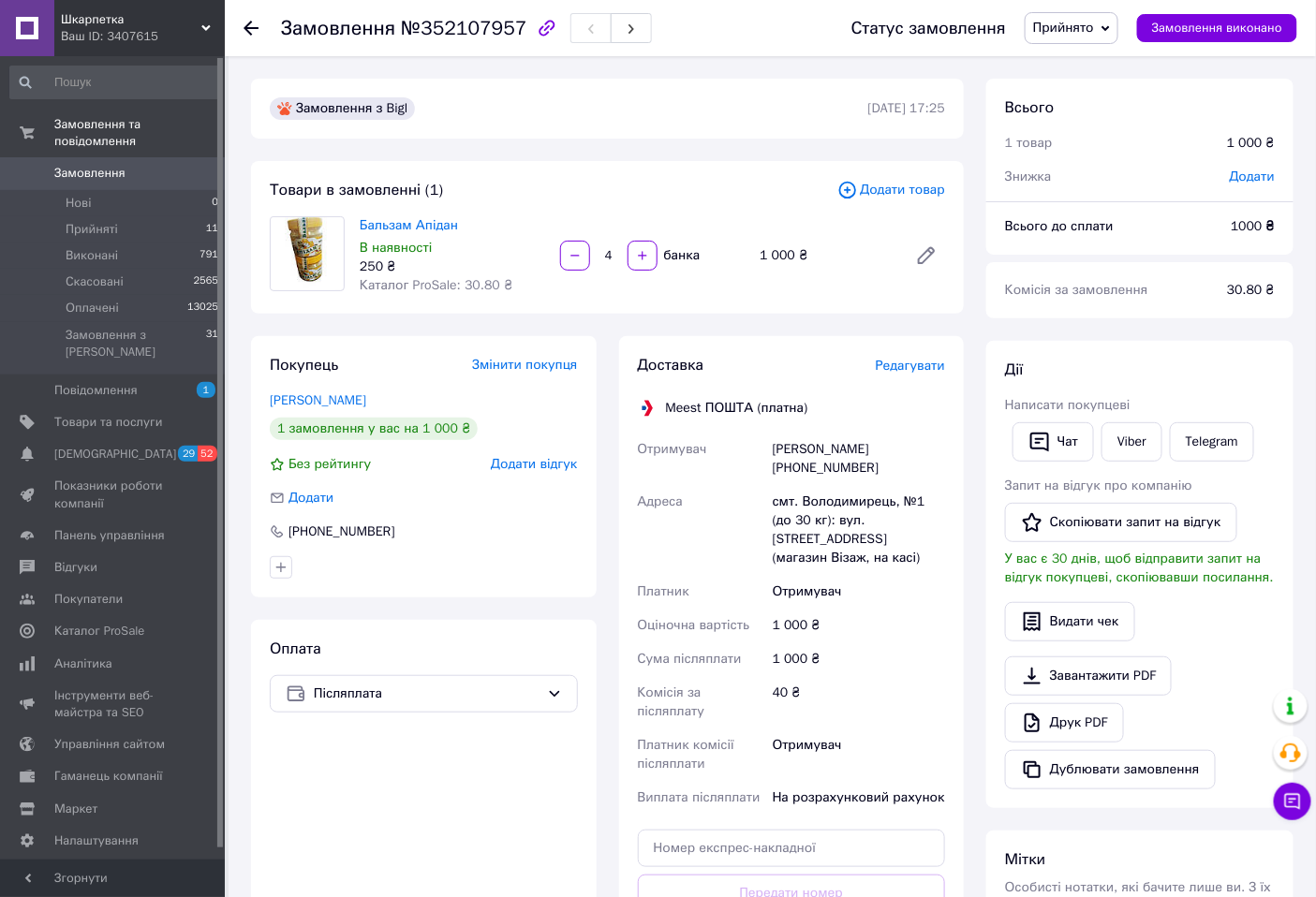 click on "Редагувати" at bounding box center (910, 365) 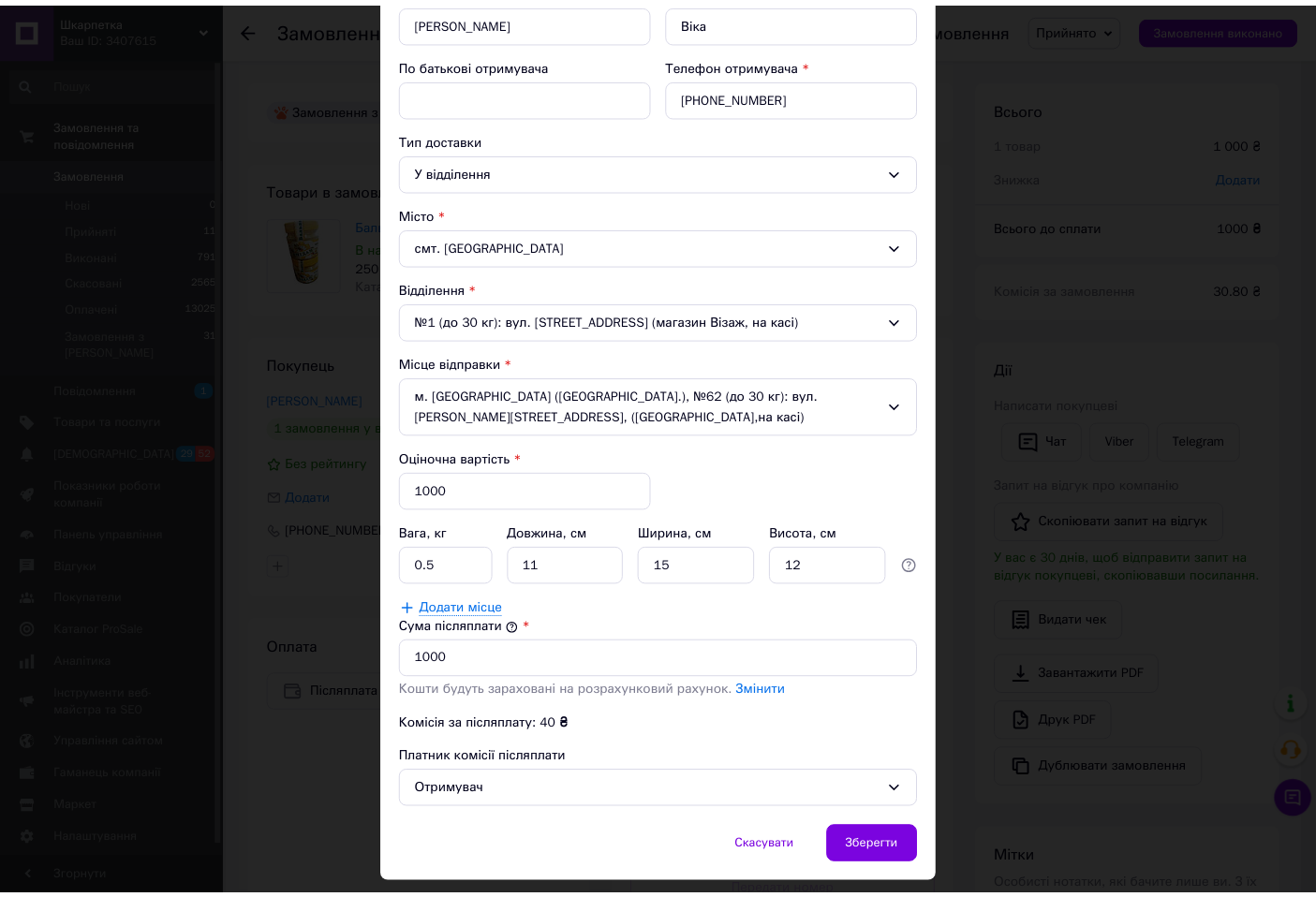 scroll, scrollTop: 312, scrollLeft: 0, axis: vertical 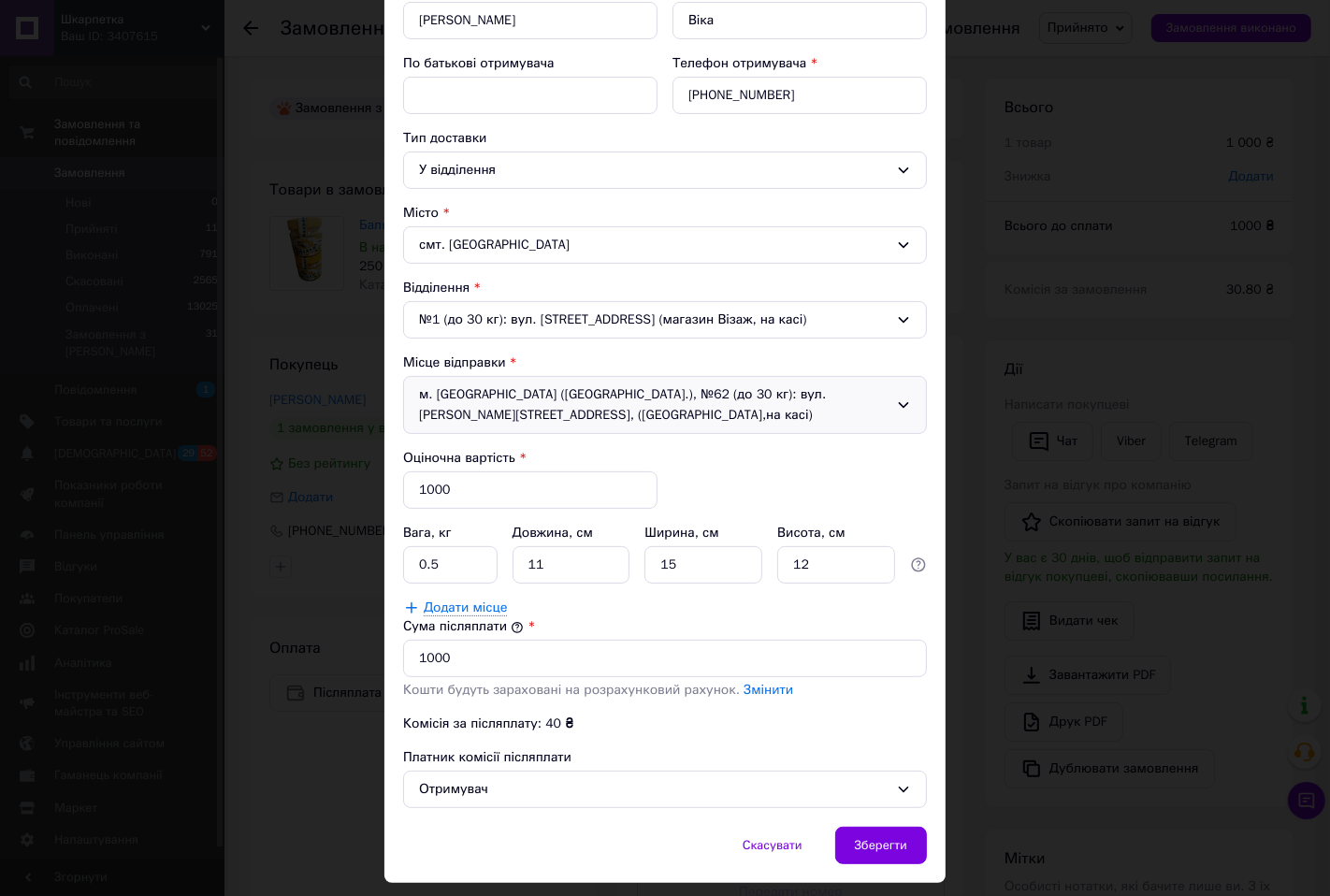 click 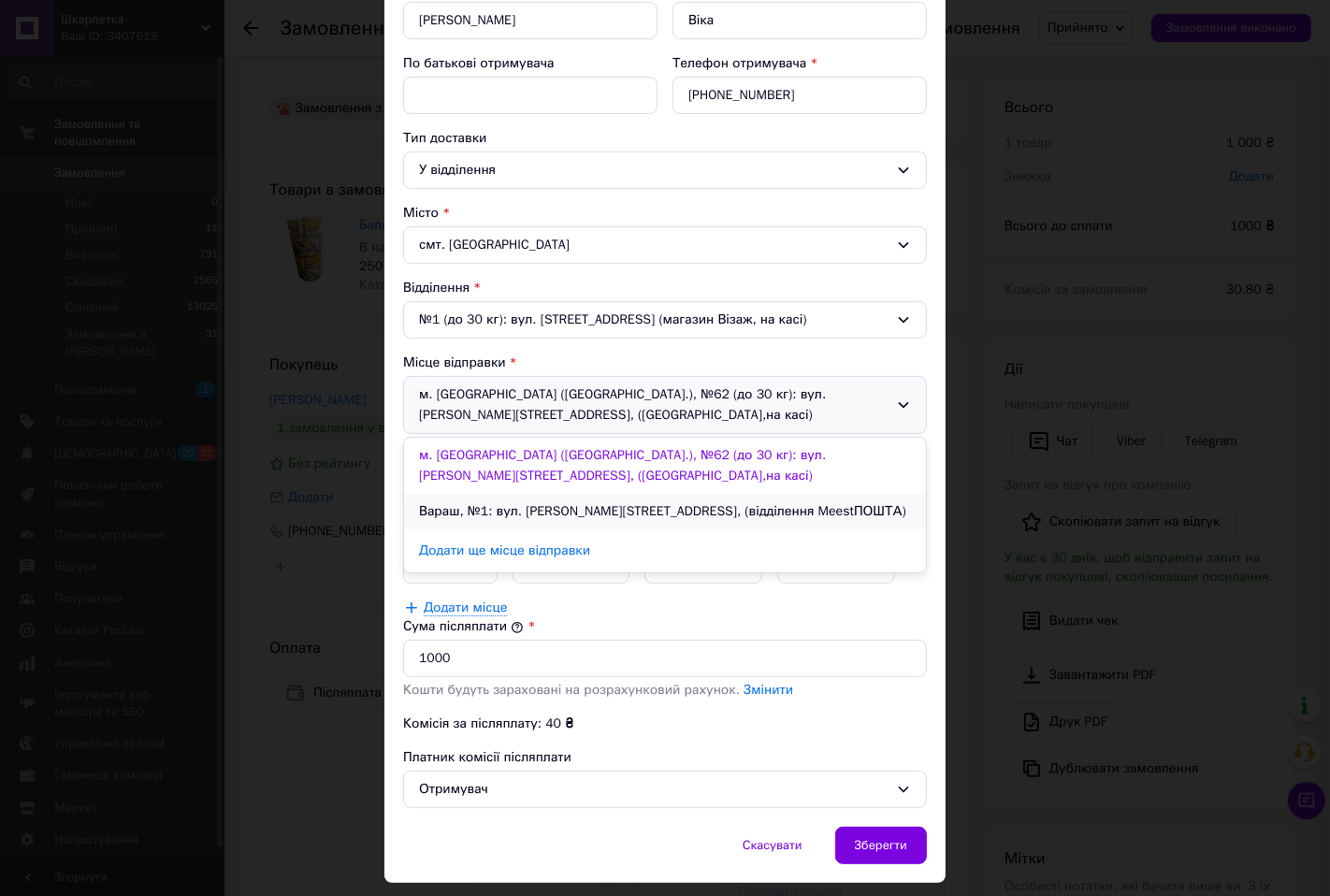 click on "Вараш, №1: вул. [PERSON_NAME][STREET_ADDRESS], (відділення MeestПОШТА)" at bounding box center [665, 512] 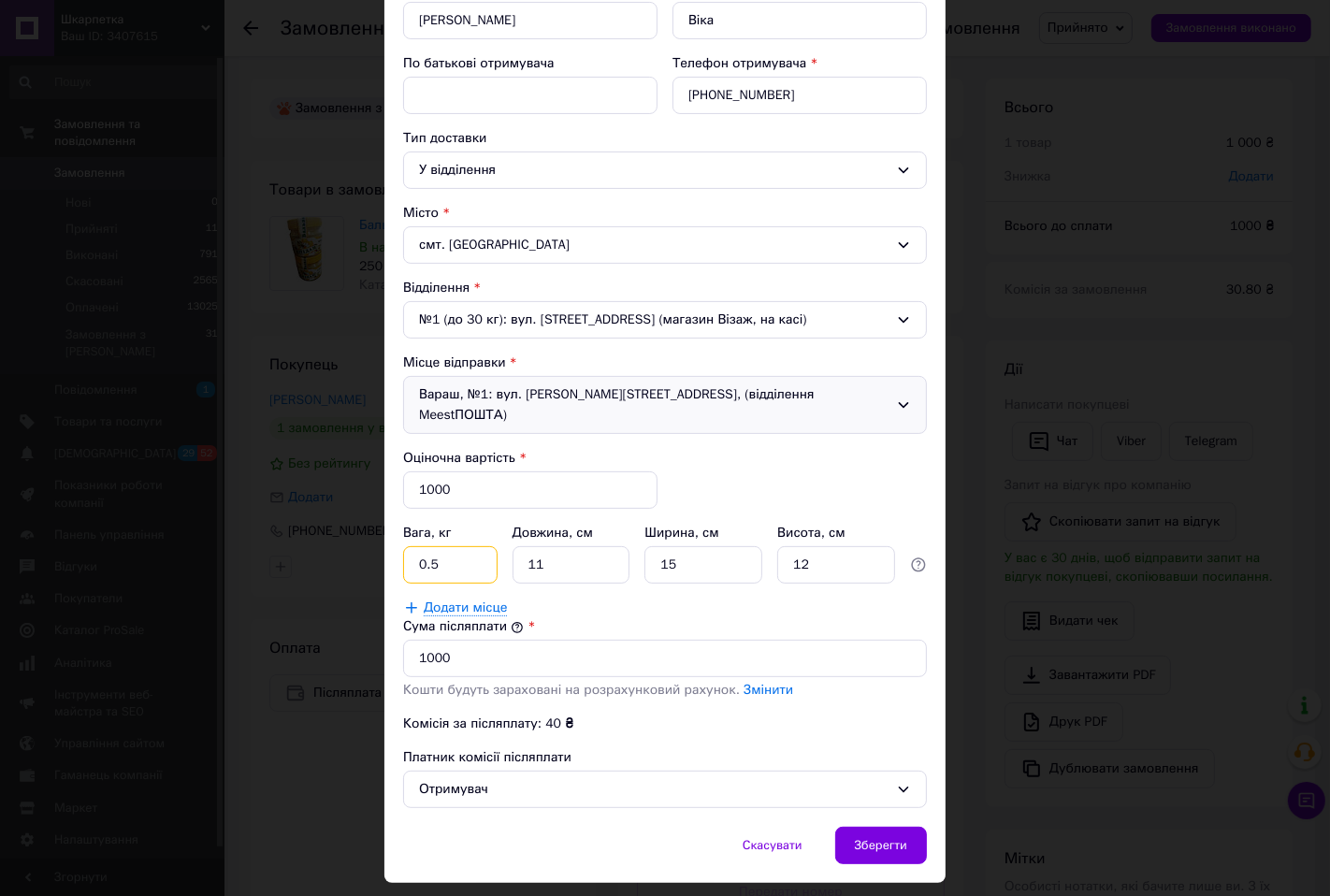 drag, startPoint x: 412, startPoint y: 546, endPoint x: 472, endPoint y: 541, distance: 60.20797 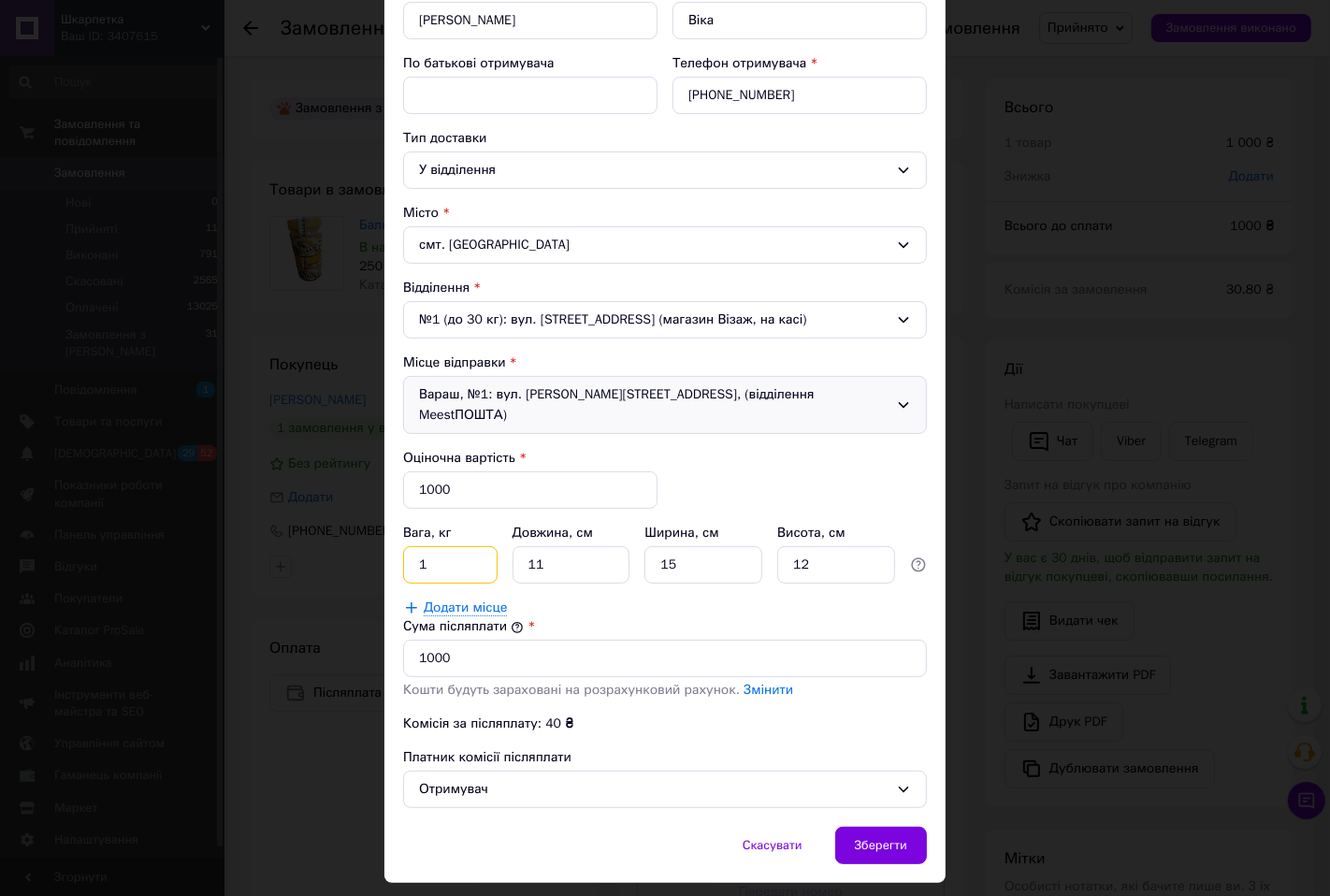 type on "1" 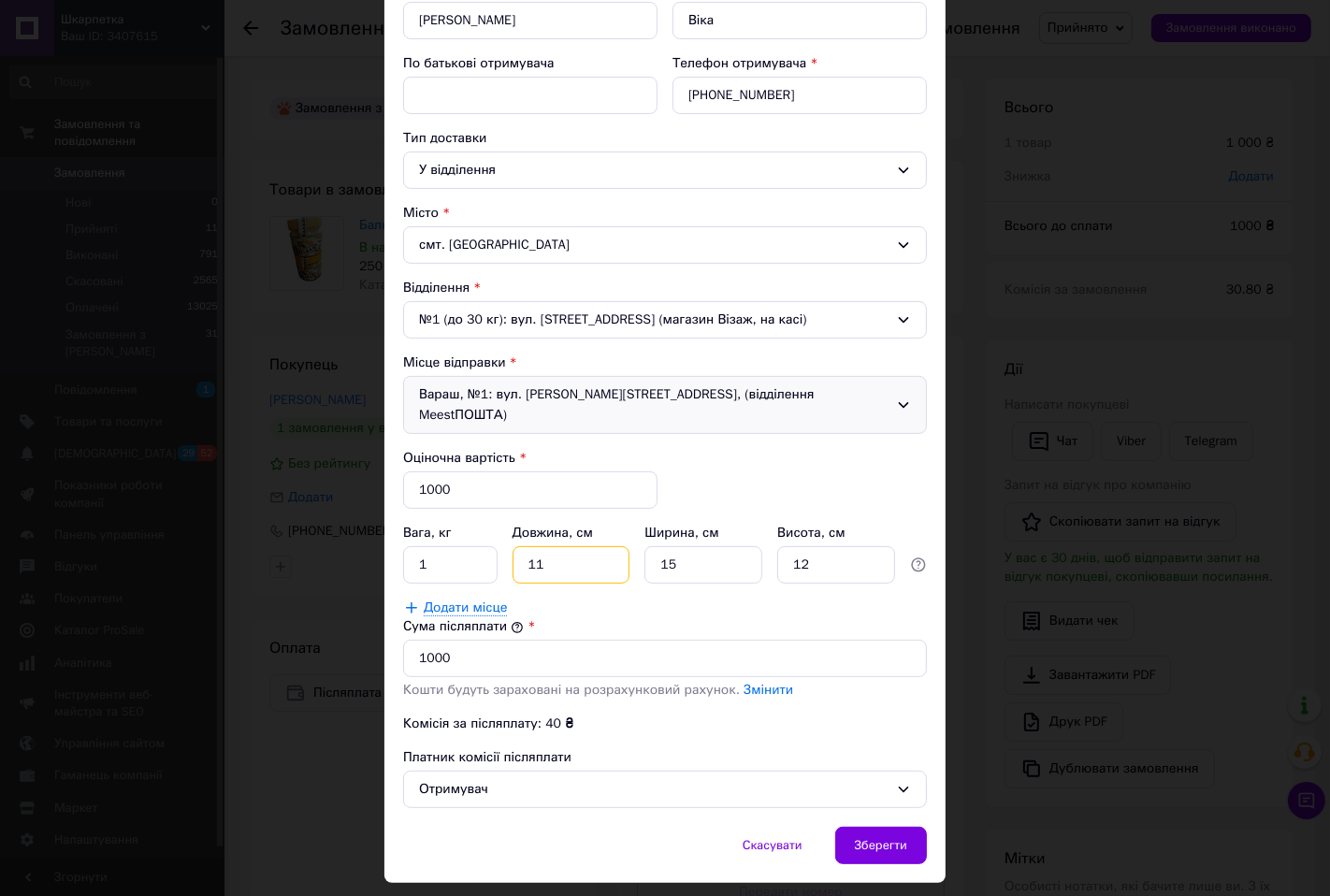drag, startPoint x: 557, startPoint y: 542, endPoint x: 614, endPoint y: 545, distance: 57.078893 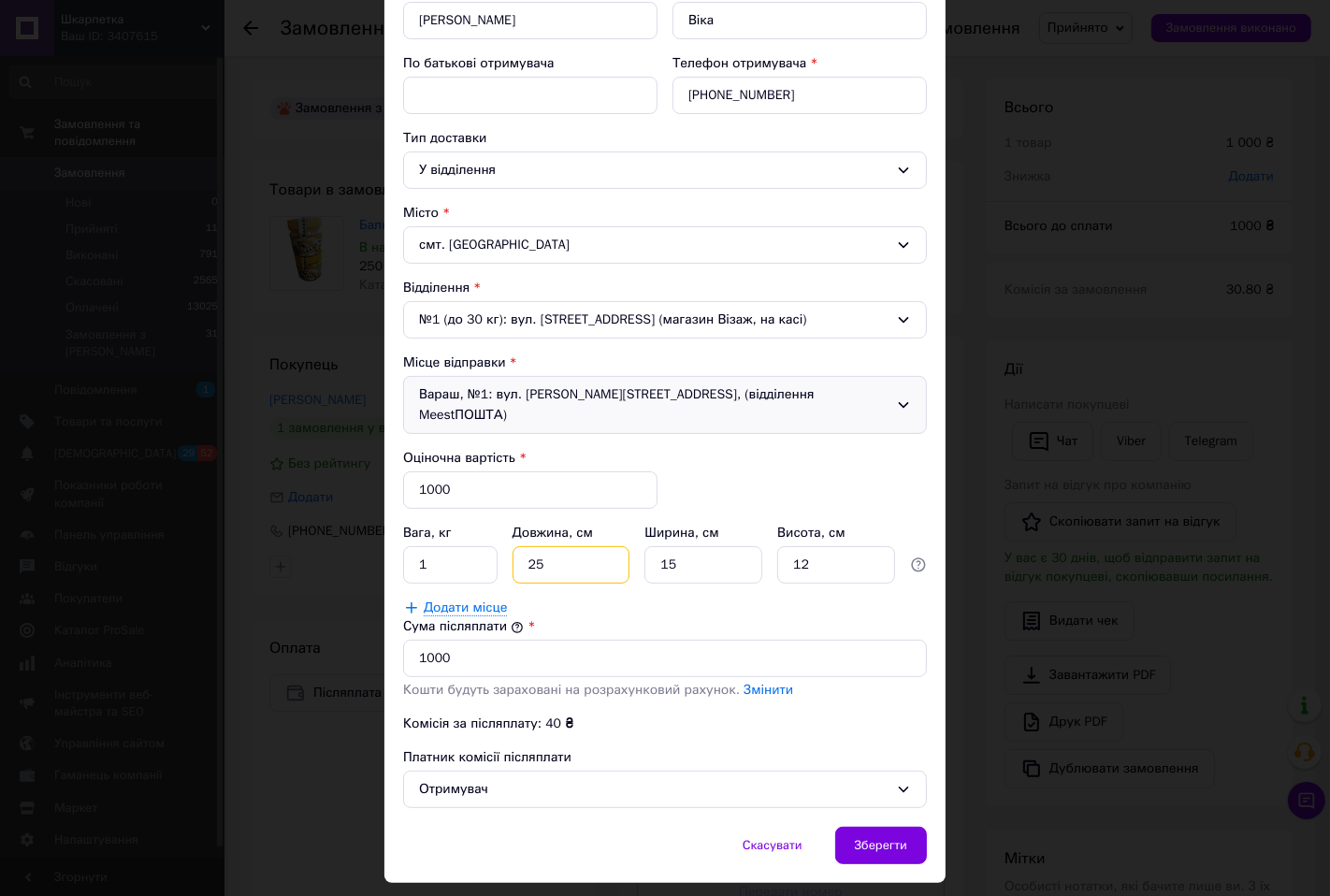 type on "25" 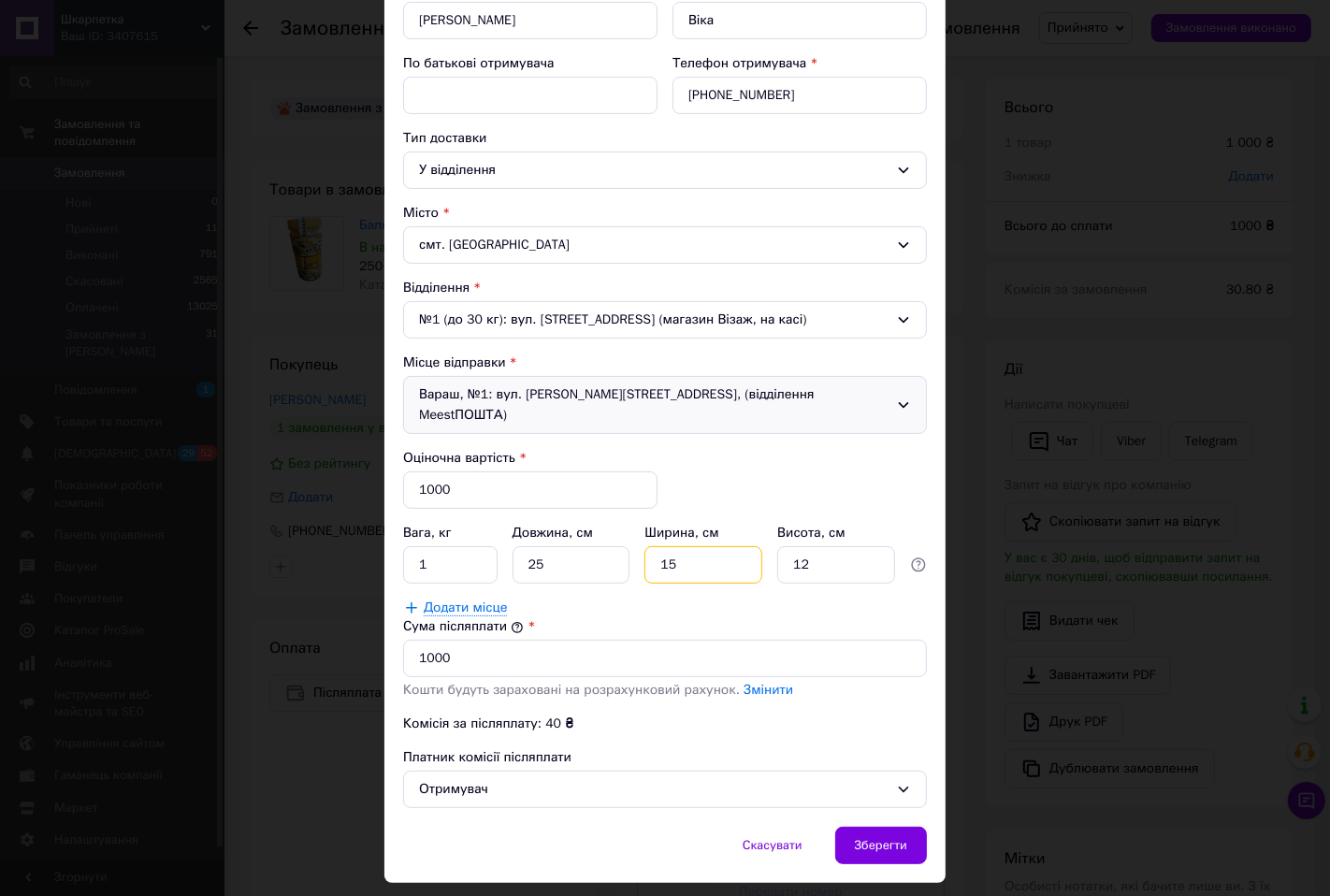 drag, startPoint x: 657, startPoint y: 547, endPoint x: 759, endPoint y: 547, distance: 102 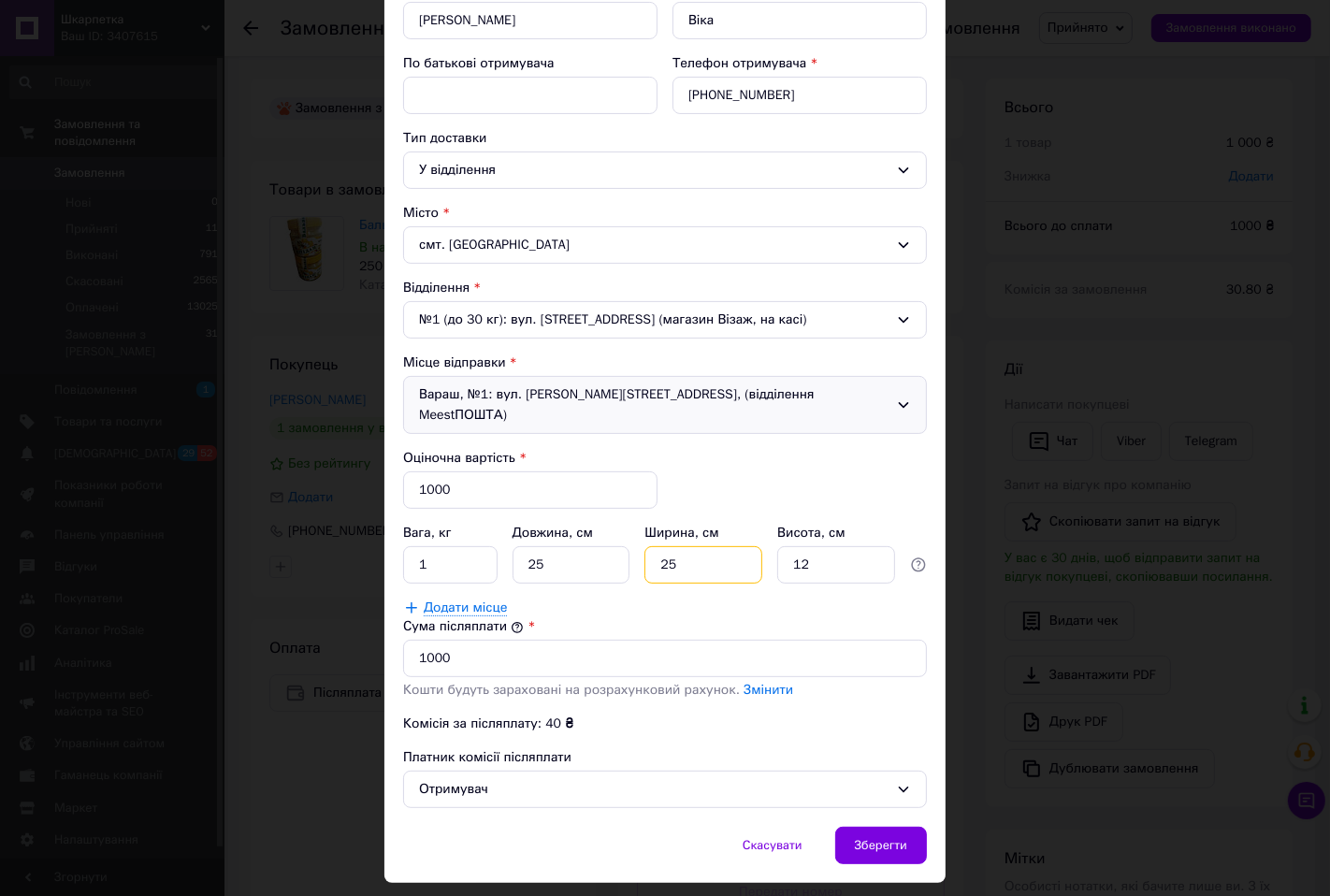 type on "25" 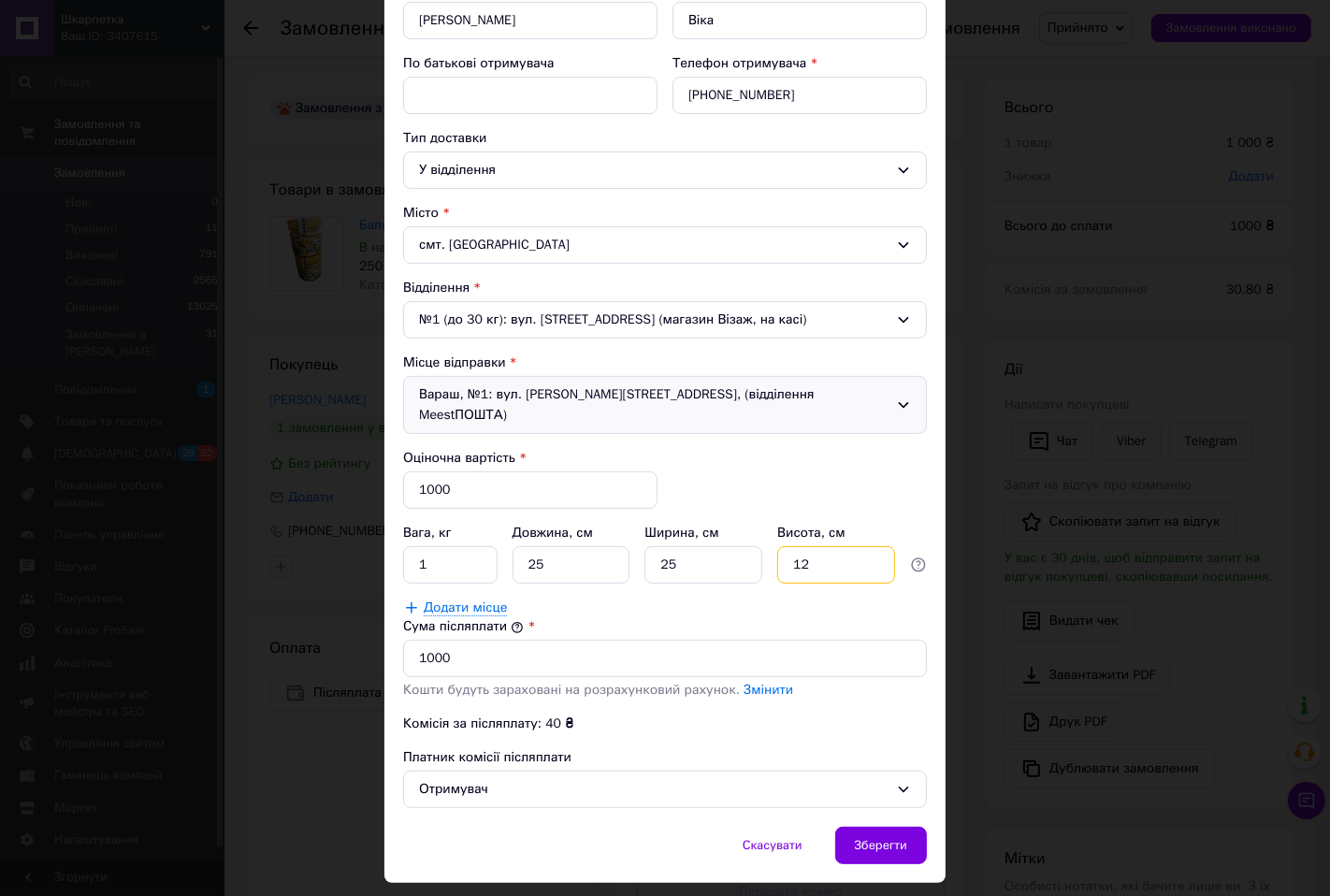 drag, startPoint x: 791, startPoint y: 529, endPoint x: 904, endPoint y: 537, distance: 113.282832 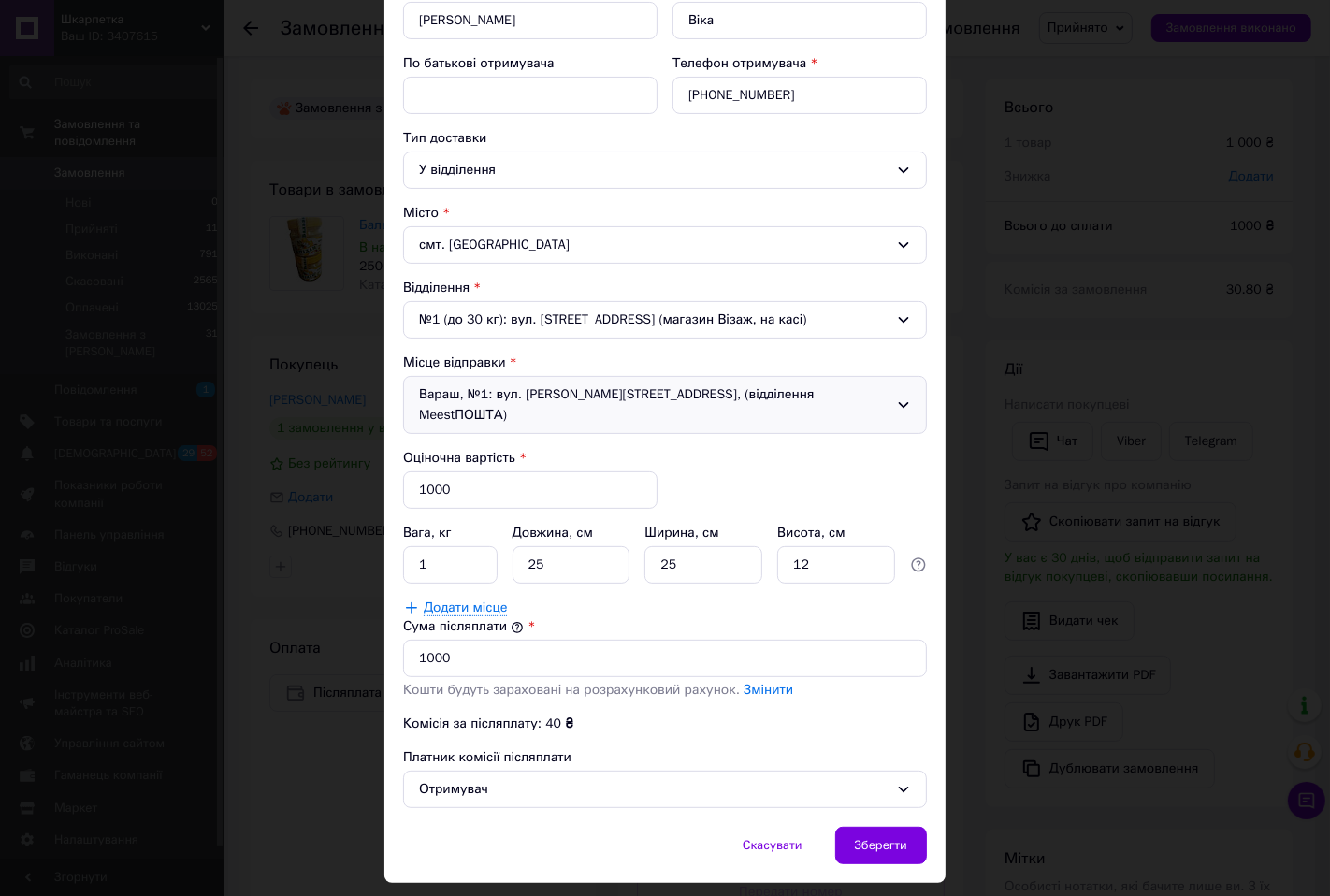 click on "Комісія за післяплату:   40 ₴" at bounding box center (665, 724) 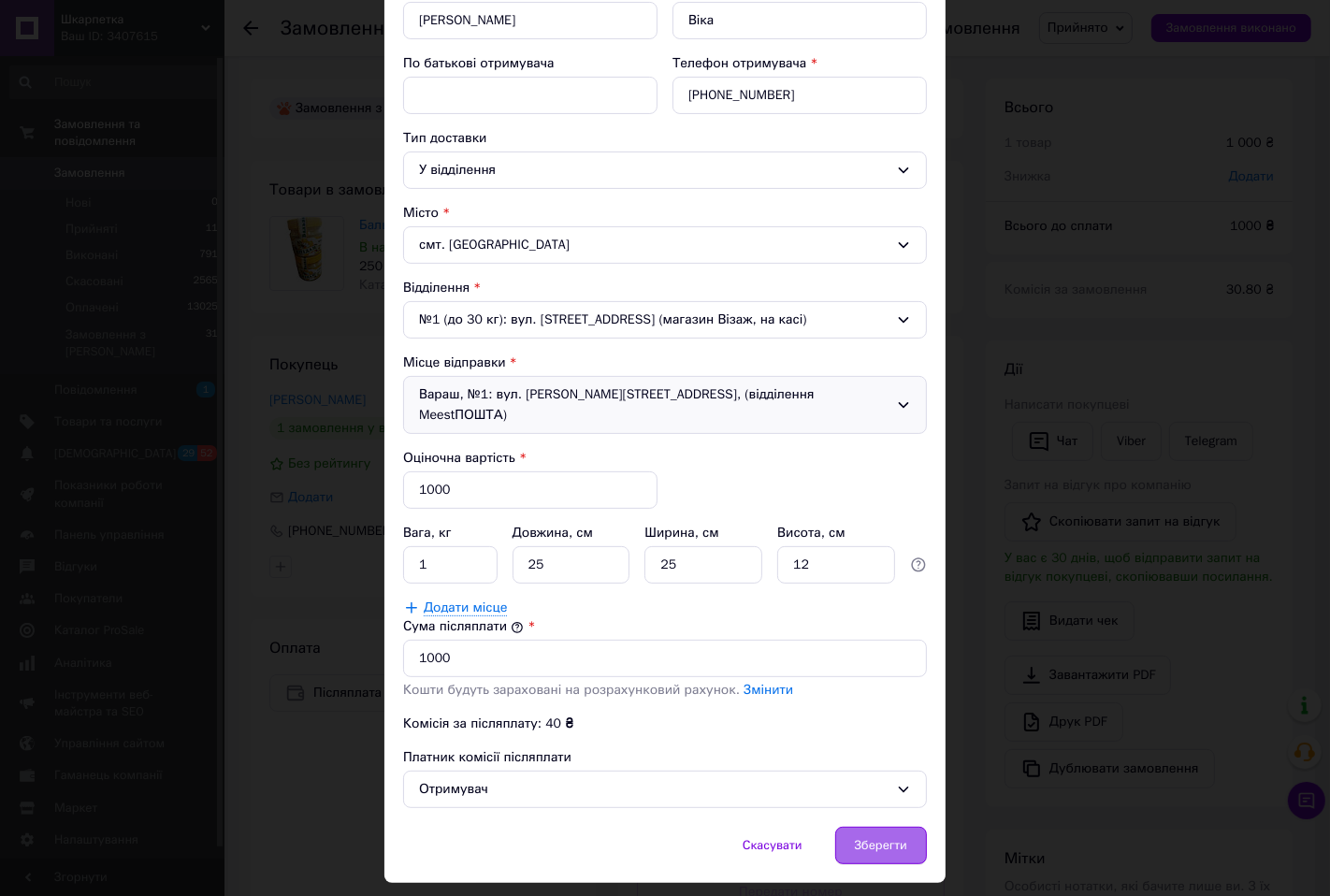 click on "Зберегти" at bounding box center (881, 845) 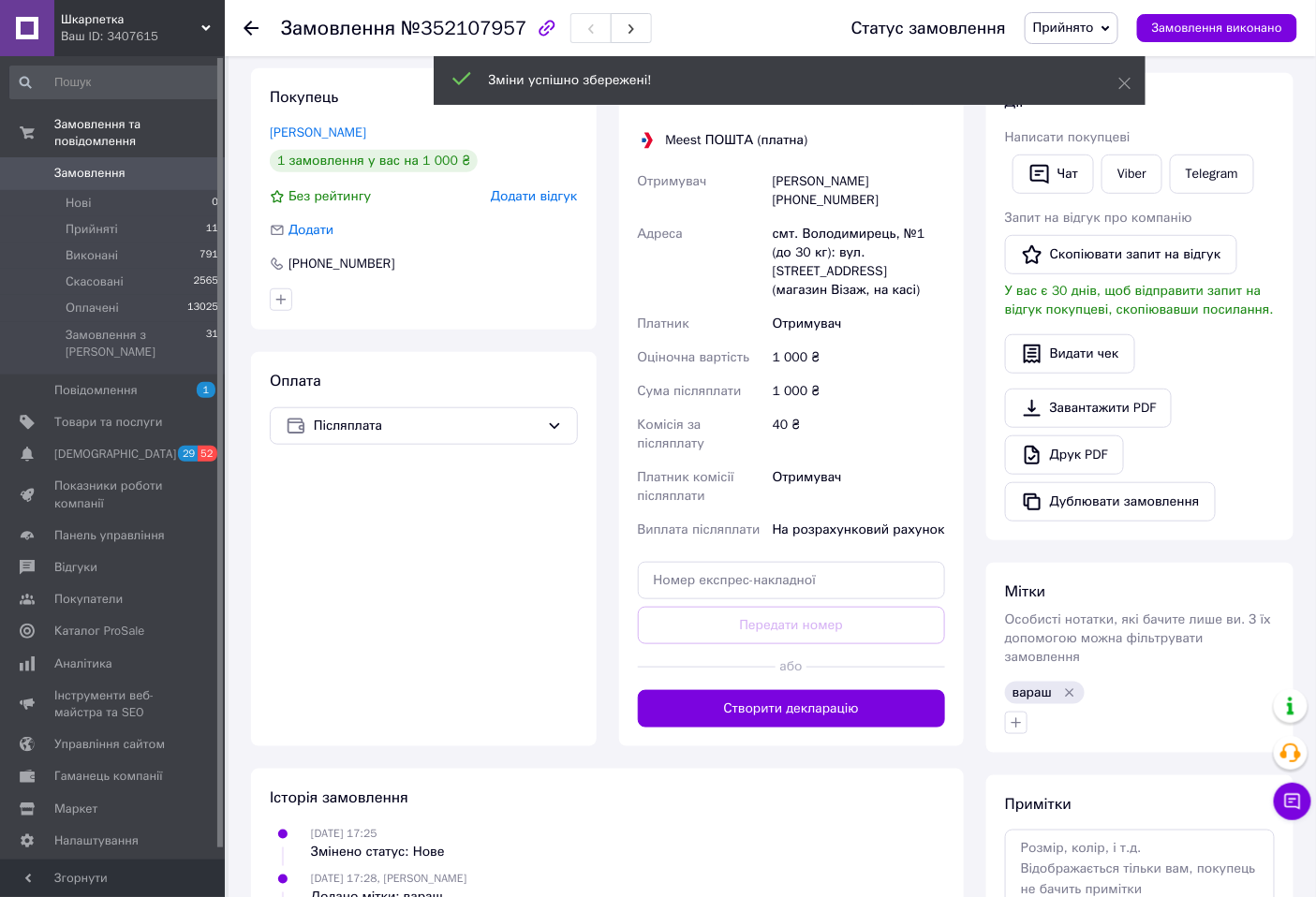 scroll, scrollTop: 312, scrollLeft: 0, axis: vertical 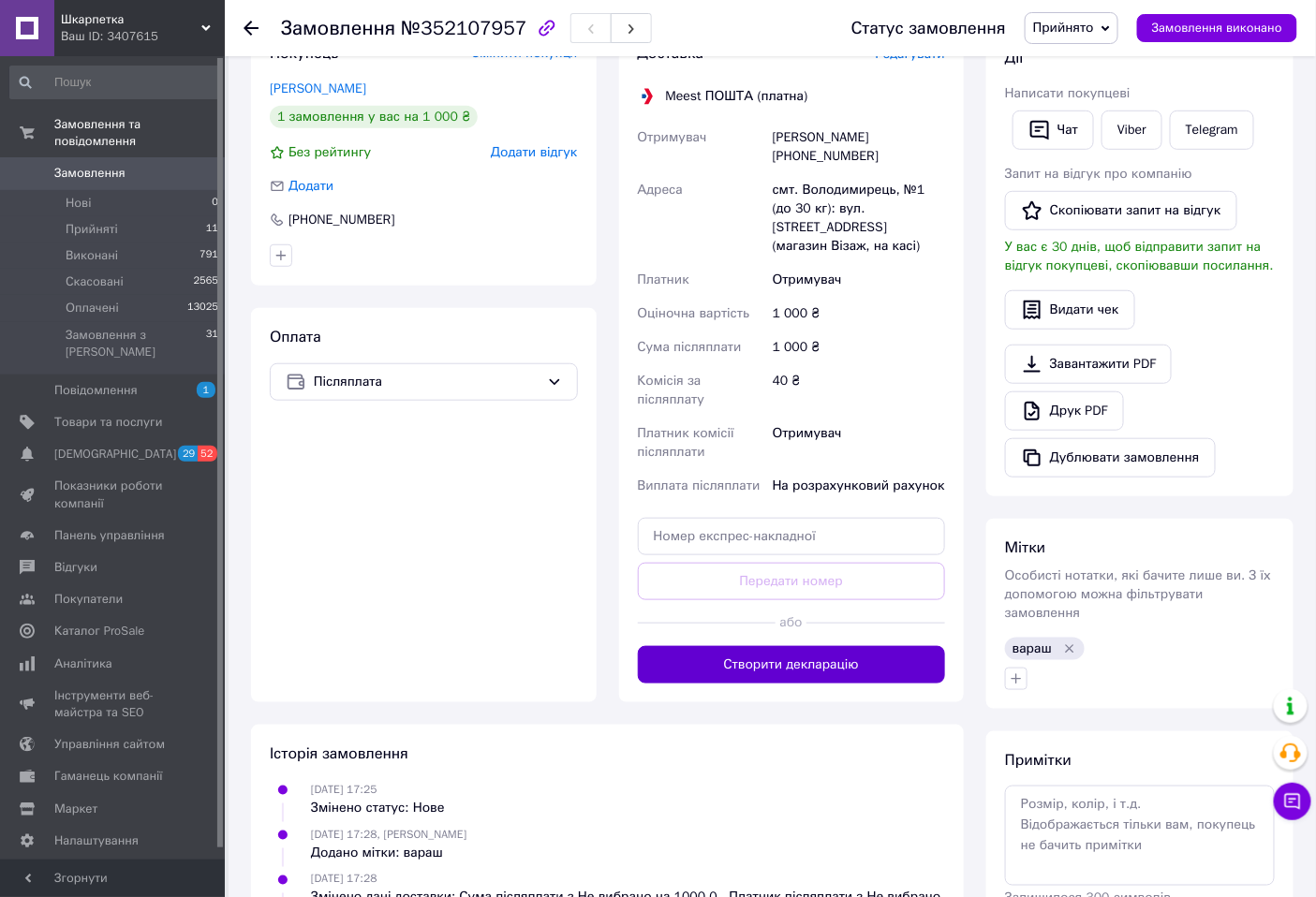 click on "Створити декларацію" at bounding box center (791, 665) 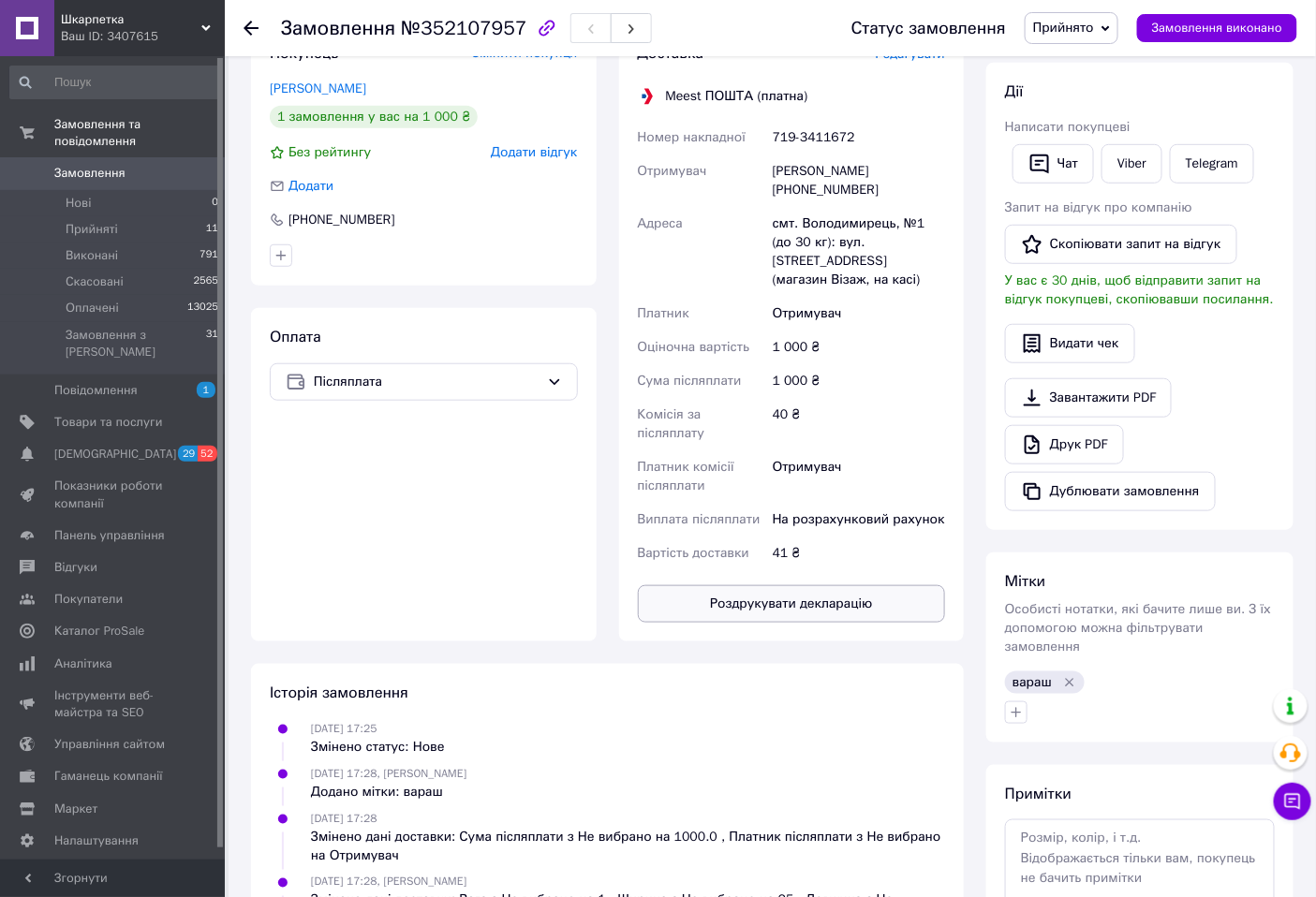 click on "Роздрукувати декларацію" at bounding box center [791, 604] 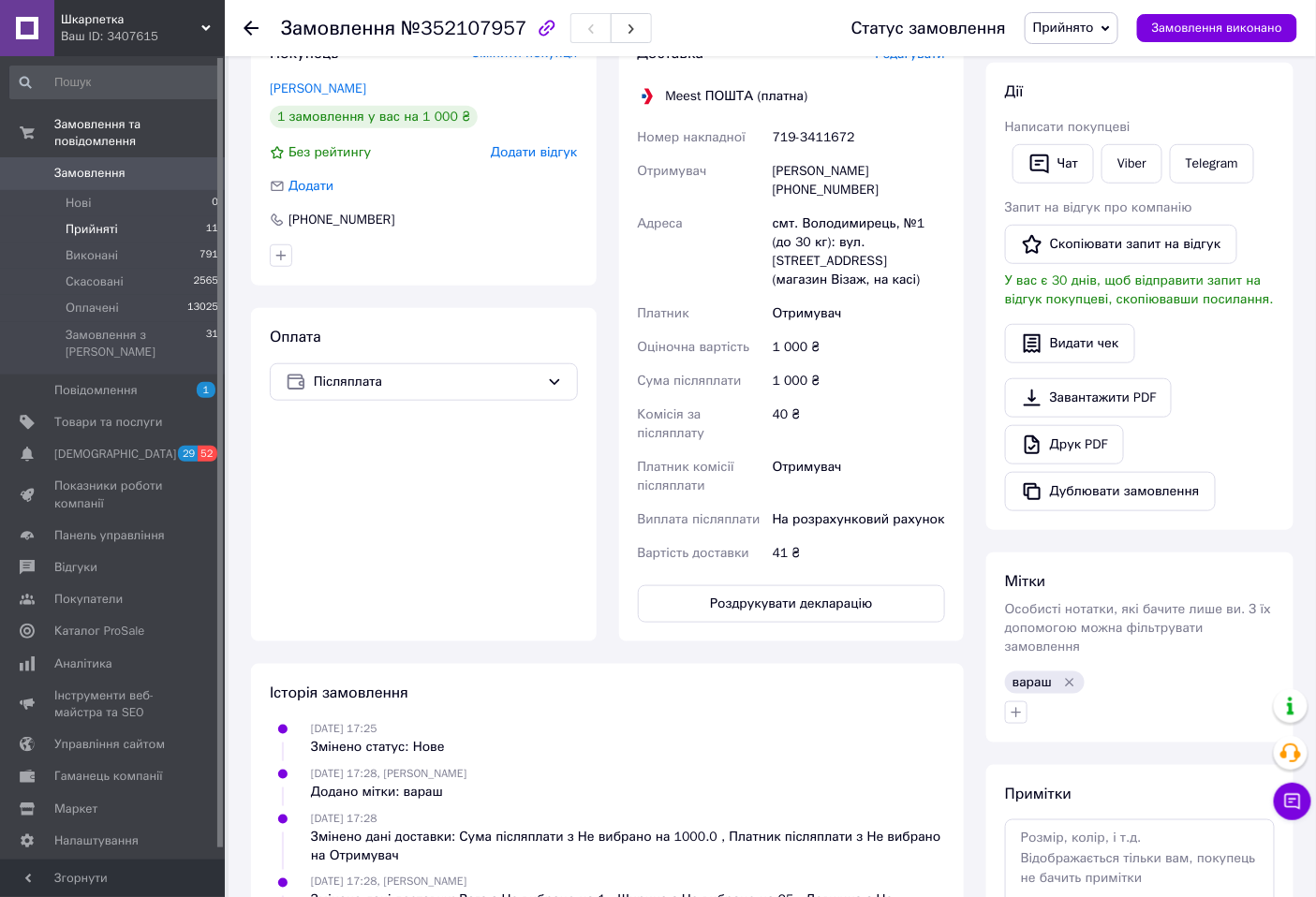 click on "Прийняті" at bounding box center [92, 229] 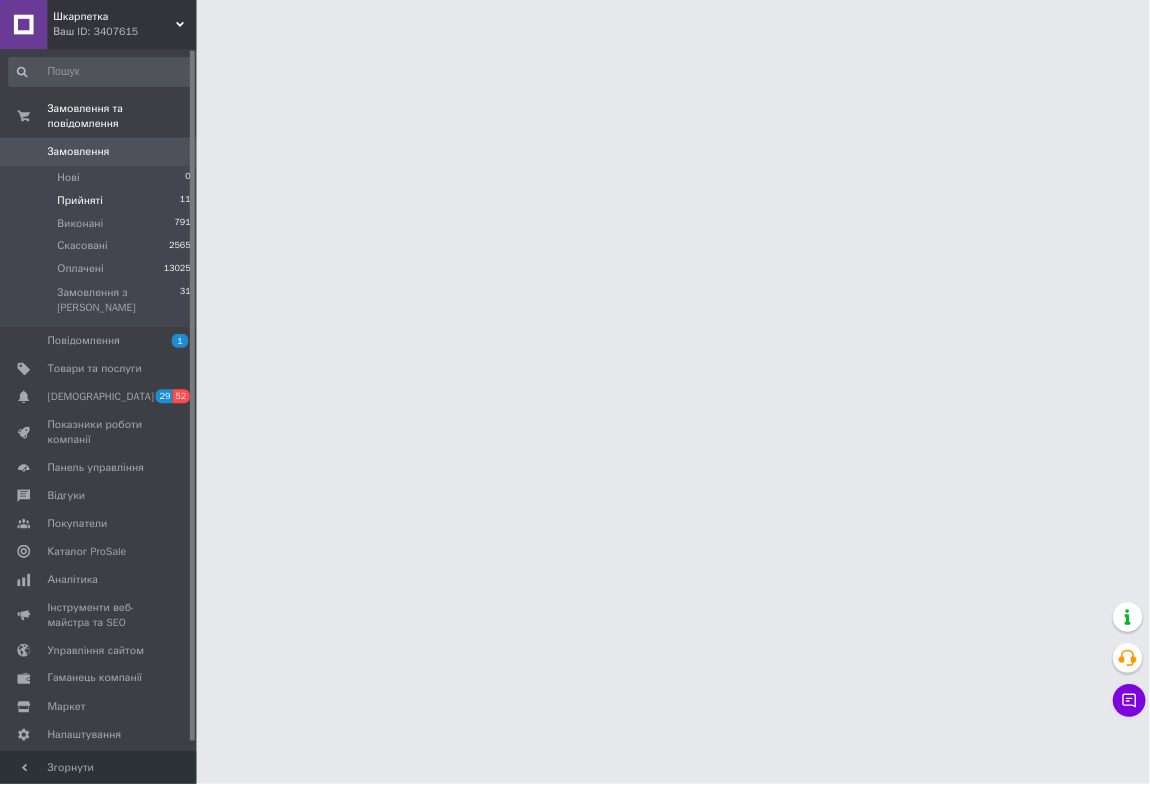 scroll, scrollTop: 0, scrollLeft: 0, axis: both 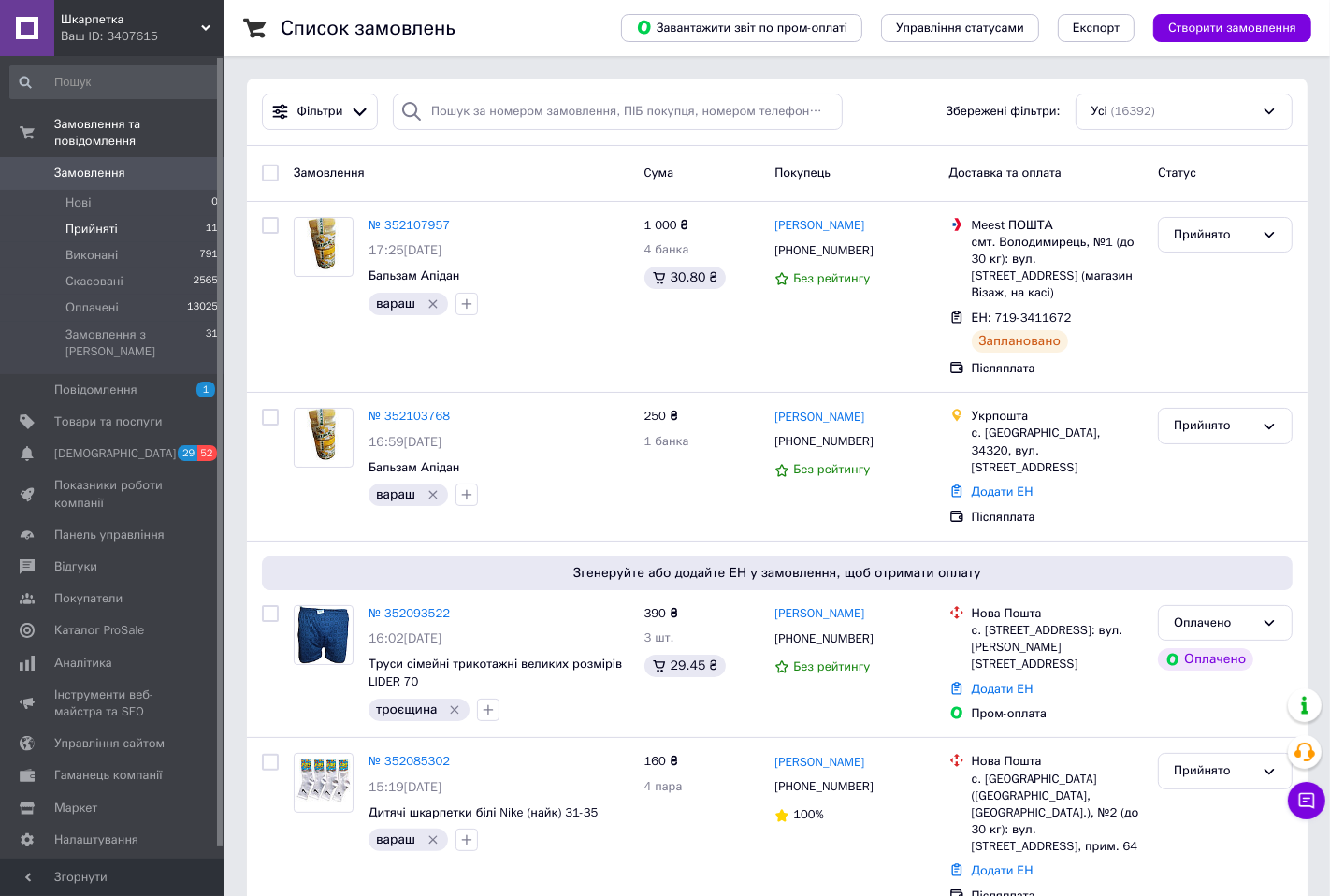 click on "Прийняті" at bounding box center [92, 229] 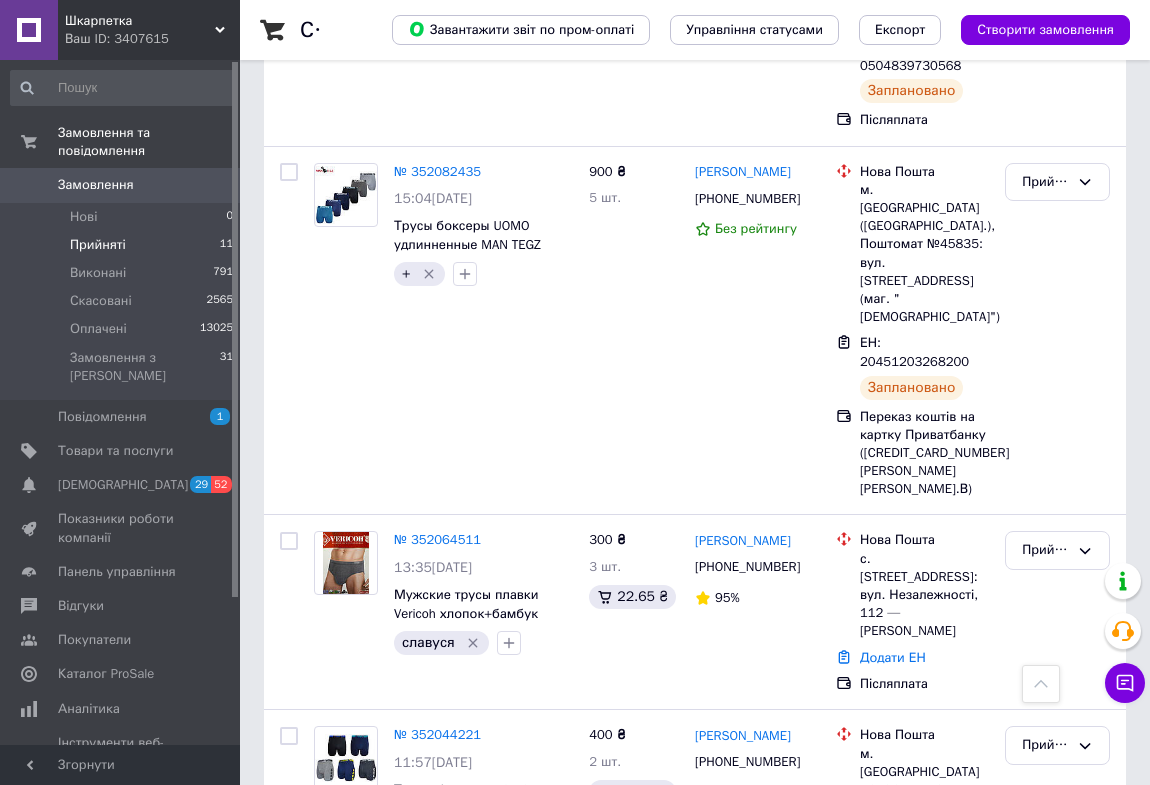 scroll, scrollTop: 1090, scrollLeft: 0, axis: vertical 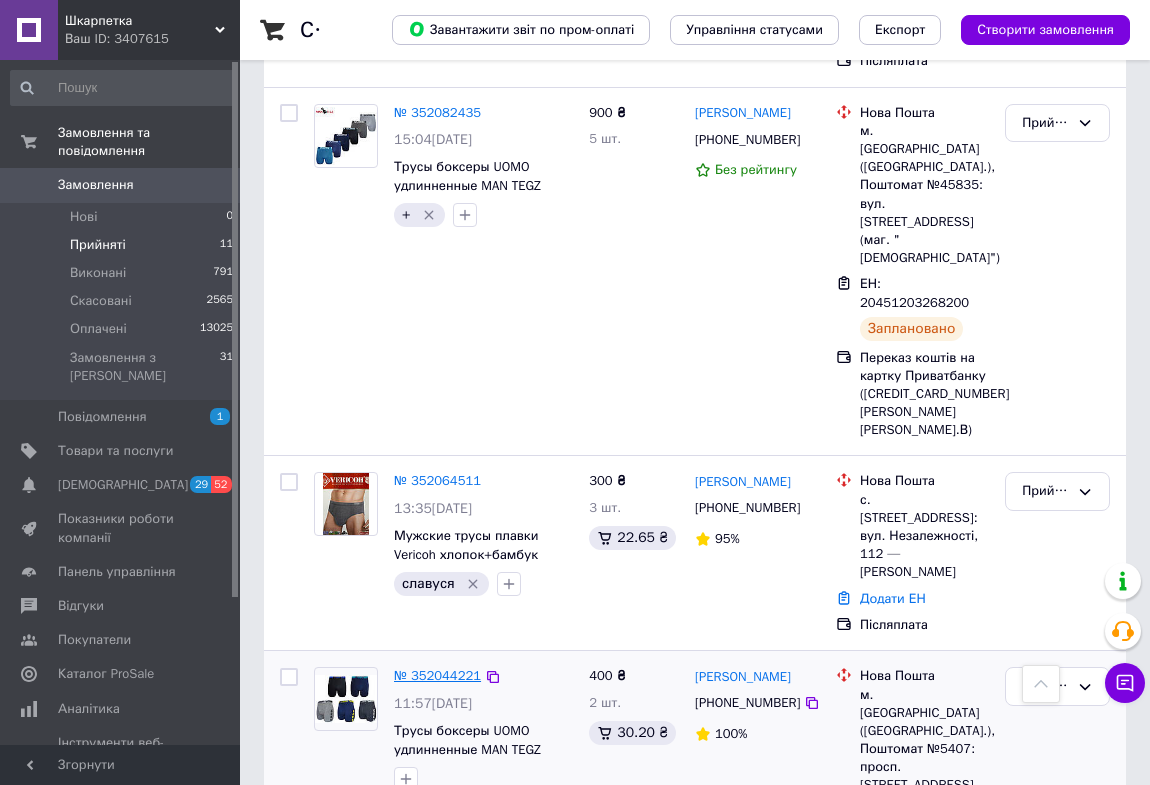 click on "№ 352044221" at bounding box center (437, 675) 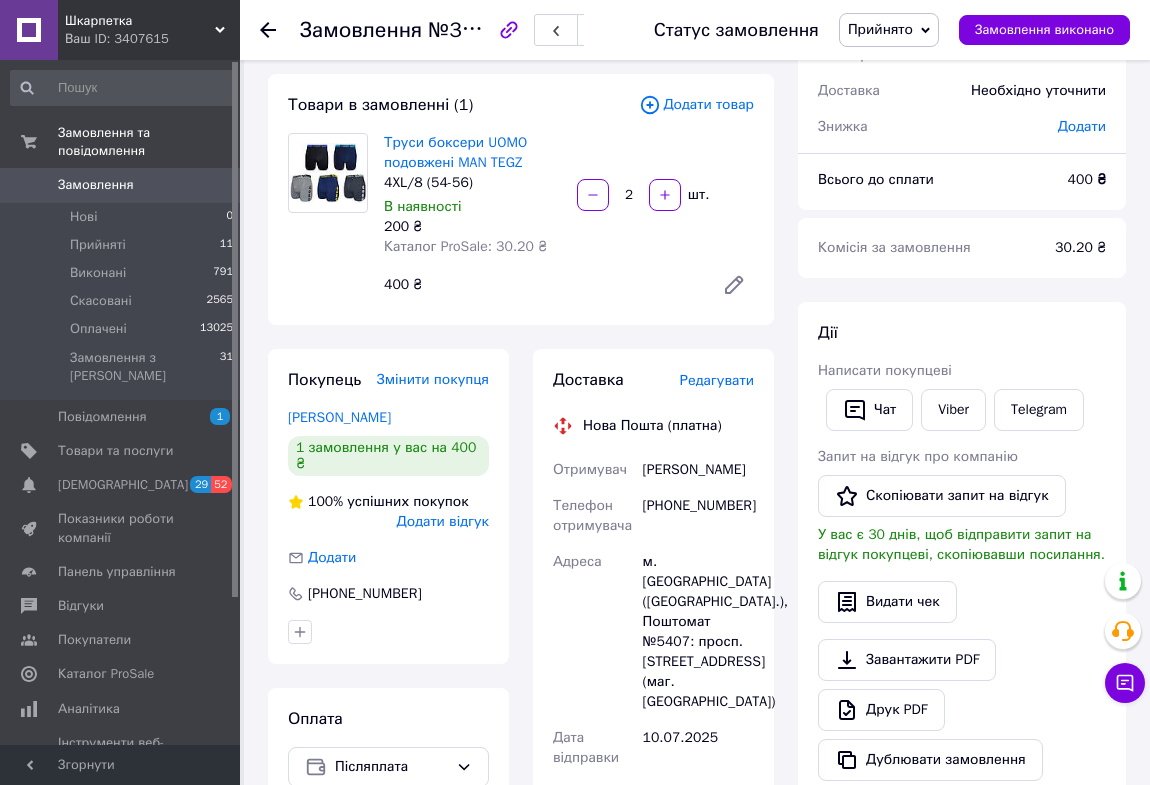 scroll, scrollTop: 181, scrollLeft: 0, axis: vertical 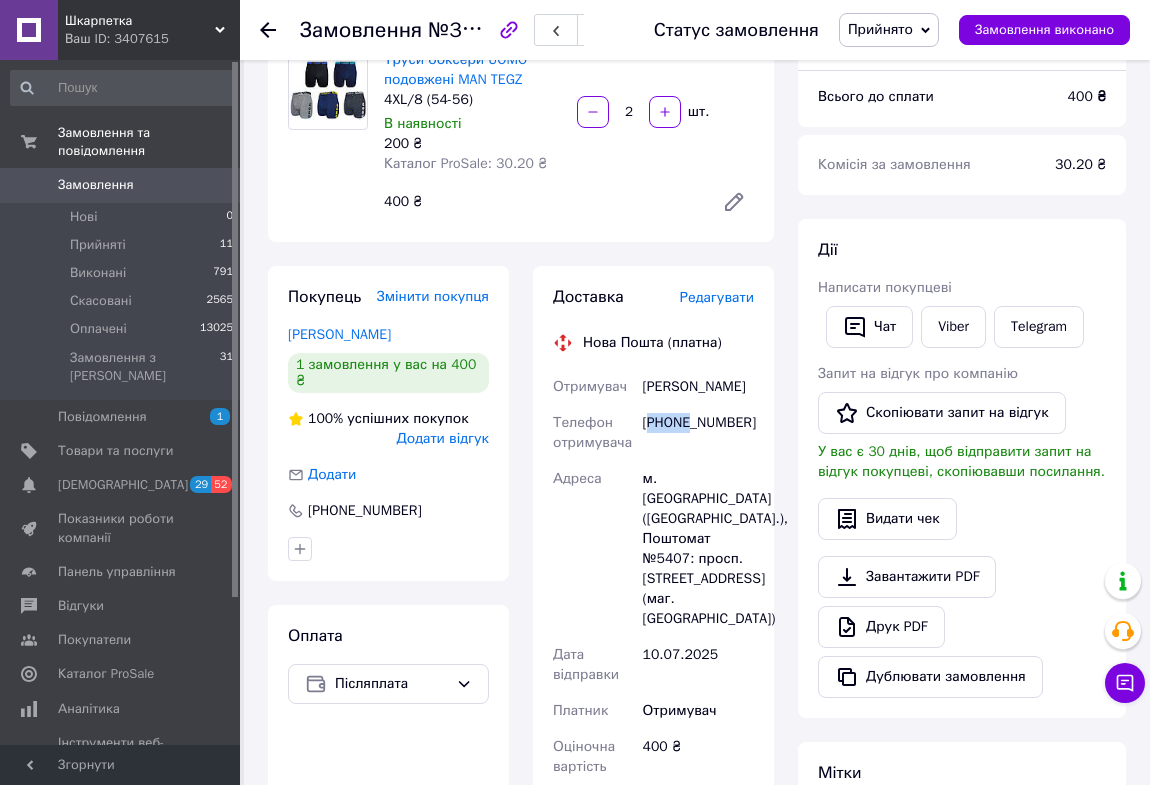 drag, startPoint x: 688, startPoint y: 424, endPoint x: 650, endPoint y: 425, distance: 38.013157 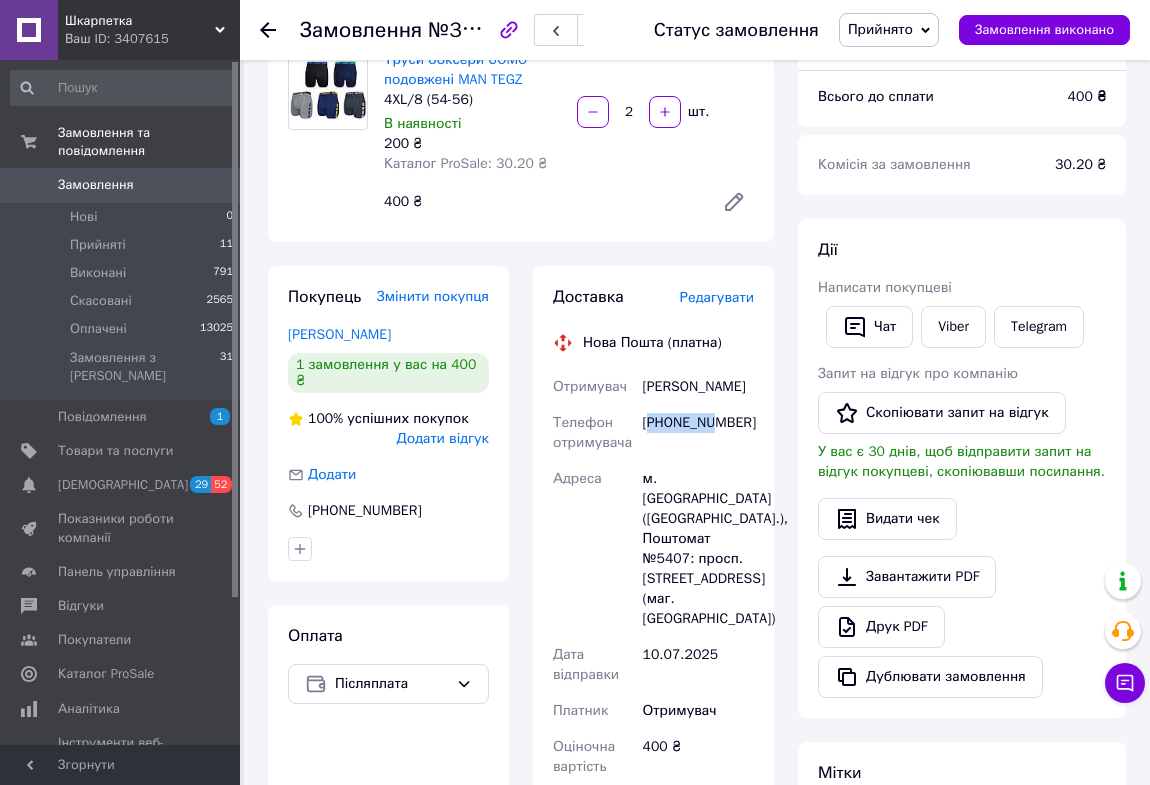 drag, startPoint x: 711, startPoint y: 425, endPoint x: 651, endPoint y: 422, distance: 60.074955 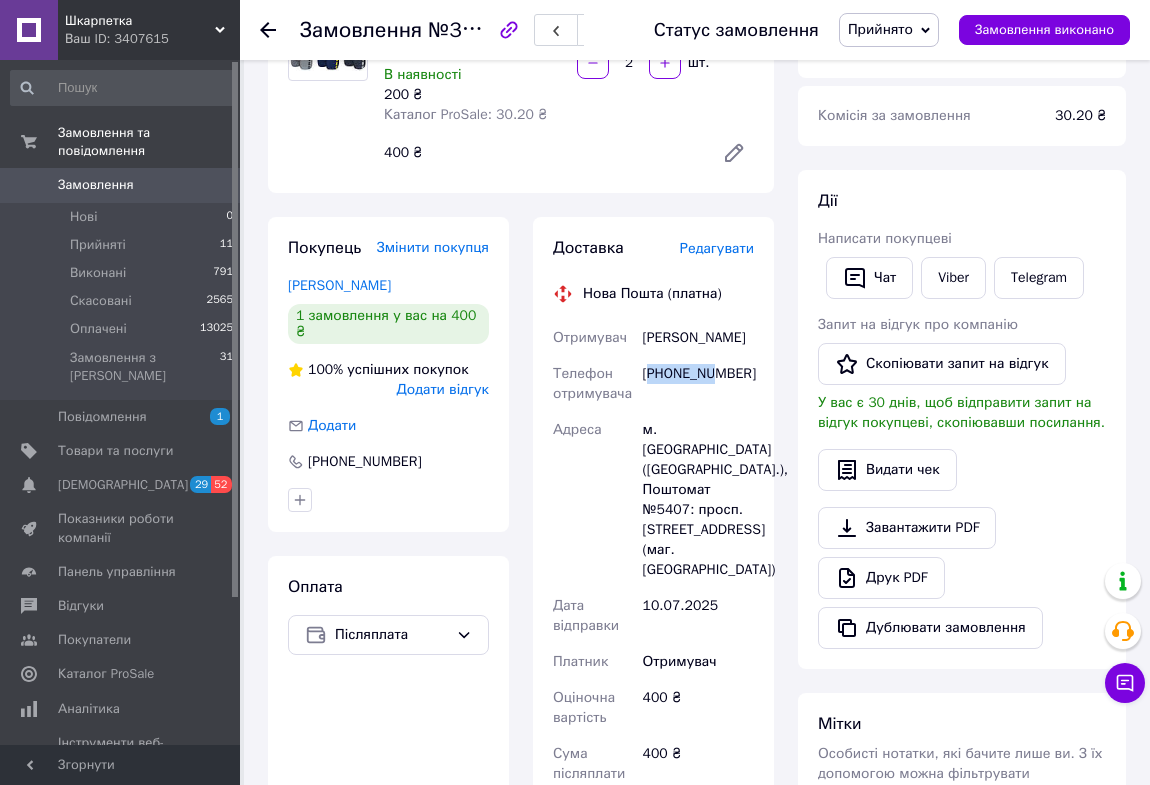 scroll, scrollTop: 545, scrollLeft: 0, axis: vertical 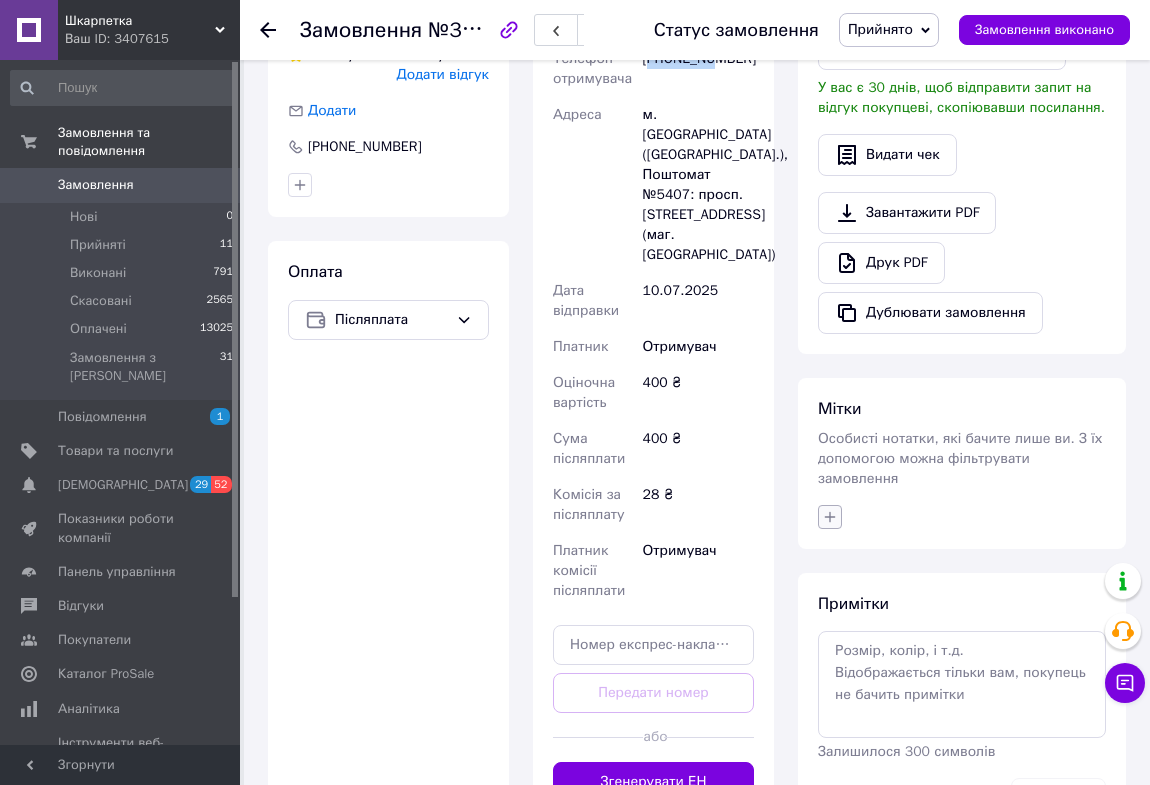 click 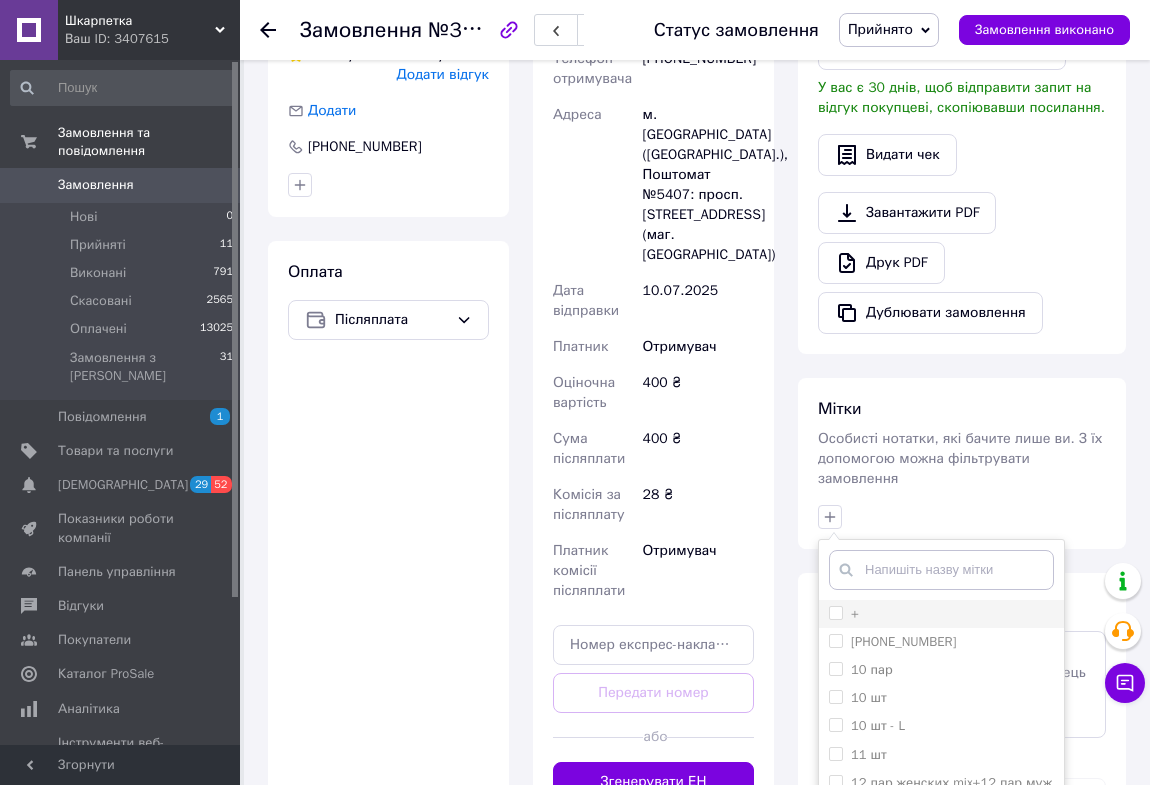 click on "+" at bounding box center (835, 612) 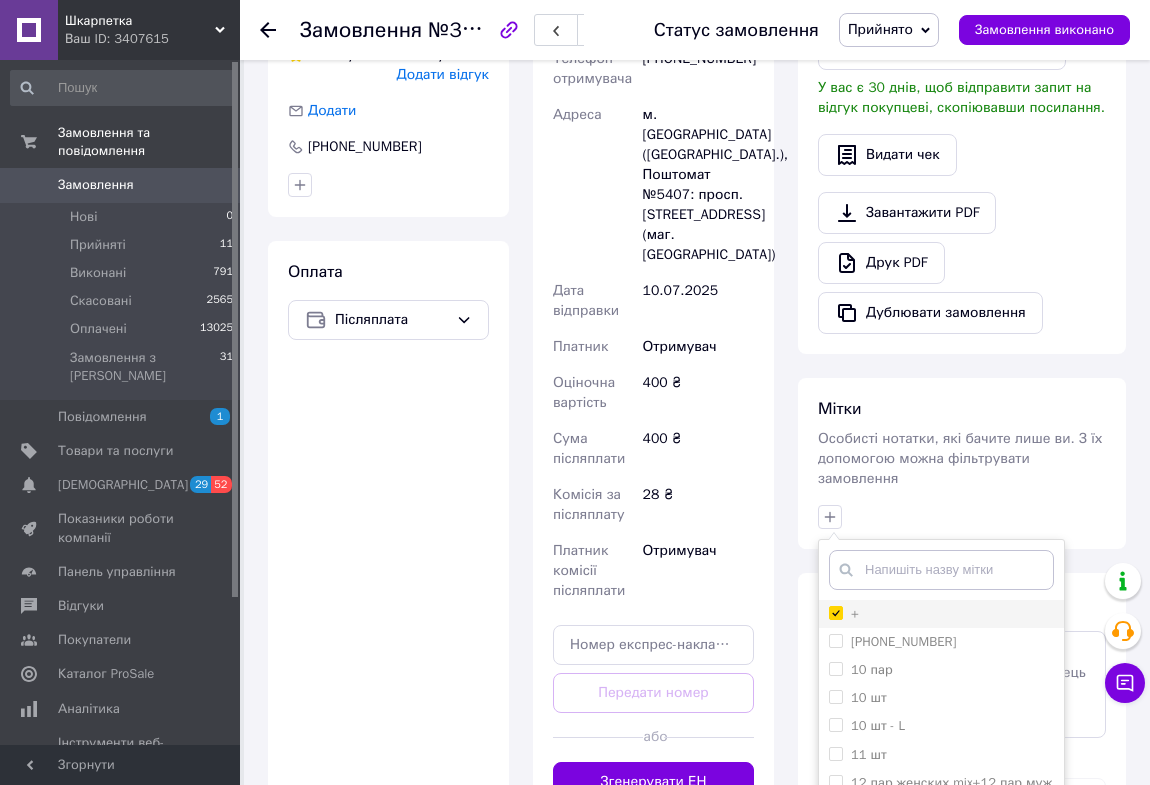 checkbox on "true" 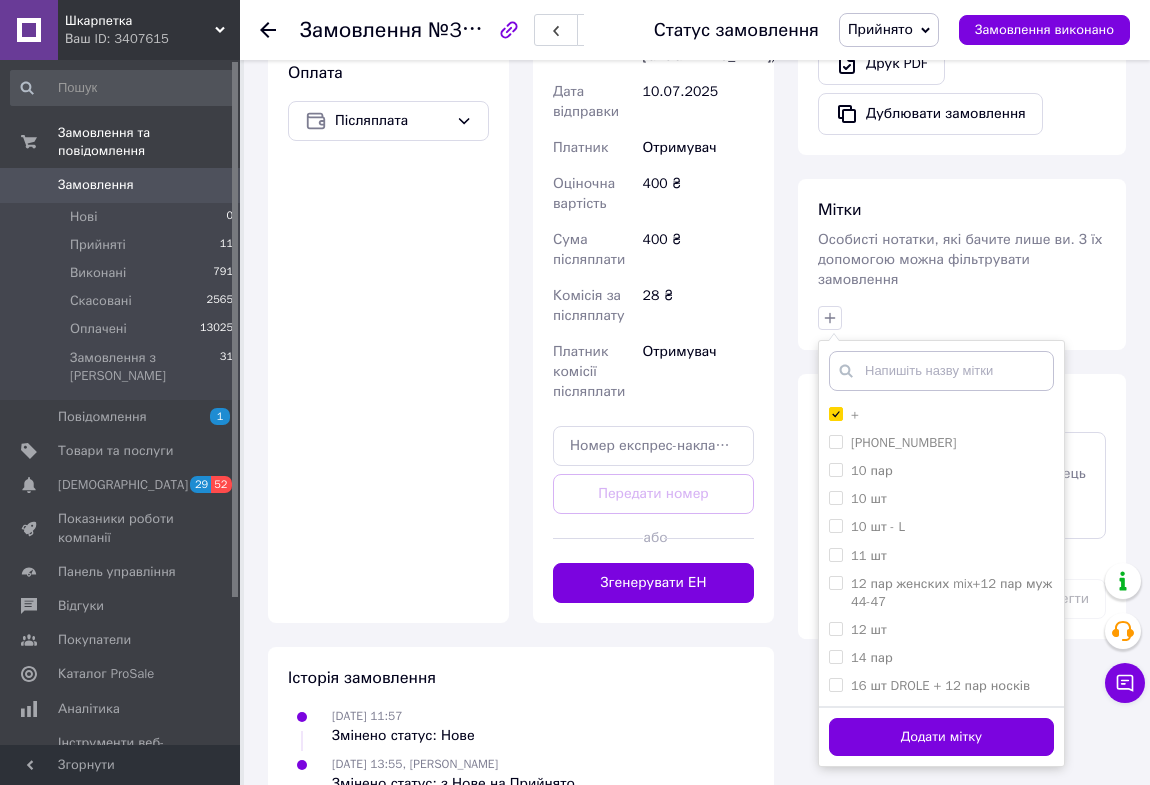 scroll, scrollTop: 756, scrollLeft: 0, axis: vertical 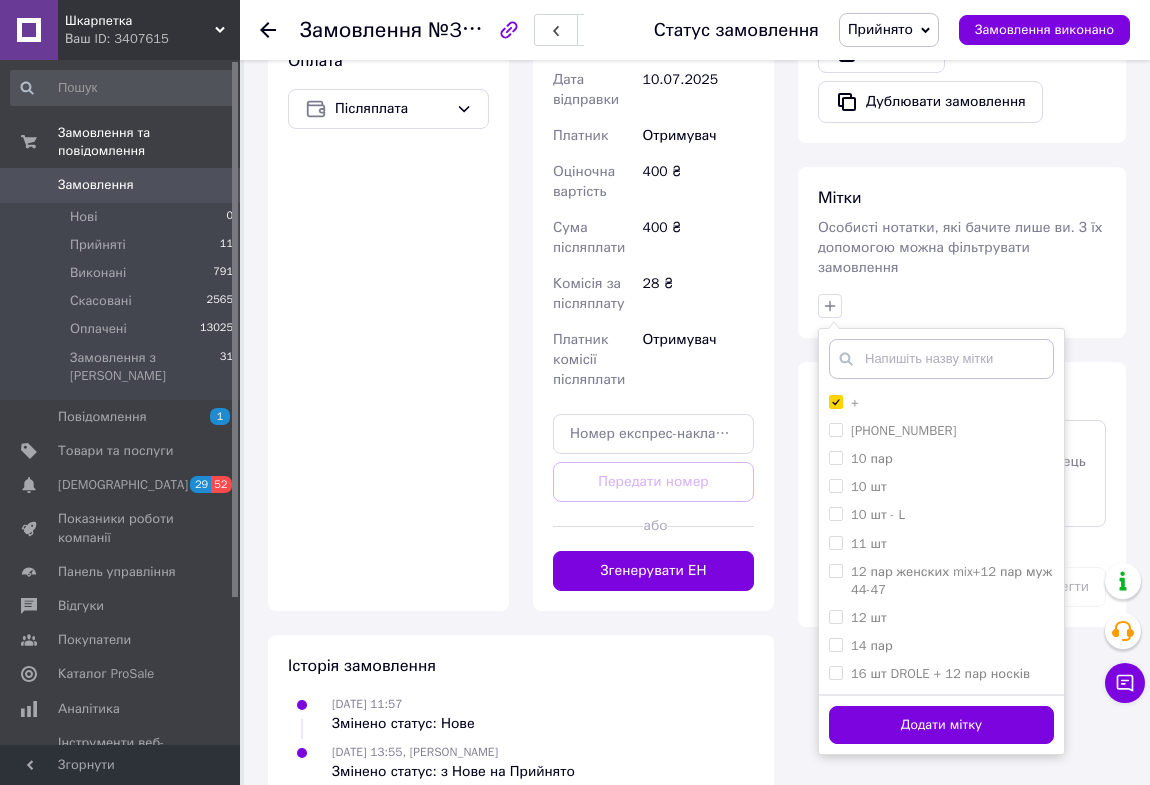 click on "Додати мітку" at bounding box center (941, 725) 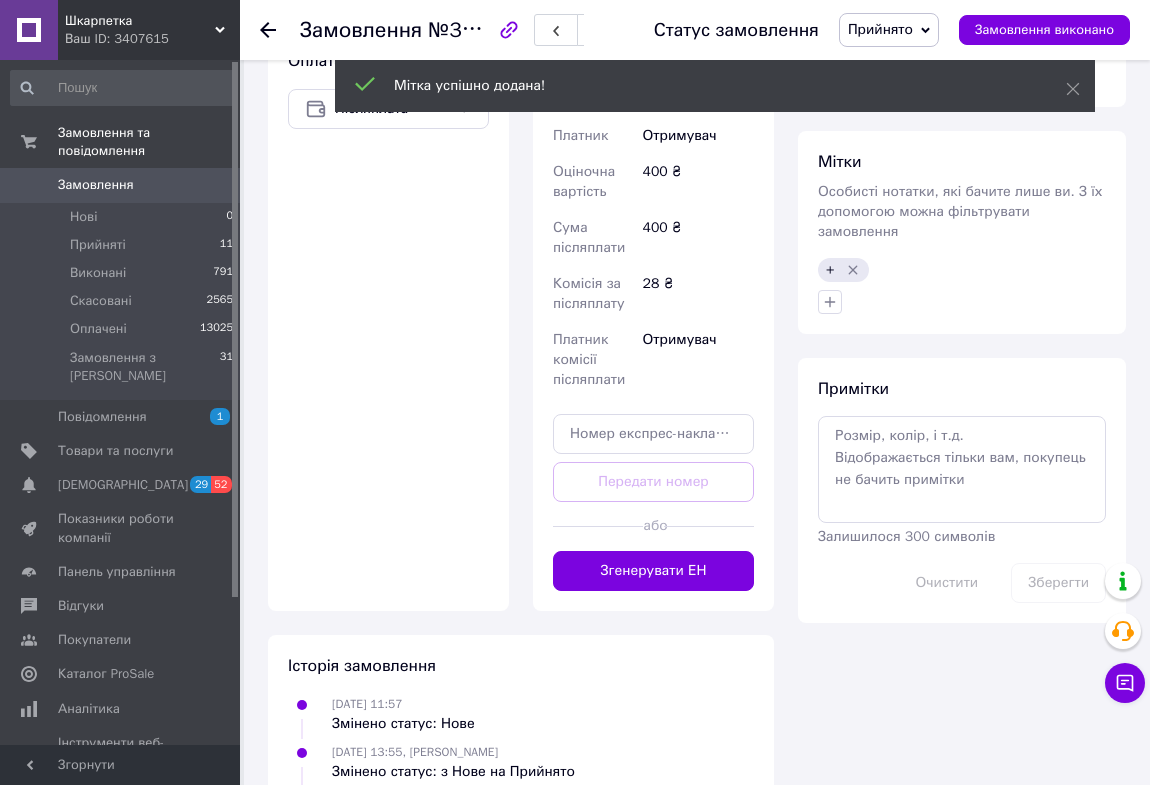 click 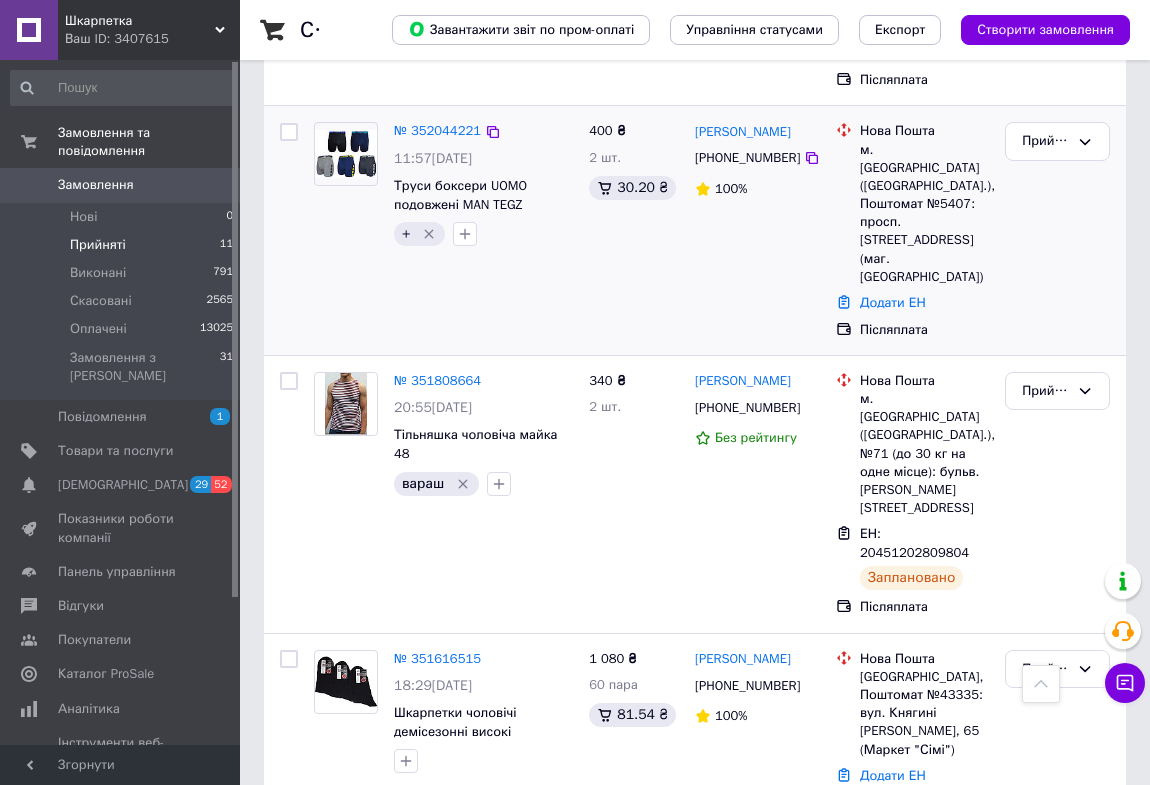 scroll, scrollTop: 1636, scrollLeft: 0, axis: vertical 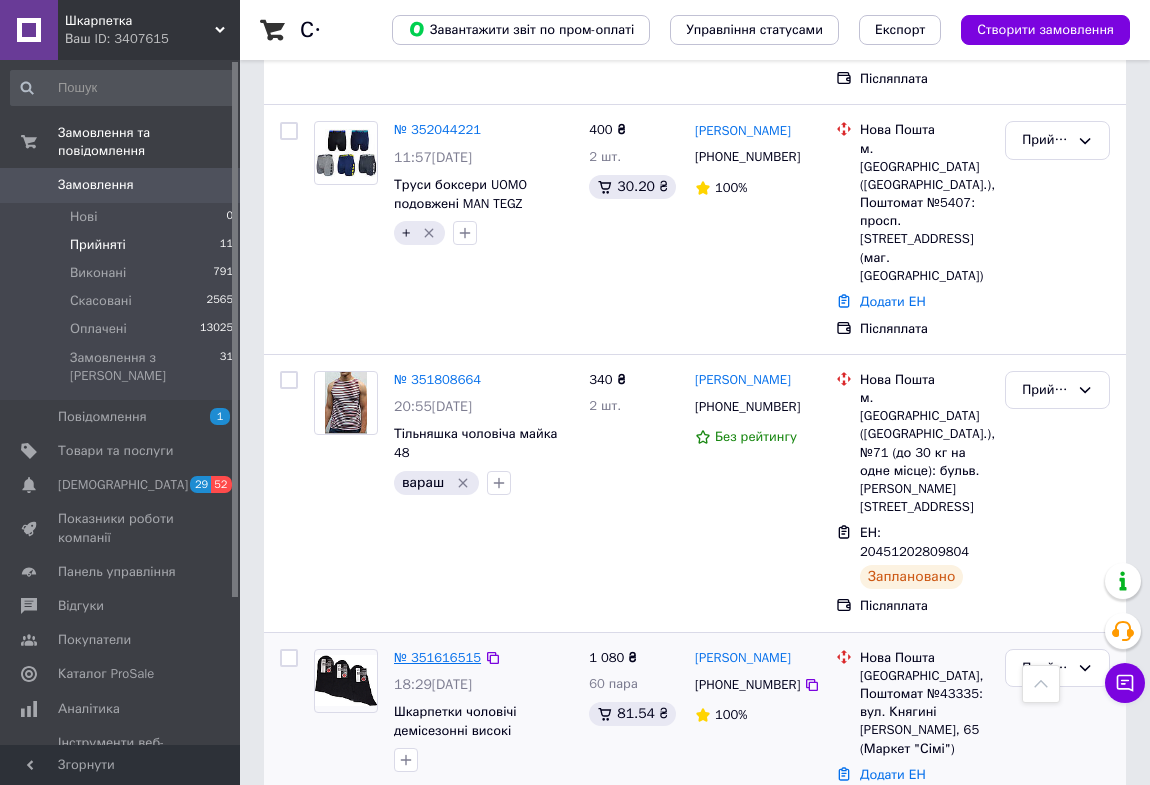 click on "№ 351616515" at bounding box center (437, 657) 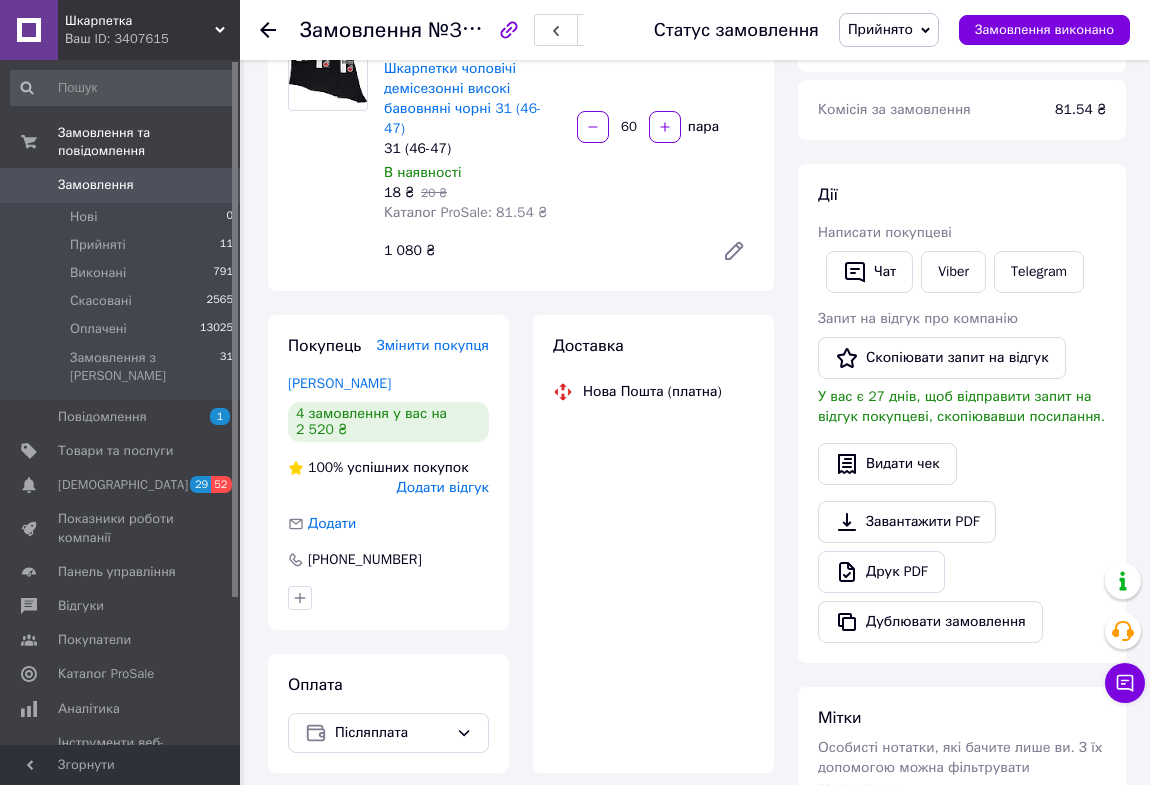 scroll, scrollTop: 0, scrollLeft: 0, axis: both 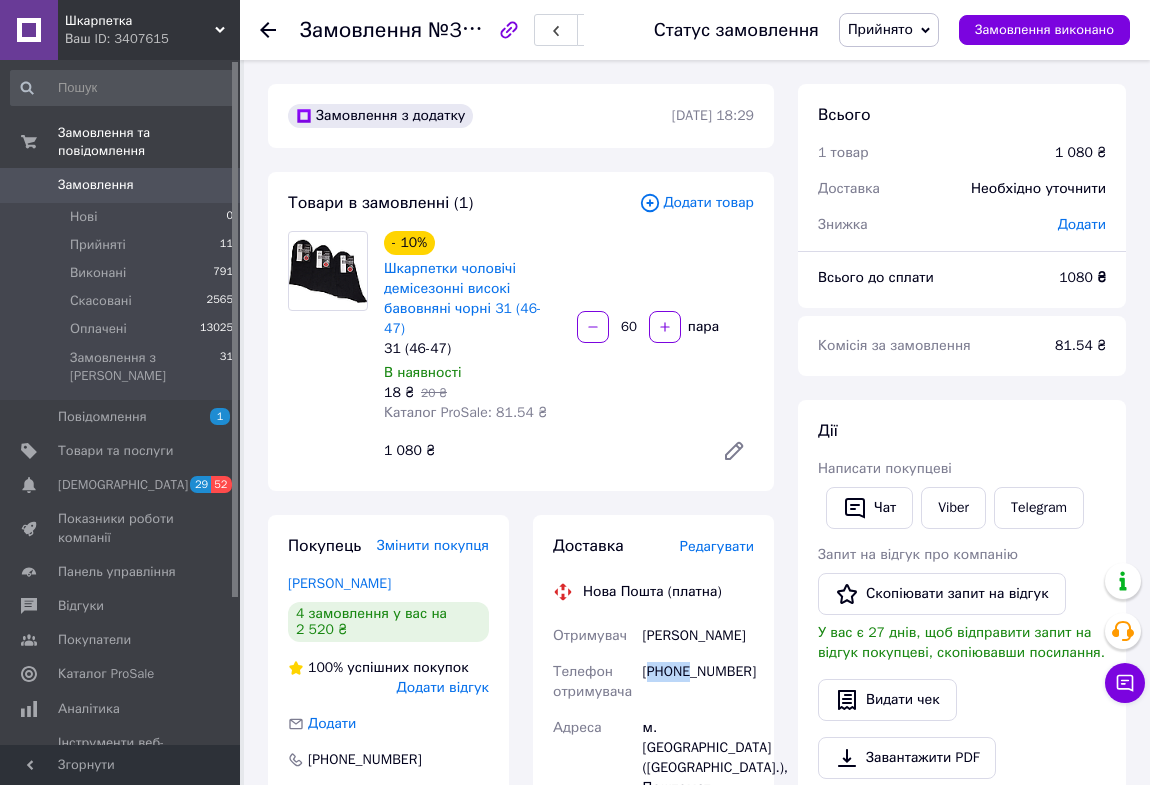 drag, startPoint x: 690, startPoint y: 678, endPoint x: 647, endPoint y: 680, distance: 43.046486 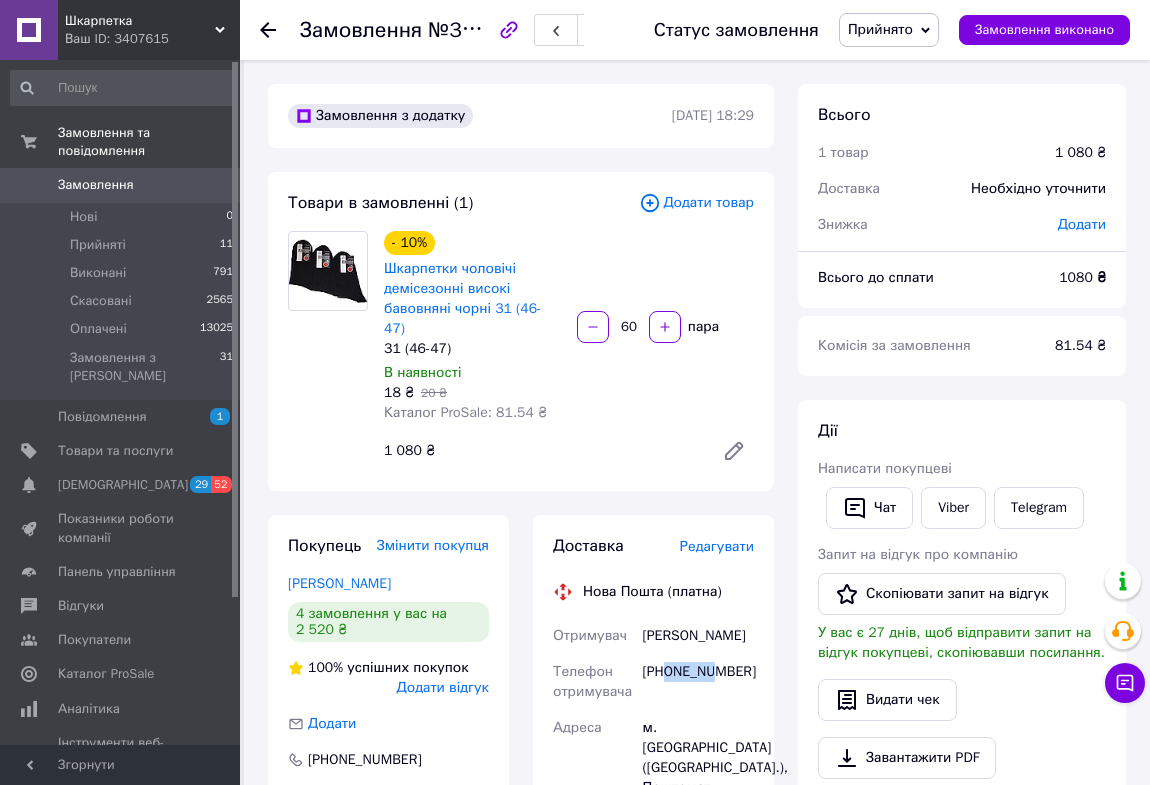 drag, startPoint x: 712, startPoint y: 673, endPoint x: 668, endPoint y: 674, distance: 44.011364 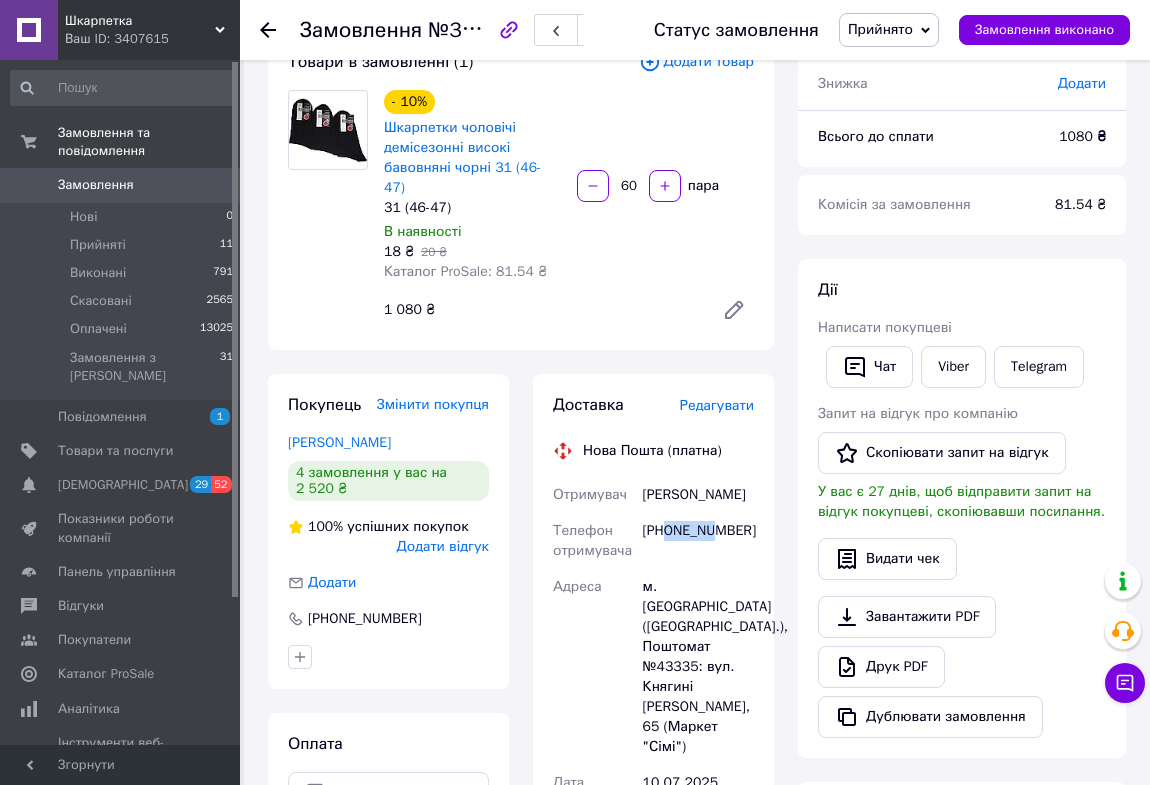 scroll, scrollTop: 181, scrollLeft: 0, axis: vertical 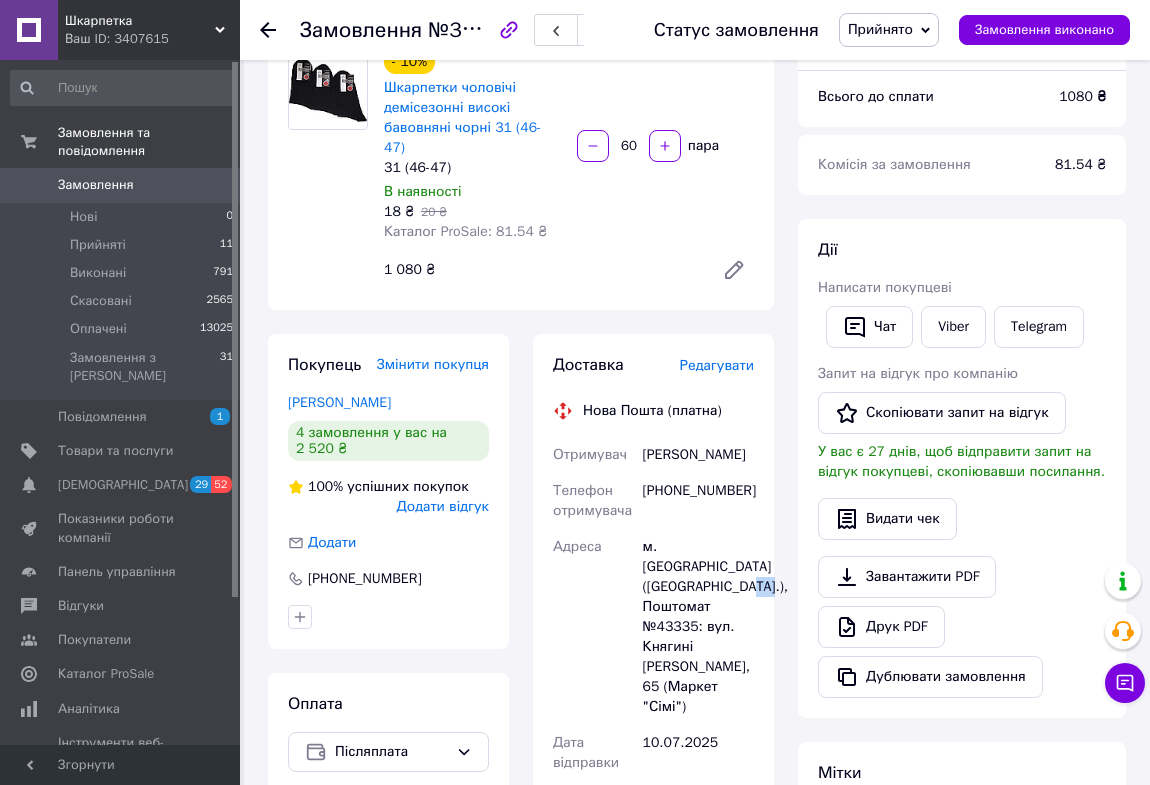 drag, startPoint x: 674, startPoint y: 609, endPoint x: 643, endPoint y: 607, distance: 31.06445 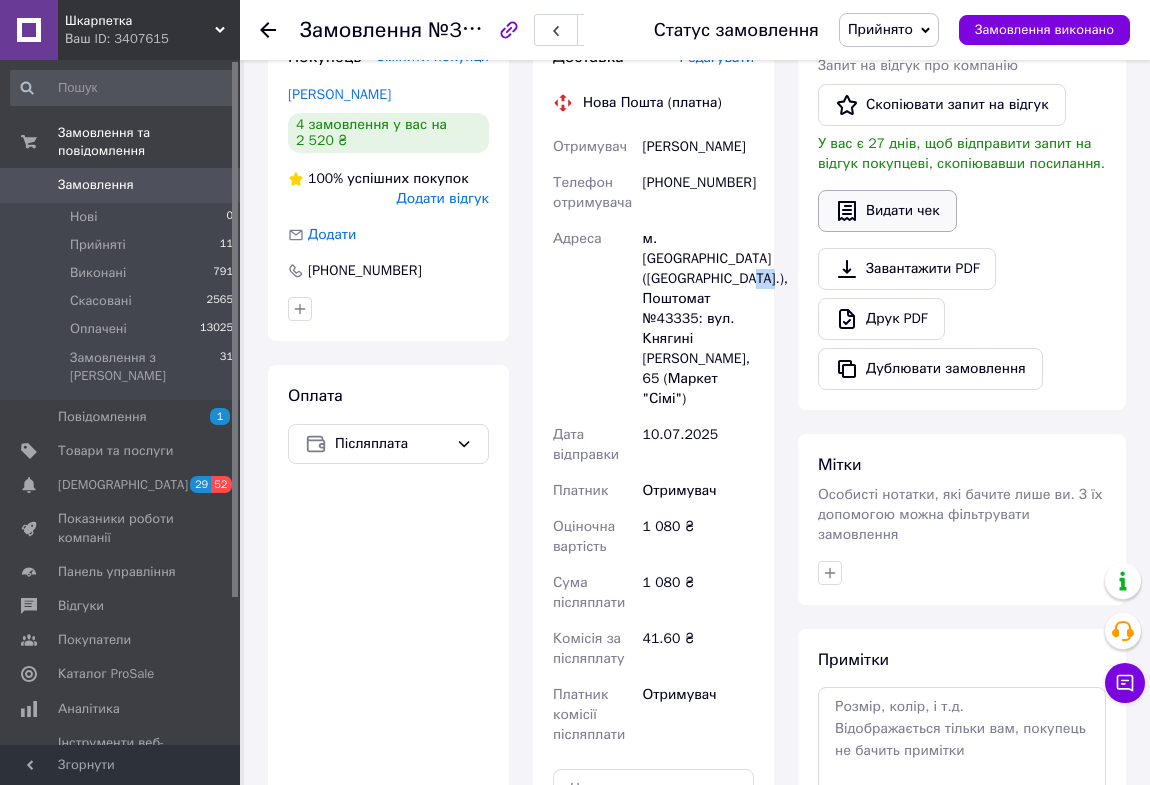 scroll, scrollTop: 545, scrollLeft: 0, axis: vertical 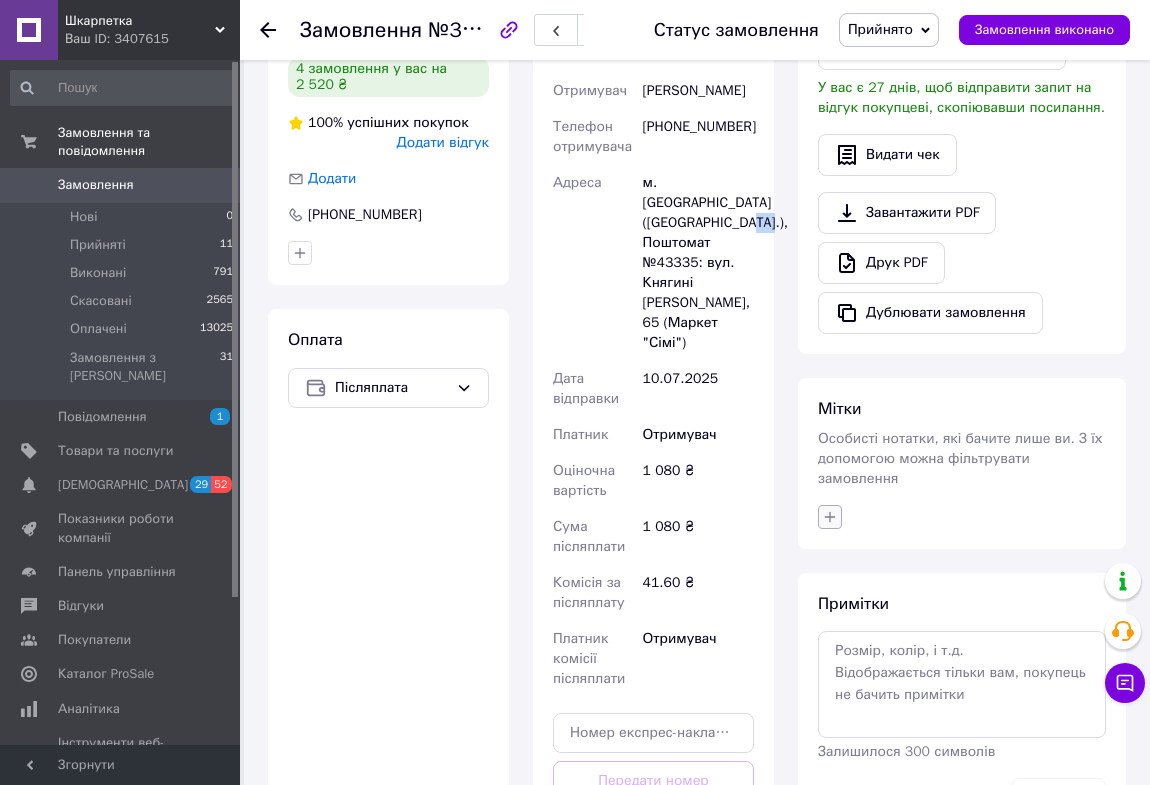 click 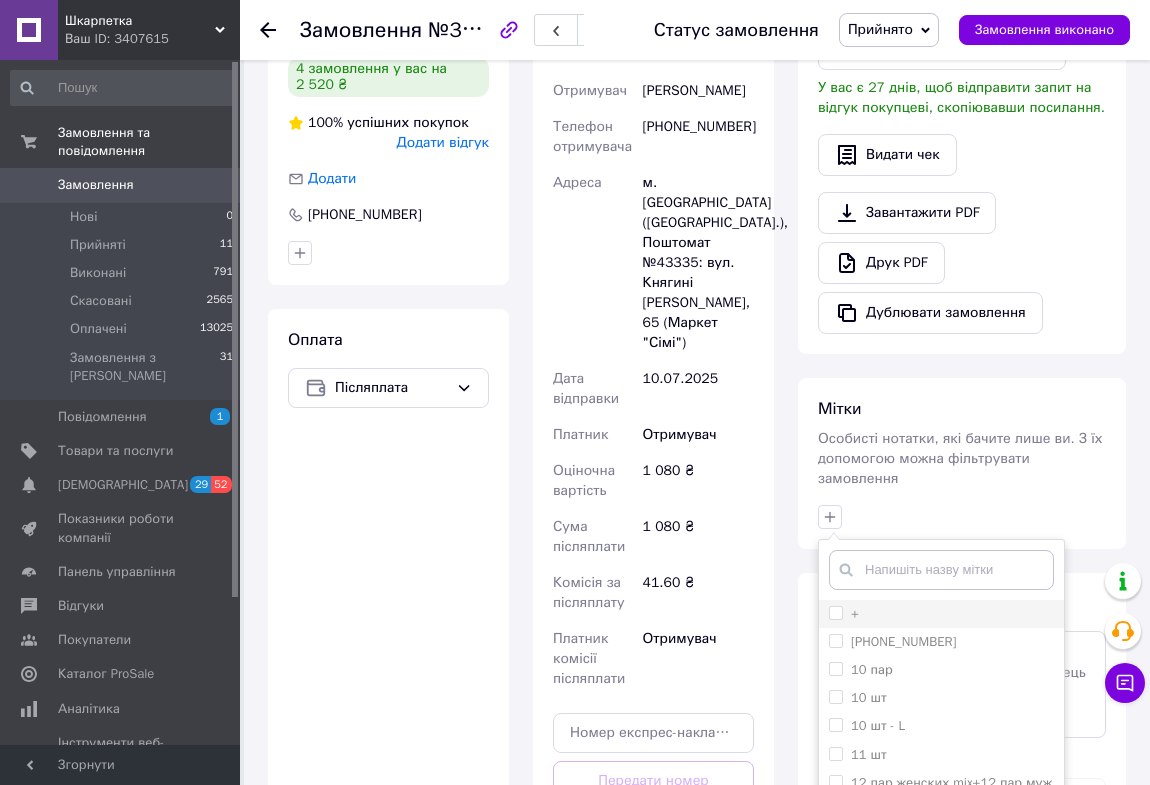 click on "+" at bounding box center [835, 612] 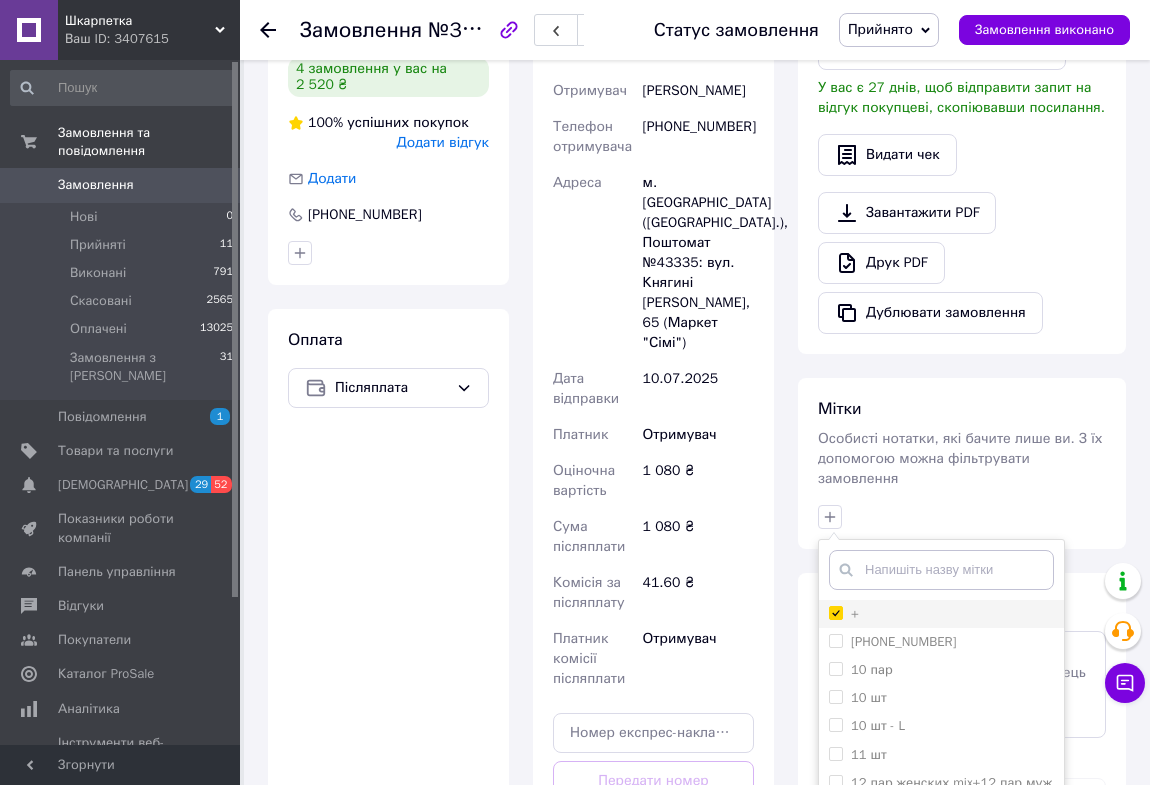 checkbox on "true" 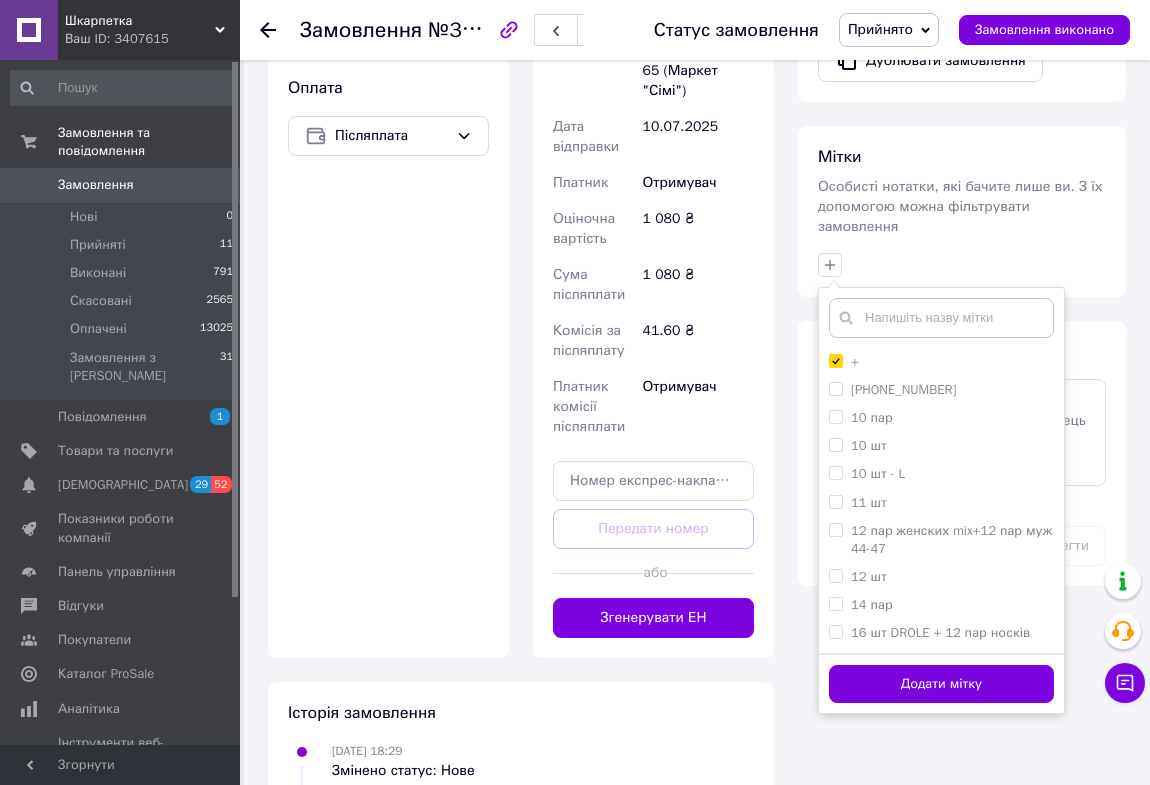 scroll, scrollTop: 818, scrollLeft: 0, axis: vertical 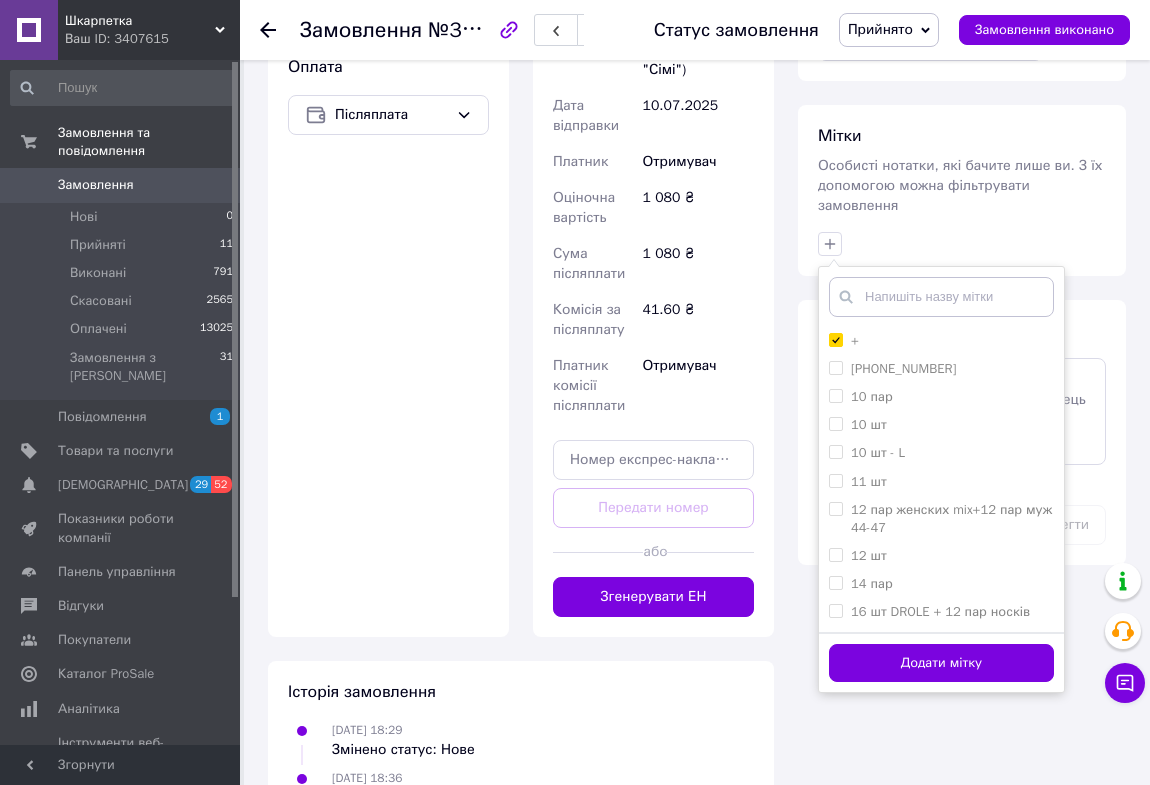 click on "Додати мітку" at bounding box center (941, 663) 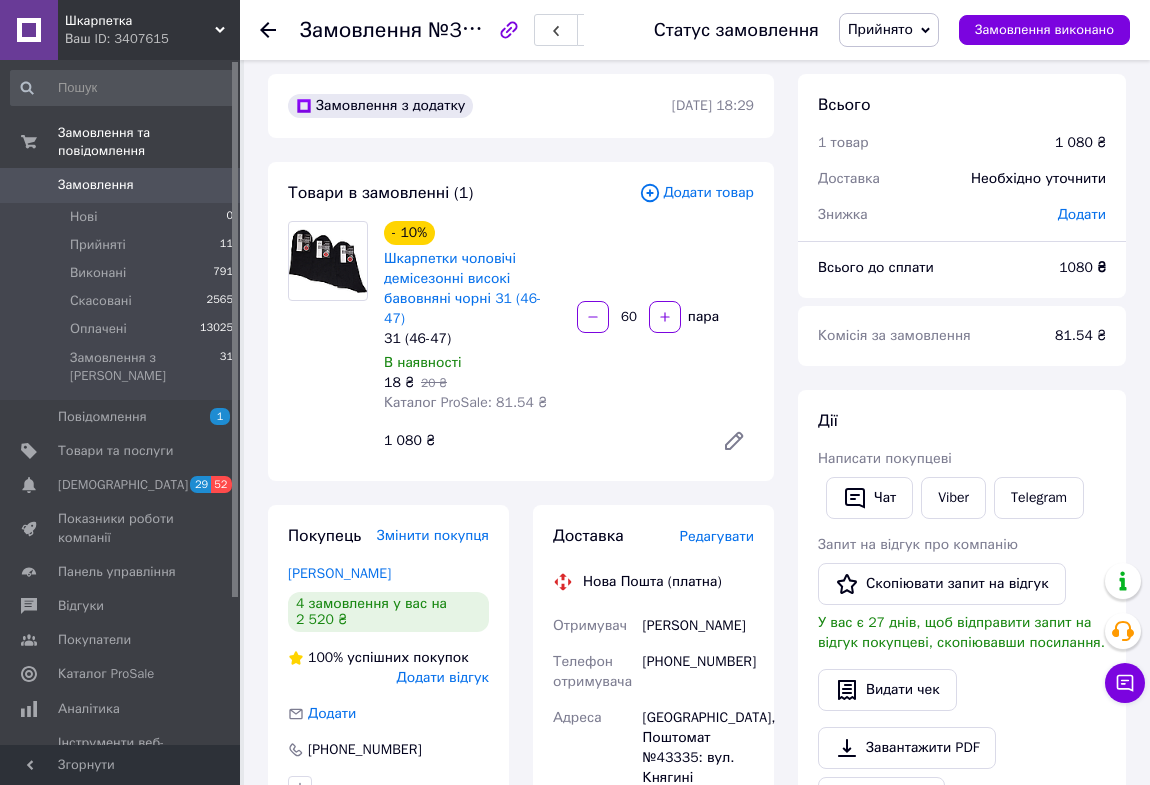 scroll, scrollTop: 0, scrollLeft: 0, axis: both 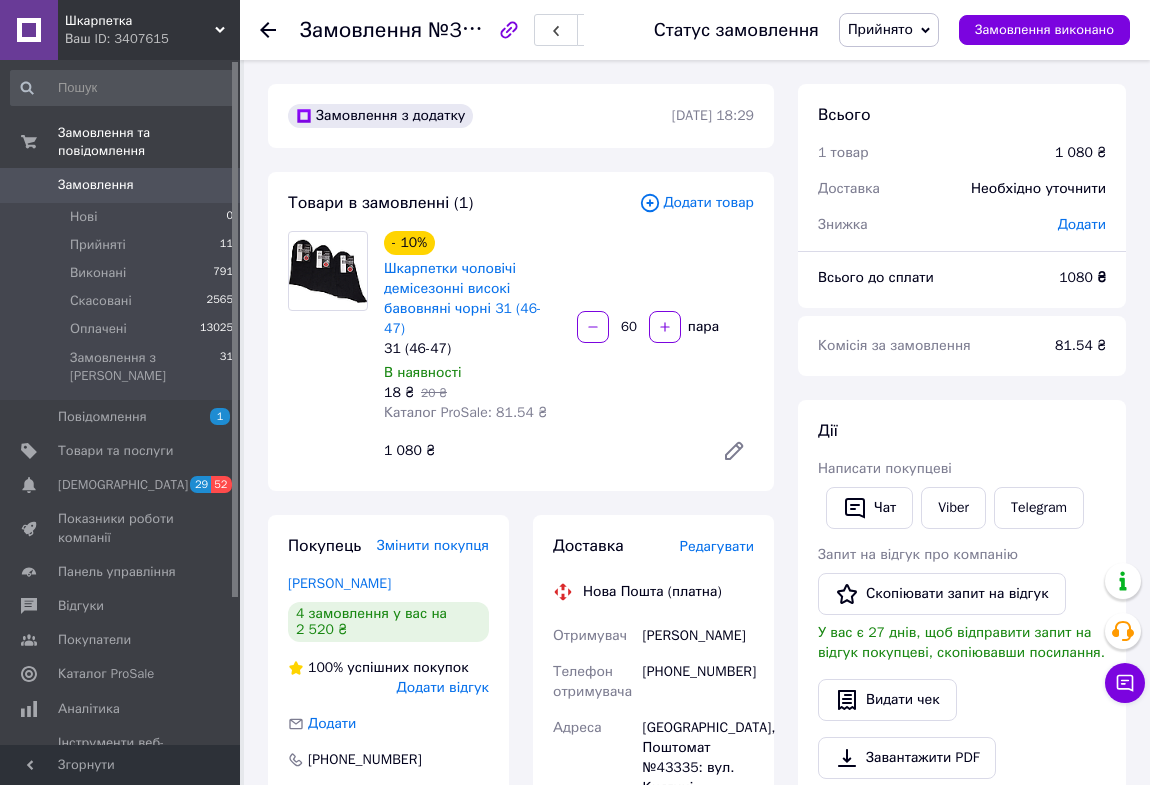 click 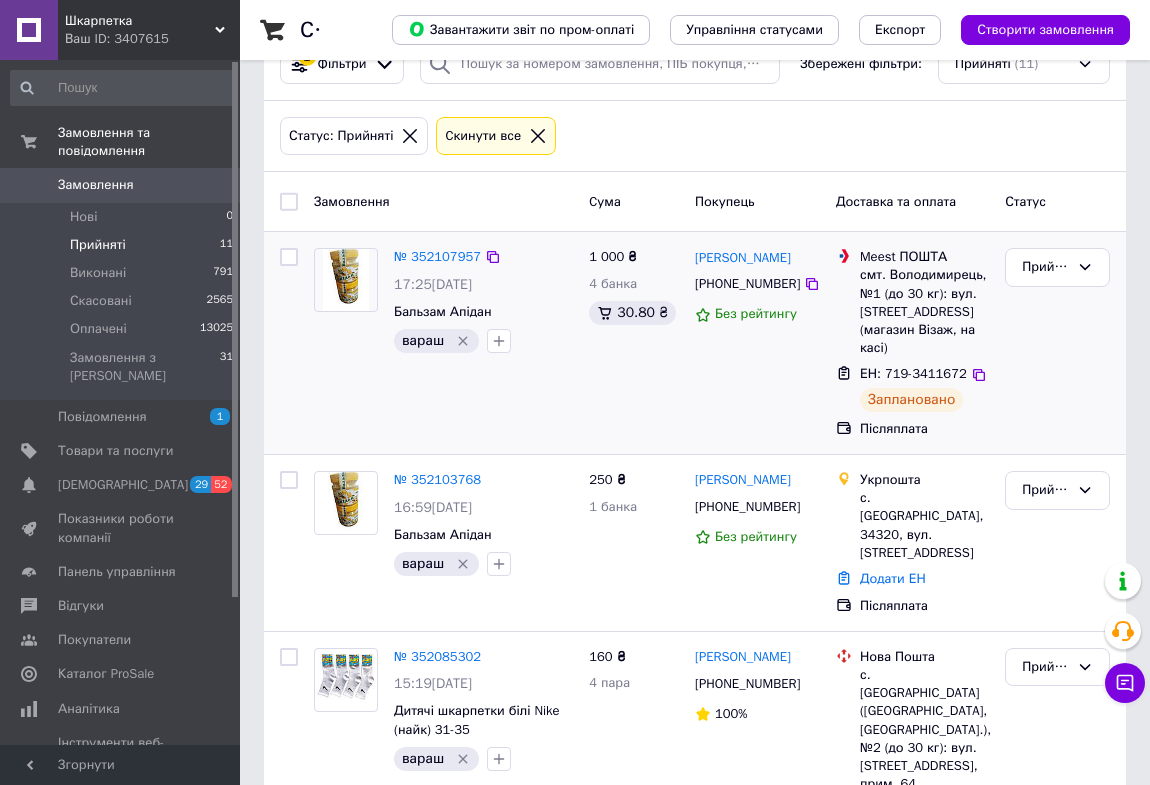 scroll, scrollTop: 181, scrollLeft: 0, axis: vertical 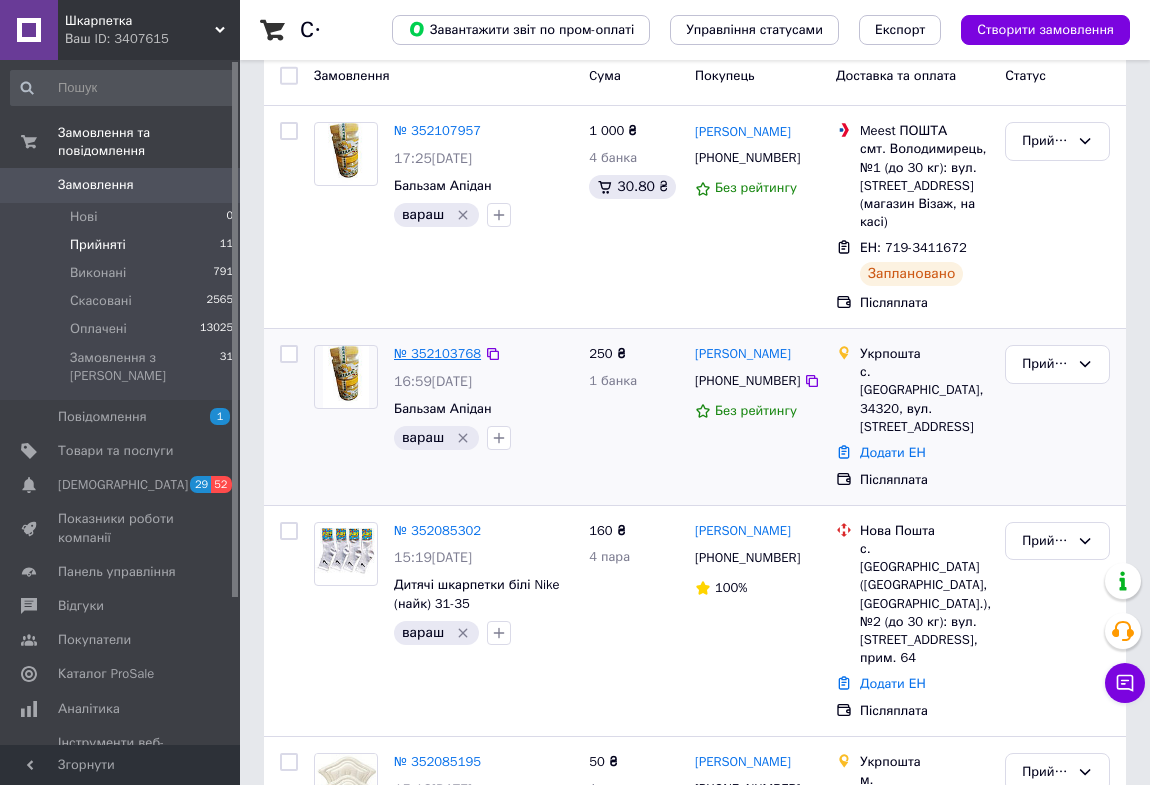 click on "№ 352103768" at bounding box center (437, 353) 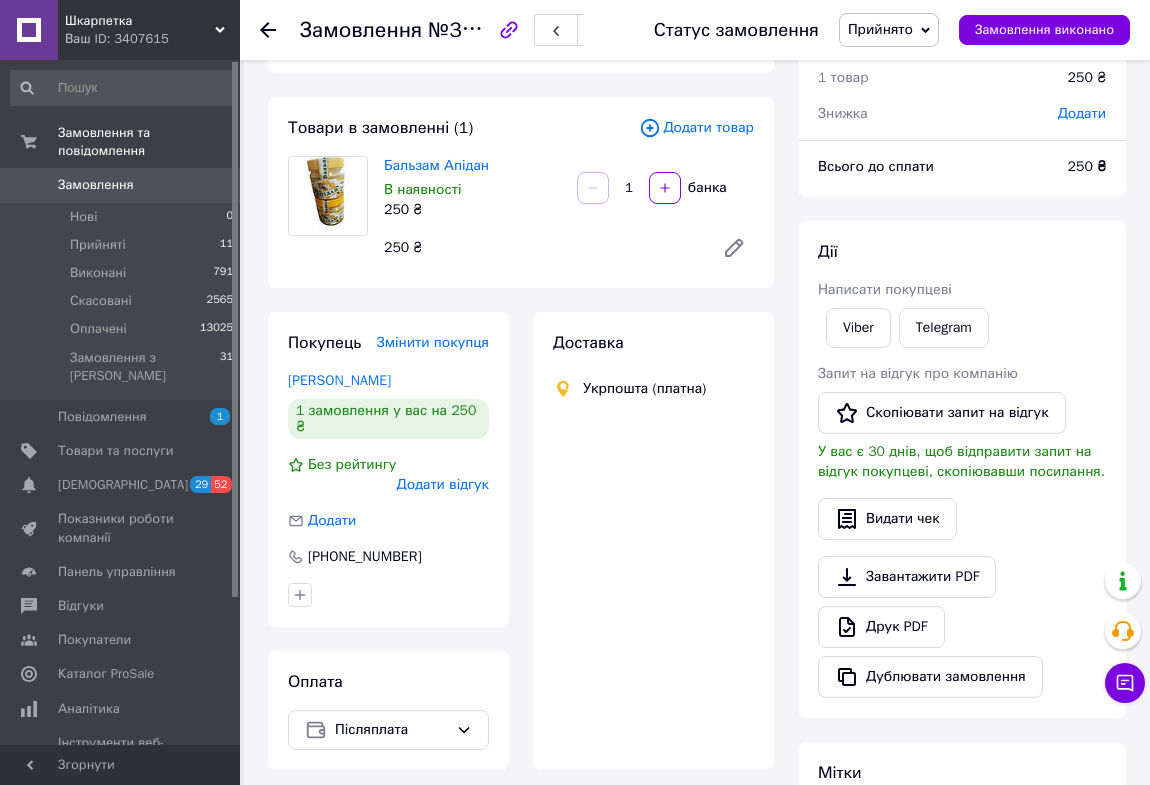 scroll, scrollTop: 181, scrollLeft: 0, axis: vertical 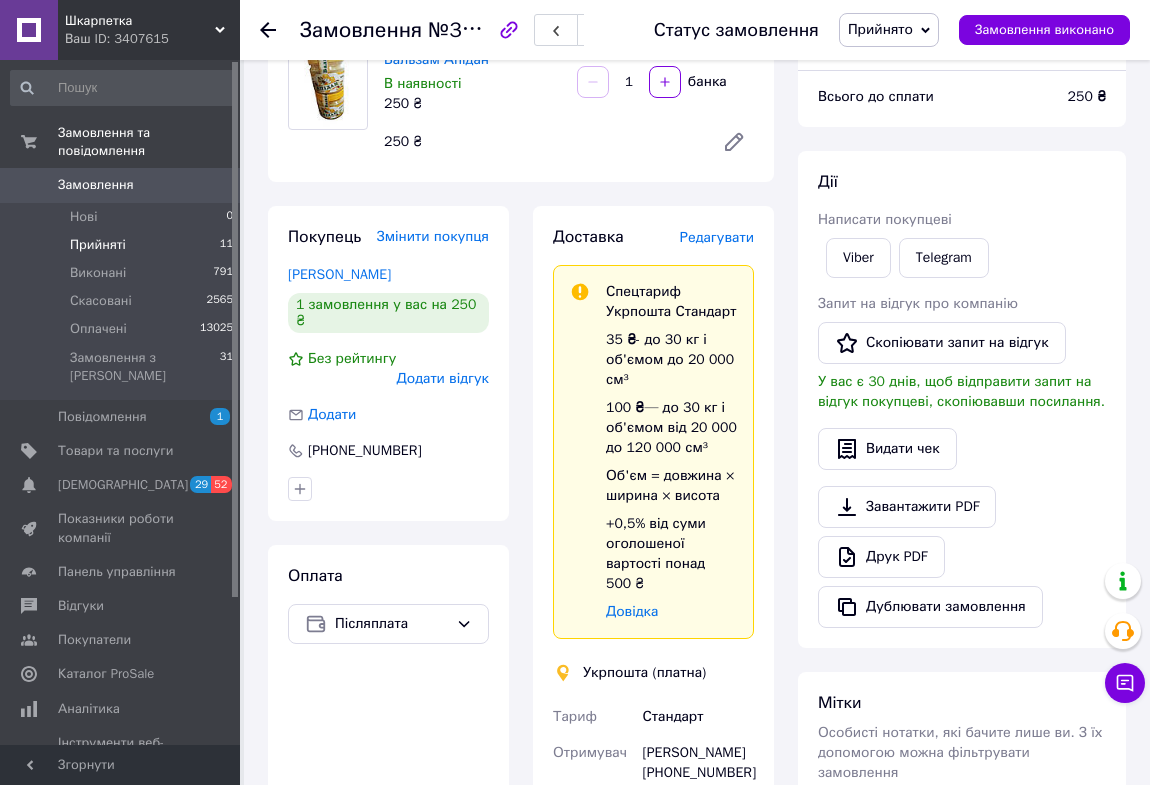 click on "Прийняті" at bounding box center [98, 245] 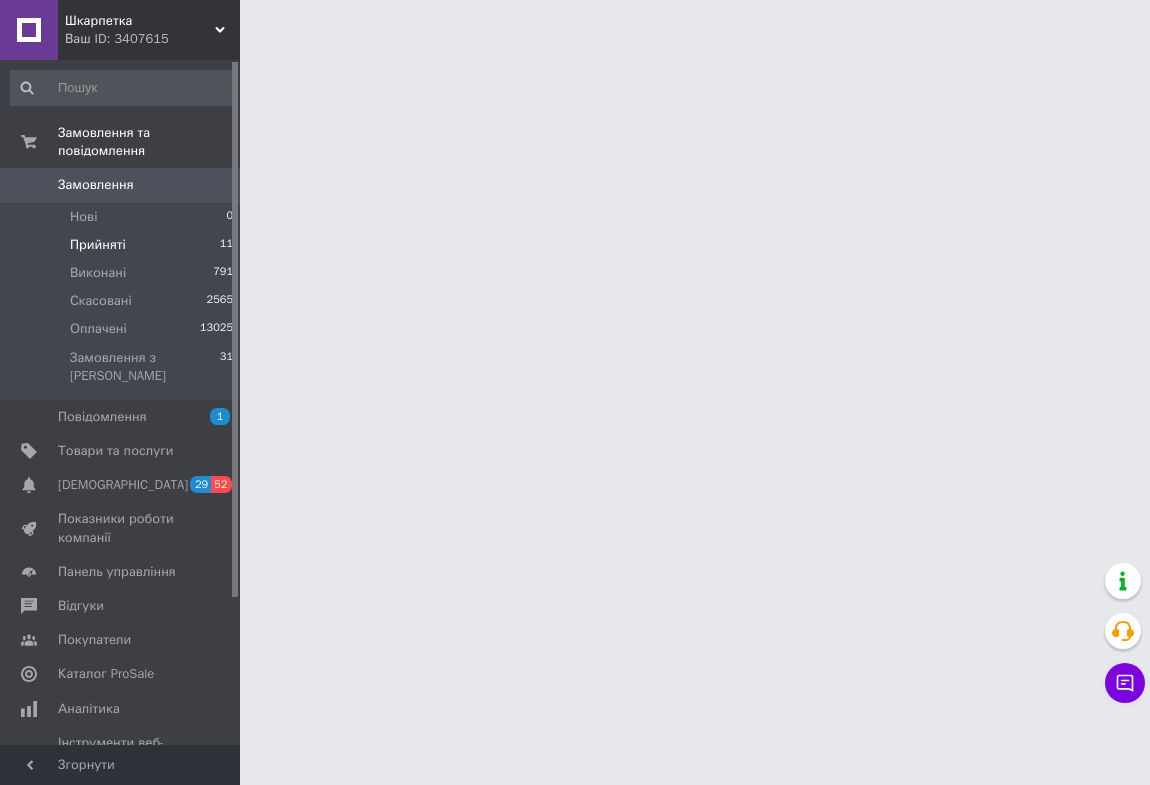 scroll, scrollTop: 0, scrollLeft: 0, axis: both 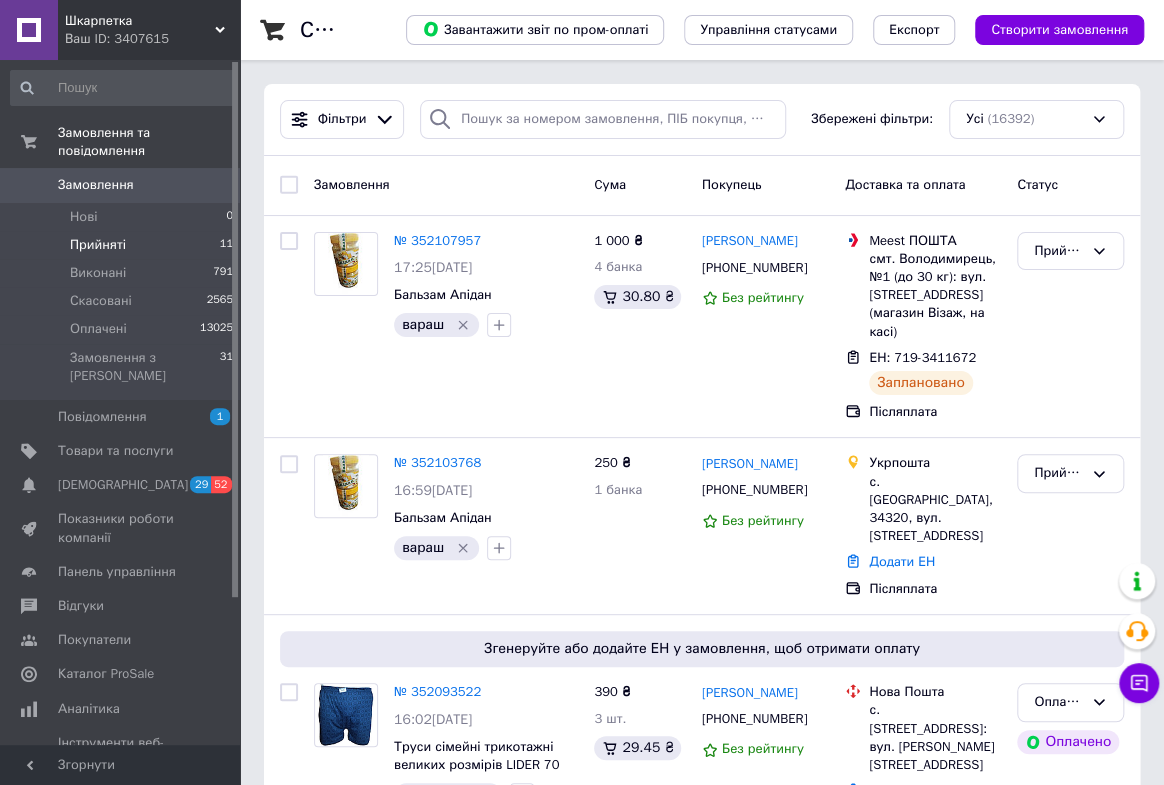 click on "Прийняті" at bounding box center [98, 245] 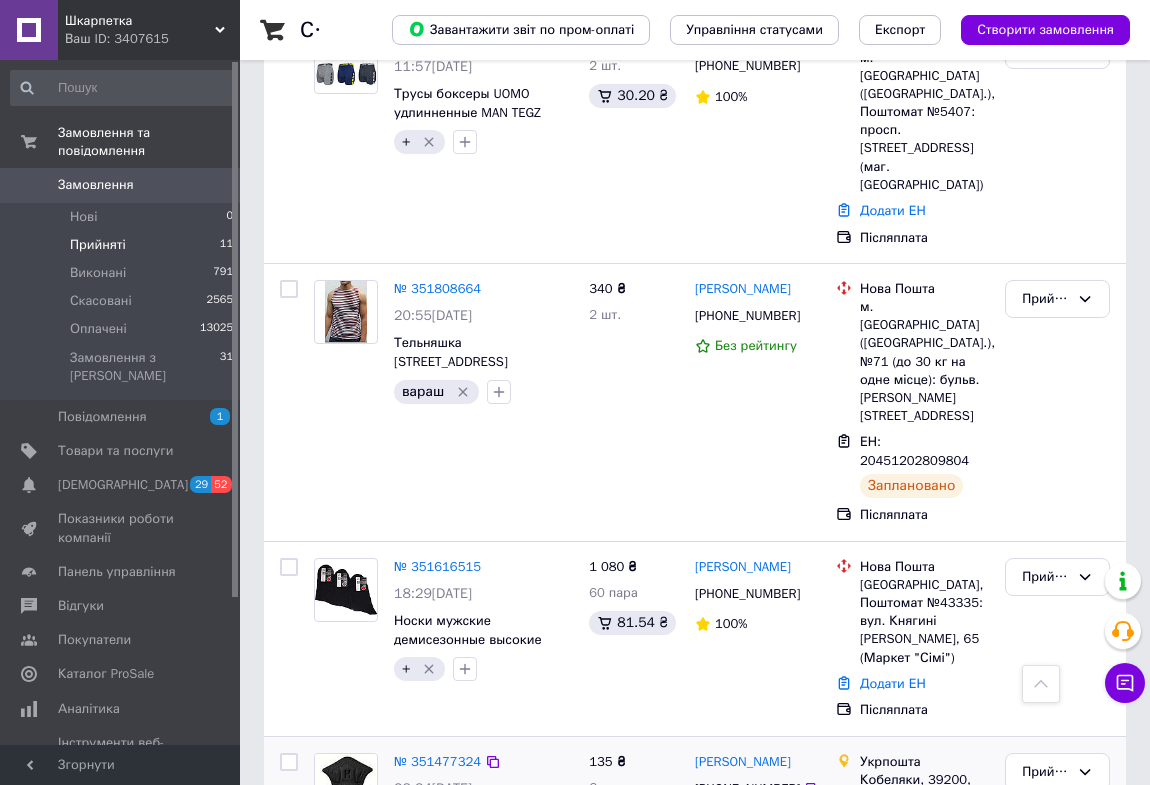 scroll, scrollTop: 1828, scrollLeft: 0, axis: vertical 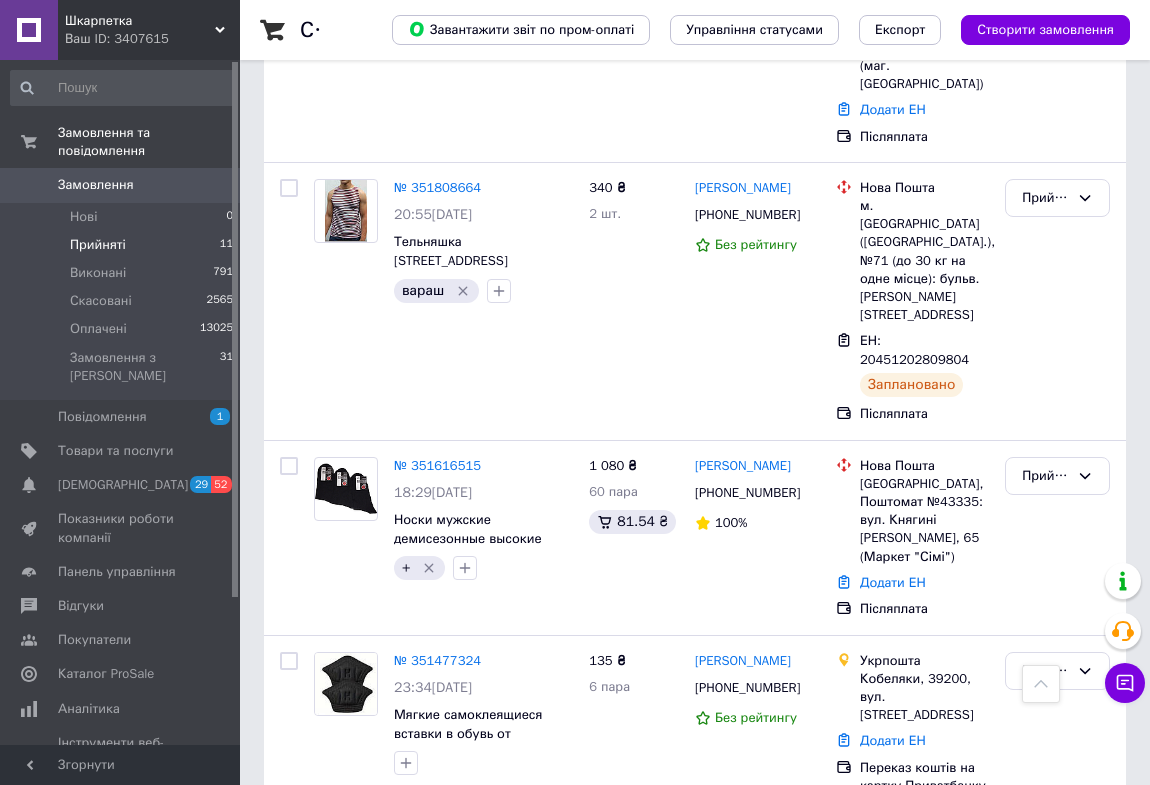 click 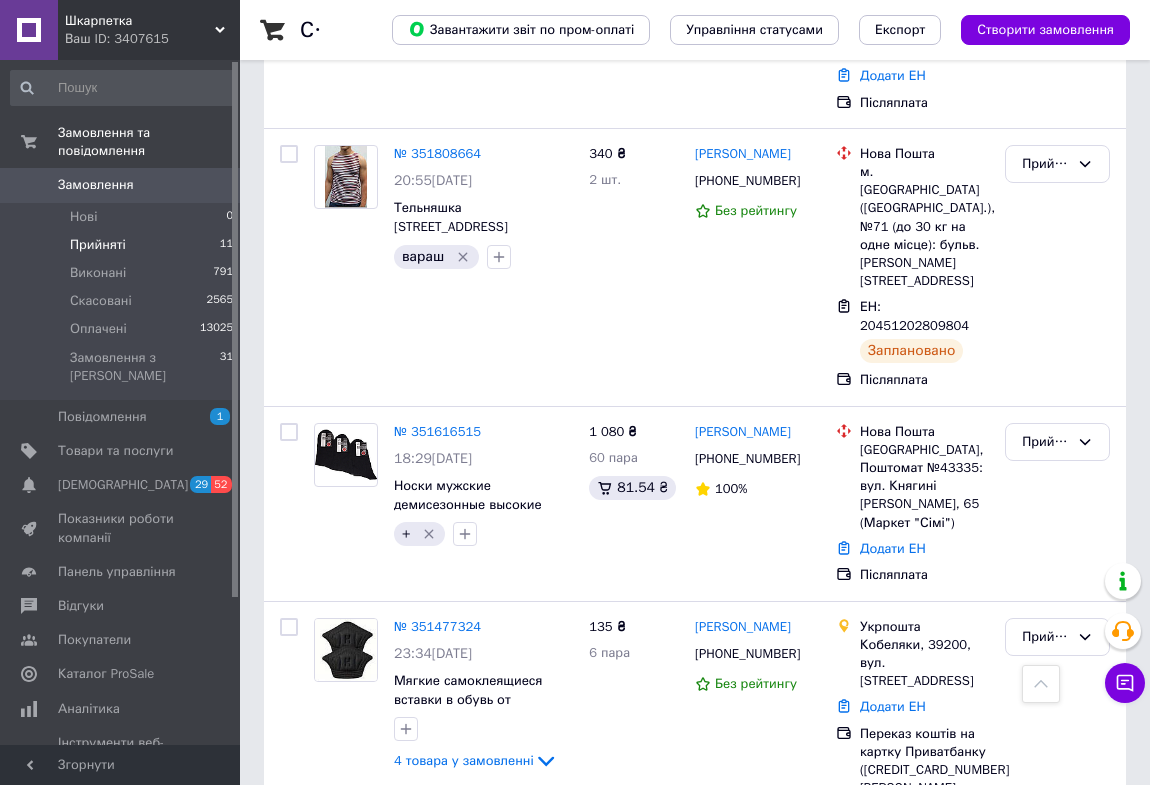 scroll, scrollTop: 1891, scrollLeft: 0, axis: vertical 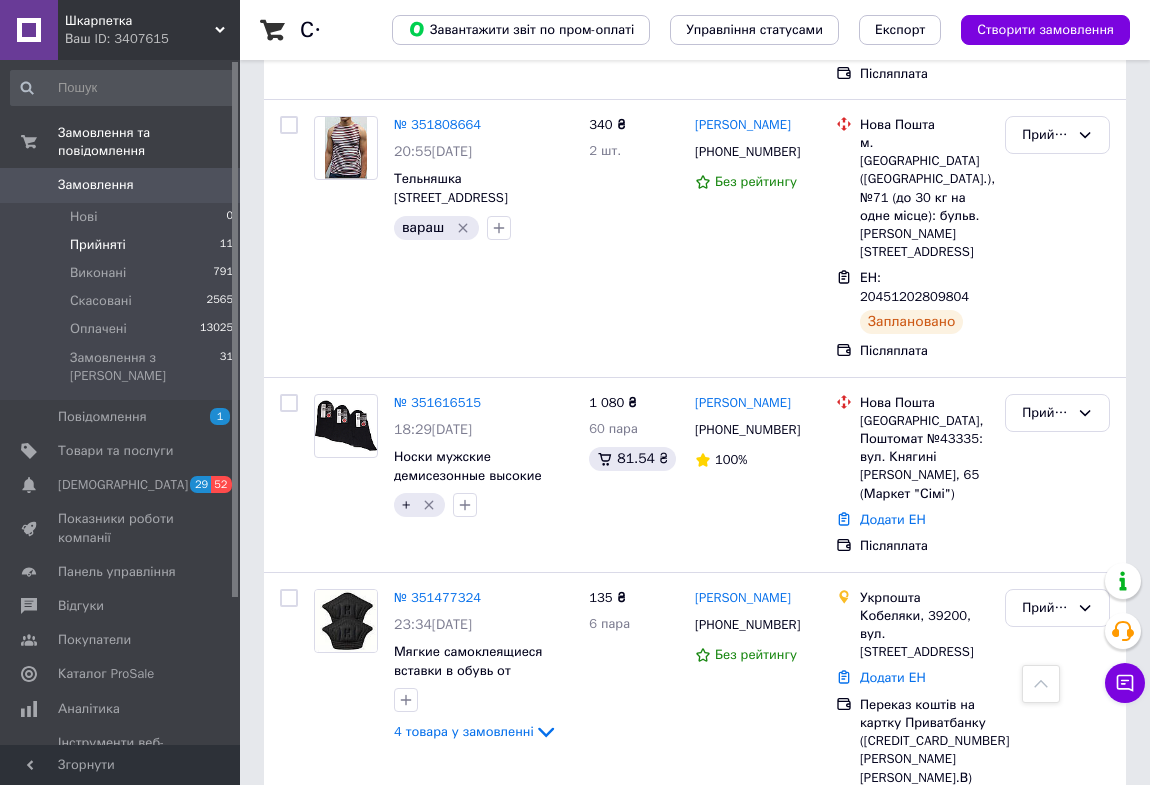 type on "неділя" 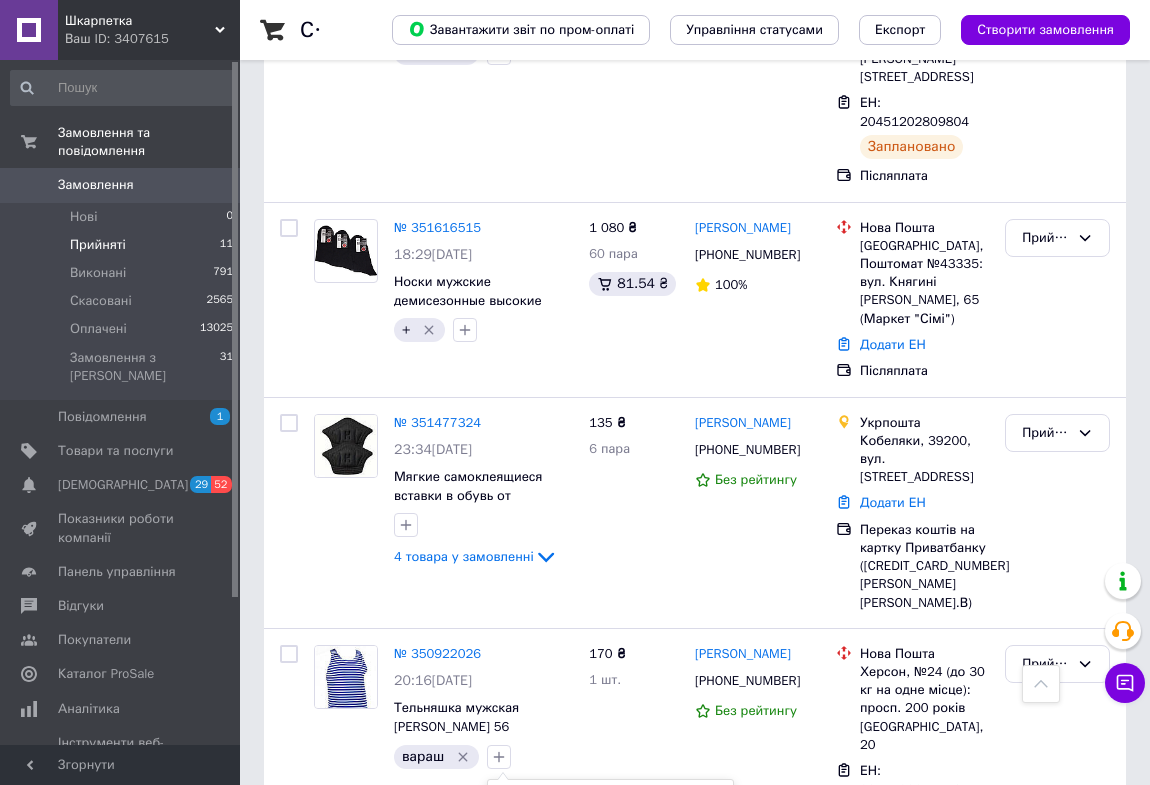 scroll, scrollTop: 2158, scrollLeft: 0, axis: vertical 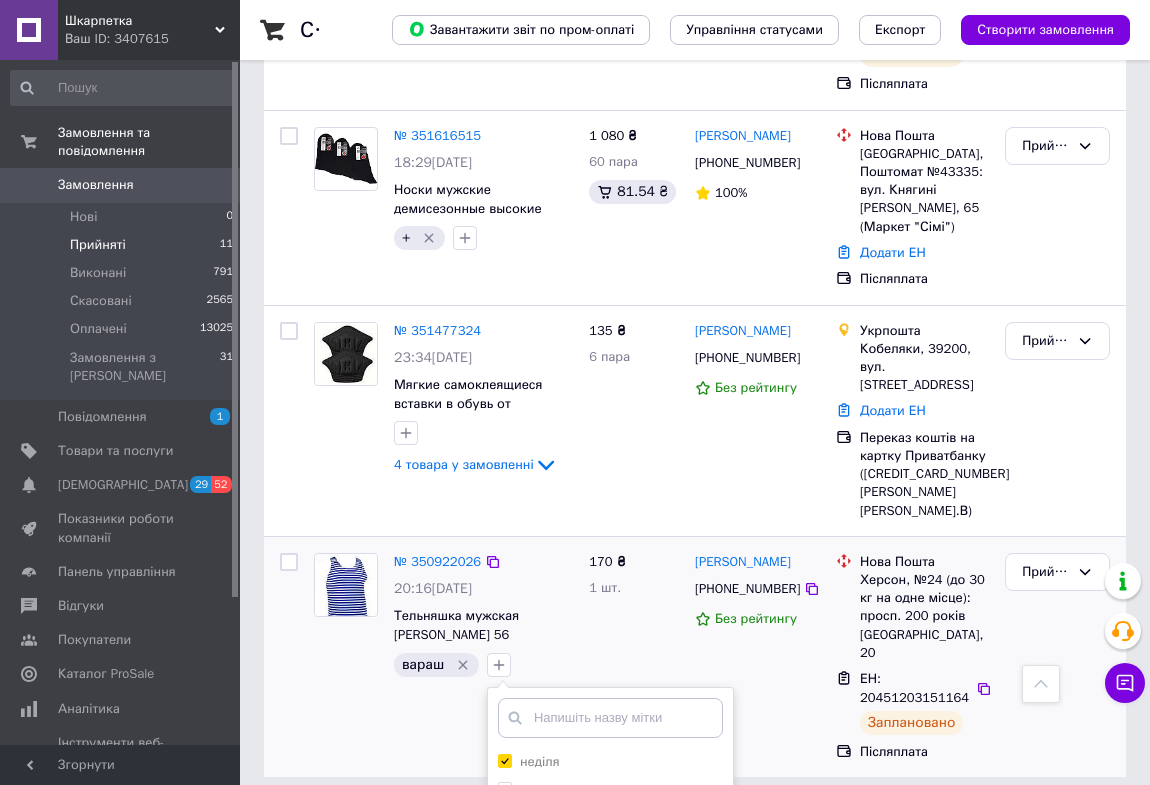 click on "Додати мітку" at bounding box center (610, 1084) 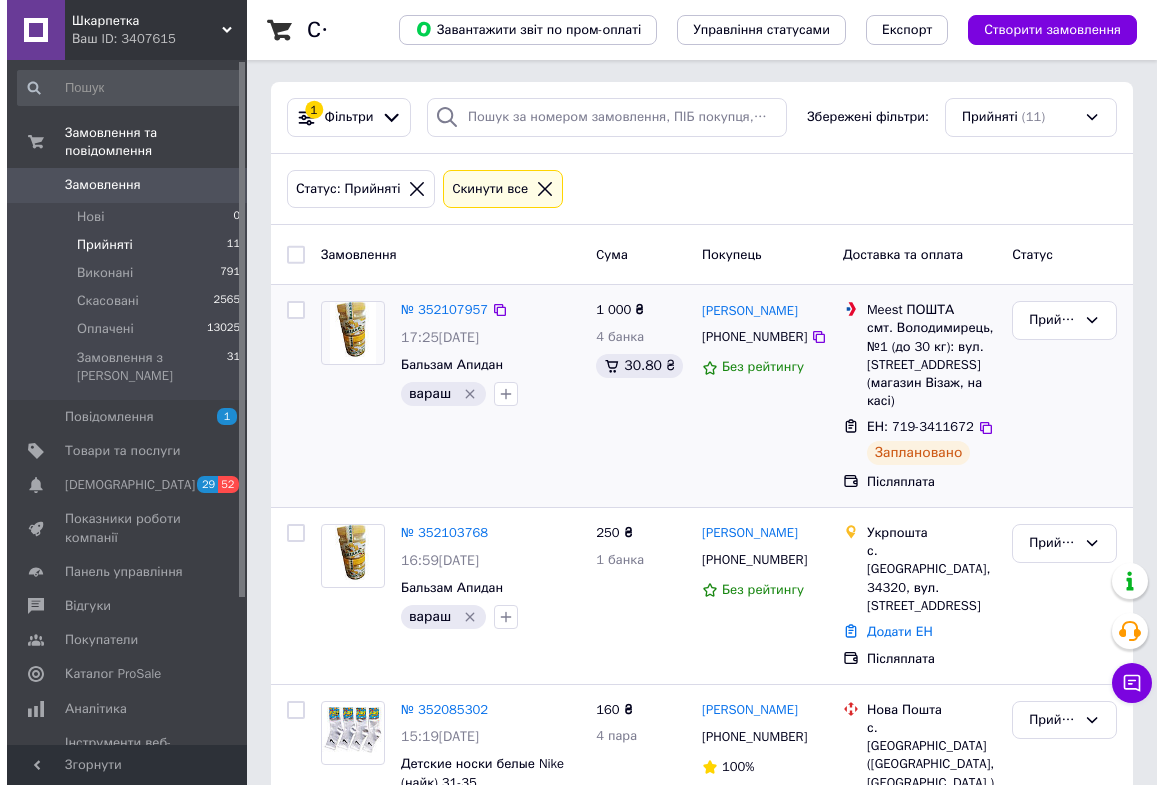 scroll, scrollTop: 0, scrollLeft: 0, axis: both 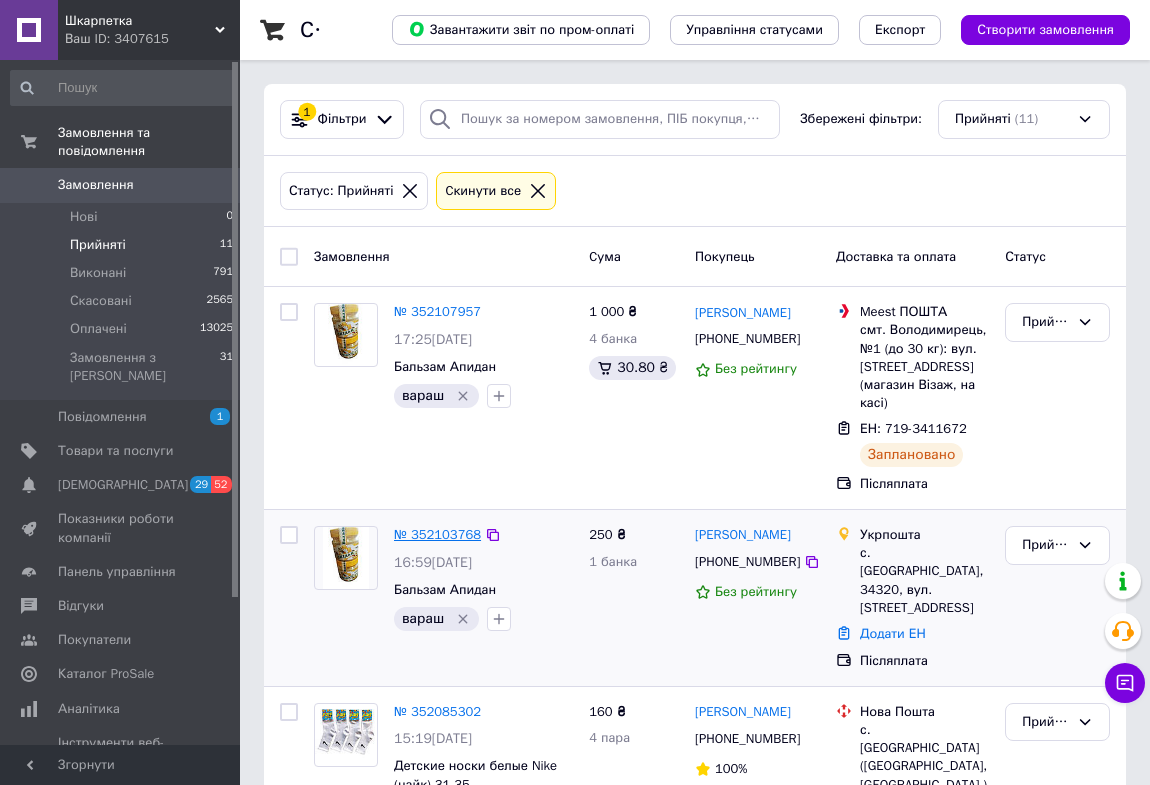 click on "№ 352103768" at bounding box center [437, 534] 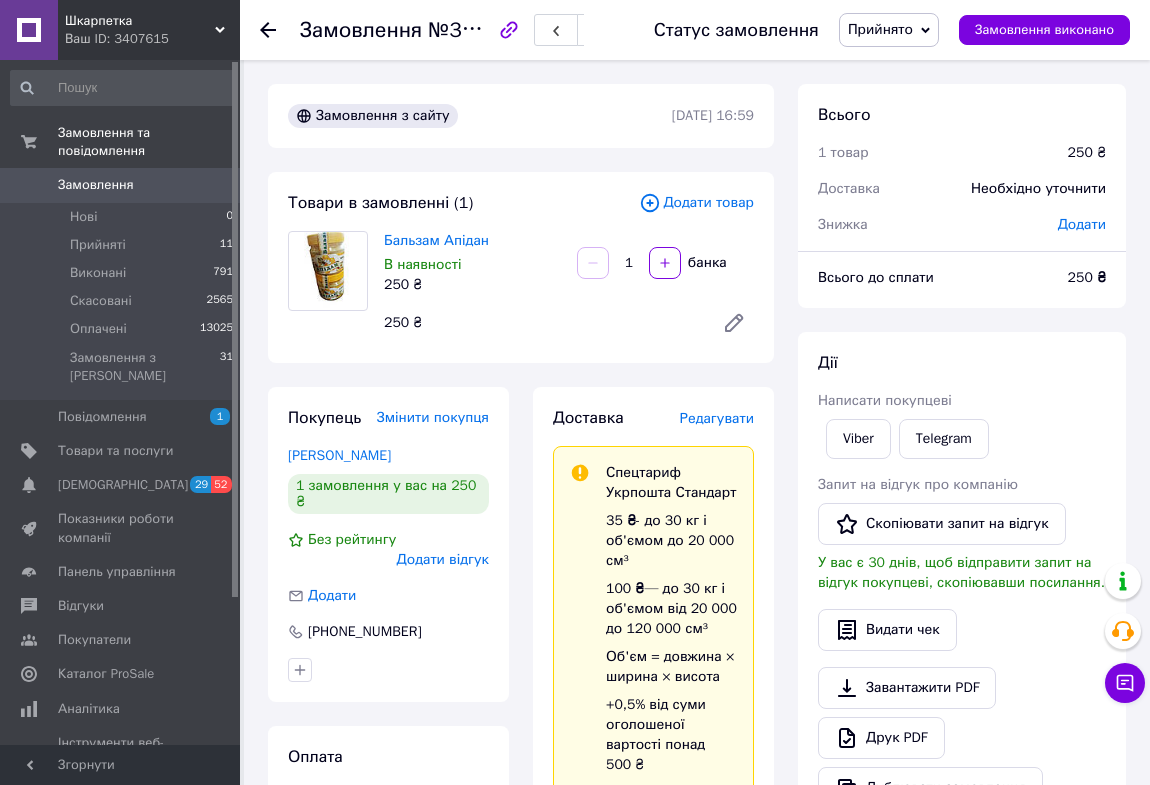 click on "Редагувати" at bounding box center [717, 418] 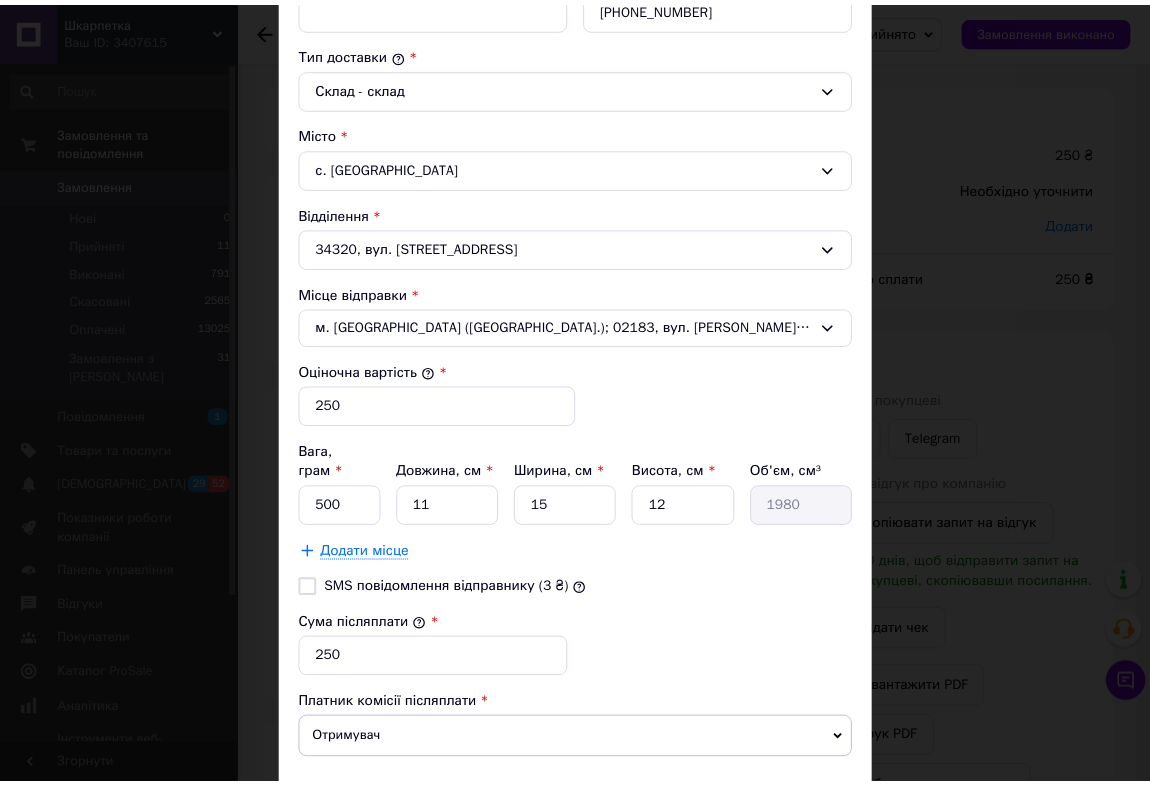scroll, scrollTop: 545, scrollLeft: 0, axis: vertical 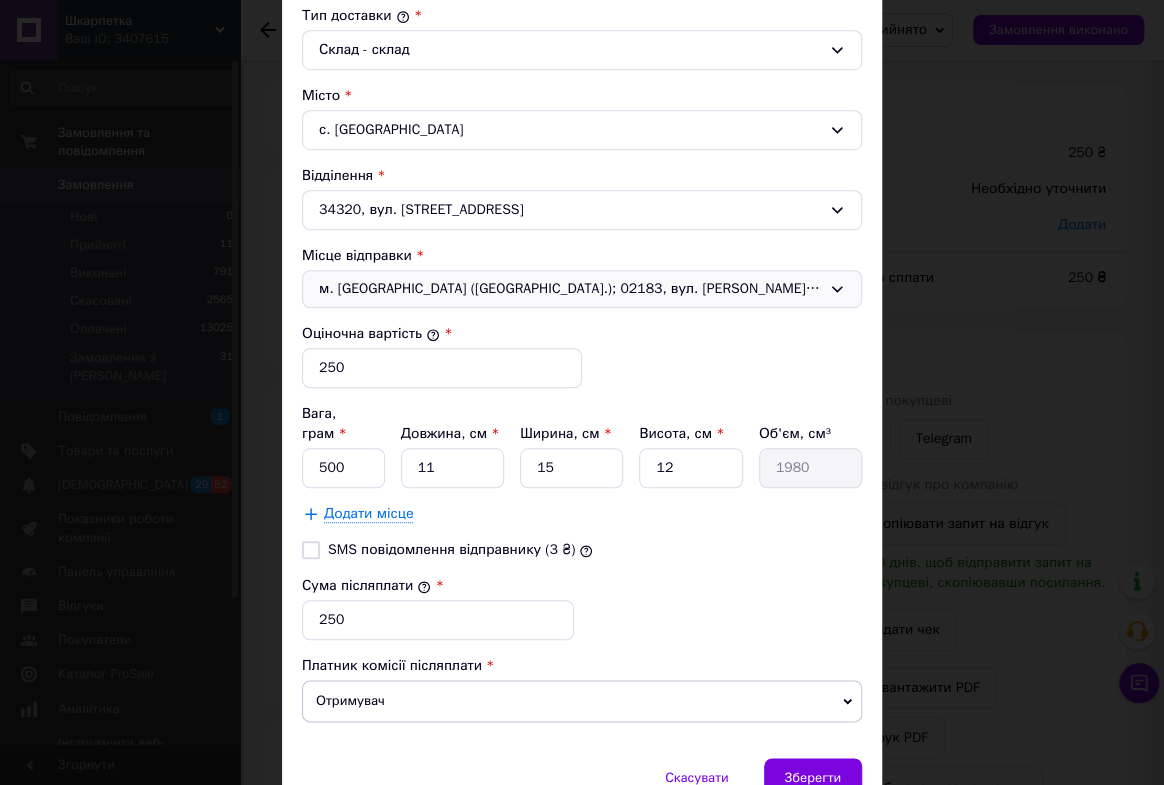 click 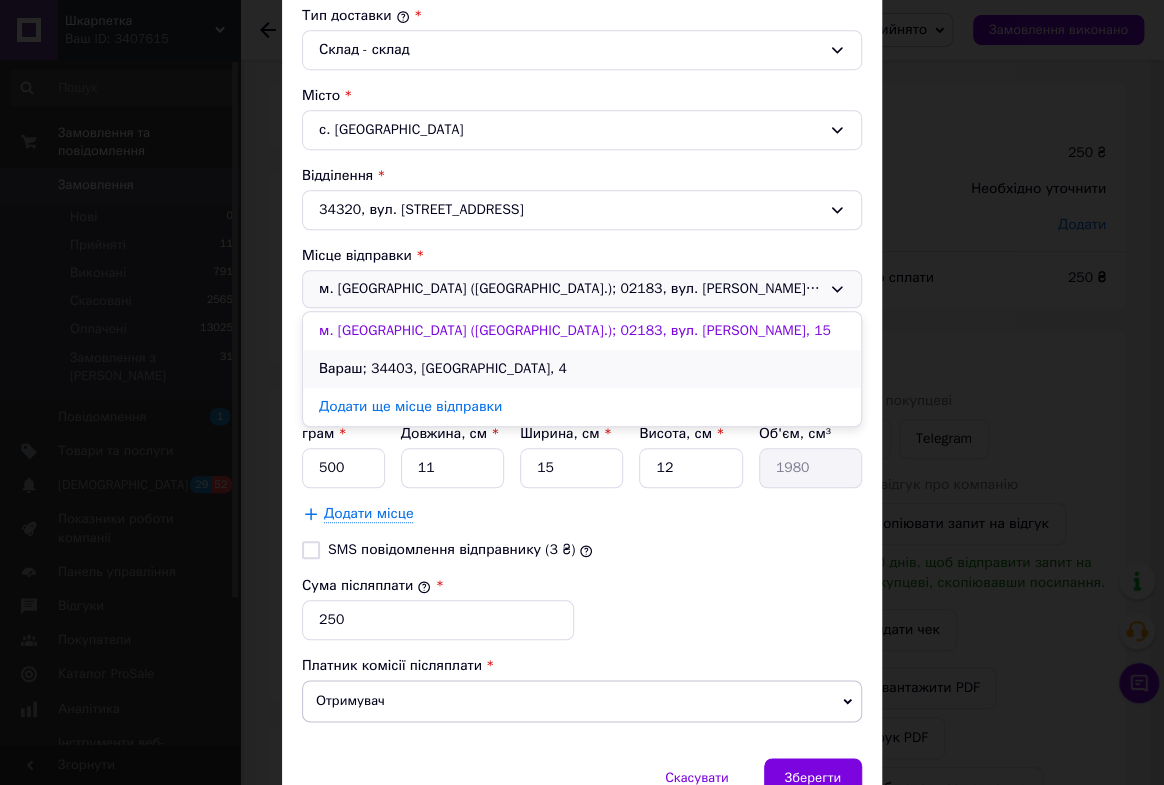click on "Вараш; 34403, [GEOGRAPHIC_DATA], 4" at bounding box center (582, 369) 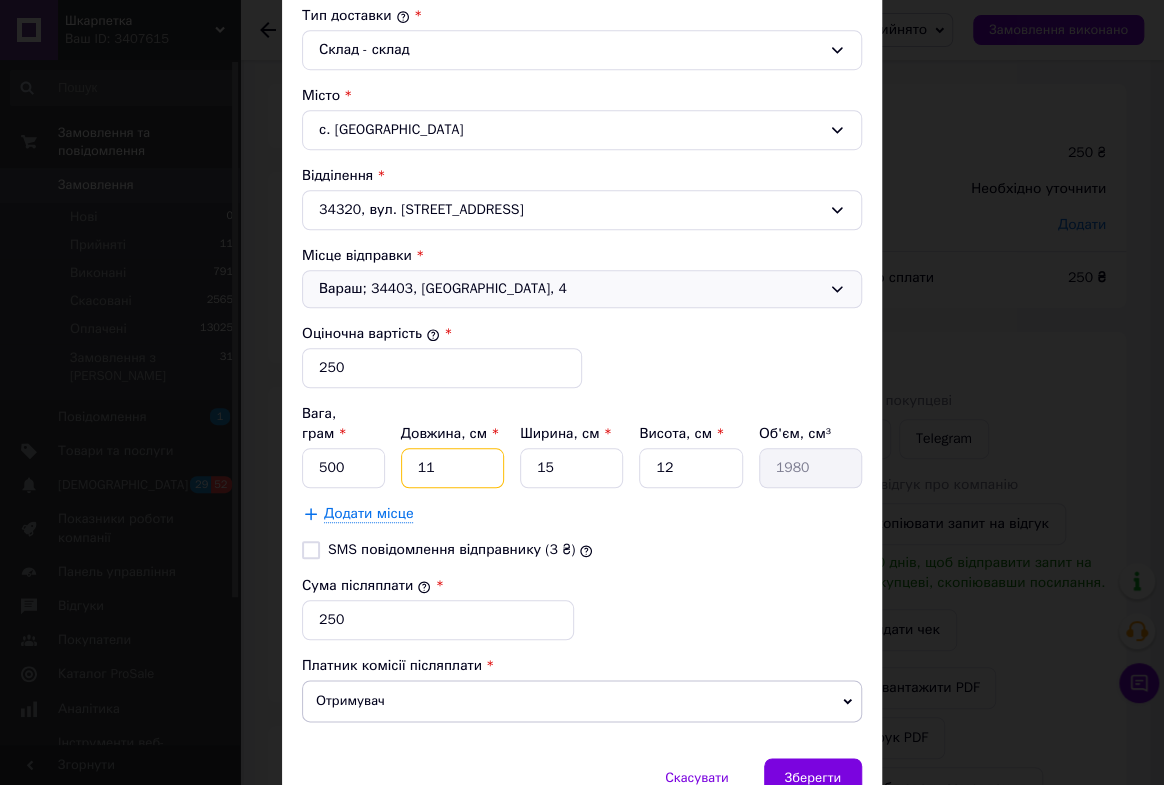 drag, startPoint x: 410, startPoint y: 447, endPoint x: 531, endPoint y: 445, distance: 121.016525 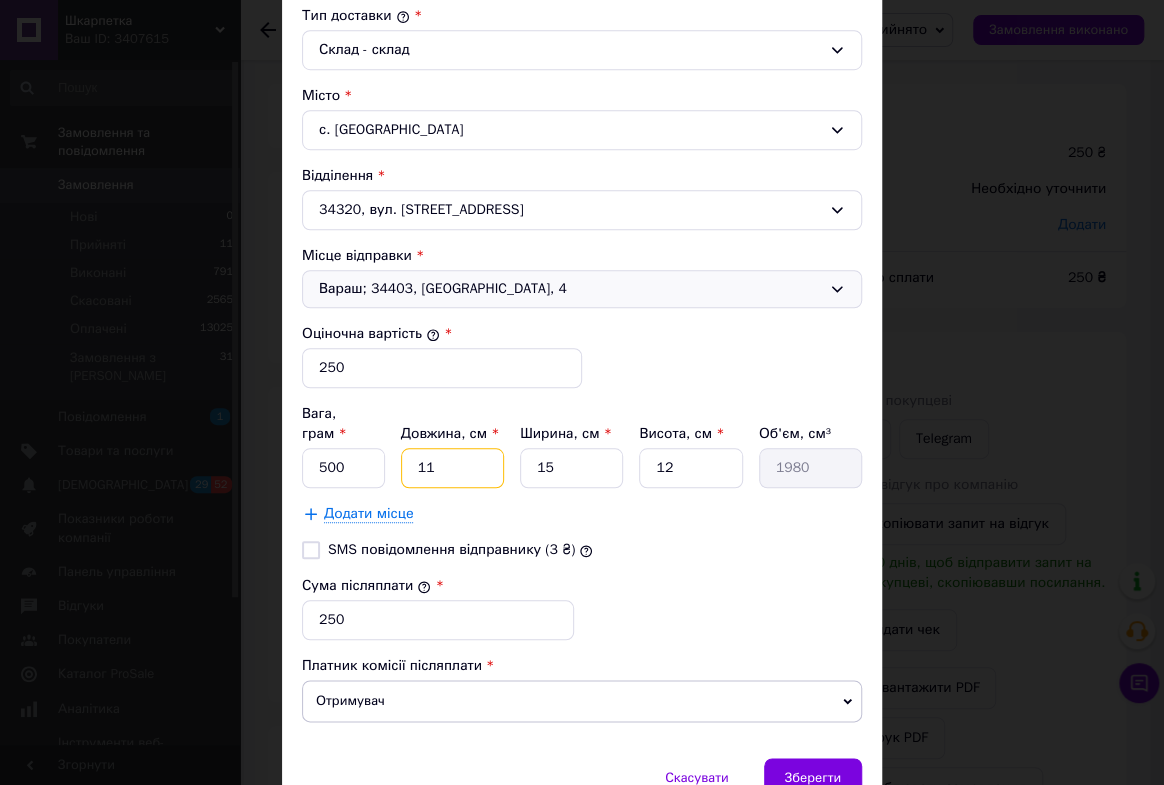 click on "Вага, грам   * 500 Довжина, см   * 11 Ширина, см   * 15 Висота, см   * 12 Об'єм, см³ 1980" at bounding box center (582, 446) 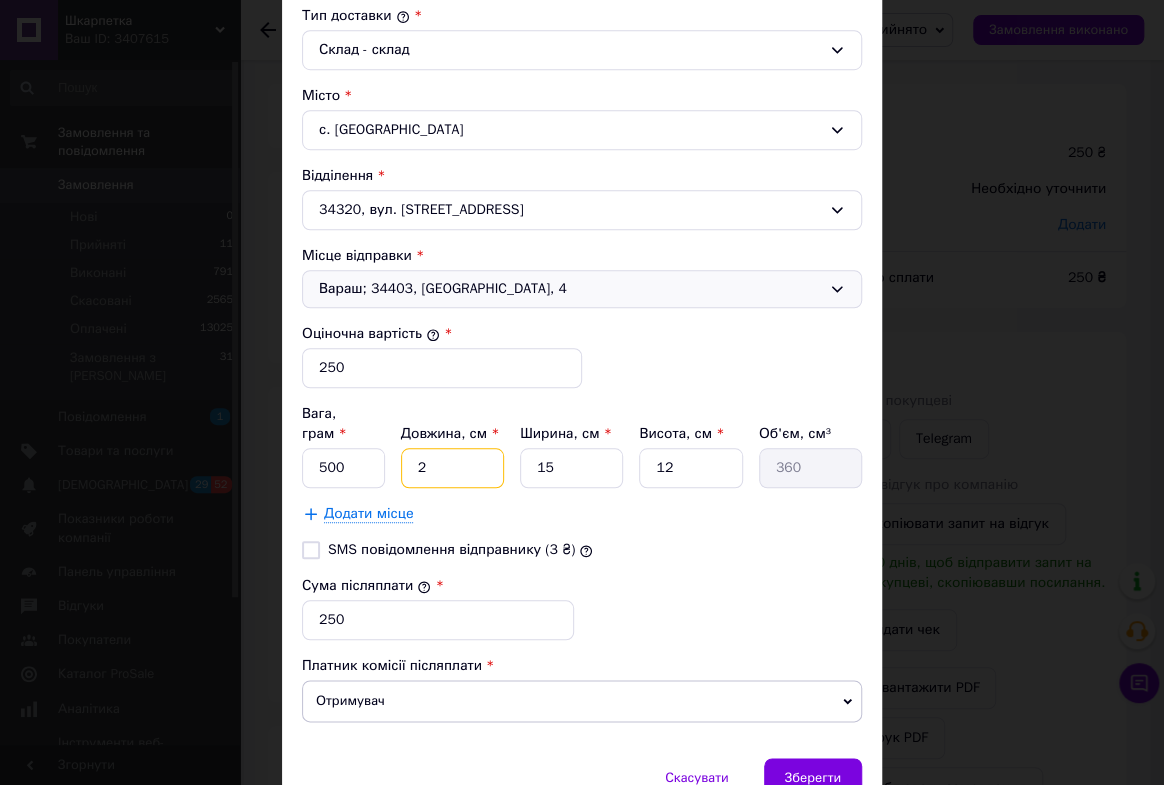 type on "20" 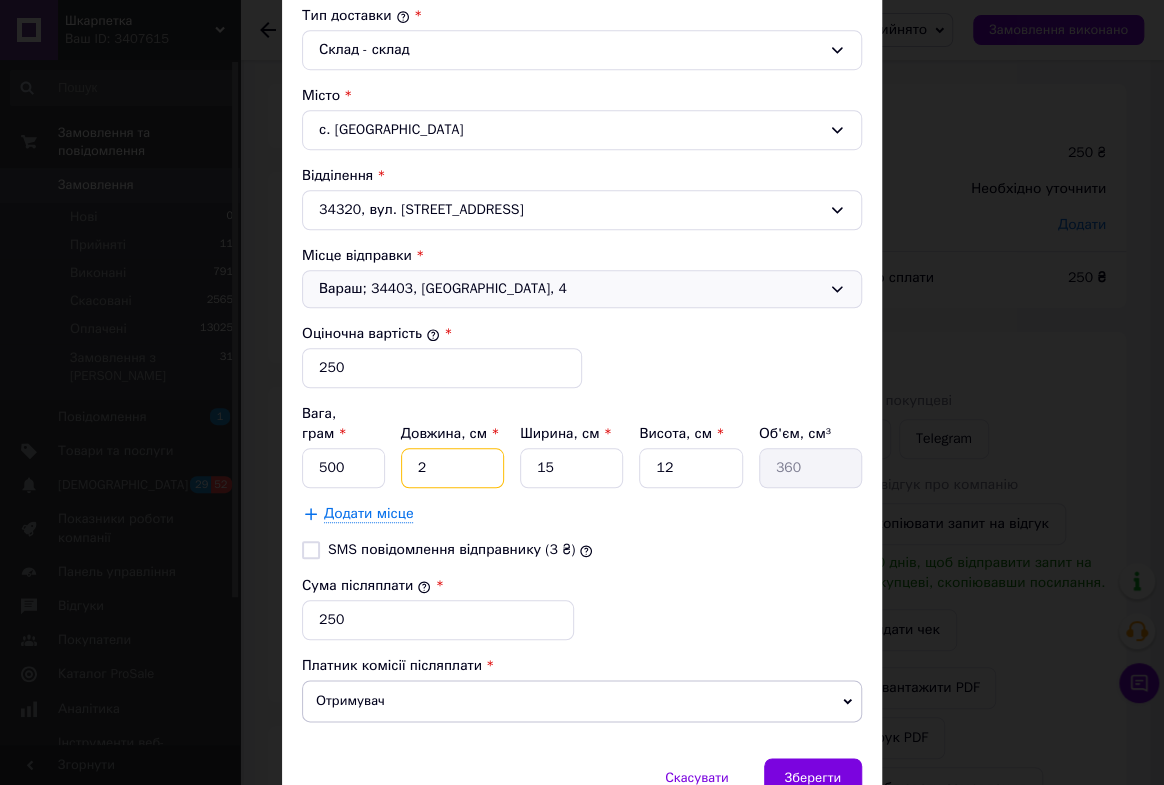 type on "3600" 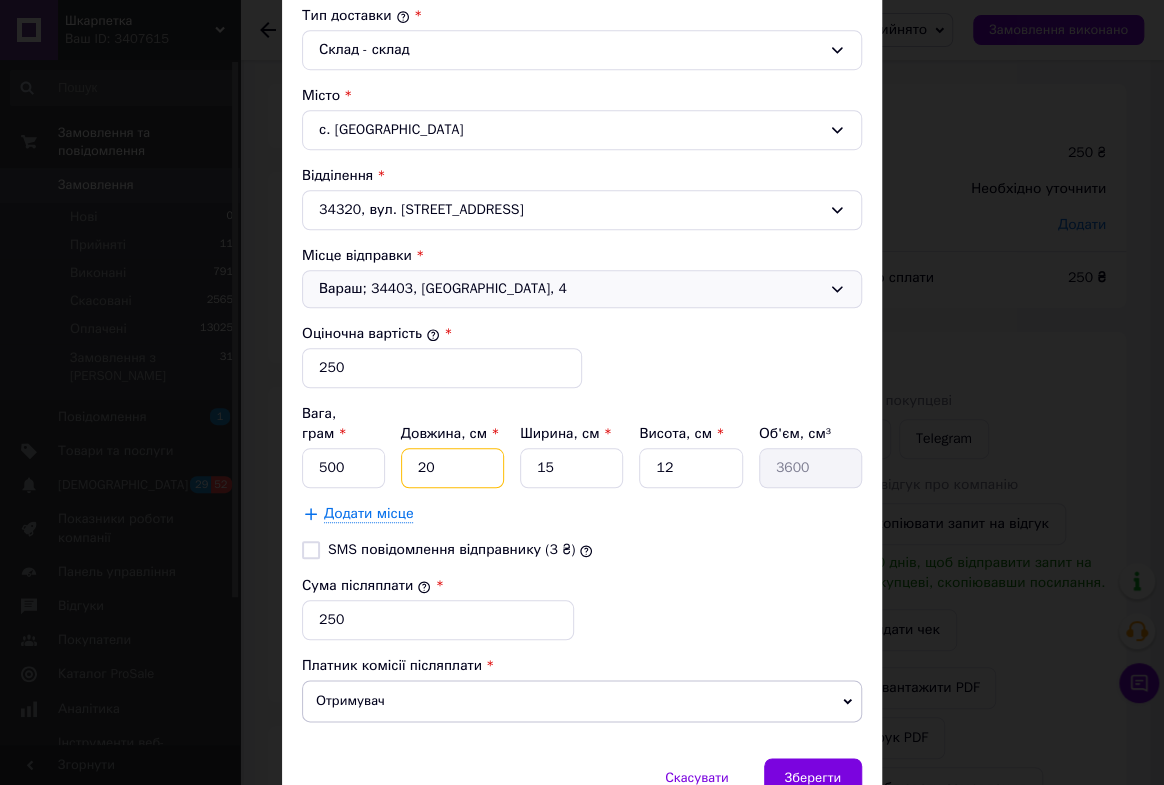 type on "20" 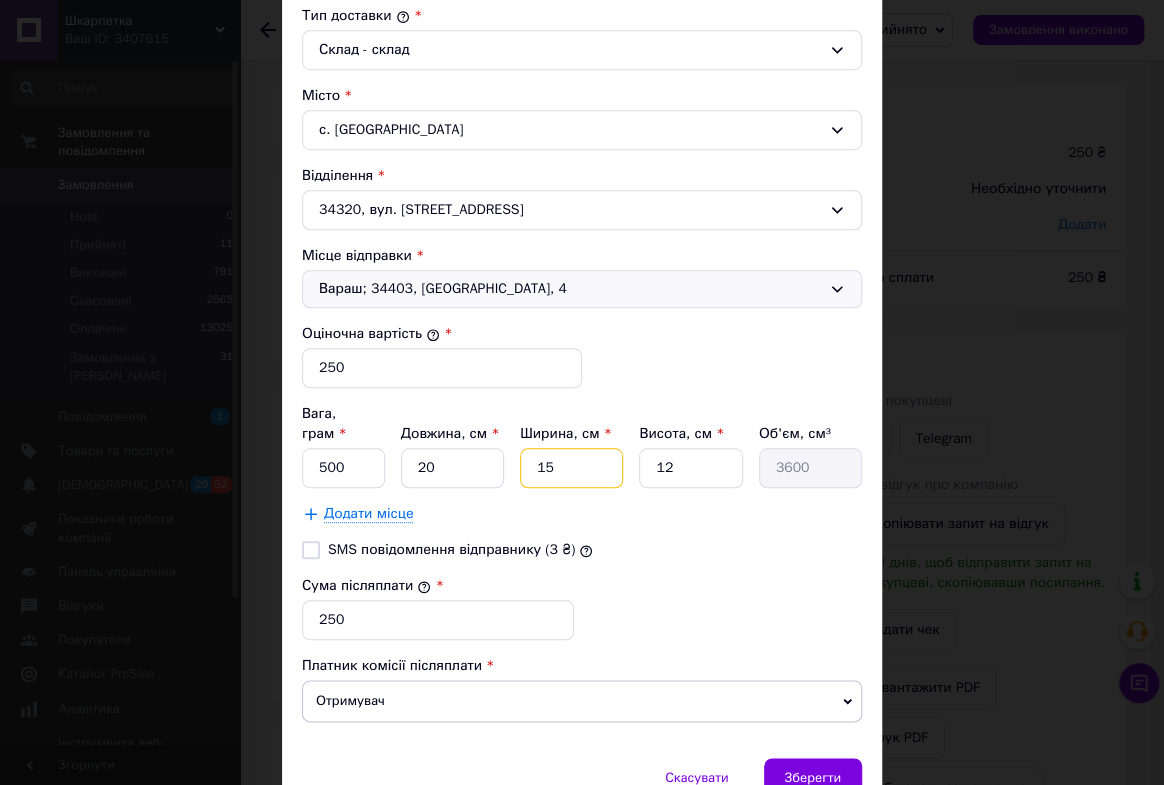 drag, startPoint x: 525, startPoint y: 447, endPoint x: 631, endPoint y: 459, distance: 106.677086 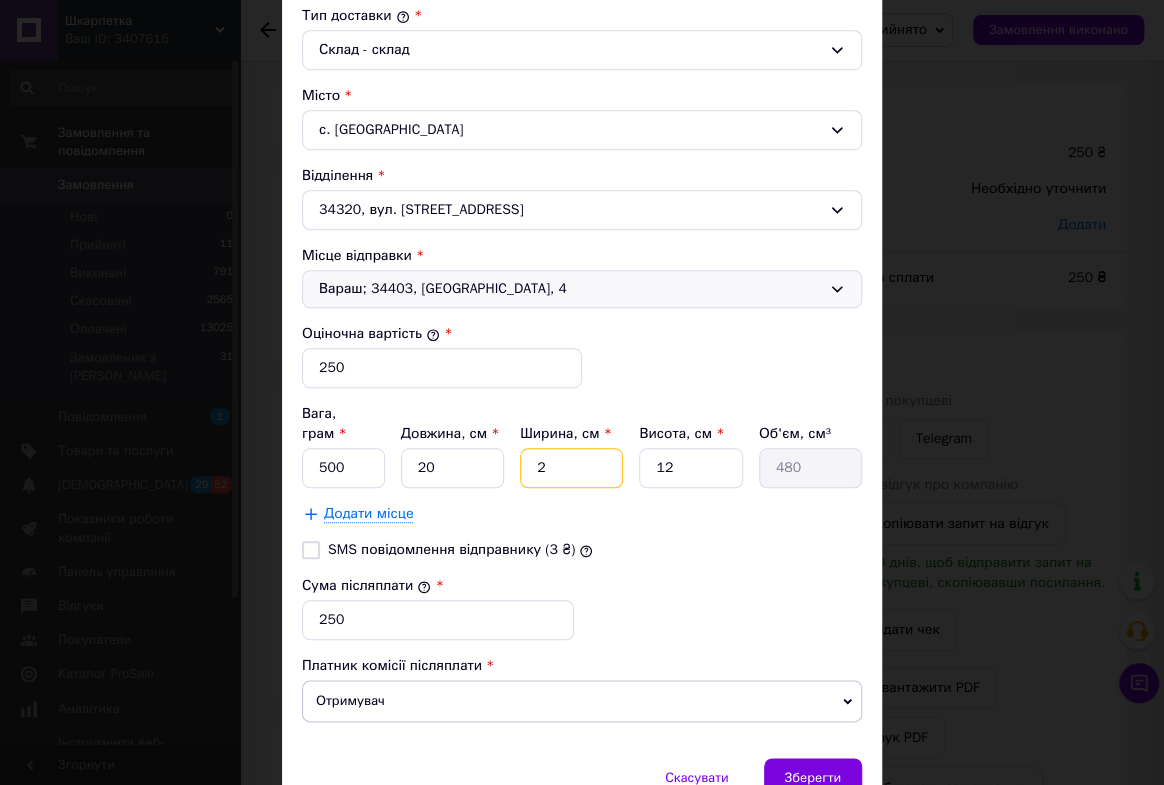 type on "20" 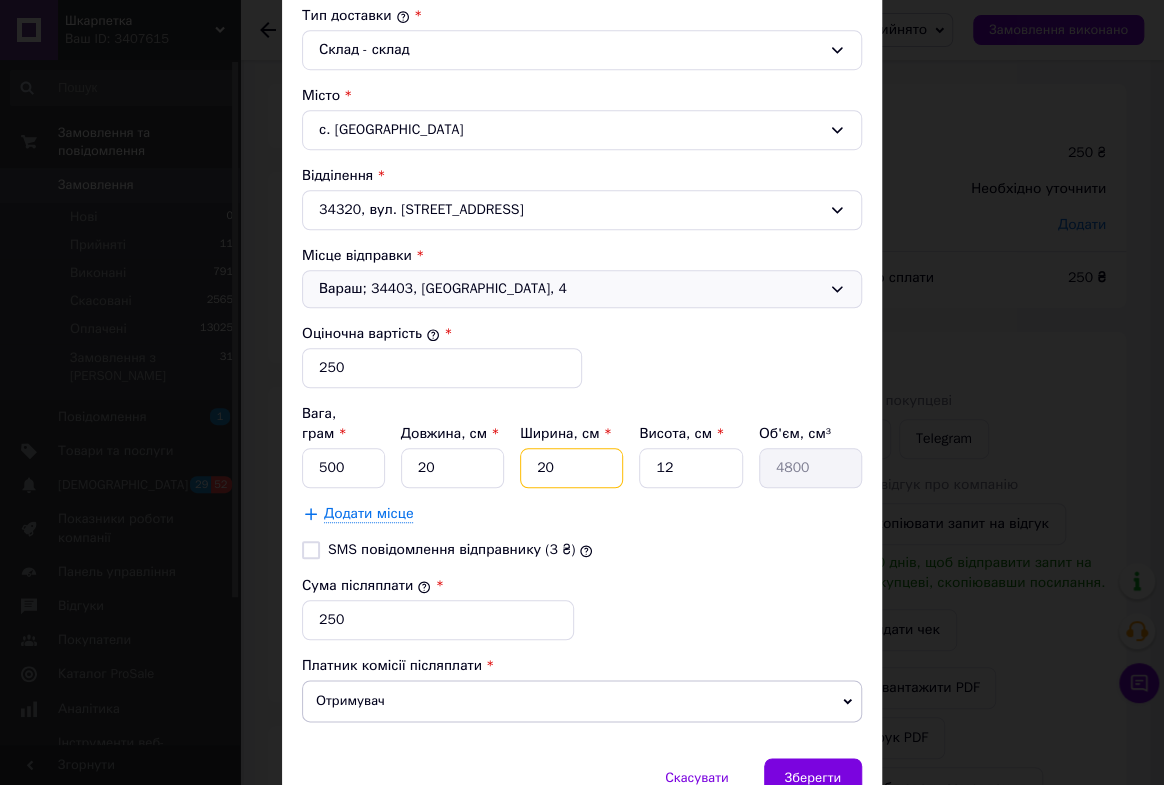 type on "20" 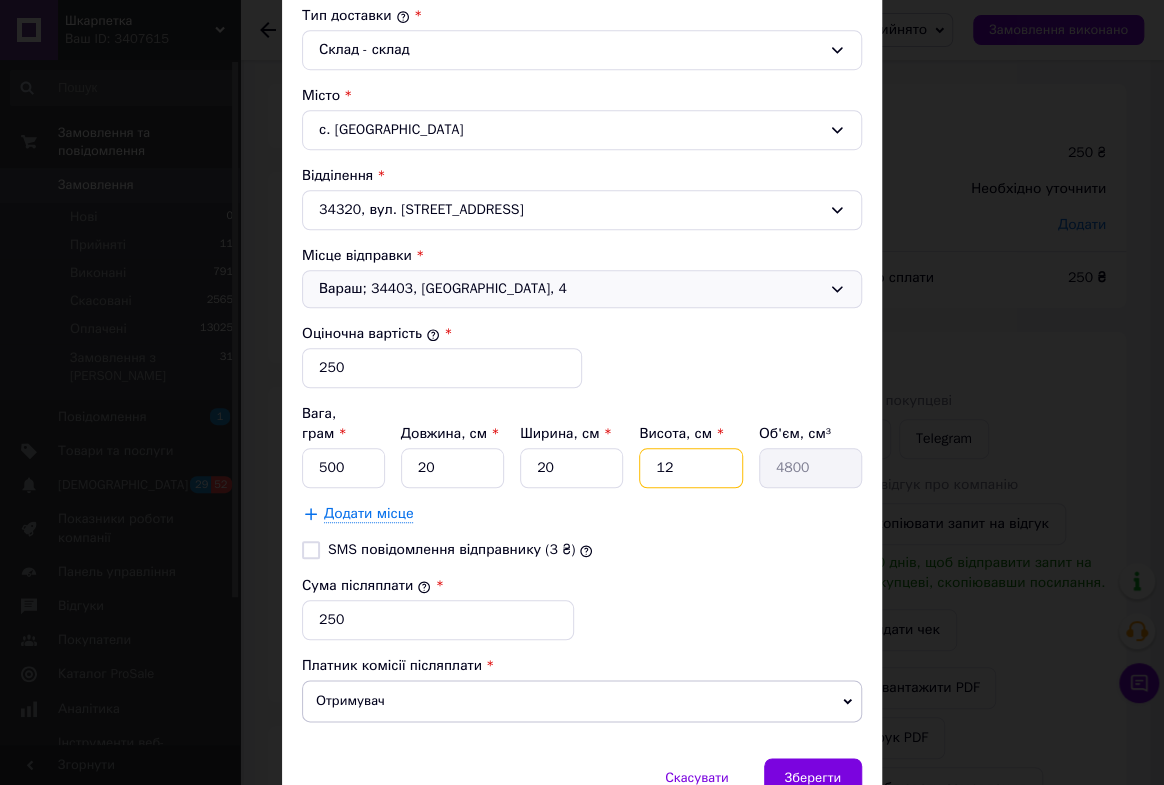 drag, startPoint x: 655, startPoint y: 443, endPoint x: 749, endPoint y: 439, distance: 94.08507 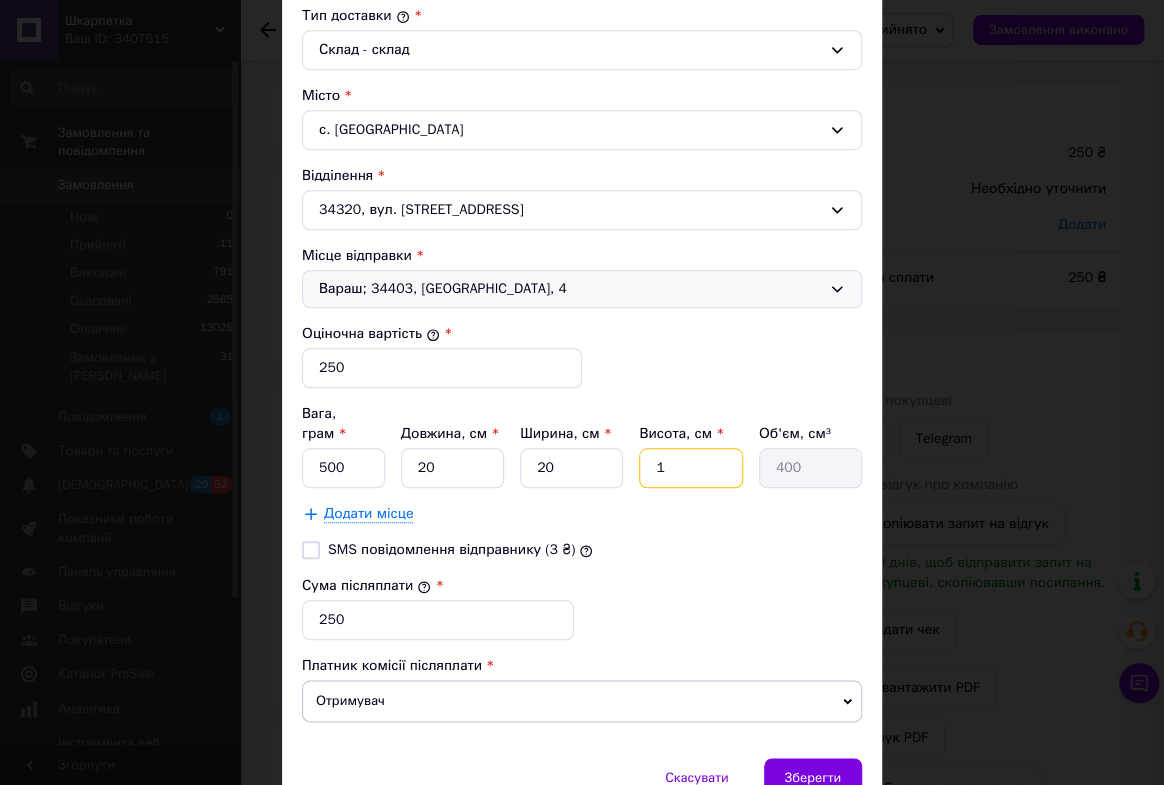 type on "10" 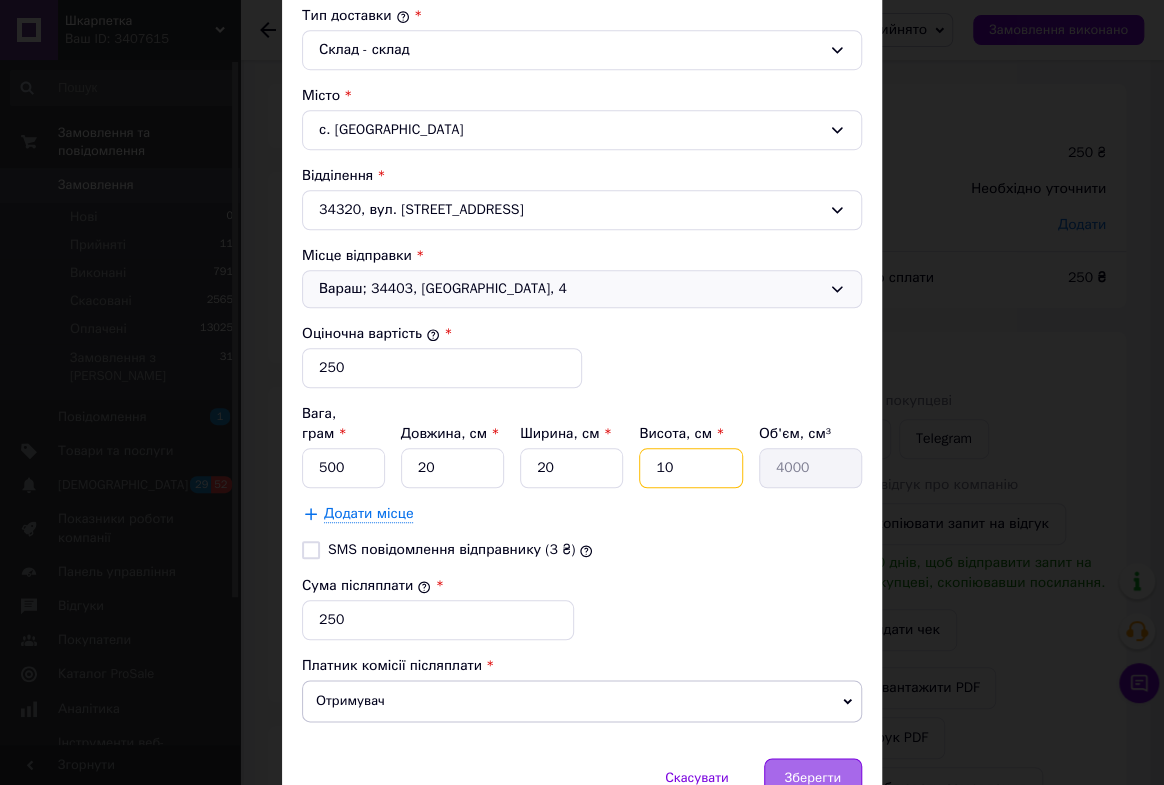 type on "10" 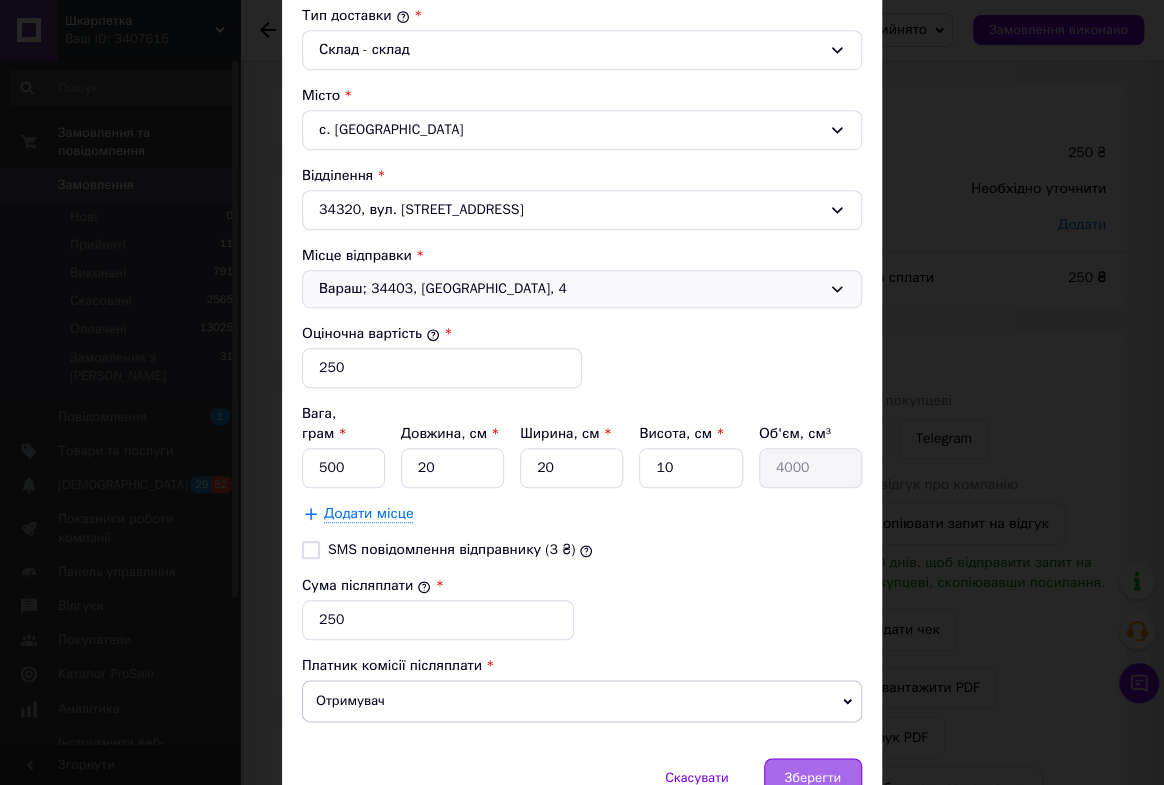 click on "Зберегти" at bounding box center [813, 778] 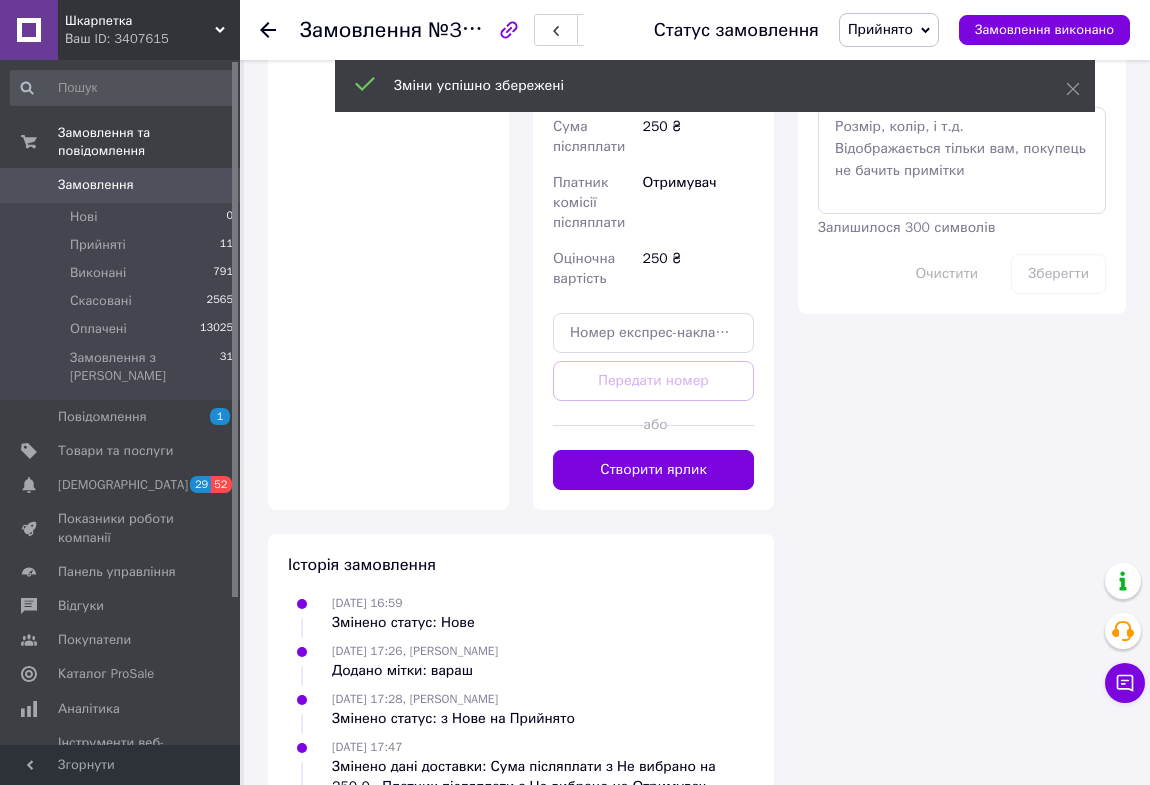 scroll, scrollTop: 1090, scrollLeft: 0, axis: vertical 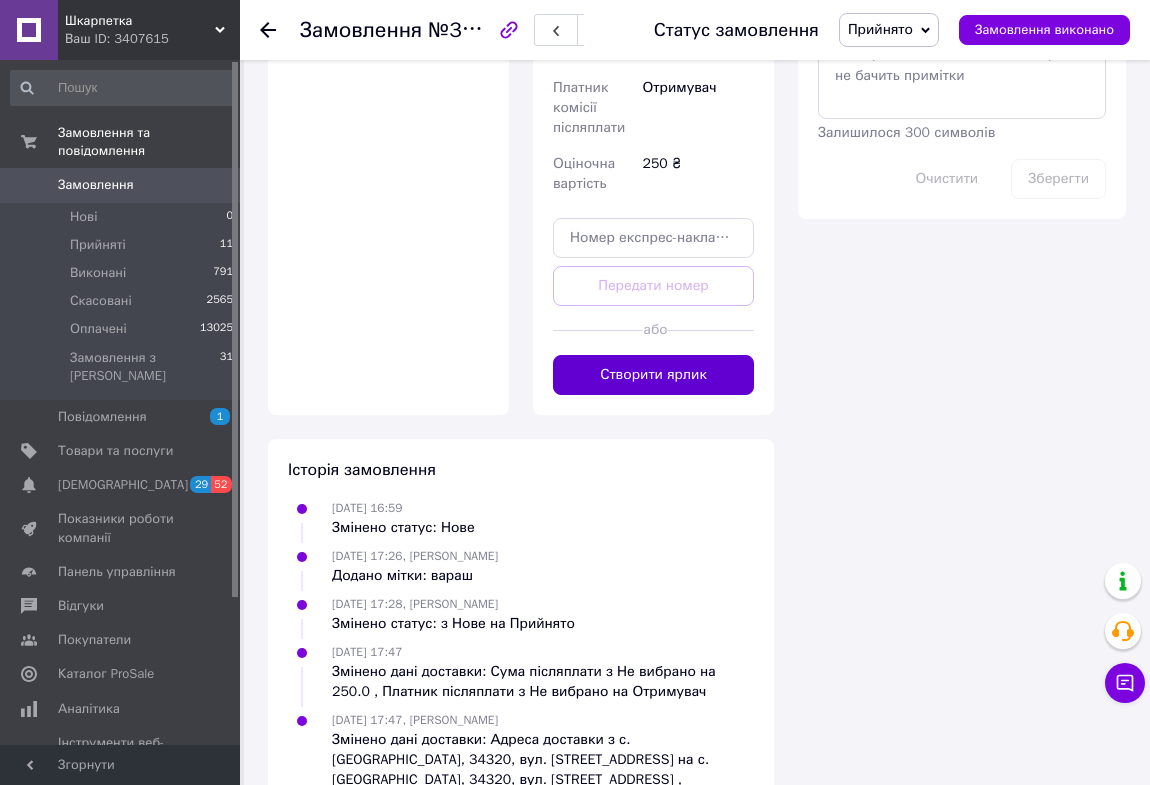 click on "Створити ярлик" at bounding box center [653, 375] 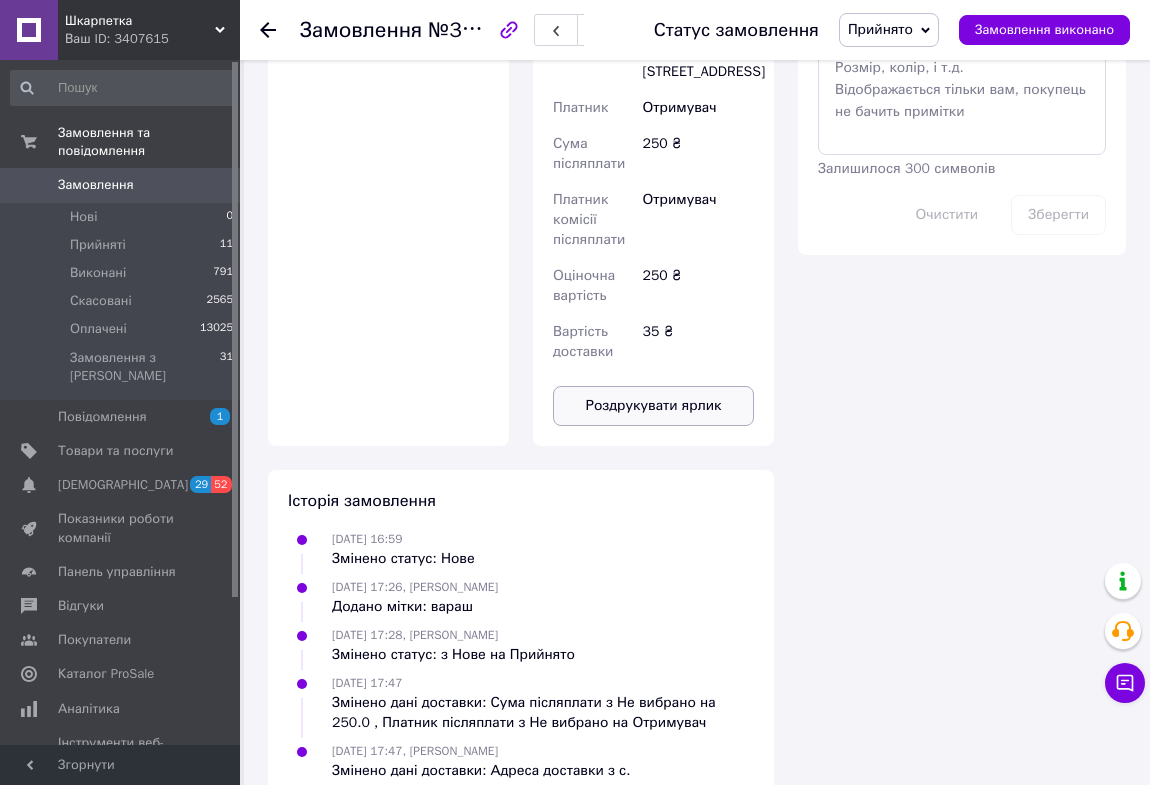 click on "Роздрукувати ярлик" at bounding box center [653, 406] 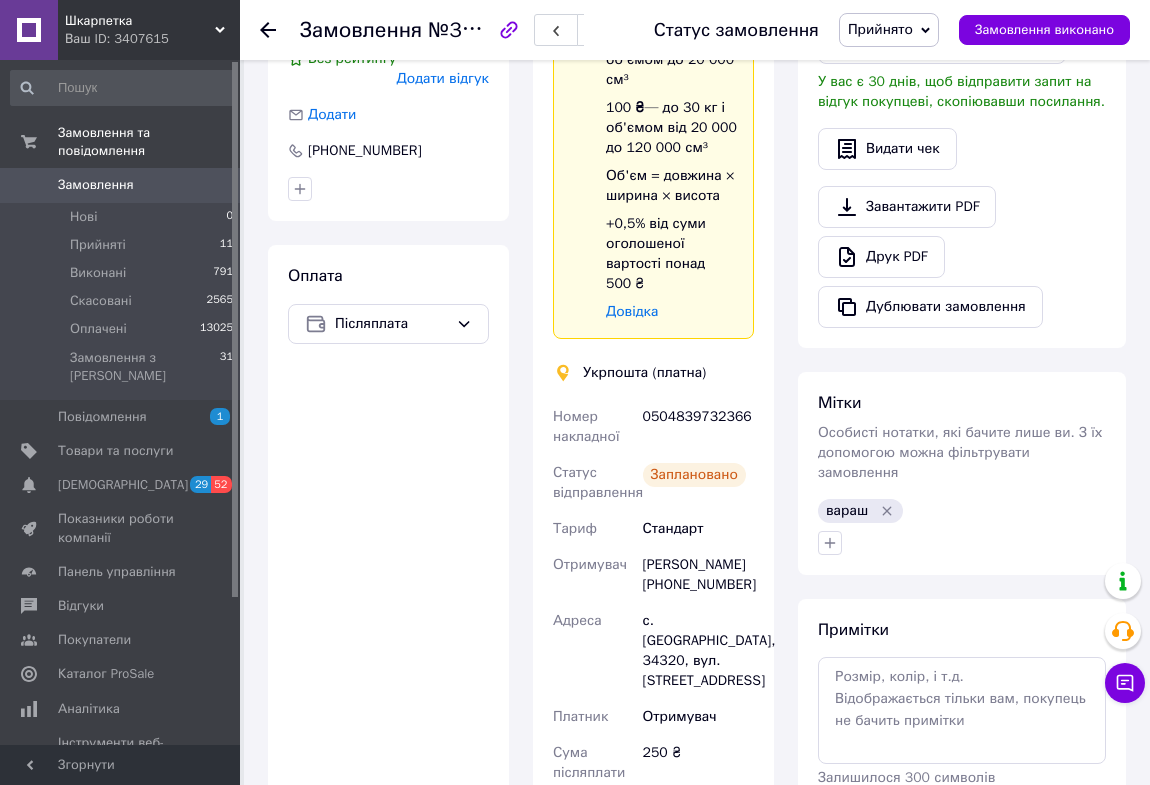 scroll, scrollTop: 454, scrollLeft: 0, axis: vertical 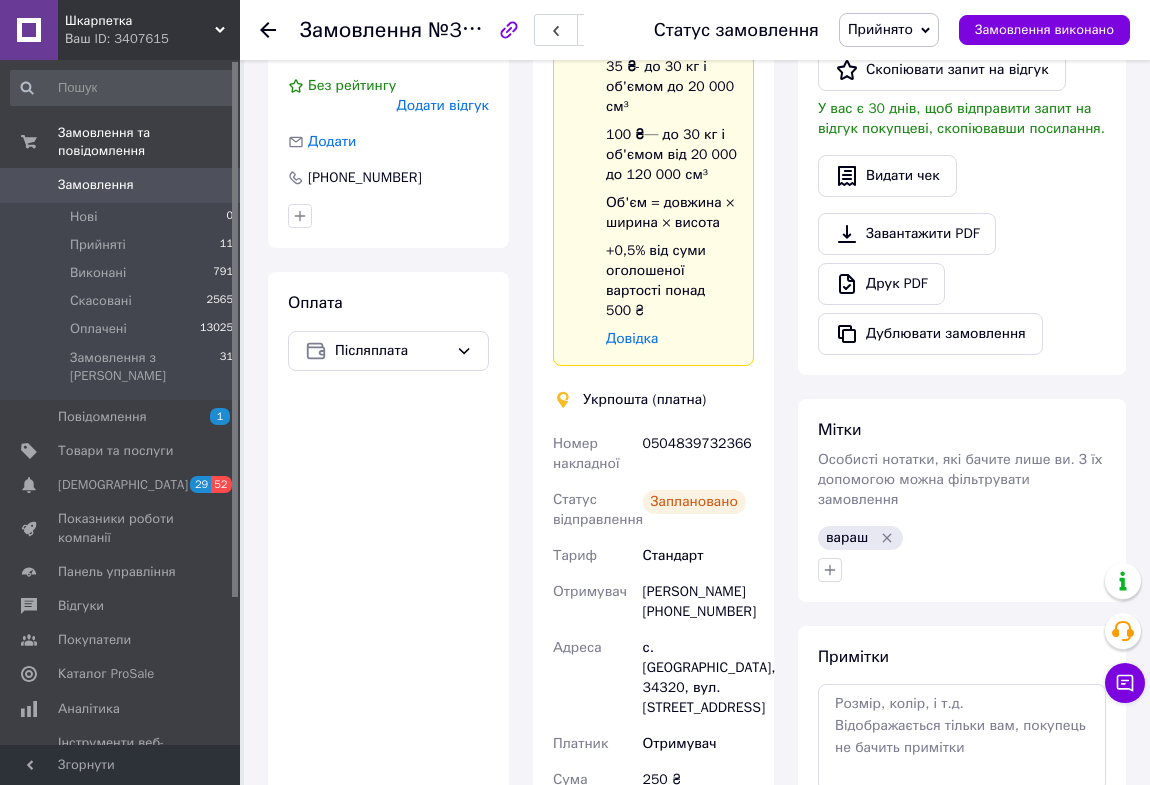 click on "0504839732366" at bounding box center (698, 454) 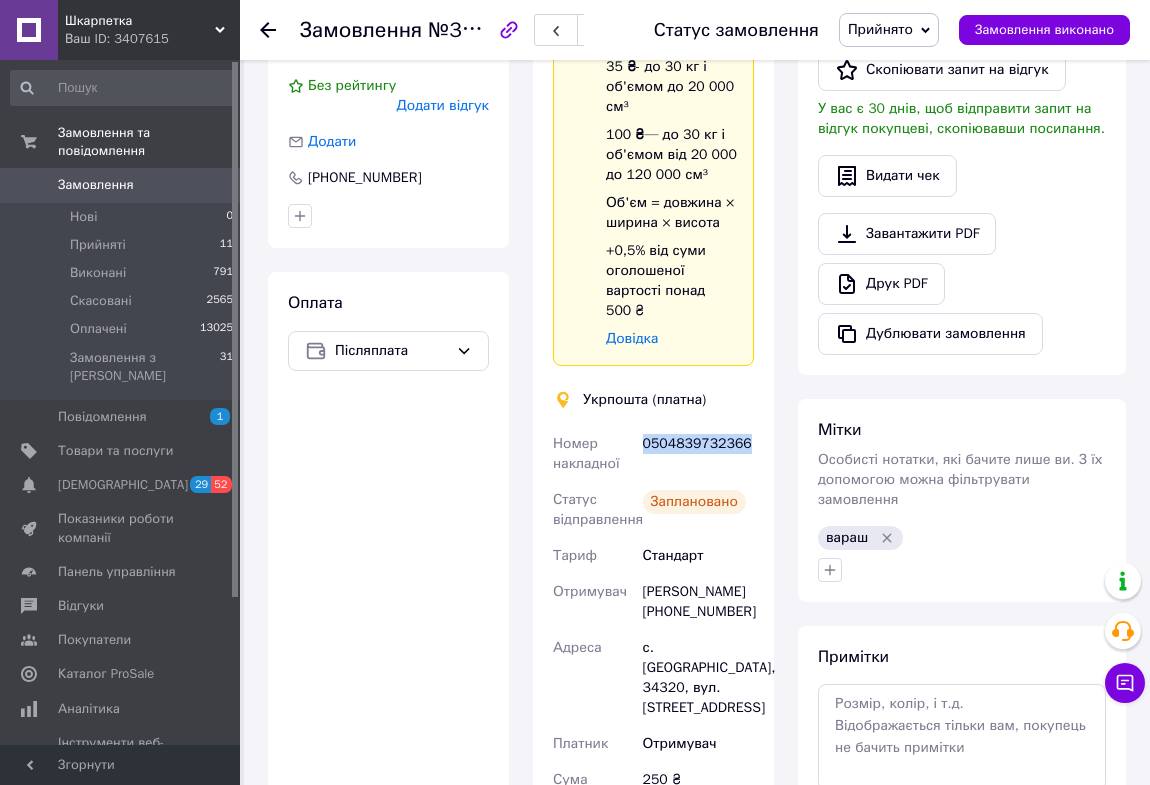 click on "0504839732366" at bounding box center (698, 454) 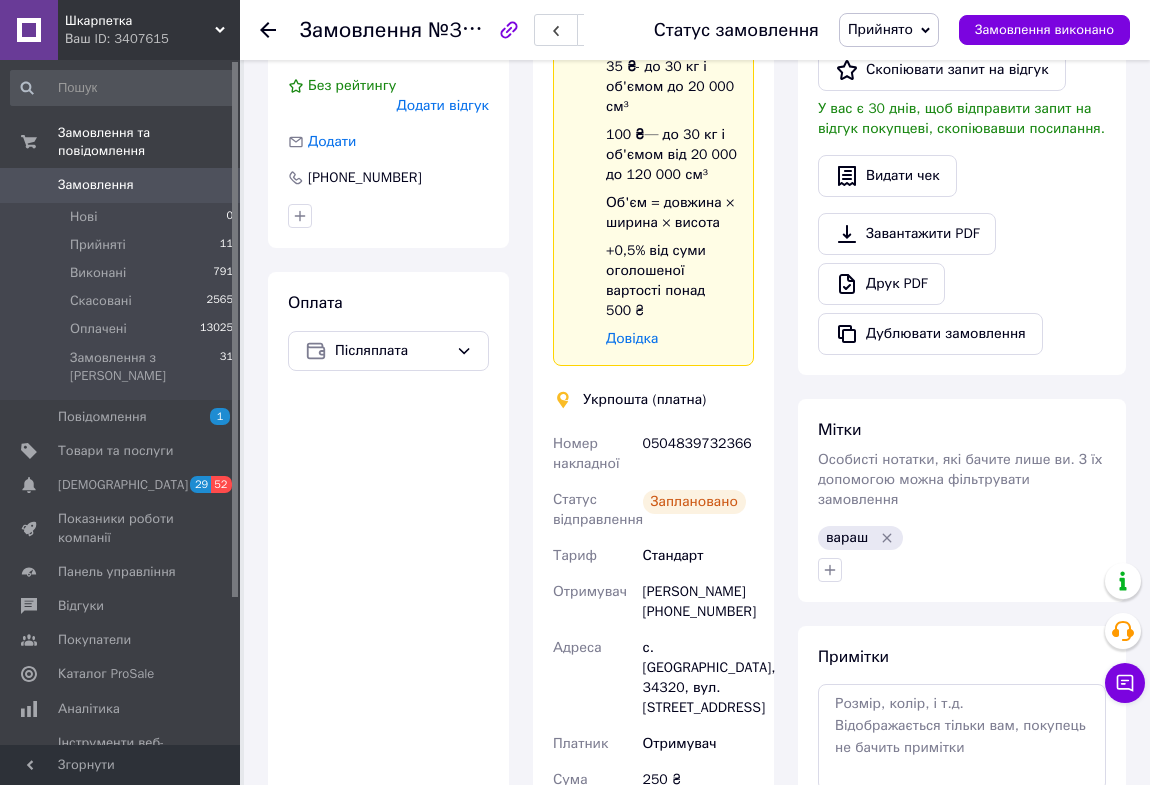 click 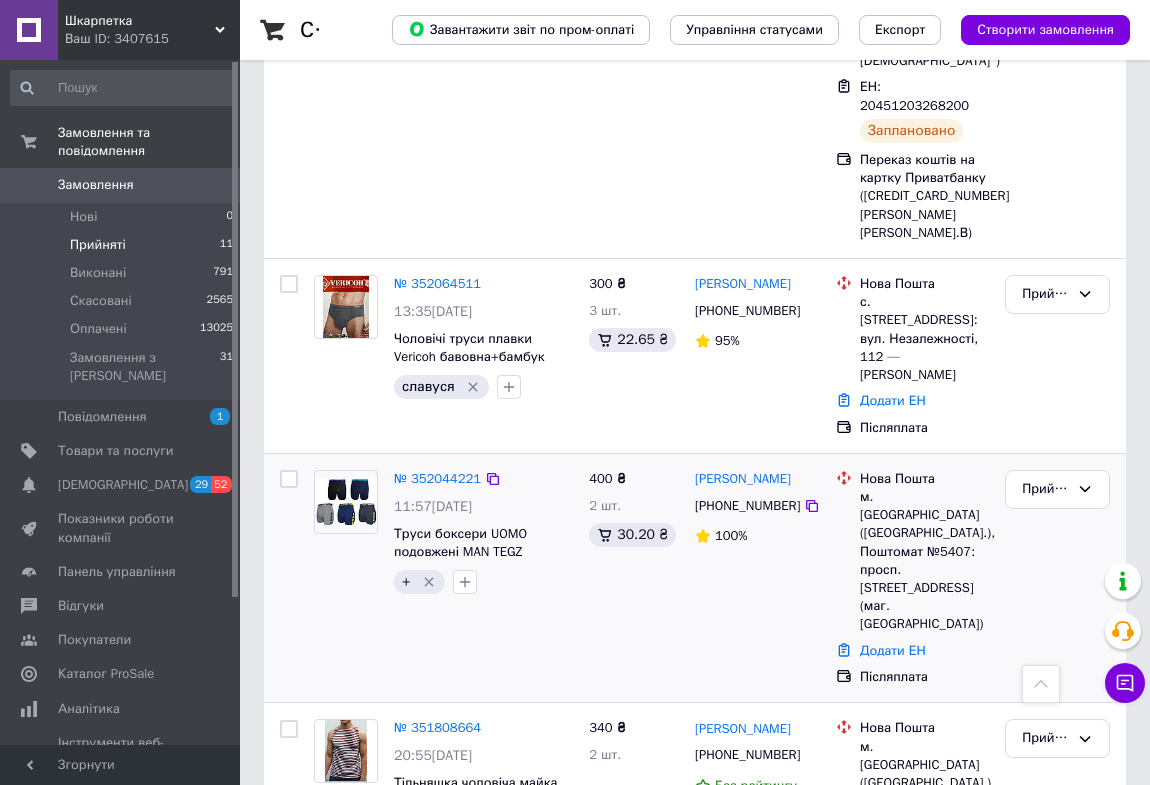 scroll, scrollTop: 1363, scrollLeft: 0, axis: vertical 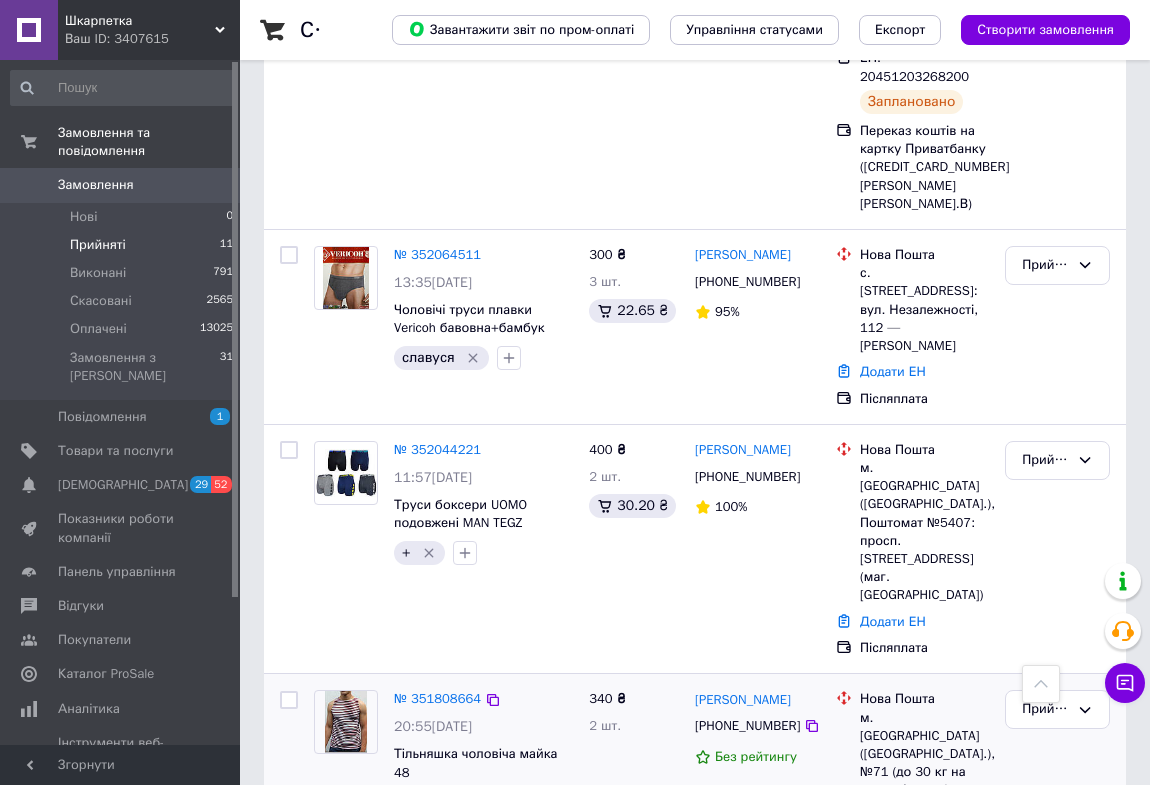 click 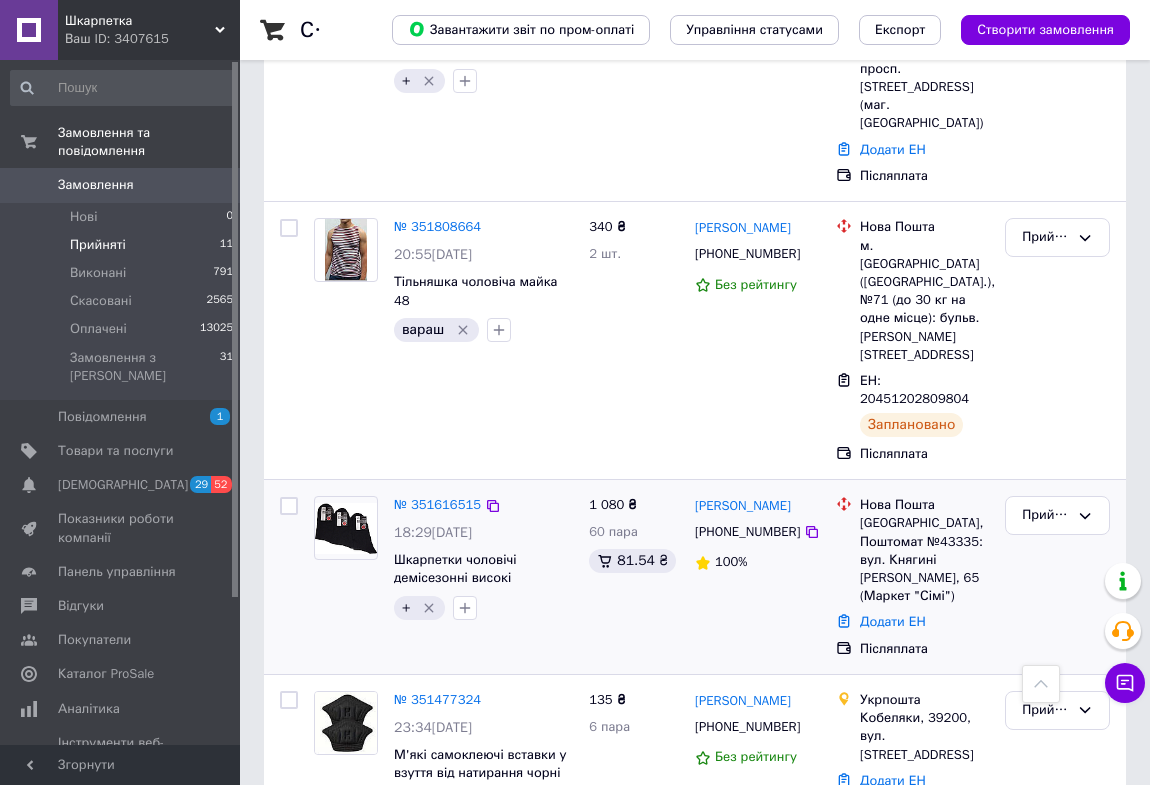 scroll, scrollTop: 1874, scrollLeft: 0, axis: vertical 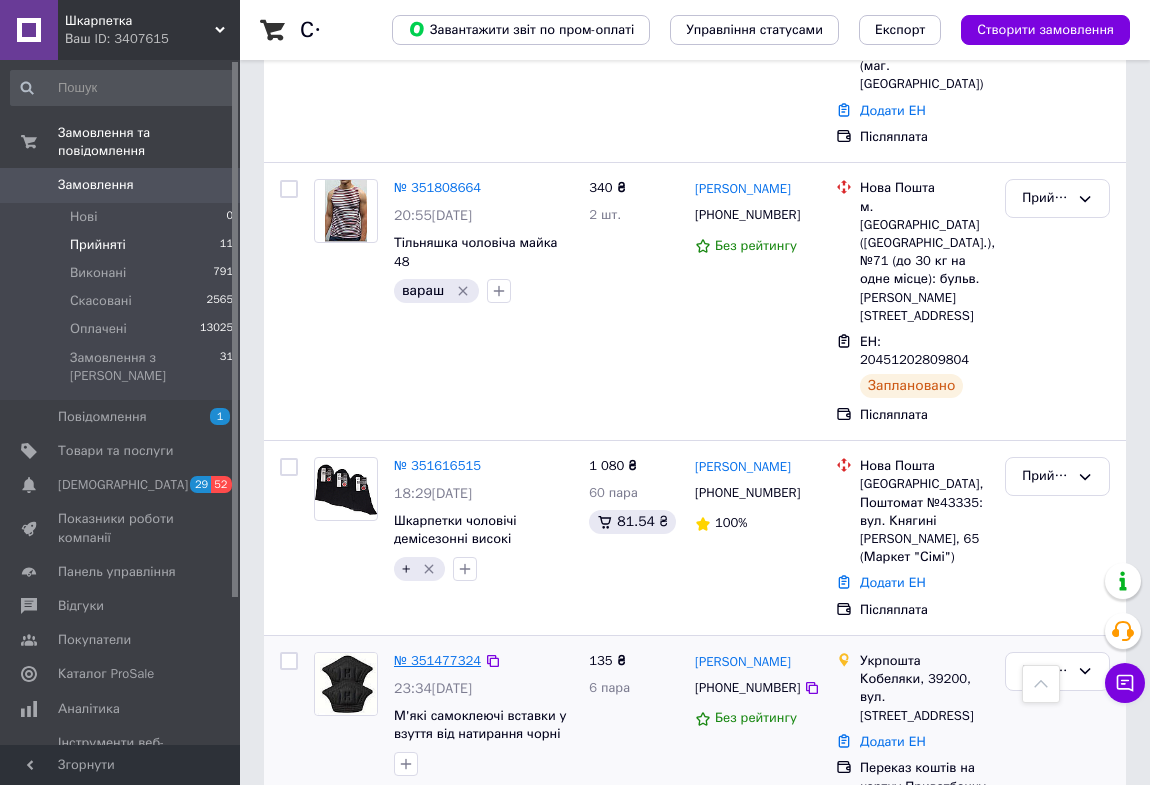 click on "№ 351477324" at bounding box center (437, 660) 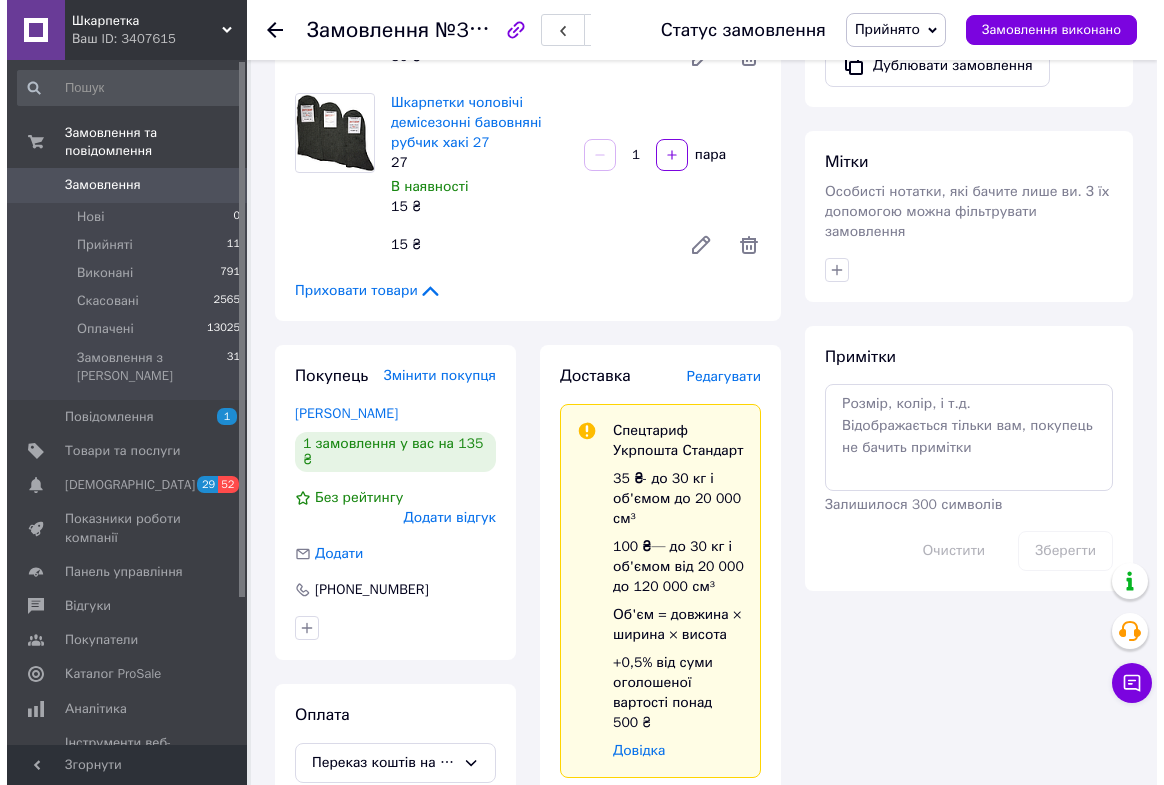 scroll, scrollTop: 727, scrollLeft: 0, axis: vertical 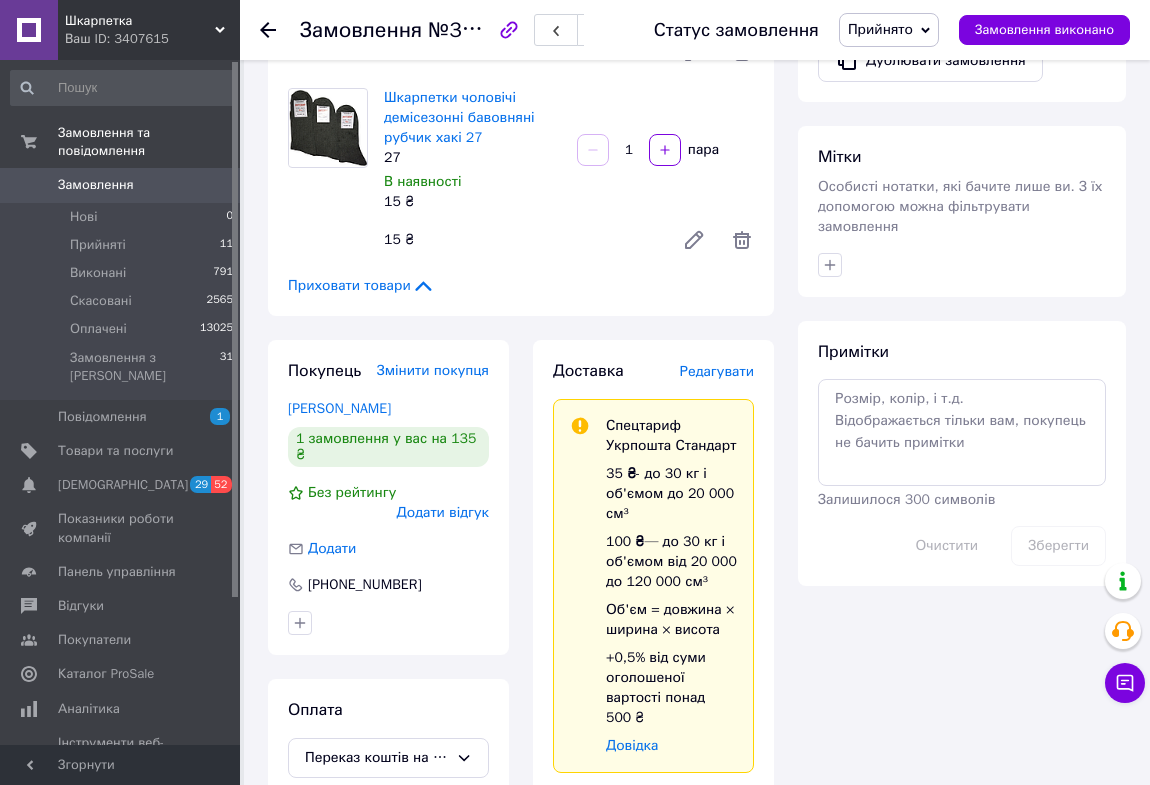 click on "Редагувати" at bounding box center [717, 371] 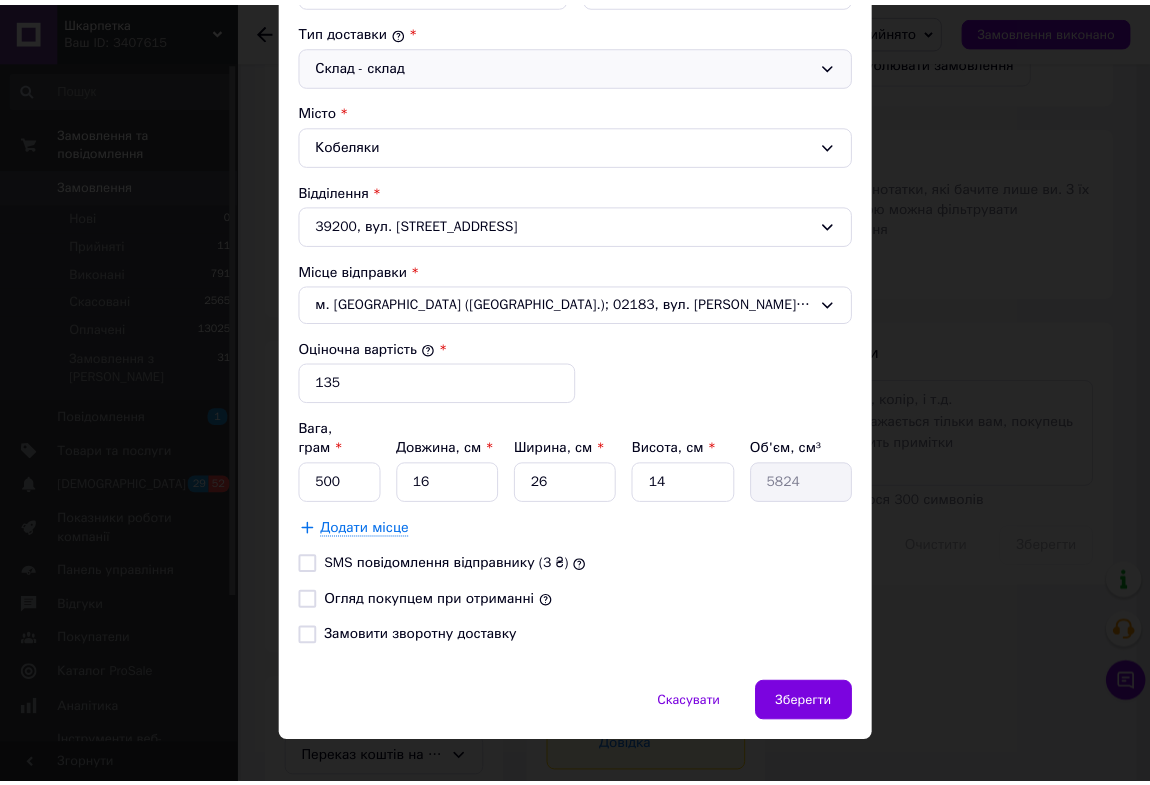 scroll, scrollTop: 536, scrollLeft: 0, axis: vertical 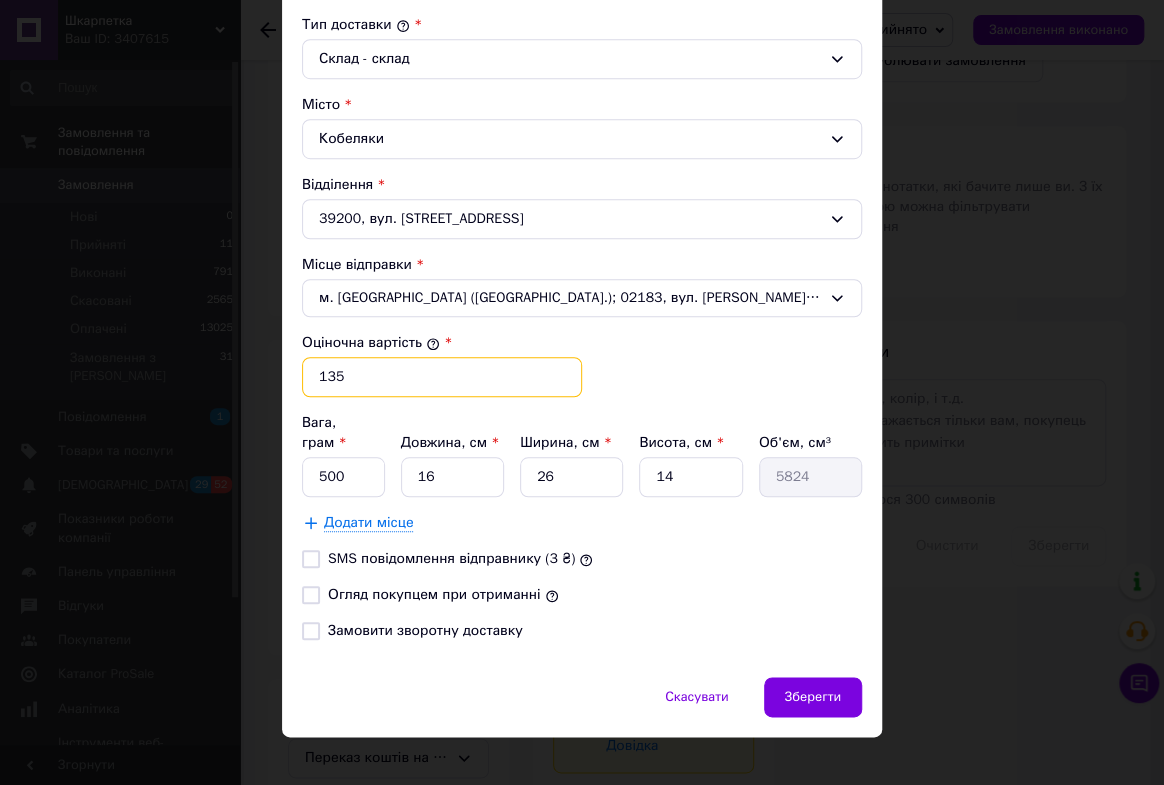 drag, startPoint x: 314, startPoint y: 373, endPoint x: 448, endPoint y: 373, distance: 134 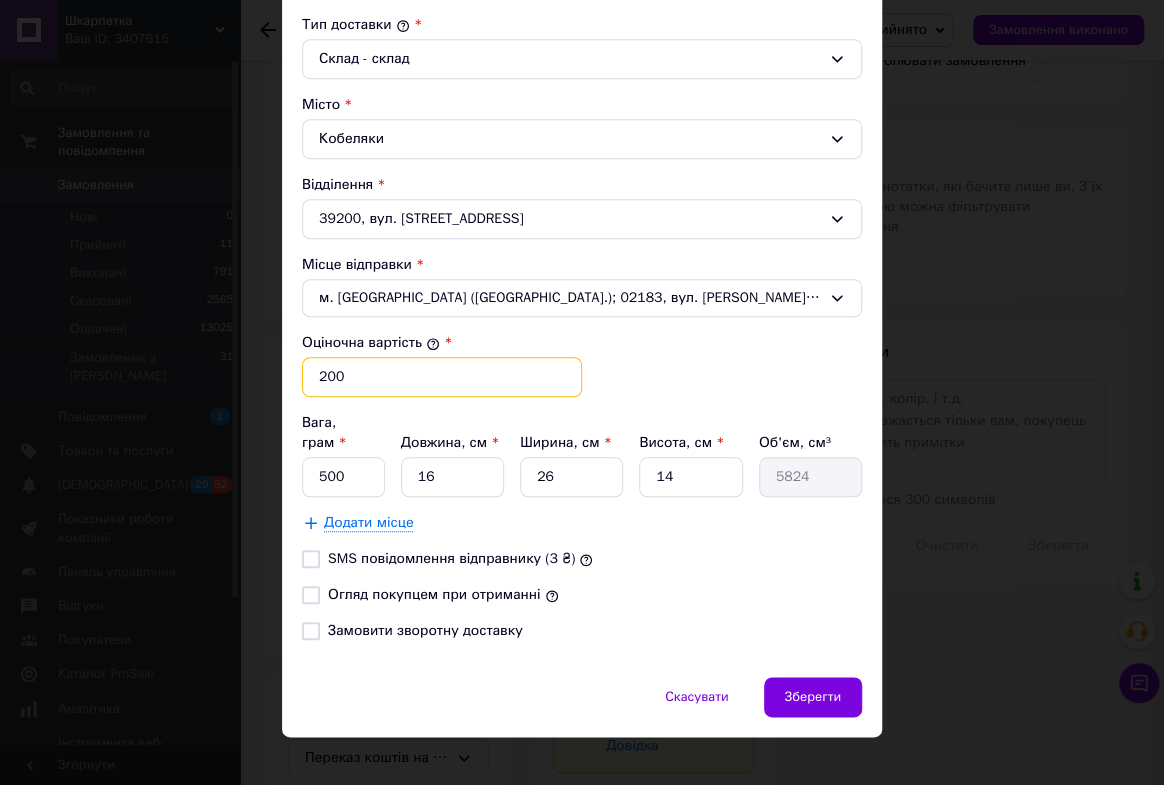 type on "200" 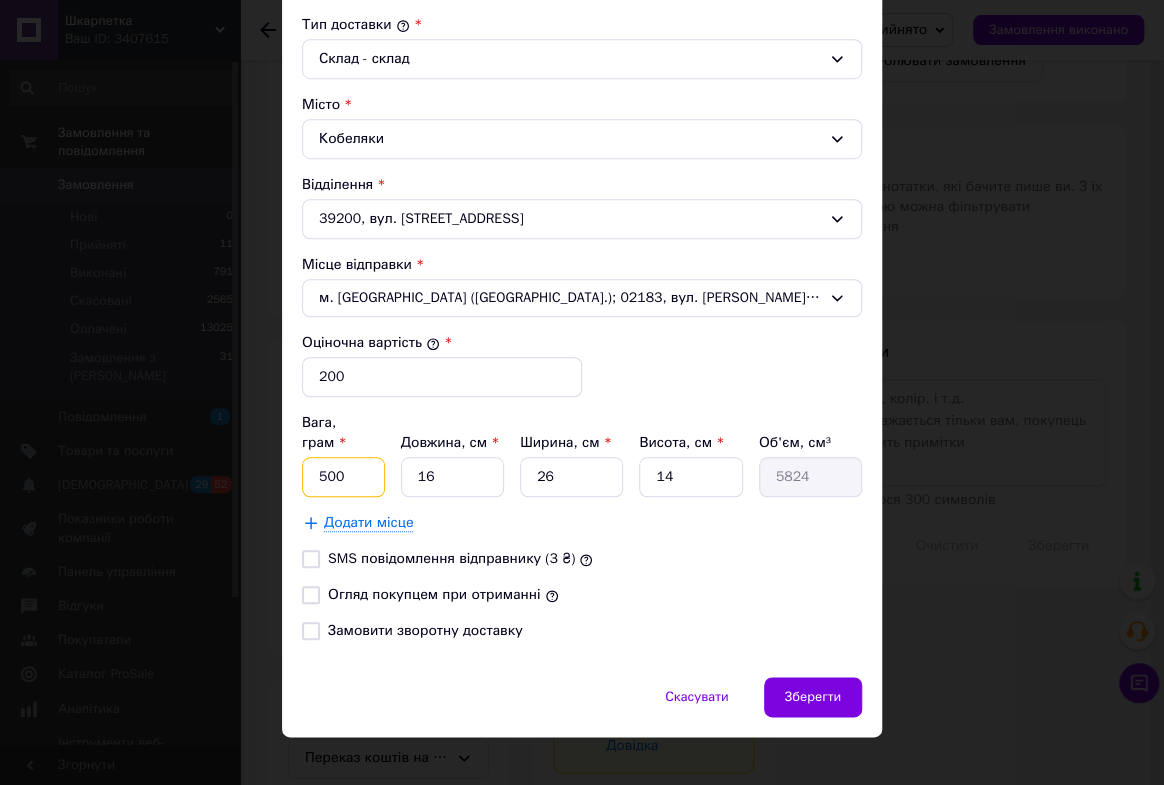 drag, startPoint x: 312, startPoint y: 455, endPoint x: 399, endPoint y: 458, distance: 87.05171 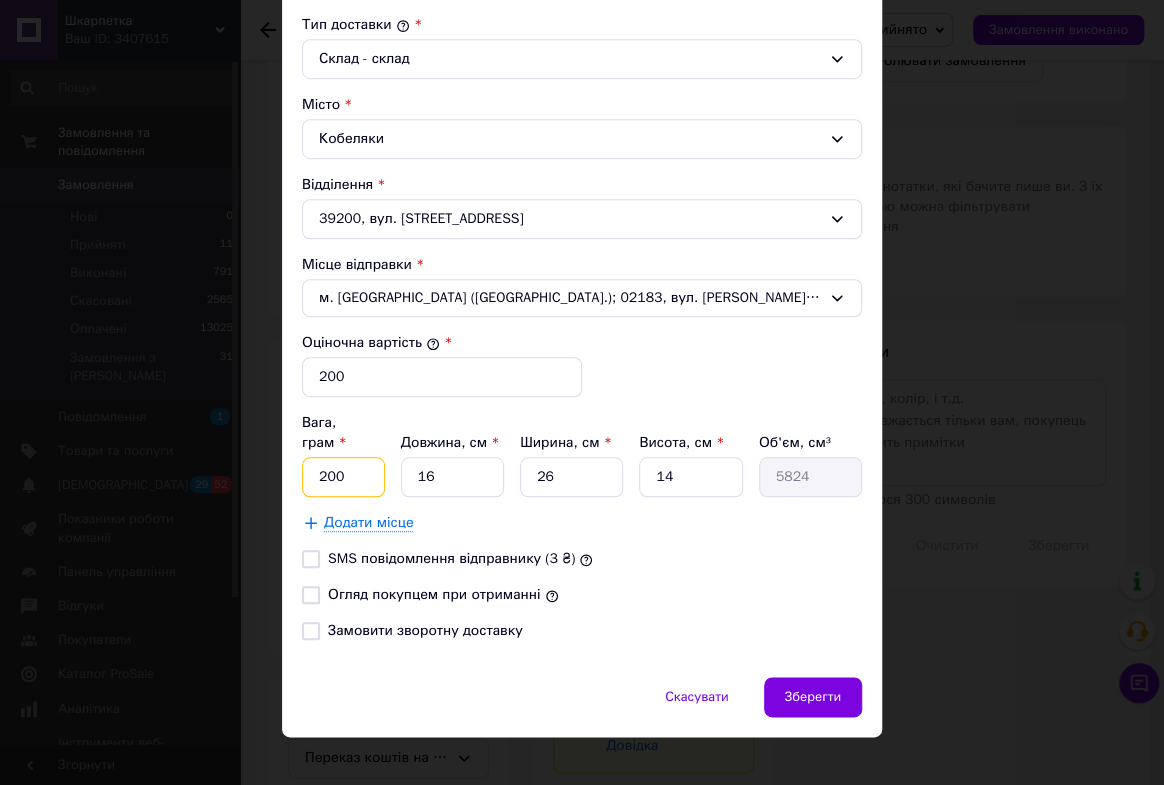 type on "200" 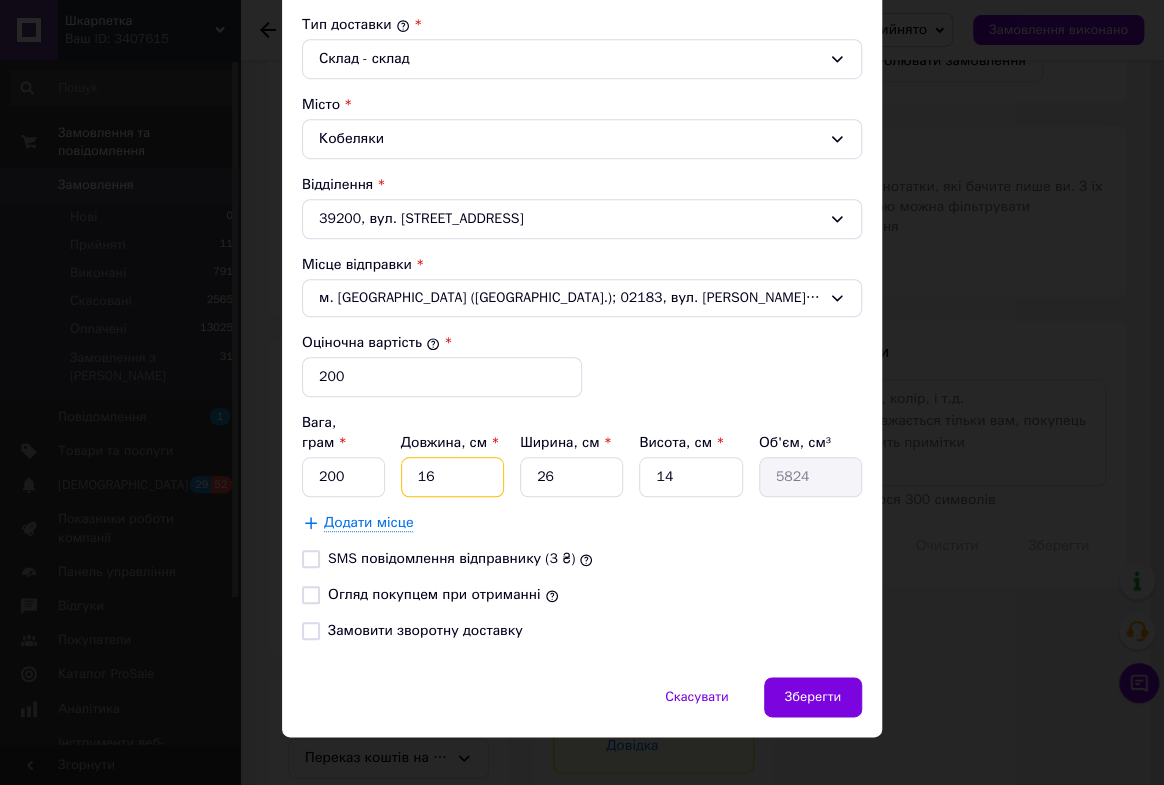 drag, startPoint x: 468, startPoint y: 447, endPoint x: 493, endPoint y: 449, distance: 25.079872 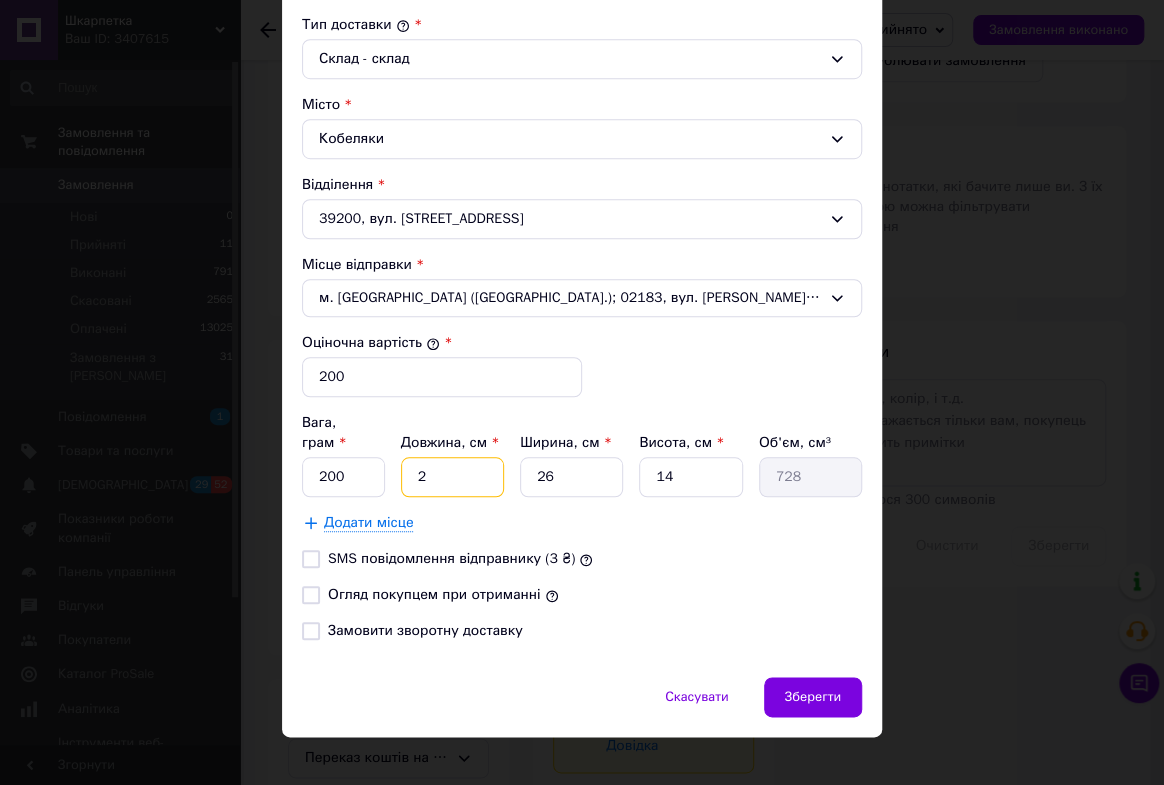 type on "25" 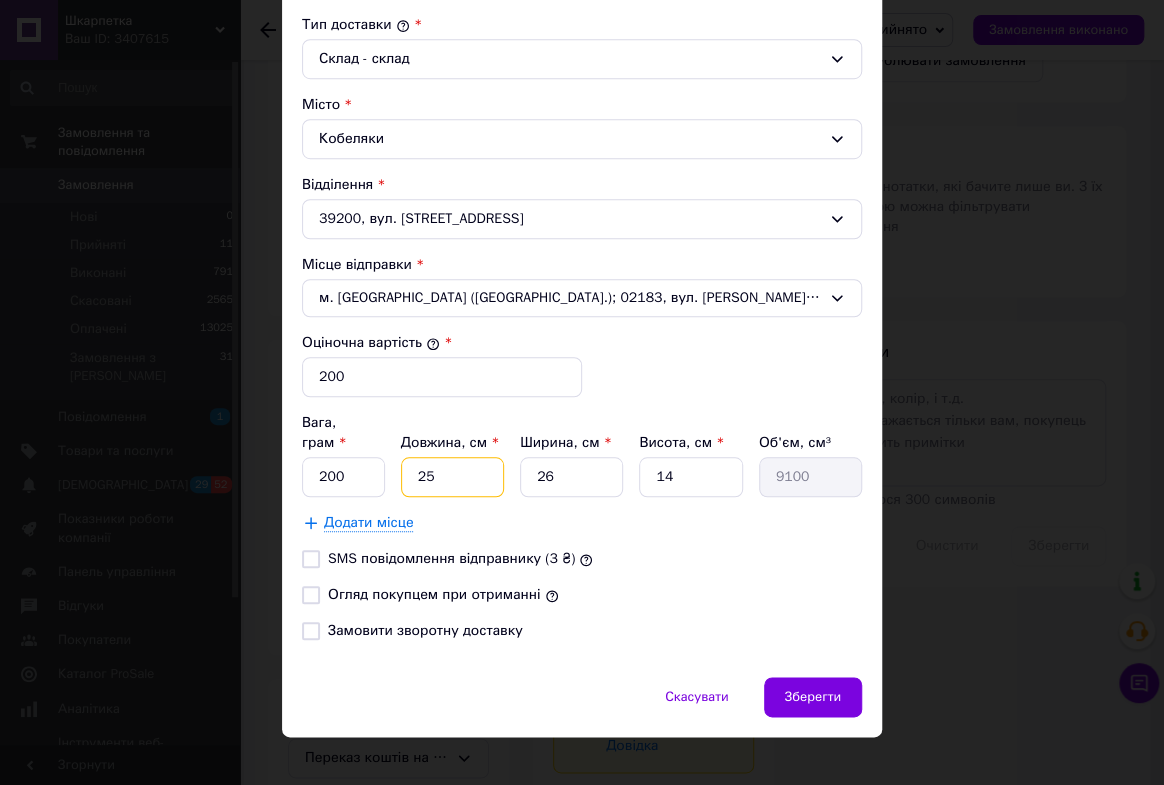 type on "25" 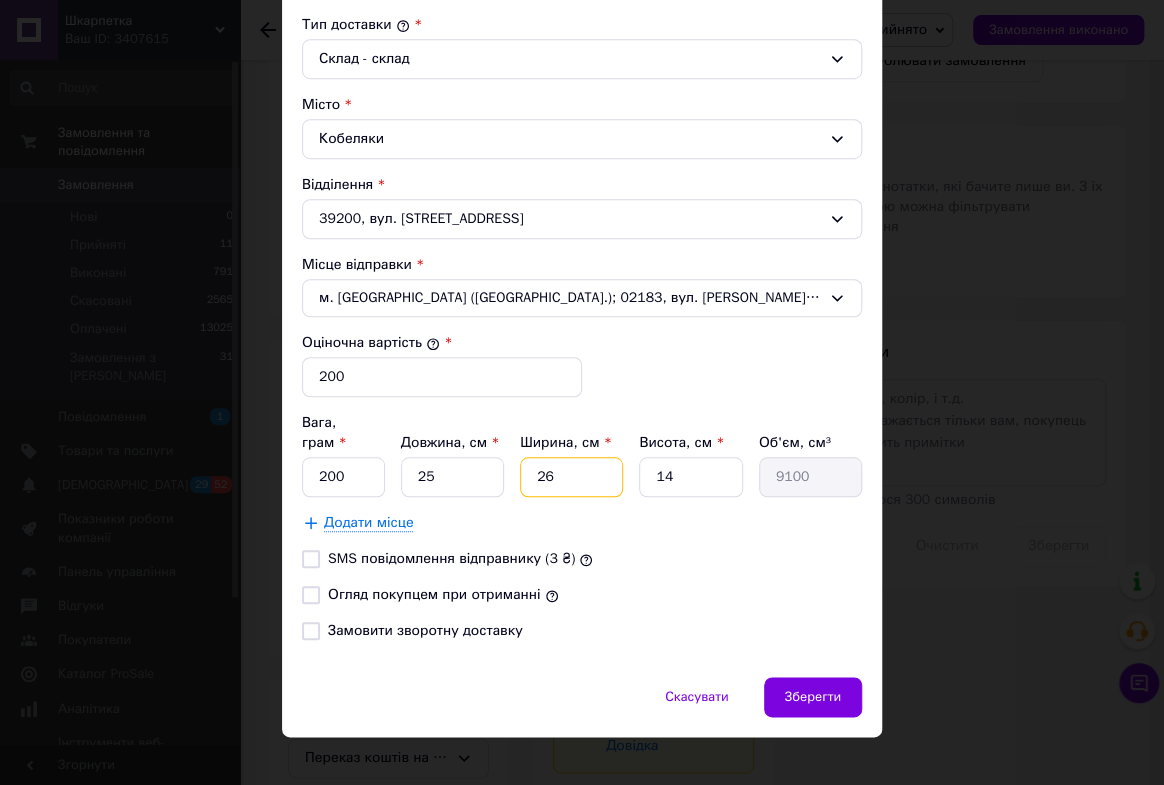 drag, startPoint x: 526, startPoint y: 449, endPoint x: 675, endPoint y: 468, distance: 150.20653 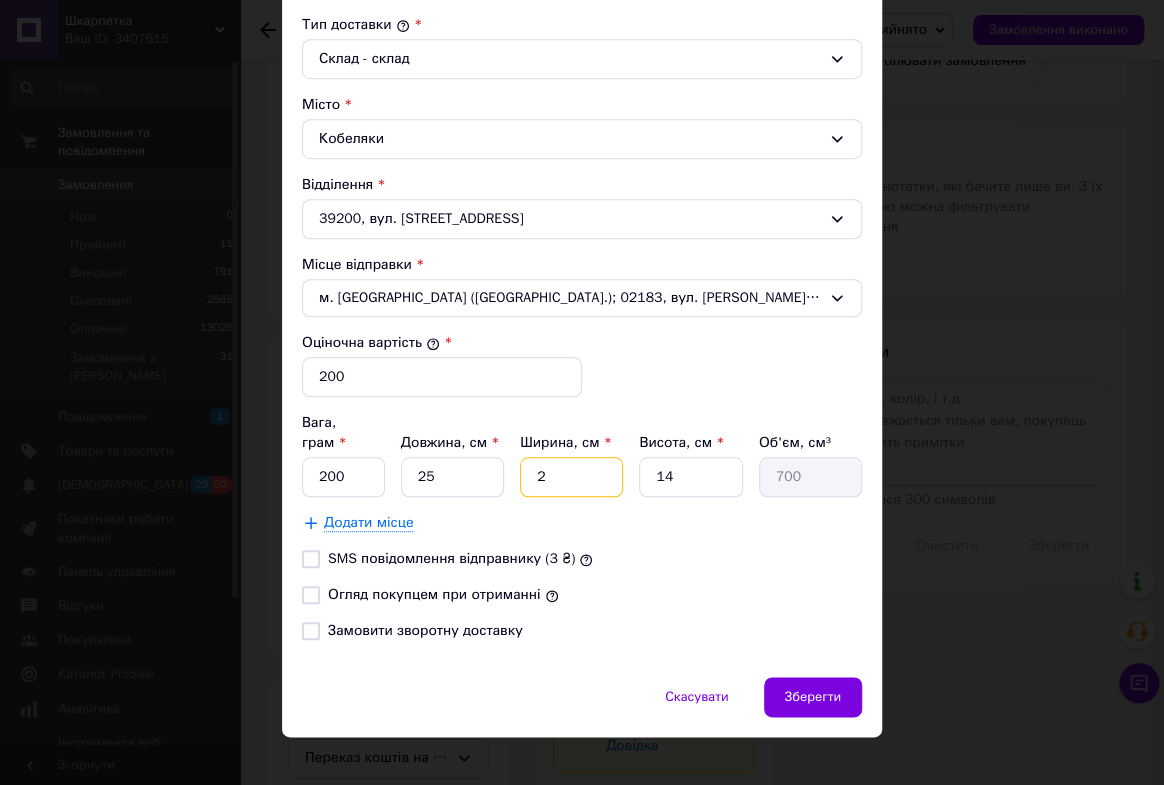 type on "25" 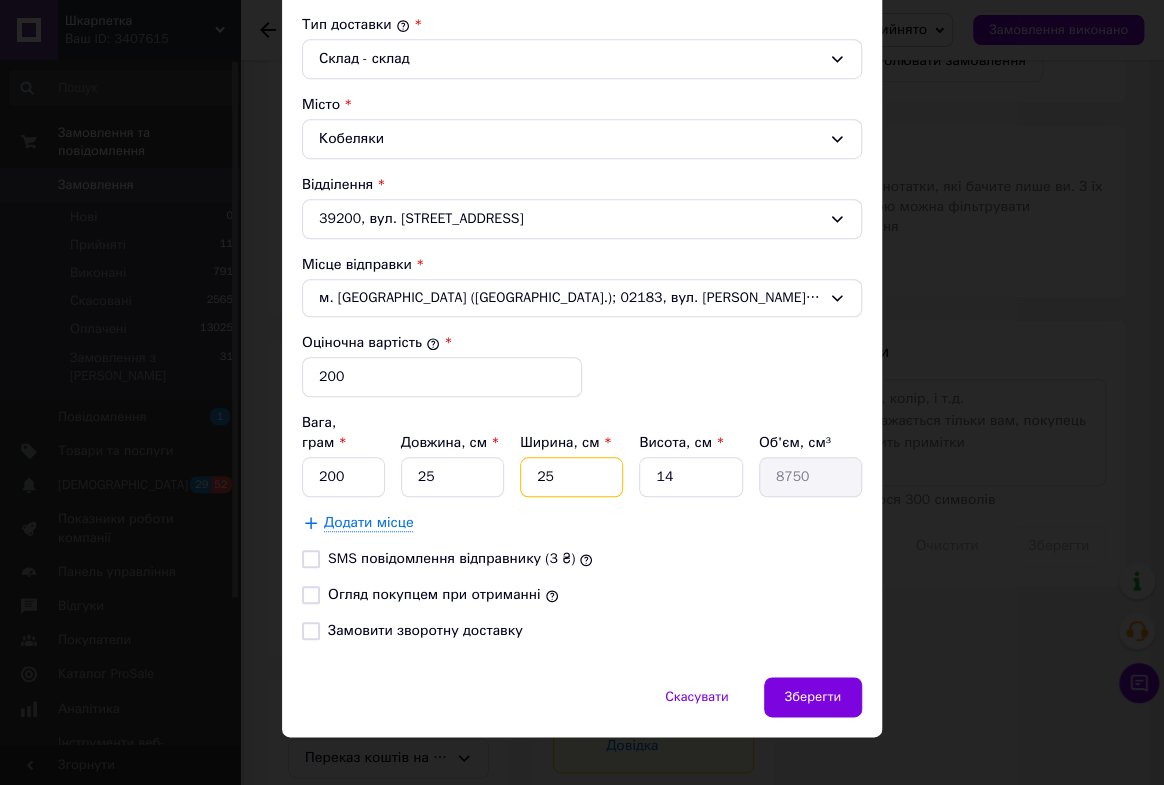 type on "25" 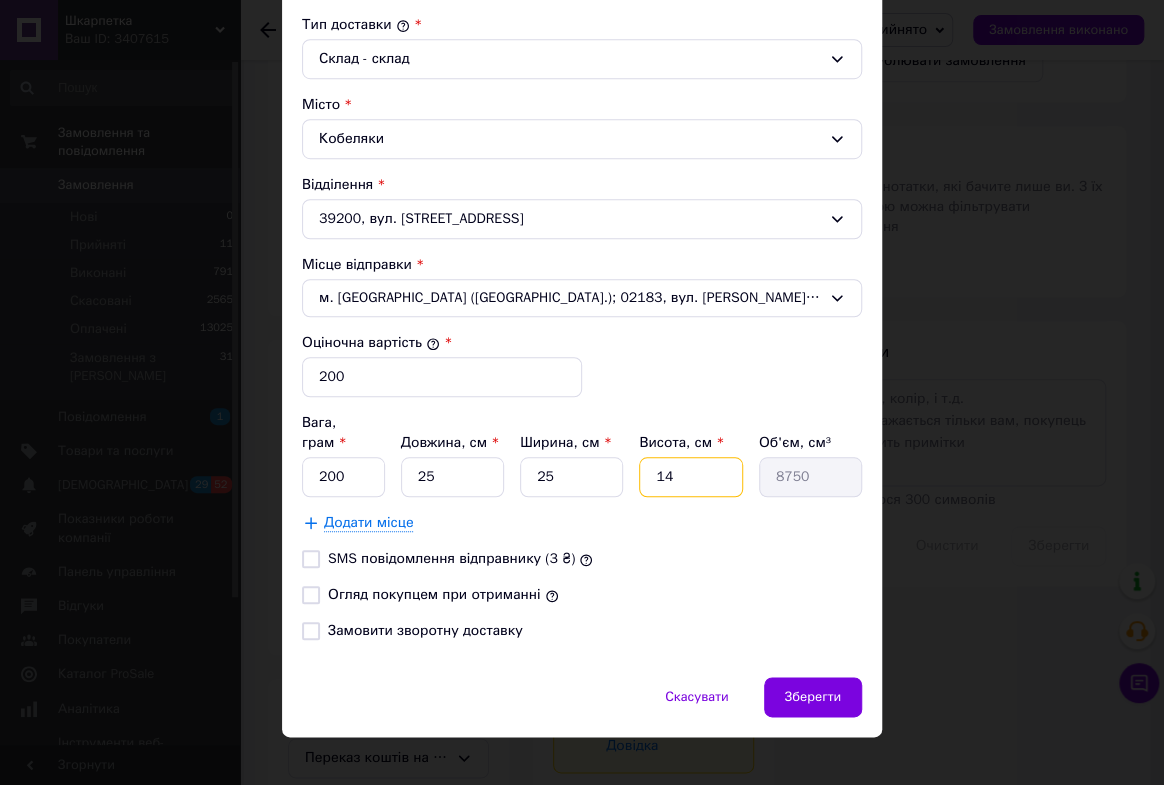 drag, startPoint x: 646, startPoint y: 449, endPoint x: 746, endPoint y: 449, distance: 100 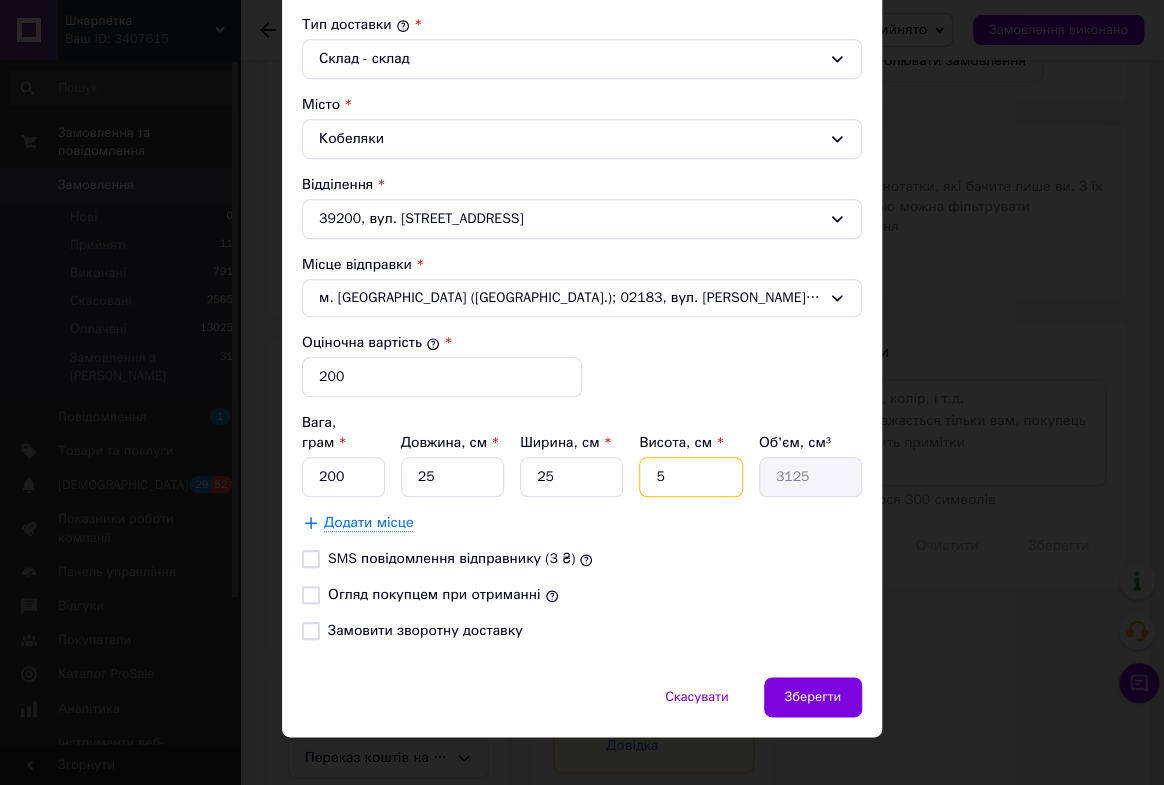type on "5" 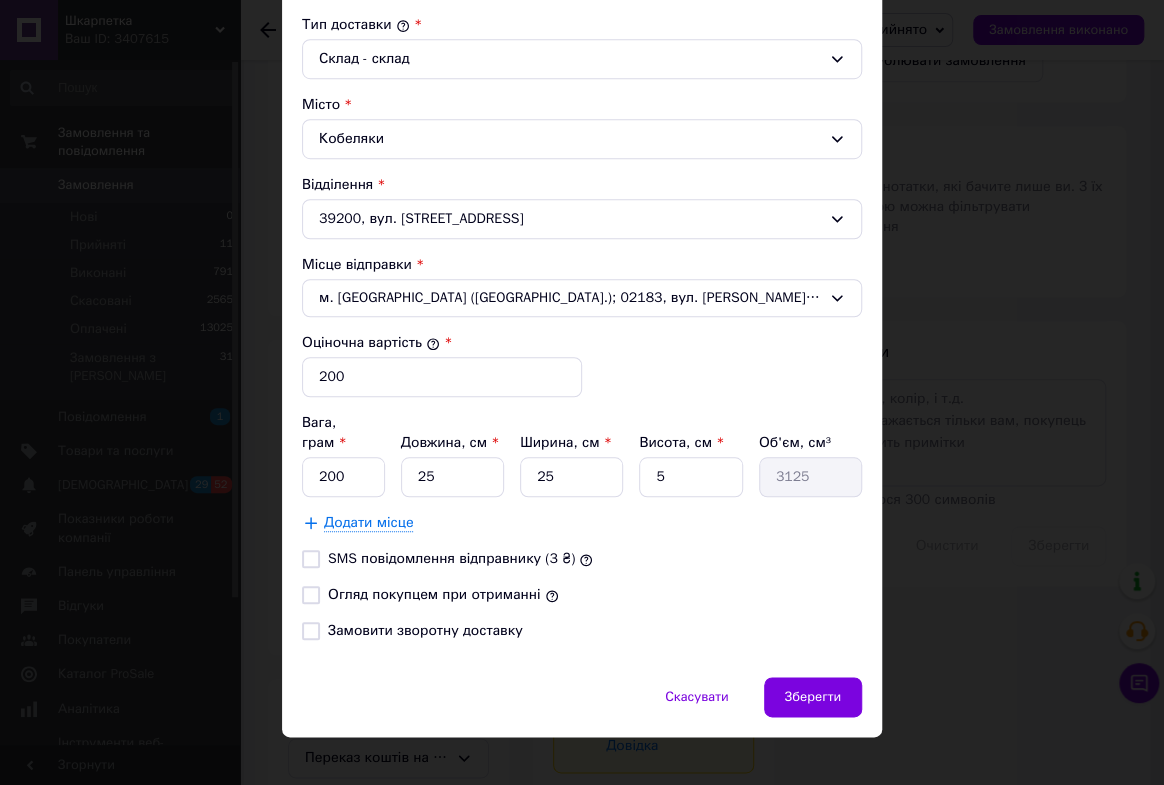 drag, startPoint x: 306, startPoint y: 570, endPoint x: 411, endPoint y: 579, distance: 105.38501 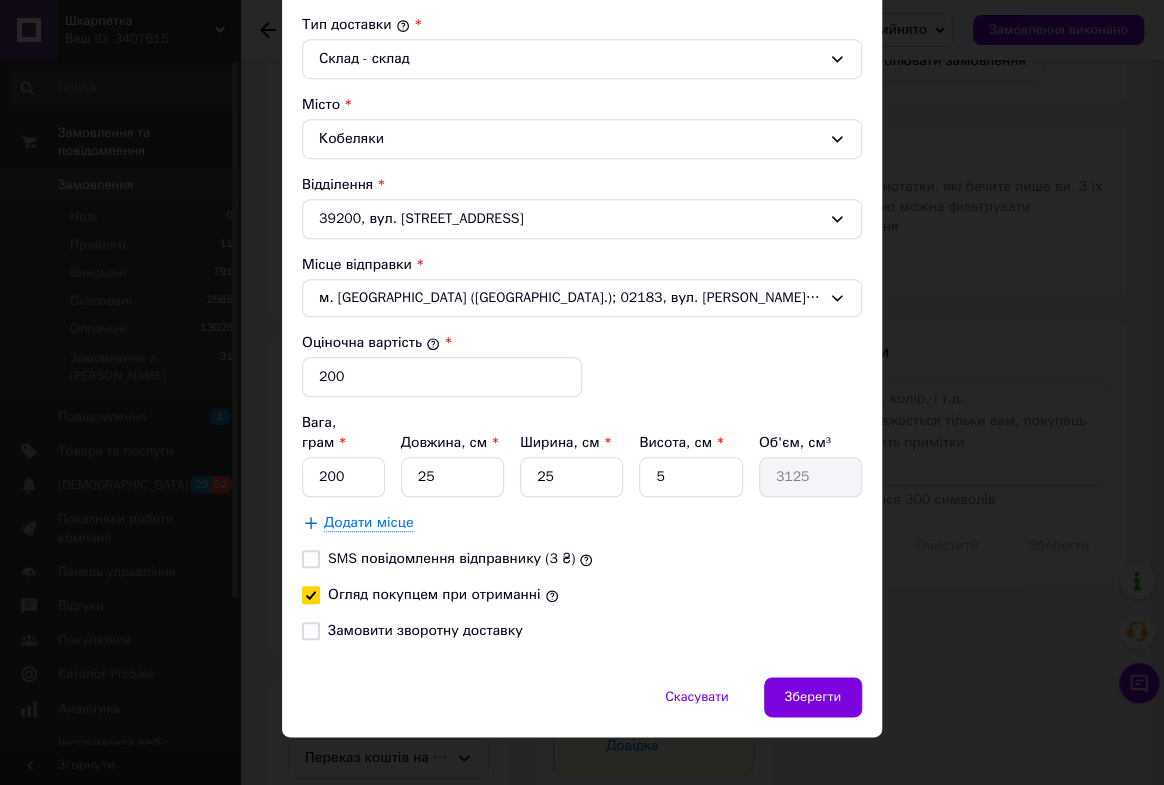 checkbox on "true" 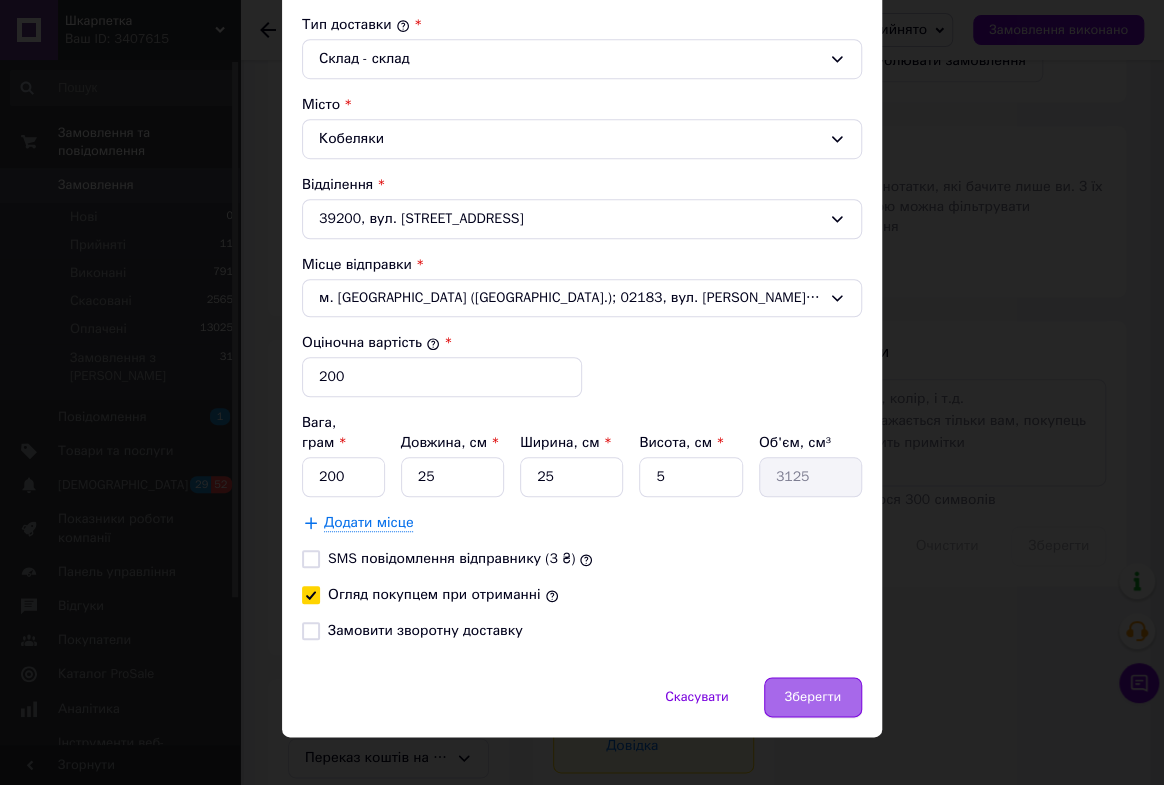click on "Зберегти" at bounding box center (813, 697) 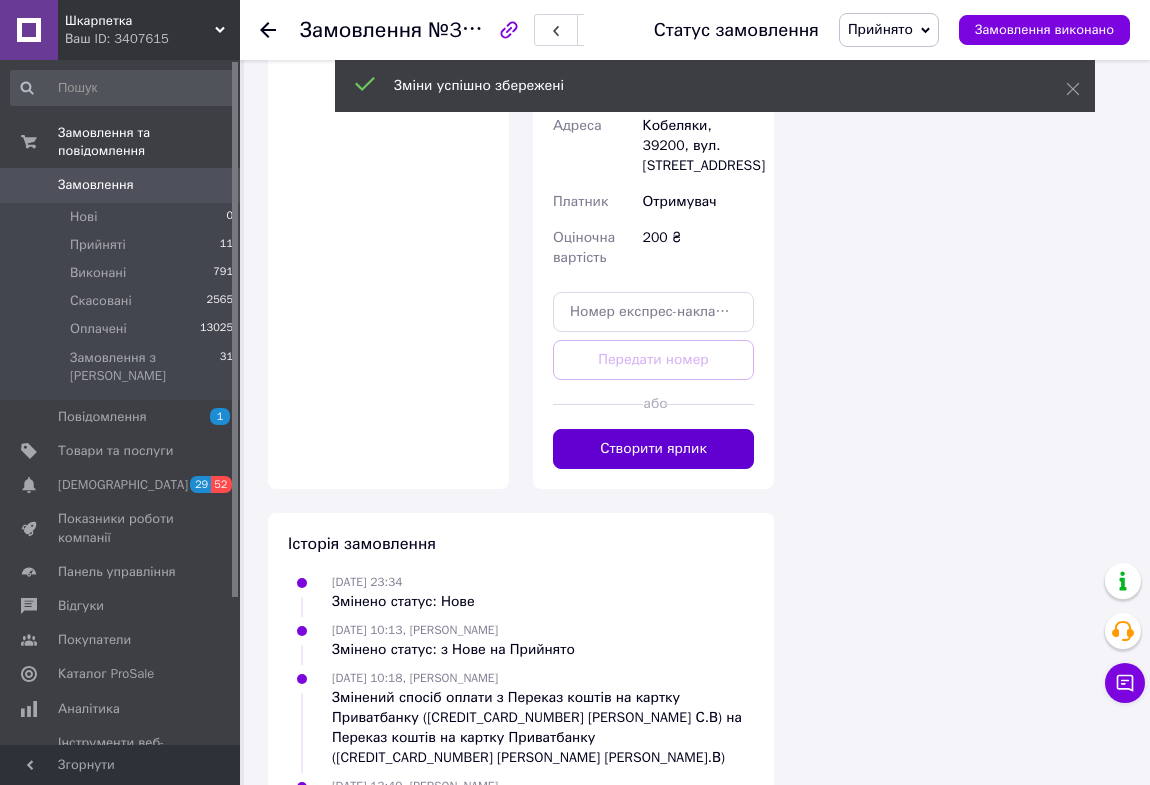 scroll, scrollTop: 1545, scrollLeft: 0, axis: vertical 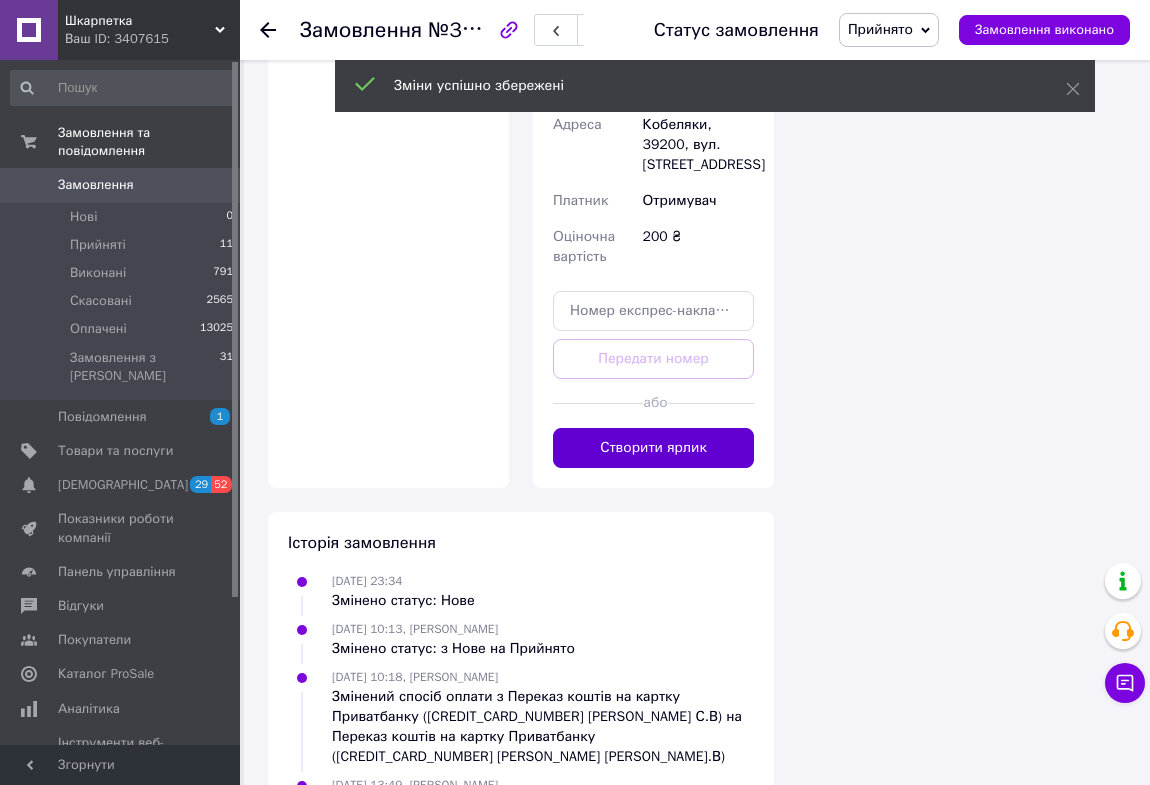 click on "Створити ярлик" at bounding box center [653, 448] 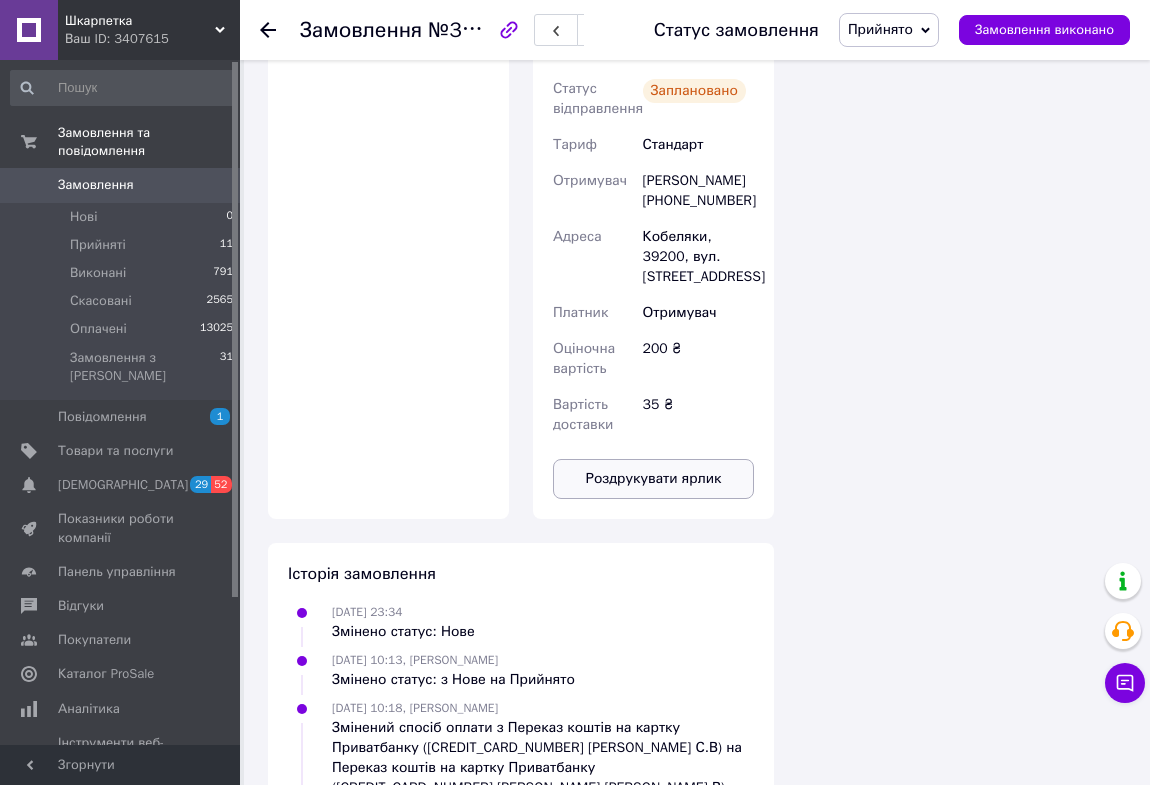 click on "Роздрукувати ярлик" at bounding box center [653, 479] 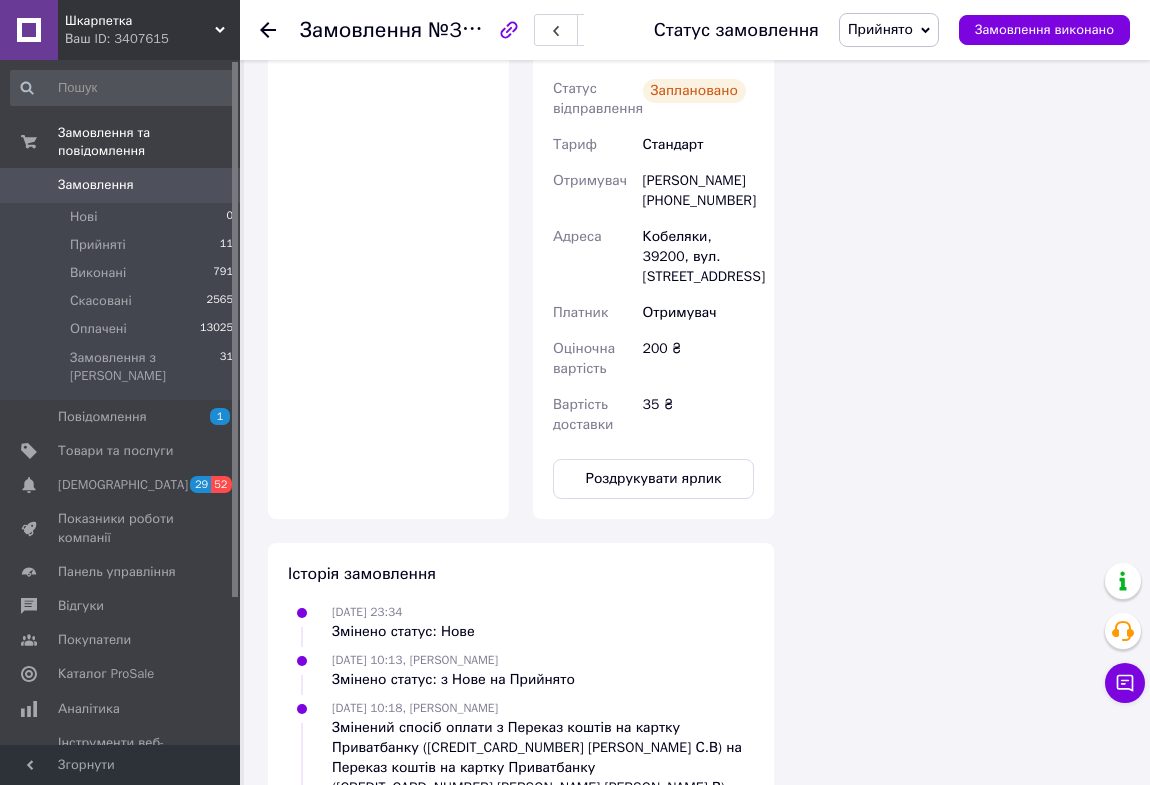 type 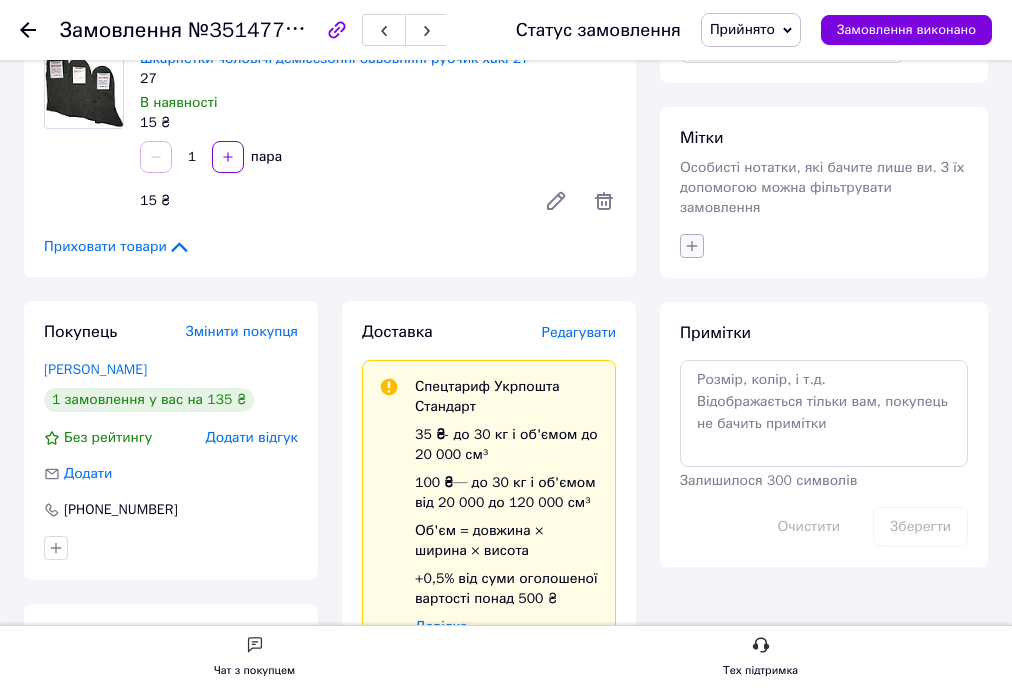 scroll, scrollTop: 745, scrollLeft: 0, axis: vertical 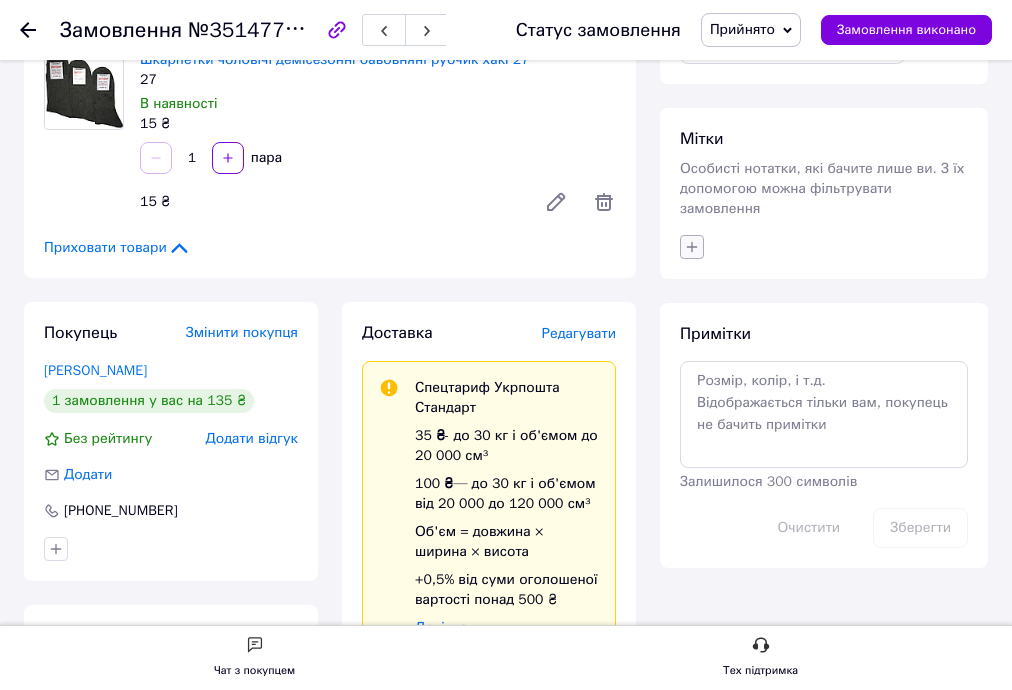click 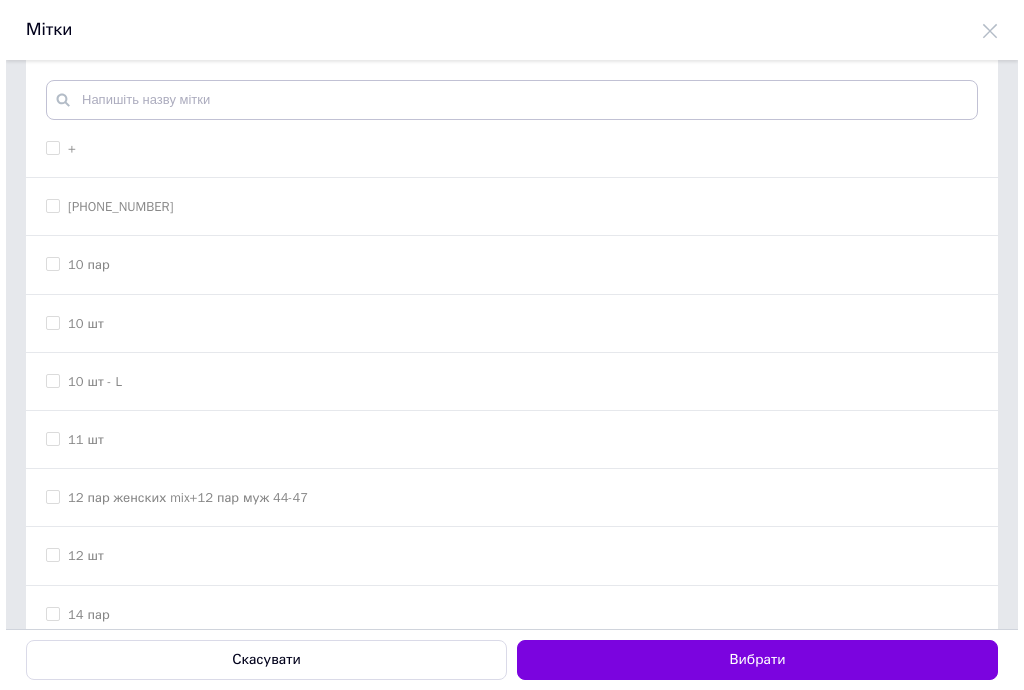 scroll, scrollTop: 0, scrollLeft: 0, axis: both 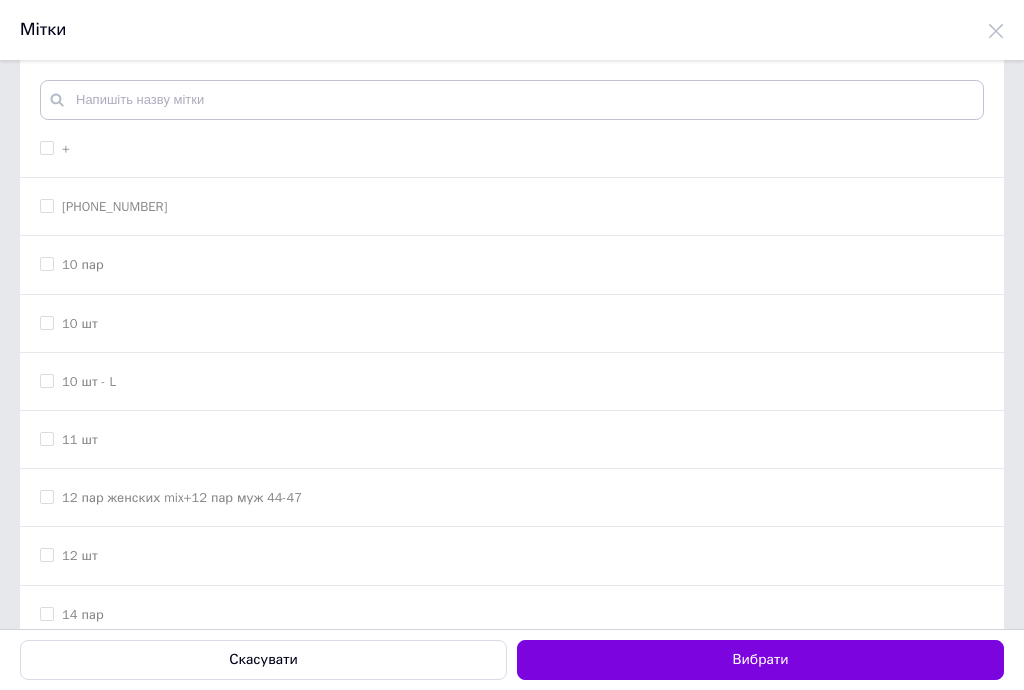 click on "+" at bounding box center (46, 147) 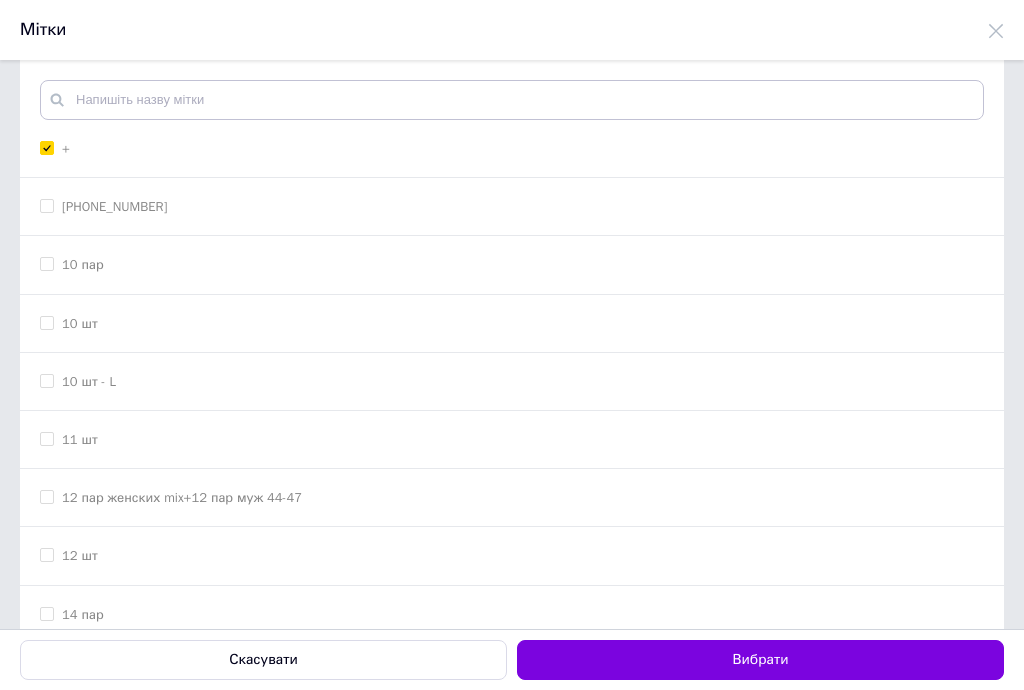 checkbox on "true" 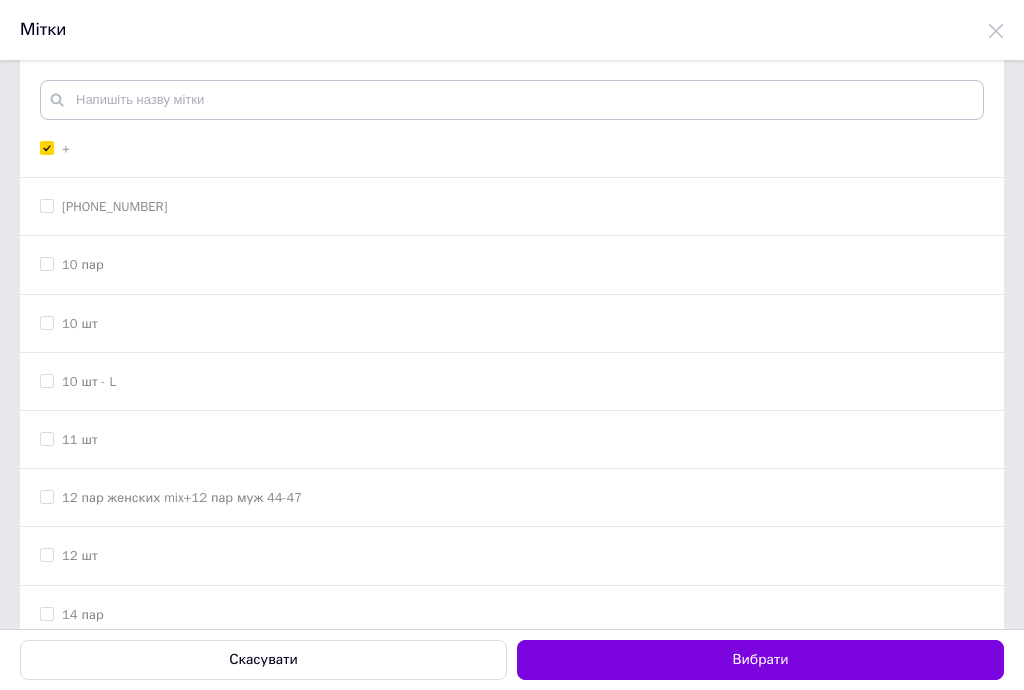 click on "Вибрати" at bounding box center [760, 660] 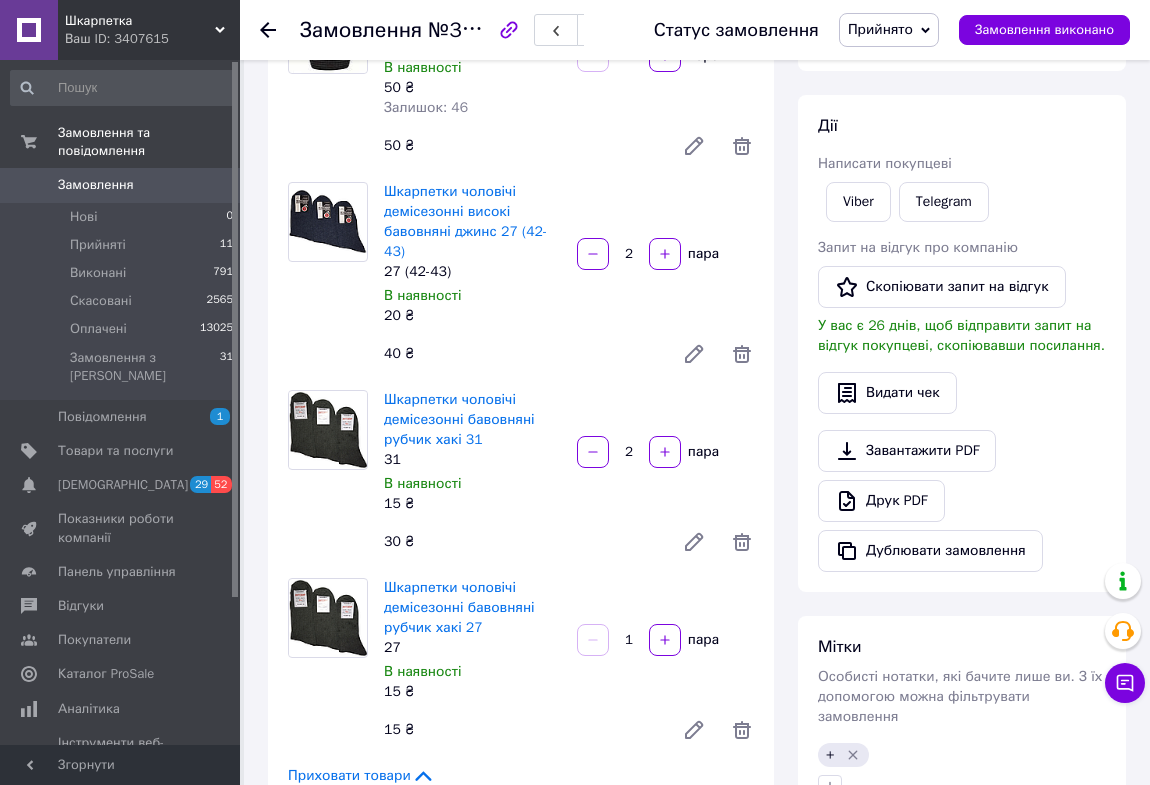 scroll, scrollTop: 214, scrollLeft: 0, axis: vertical 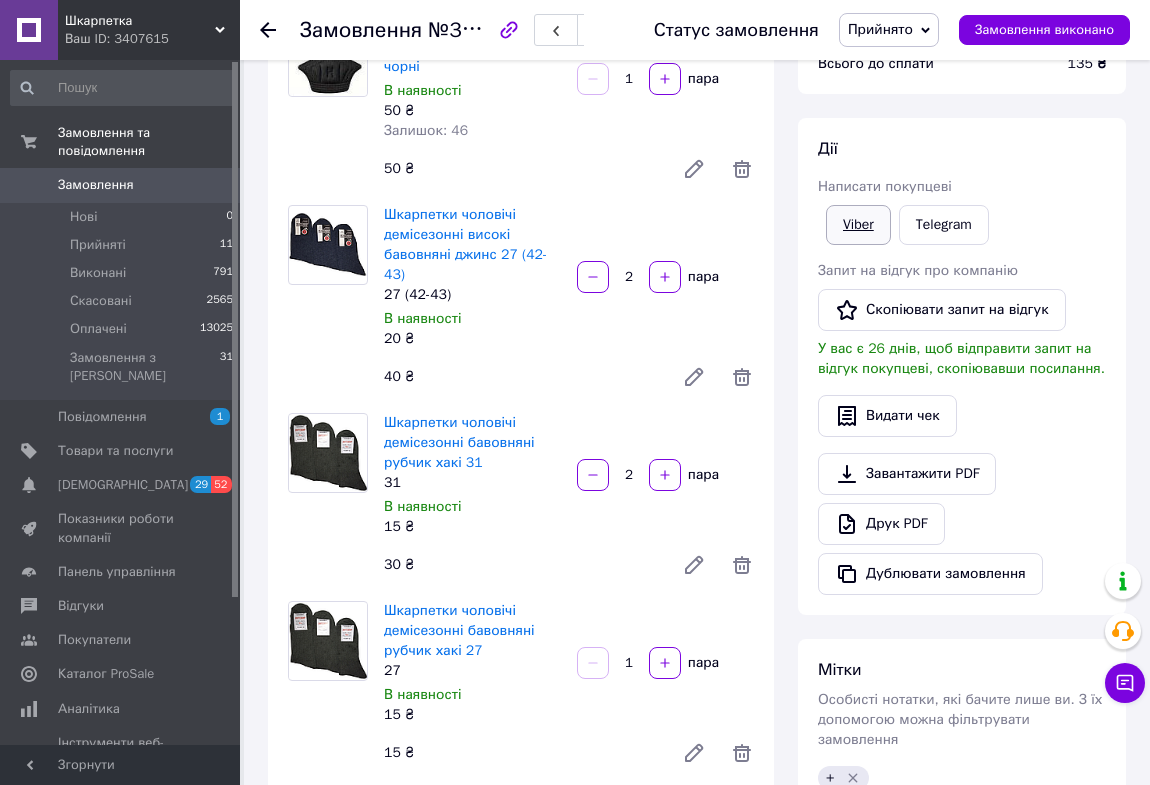click on "Viber" at bounding box center (858, 225) 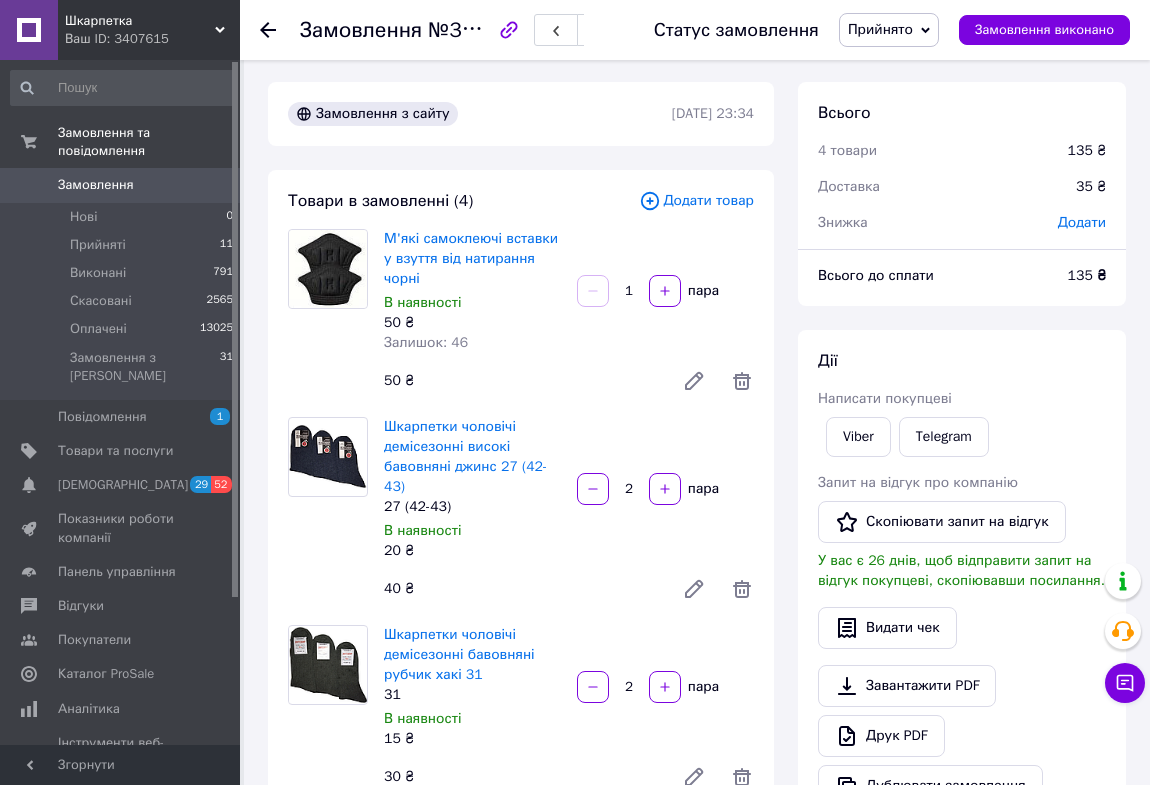 scroll, scrollTop: 0, scrollLeft: 0, axis: both 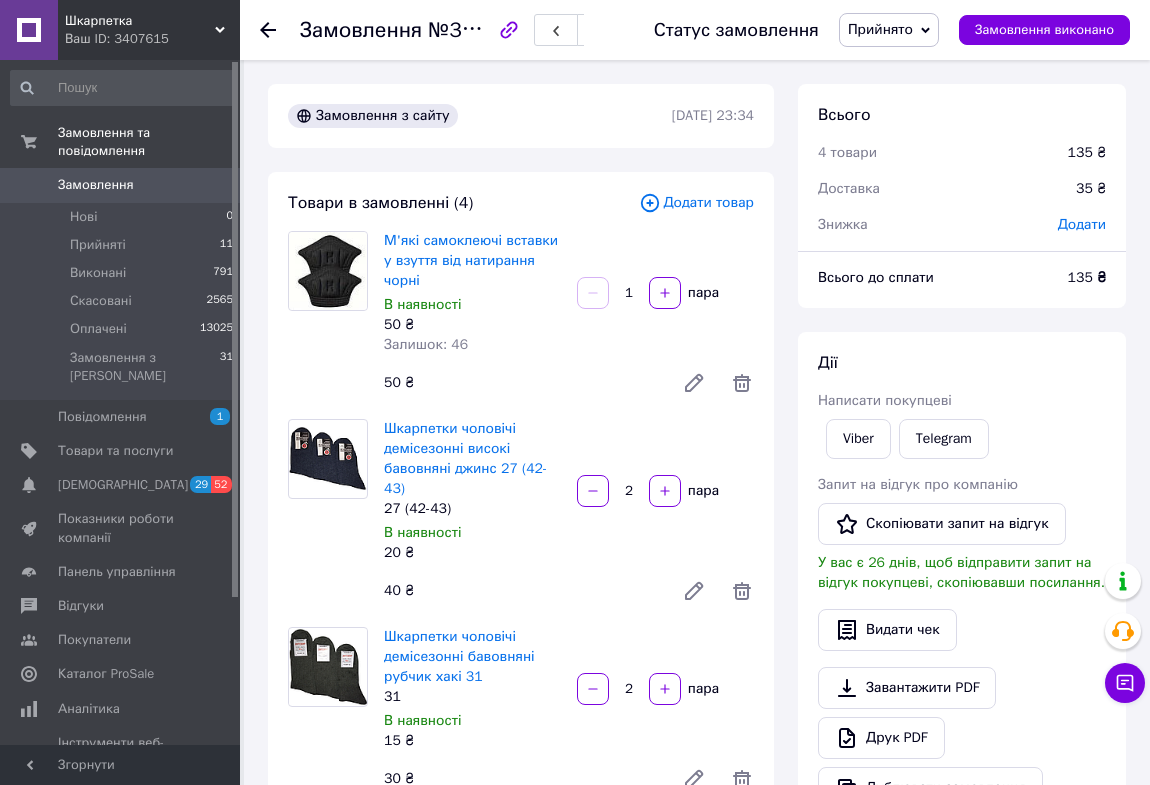 click 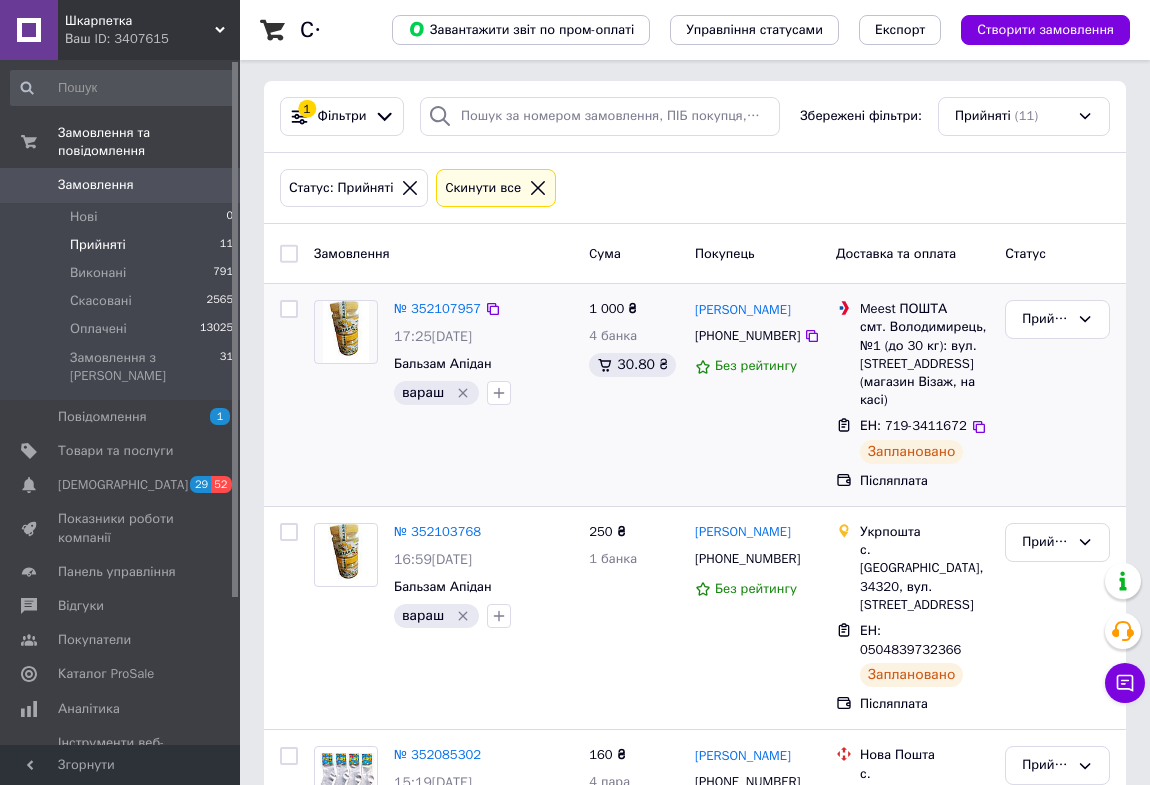 scroll, scrollTop: 0, scrollLeft: 0, axis: both 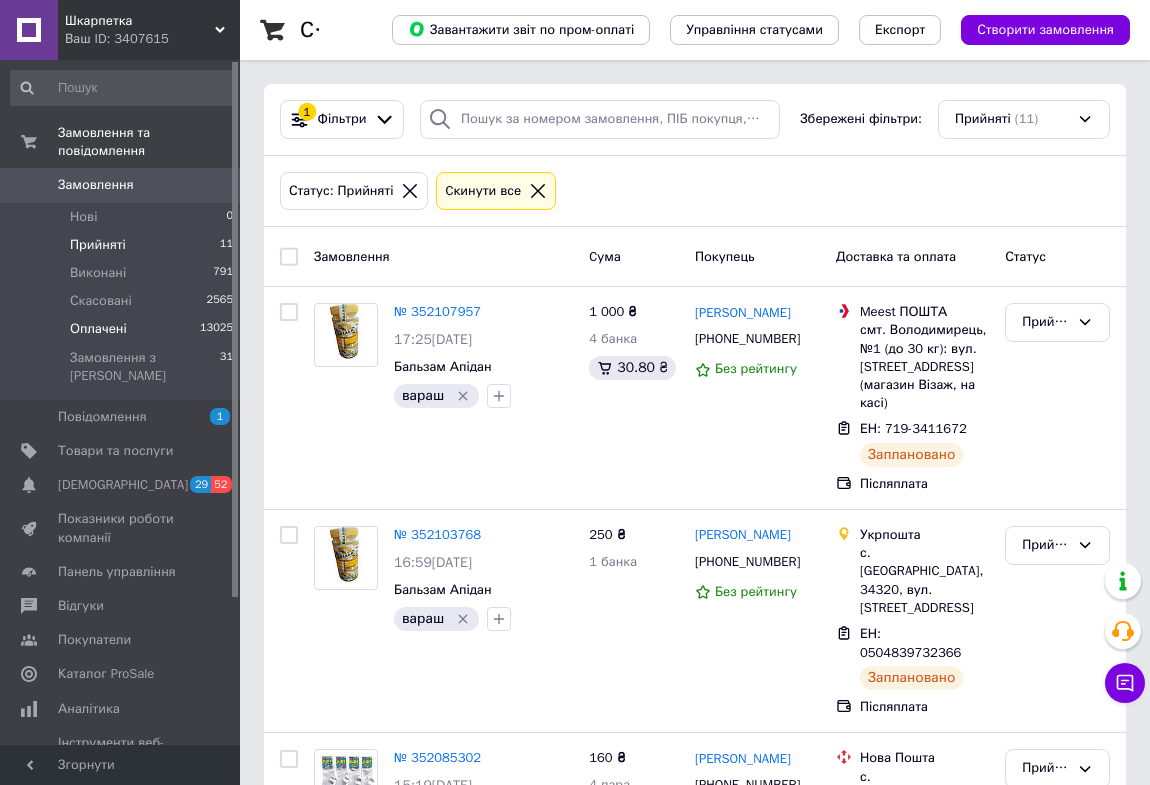 click on "Оплачені" at bounding box center (98, 329) 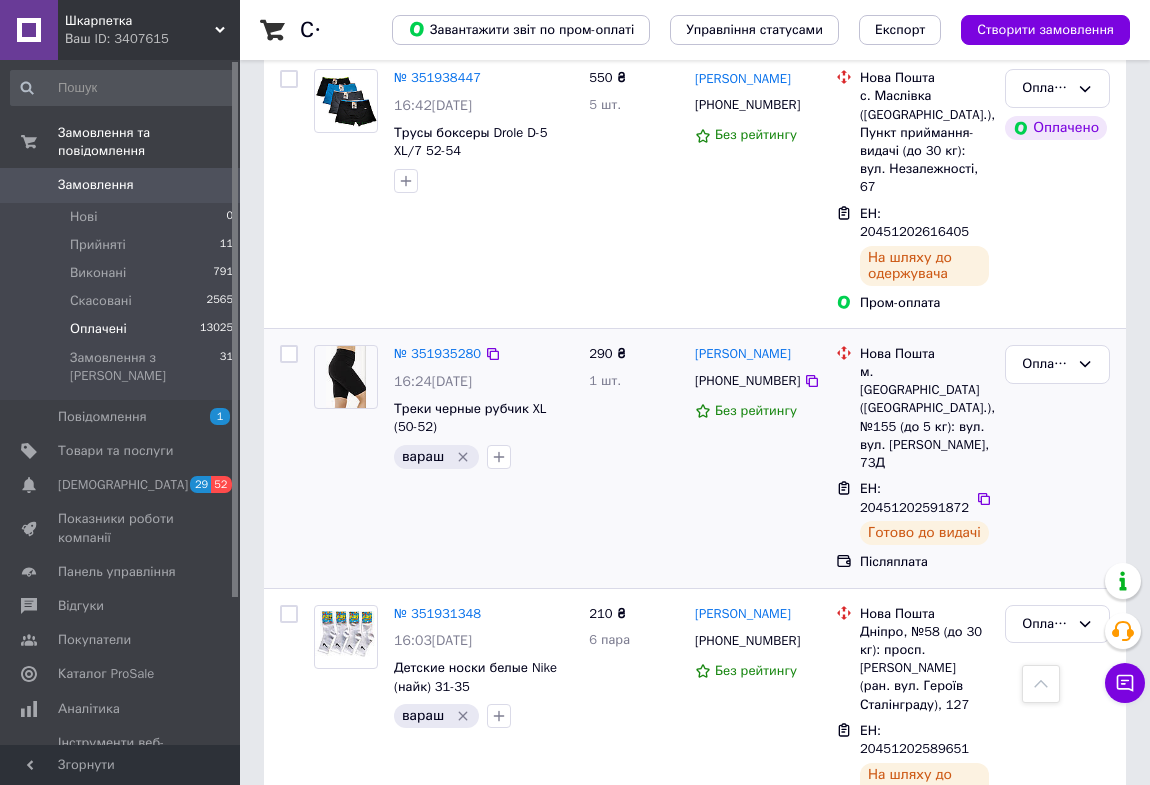 scroll, scrollTop: 2272, scrollLeft: 0, axis: vertical 